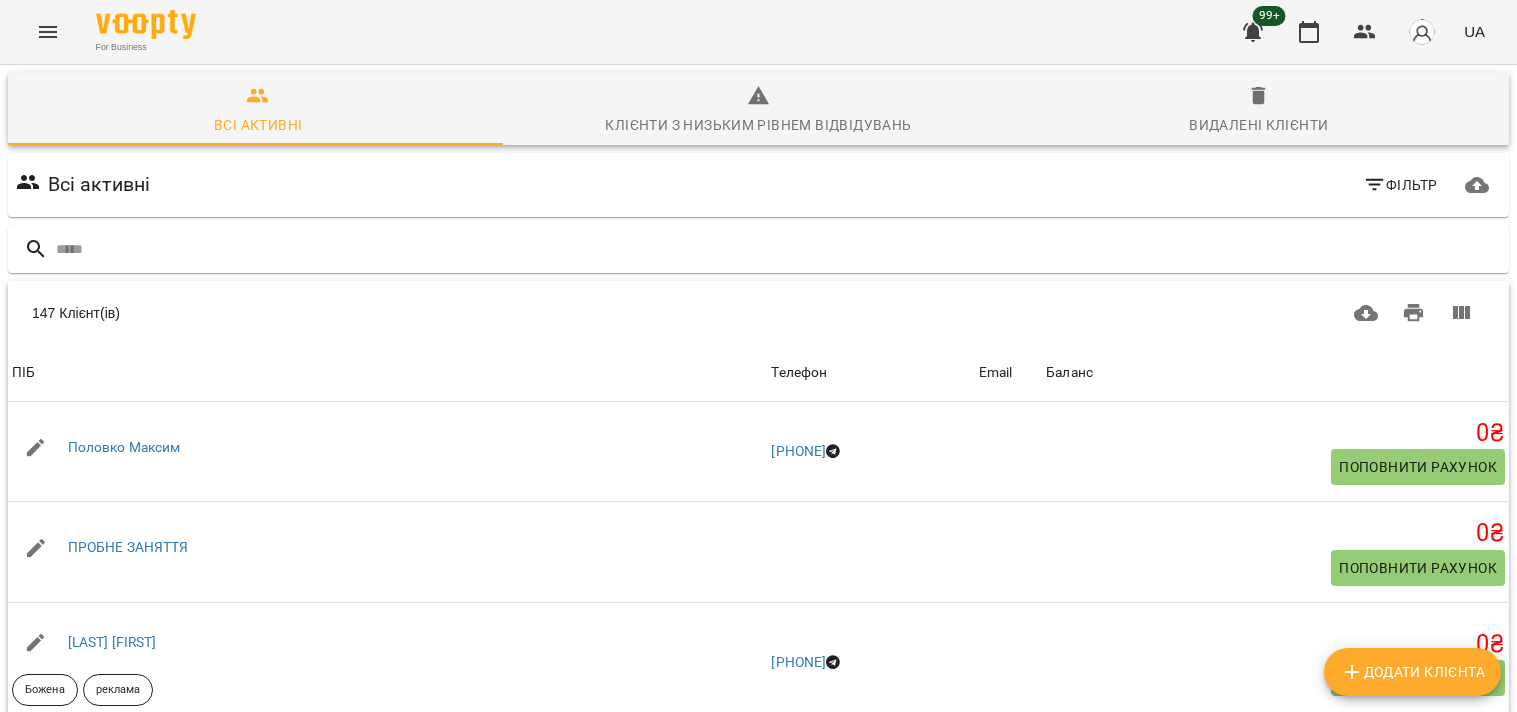 scroll, scrollTop: 0, scrollLeft: 0, axis: both 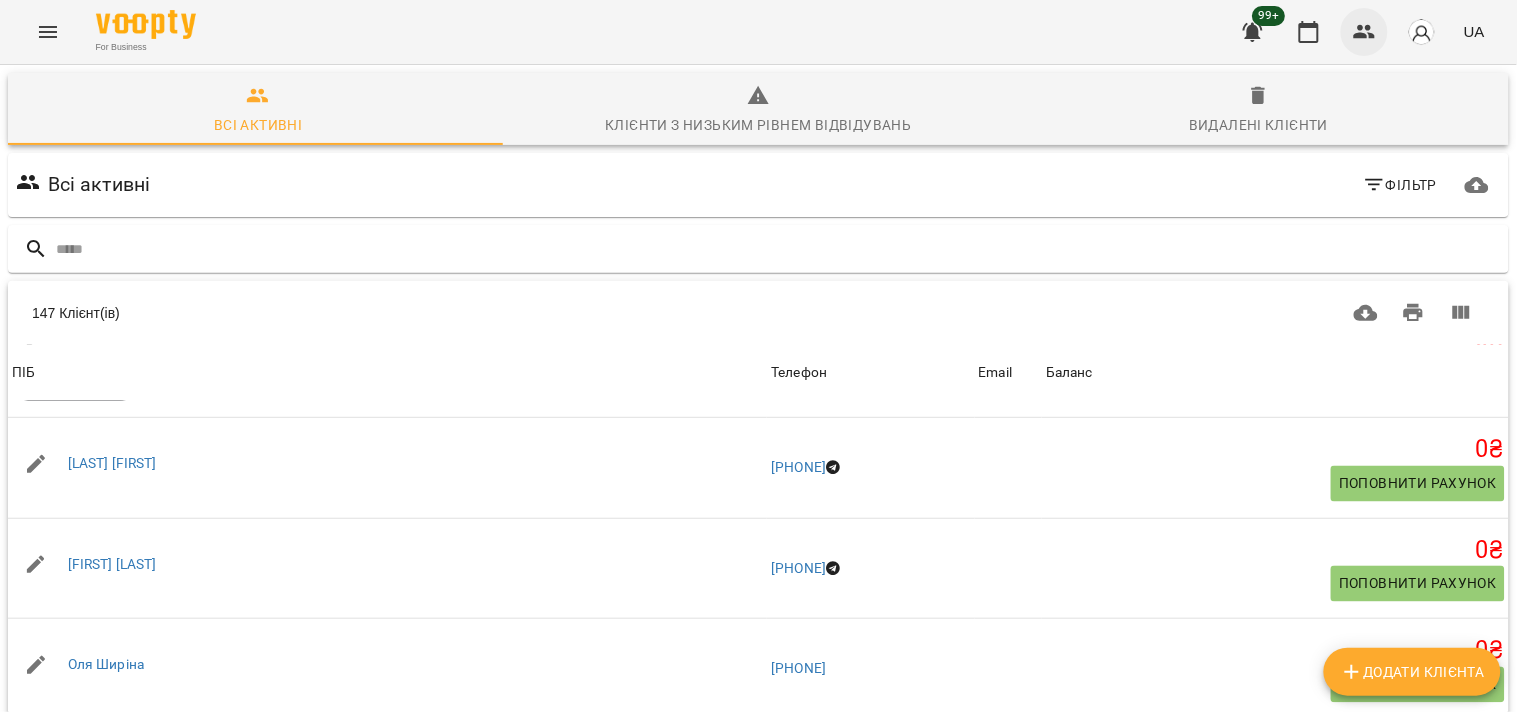 drag, startPoint x: 0, startPoint y: 0, endPoint x: 1372, endPoint y: 36, distance: 1372.4722 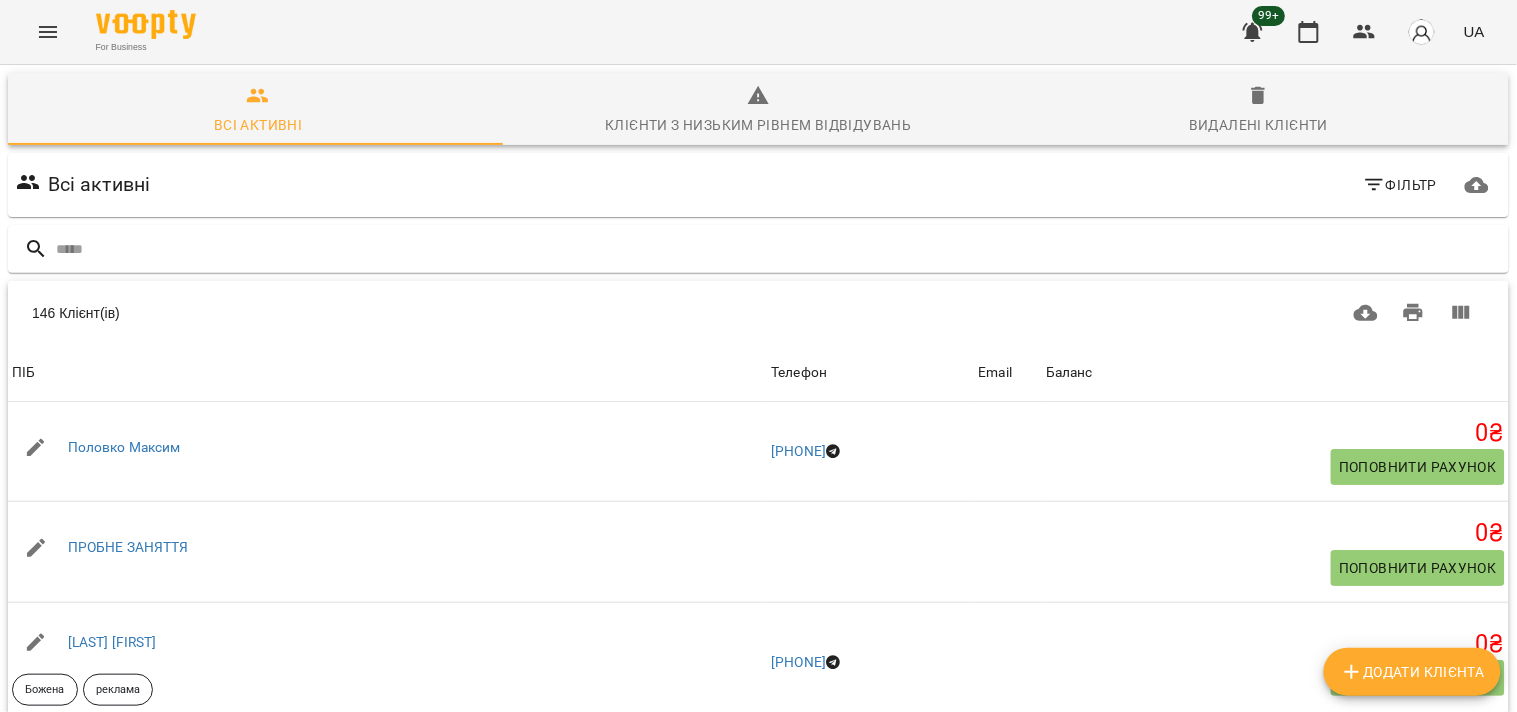 click 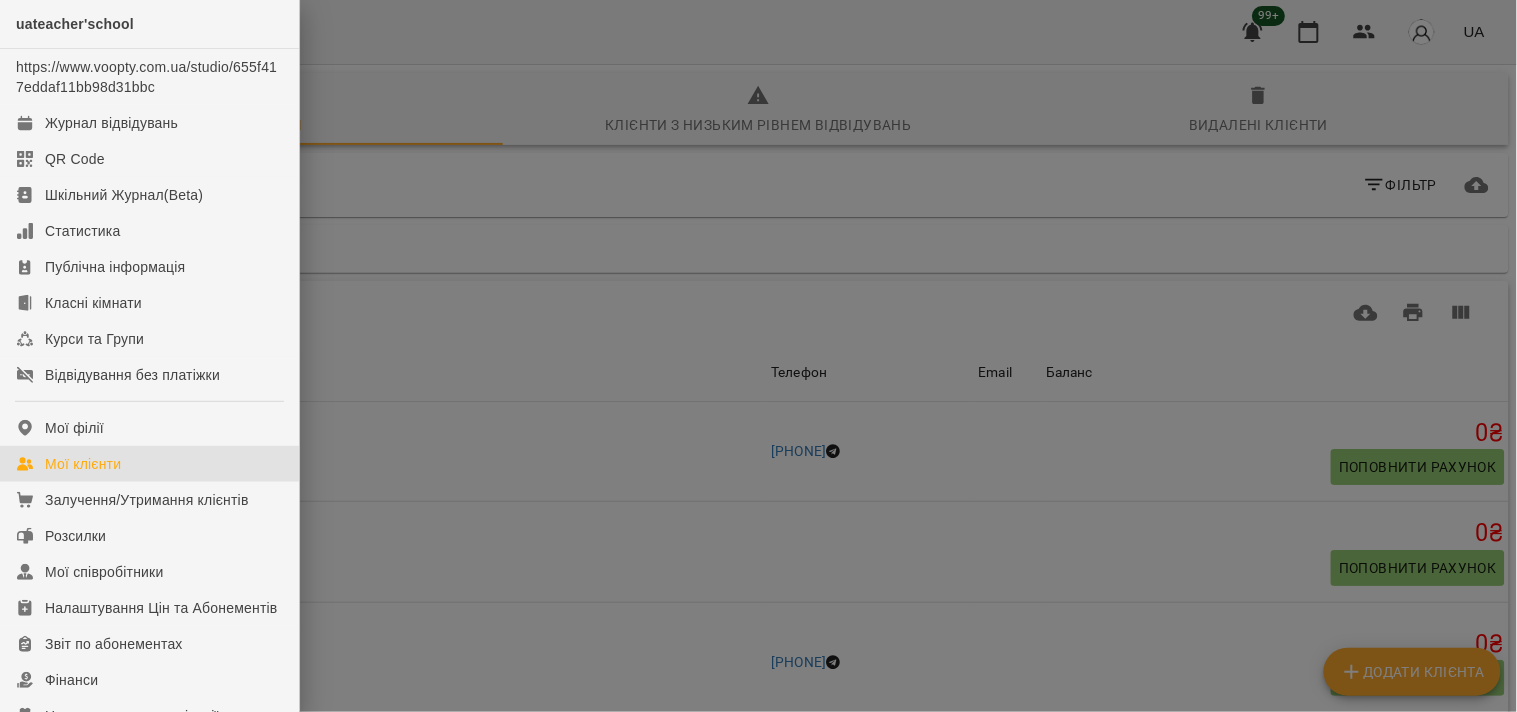 scroll, scrollTop: 222, scrollLeft: 0, axis: vertical 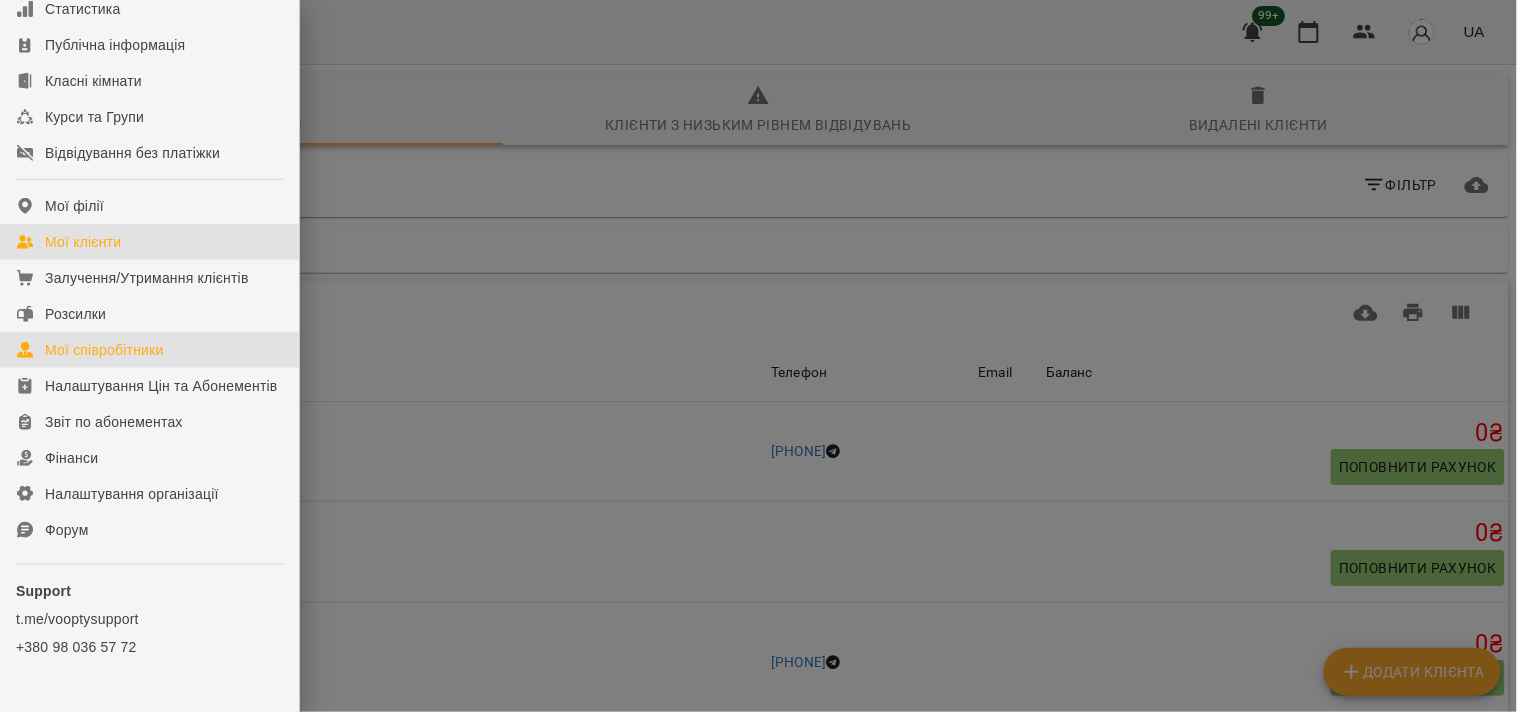 click on "Мої співробітники" at bounding box center [104, 350] 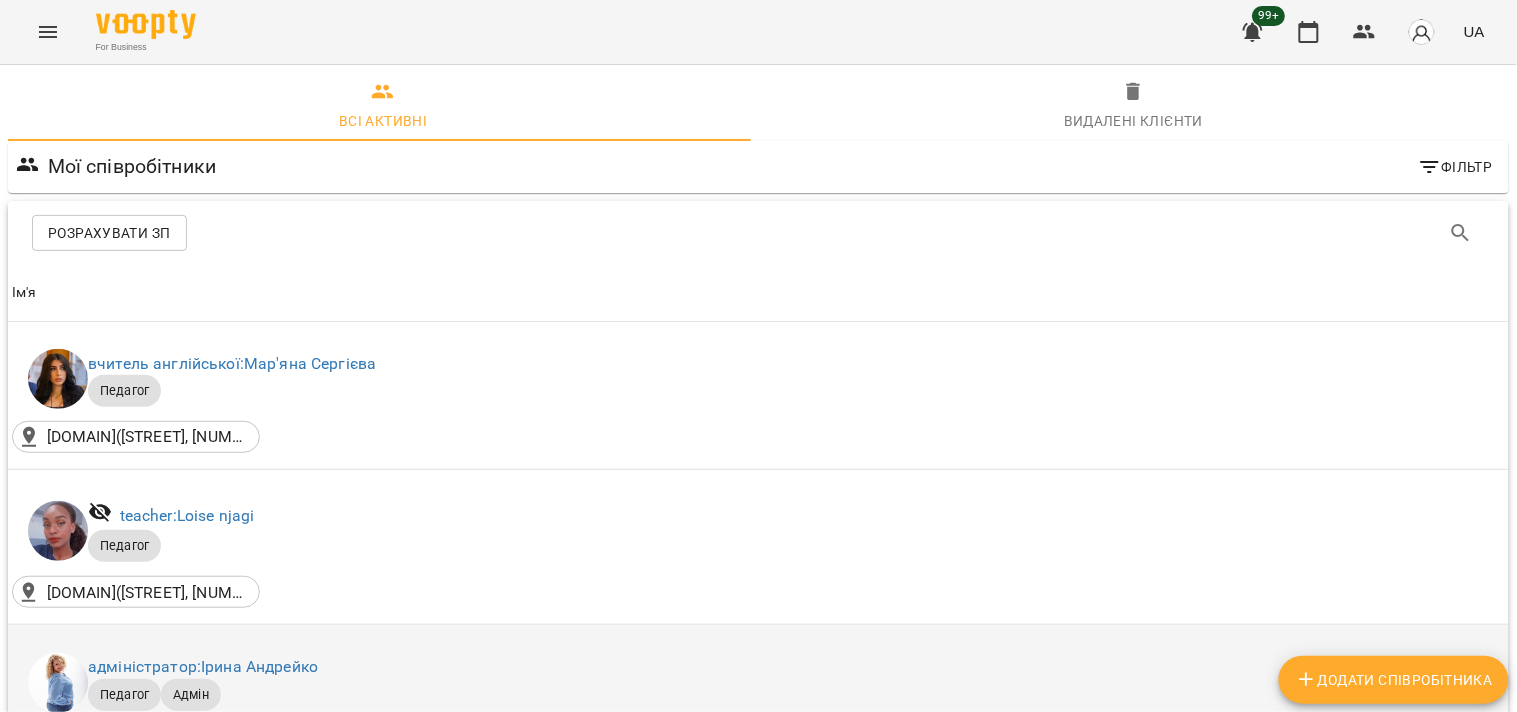 scroll, scrollTop: 1666, scrollLeft: 0, axis: vertical 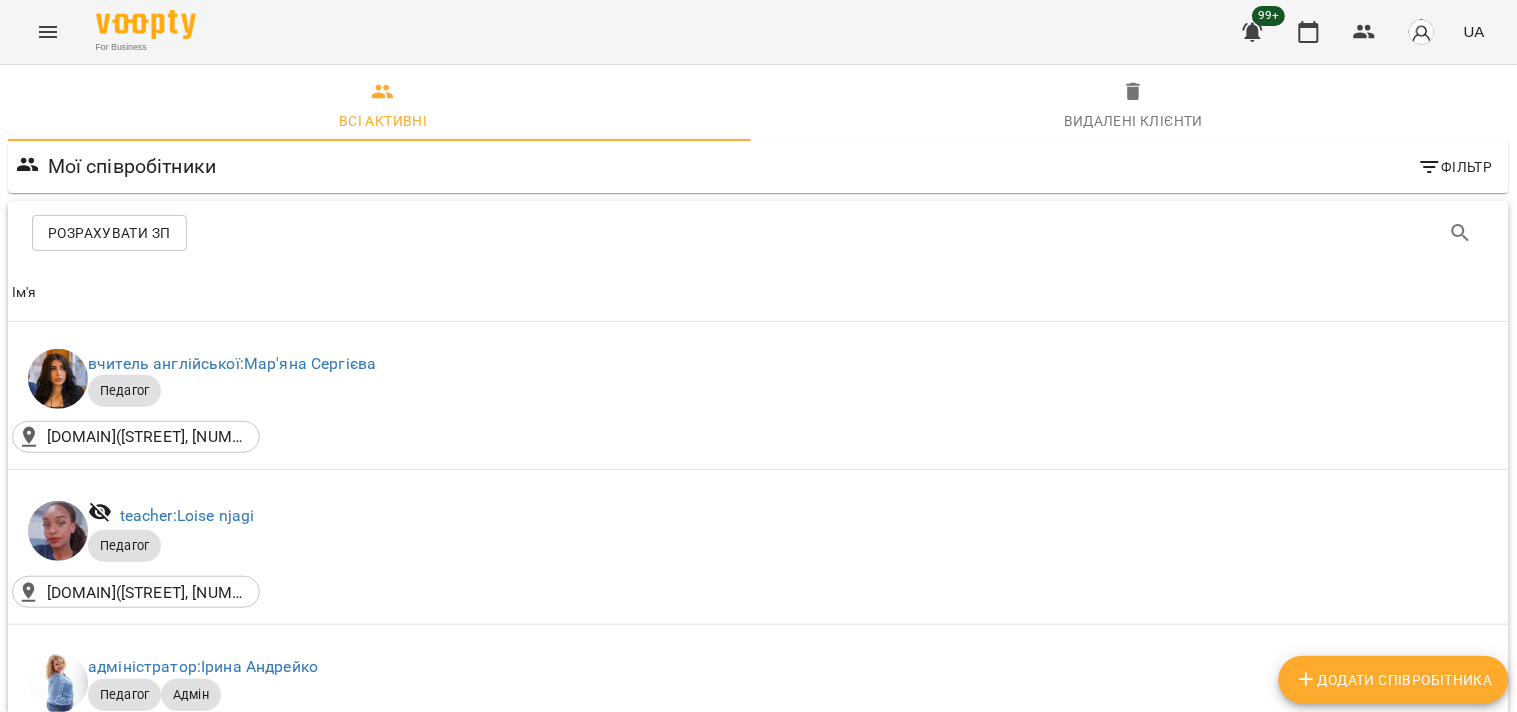 click on "Педагог" at bounding box center [788, 1916] 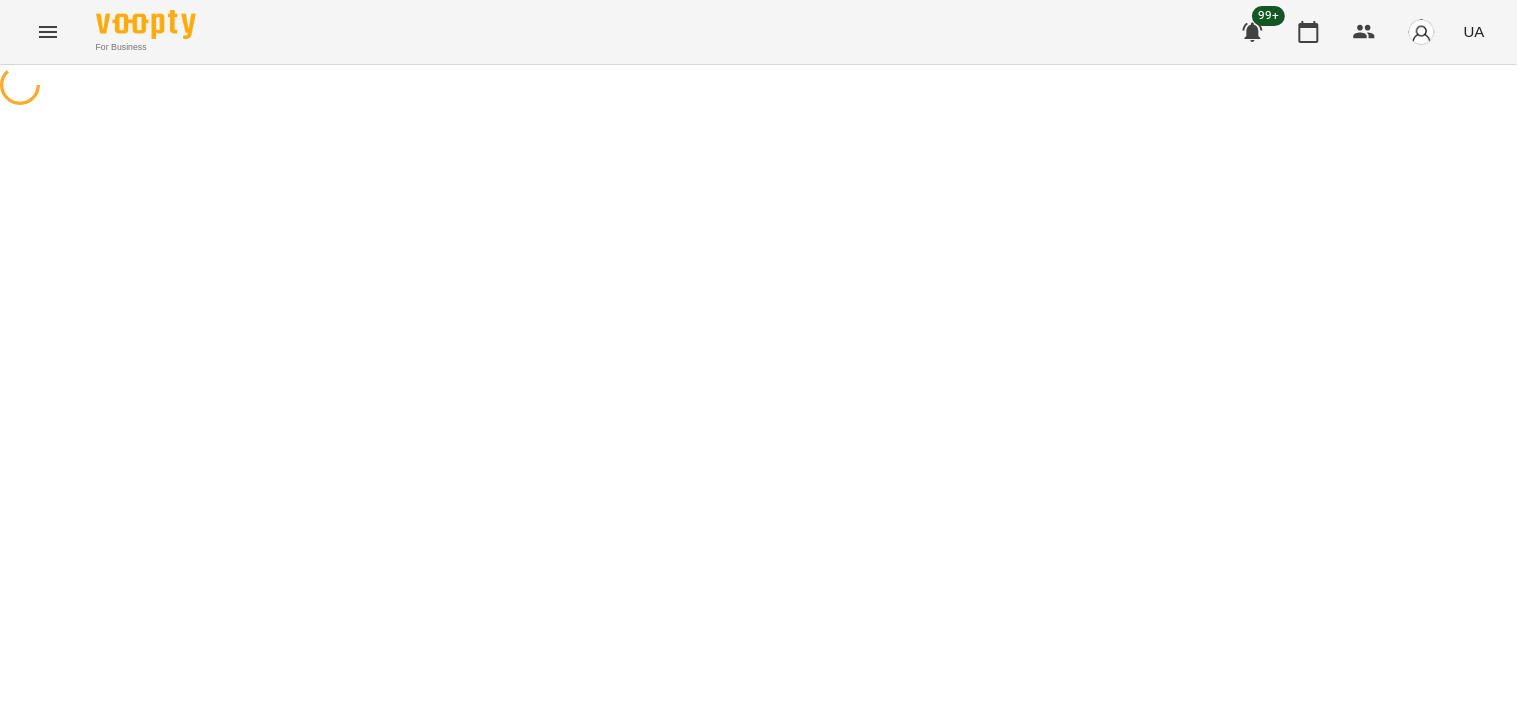 scroll, scrollTop: 0, scrollLeft: 0, axis: both 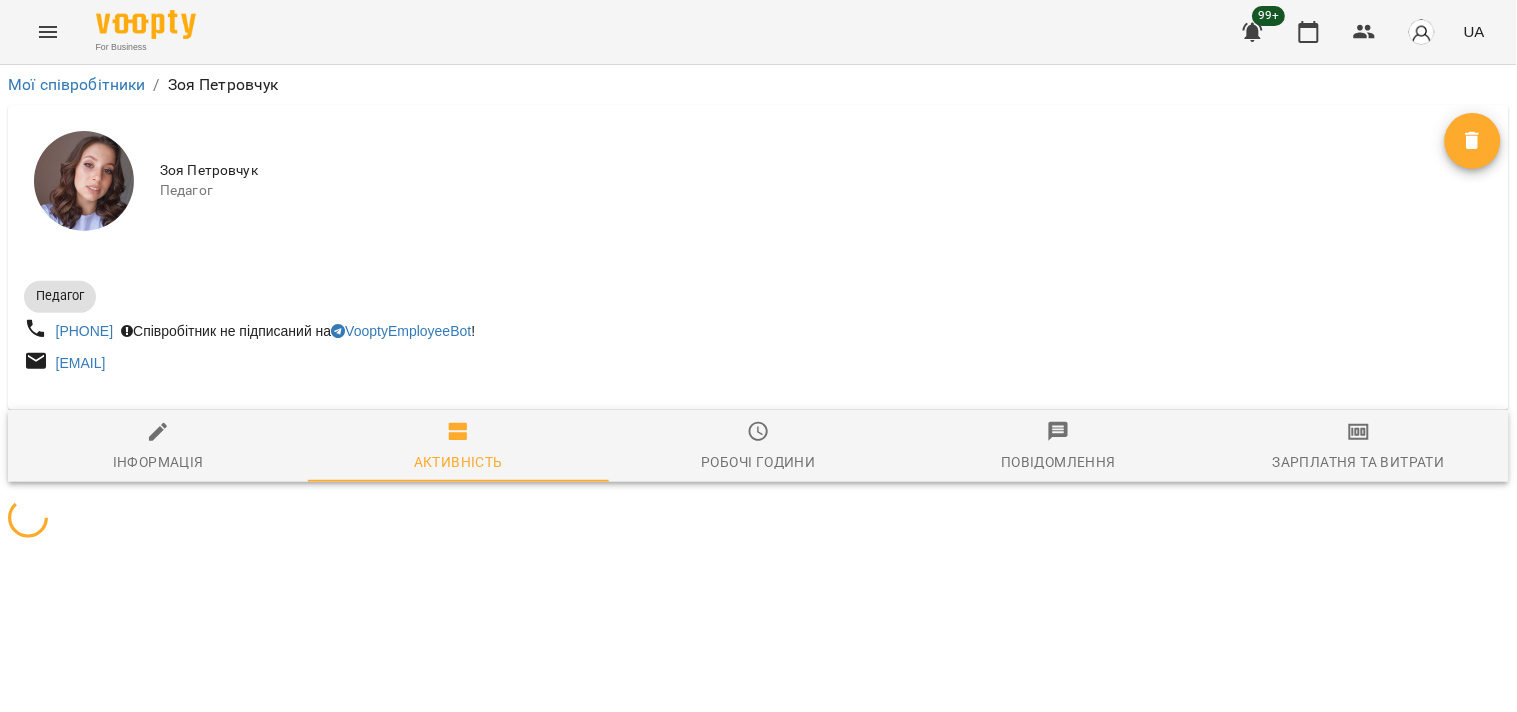 click on "Зарплатня та Витрати" at bounding box center [1359, 462] 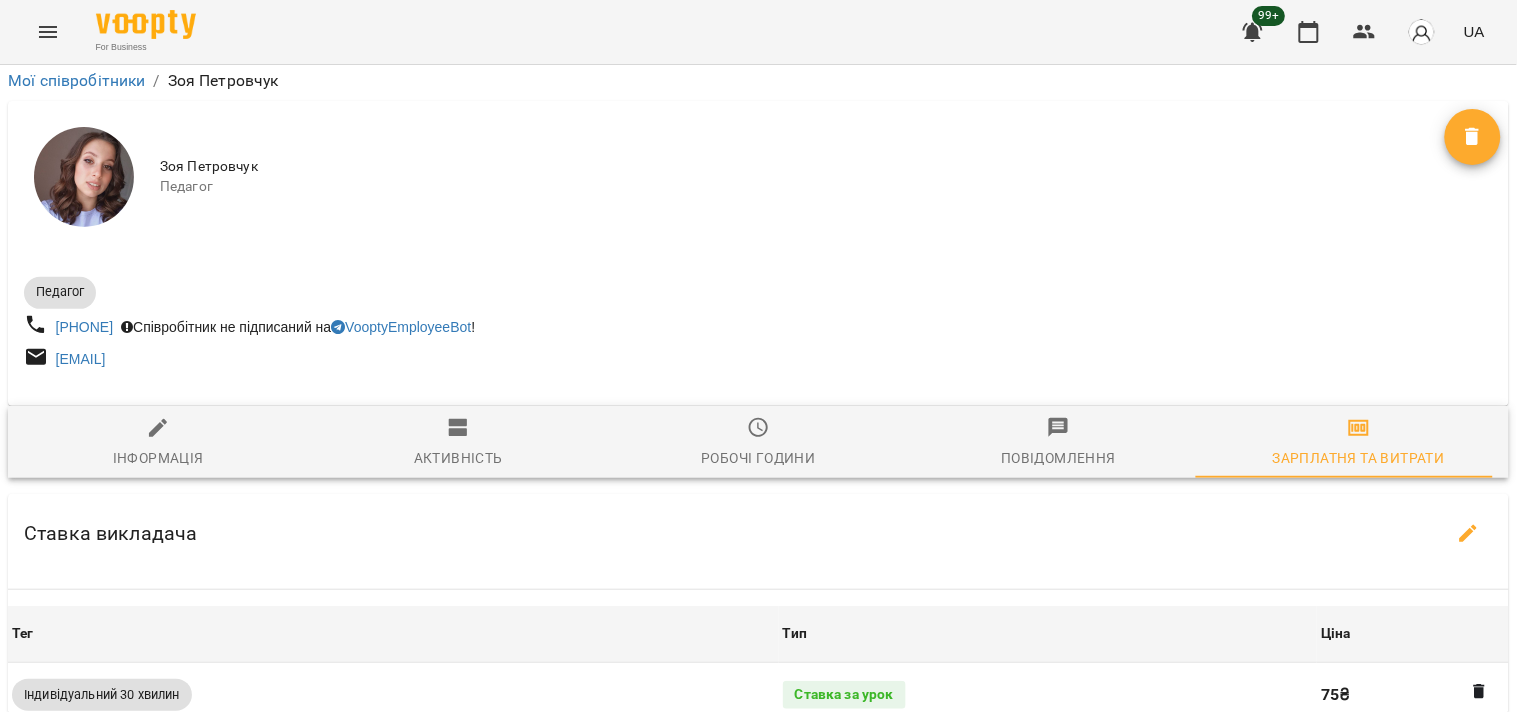 scroll, scrollTop: 777, scrollLeft: 0, axis: vertical 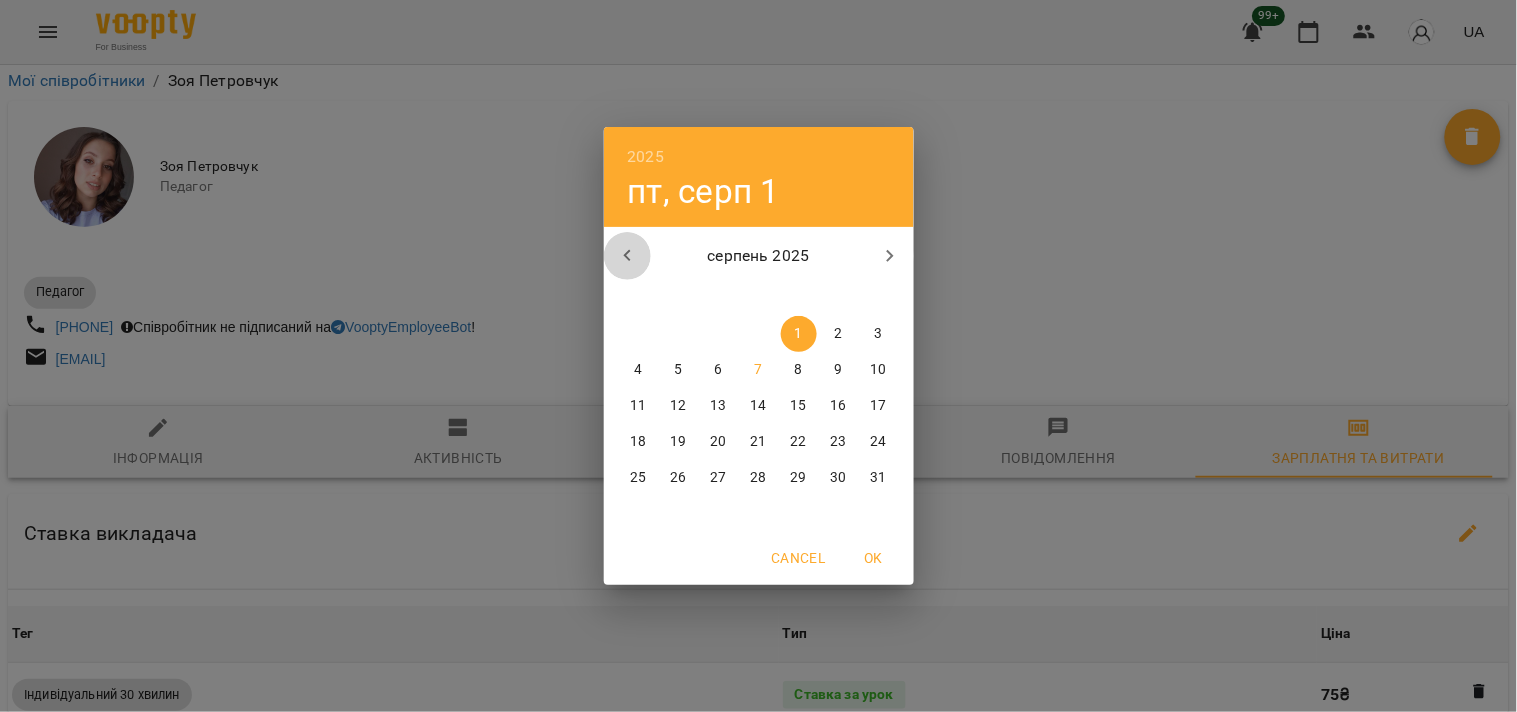 click 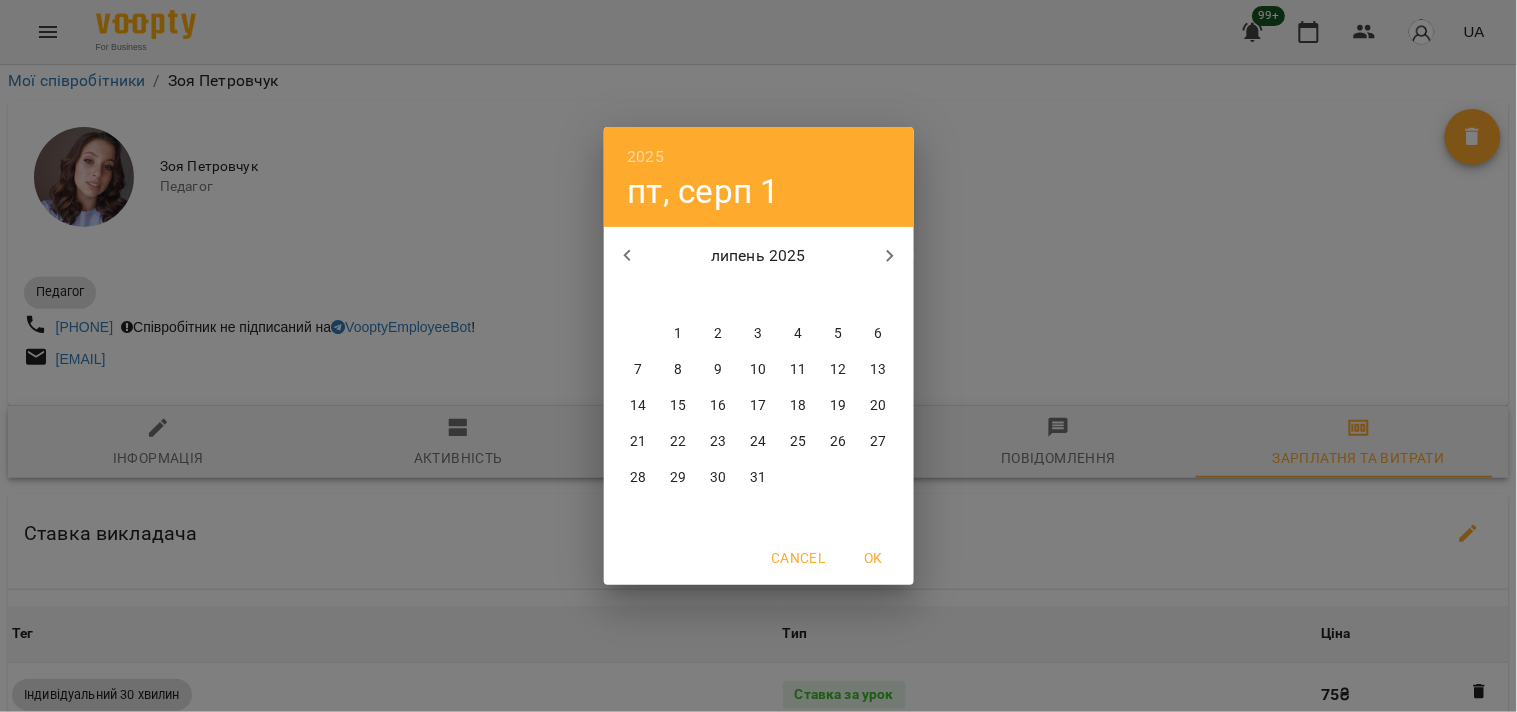 click on "1" at bounding box center [679, 334] 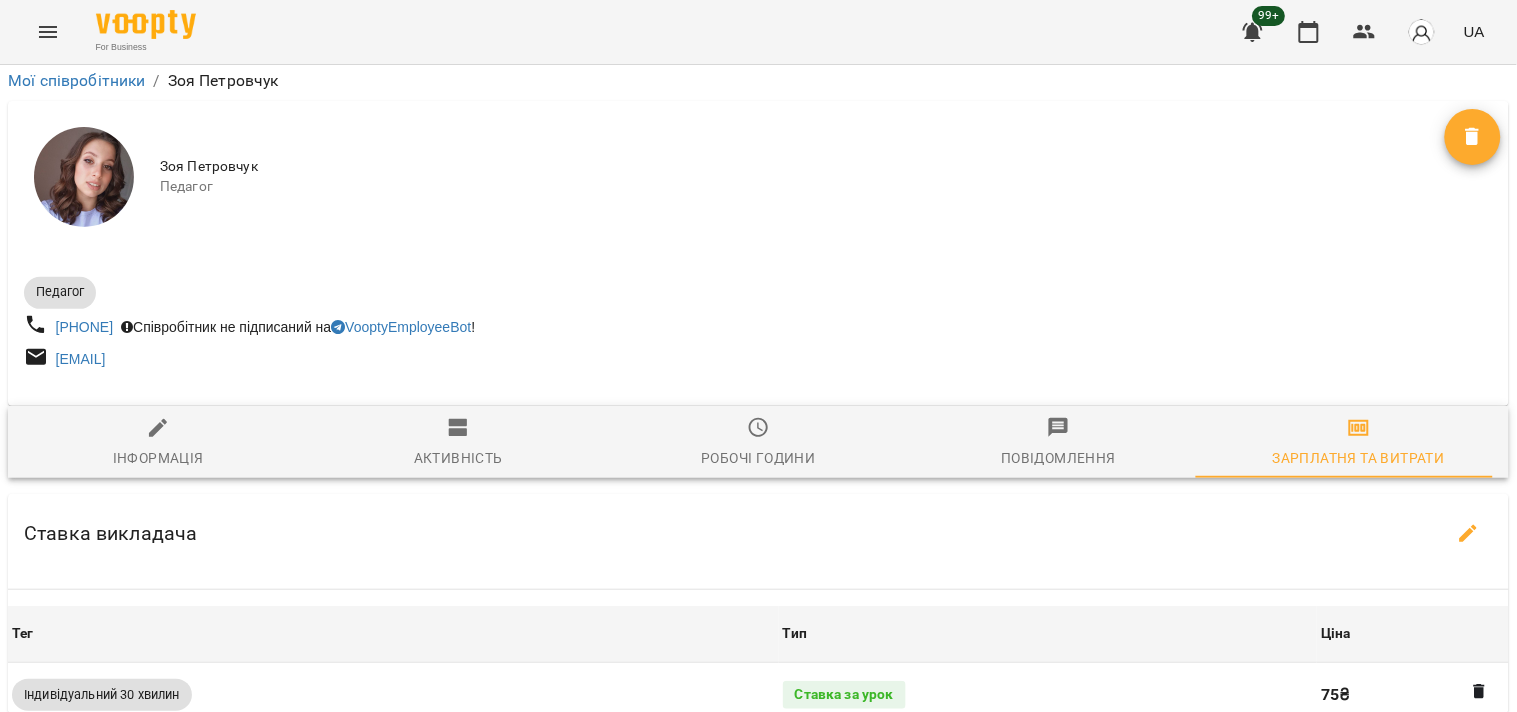 click on "**********" at bounding box center (790, 1197) 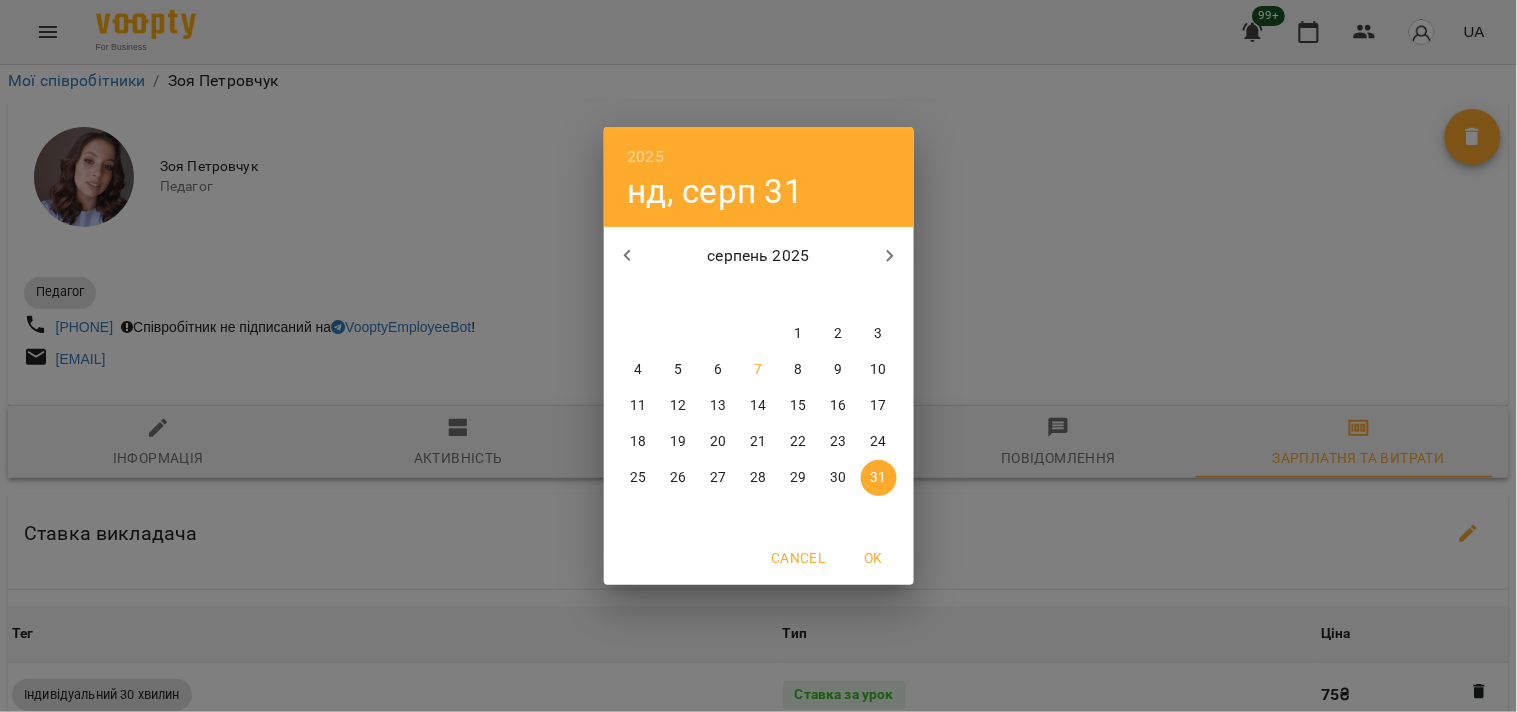 click 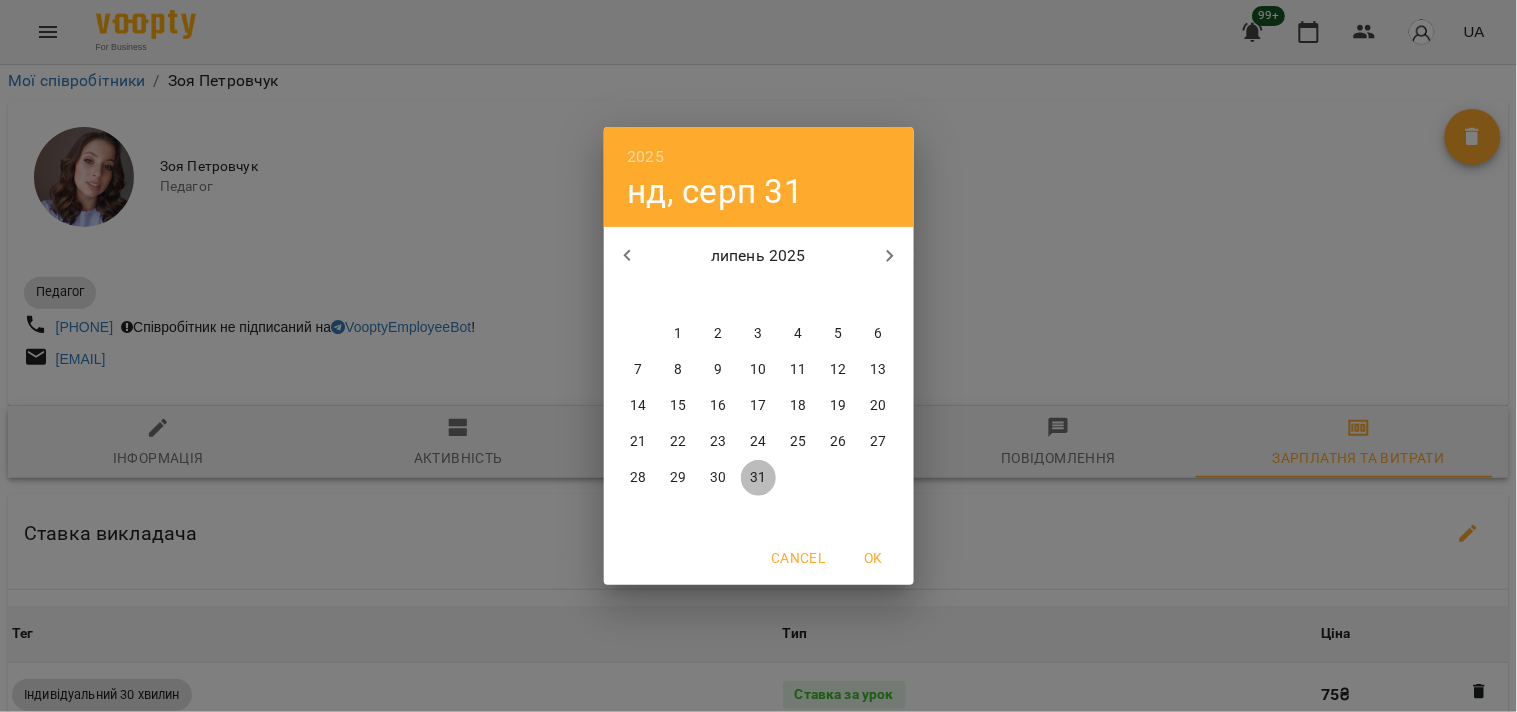 click on "31" at bounding box center [758, 478] 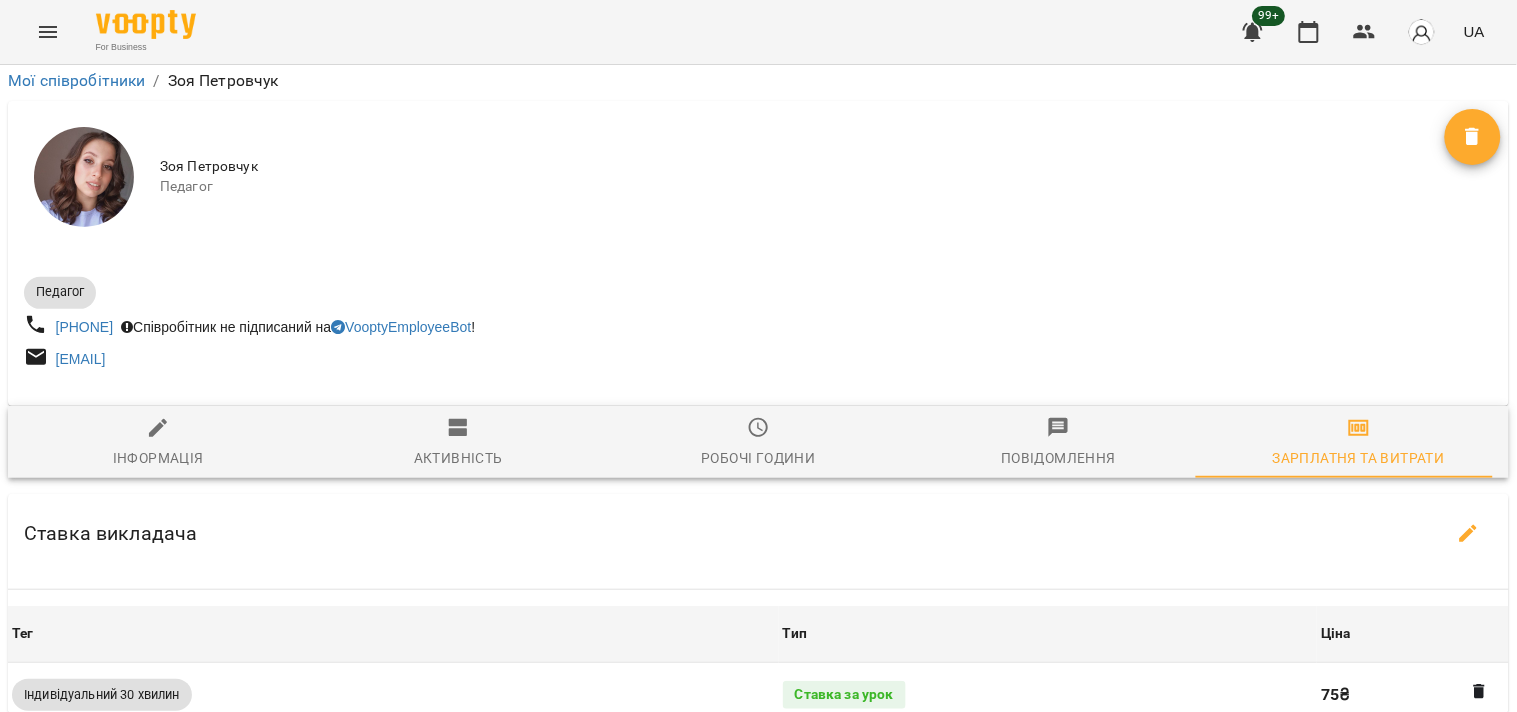 scroll, scrollTop: 694, scrollLeft: 0, axis: vertical 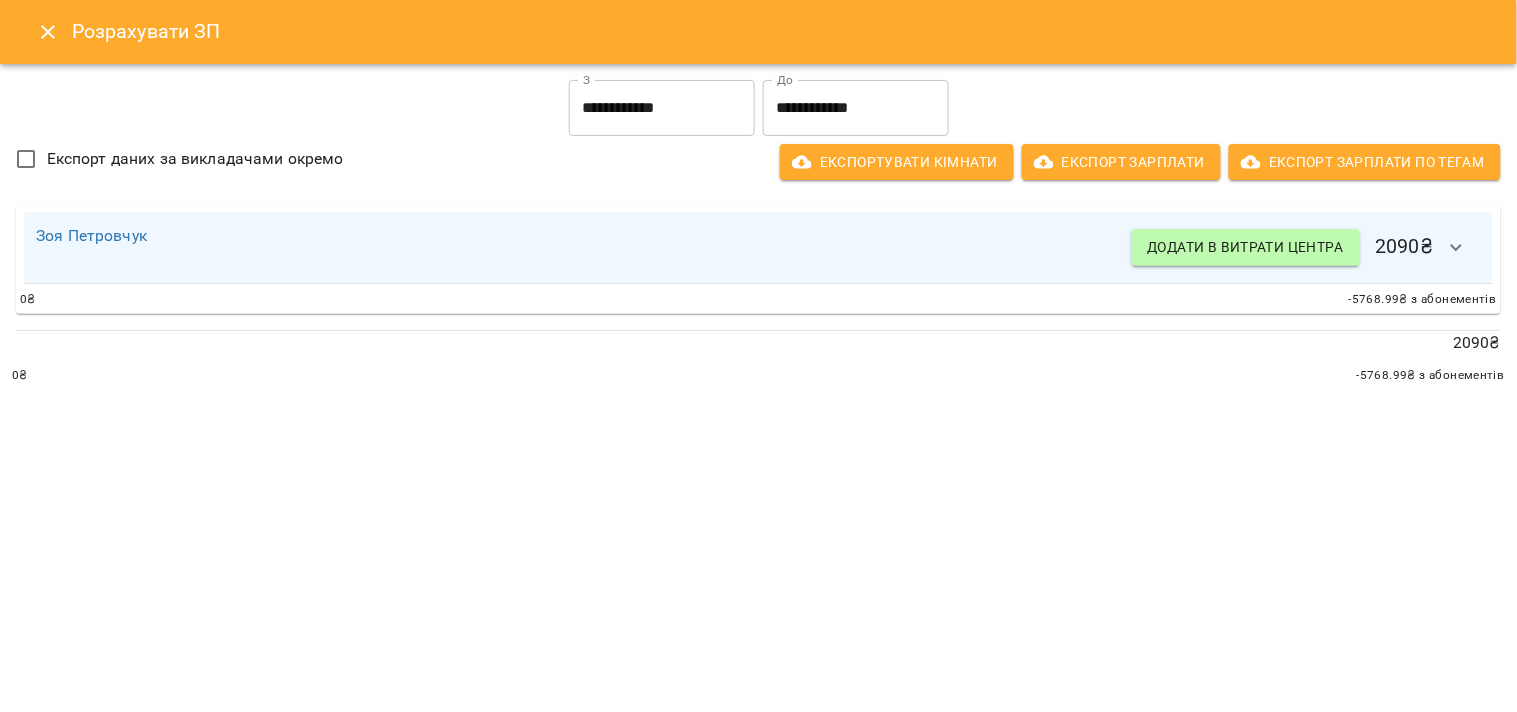 click 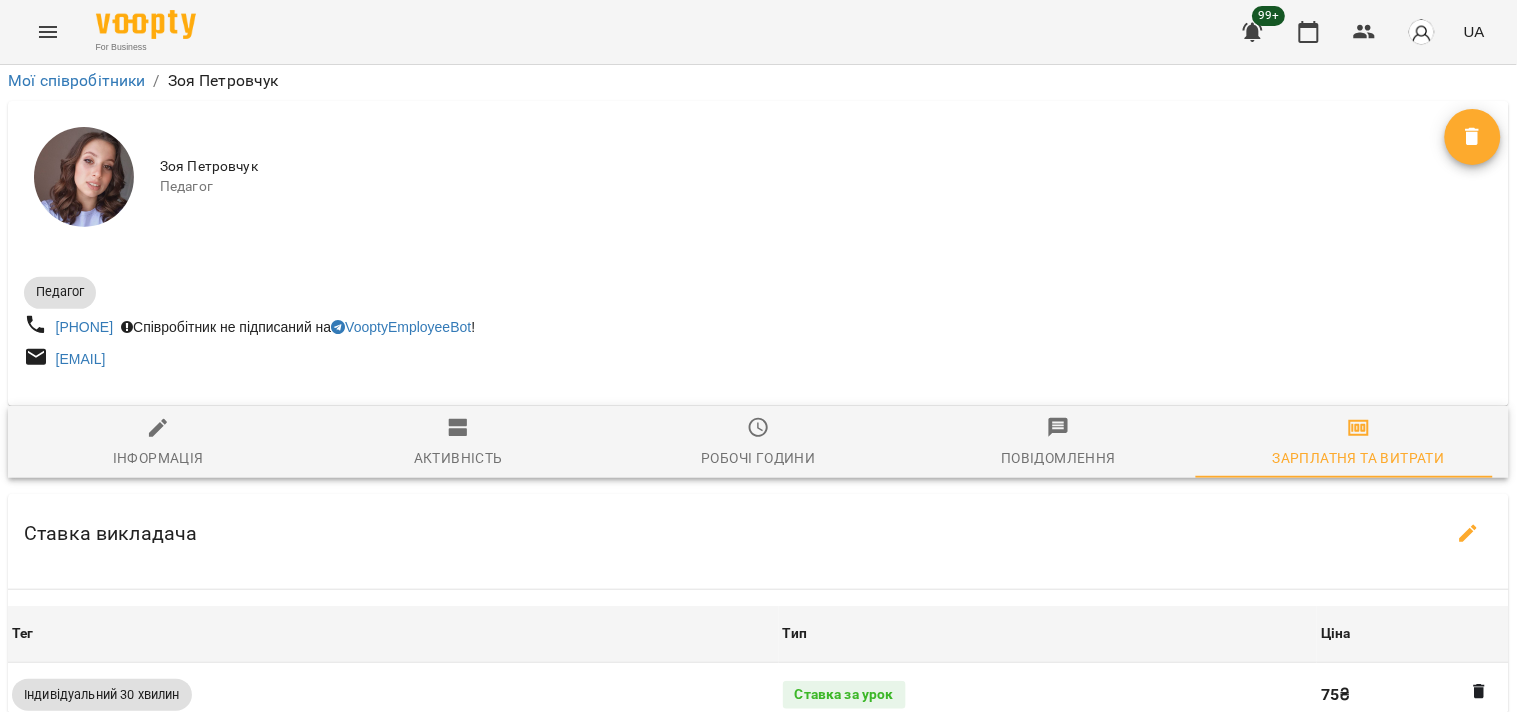 click on "Оновити" at bounding box center [952, 1197] 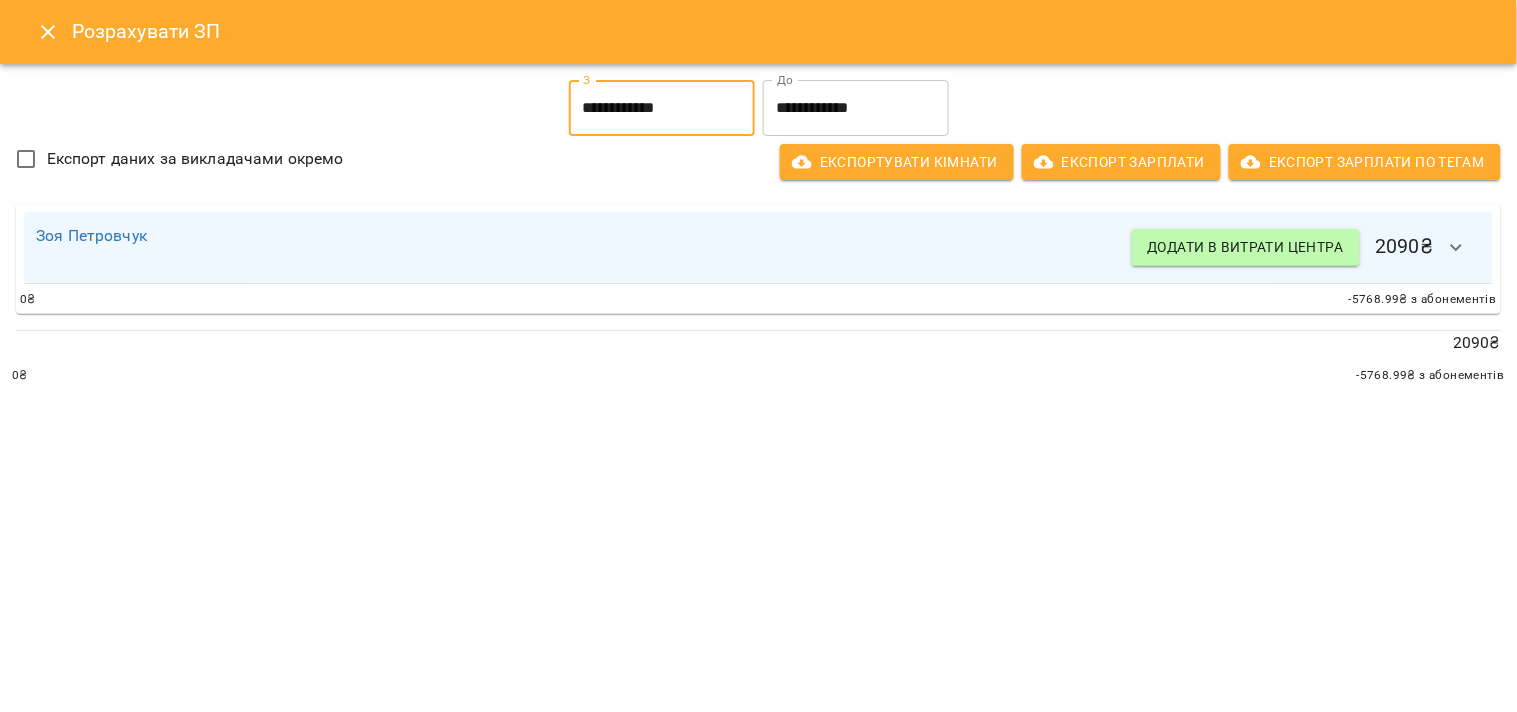 click on "**********" at bounding box center (662, 108) 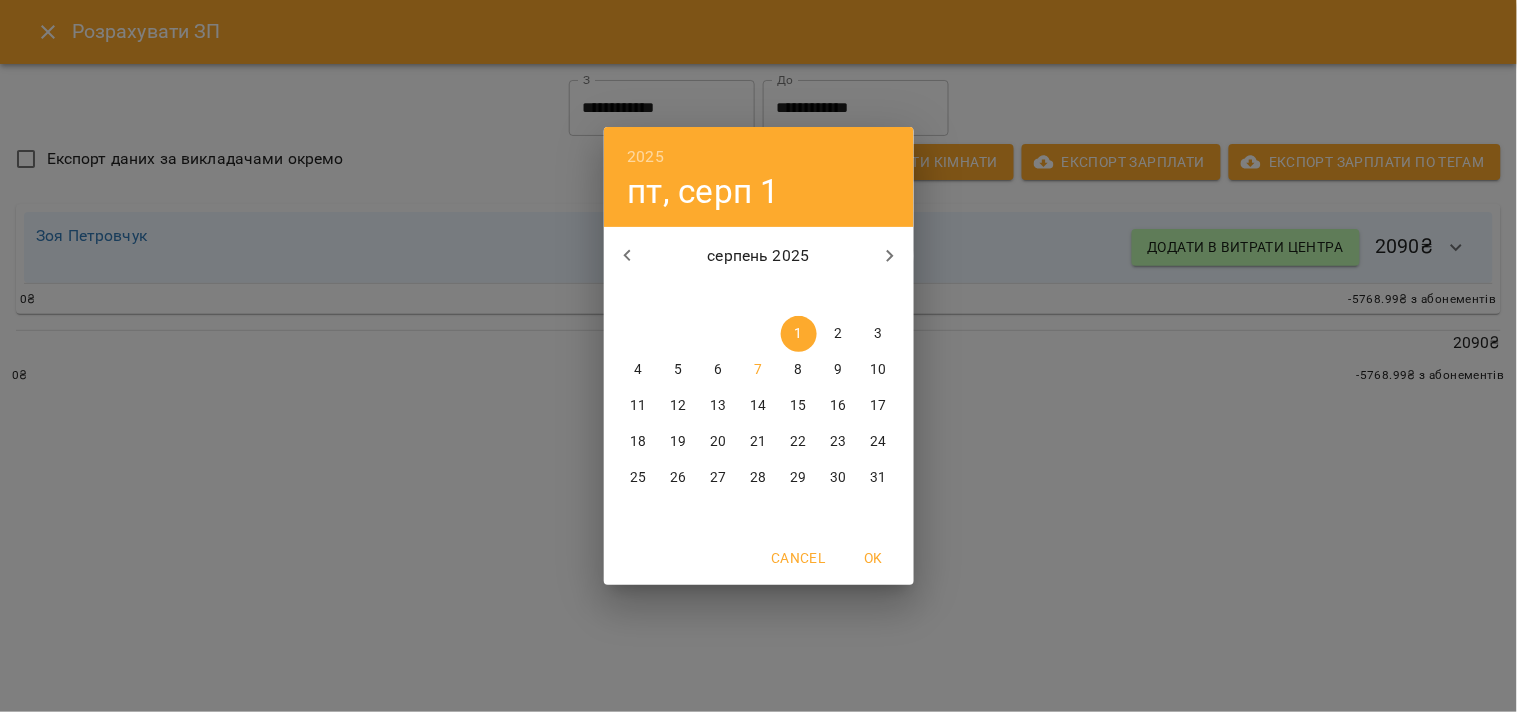 click 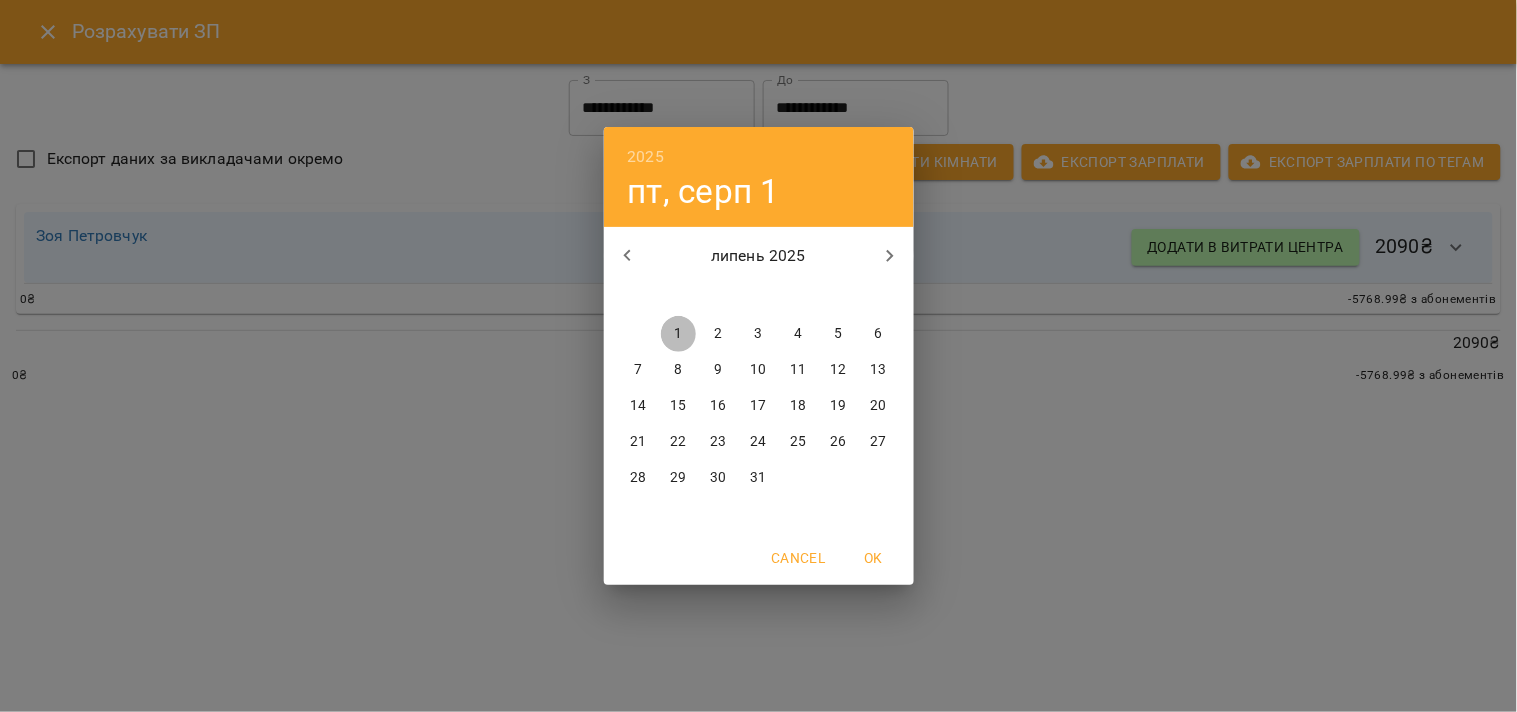 click on "1" at bounding box center [678, 334] 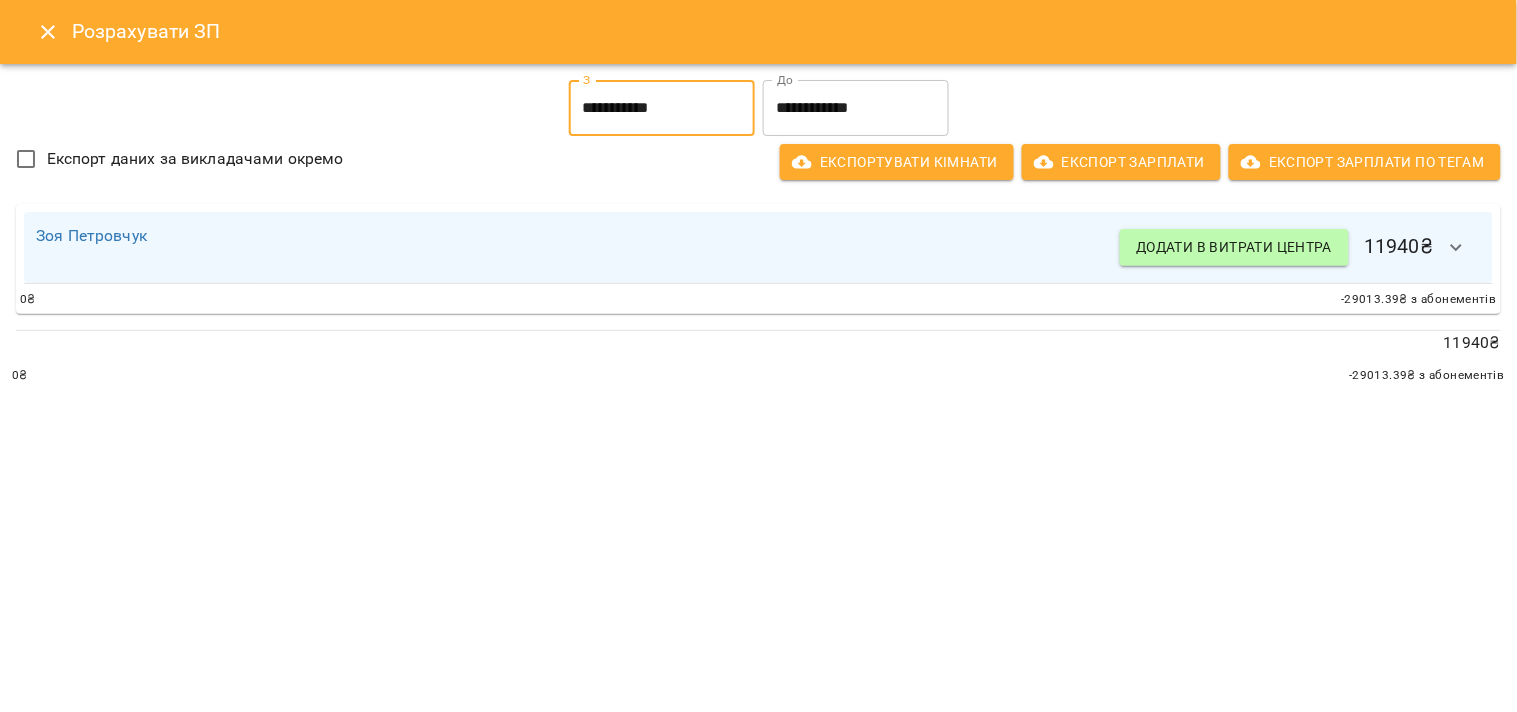 click on "**********" at bounding box center (856, 108) 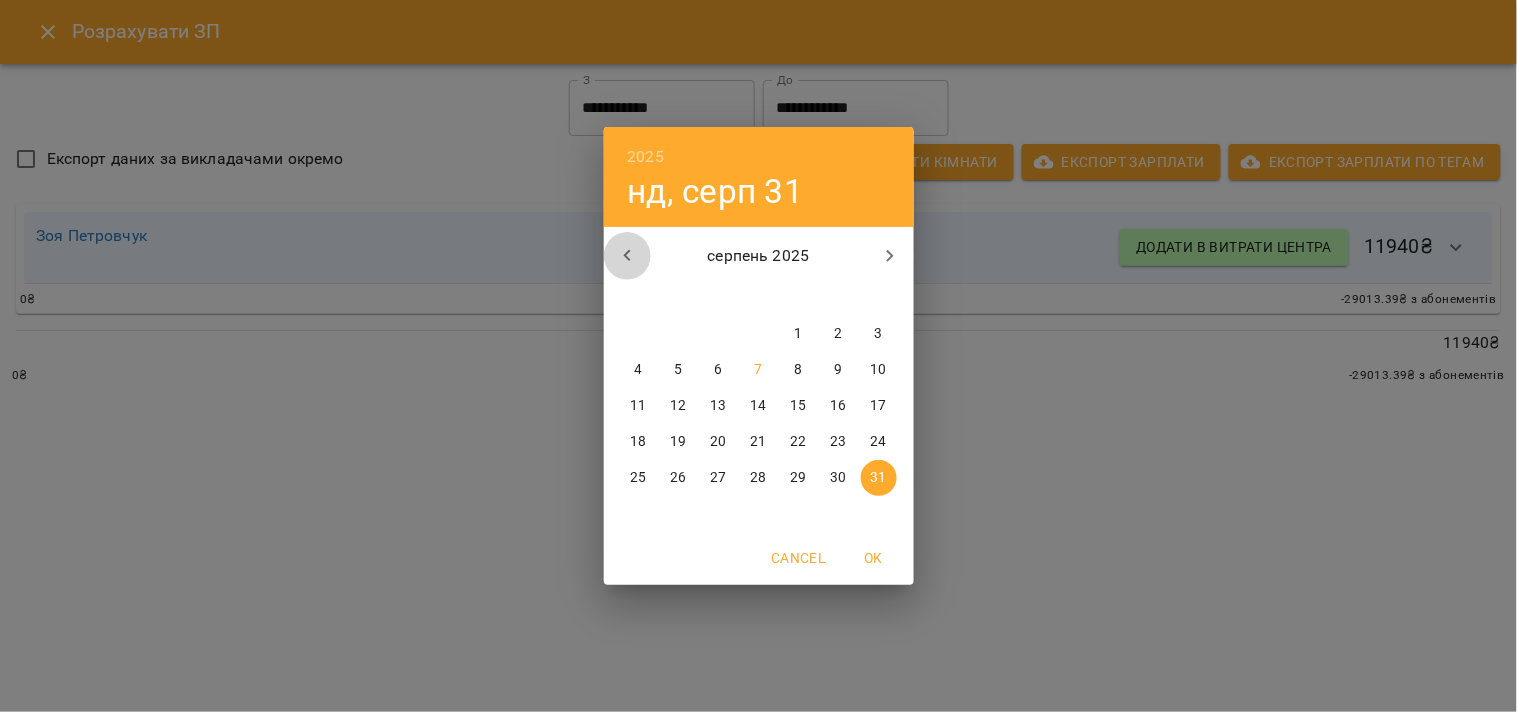 click at bounding box center (628, 256) 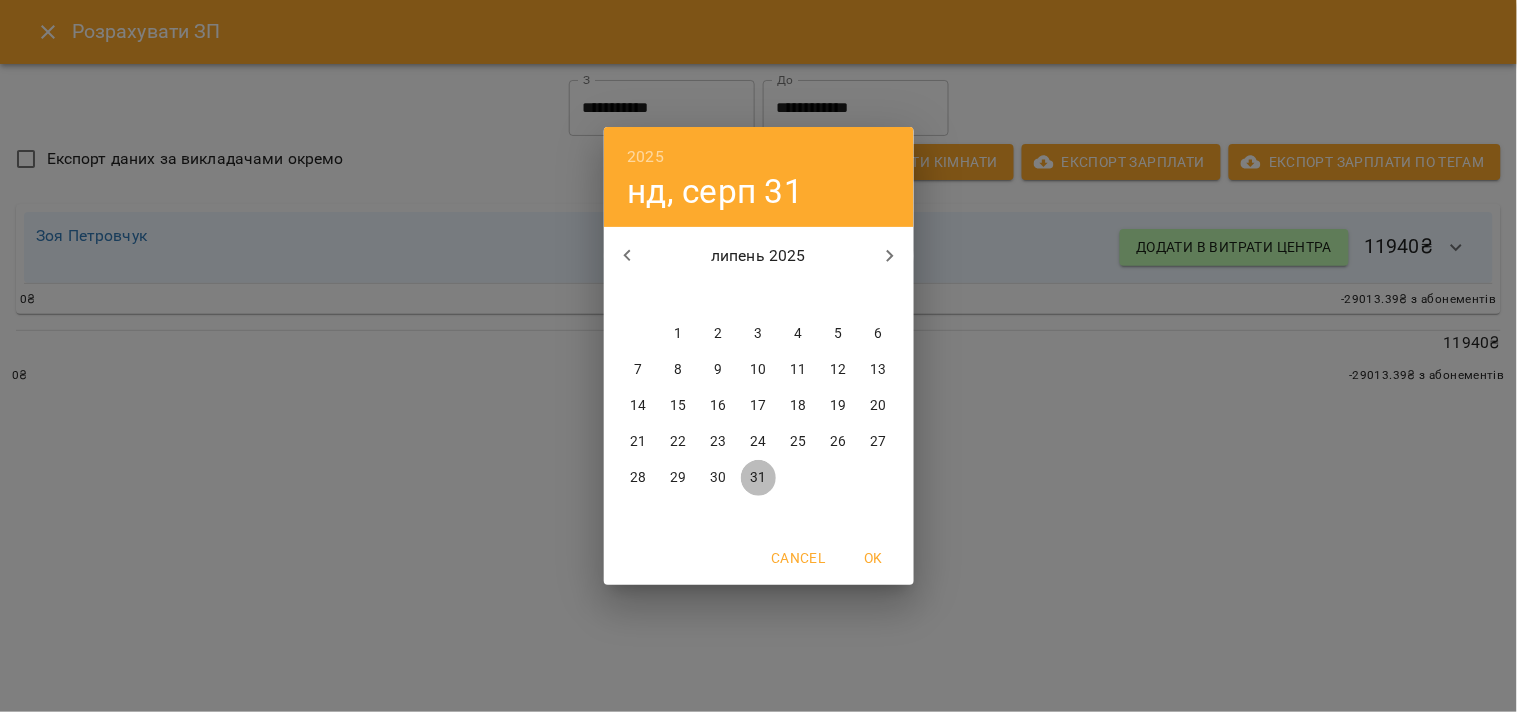 click on "31" at bounding box center [758, 478] 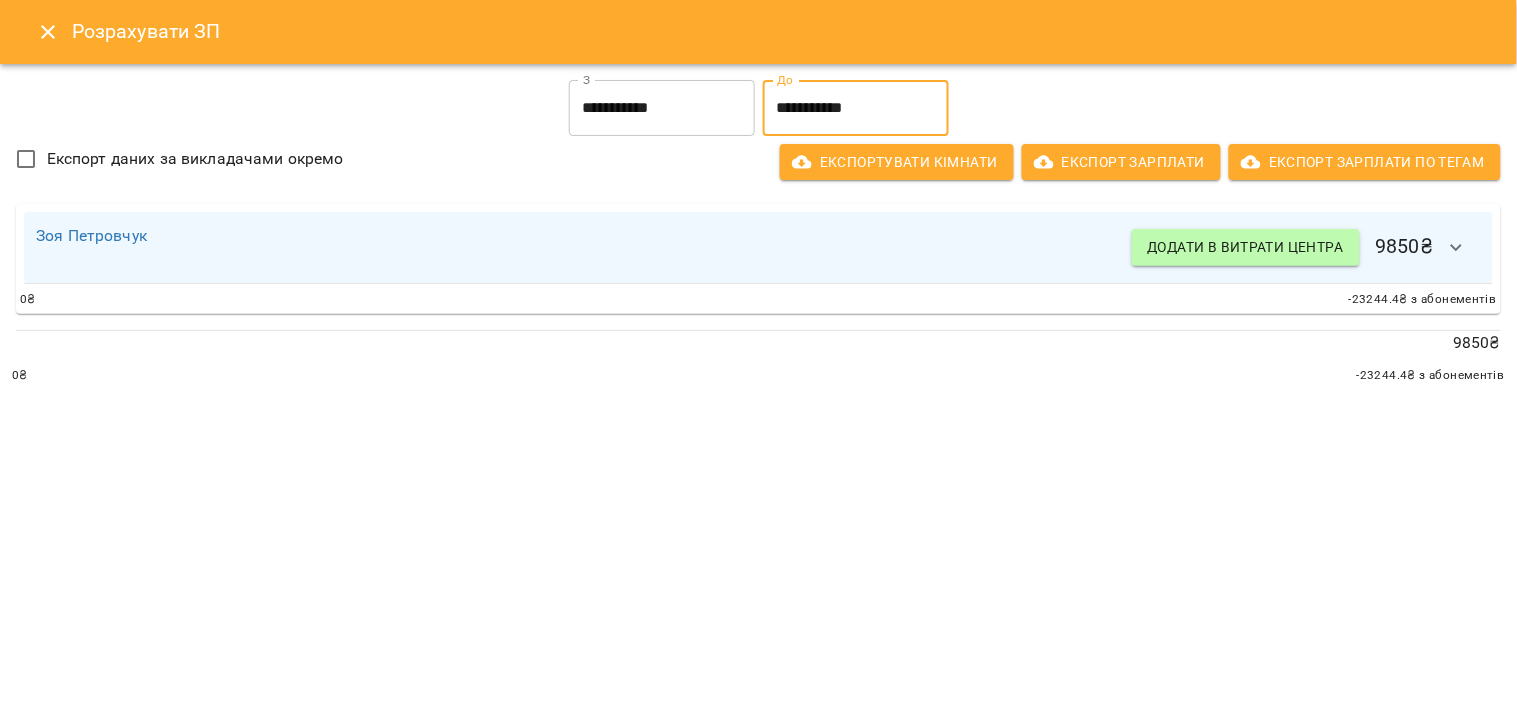 click 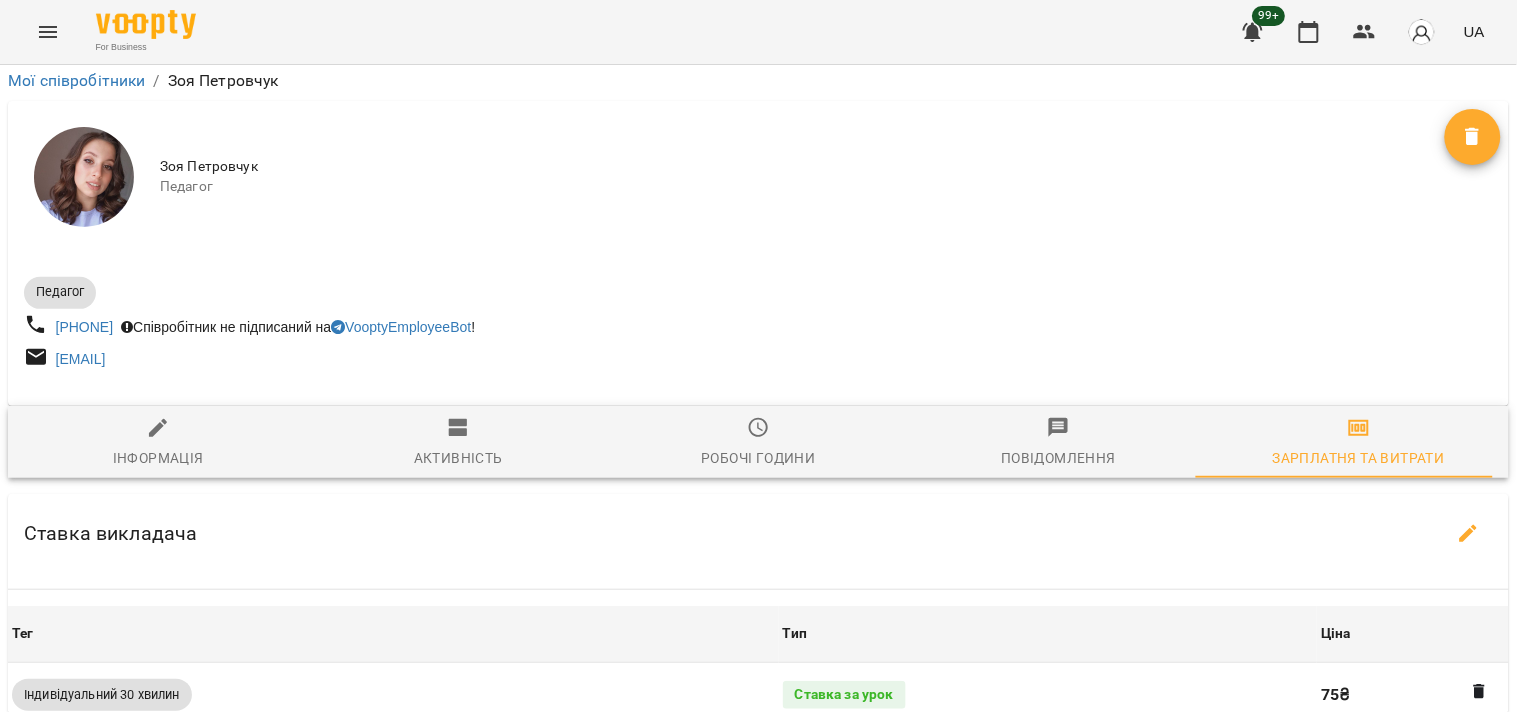 scroll, scrollTop: 0, scrollLeft: 0, axis: both 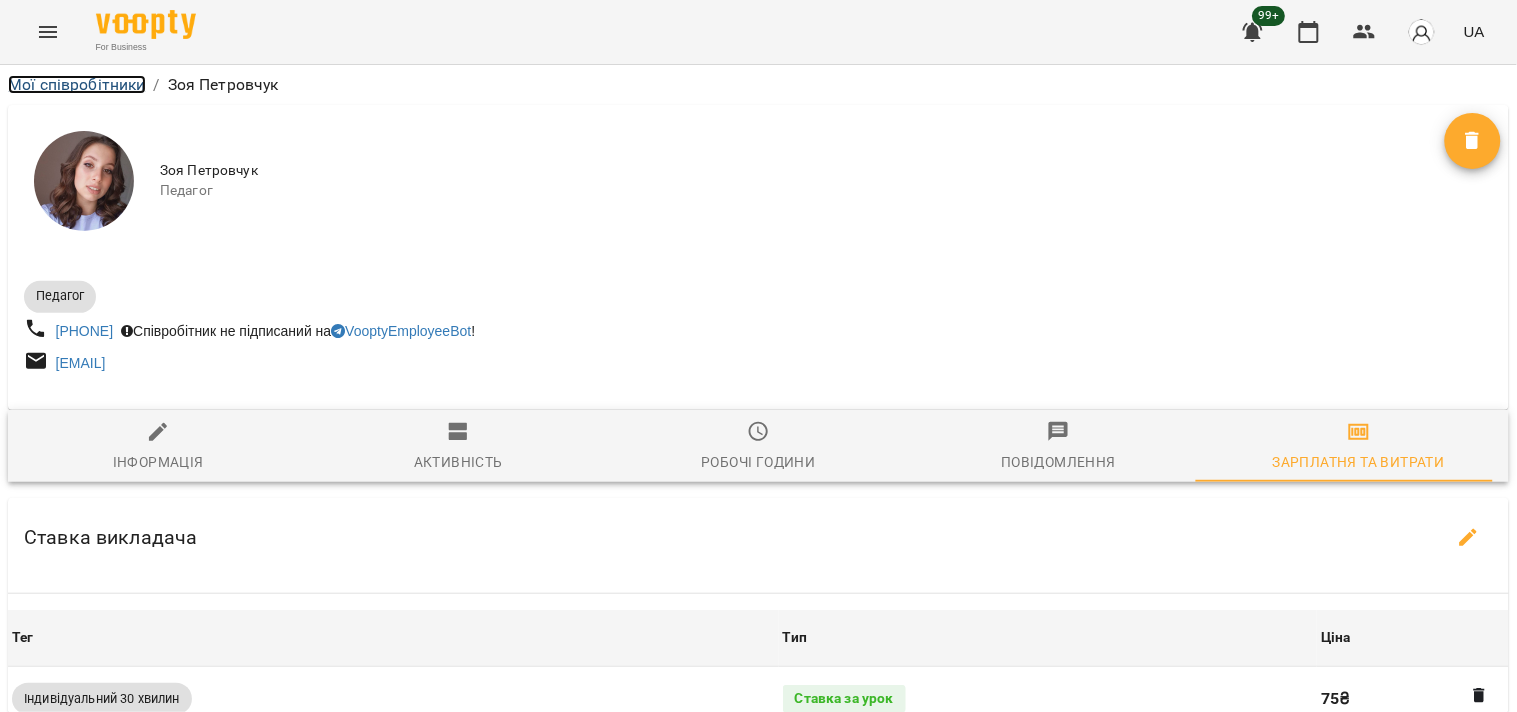 click on "Мої співробітники" at bounding box center (77, 84) 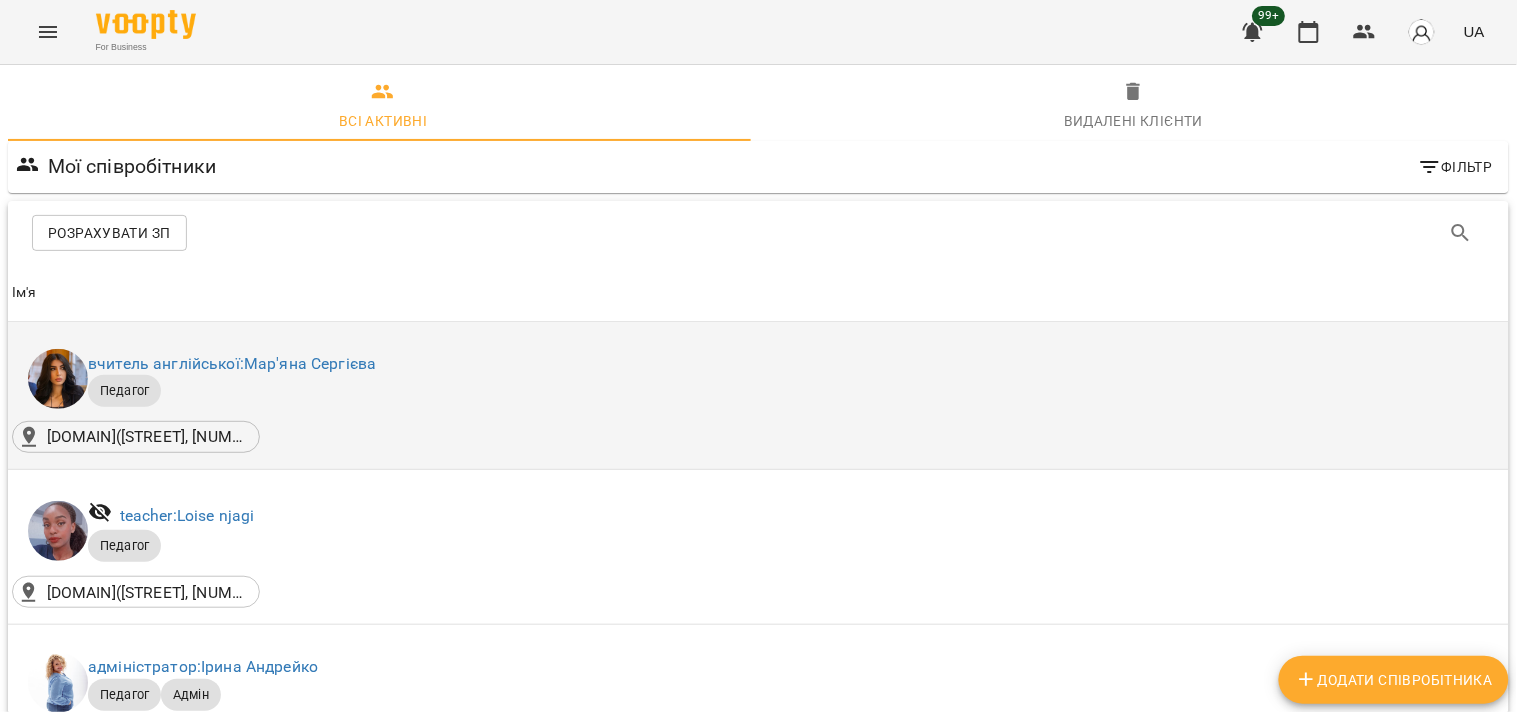 scroll, scrollTop: 111, scrollLeft: 0, axis: vertical 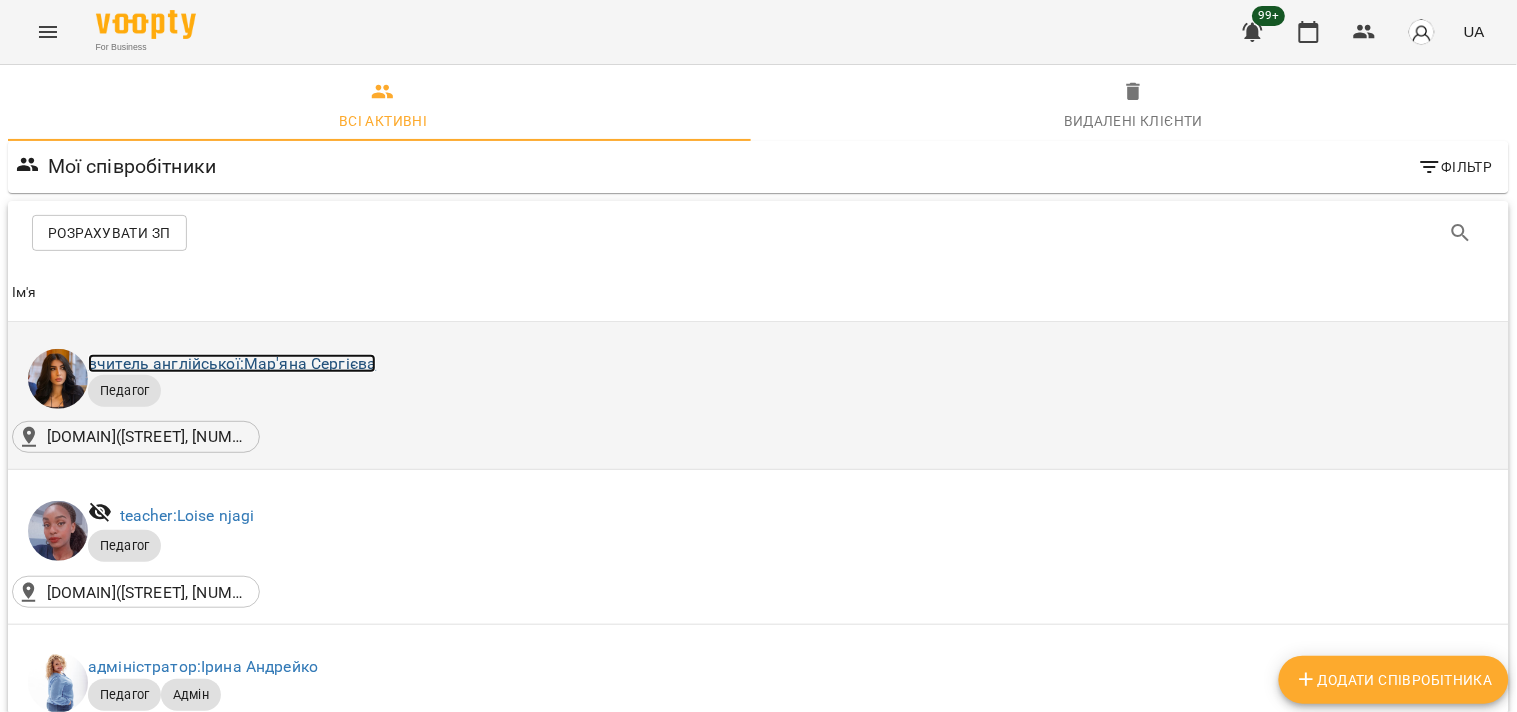 click on "вчитель англійської:   Мар'яна Сергієва" at bounding box center [232, 363] 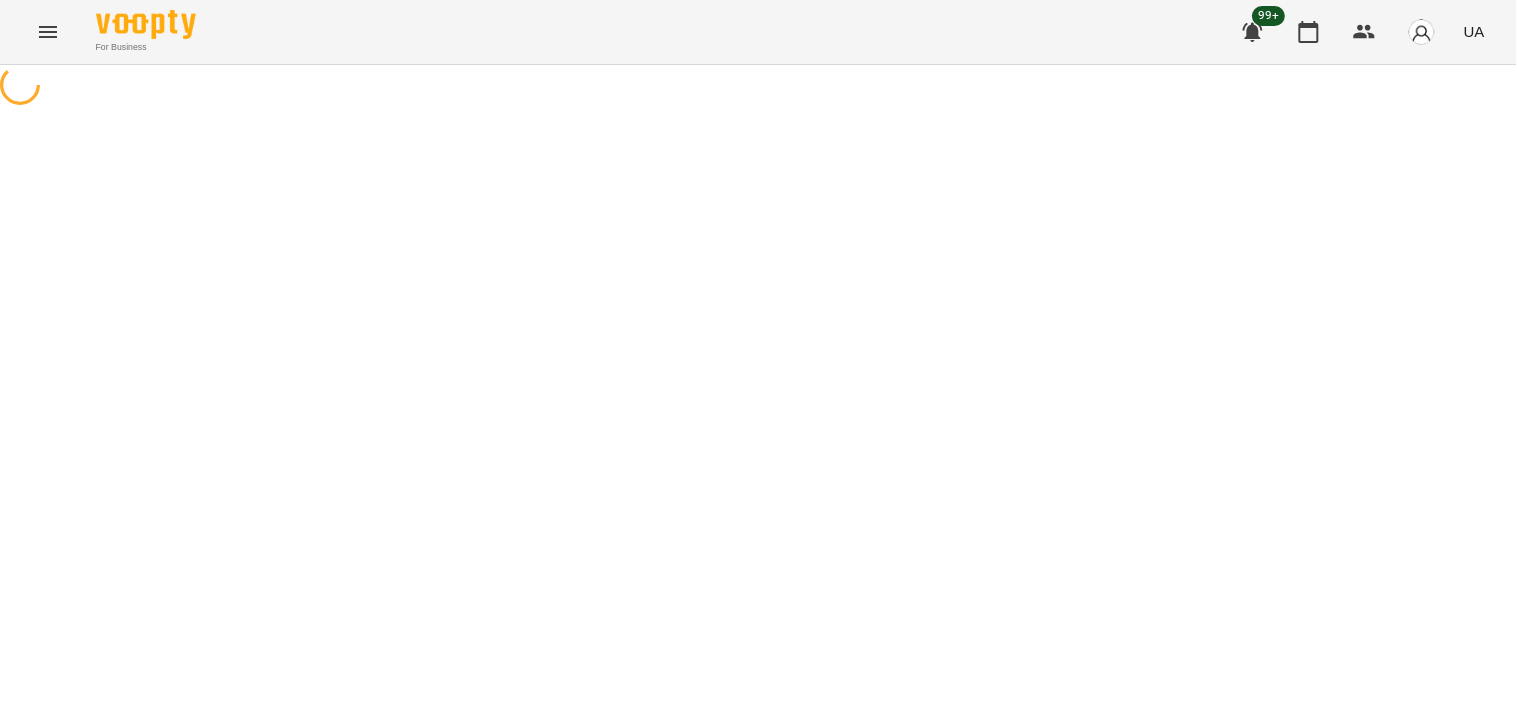 scroll, scrollTop: 0, scrollLeft: 0, axis: both 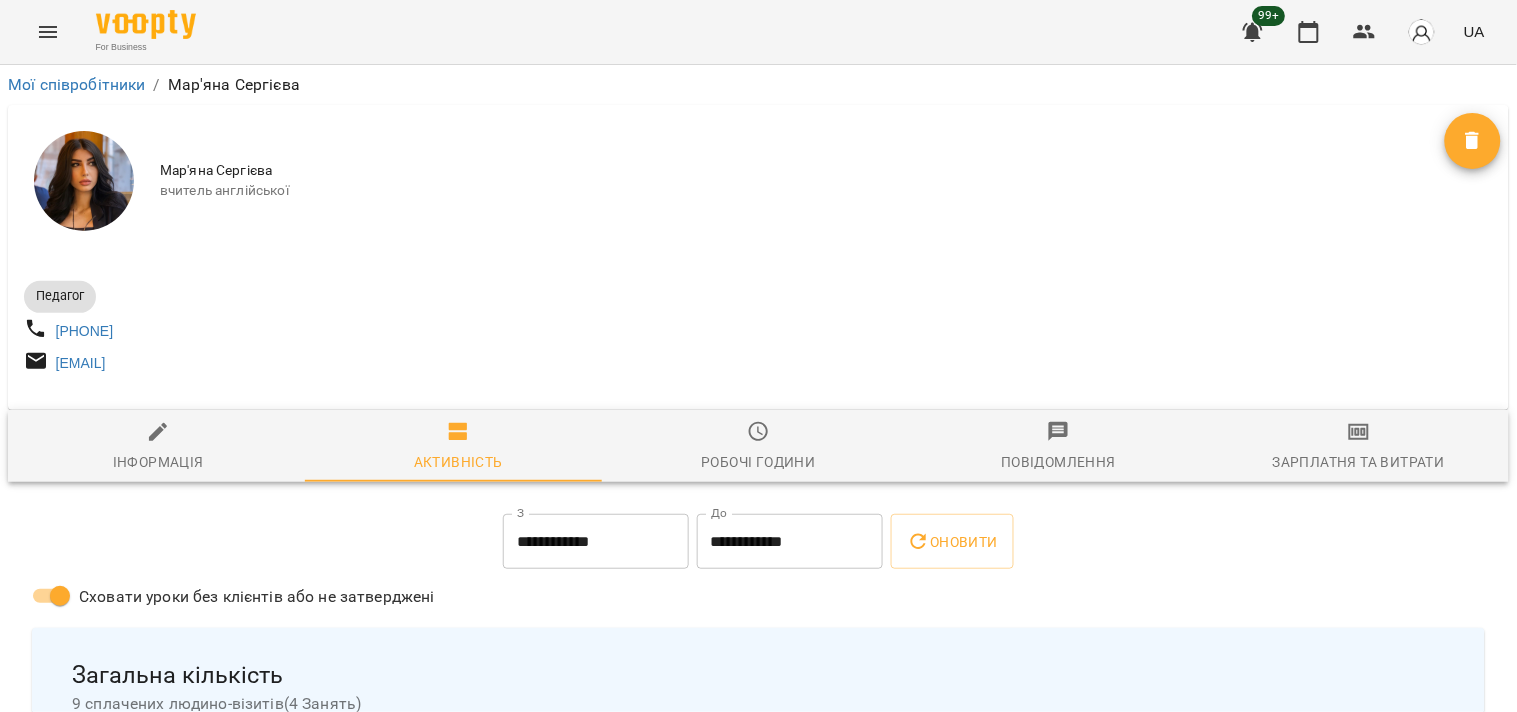 click on "Зарплатня та Витрати" at bounding box center (1359, 447) 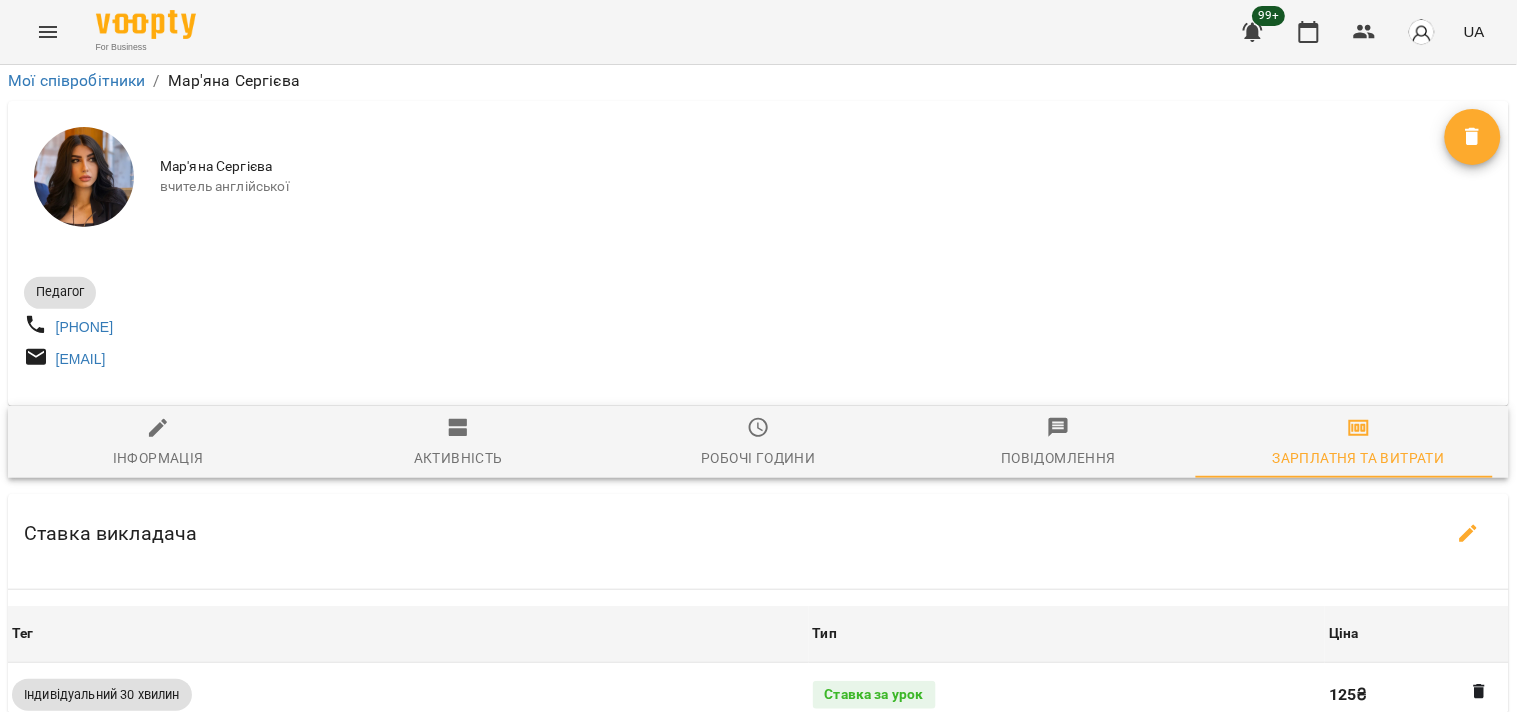 scroll, scrollTop: 1222, scrollLeft: 0, axis: vertical 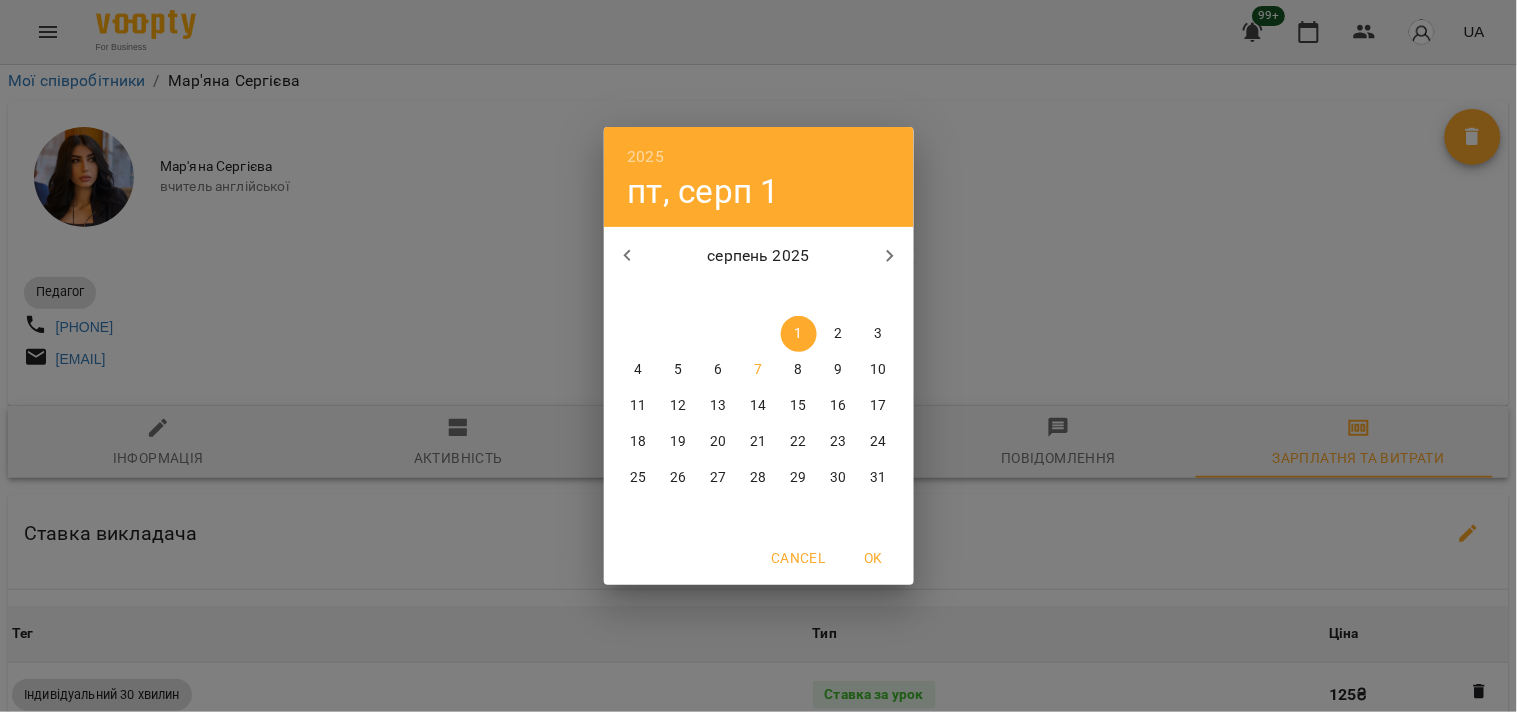 click at bounding box center [628, 256] 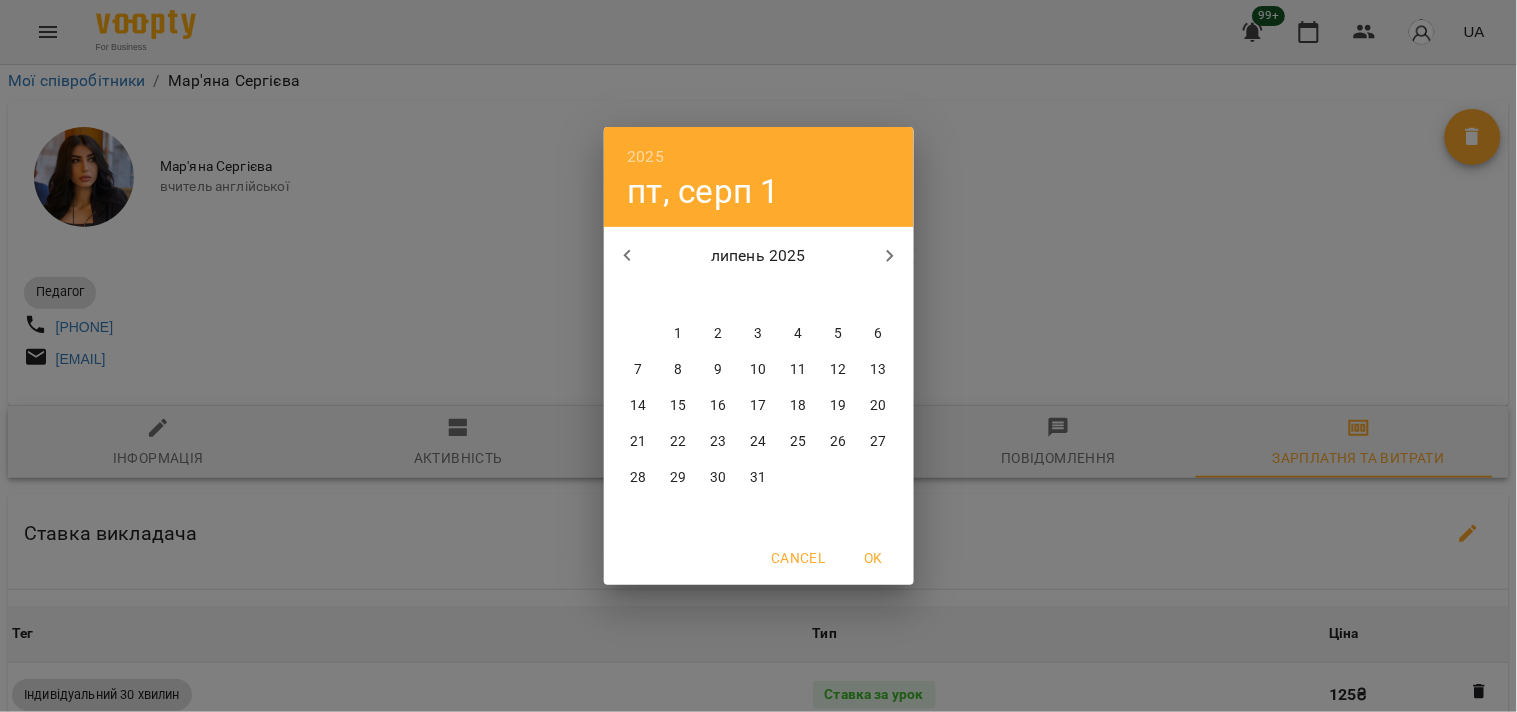 click on "1" at bounding box center (678, 334) 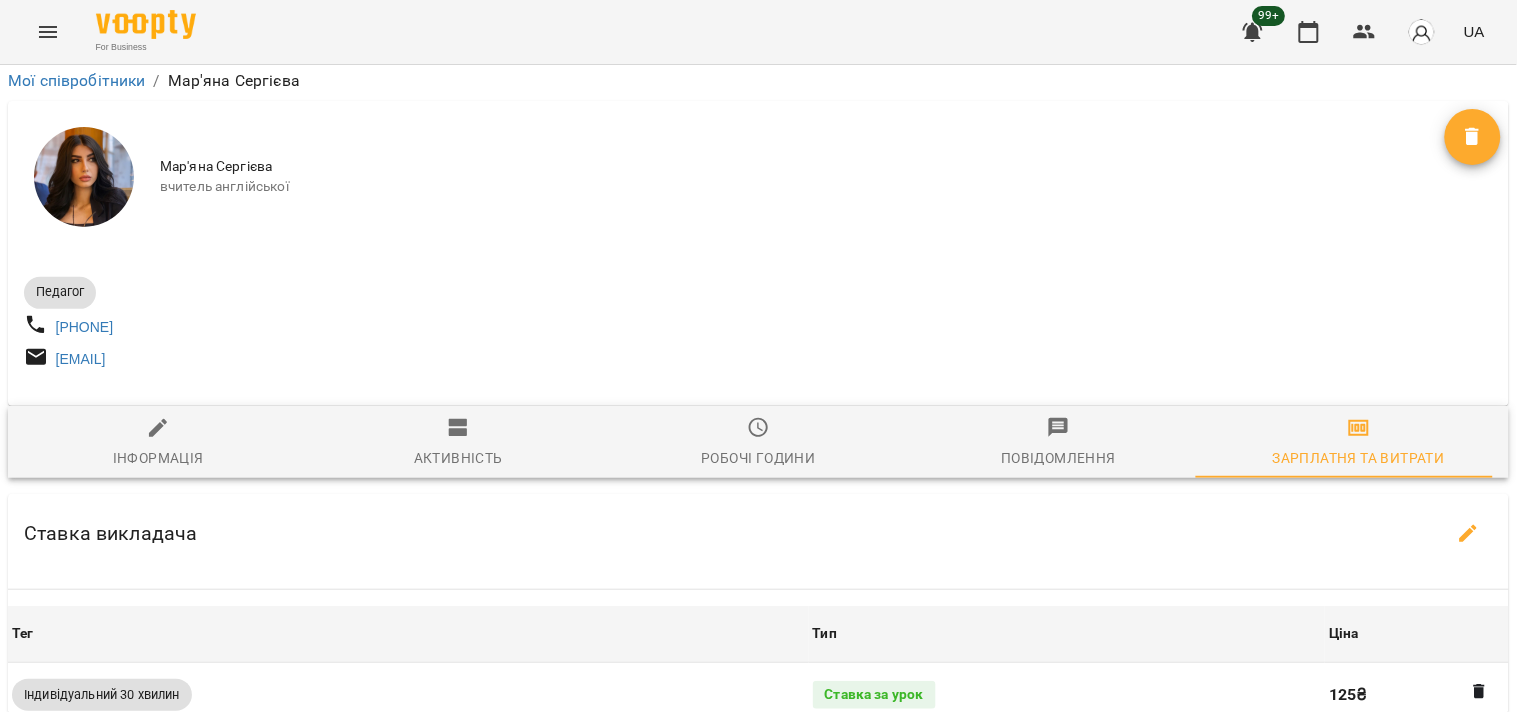 click on "**********" at bounding box center (790, 1587) 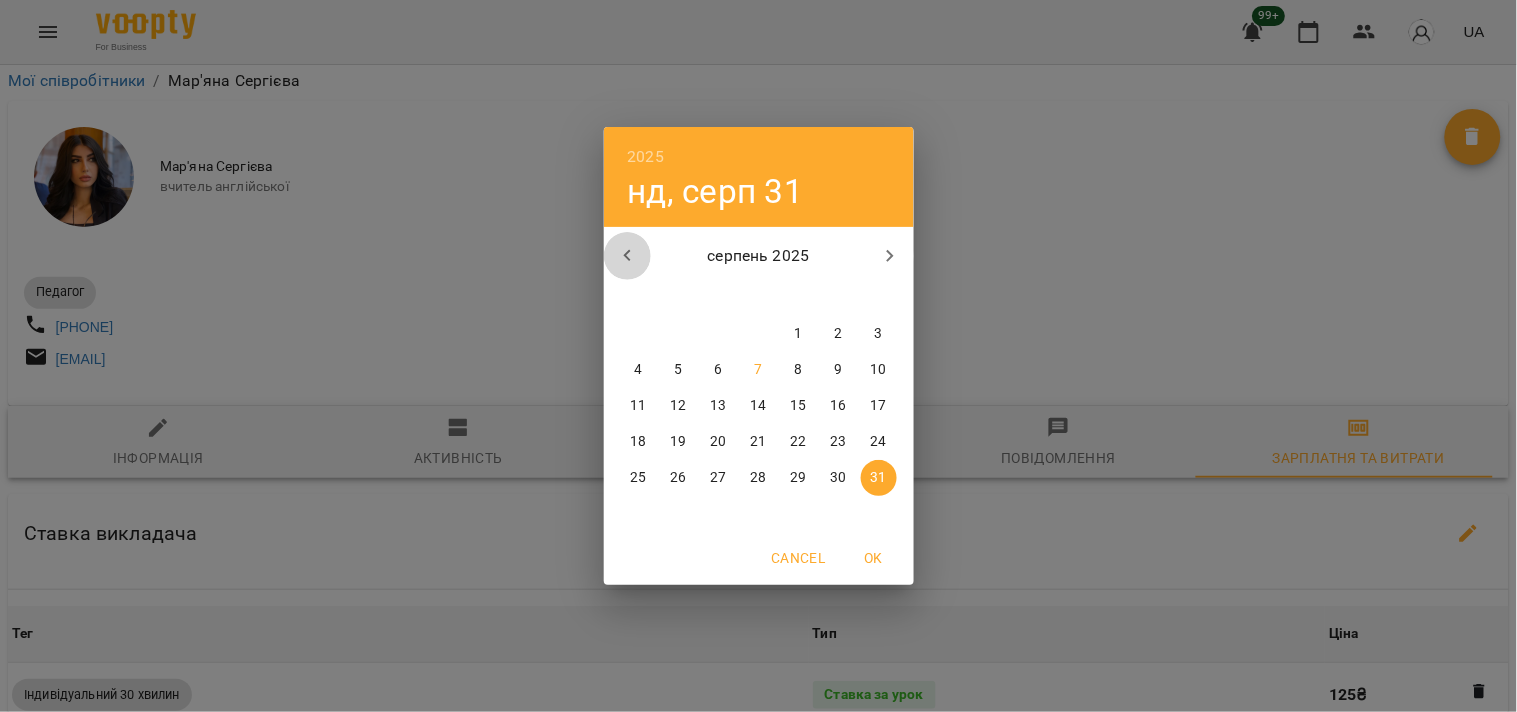 click 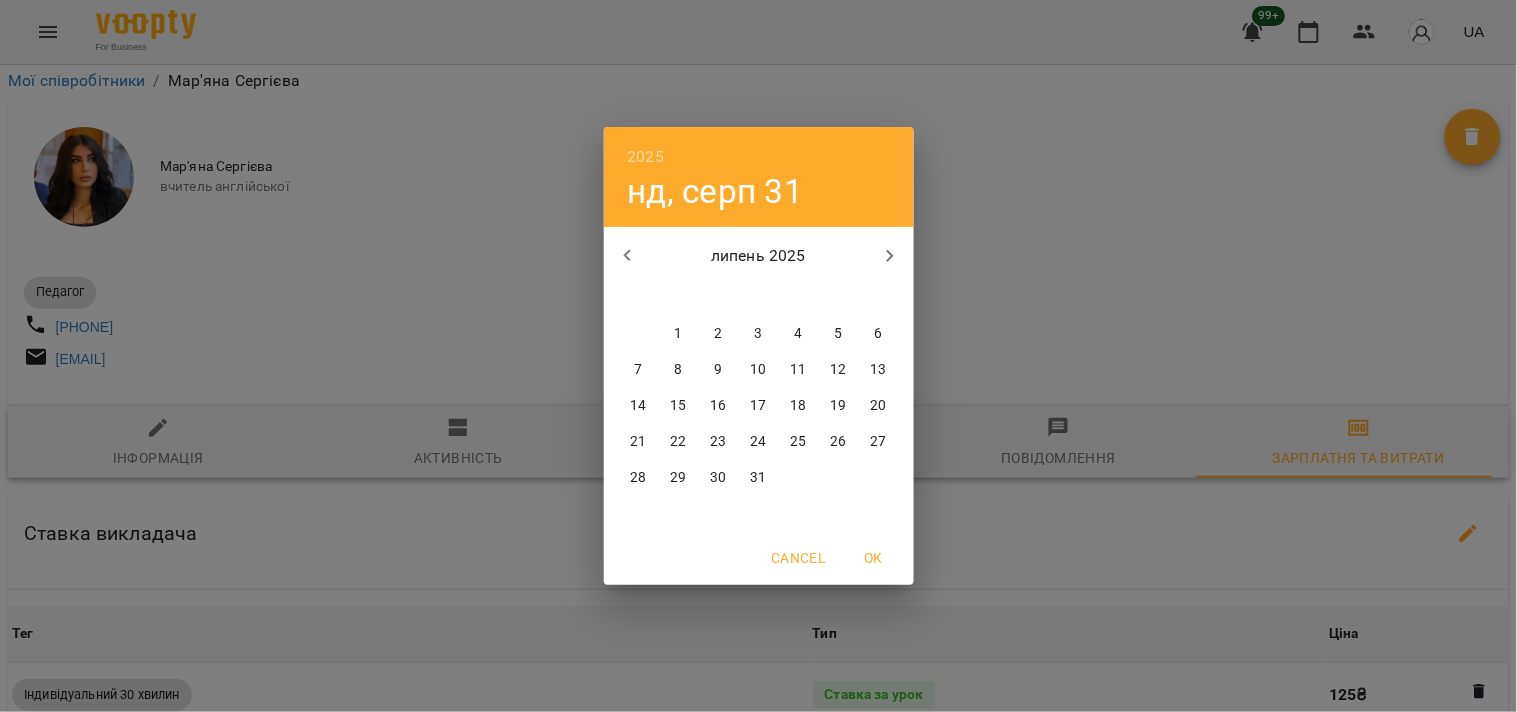 click on "31" at bounding box center [758, 478] 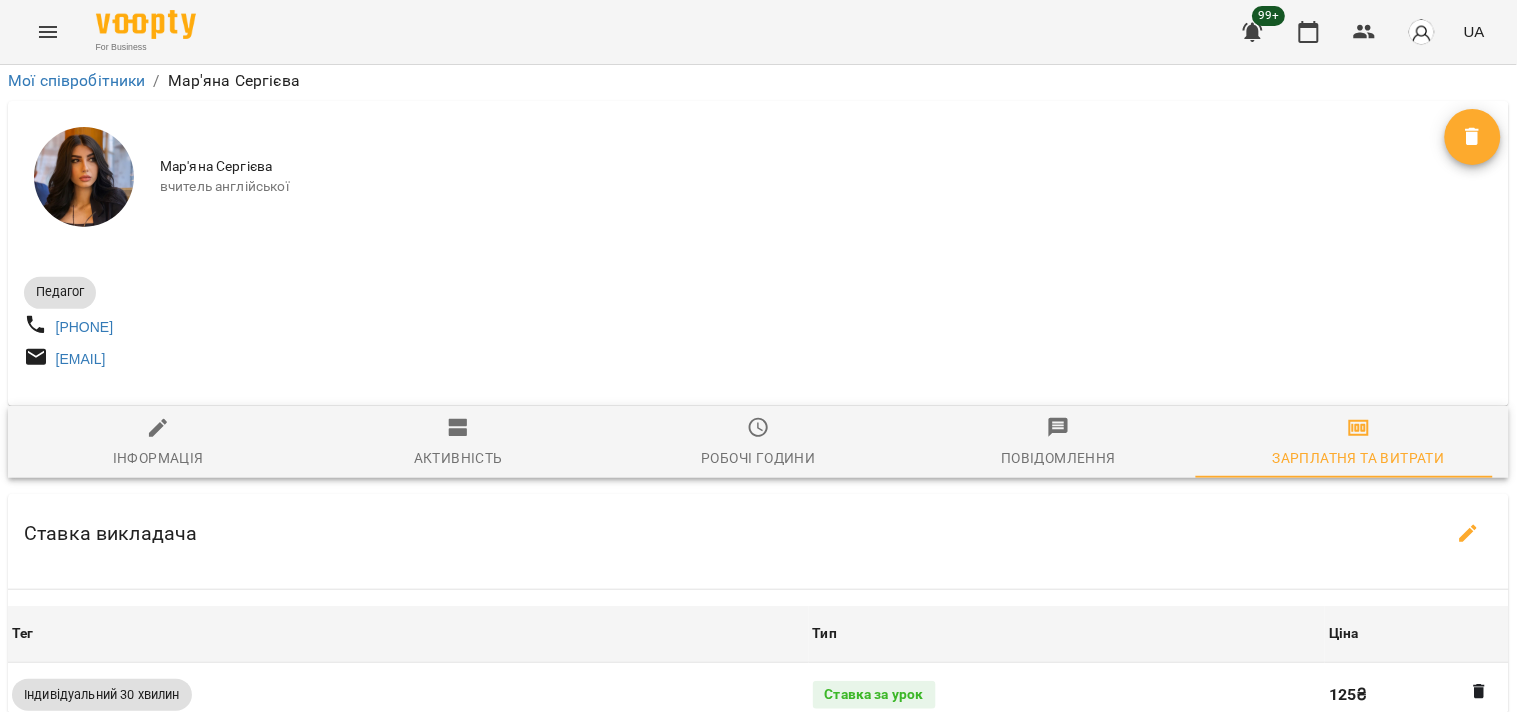 click on "Оновити" at bounding box center (952, 1587) 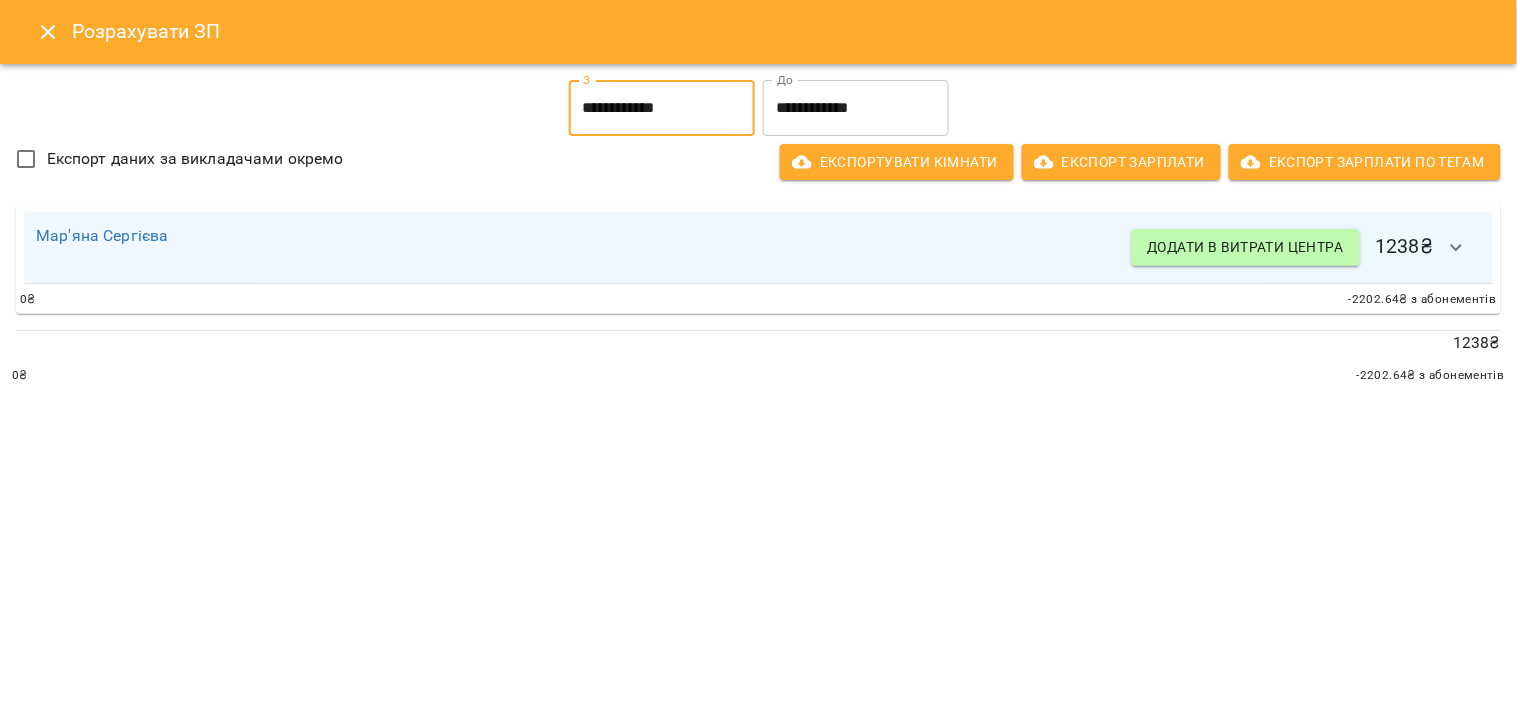click on "**********" at bounding box center (662, 108) 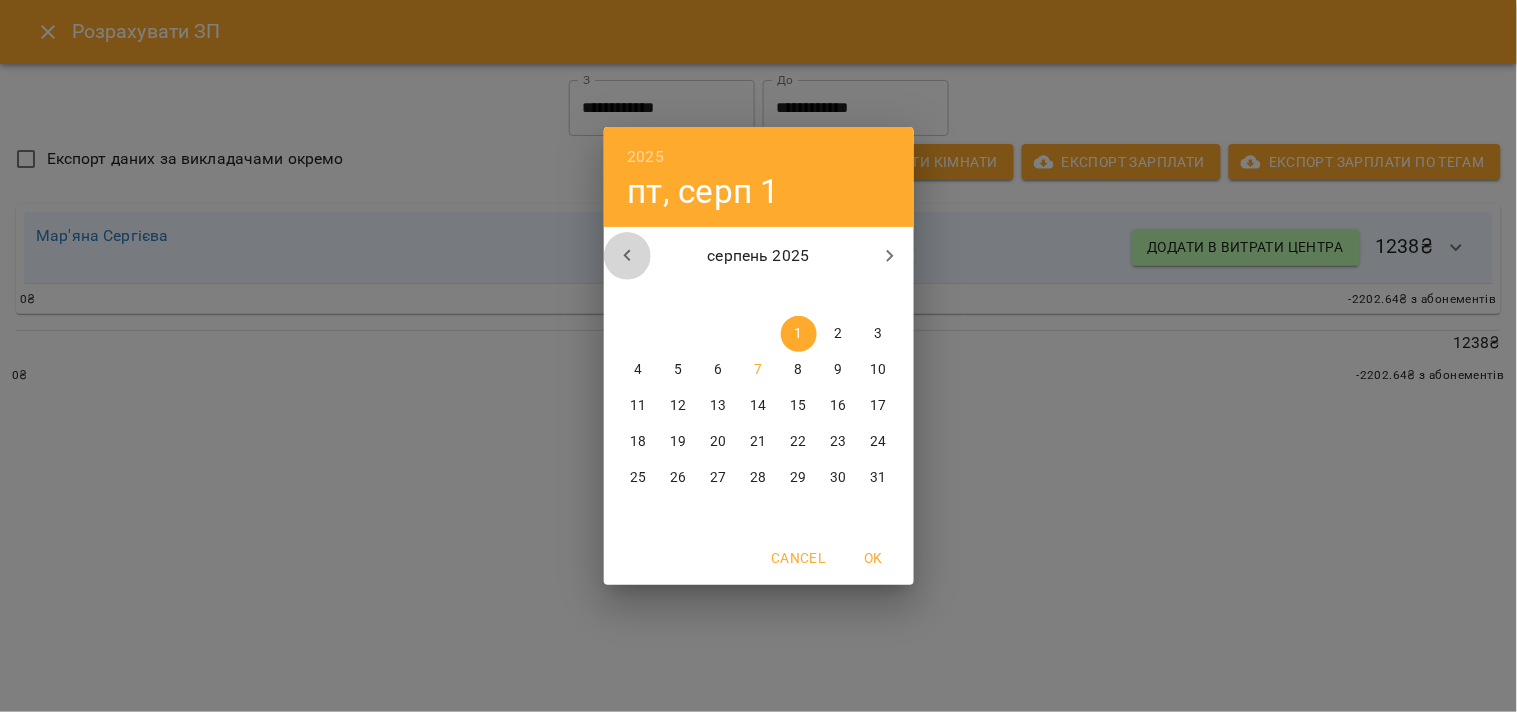 click at bounding box center [628, 256] 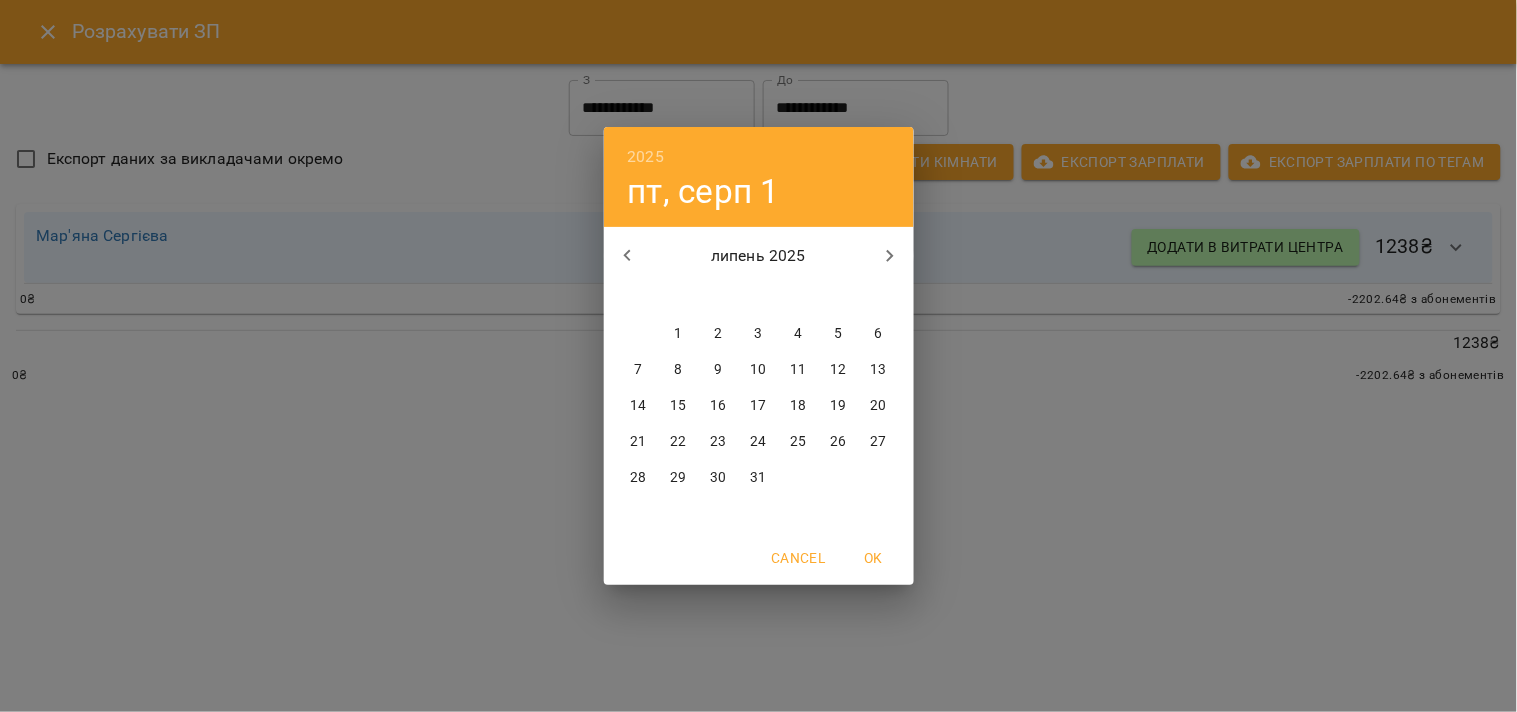 click on "1" at bounding box center [678, 334] 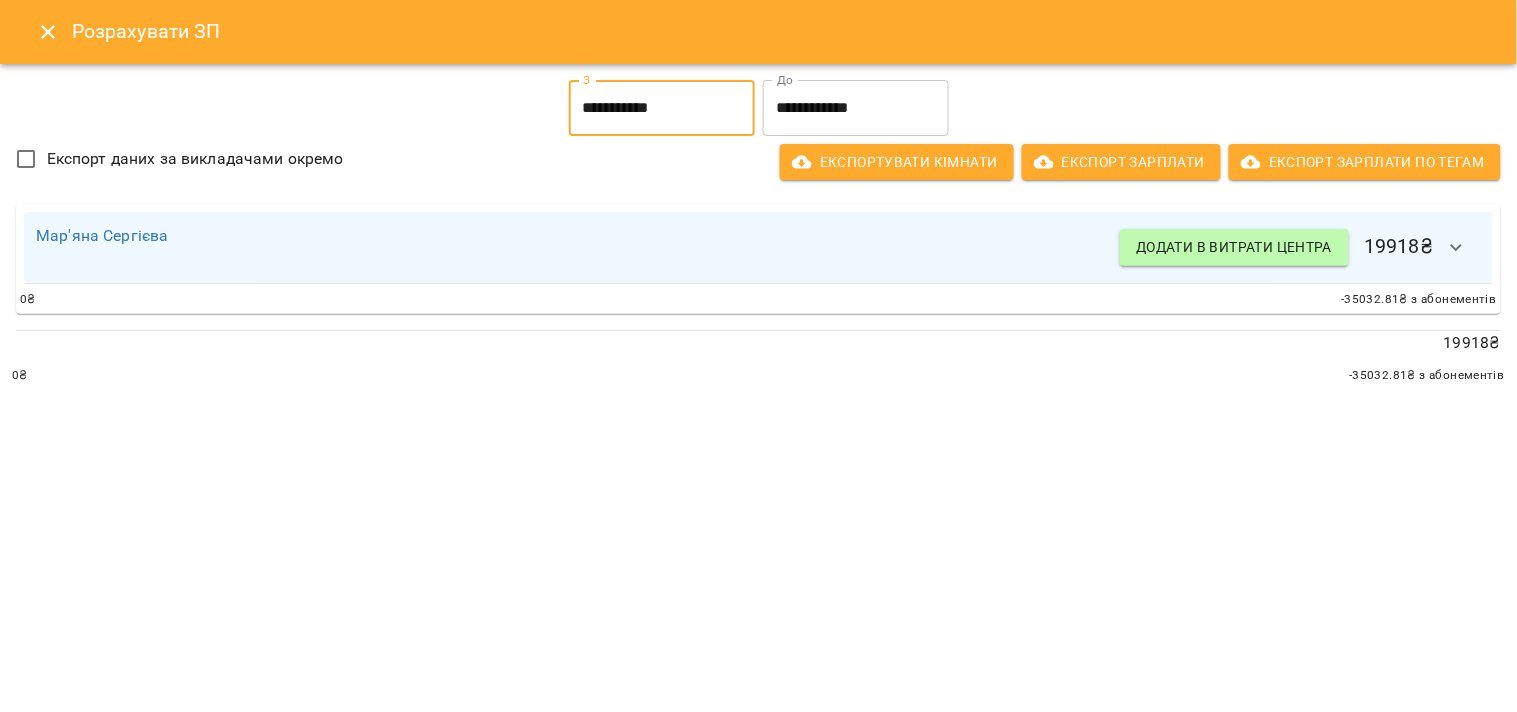 click on "**********" at bounding box center (856, 108) 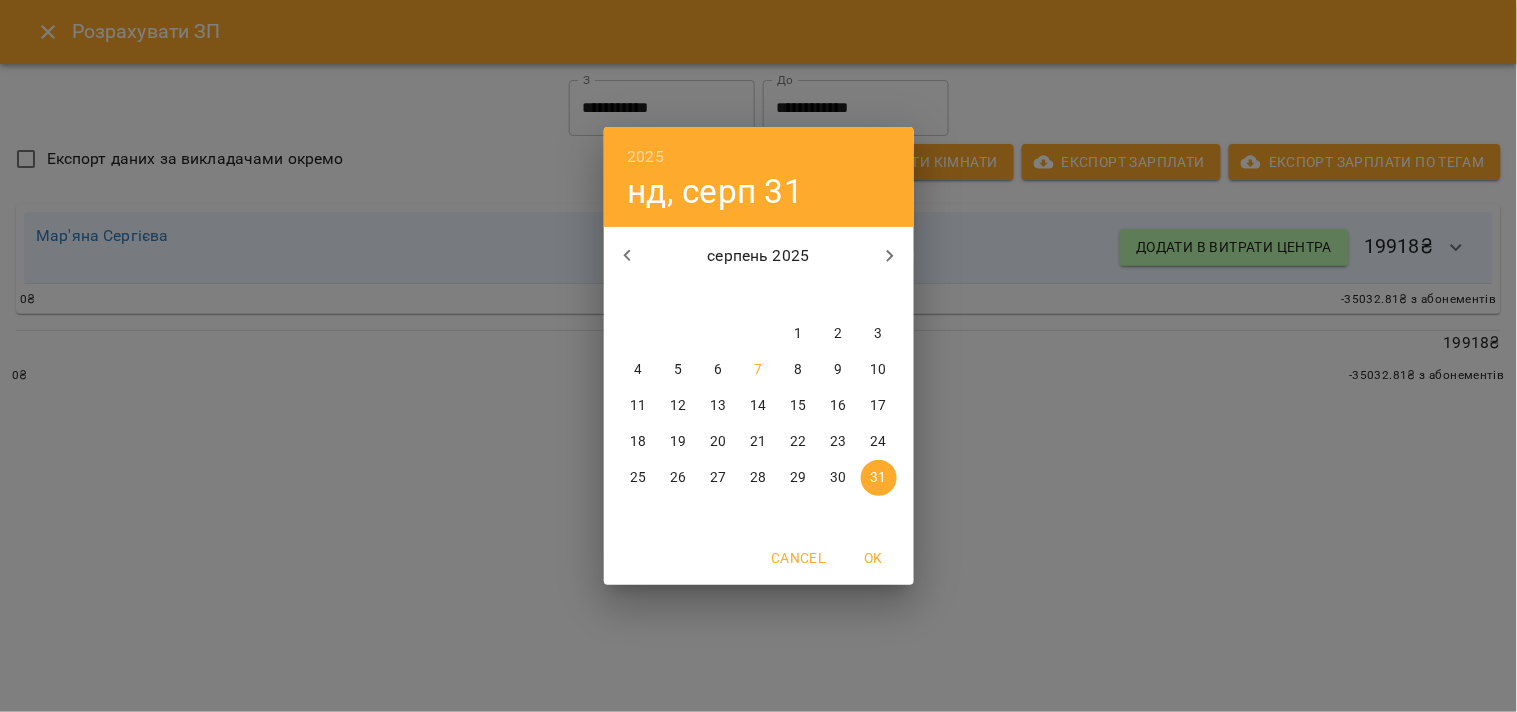 click 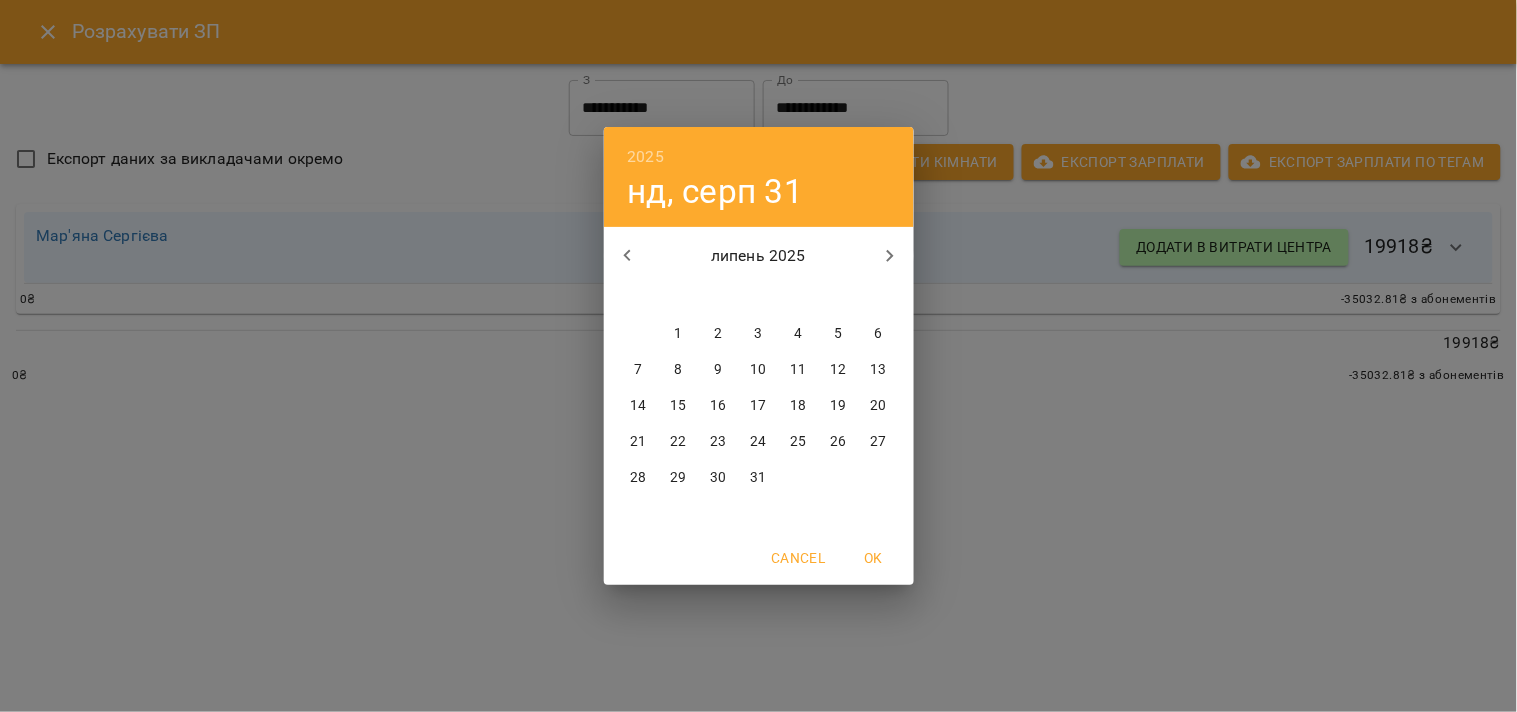click on "31" at bounding box center (758, 478) 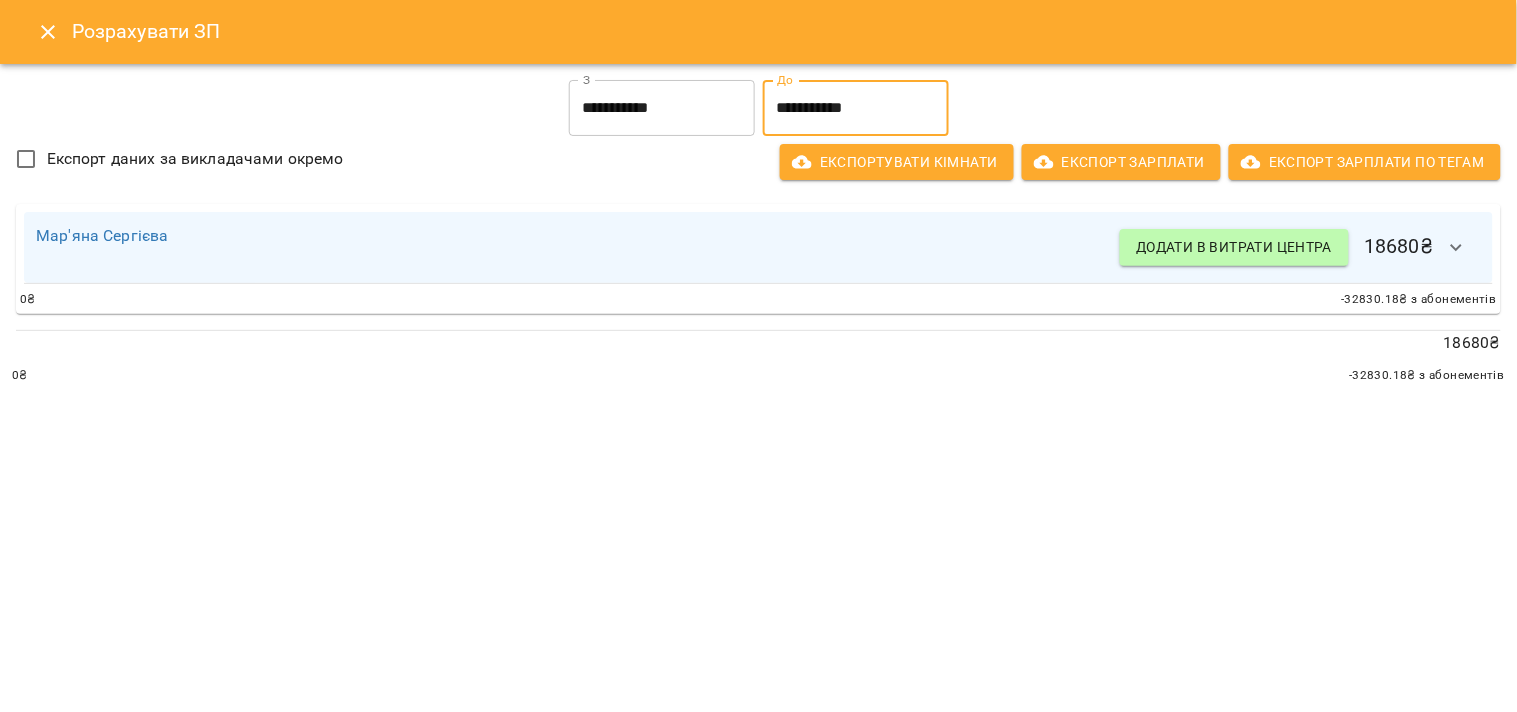 click 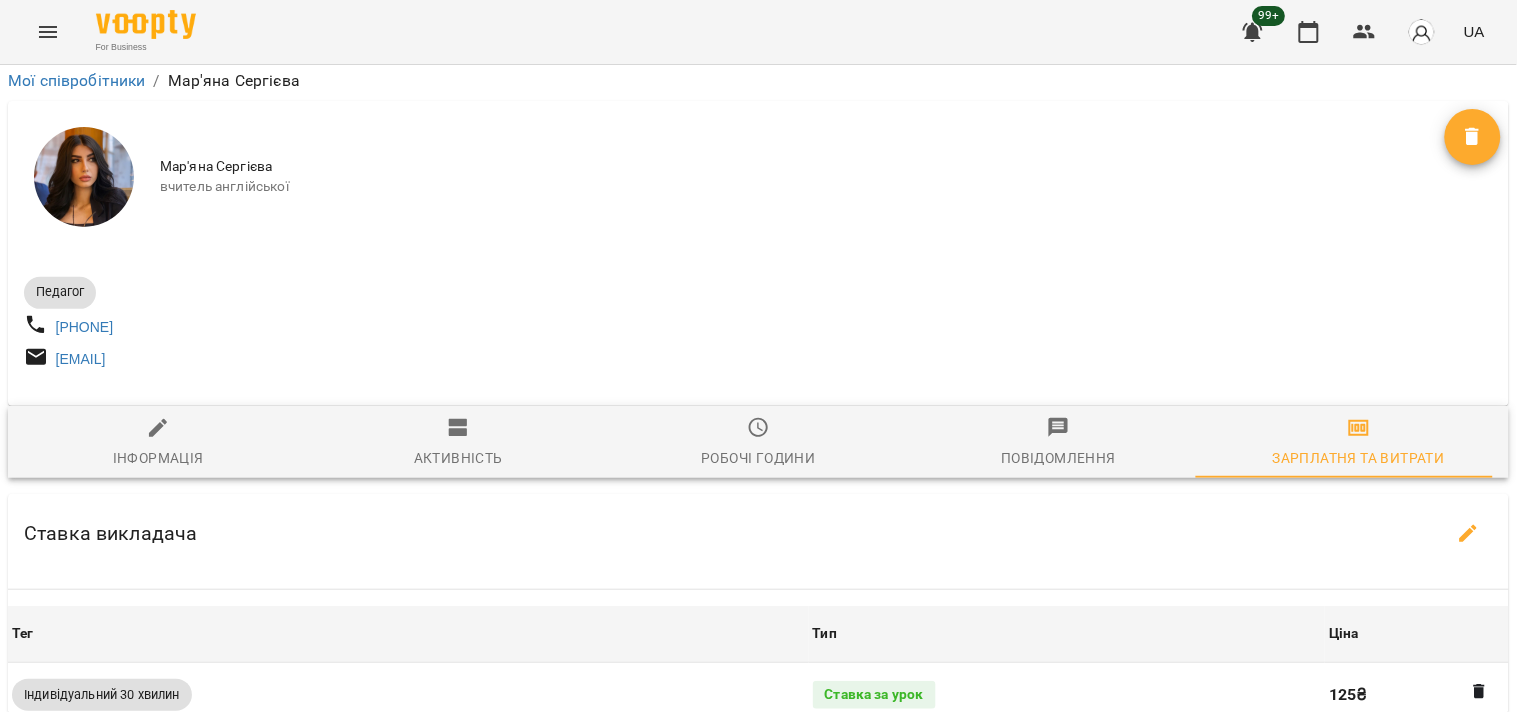 scroll, scrollTop: 201, scrollLeft: 0, axis: vertical 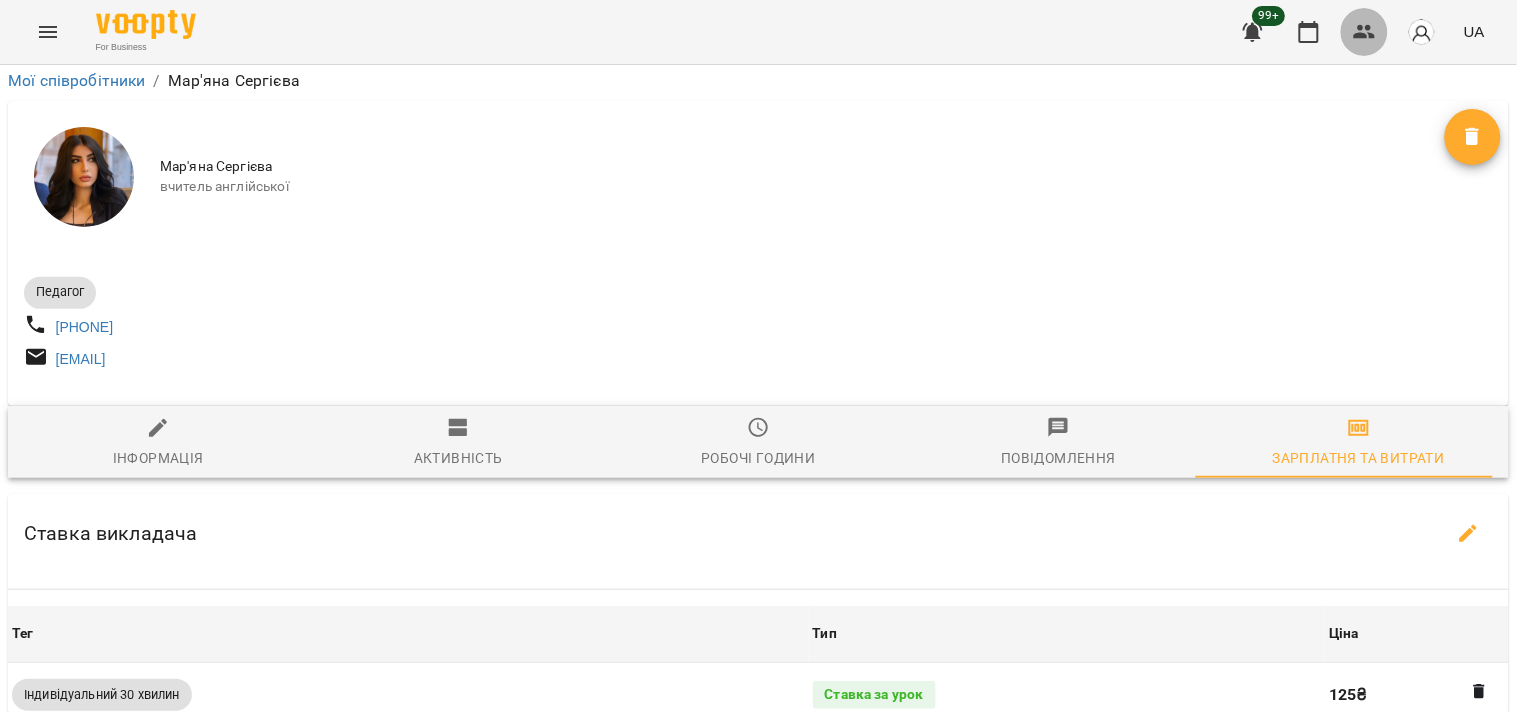 click 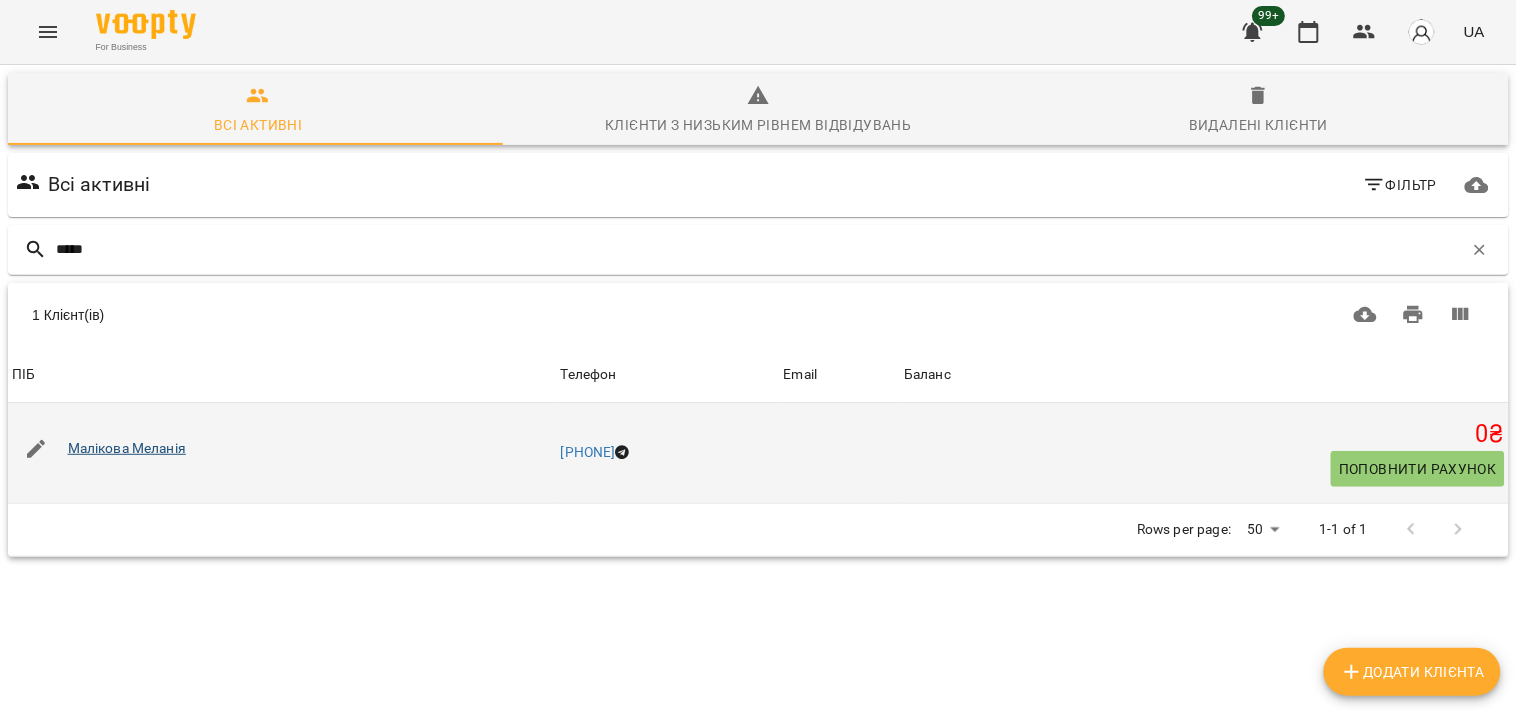 type on "*****" 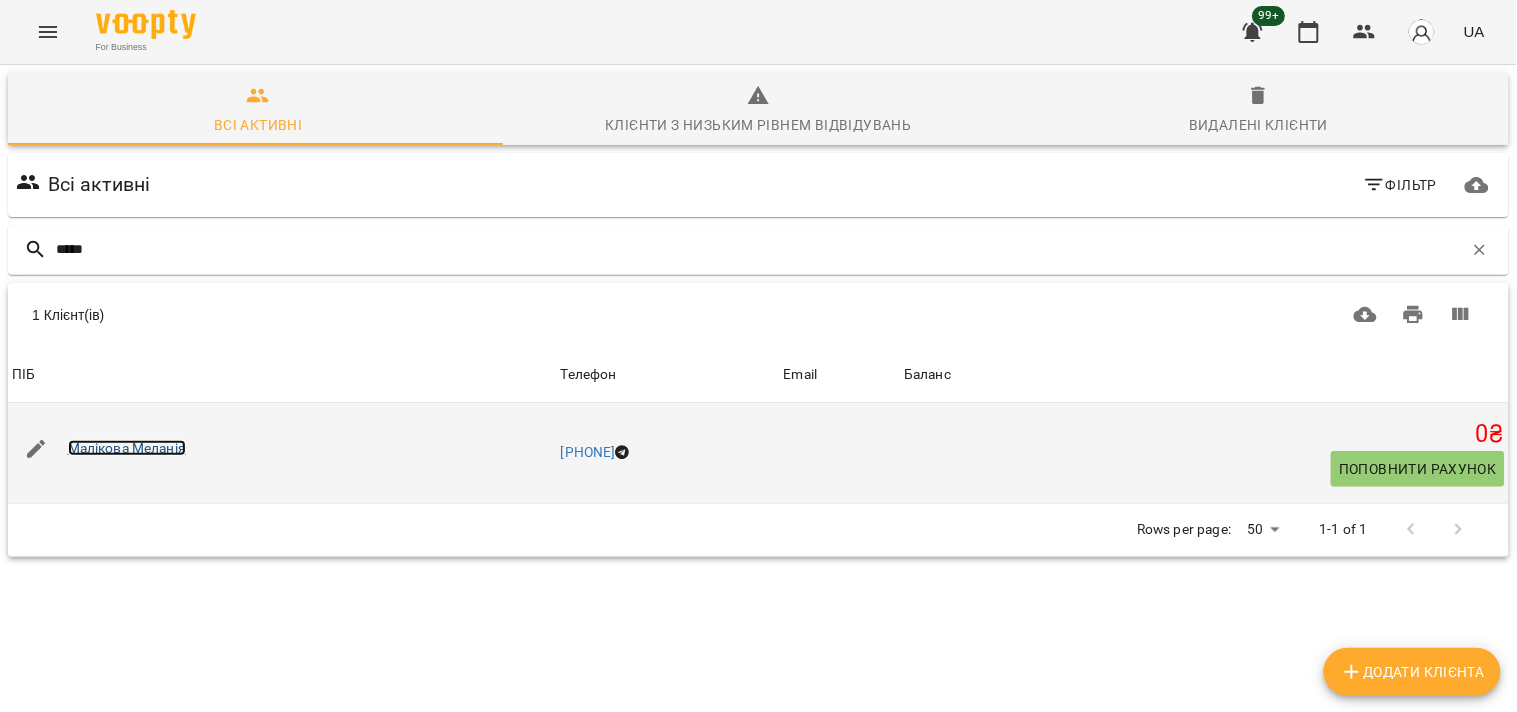 click on "Малікова Меланія" at bounding box center (127, 448) 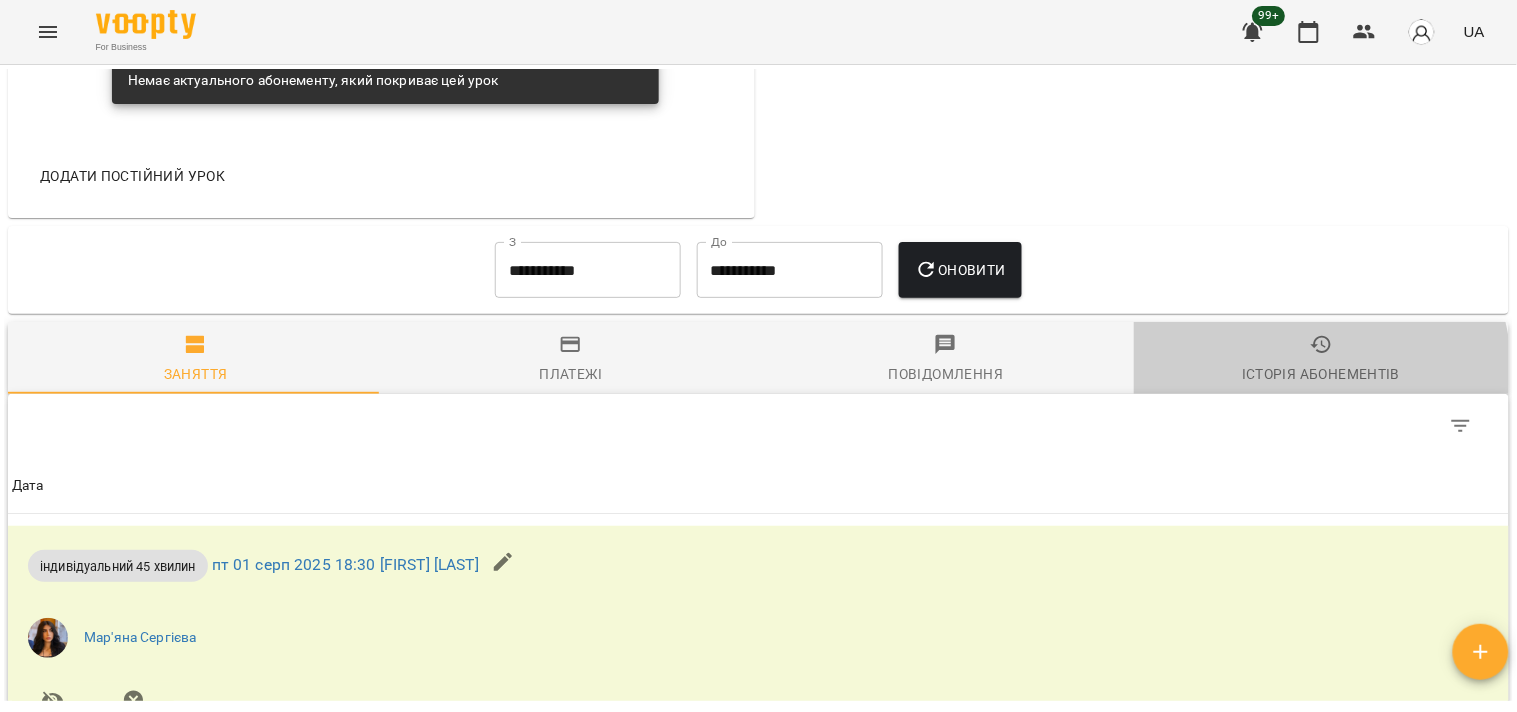 click on "Історія абонементів" at bounding box center [1321, 374] 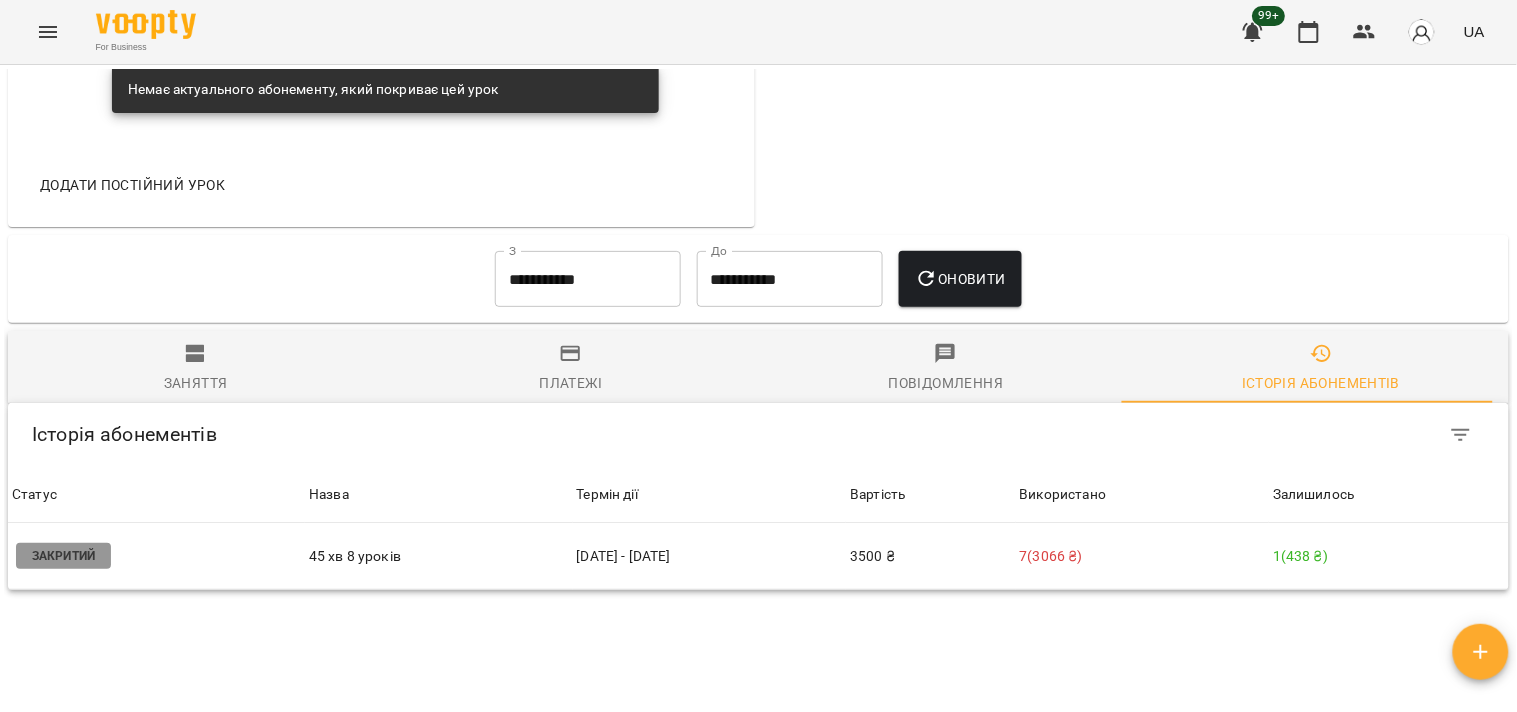 scroll, scrollTop: 1111, scrollLeft: 0, axis: vertical 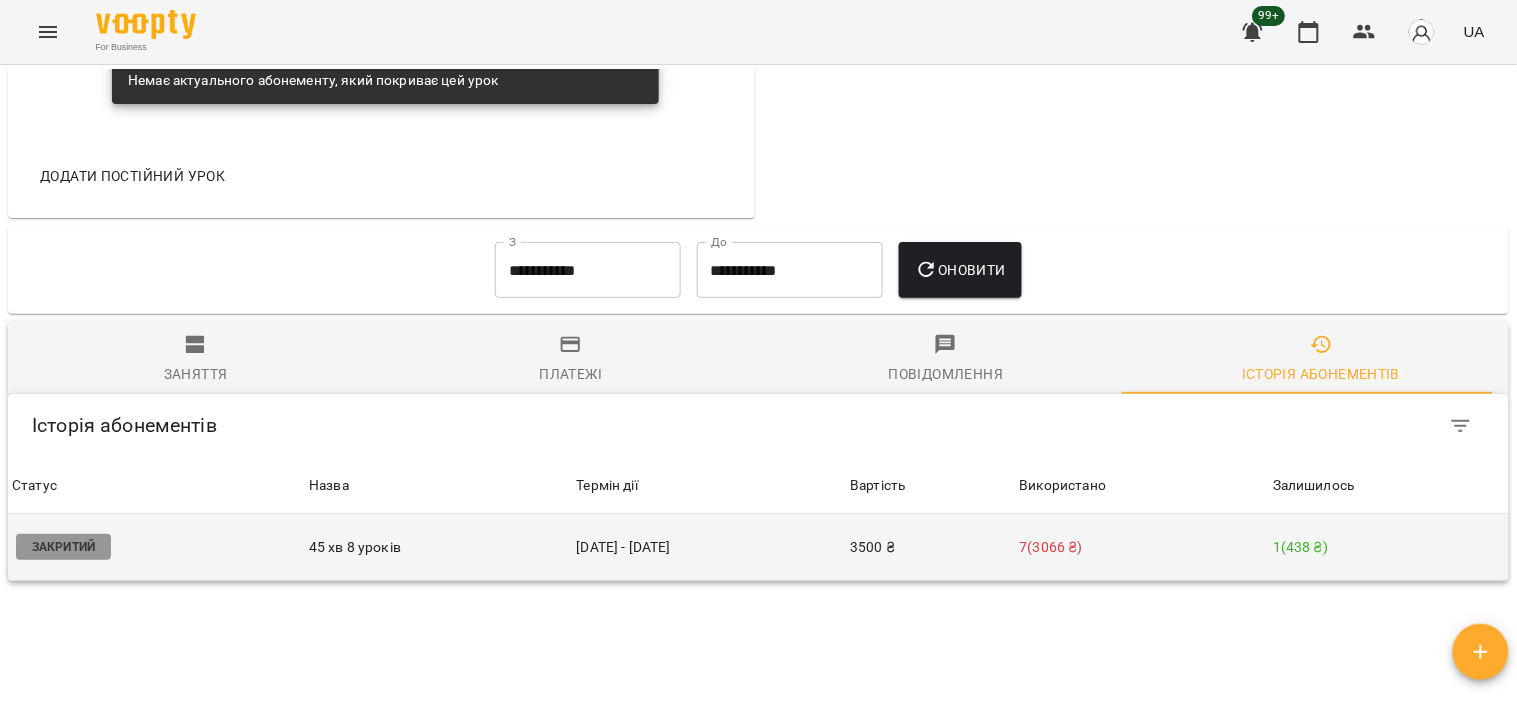 click on "7  ( 3066   ₴ )" at bounding box center (1143, 547) 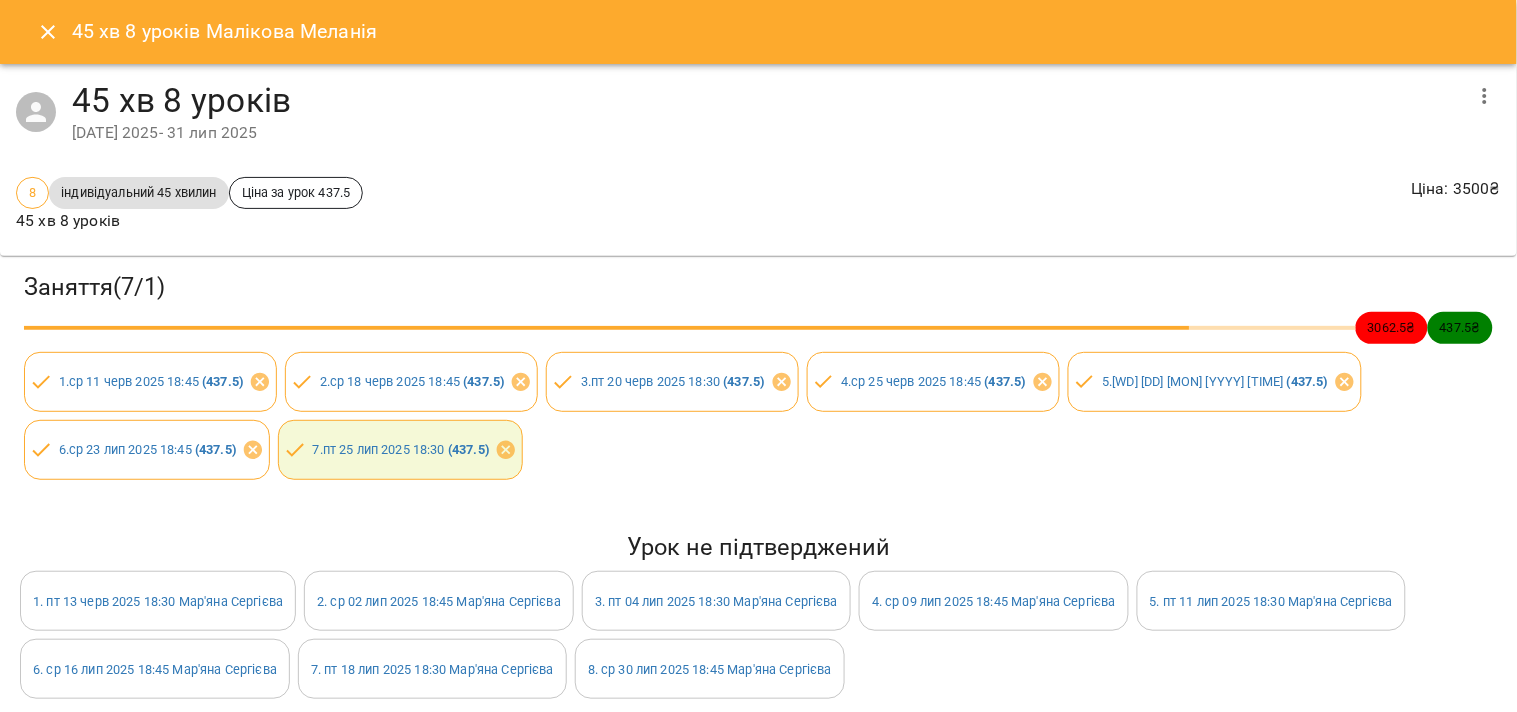 click 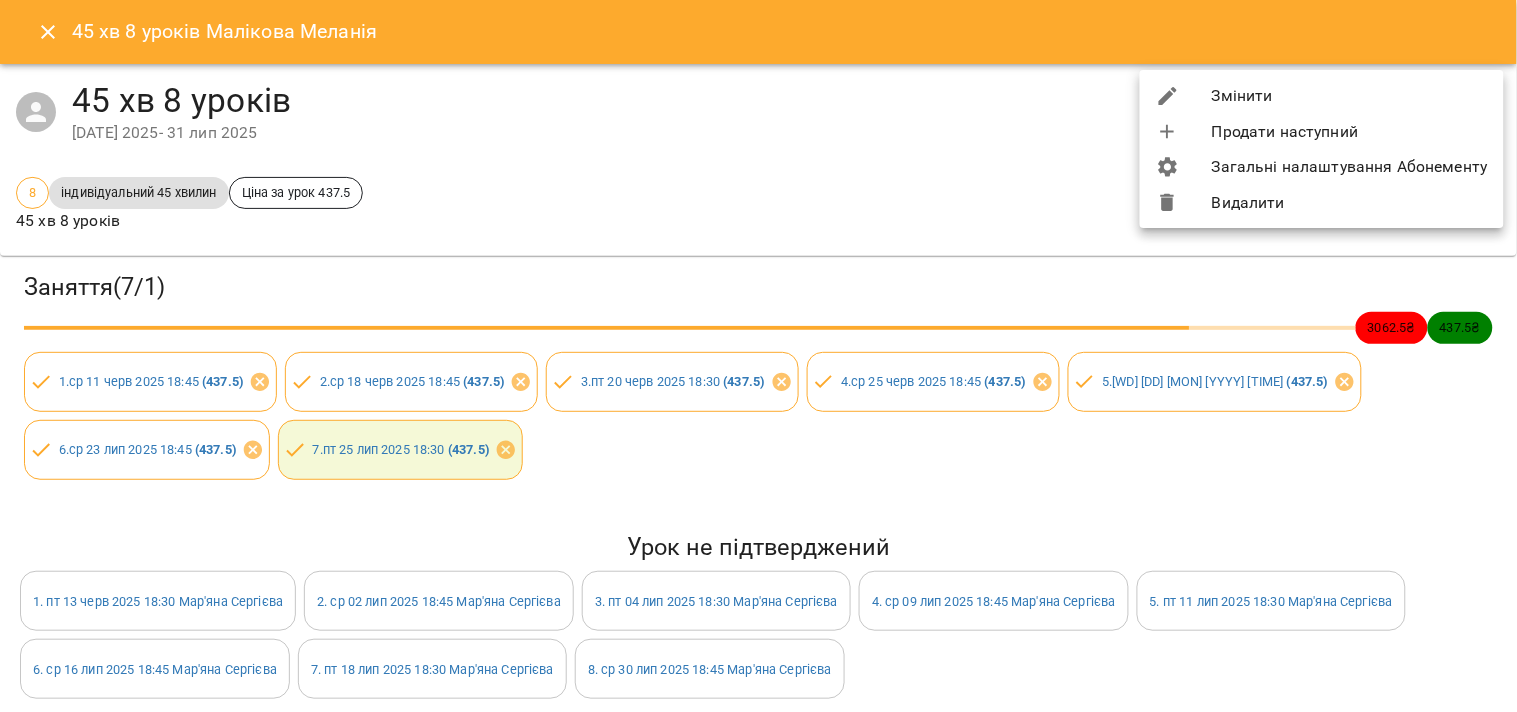 click on "Змінити" at bounding box center (1322, 96) 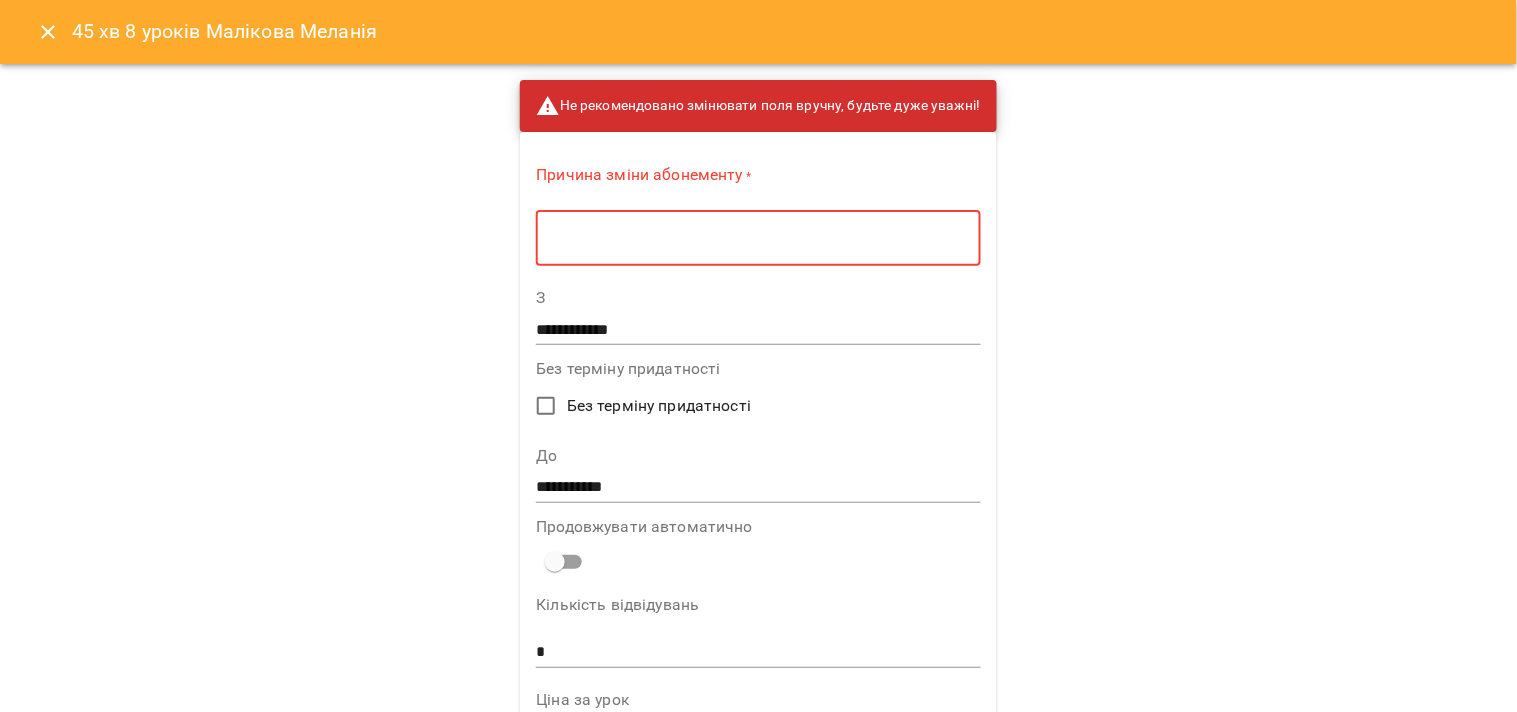 click at bounding box center [758, 238] 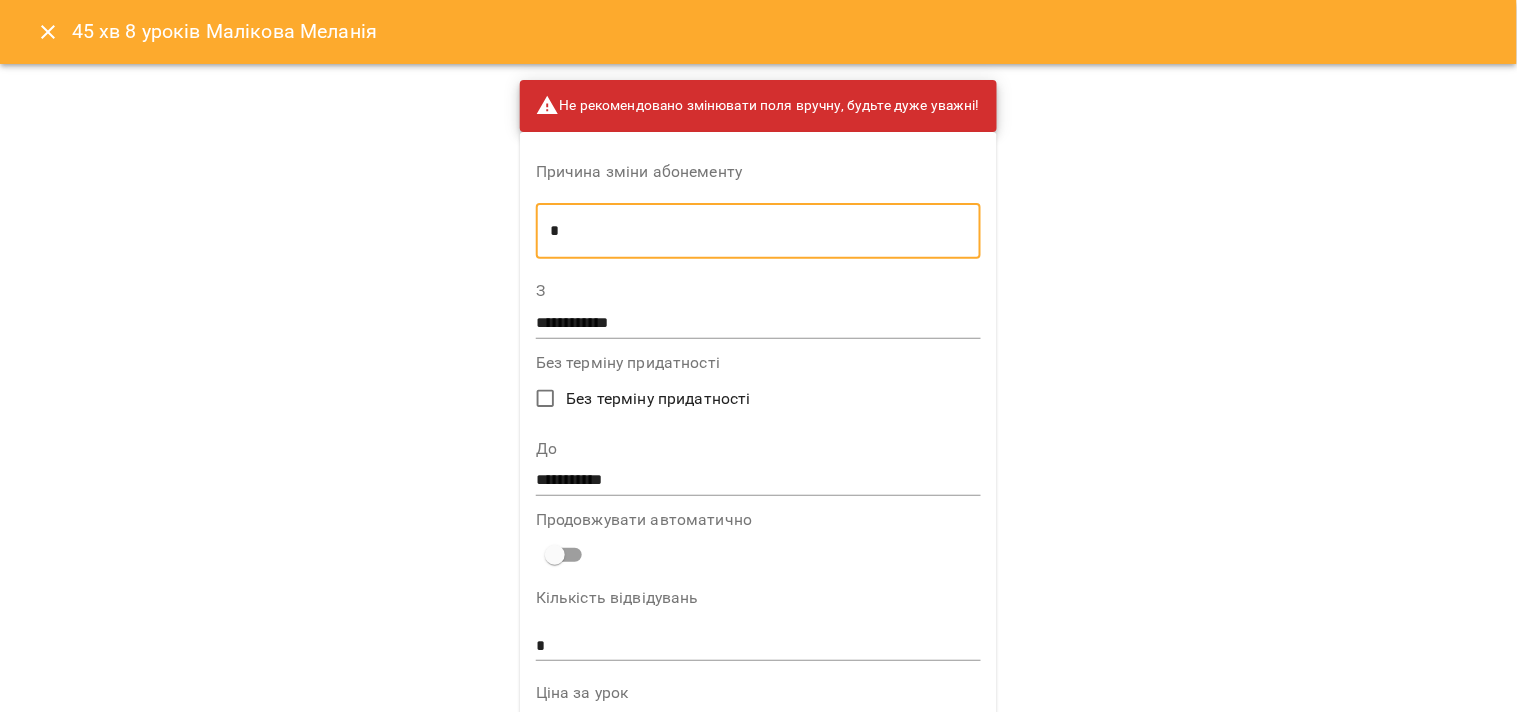 type on "*" 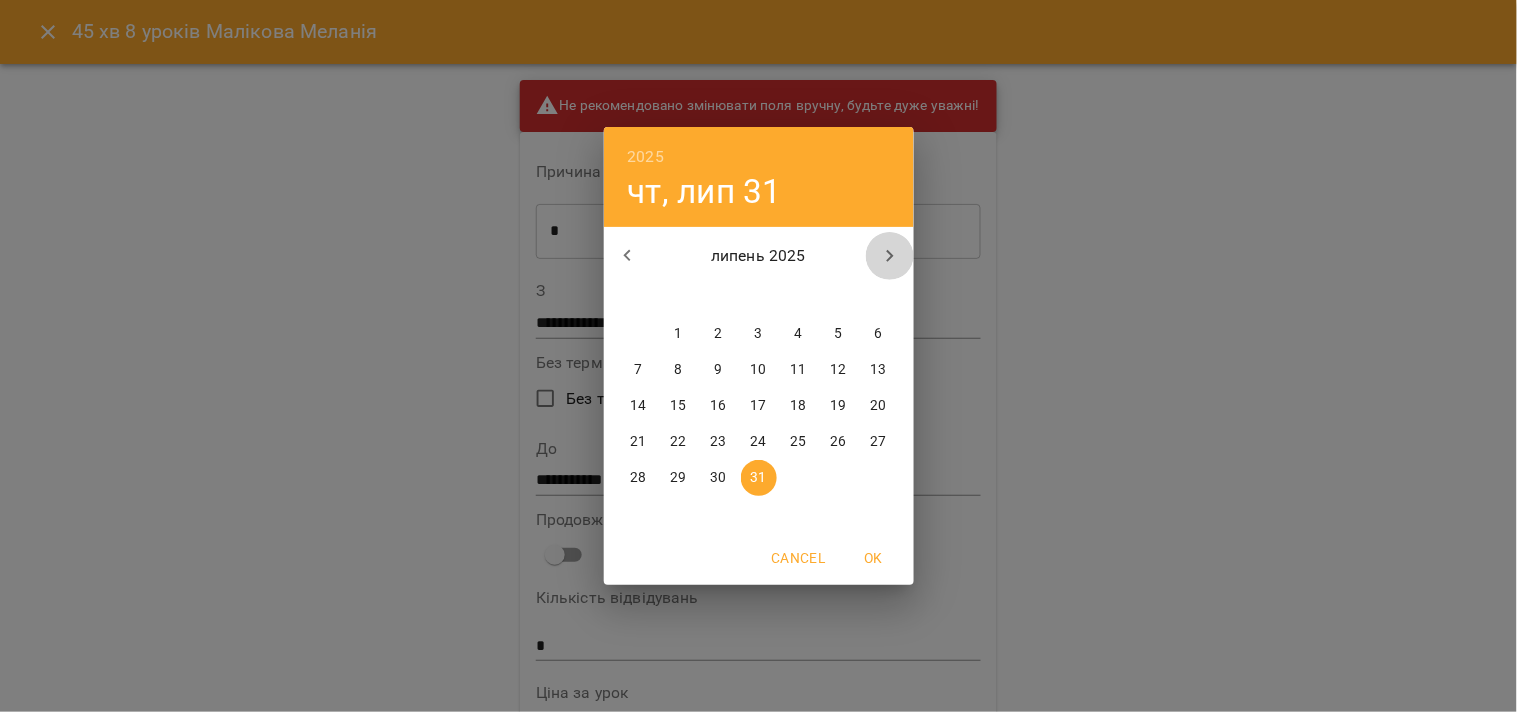 click 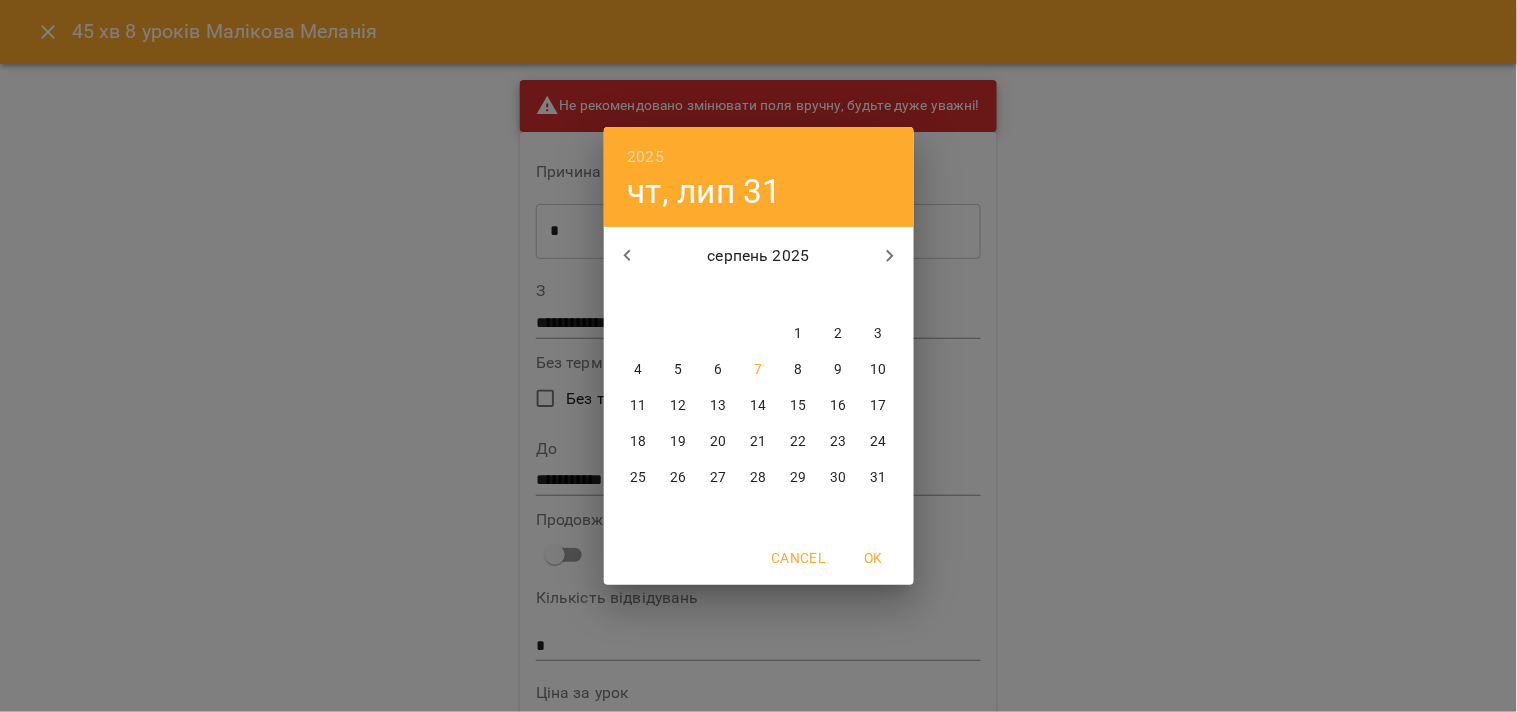 click on "10" at bounding box center (878, 370) 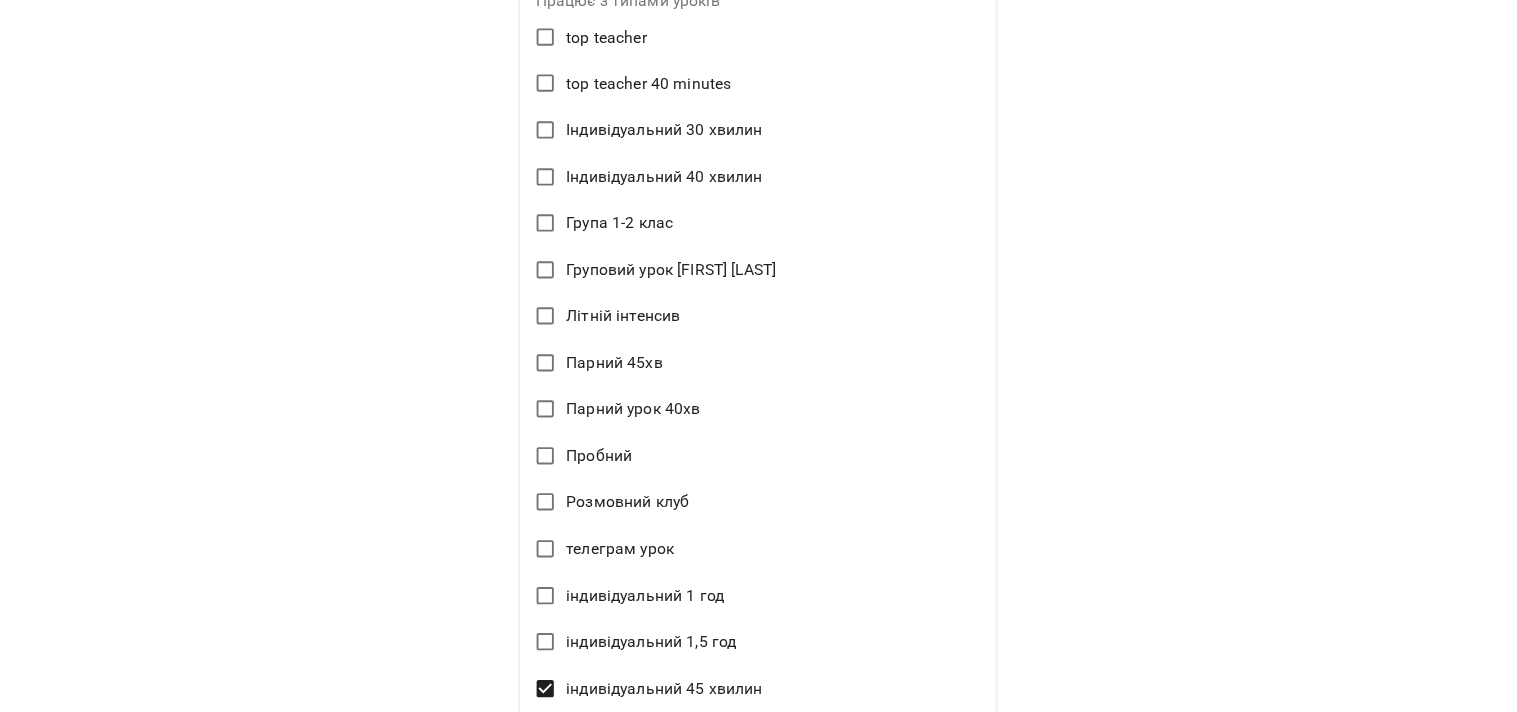 scroll, scrollTop: 1116, scrollLeft: 0, axis: vertical 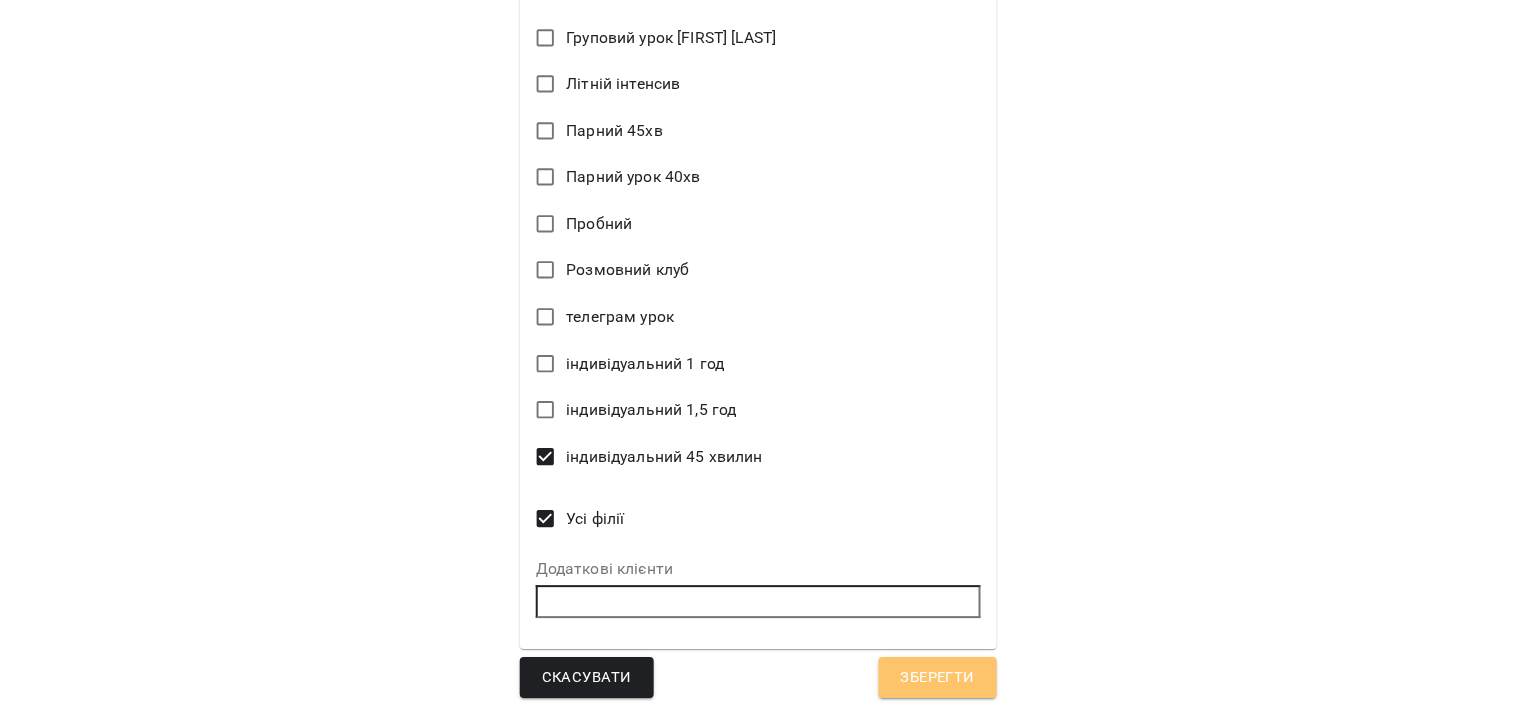 click on "Зберегти" at bounding box center [938, 678] 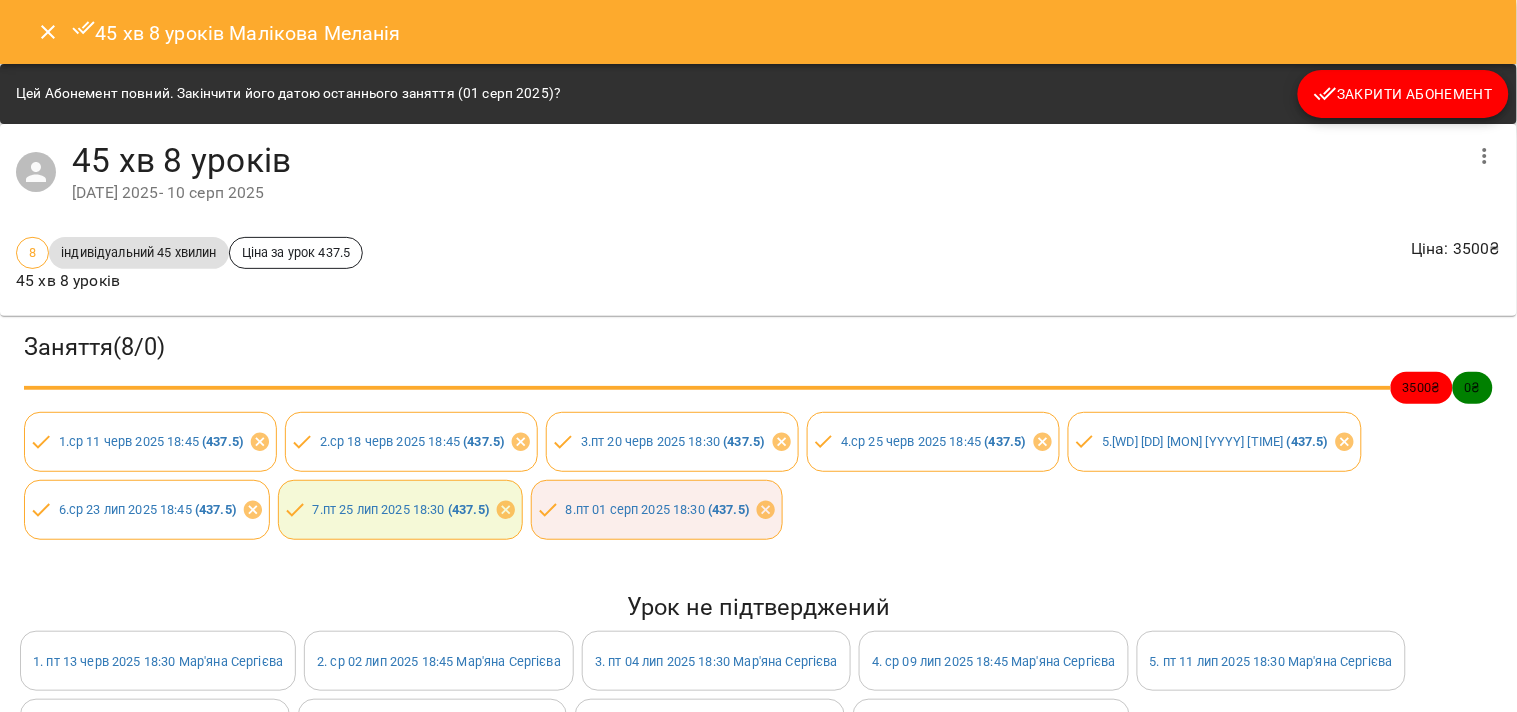 click 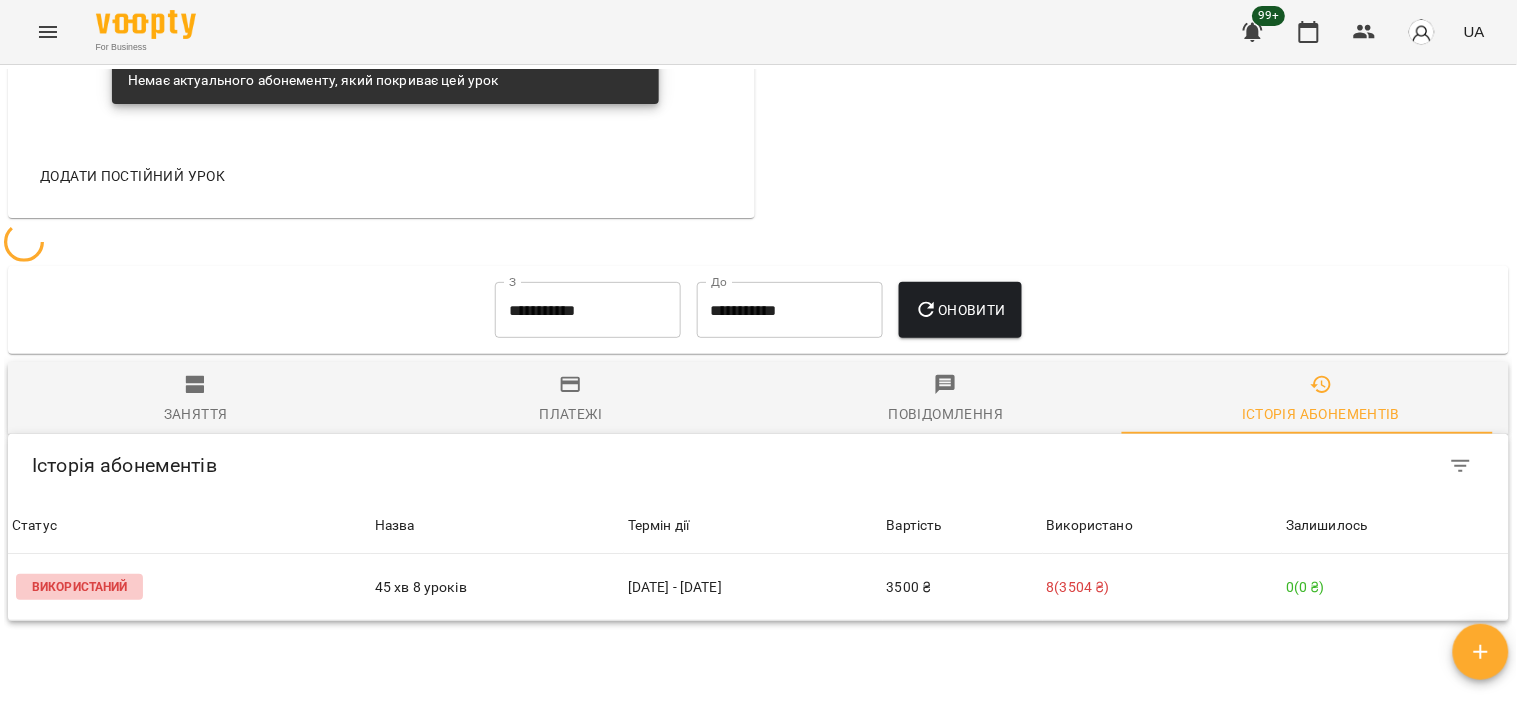 scroll, scrollTop: 1111, scrollLeft: 0, axis: vertical 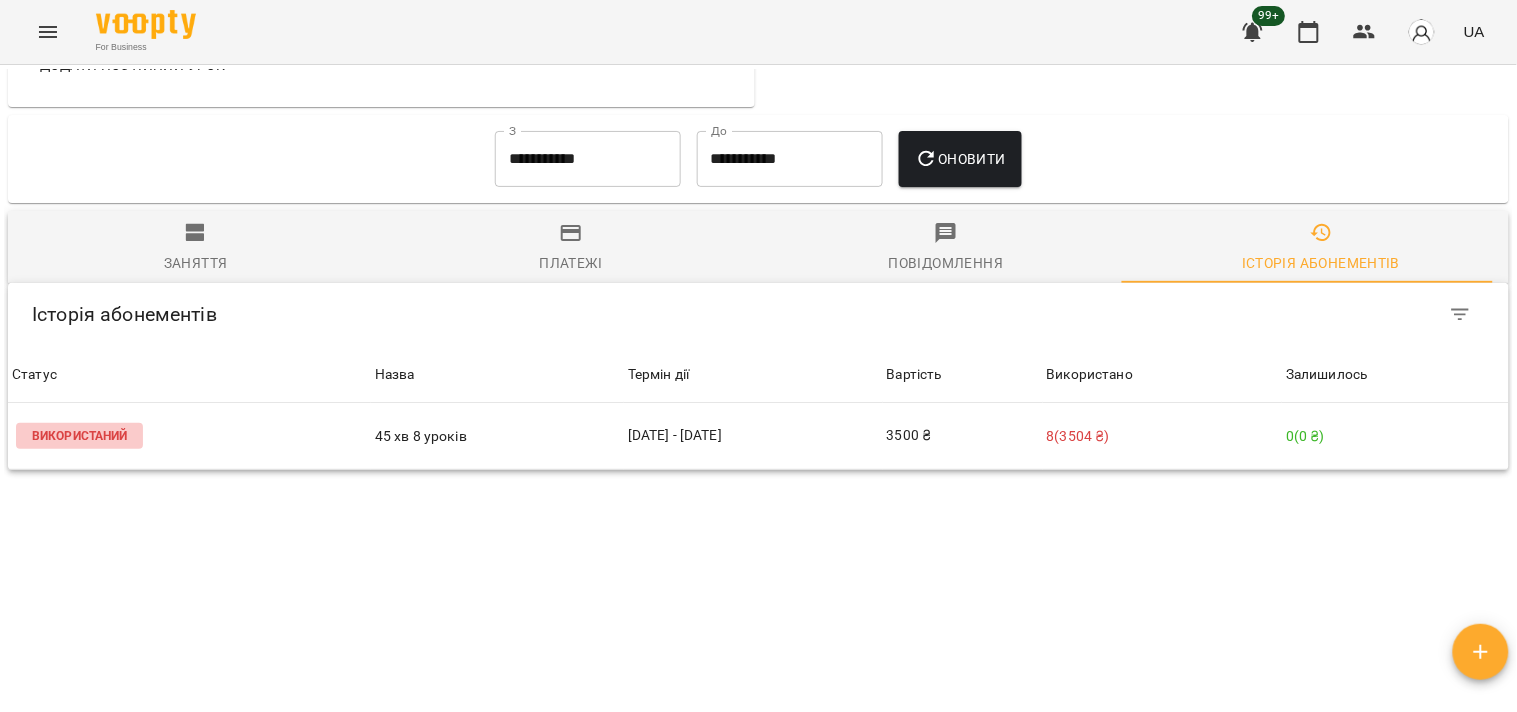 click on "Заняття" at bounding box center (196, 263) 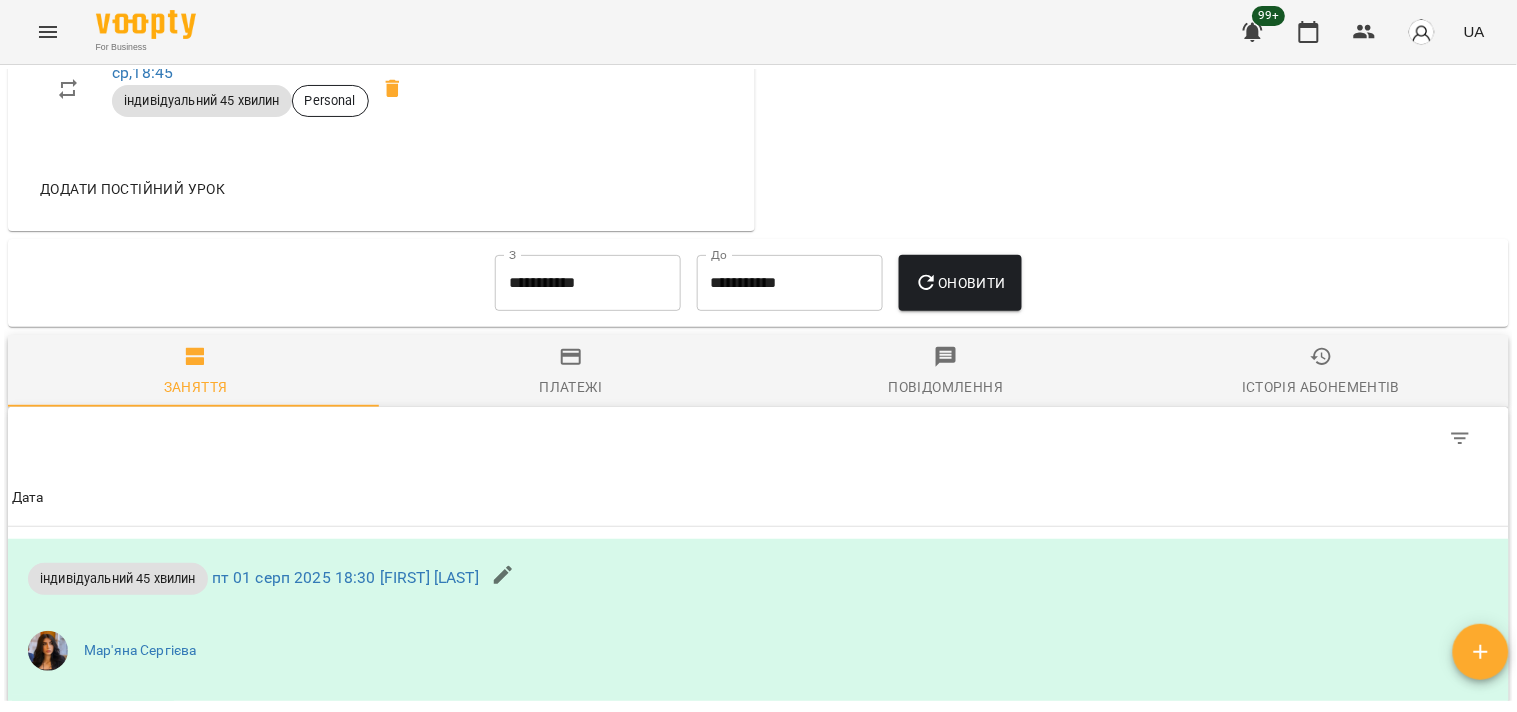 scroll, scrollTop: 654, scrollLeft: 0, axis: vertical 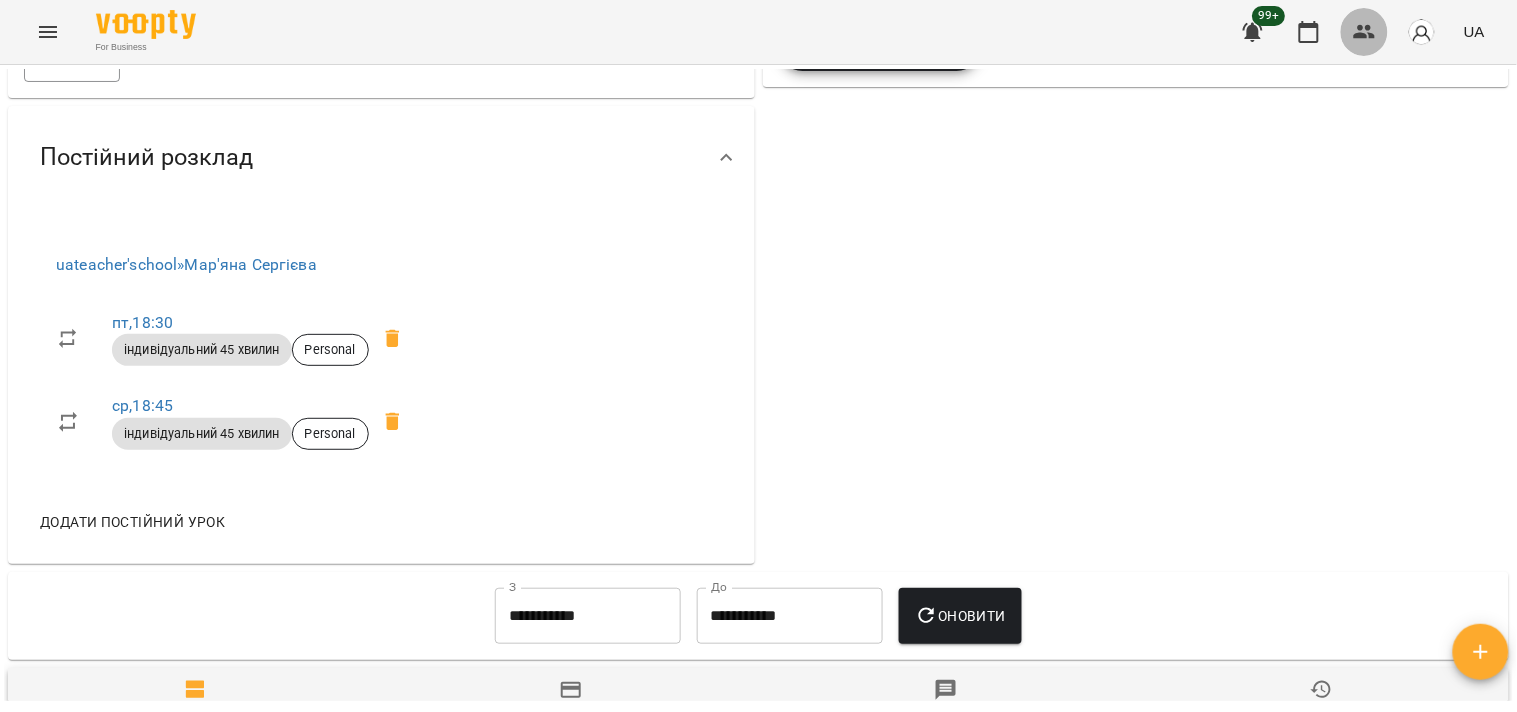click 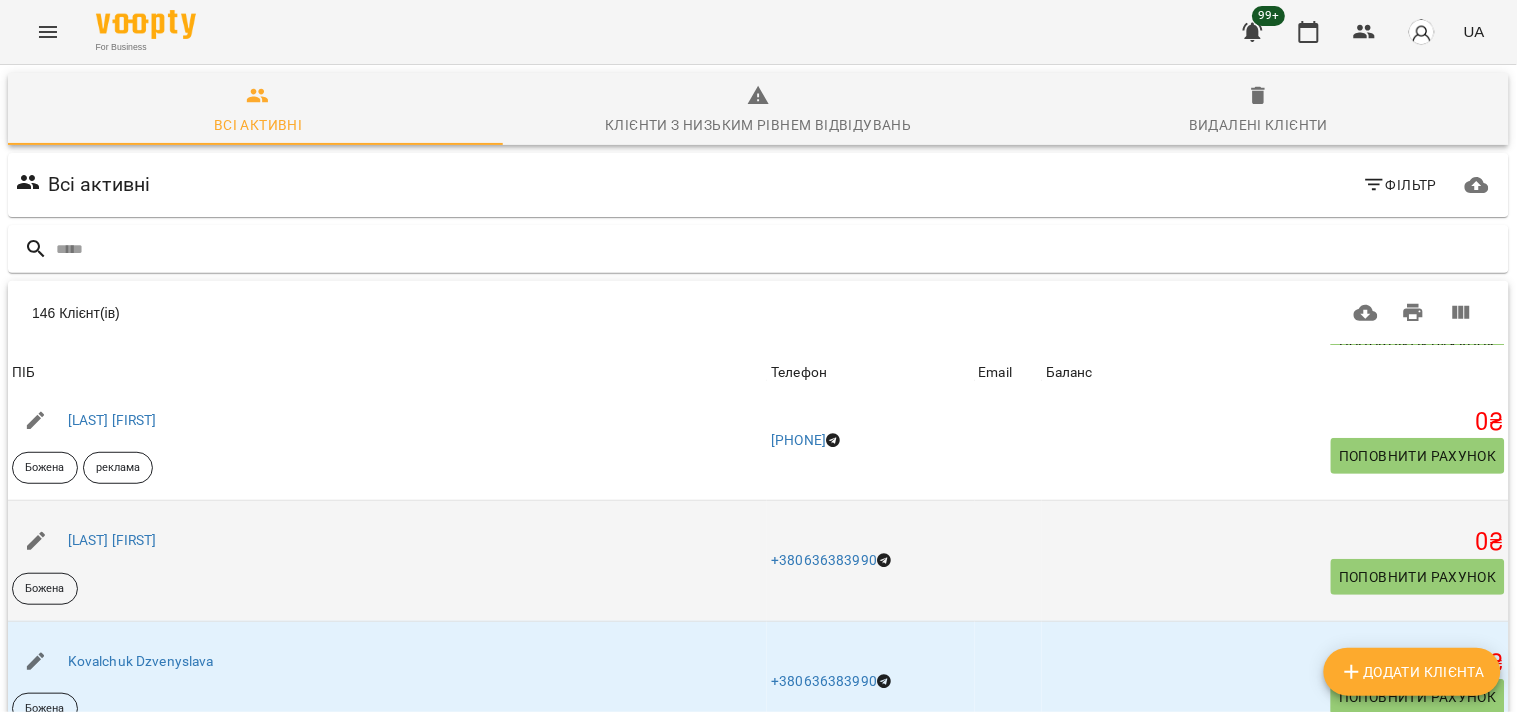 scroll, scrollTop: 111, scrollLeft: 0, axis: vertical 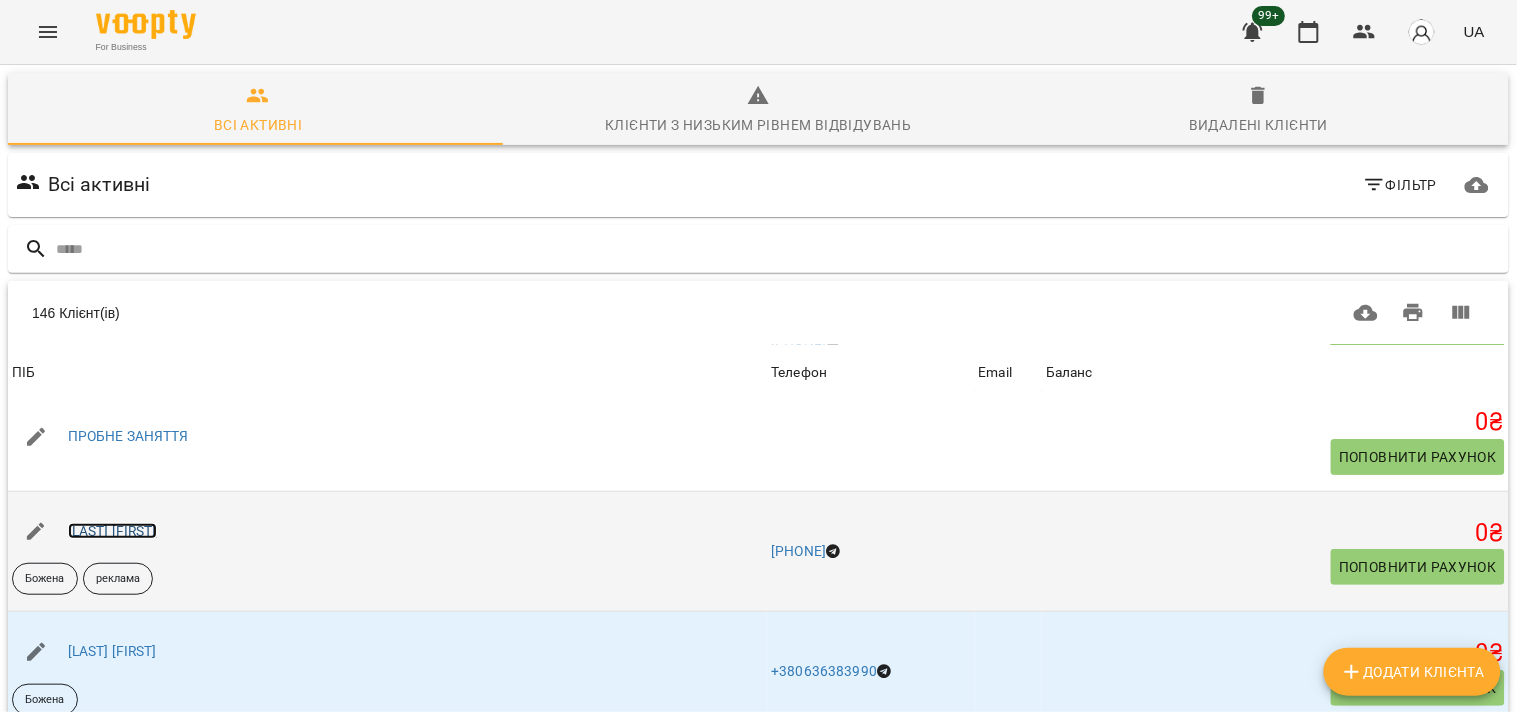 click on "[FIRST] [LAST]" at bounding box center [112, 531] 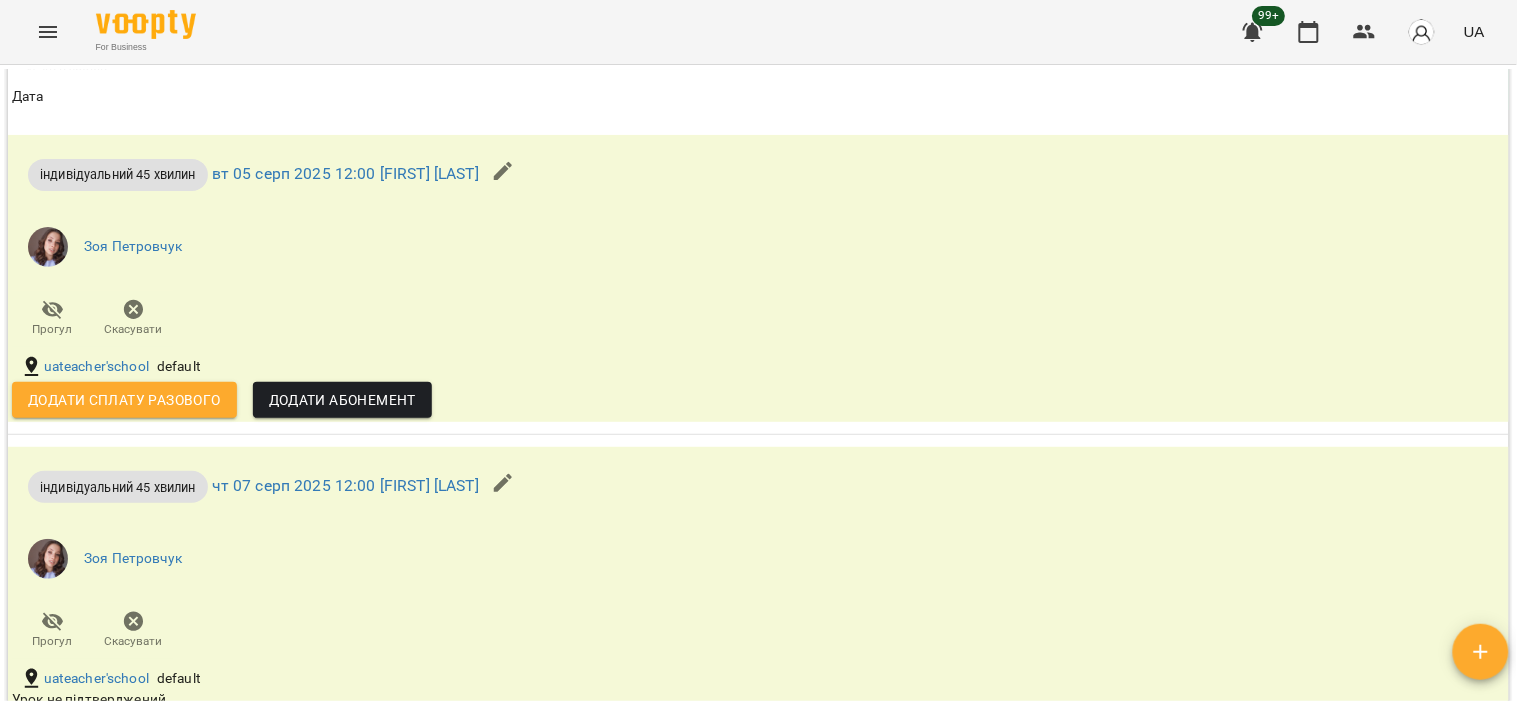 scroll, scrollTop: 1526, scrollLeft: 0, axis: vertical 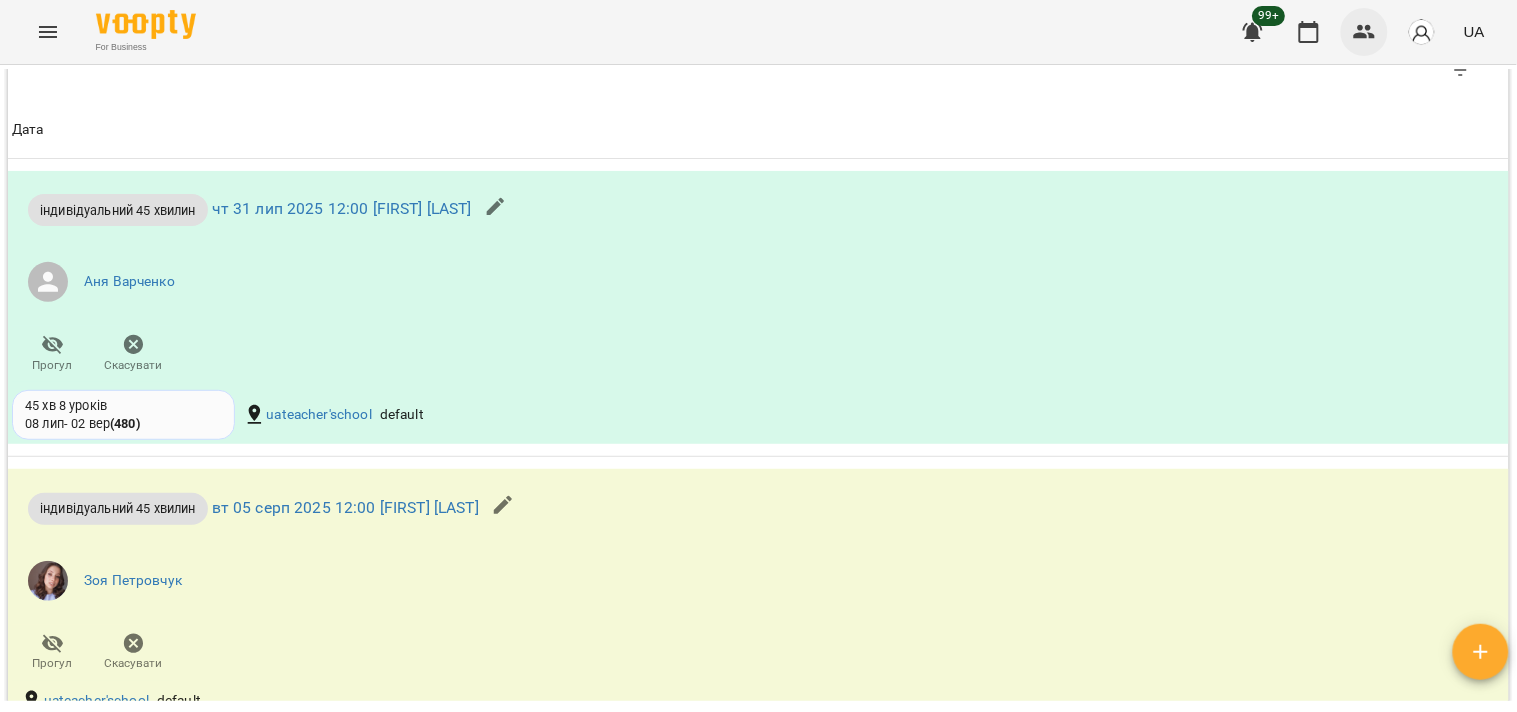 click at bounding box center (1365, 32) 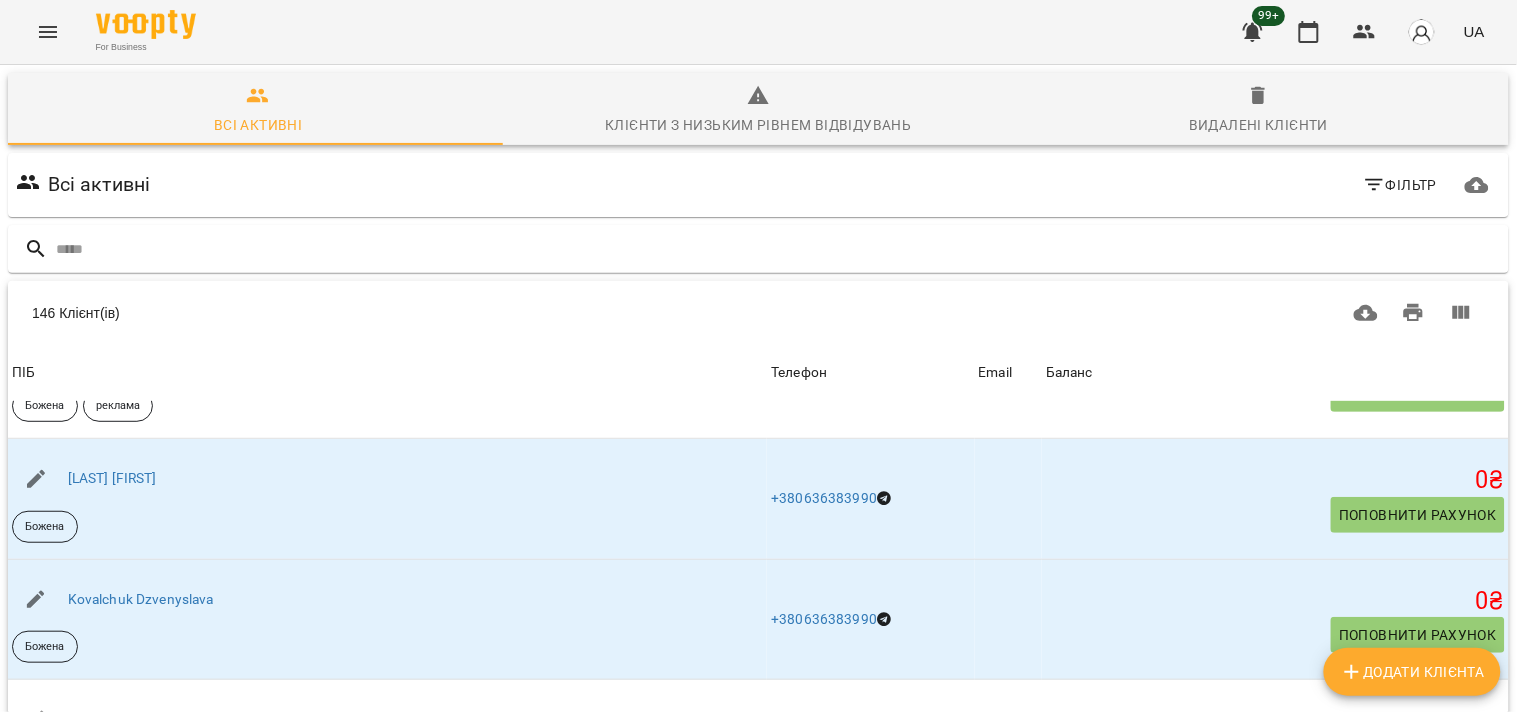 scroll, scrollTop: 333, scrollLeft: 0, axis: vertical 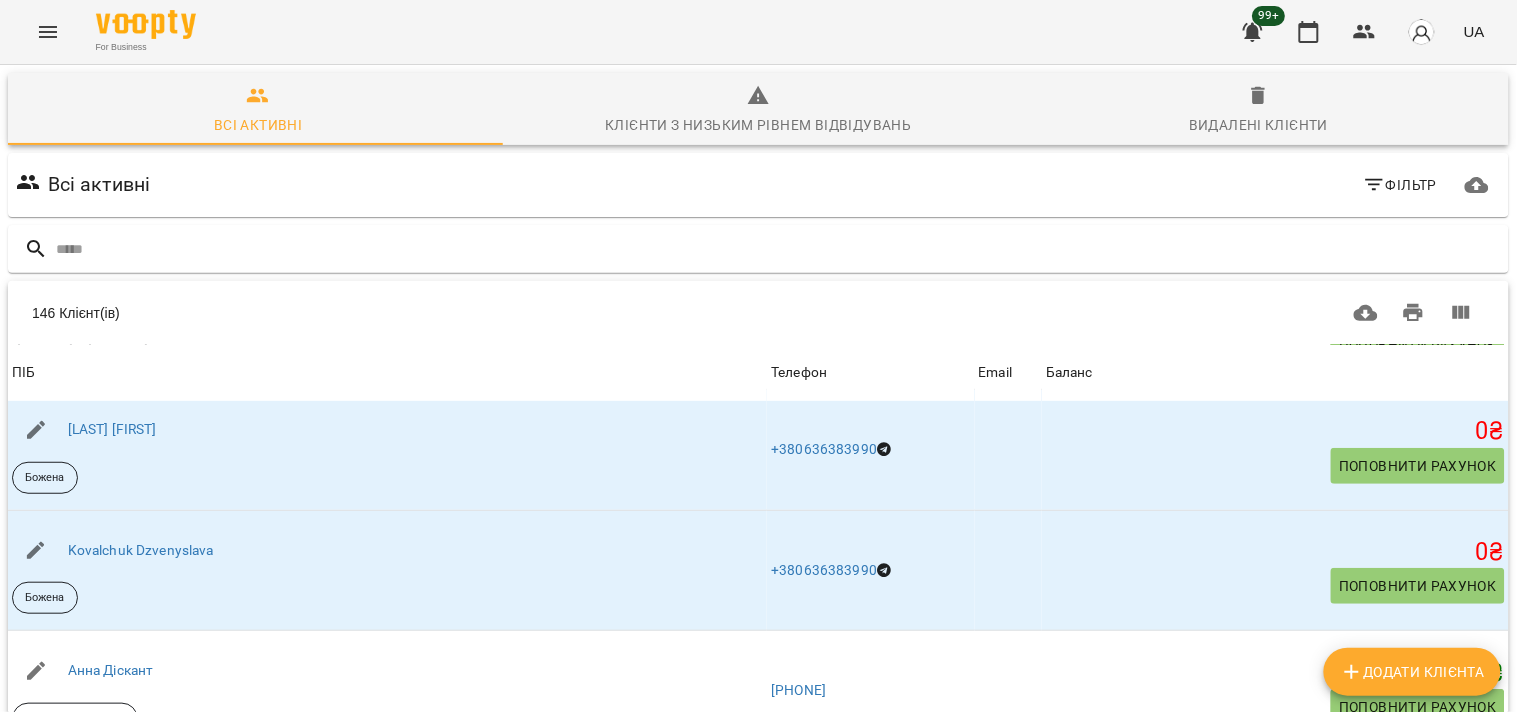 click on "Всі активні Фільтр" at bounding box center [758, 185] 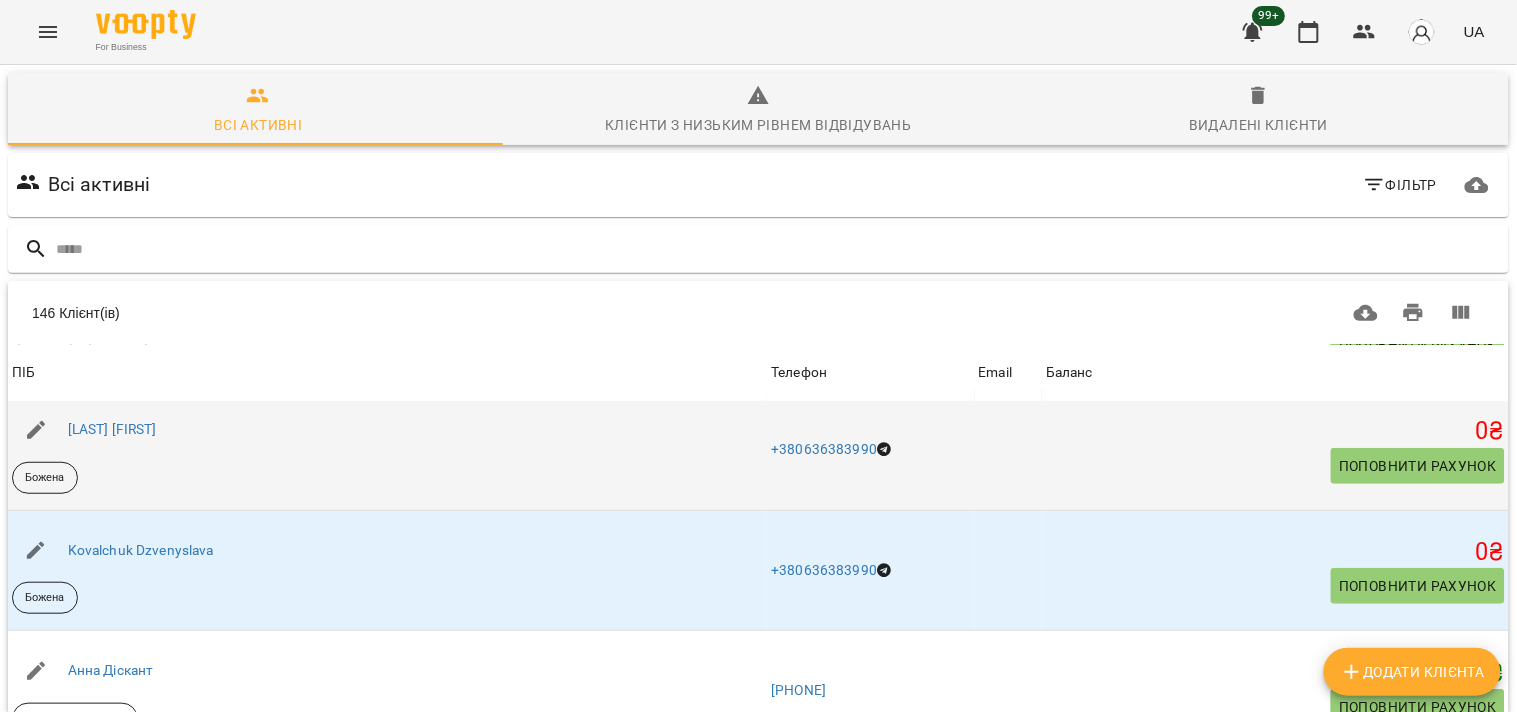 scroll, scrollTop: 111, scrollLeft: 0, axis: vertical 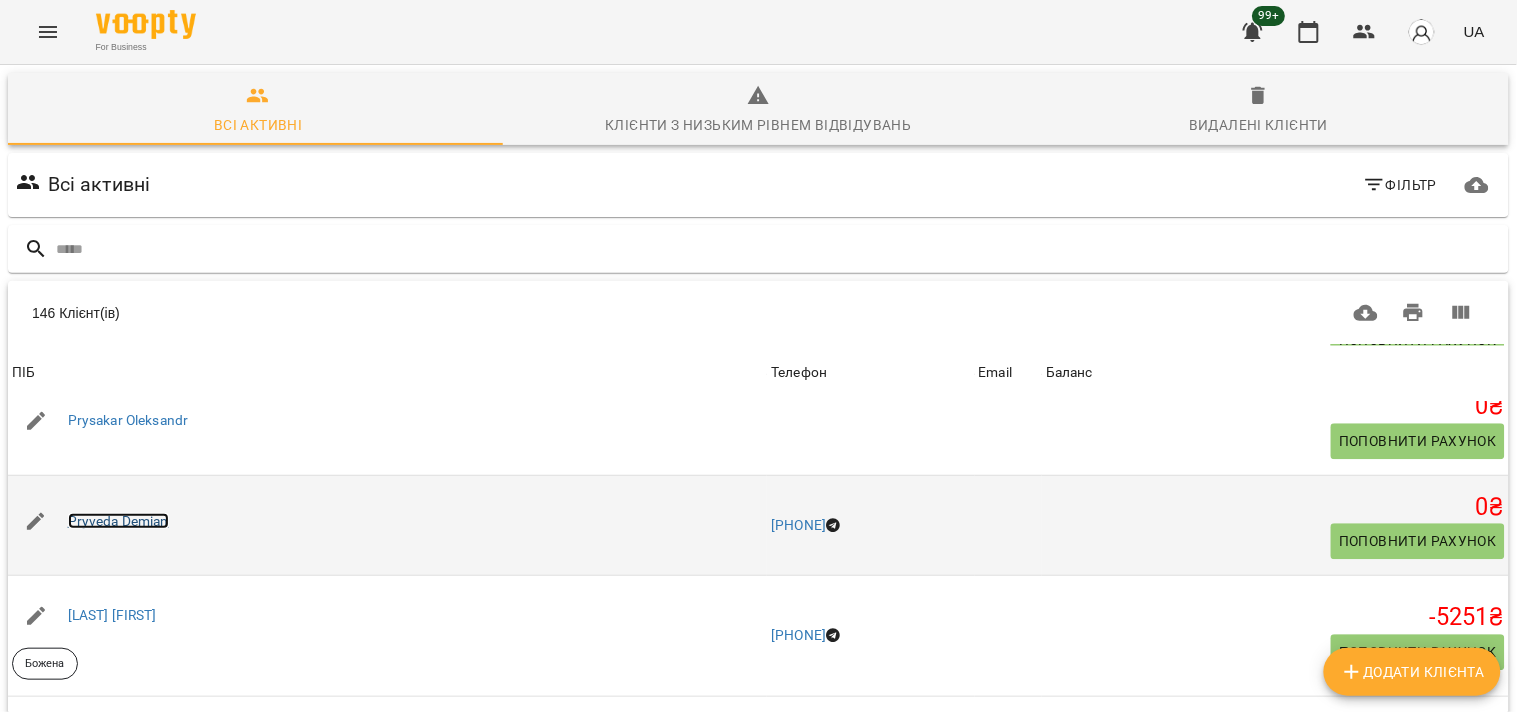 click on "Pryveda Demian" at bounding box center (118, 521) 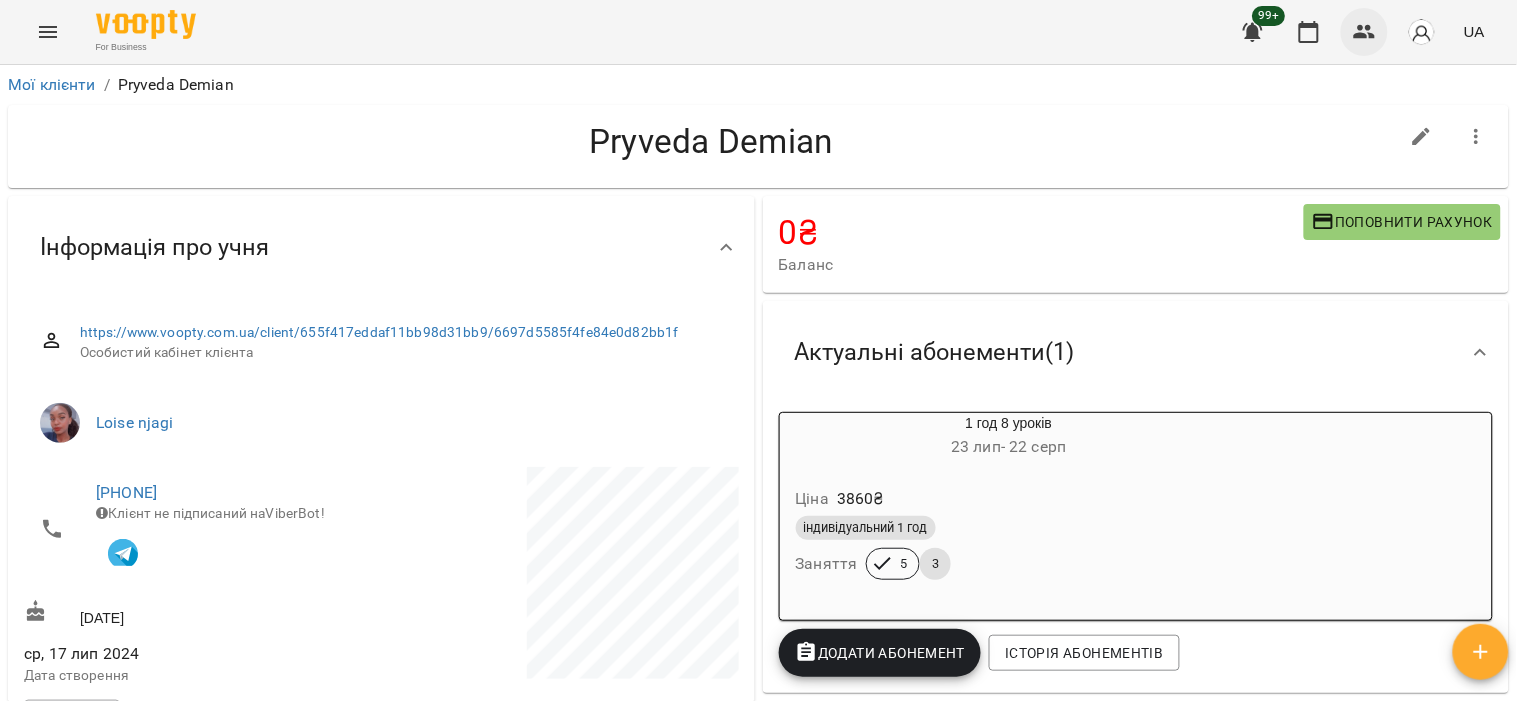 click 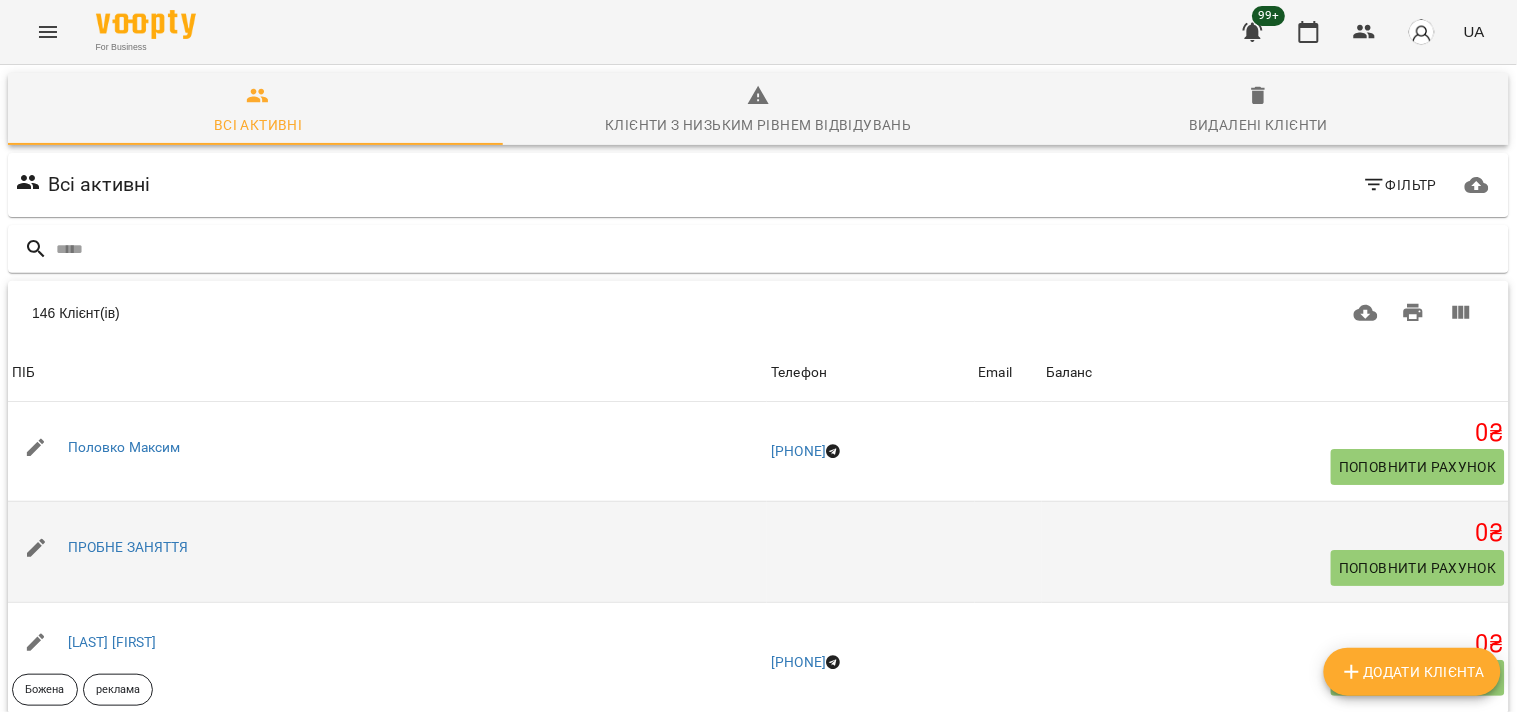 scroll, scrollTop: 254, scrollLeft: 0, axis: vertical 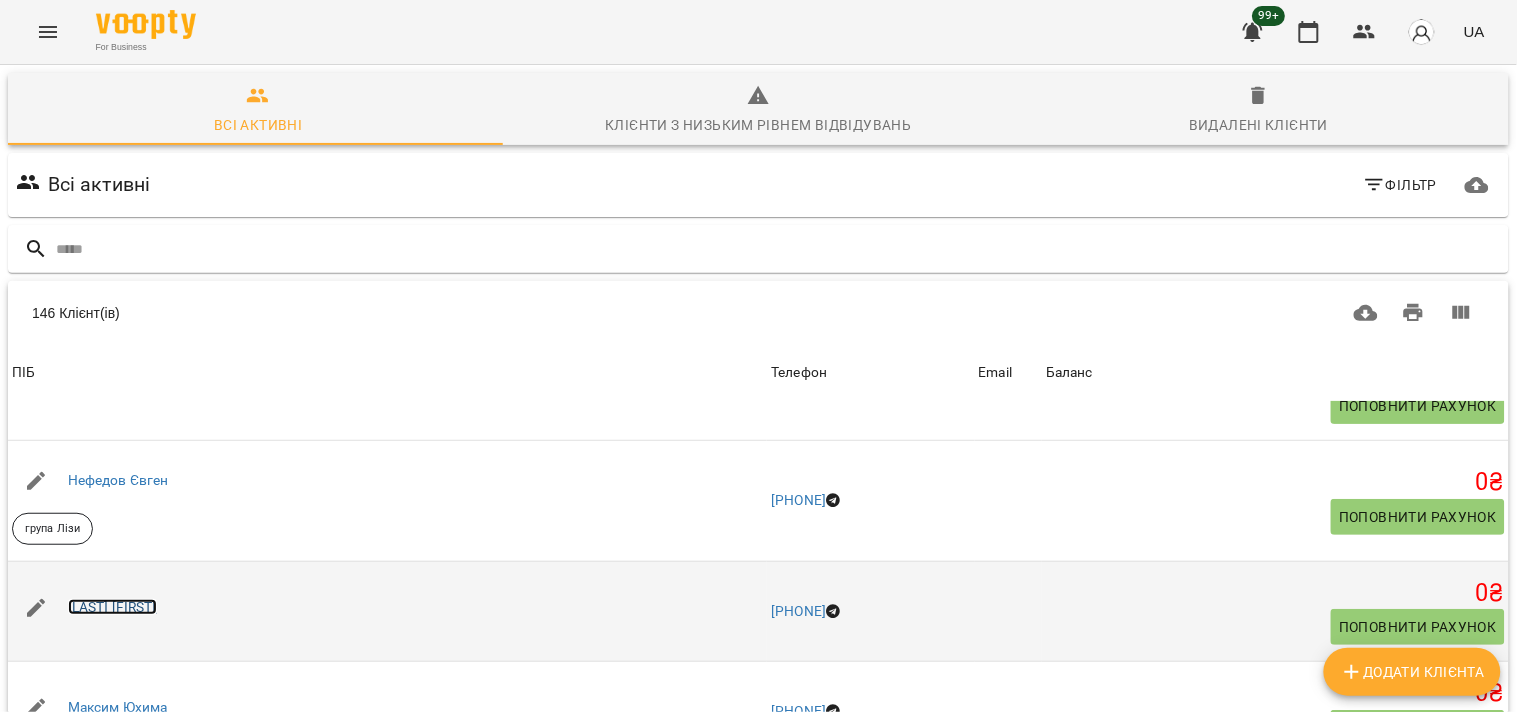 click on "[LAST] [FIRST]" at bounding box center [112, 607] 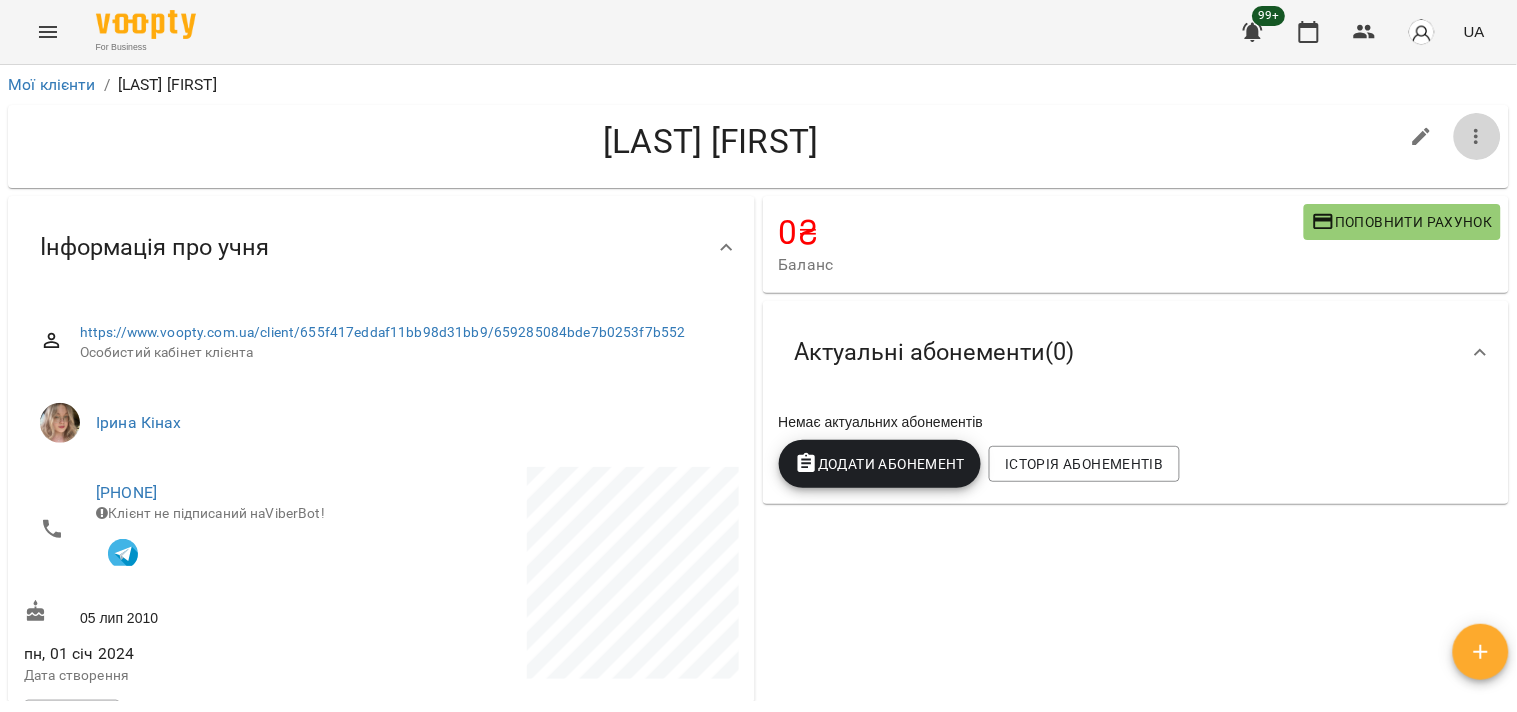 click 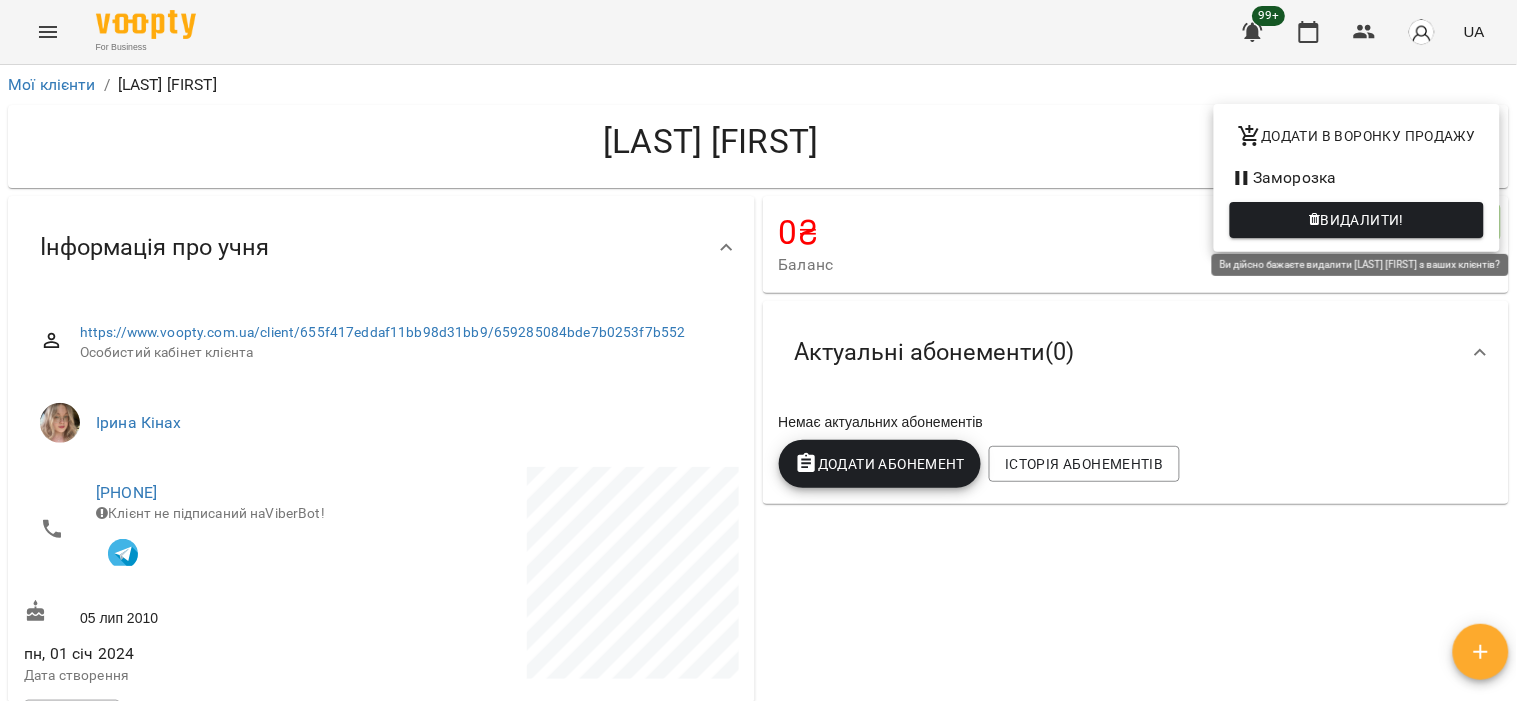 click on "Видалити!" at bounding box center (1363, 220) 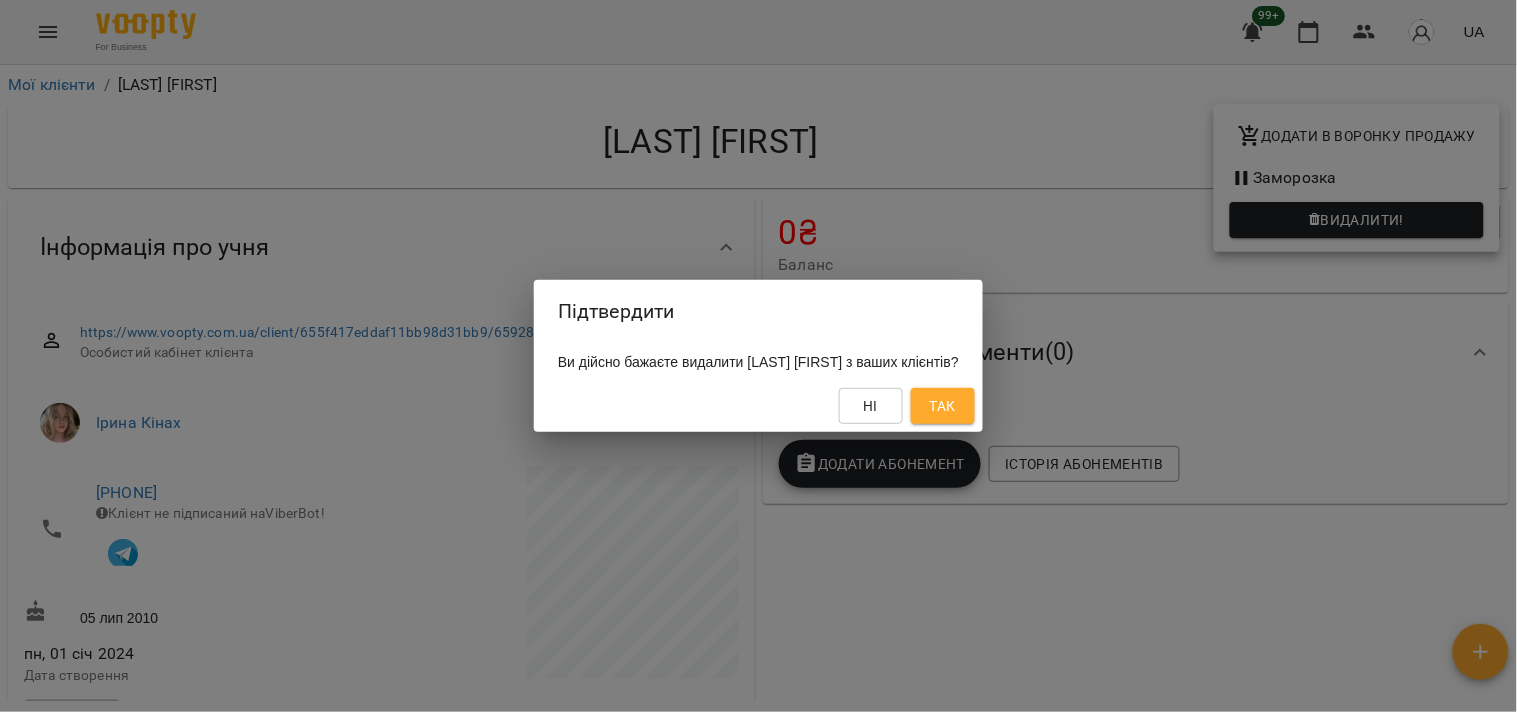 click on "Так" at bounding box center (943, 406) 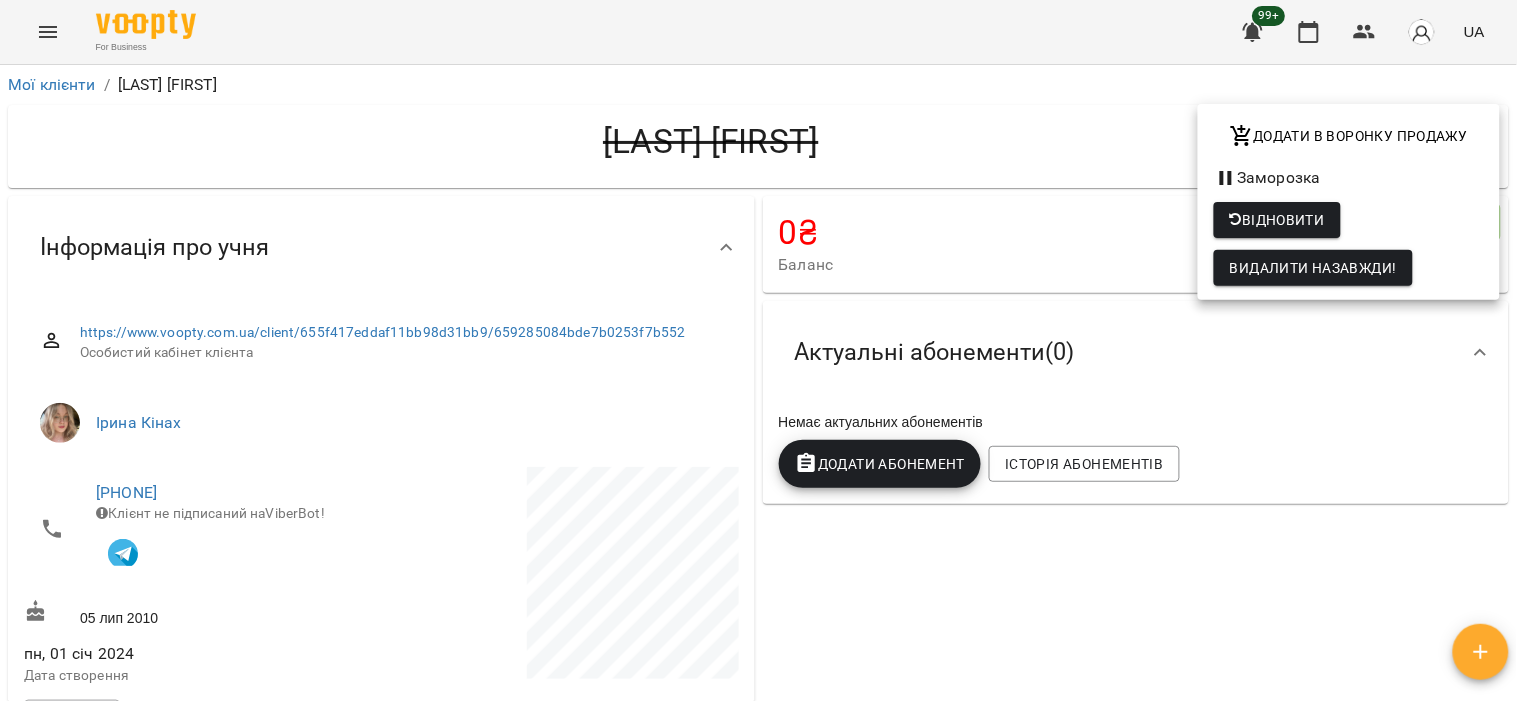 click at bounding box center [758, 356] 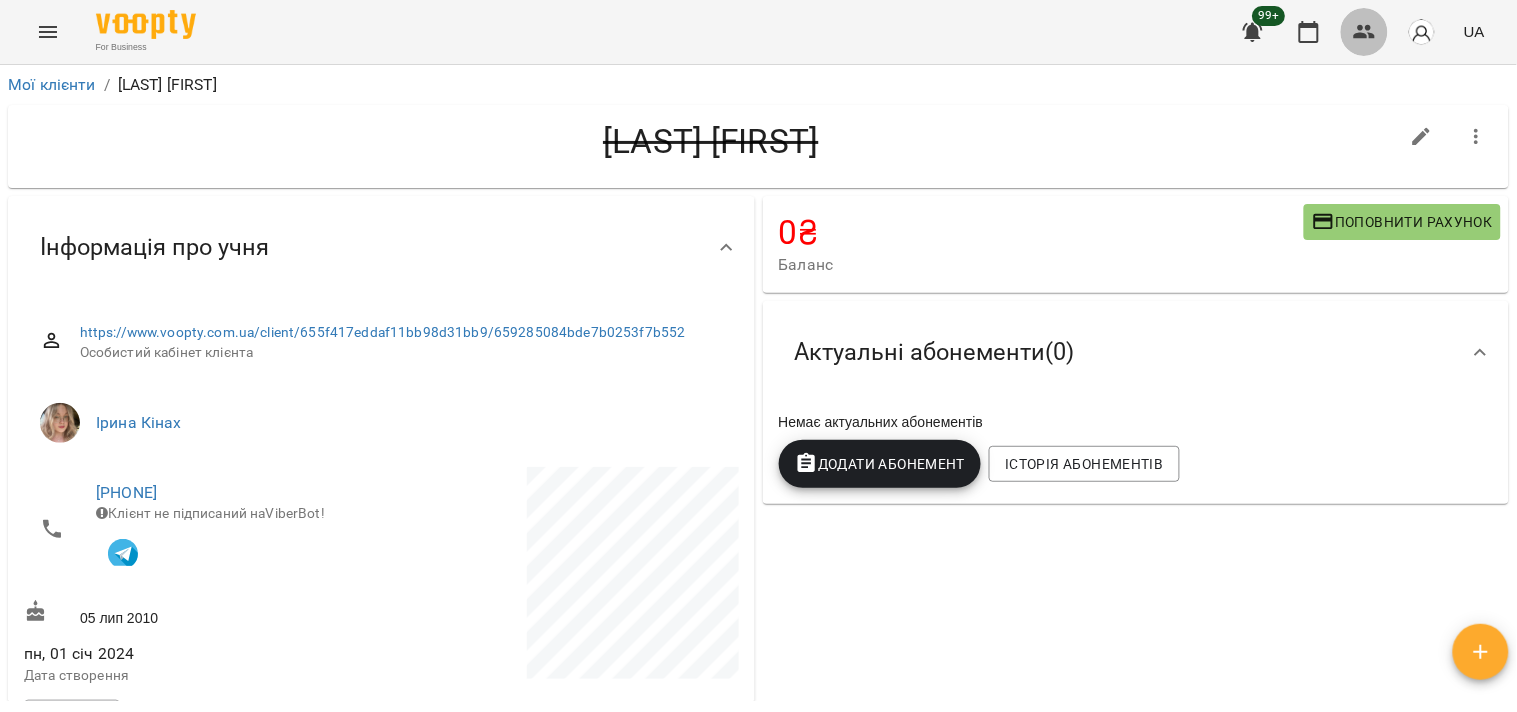 click 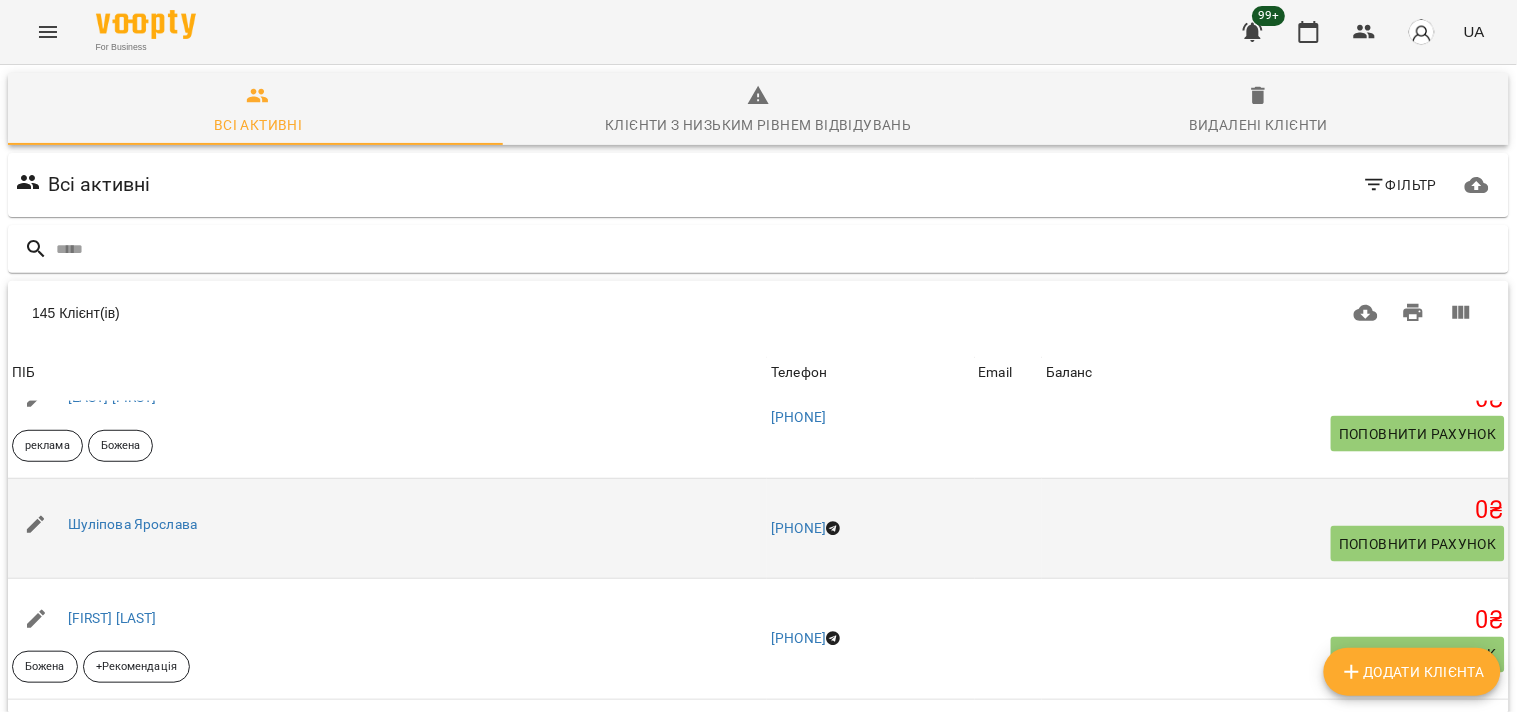 scroll, scrollTop: 4555, scrollLeft: 0, axis: vertical 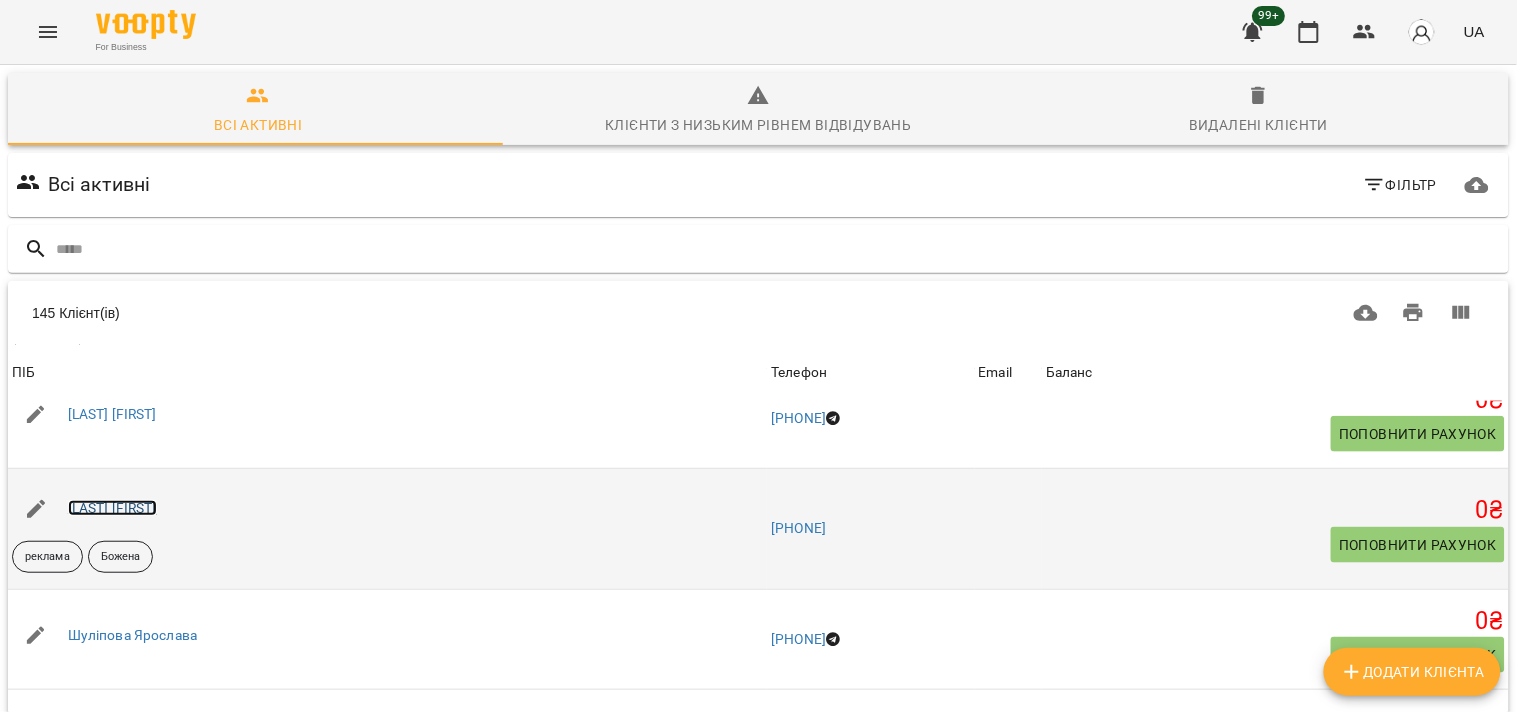 click on "[LAST] [FIRST]" at bounding box center (112, 508) 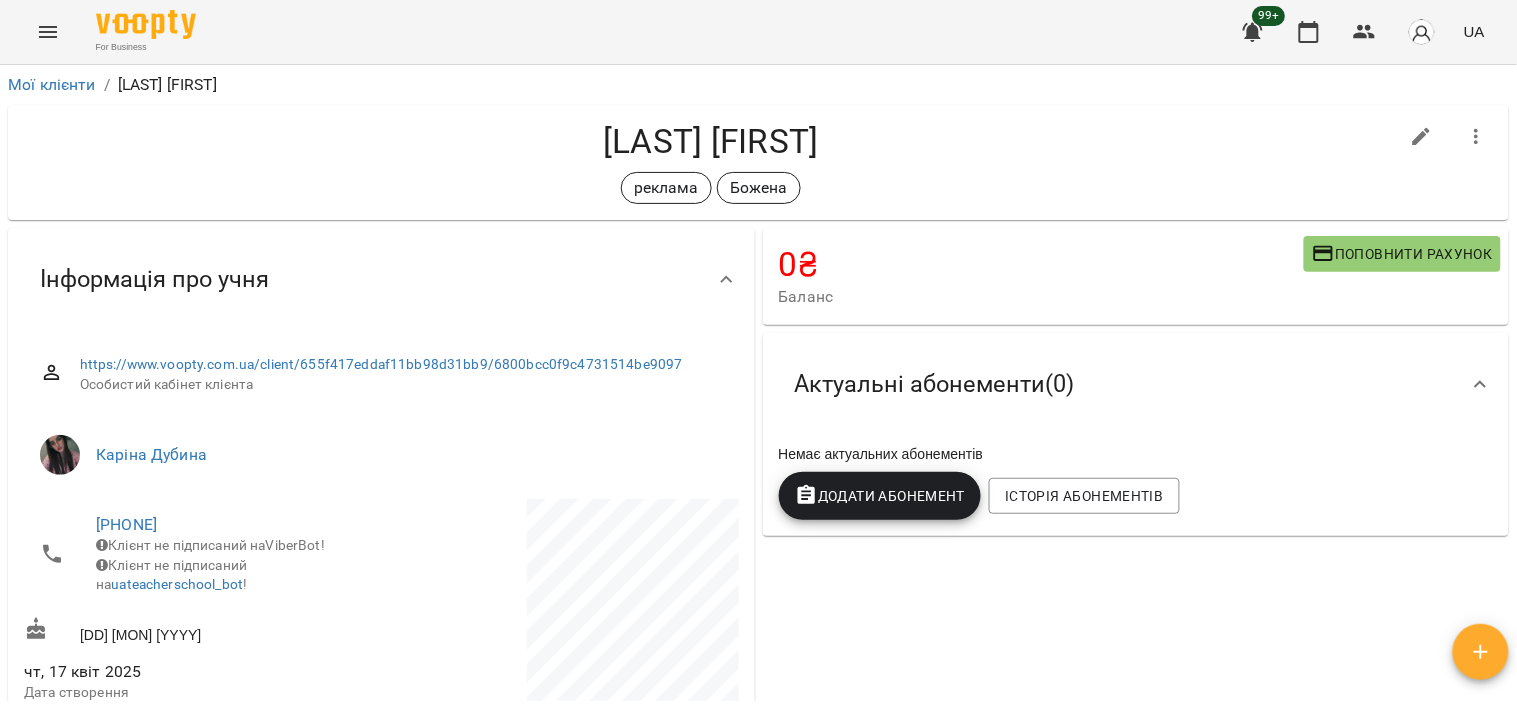 click 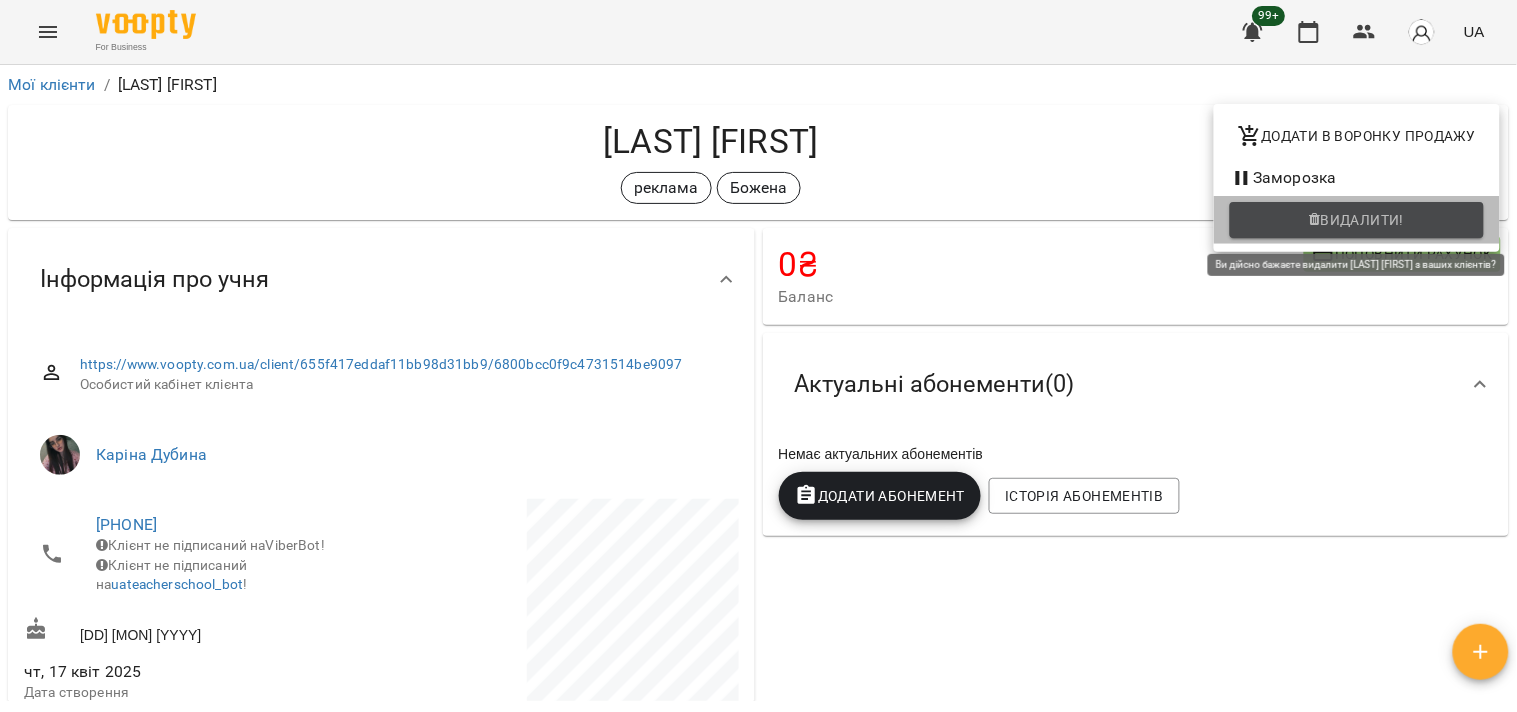 click on "Видалити!" at bounding box center [1357, 220] 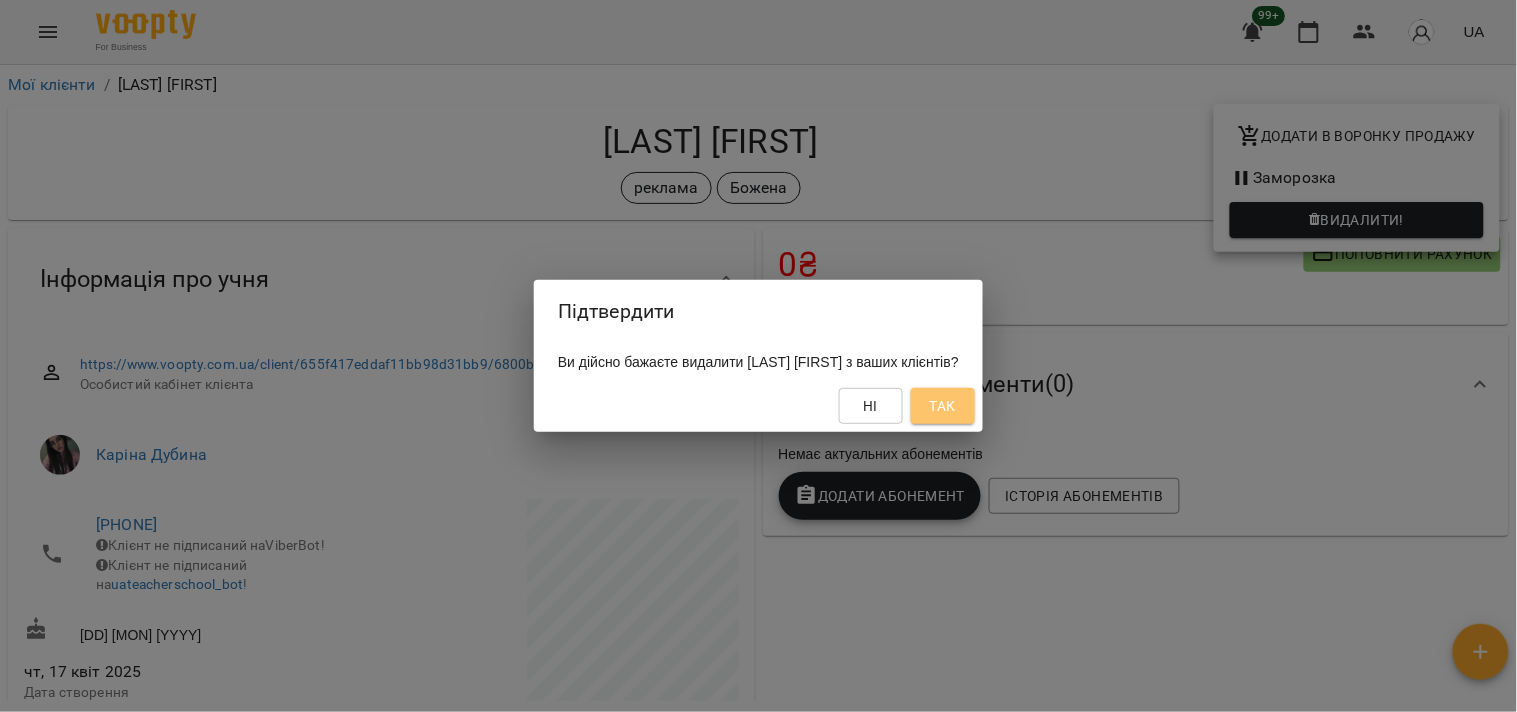 click on "Так" at bounding box center [943, 406] 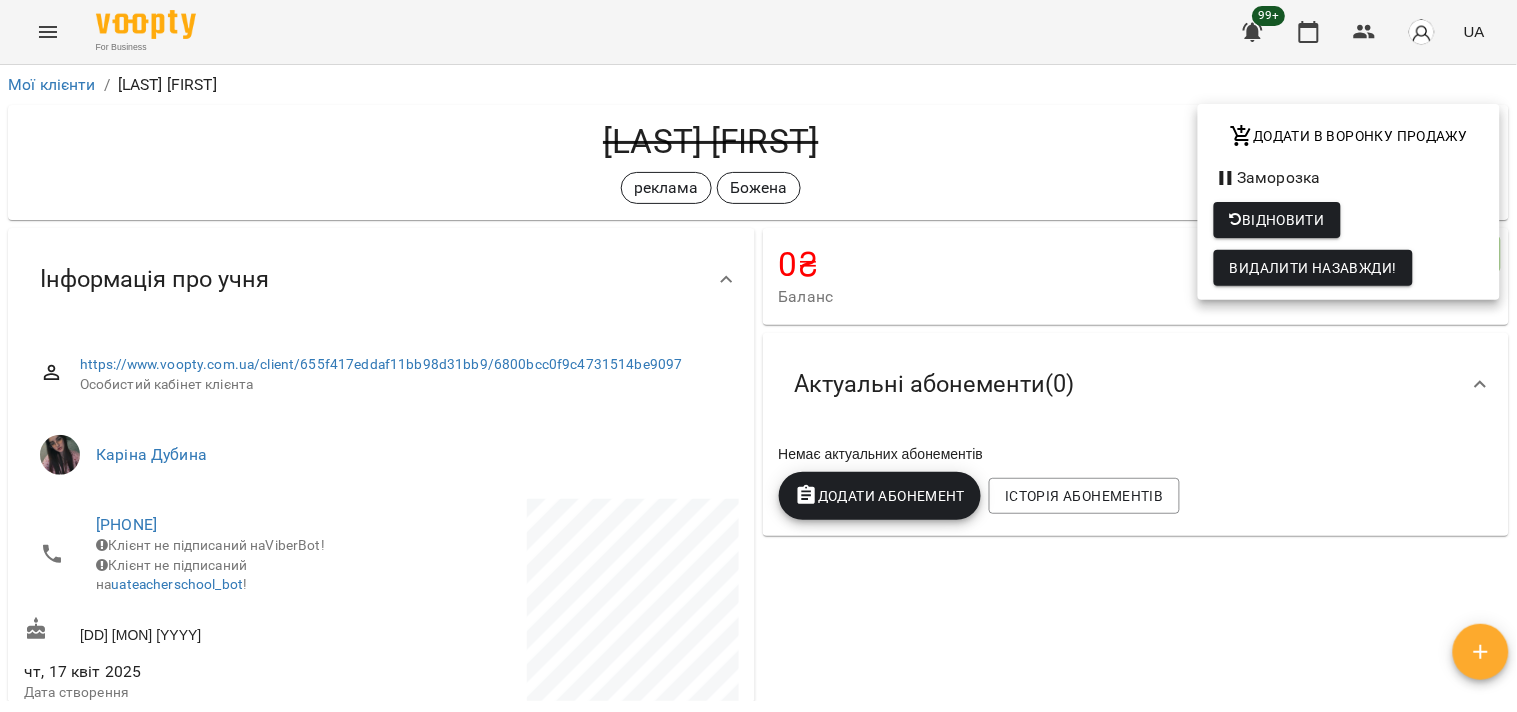 click at bounding box center (758, 356) 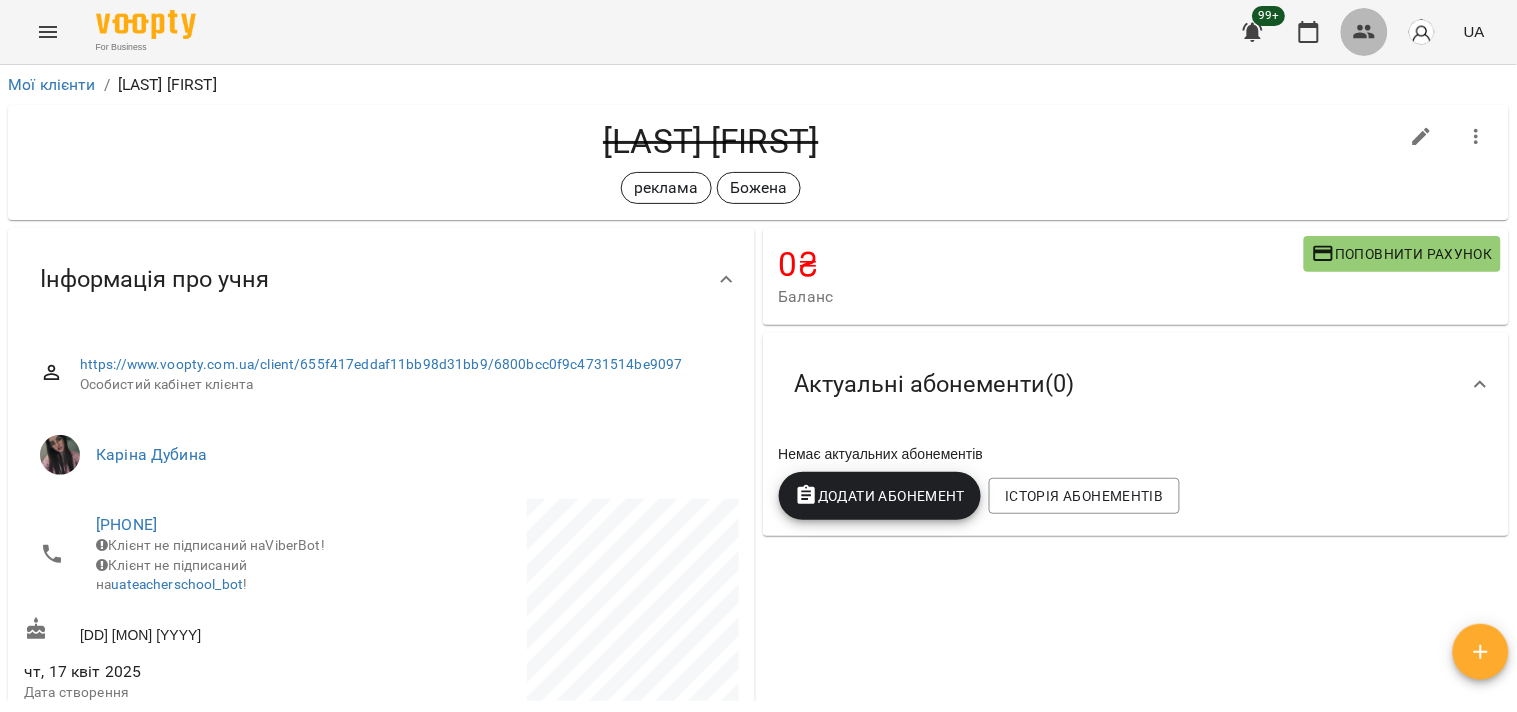 click 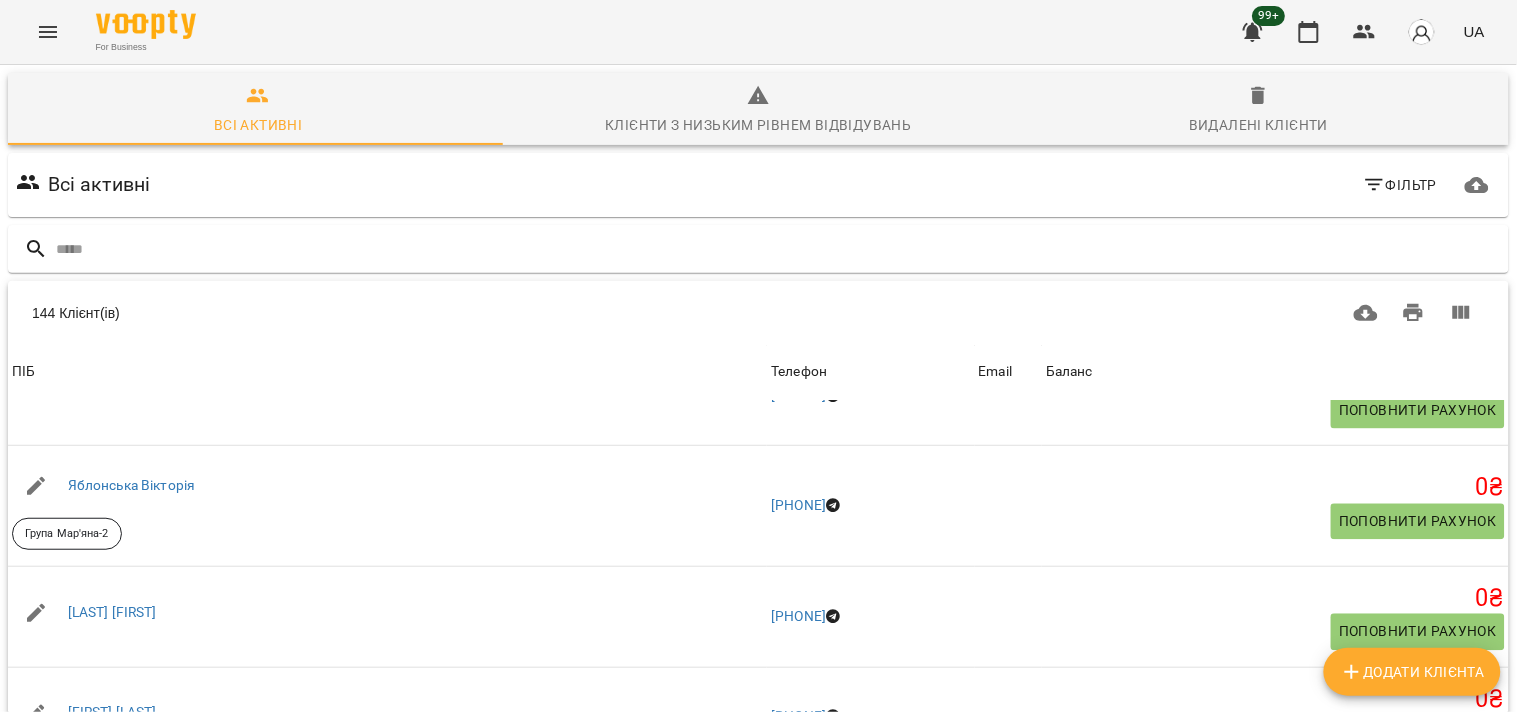 scroll, scrollTop: 5046, scrollLeft: 0, axis: vertical 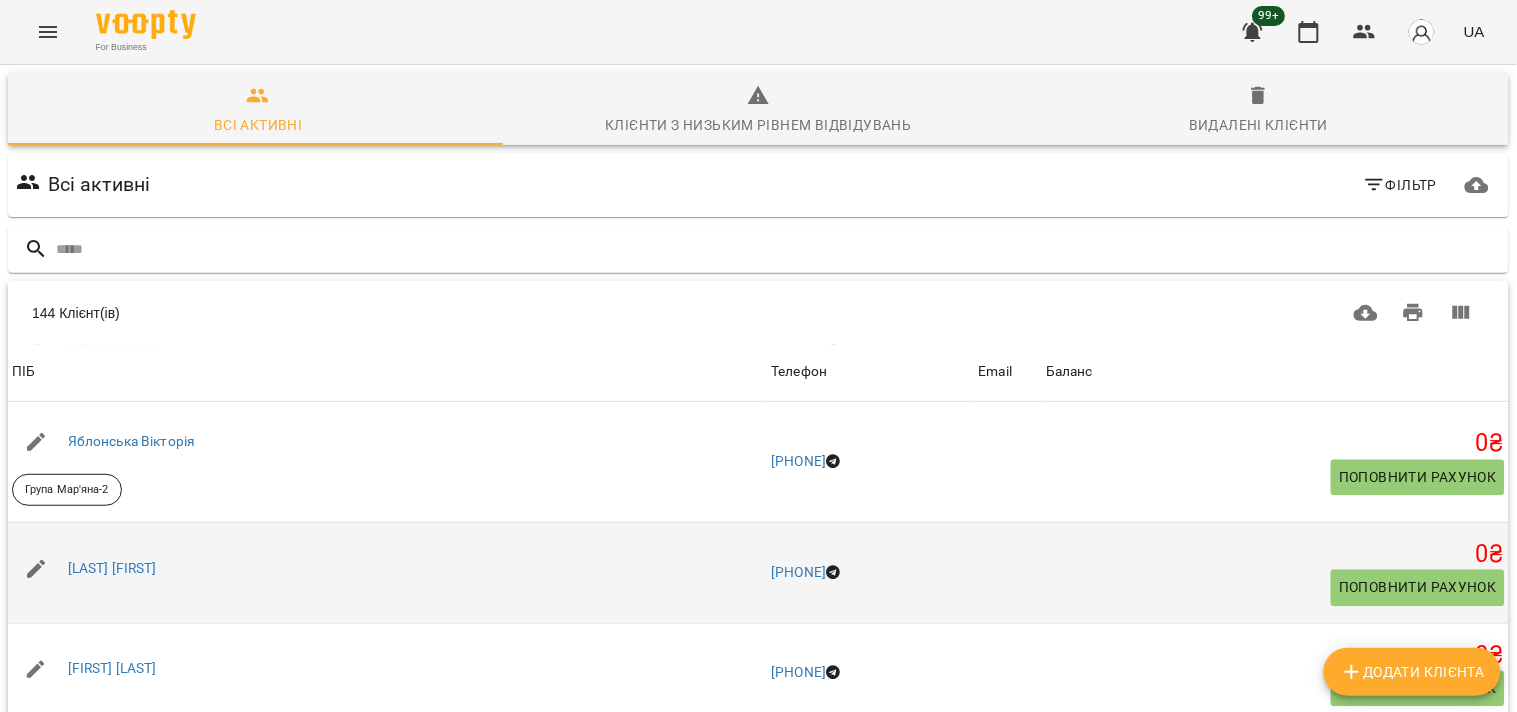 click on "[LAST] [FIRST]" at bounding box center [112, 569] 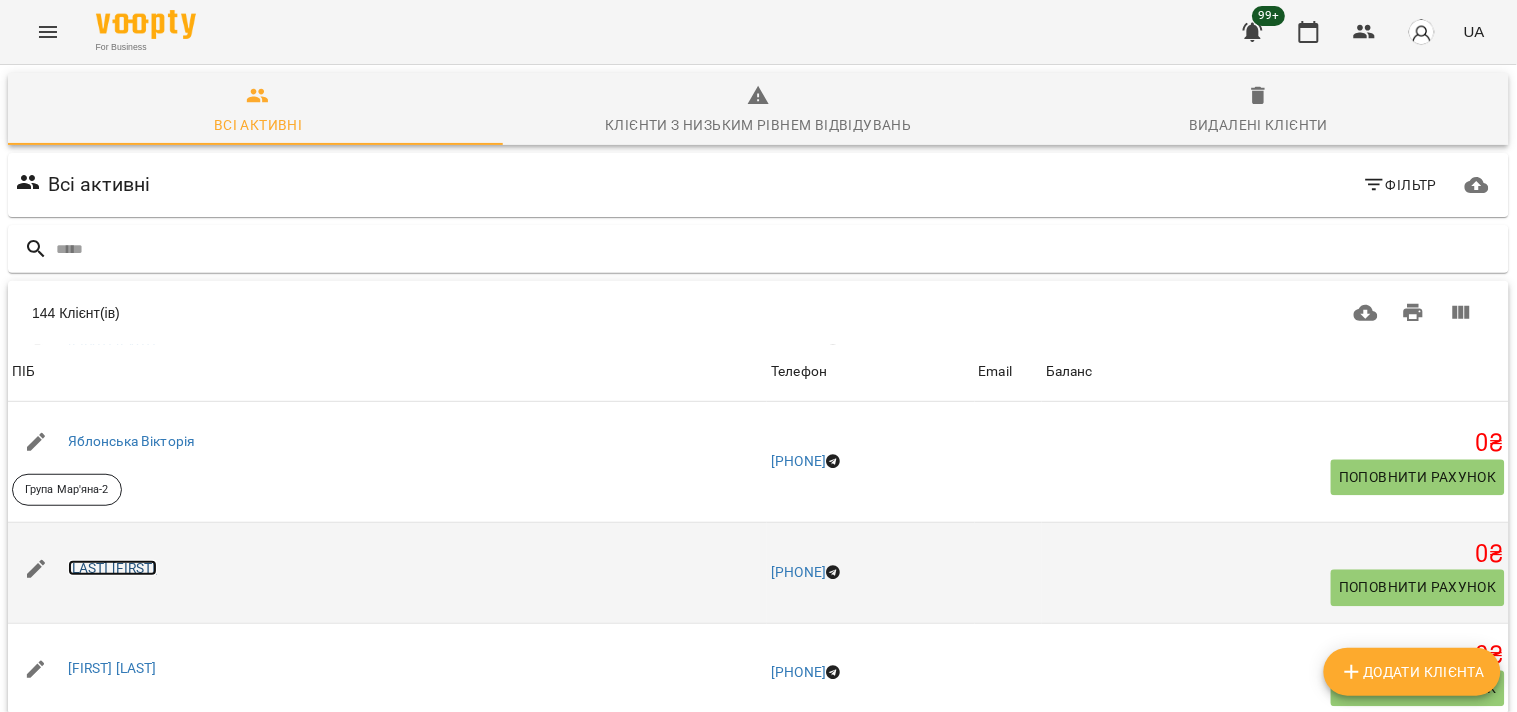 click on "[LAST] [FIRST]" at bounding box center [112, 568] 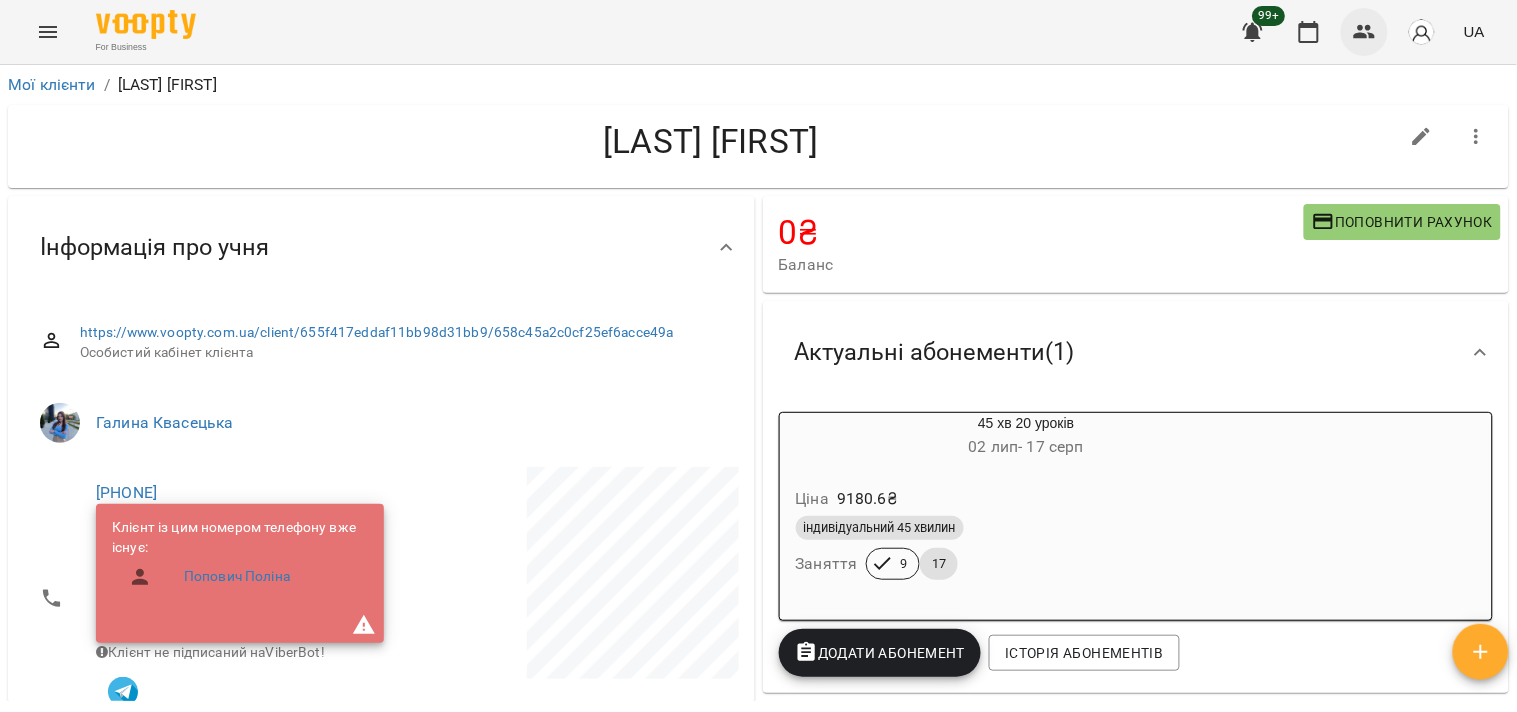 click 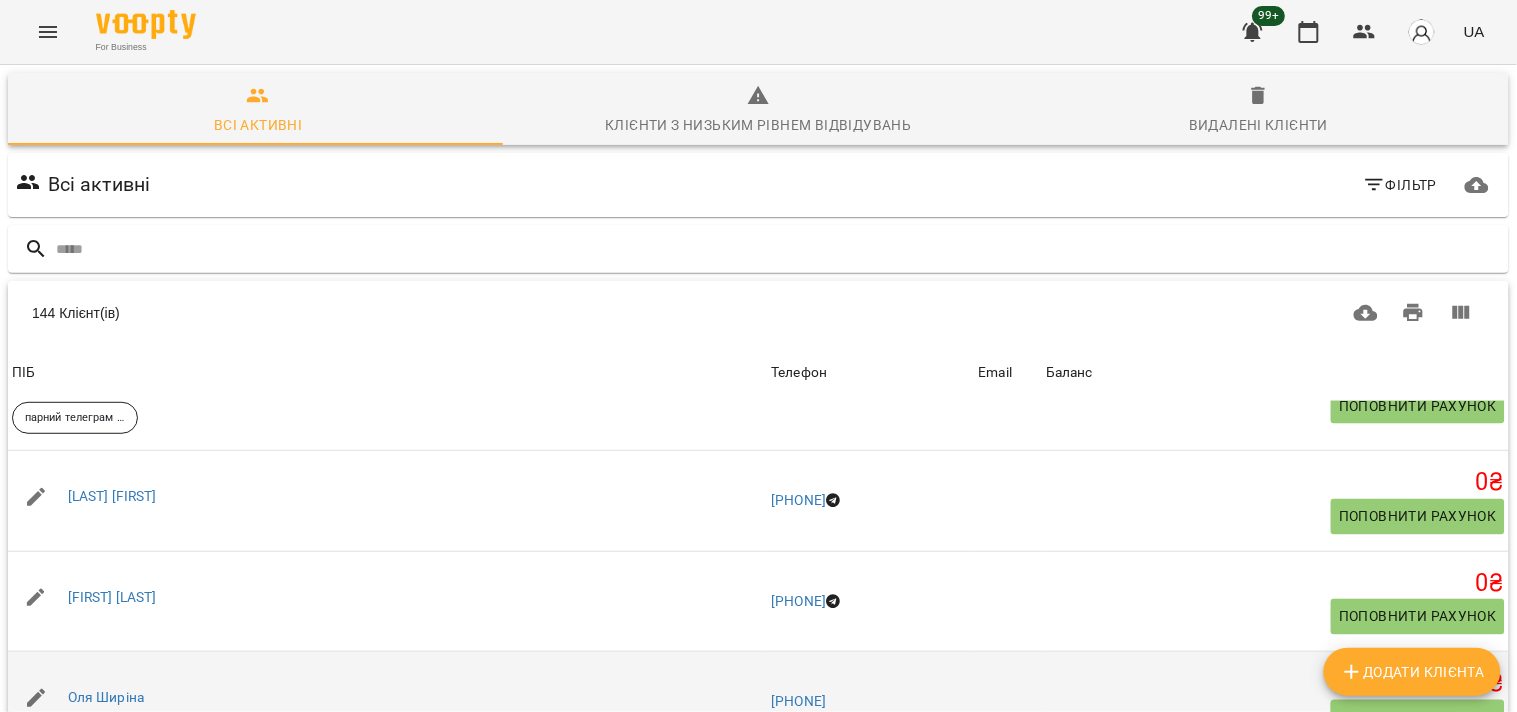 scroll, scrollTop: 1000, scrollLeft: 0, axis: vertical 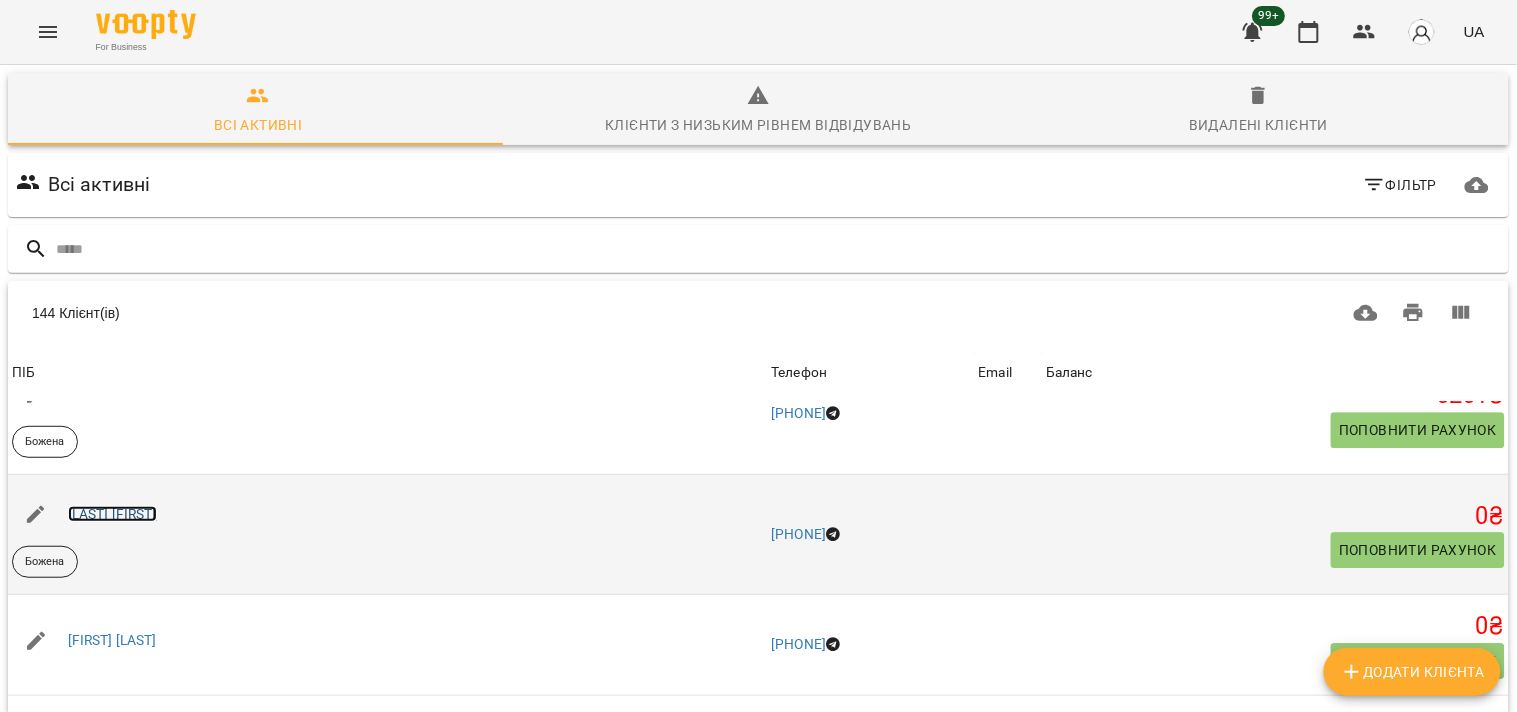 click on "[FIRST] [LAST]" at bounding box center [112, 514] 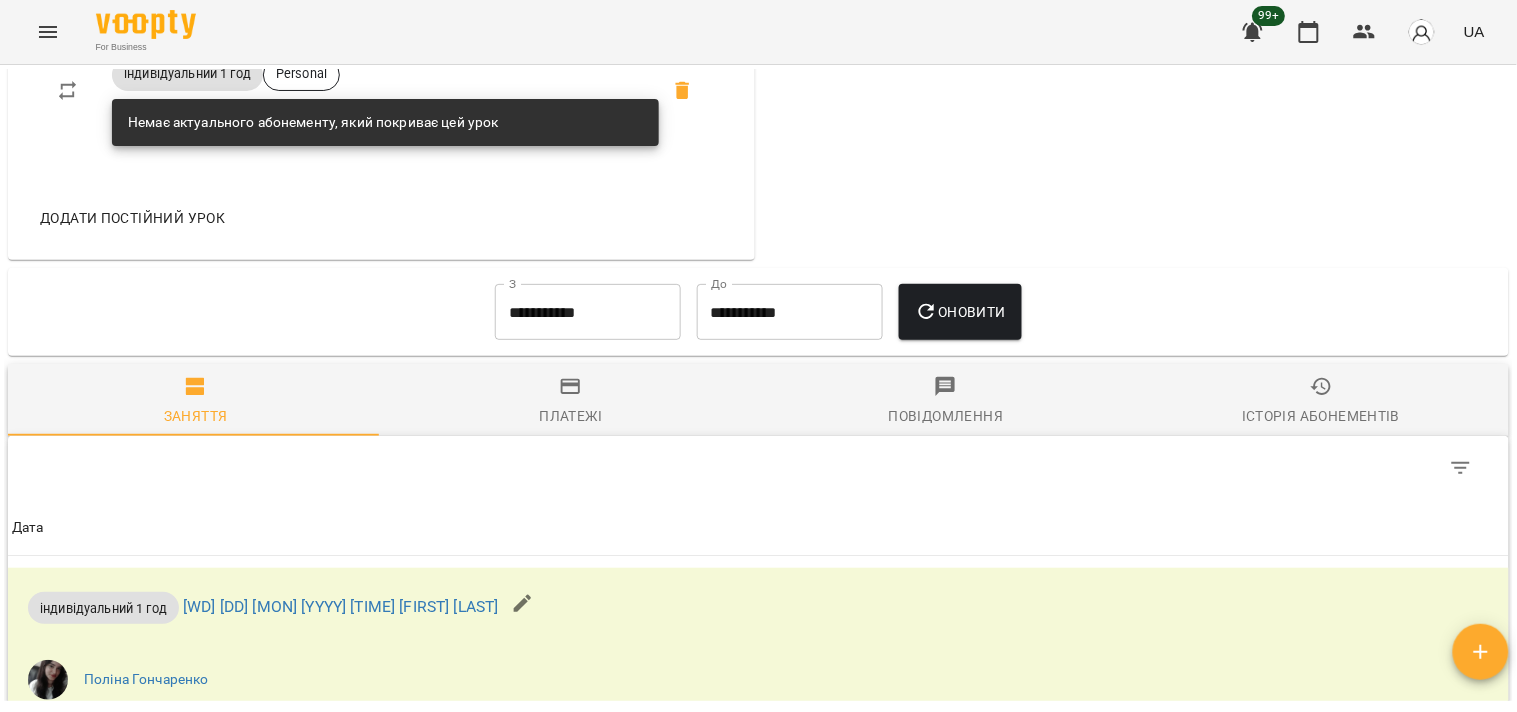 scroll, scrollTop: 1111, scrollLeft: 0, axis: vertical 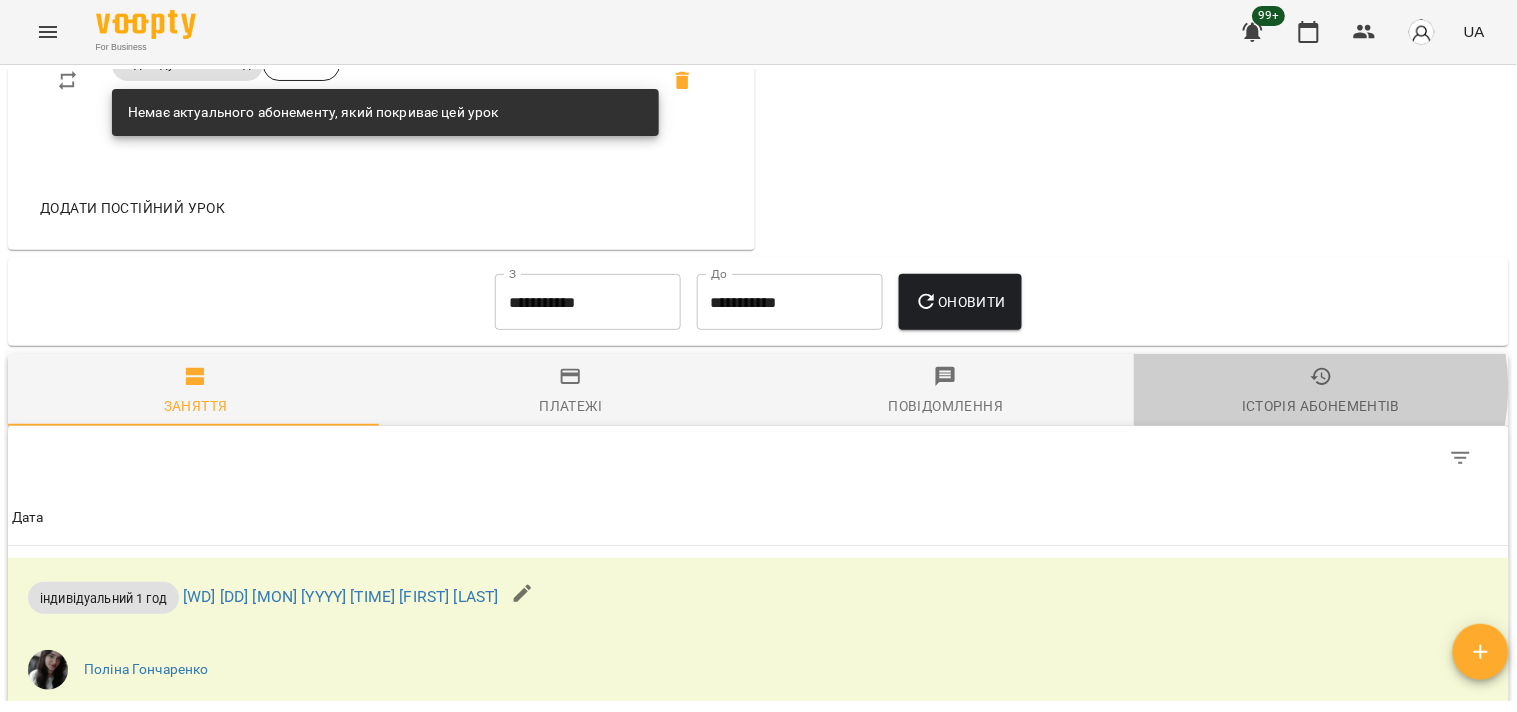click on "Історія абонементів" at bounding box center [1321, 392] 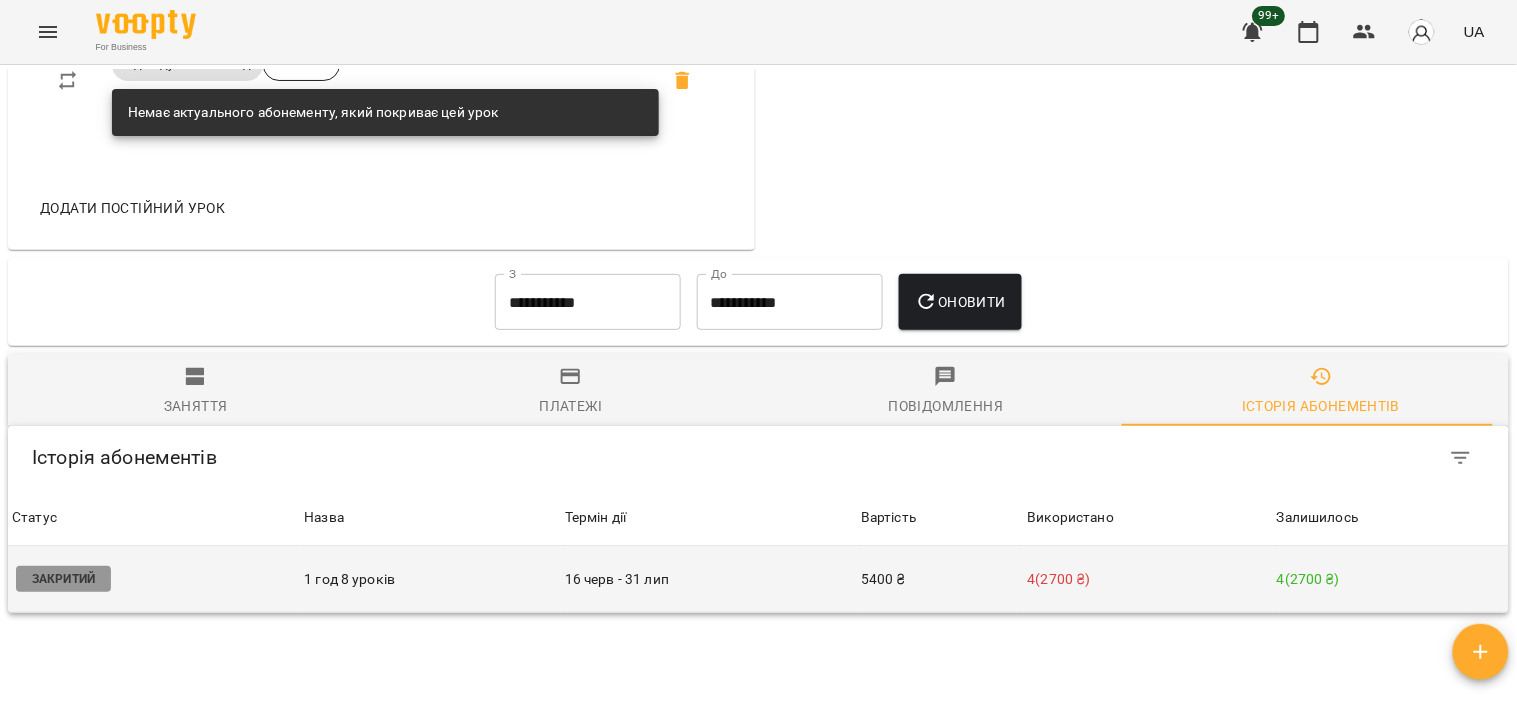click on "4  ( 2700   ₴ )" at bounding box center (1148, 579) 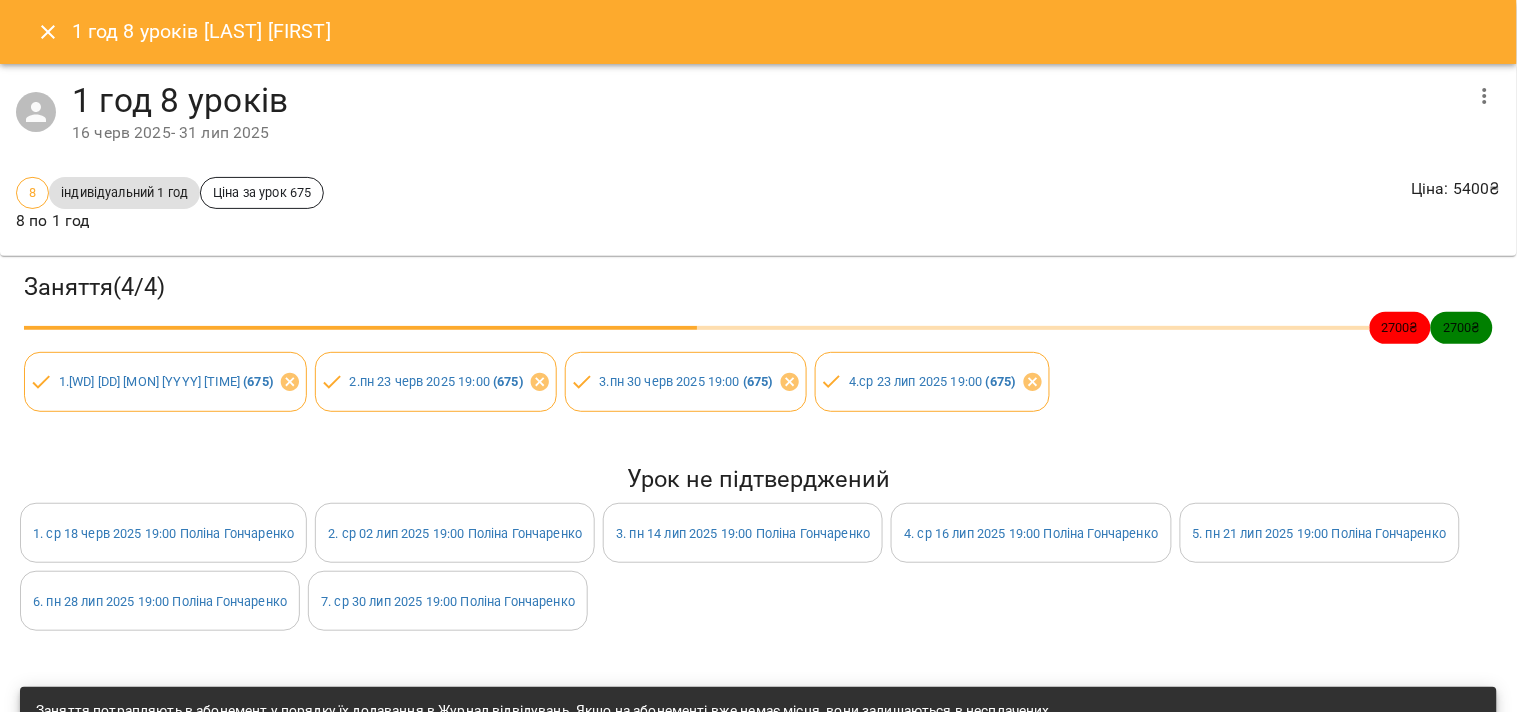 click 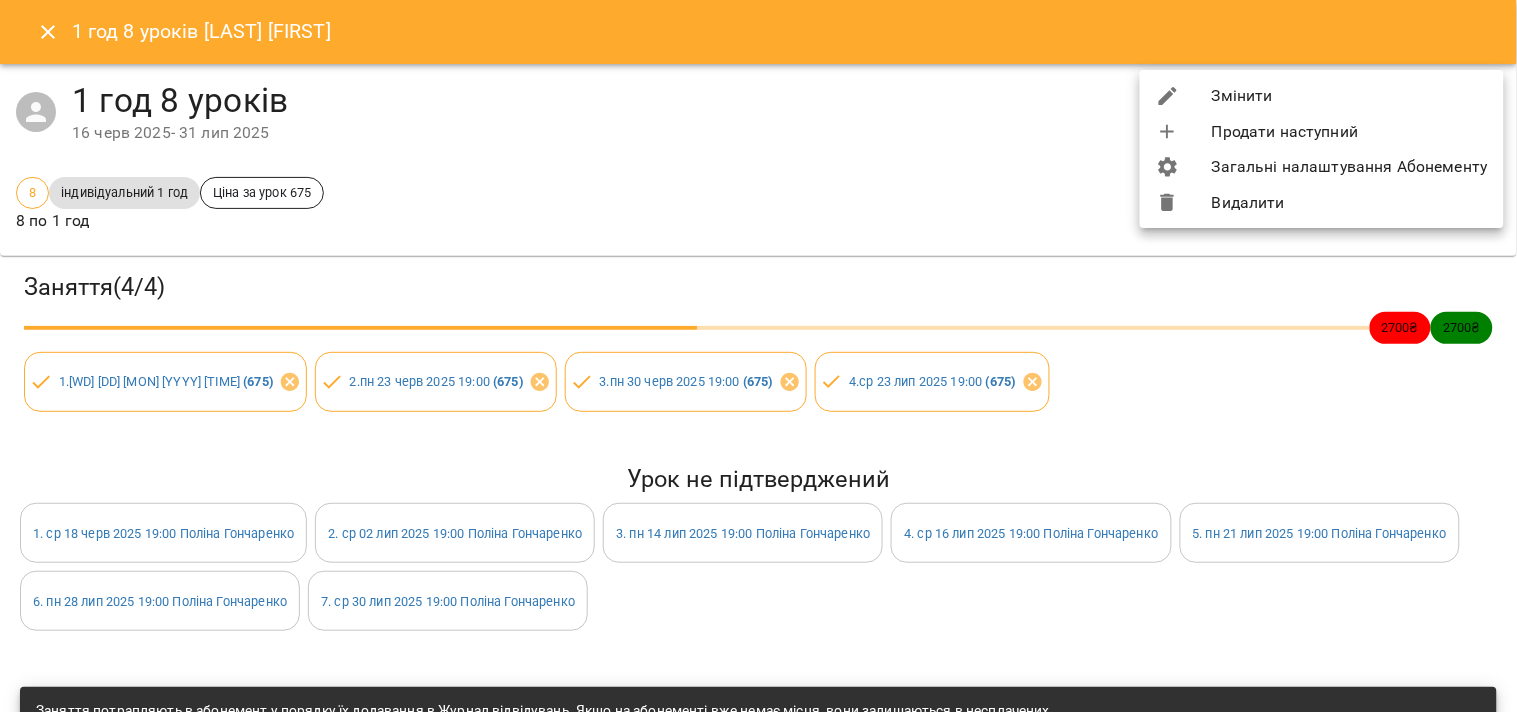 click on "Змінити" at bounding box center [1322, 96] 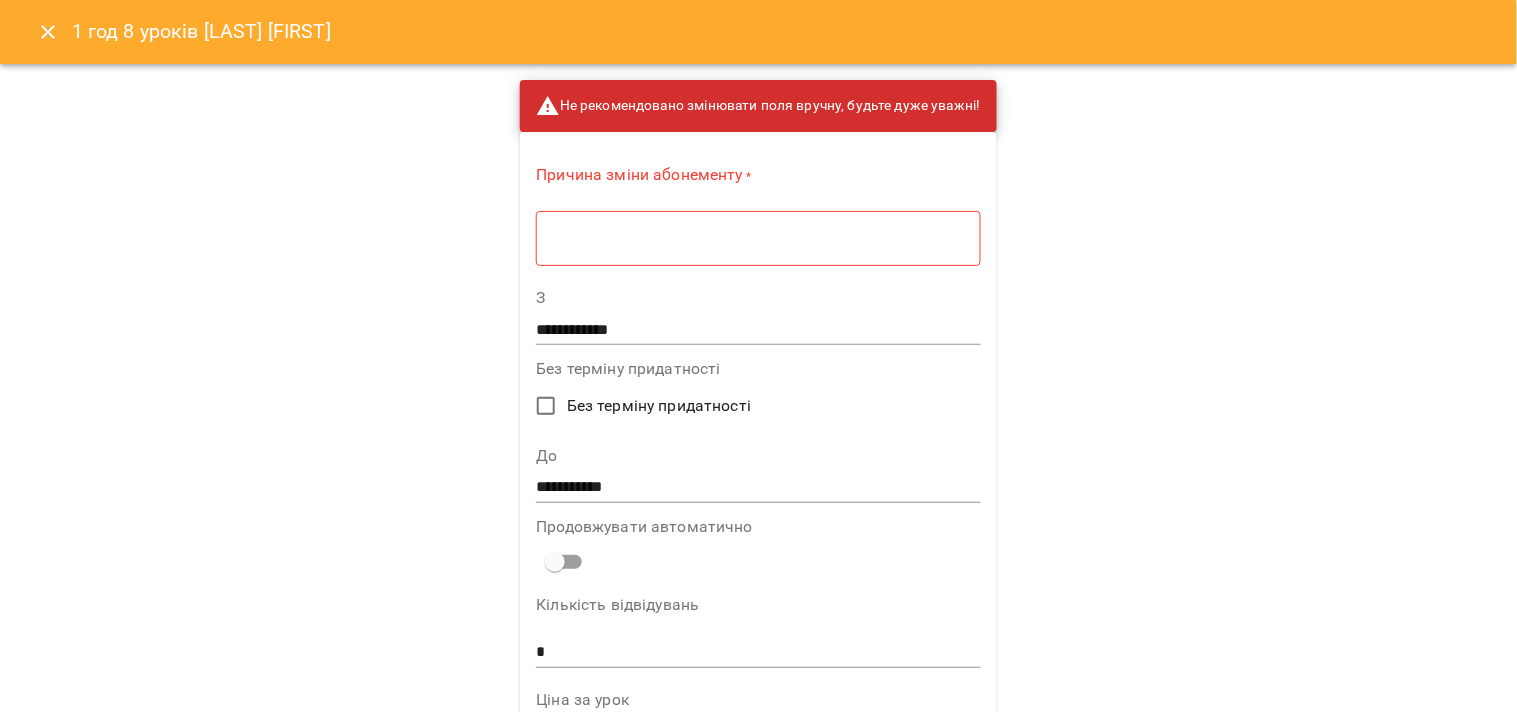 click on "* ​" at bounding box center (758, 238) 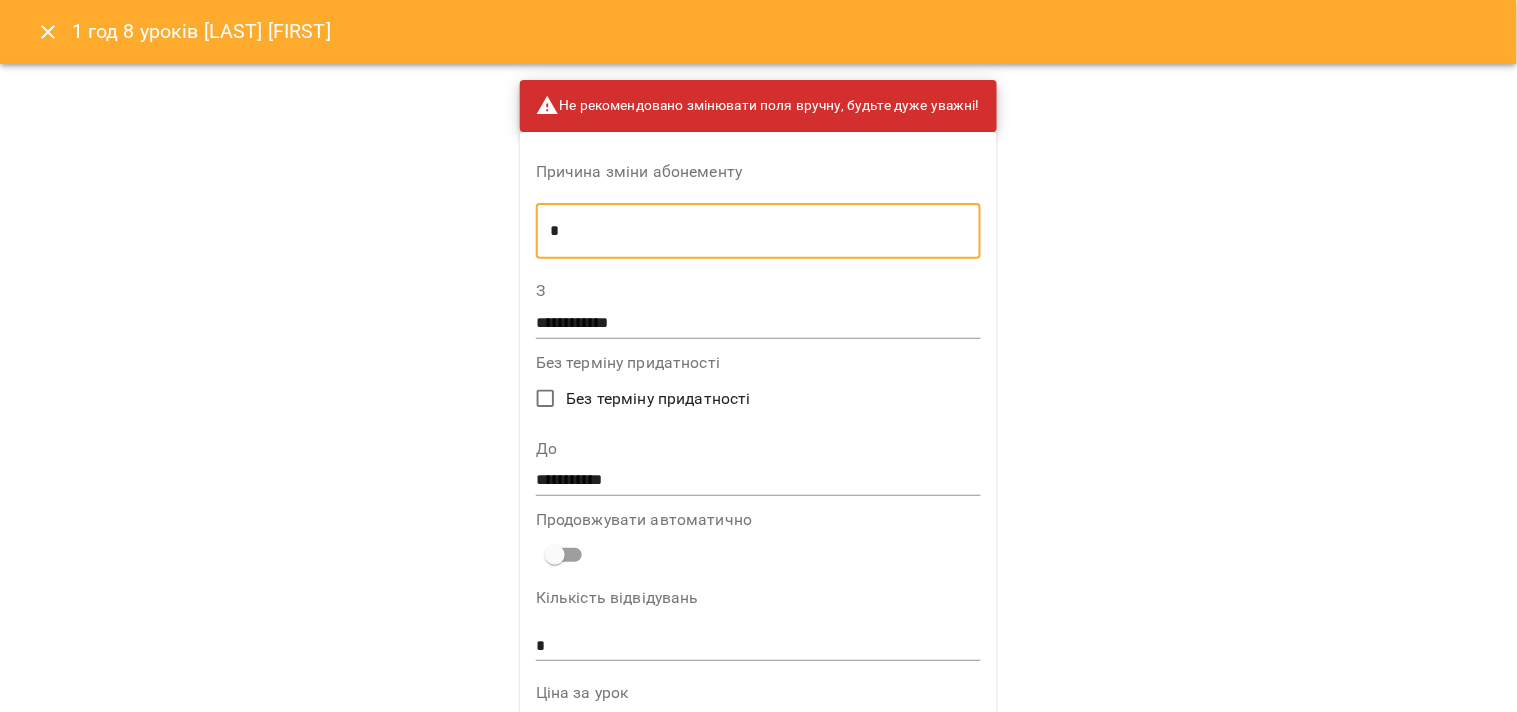 type on "*" 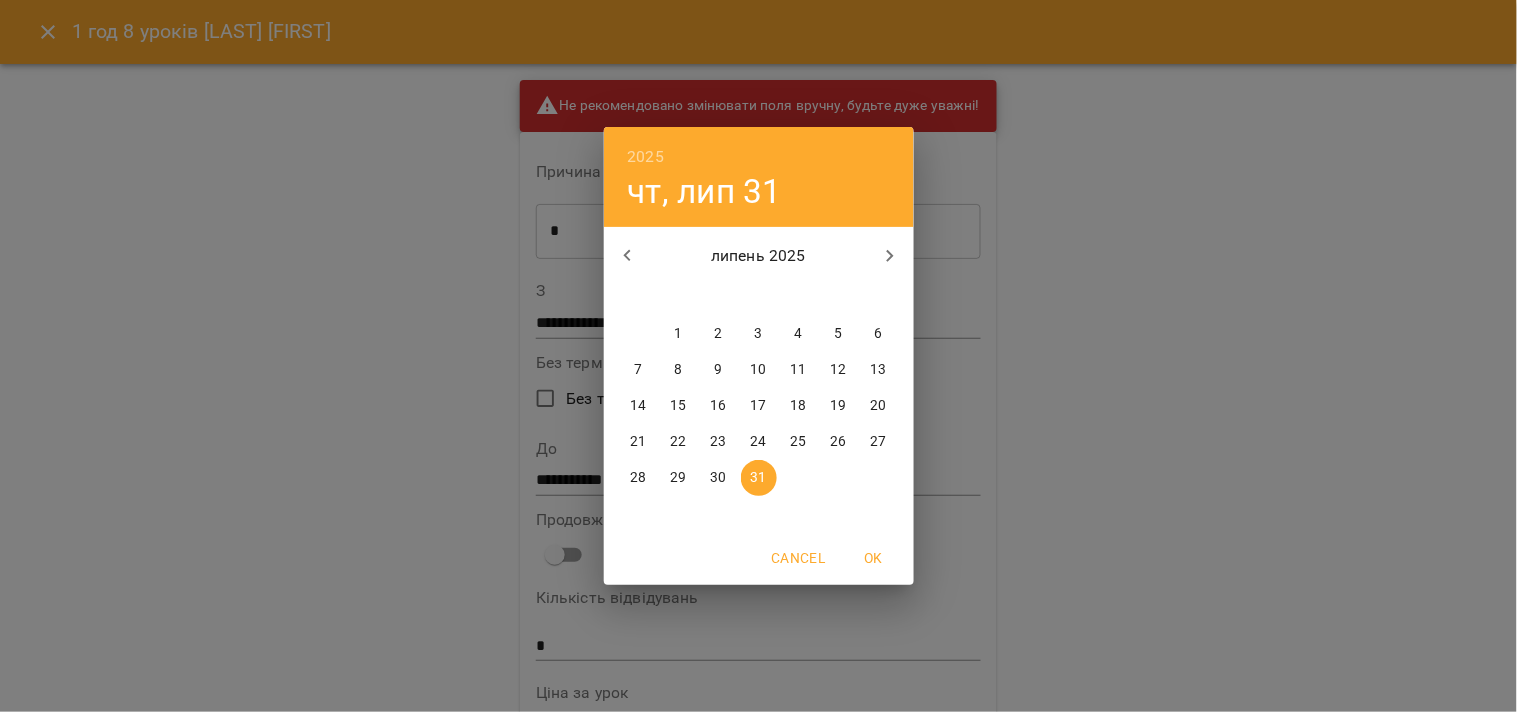 click 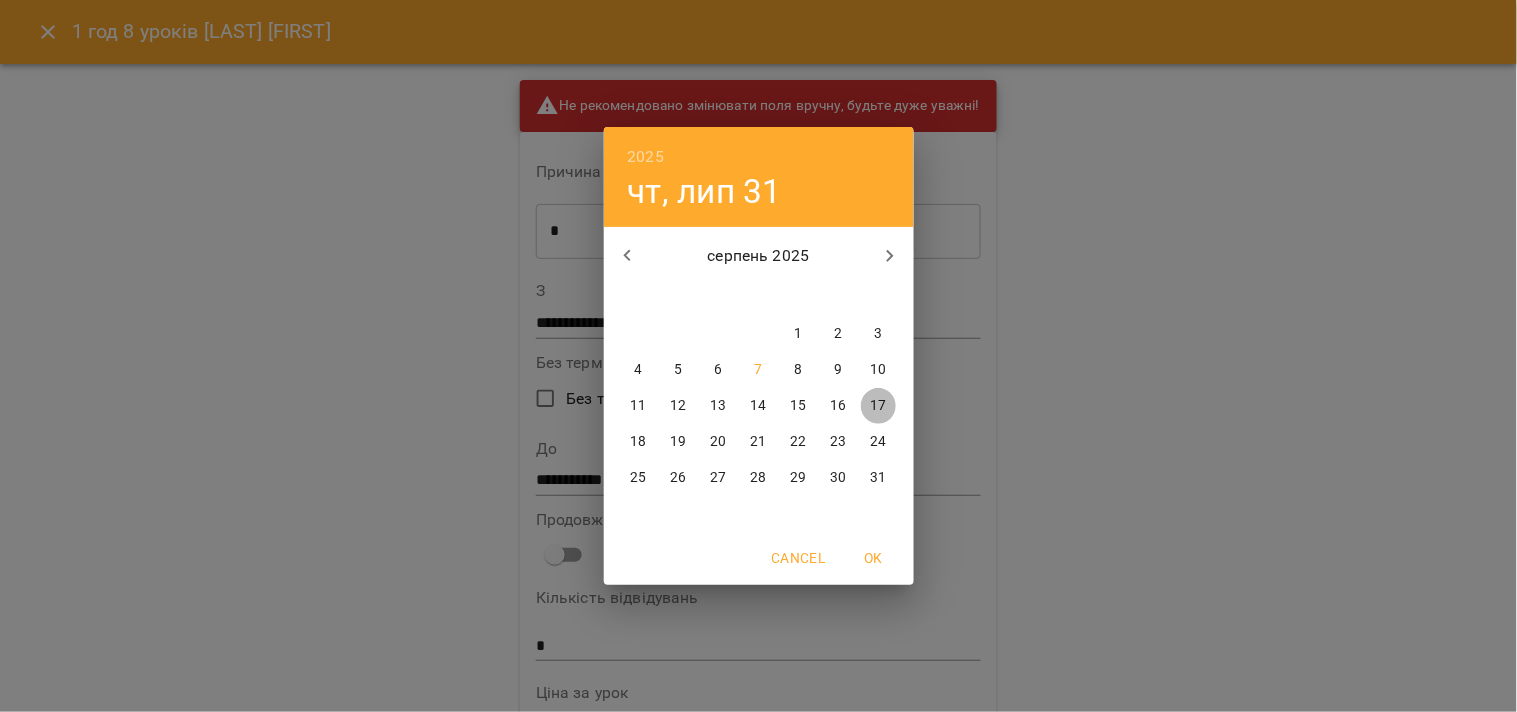 click on "17" at bounding box center [879, 406] 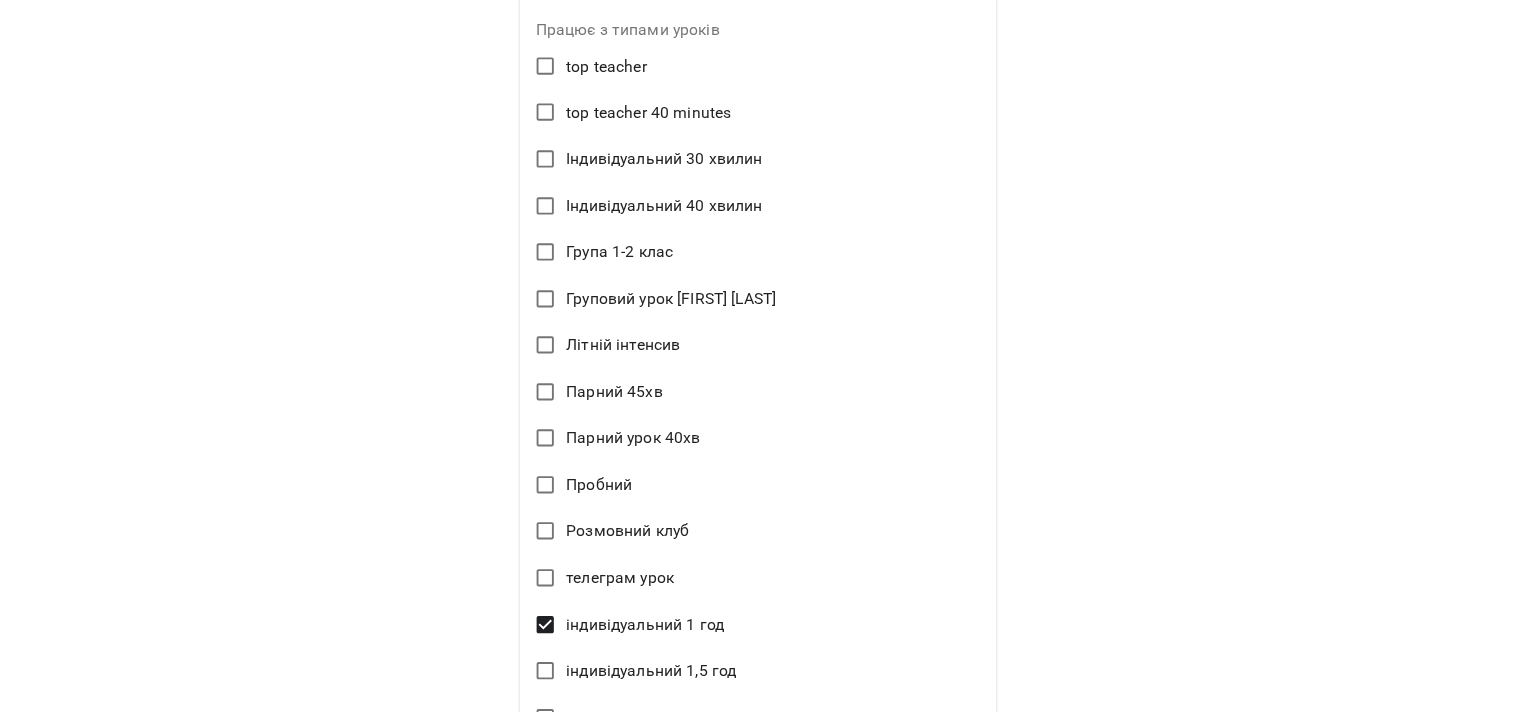 scroll, scrollTop: 1116, scrollLeft: 0, axis: vertical 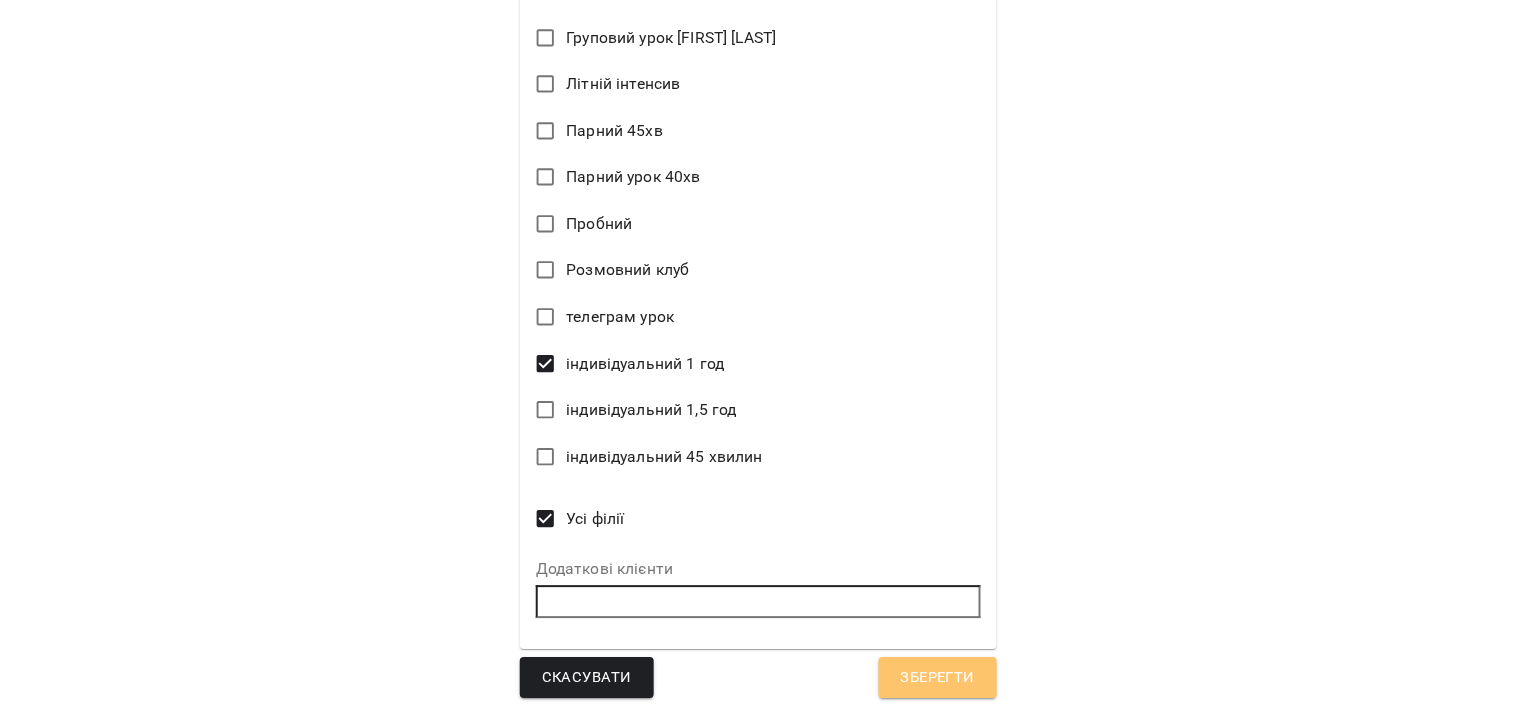 click on "Зберегти" at bounding box center [938, 678] 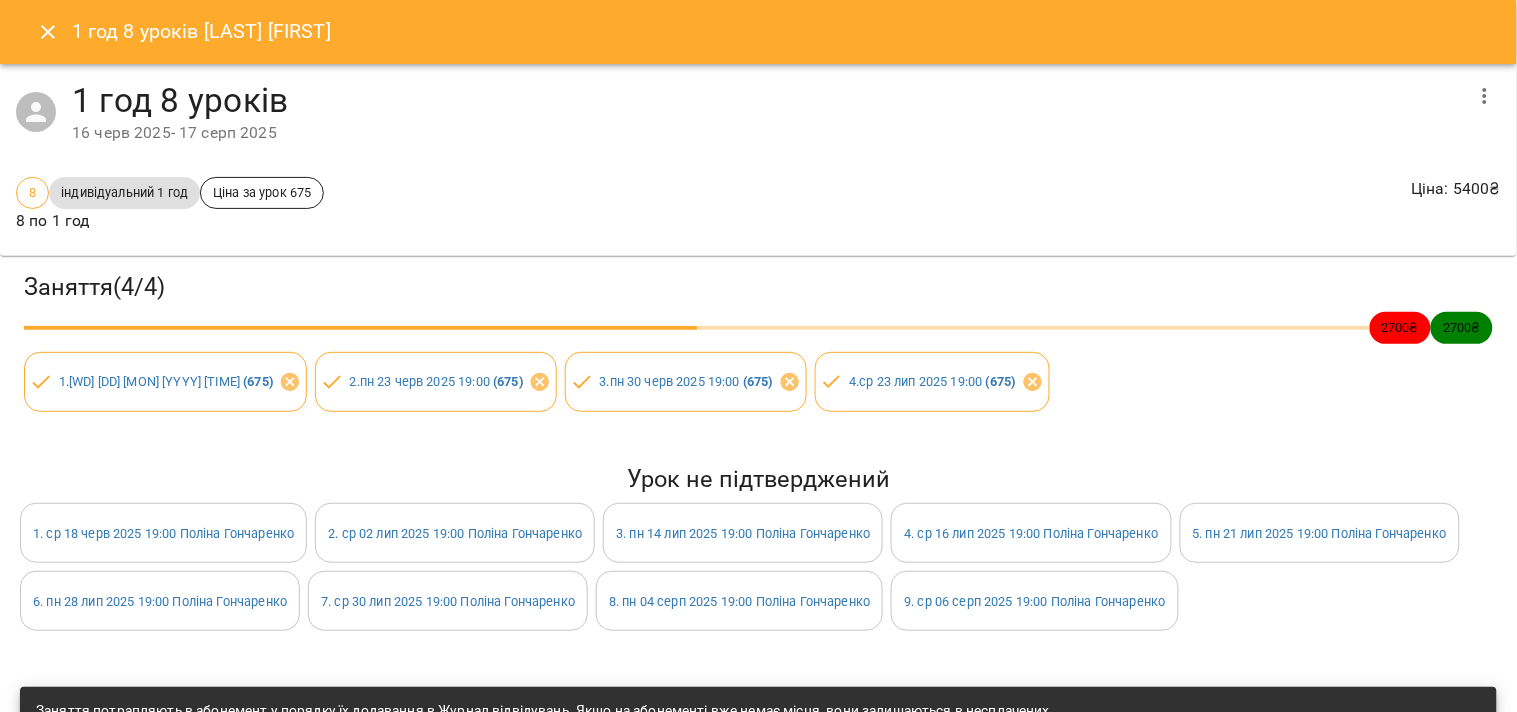 click at bounding box center (48, 32) 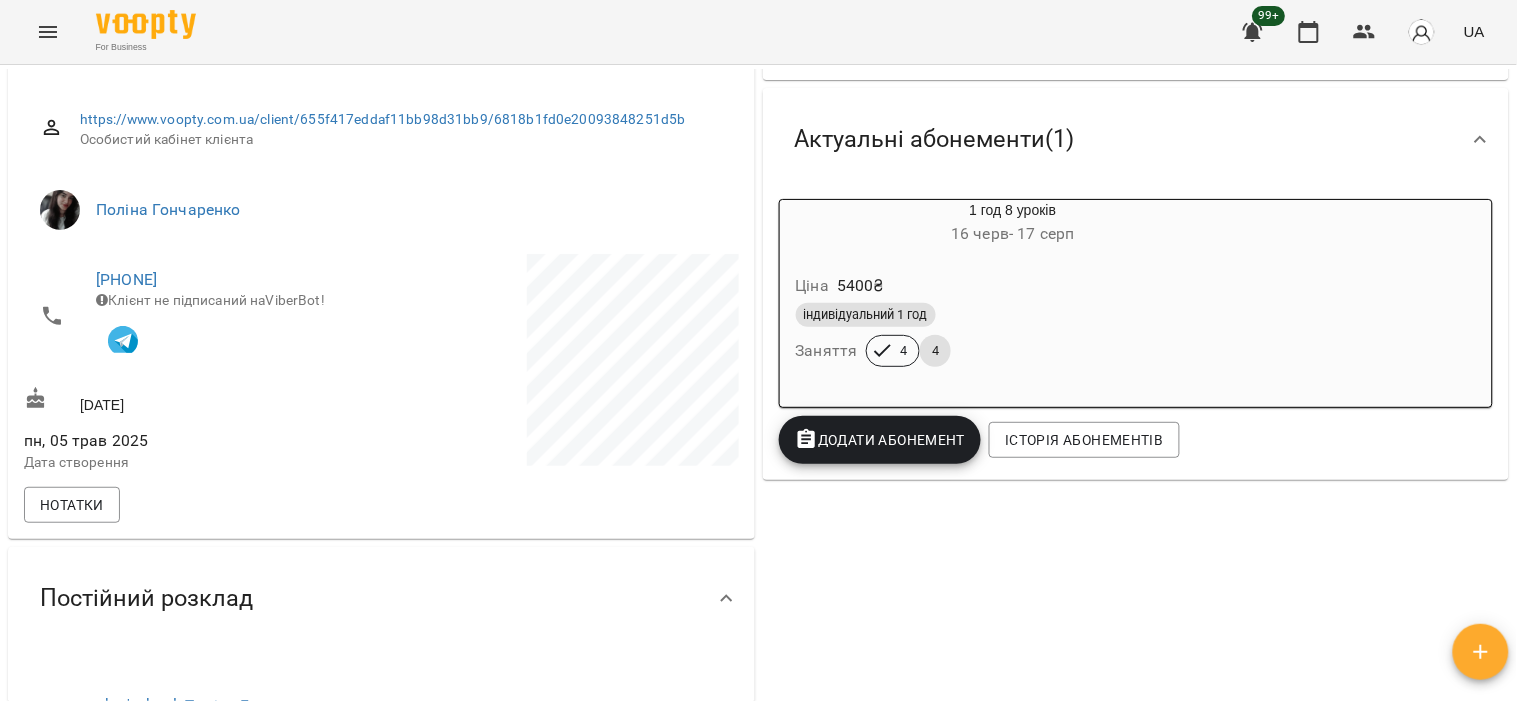 scroll, scrollTop: 163, scrollLeft: 0, axis: vertical 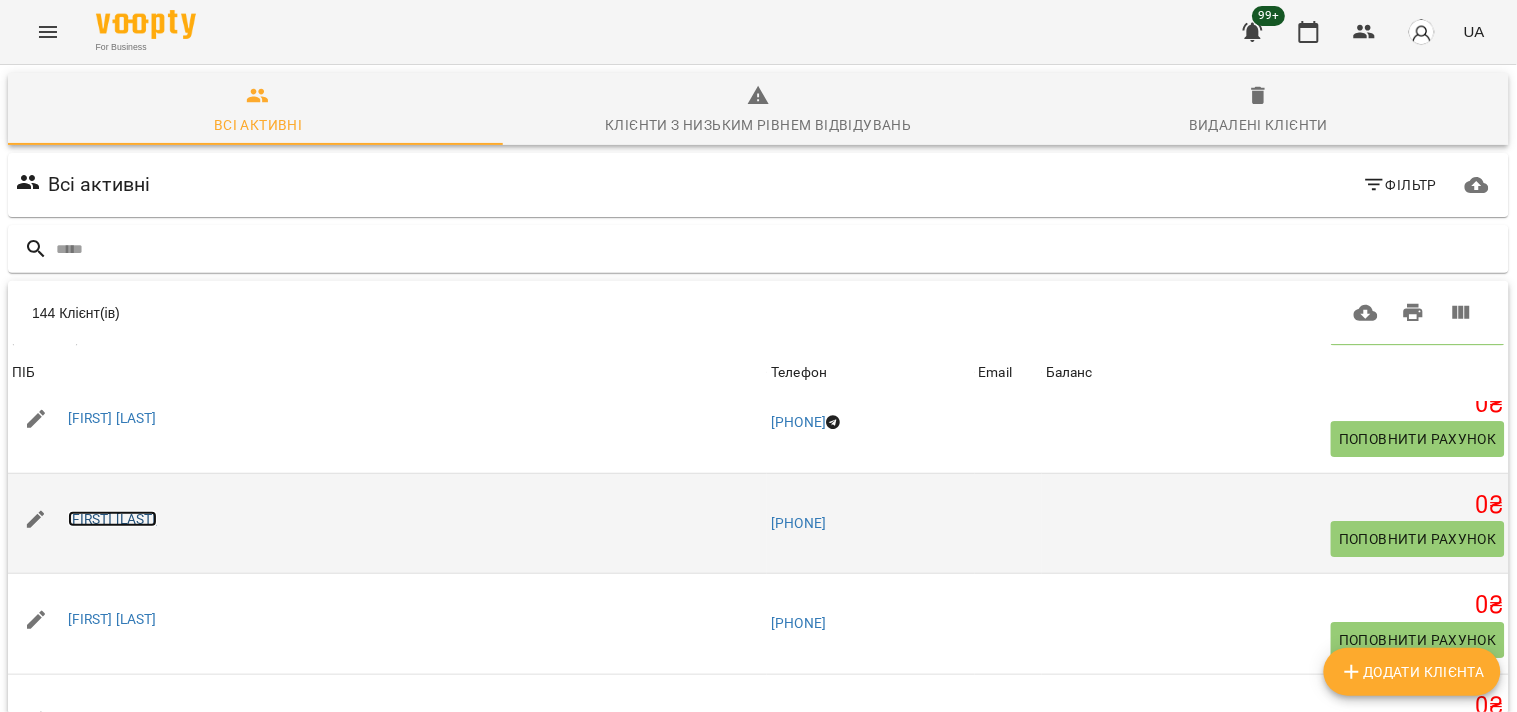 click on "[FIRST] [LAST]" at bounding box center [112, 519] 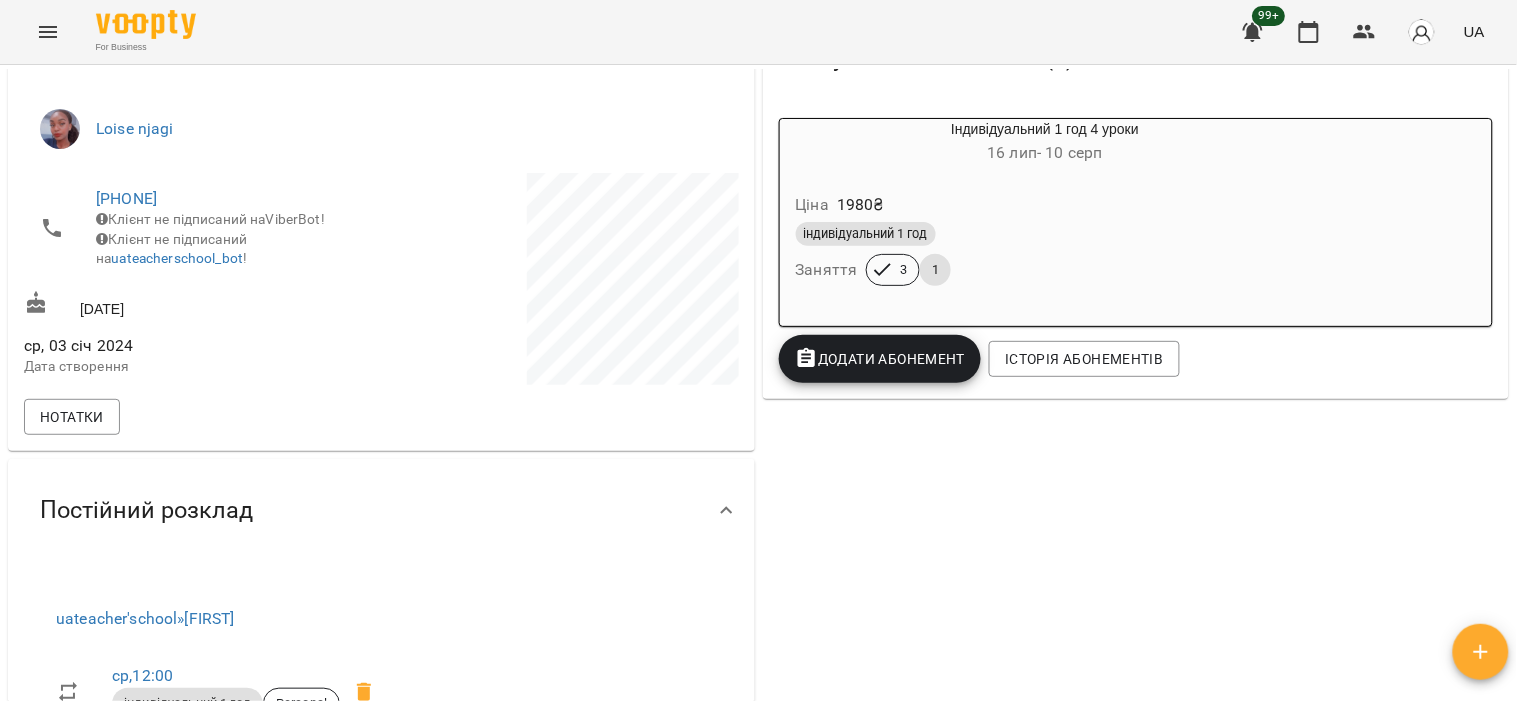 scroll, scrollTop: 333, scrollLeft: 0, axis: vertical 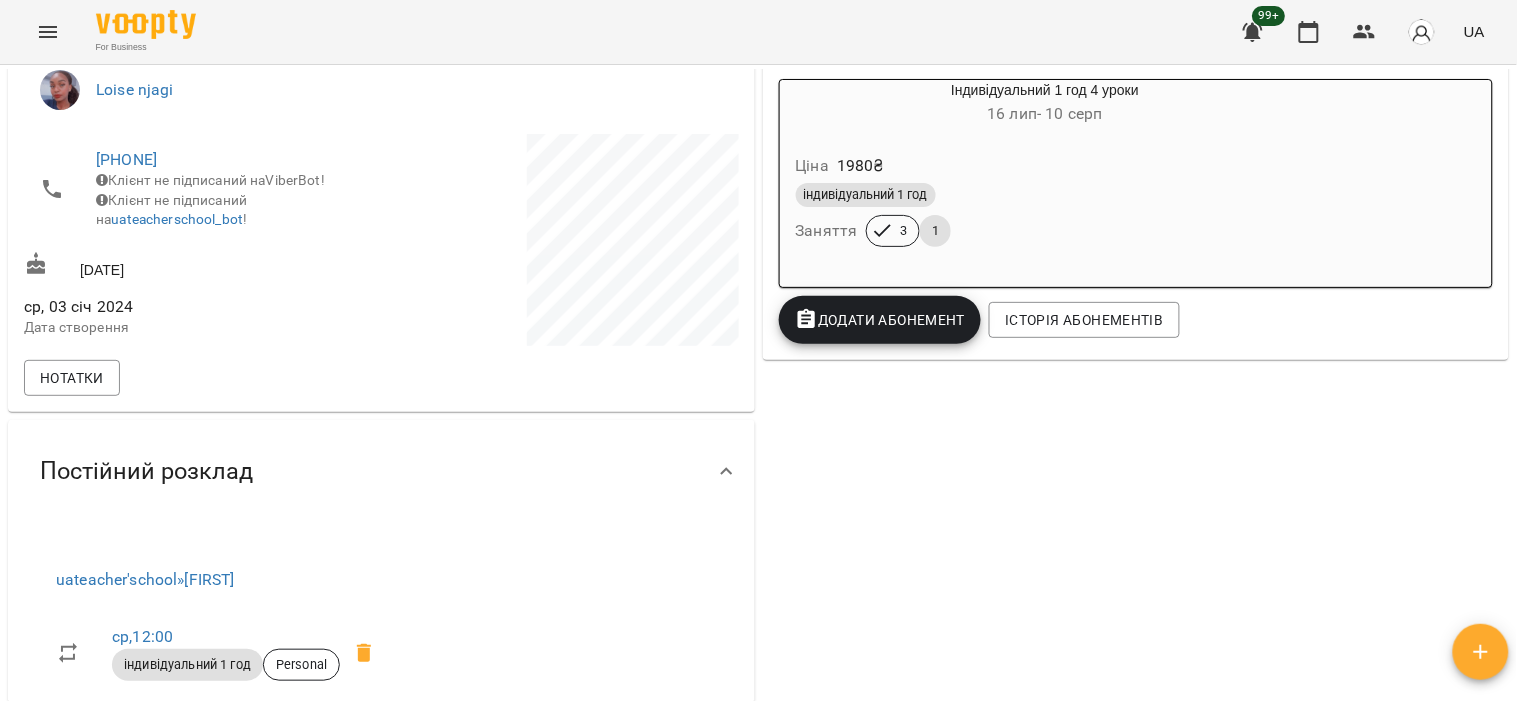 click on "індивідуальний 1 год Заняття 3 1" at bounding box center (1045, 215) 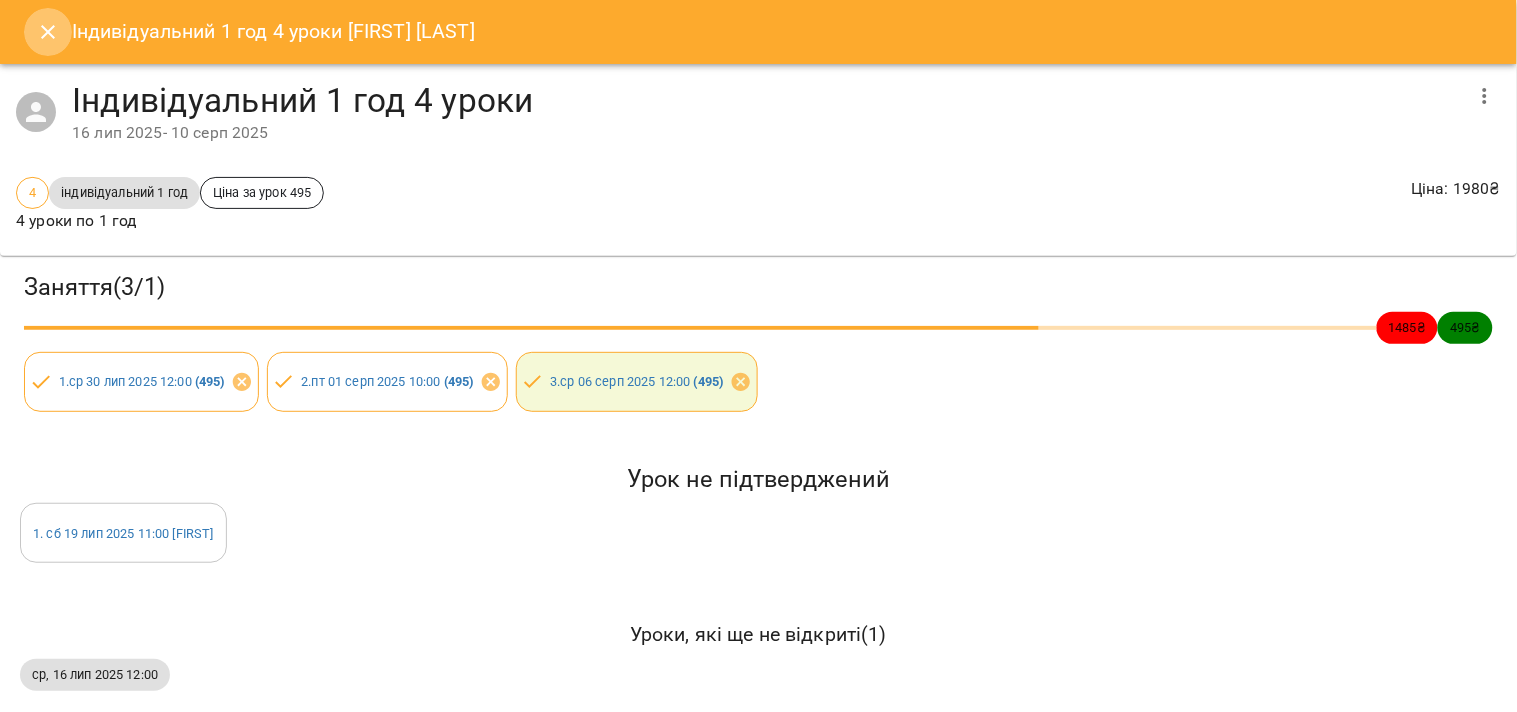 click 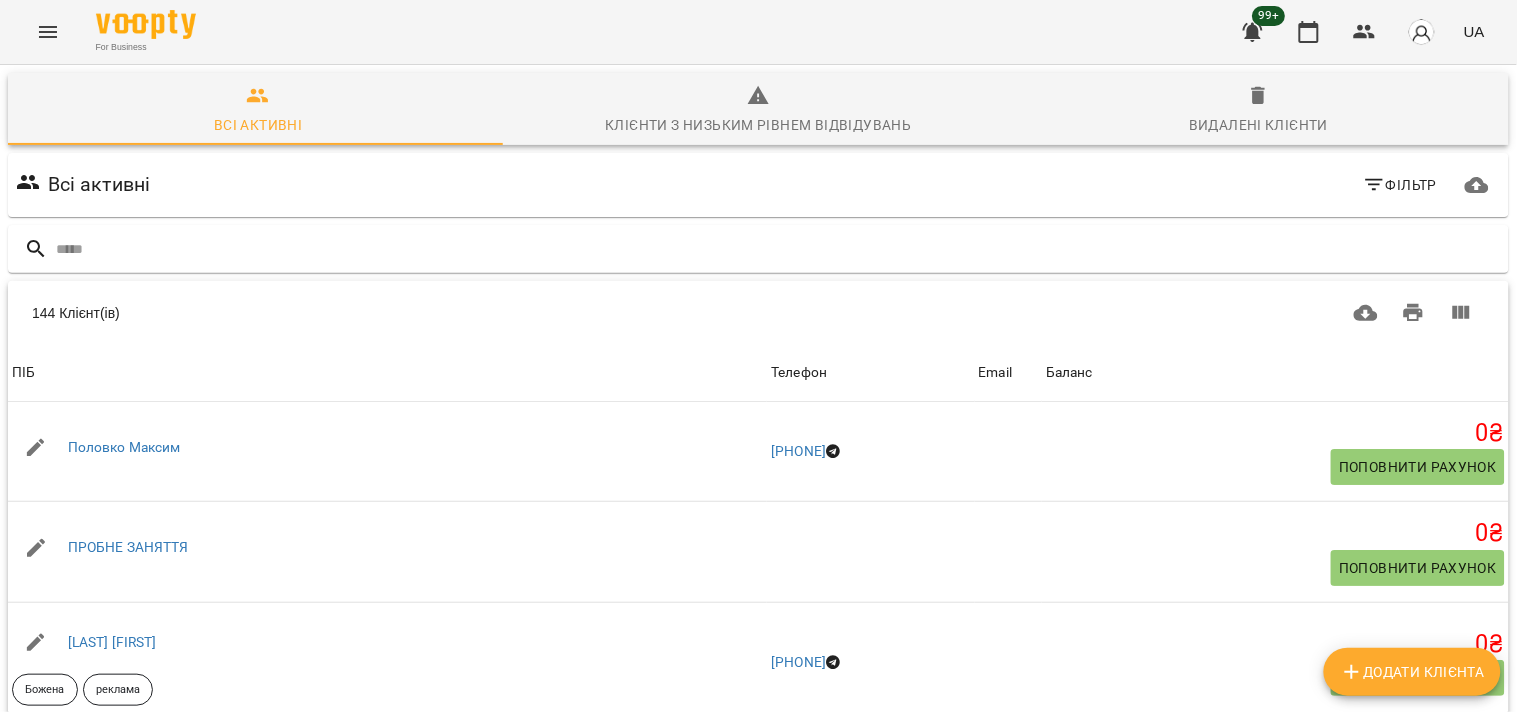 scroll, scrollTop: 254, scrollLeft: 0, axis: vertical 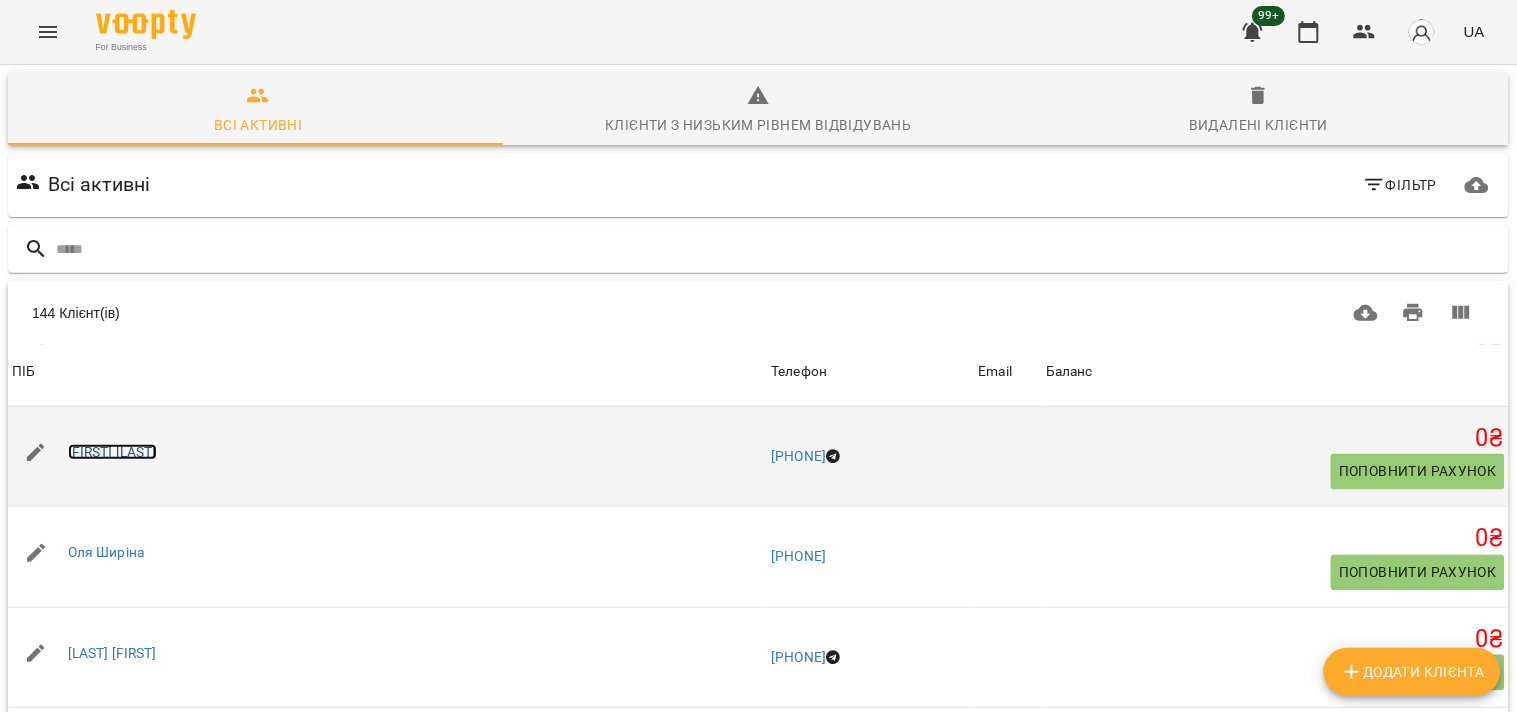 click on "[FIRST] [LAST]" at bounding box center [112, 452] 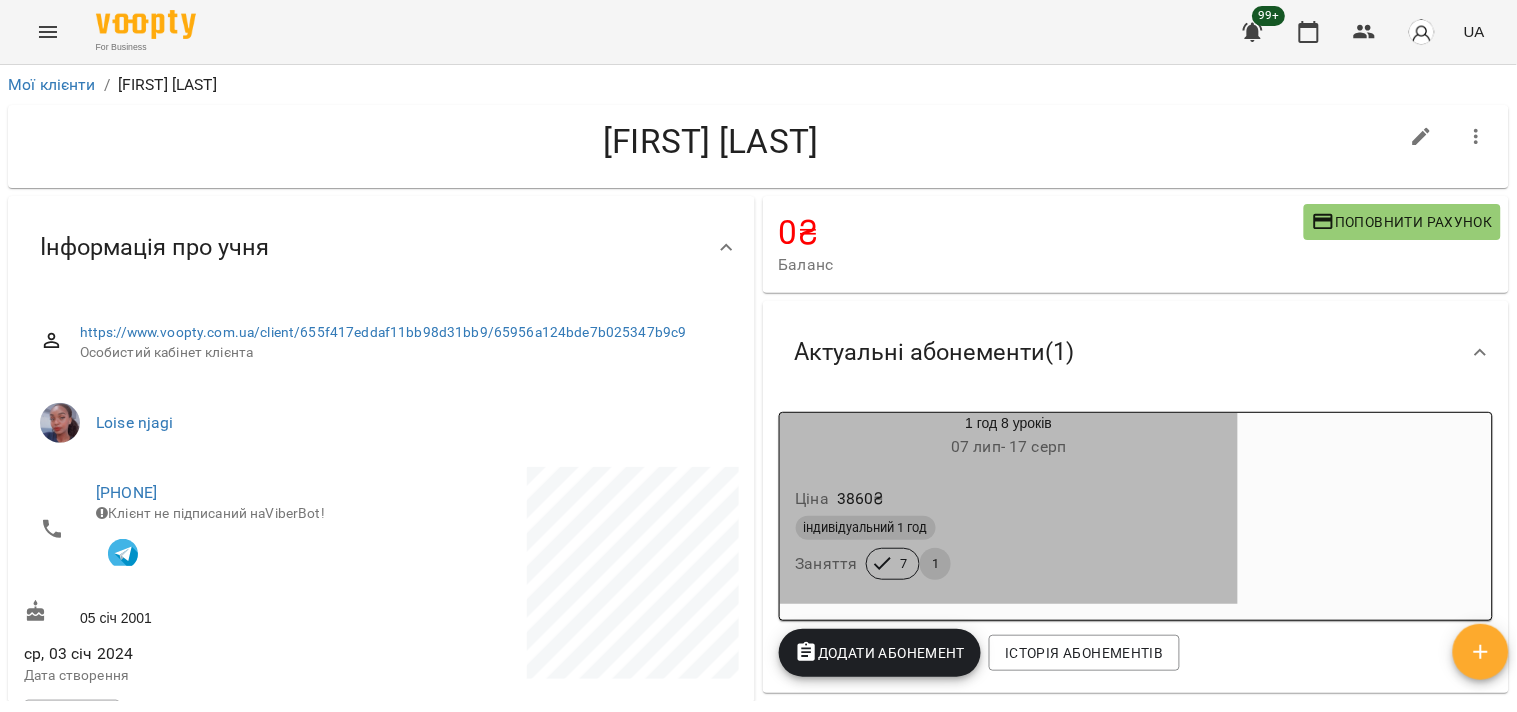 click on "індивідуальний 1 год" at bounding box center (1009, 528) 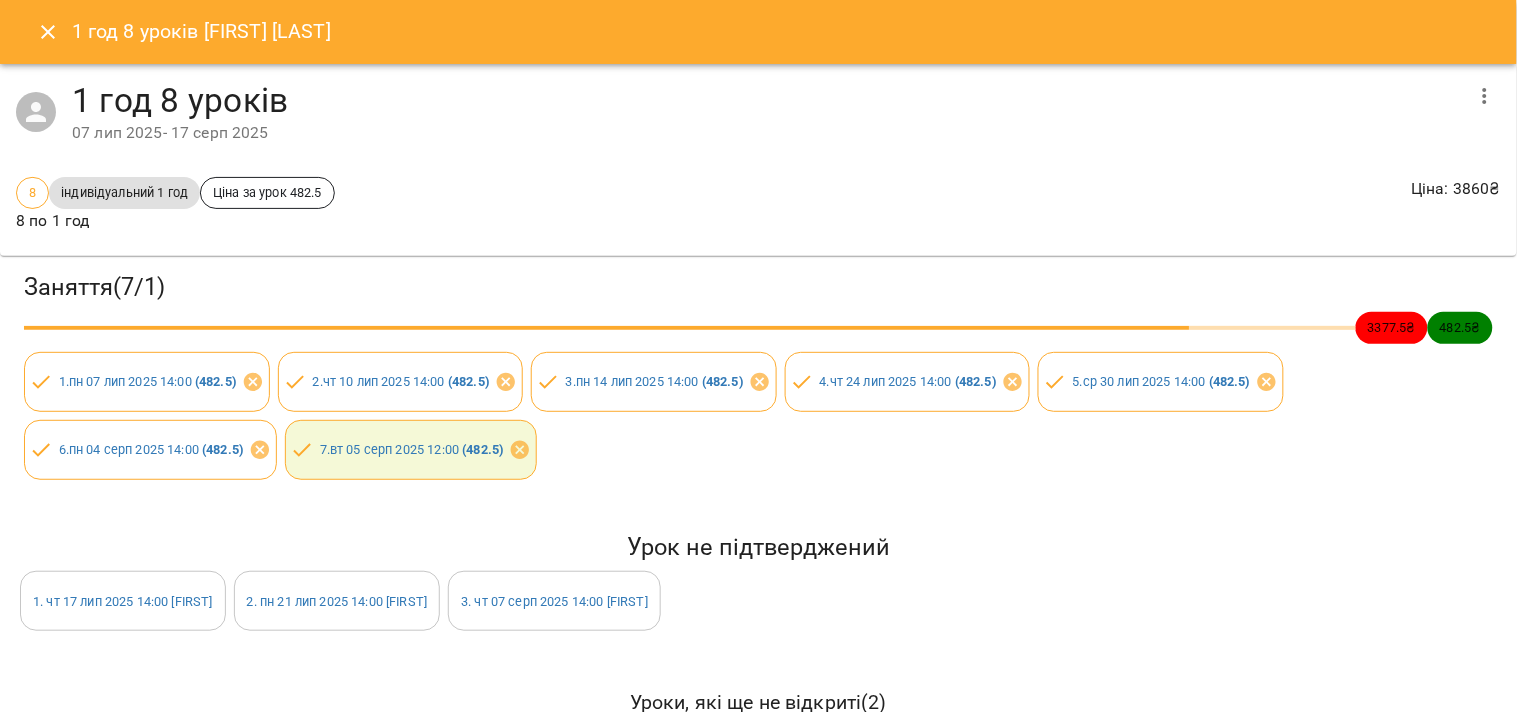 click 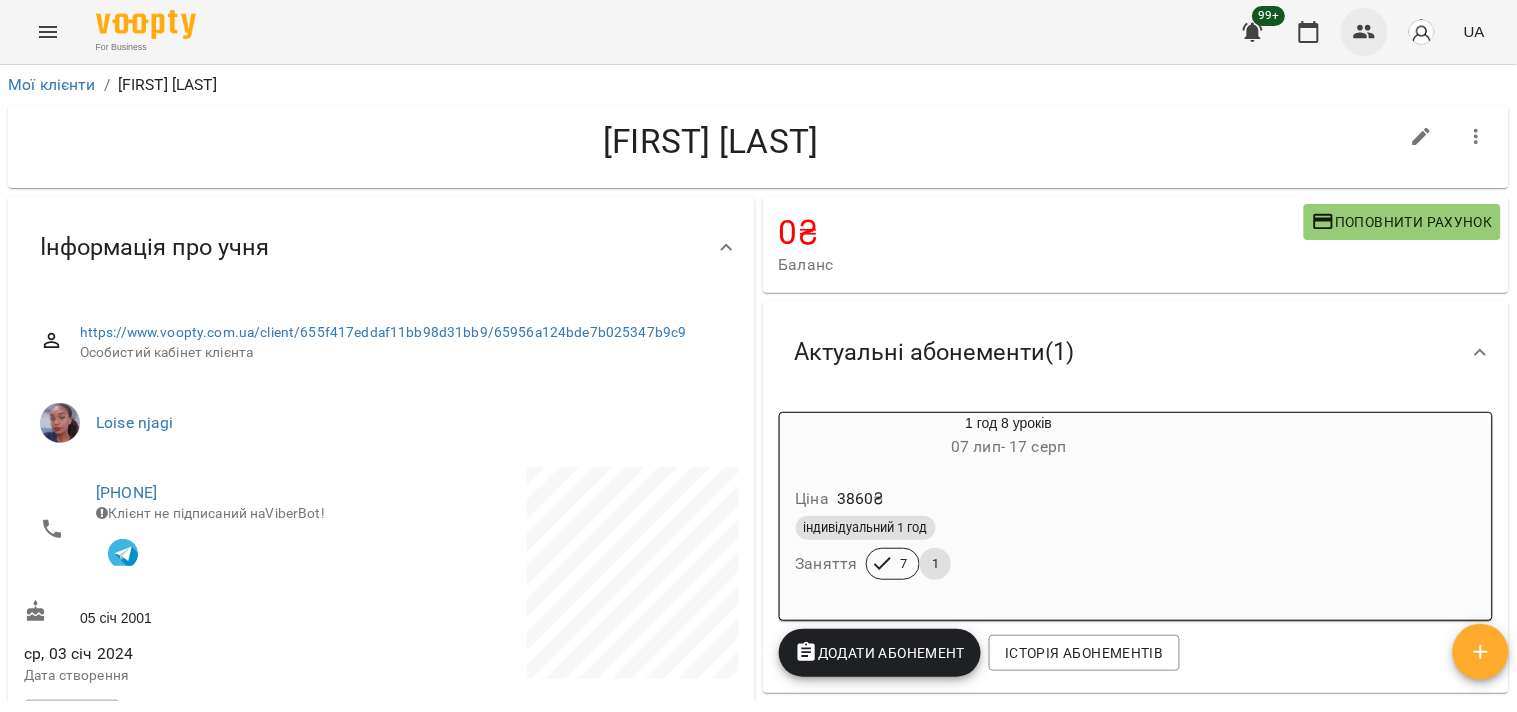 click at bounding box center [1365, 32] 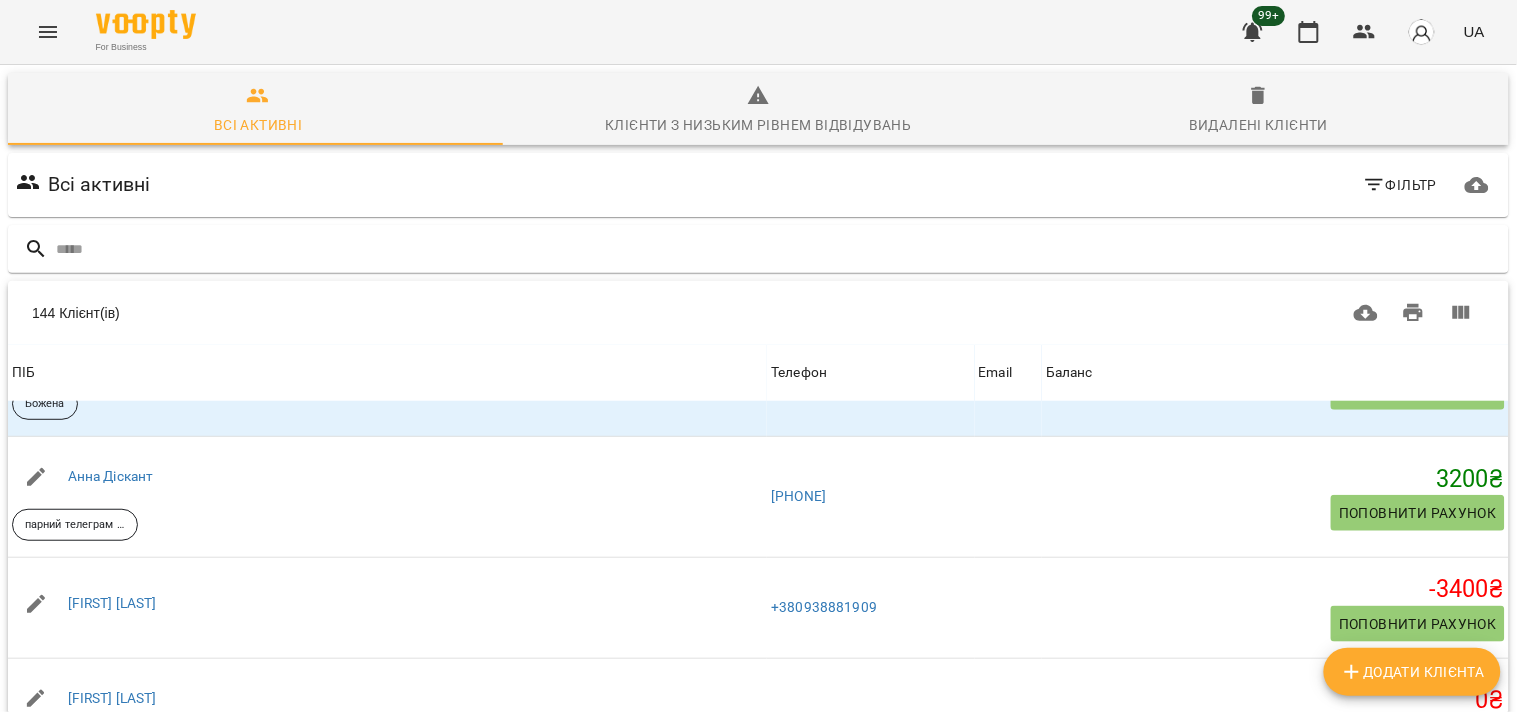scroll, scrollTop: 777, scrollLeft: 0, axis: vertical 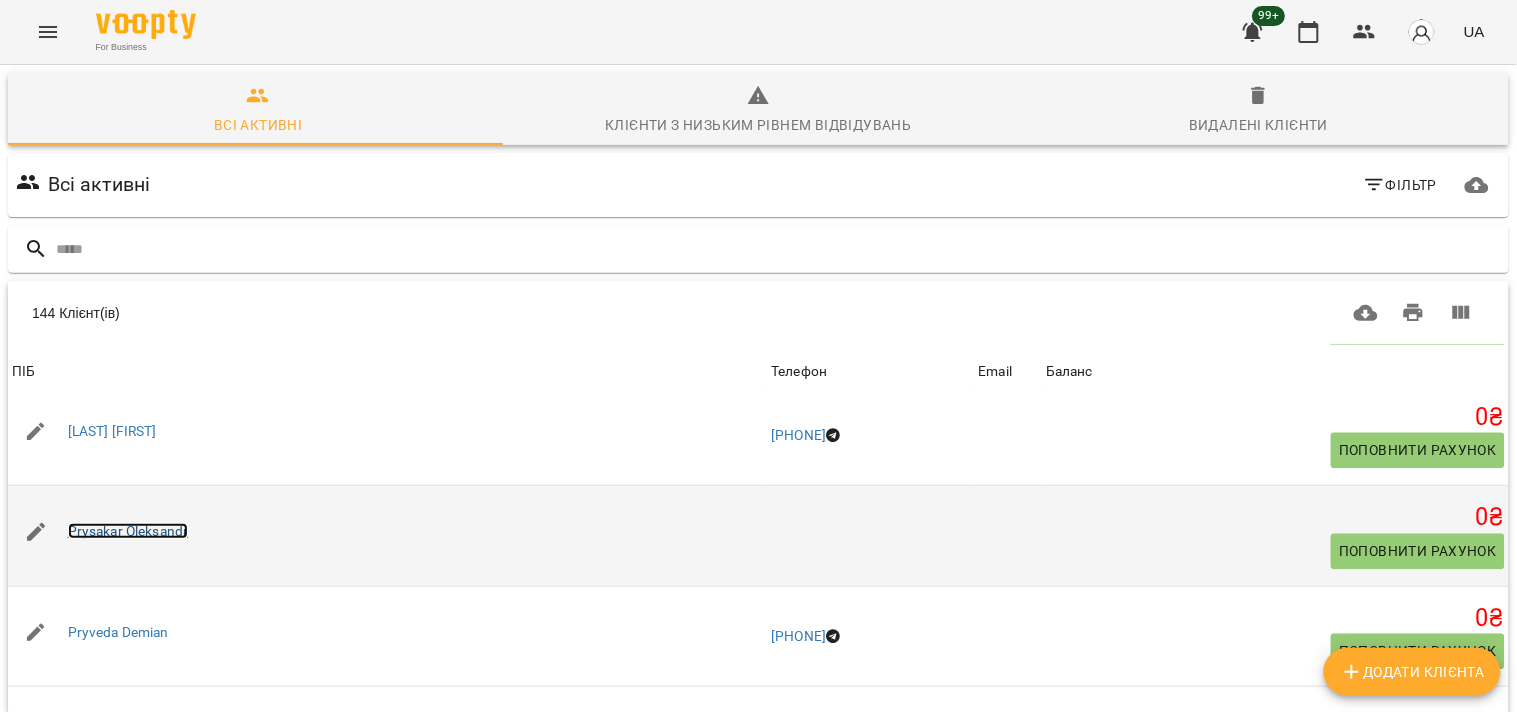 click on "Prysakar Oleksandr" at bounding box center [128, 531] 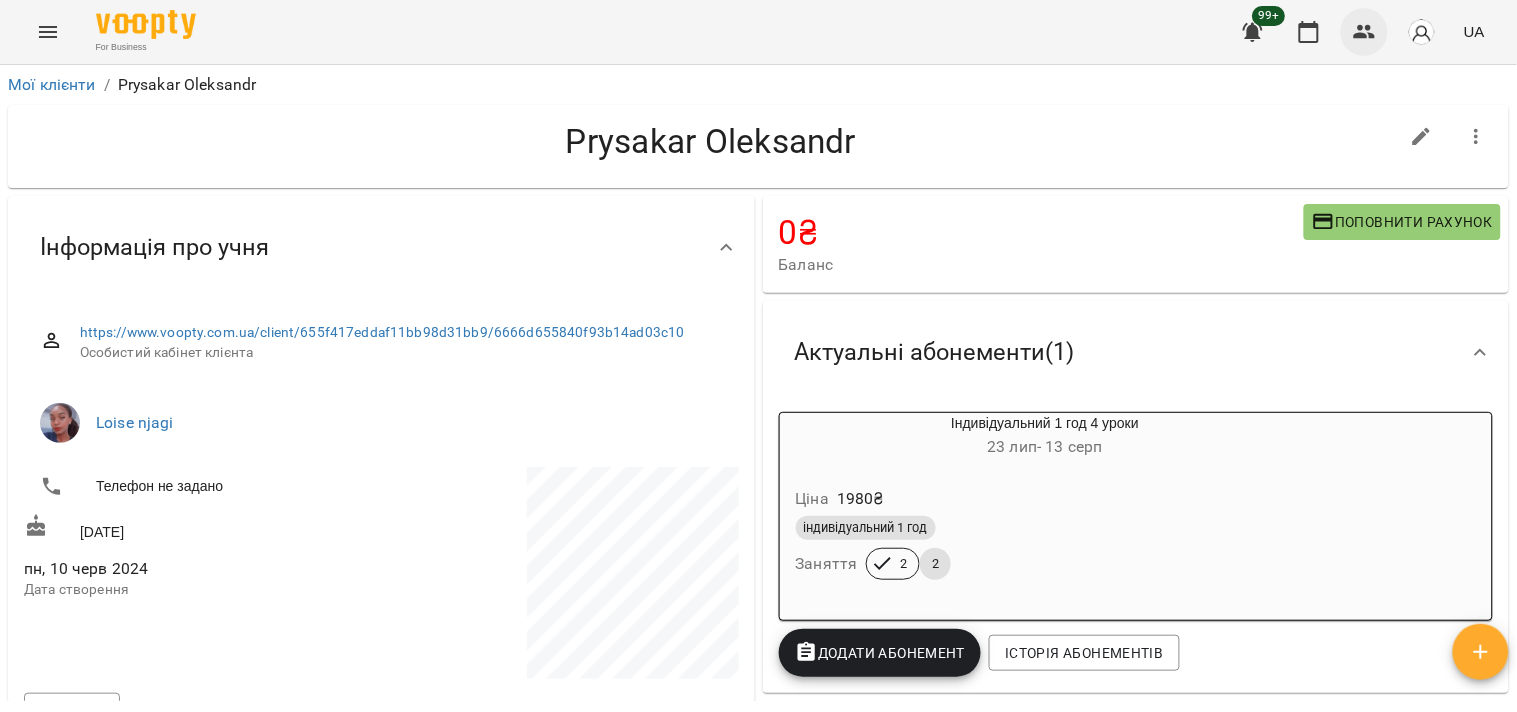 click 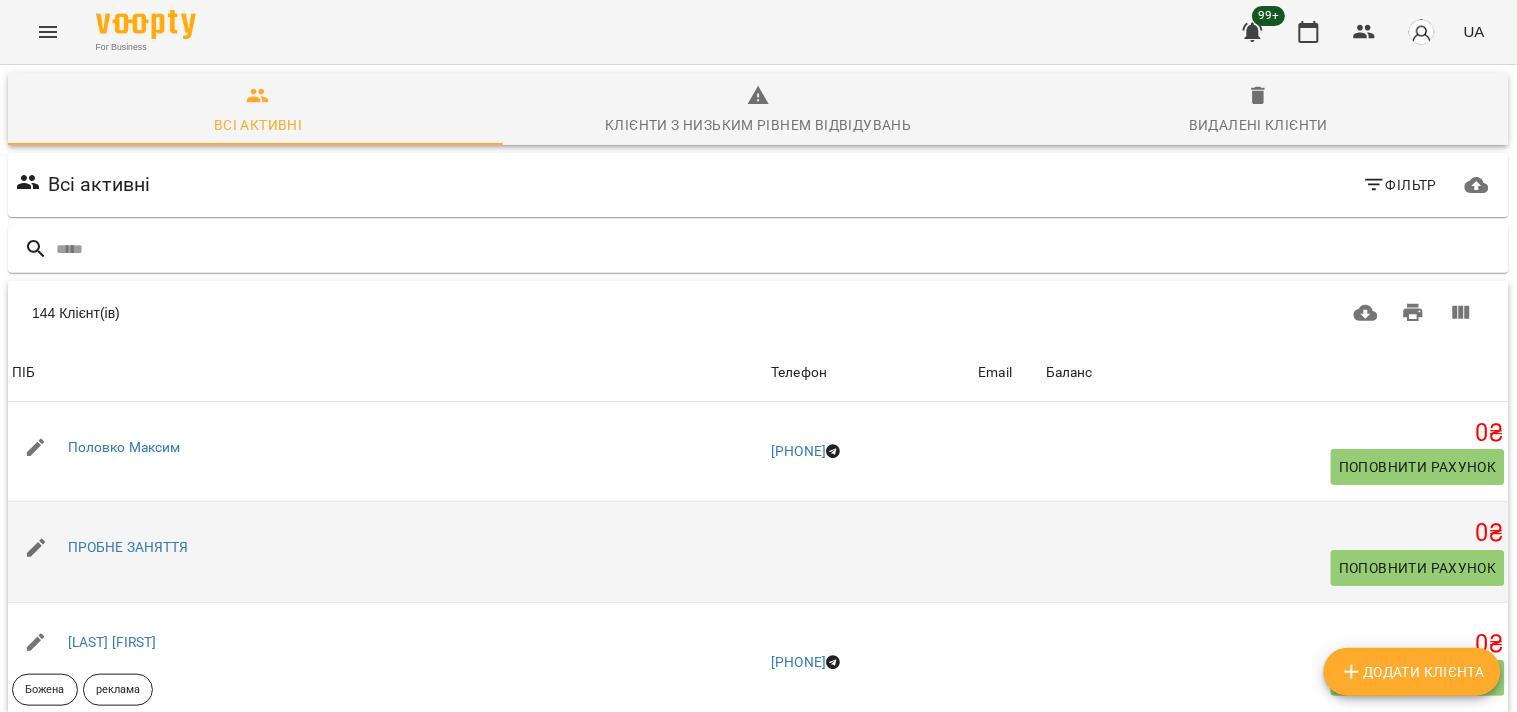 scroll, scrollTop: 254, scrollLeft: 0, axis: vertical 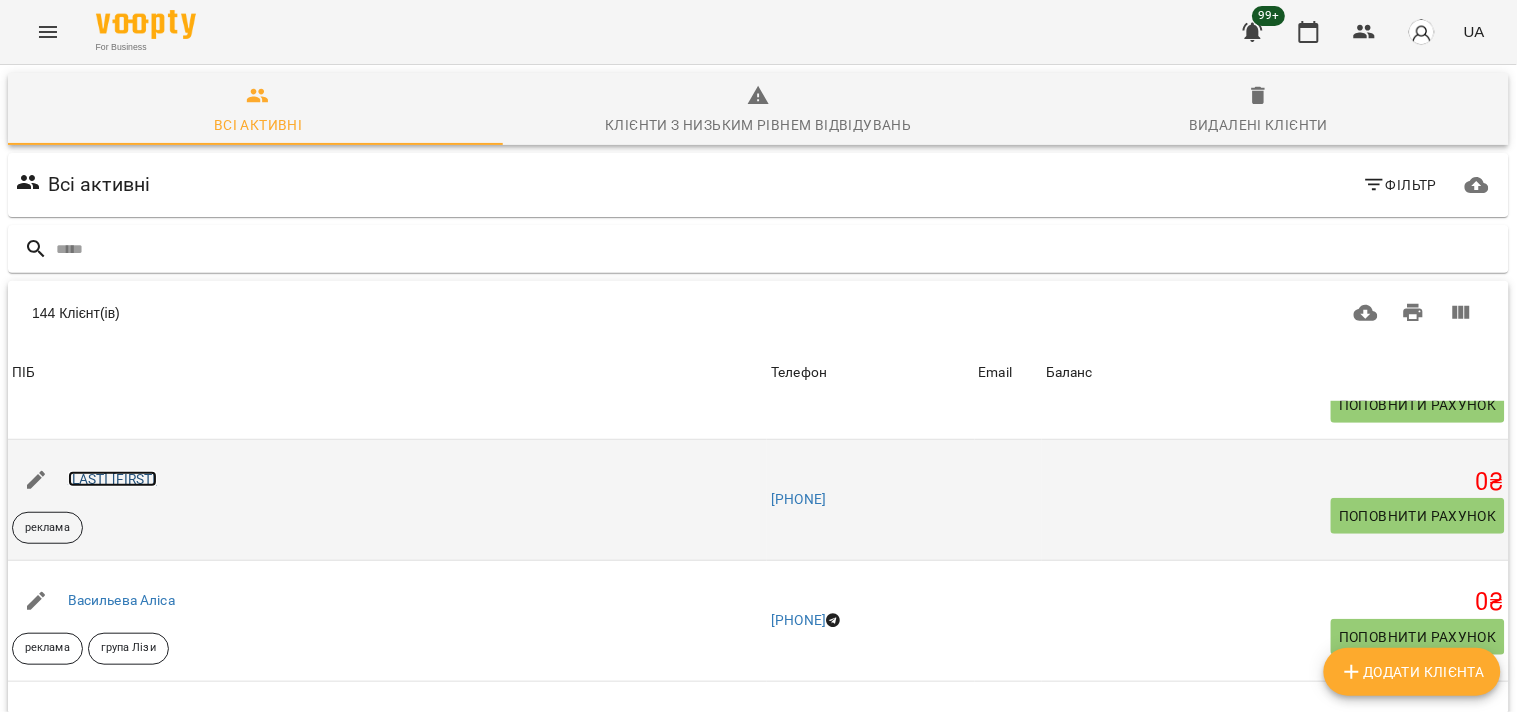 click on "[FIRST] [LAST]" at bounding box center (112, 479) 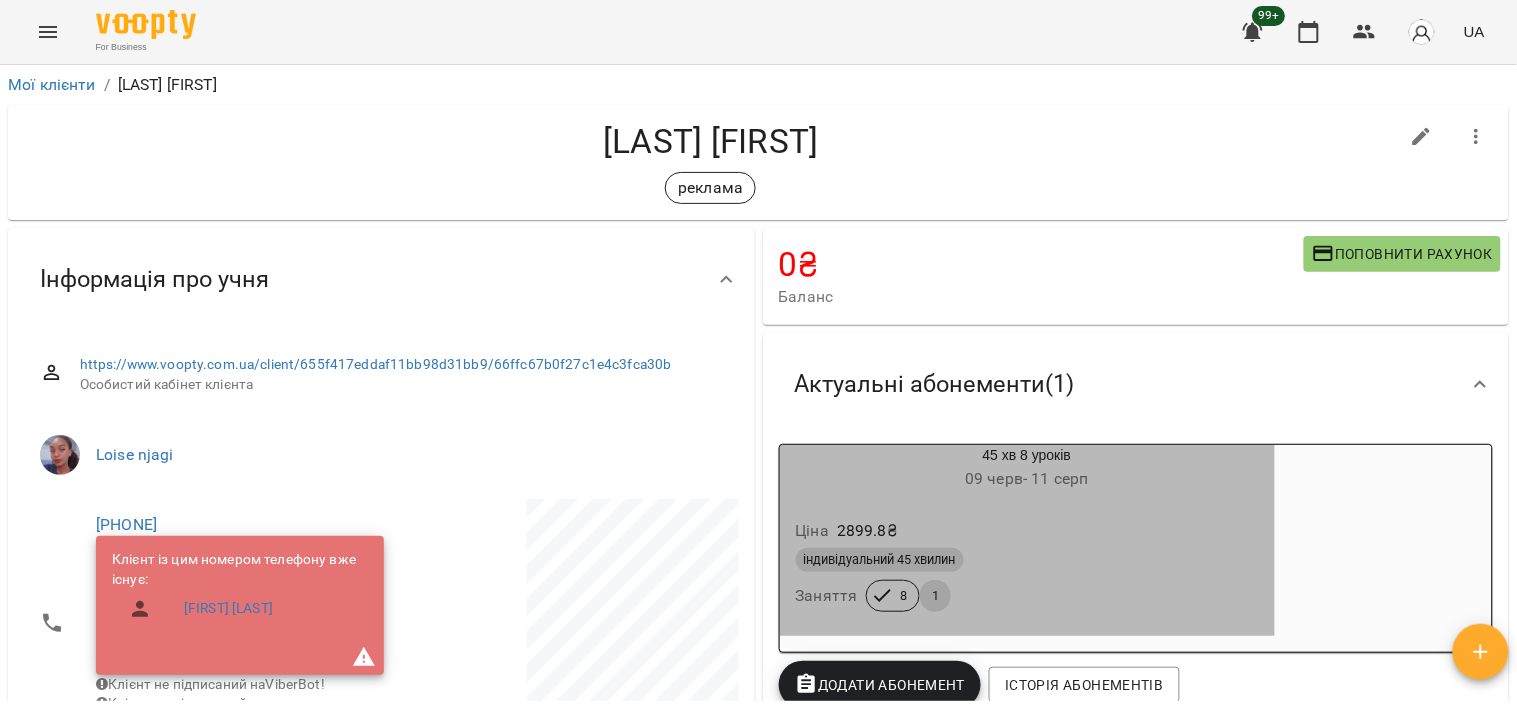 click on "індивідуальний 45 хвилин" at bounding box center (1027, 560) 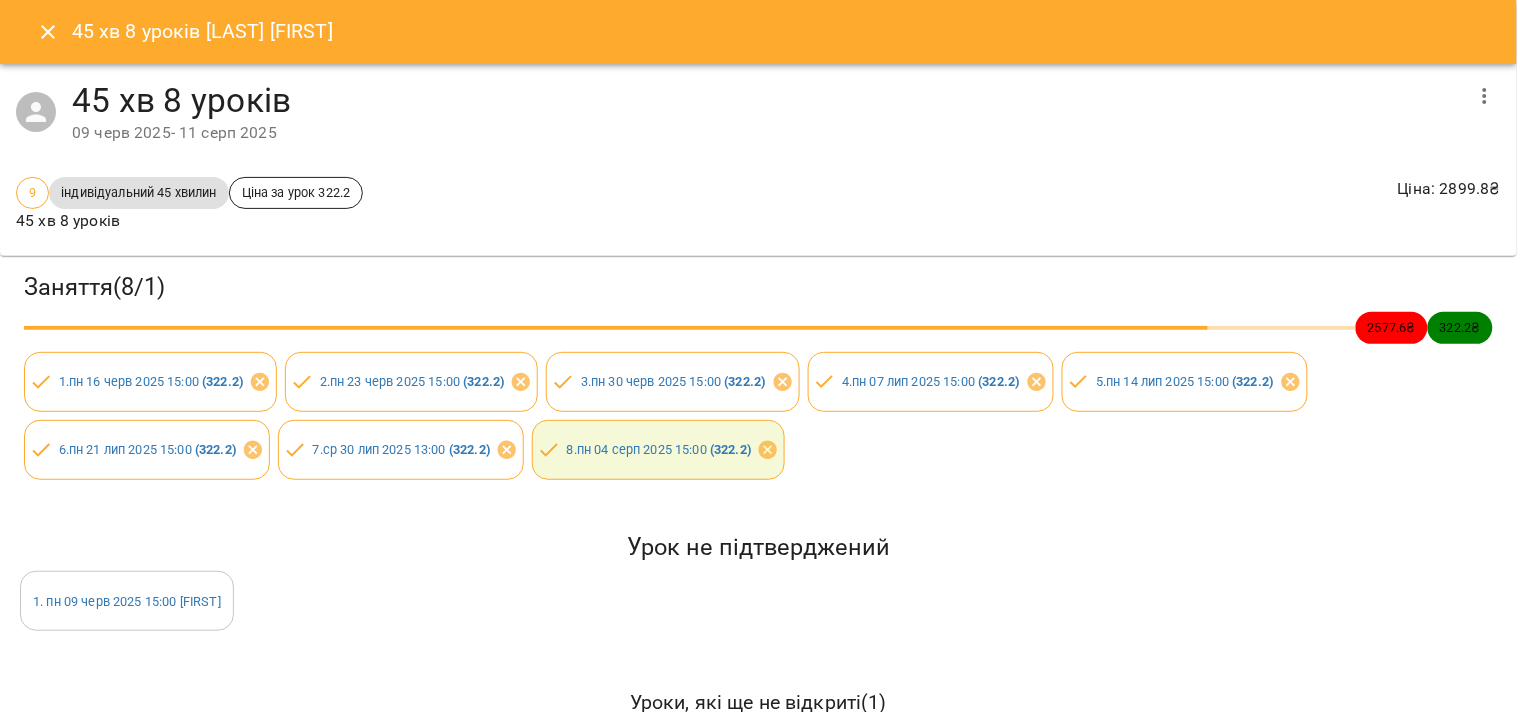 click 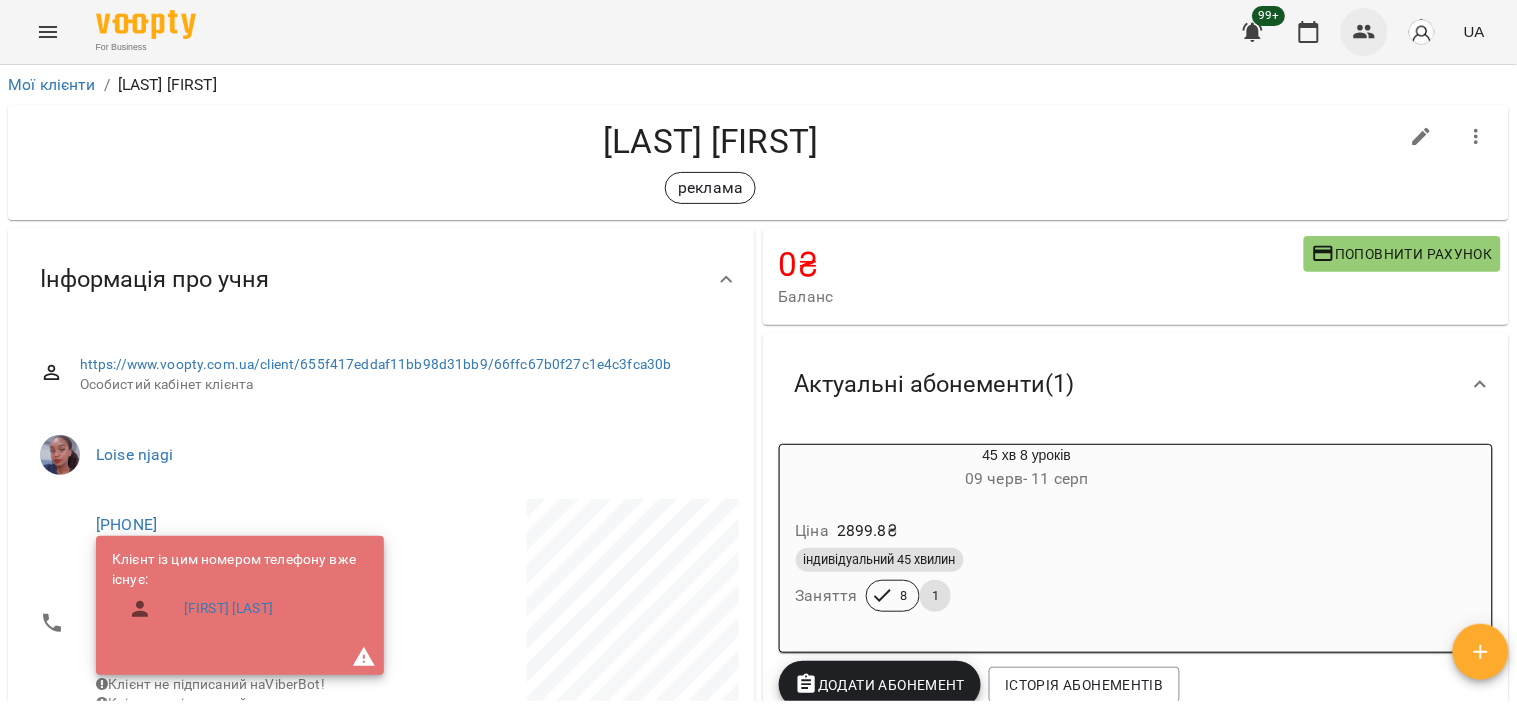 click 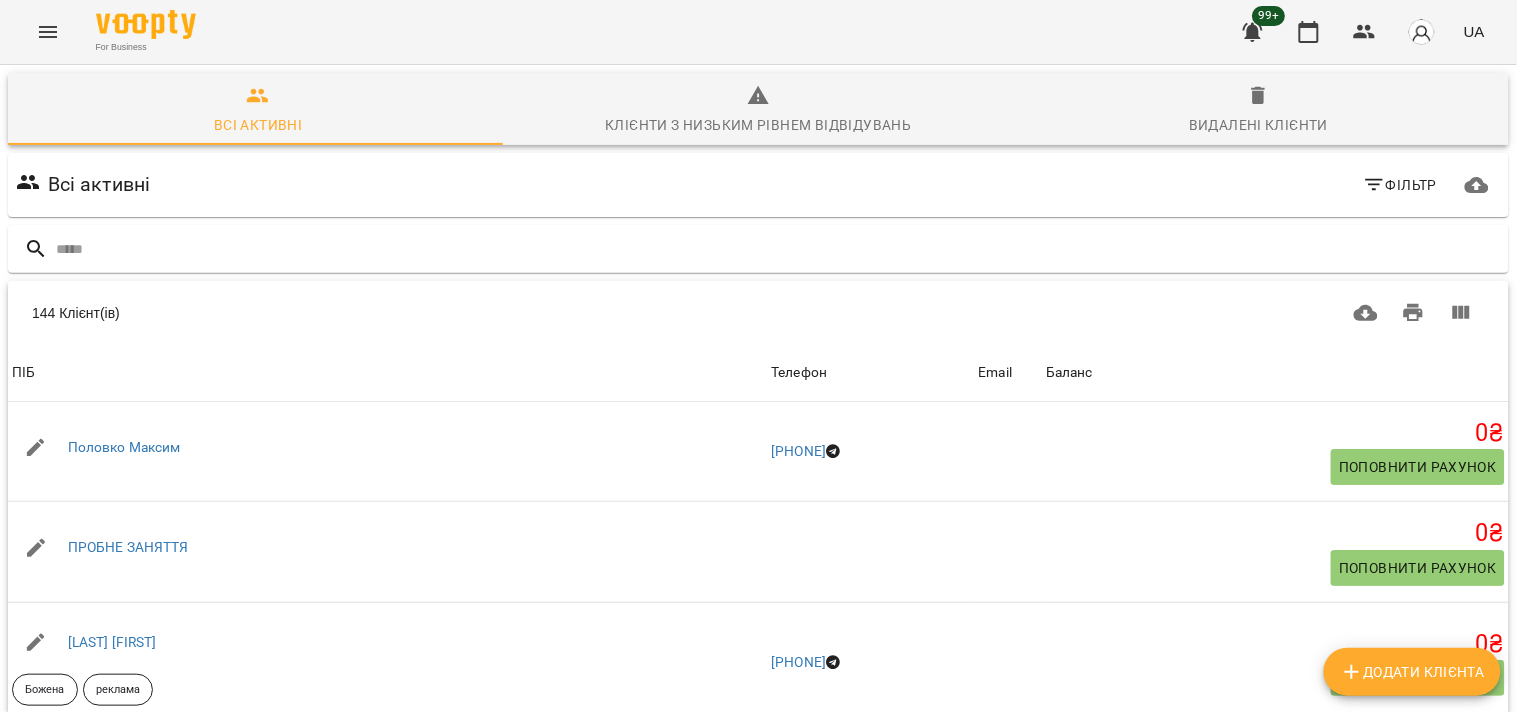 scroll, scrollTop: 254, scrollLeft: 0, axis: vertical 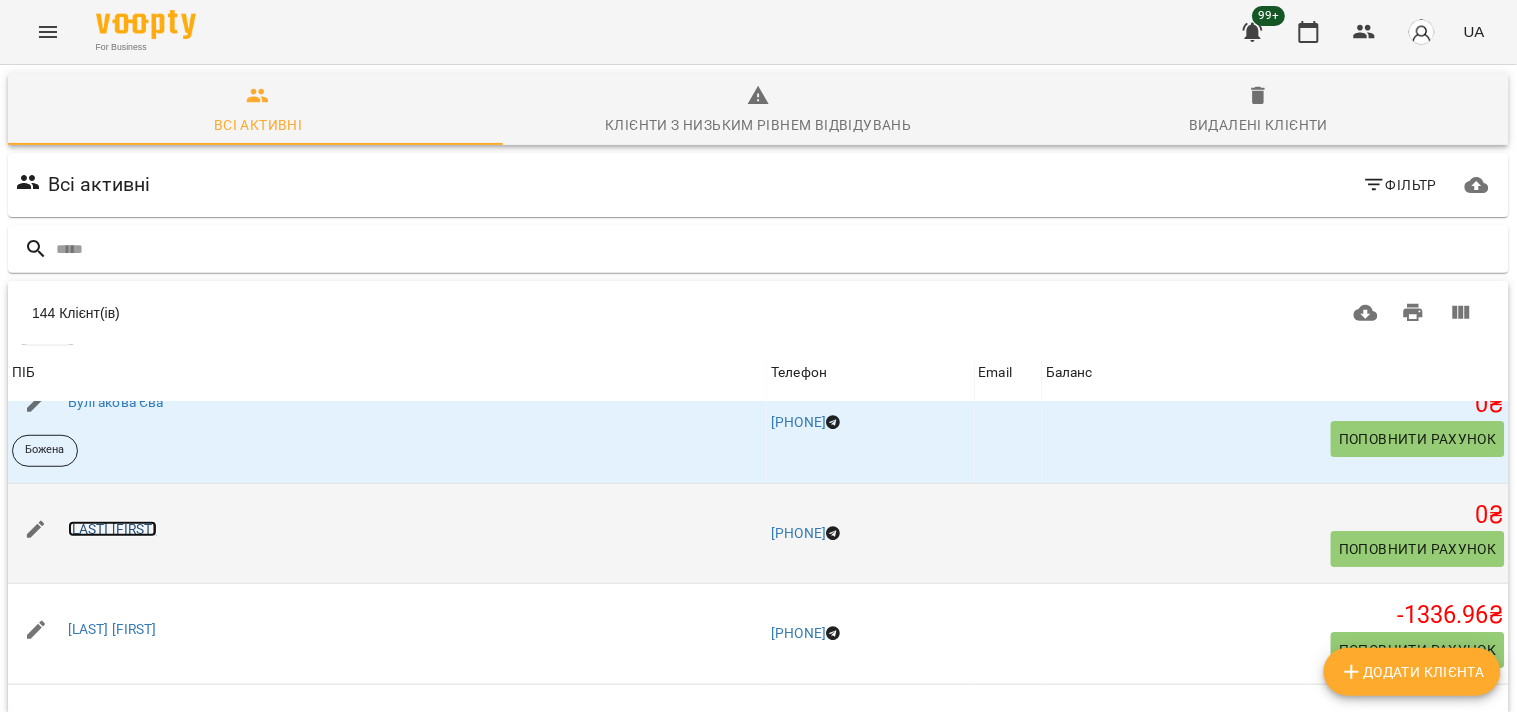 click on "[LAST] [FIRST]" at bounding box center [112, 529] 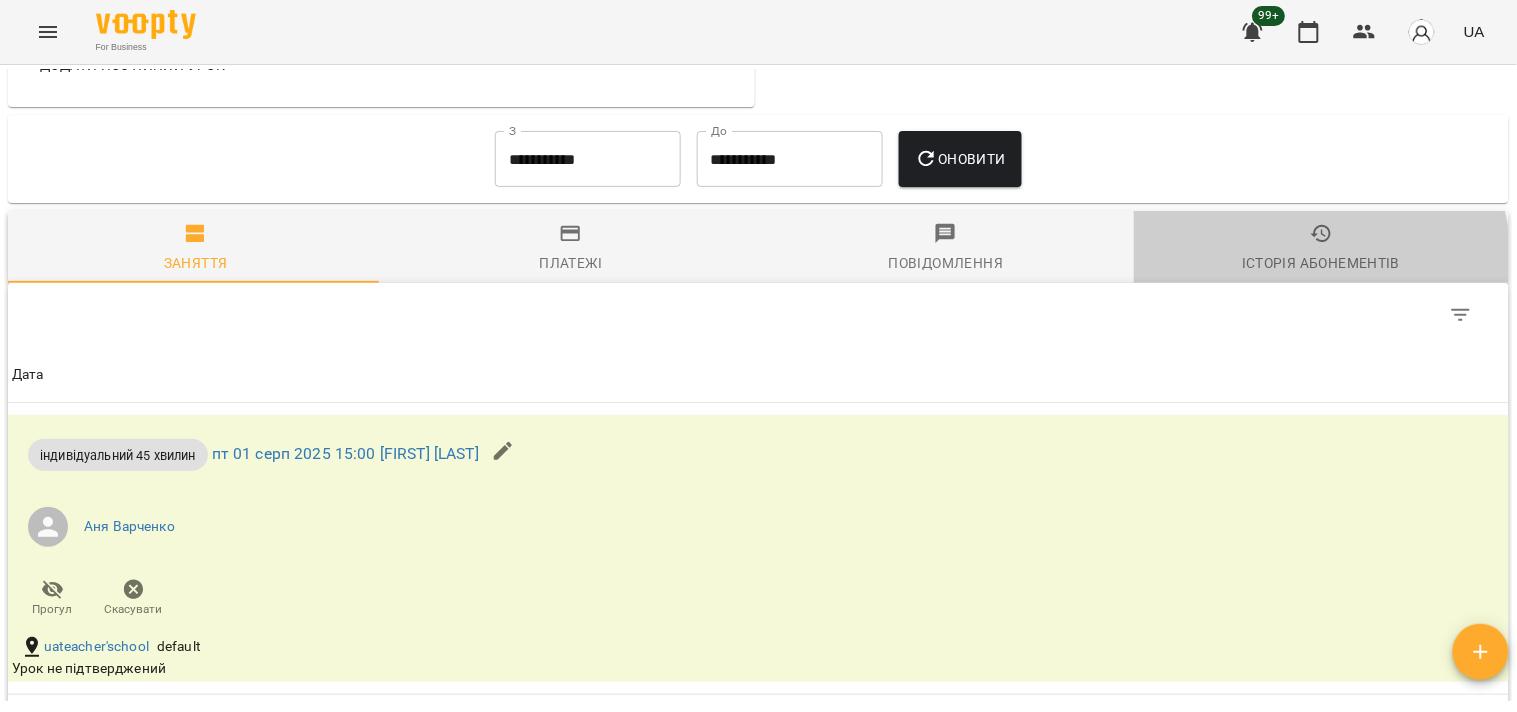 click on "Історія абонементів" at bounding box center (1321, 263) 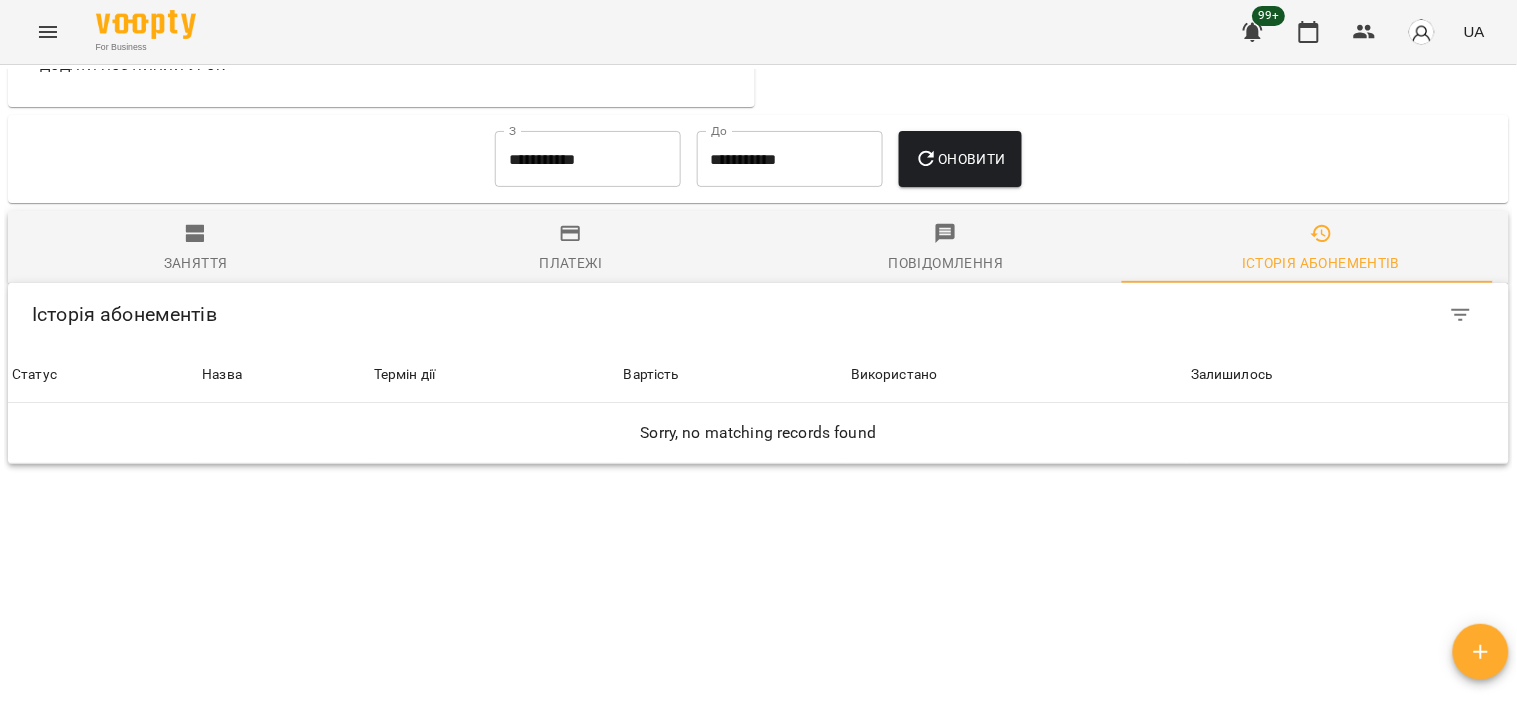 click on "**********" at bounding box center [588, 159] 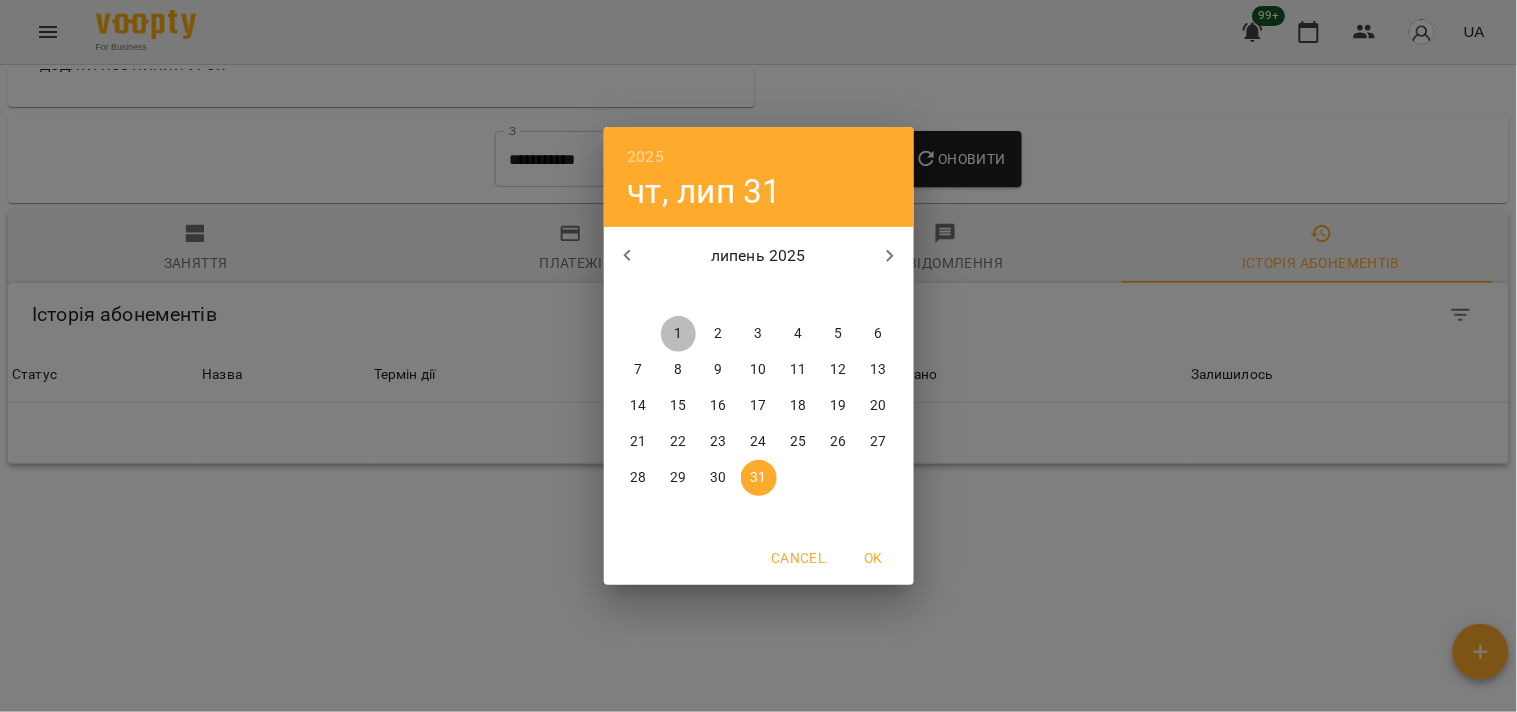 click on "1" at bounding box center (679, 334) 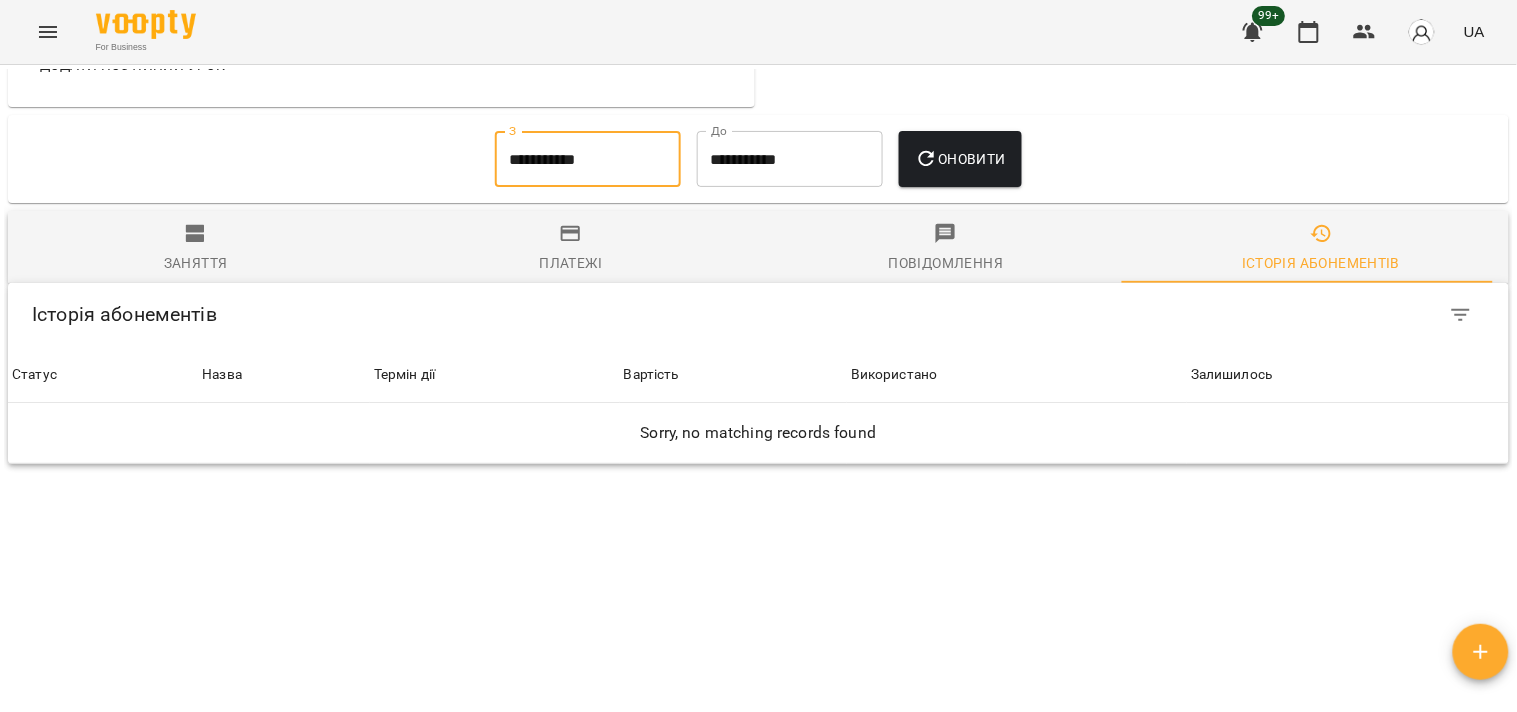 click on "Оновити" at bounding box center (960, 159) 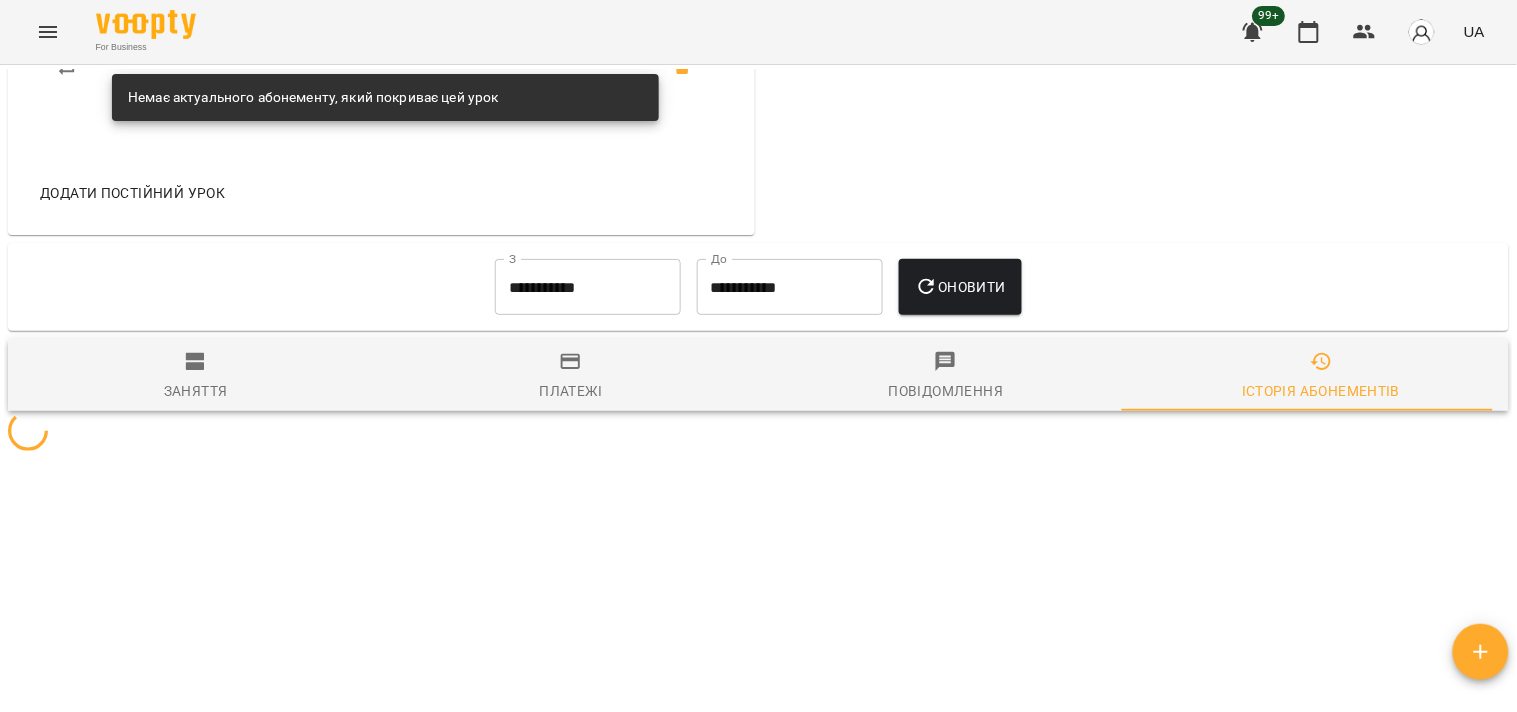 scroll, scrollTop: 1222, scrollLeft: 0, axis: vertical 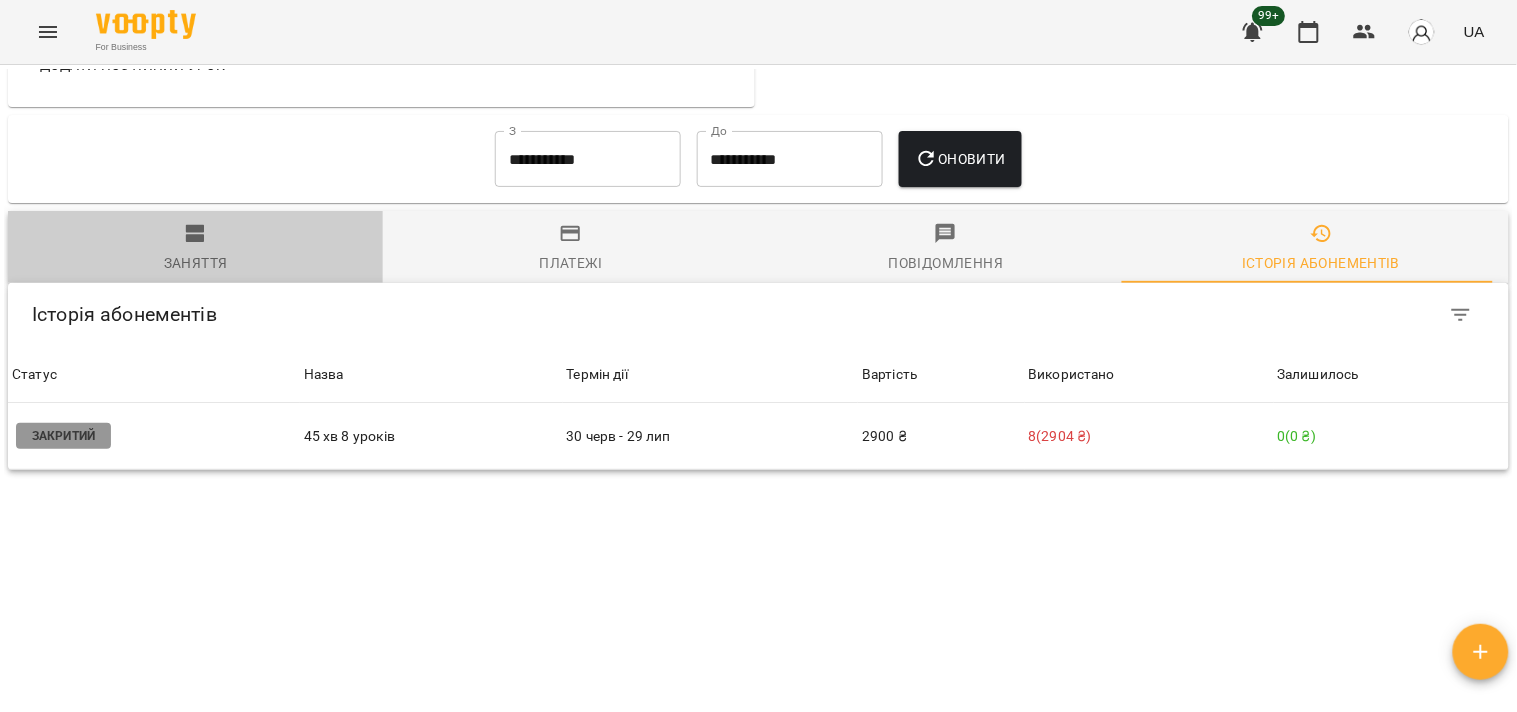 click on "Заняття" at bounding box center [196, 263] 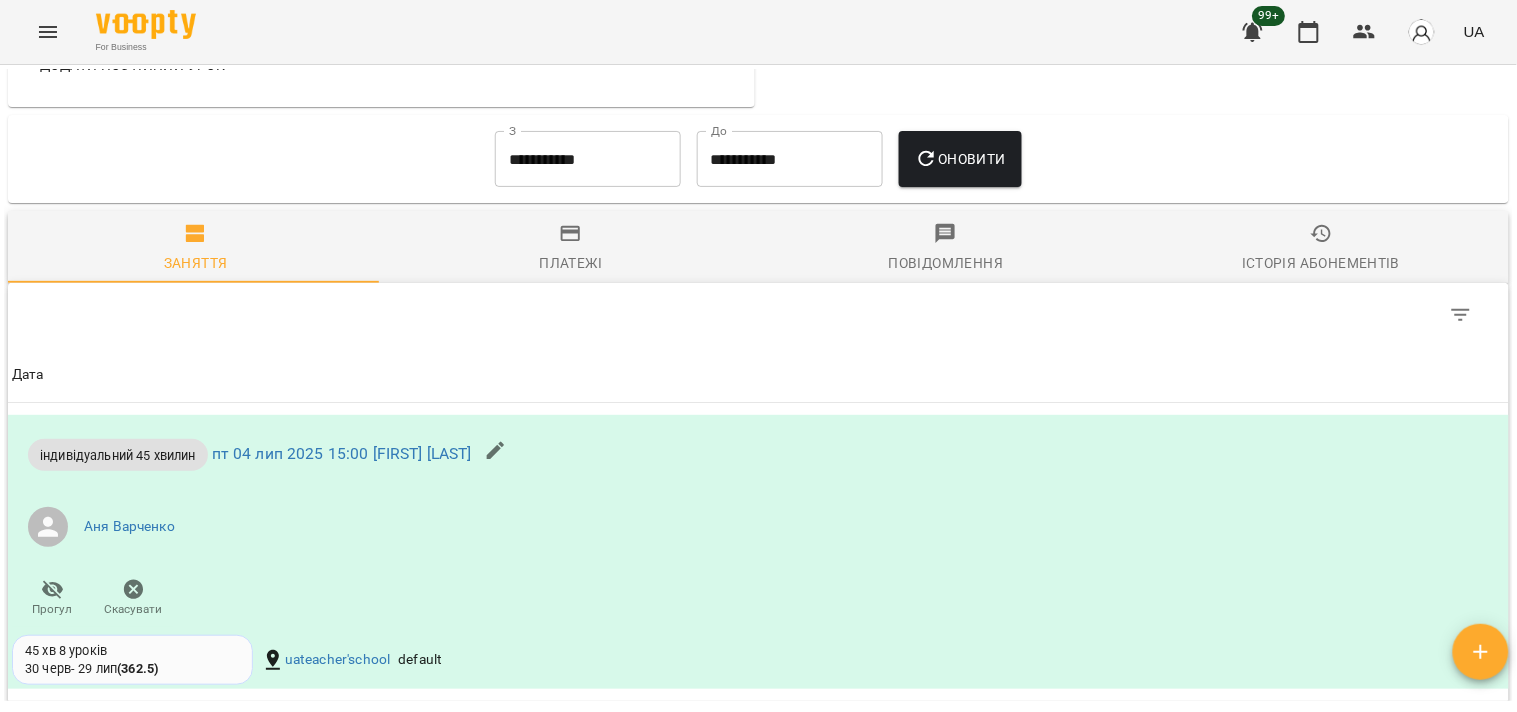 click on "Платежі" at bounding box center [571, 263] 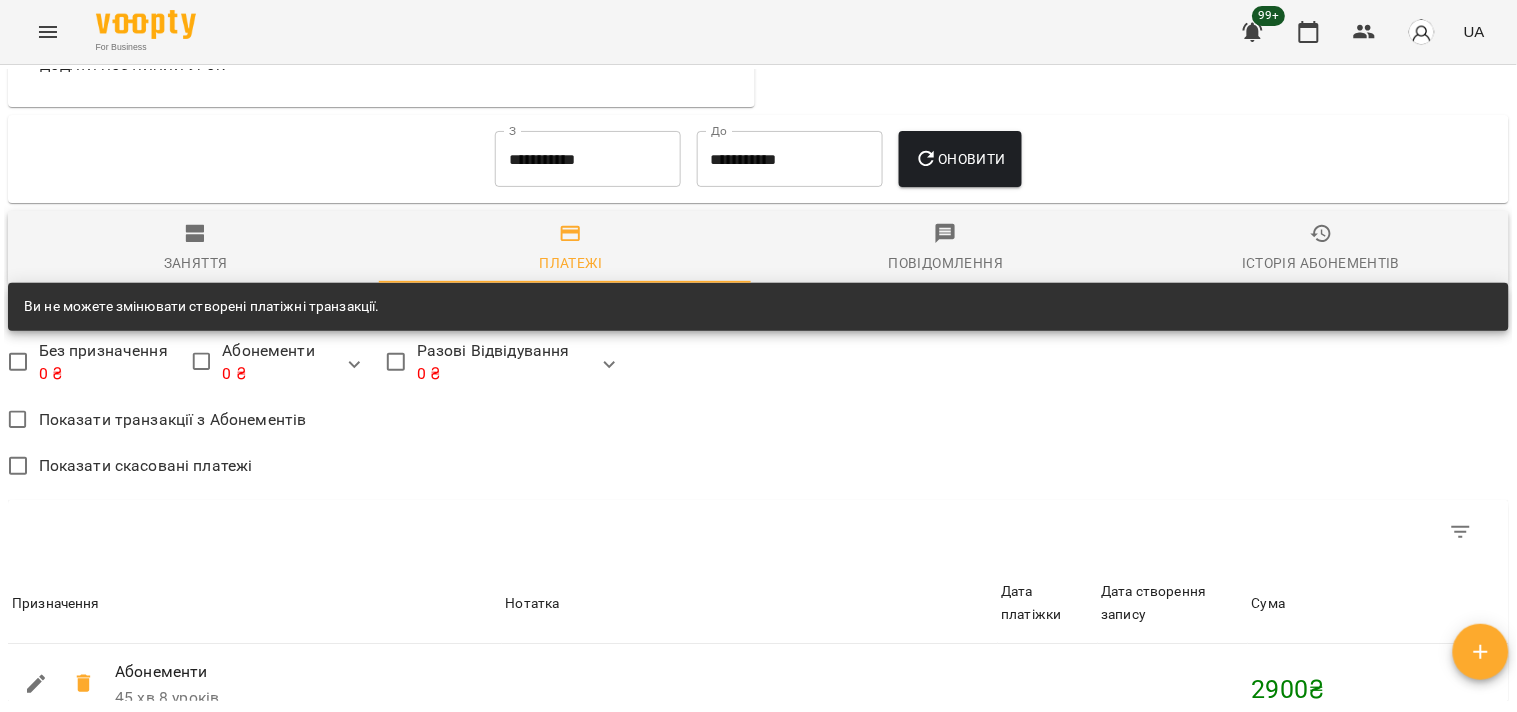 click on "Абонементи 0   ₴" at bounding box center [268, 362] 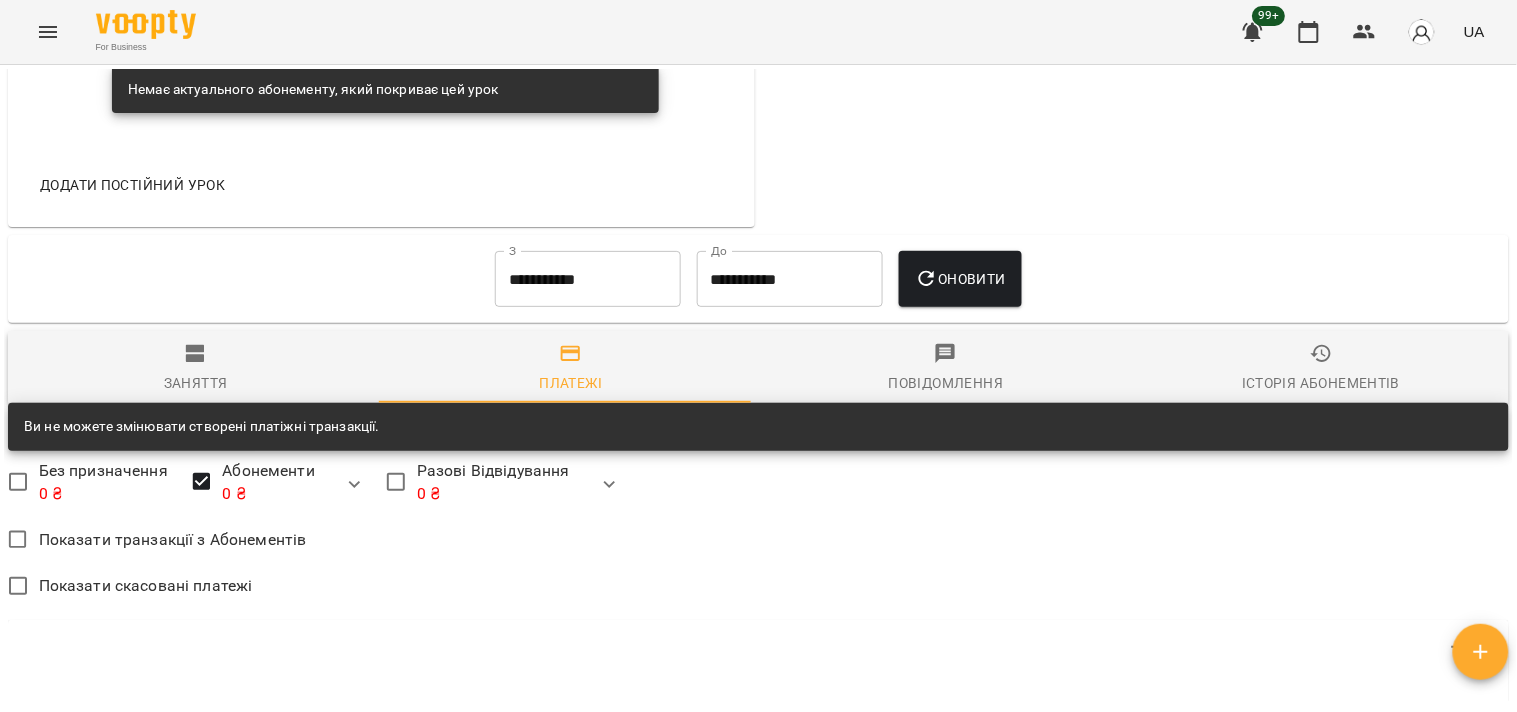 scroll, scrollTop: 1222, scrollLeft: 0, axis: vertical 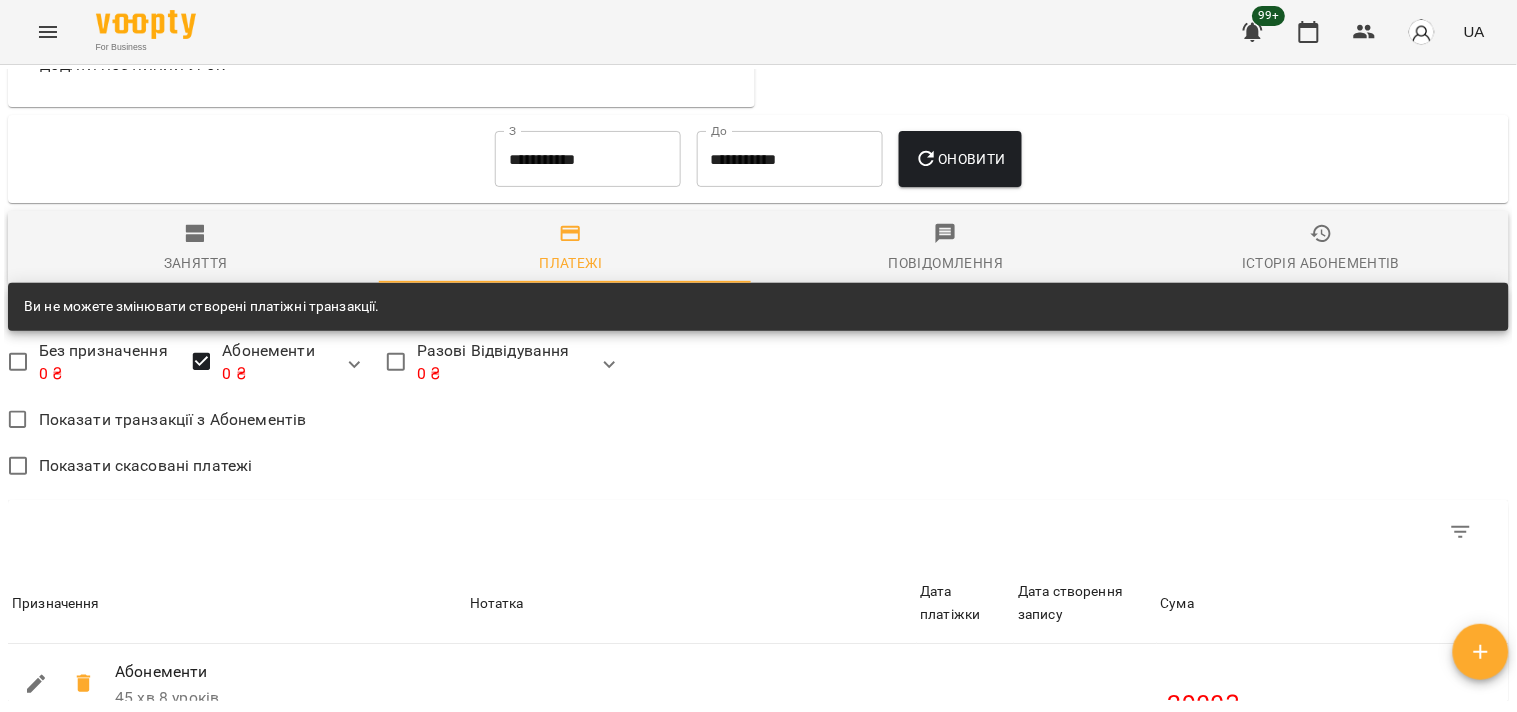 click on "Заняття" at bounding box center [195, 249] 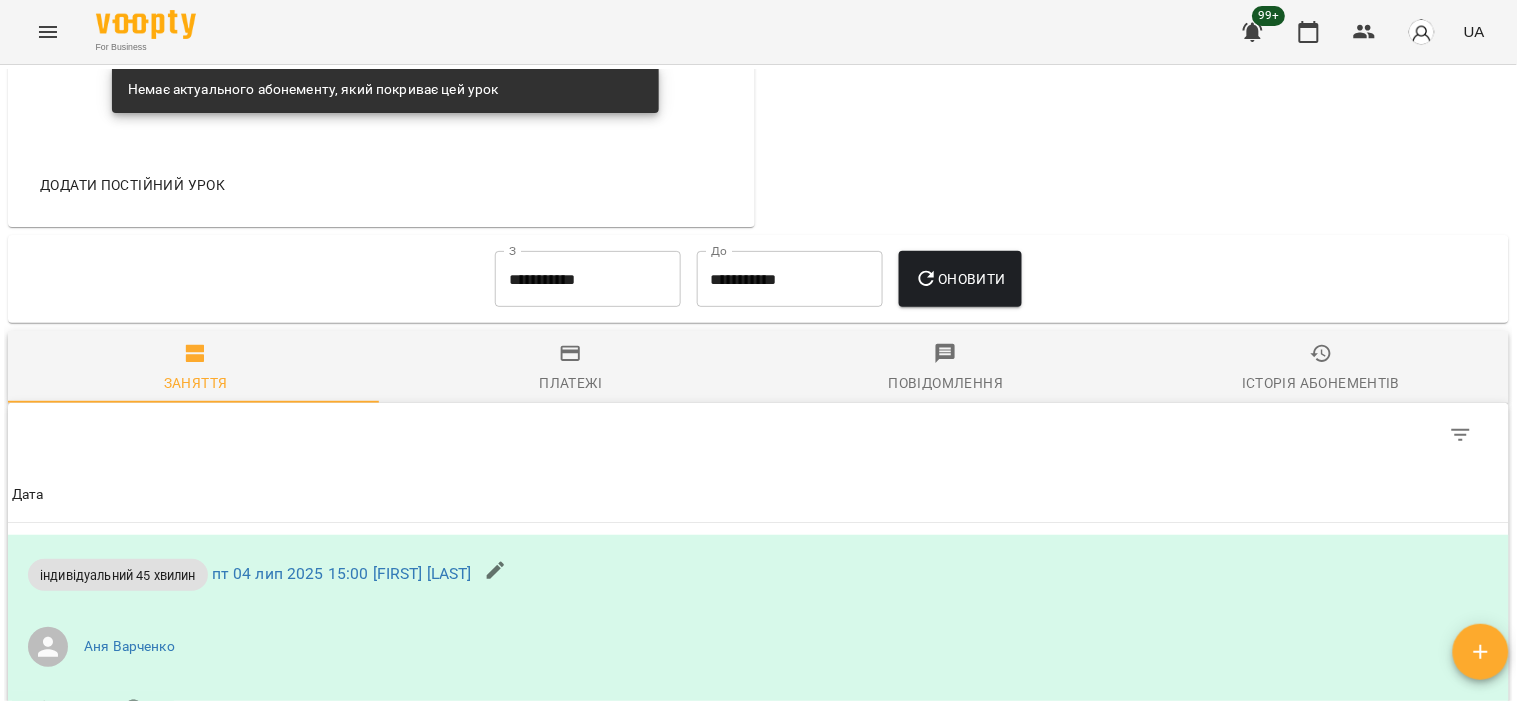 scroll, scrollTop: 1222, scrollLeft: 0, axis: vertical 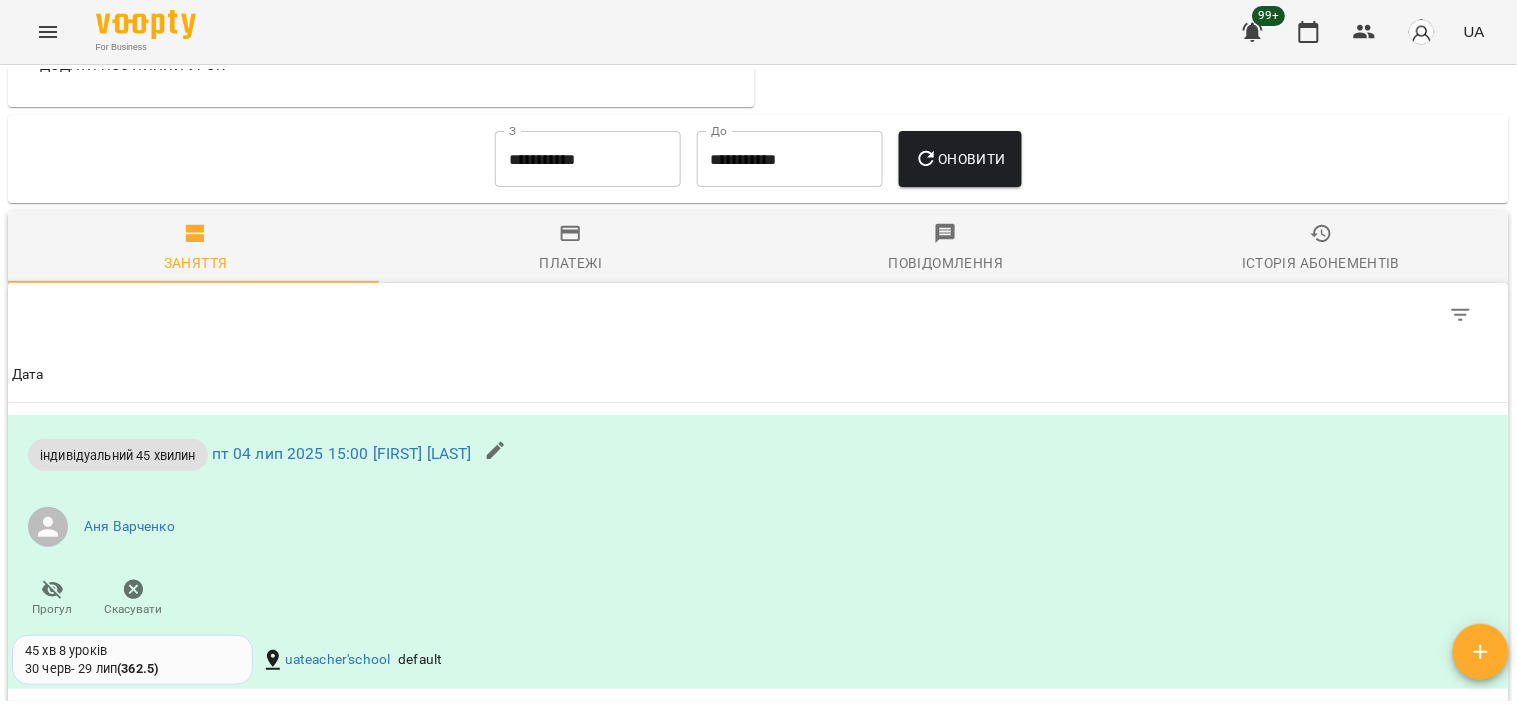 click on "**********" at bounding box center (588, 159) 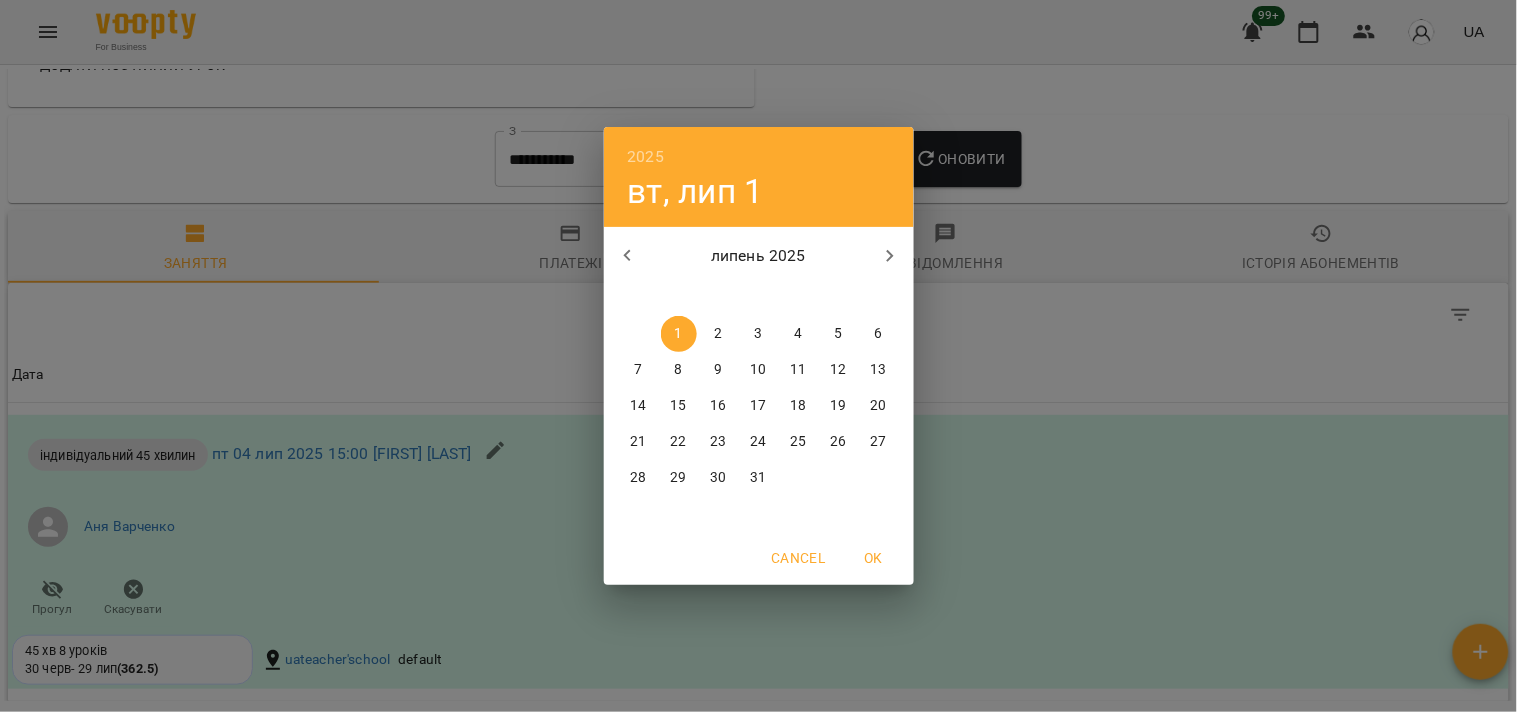 click on "2025 вт, лип 1 липень 2025 пн вт ср чт пт сб нд 30 1 2 3 4 5 6 7 8 9 10 11 12 13 14 15 16 17 18 19 20 21 22 23 24 25 26 27 28 29 30 31 1 2 3 Cancel OK" at bounding box center (758, 356) 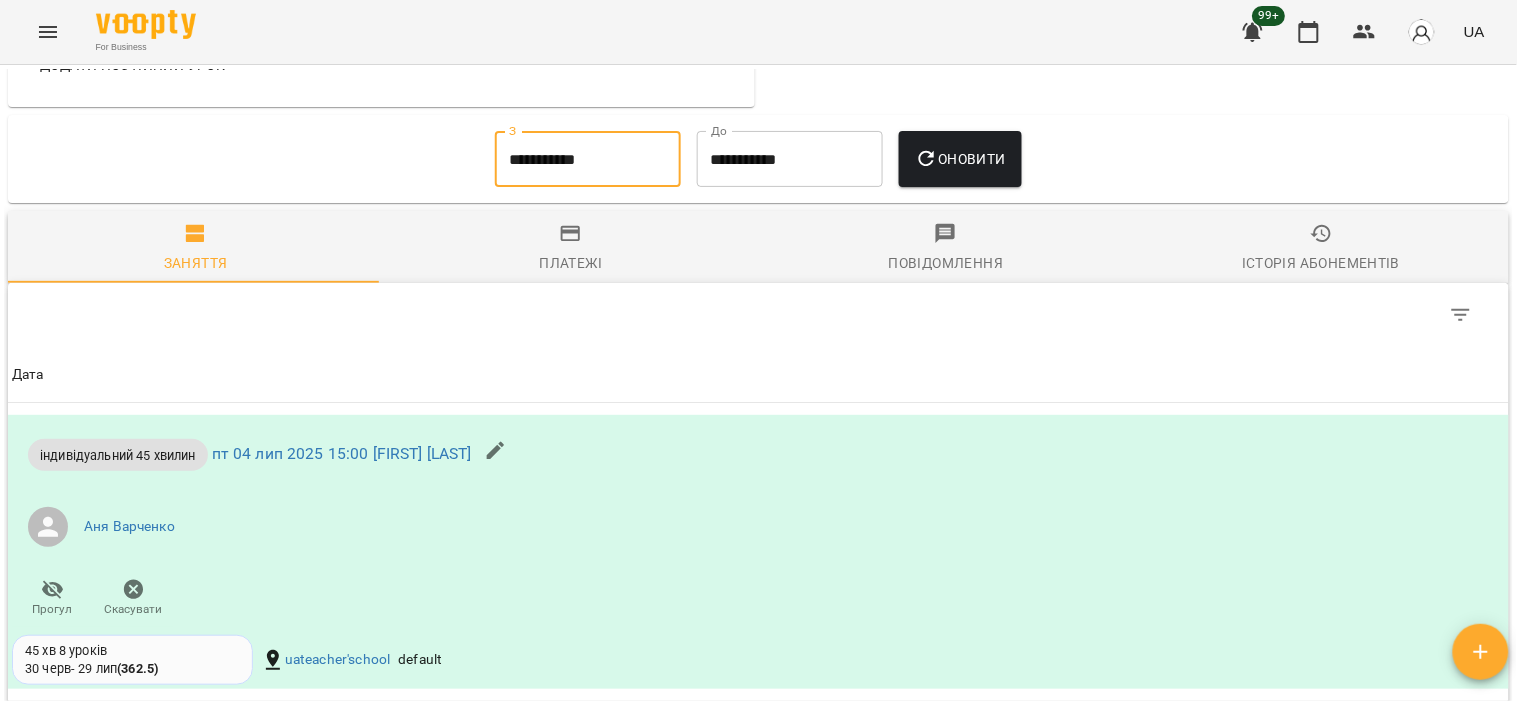 click on "Оновити" at bounding box center (960, 159) 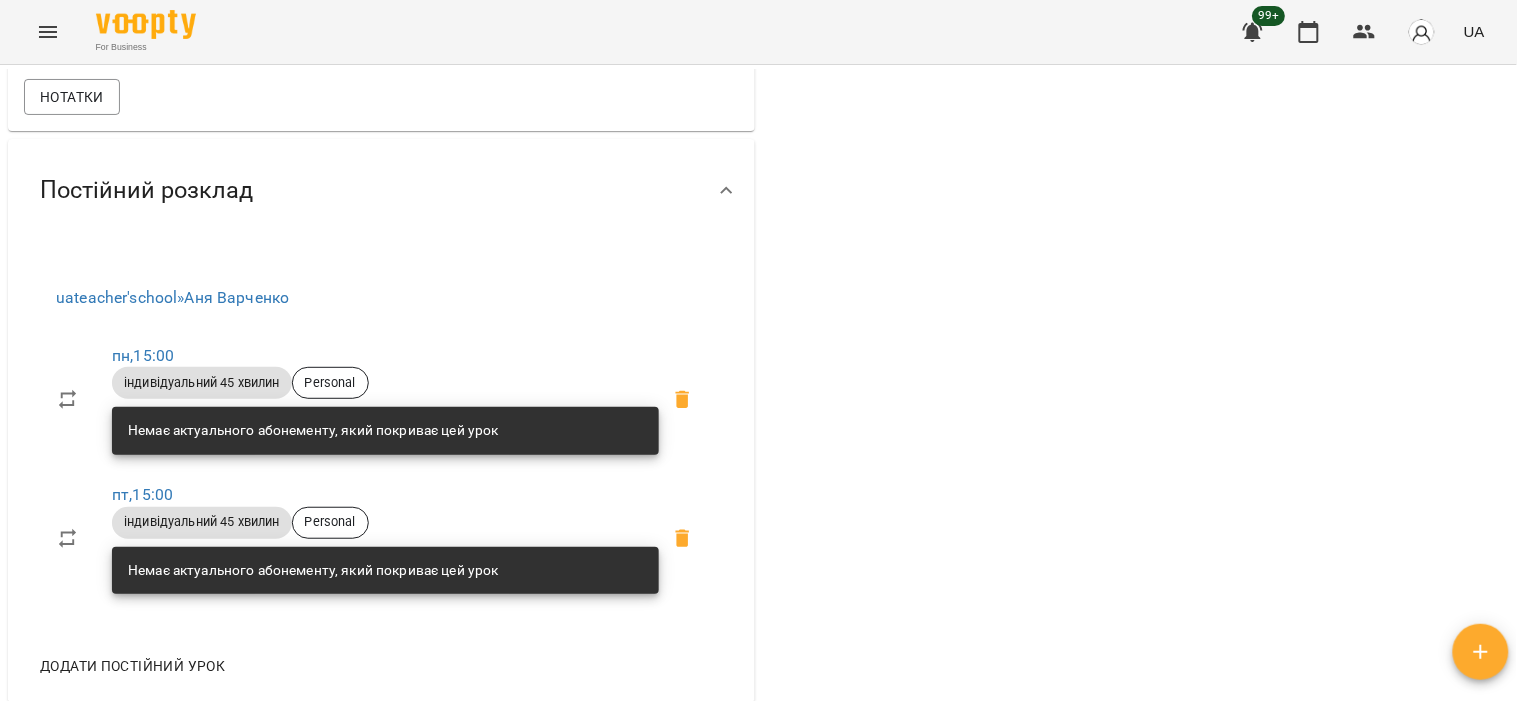 scroll, scrollTop: 535, scrollLeft: 0, axis: vertical 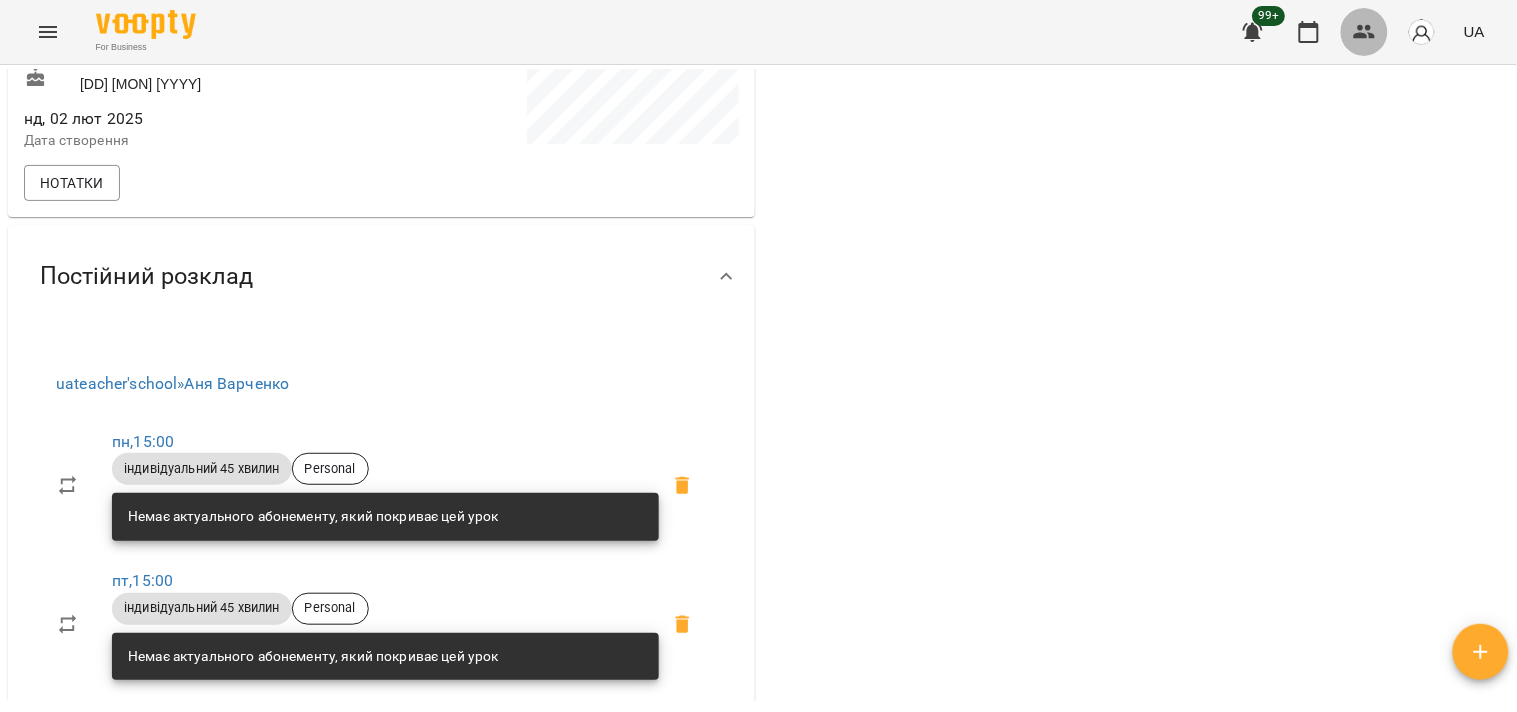 click at bounding box center [1365, 32] 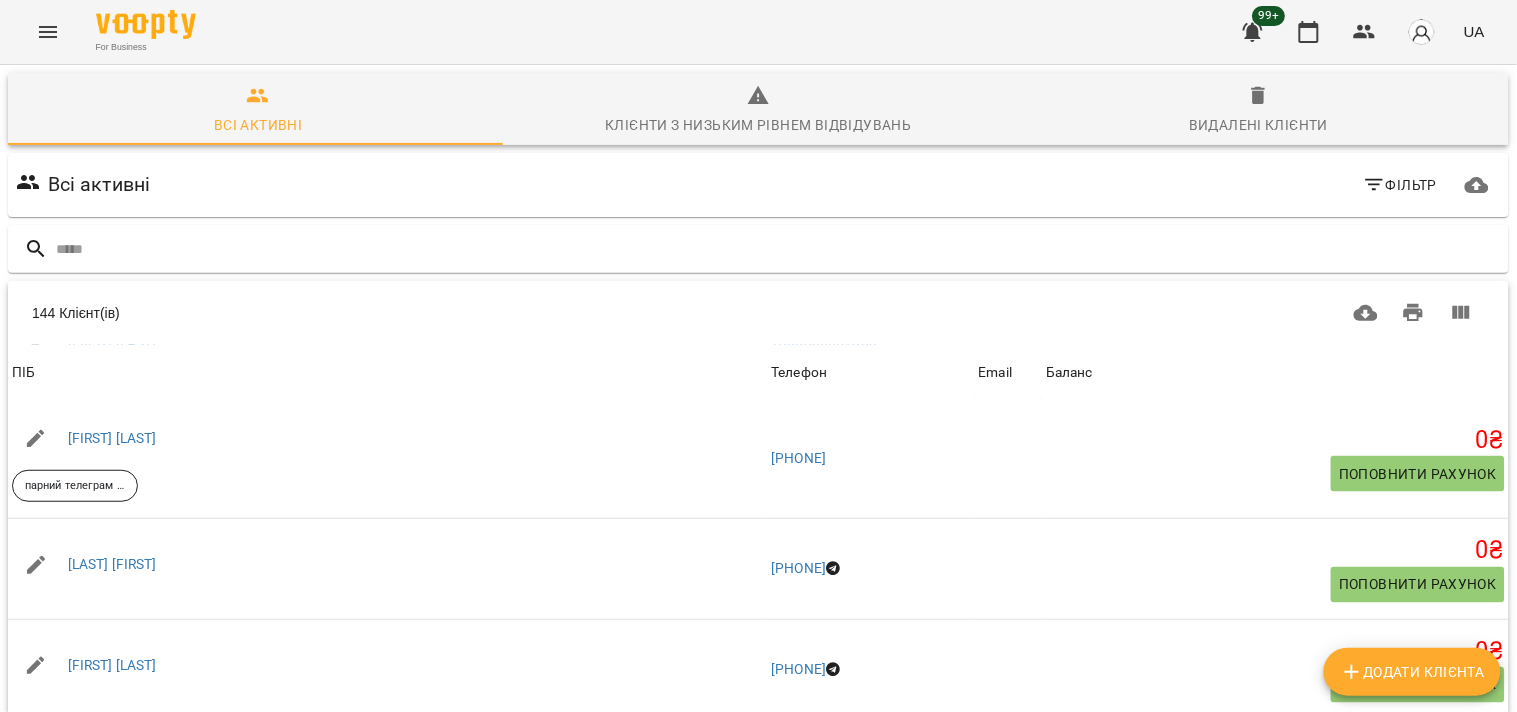 scroll, scrollTop: 1000, scrollLeft: 0, axis: vertical 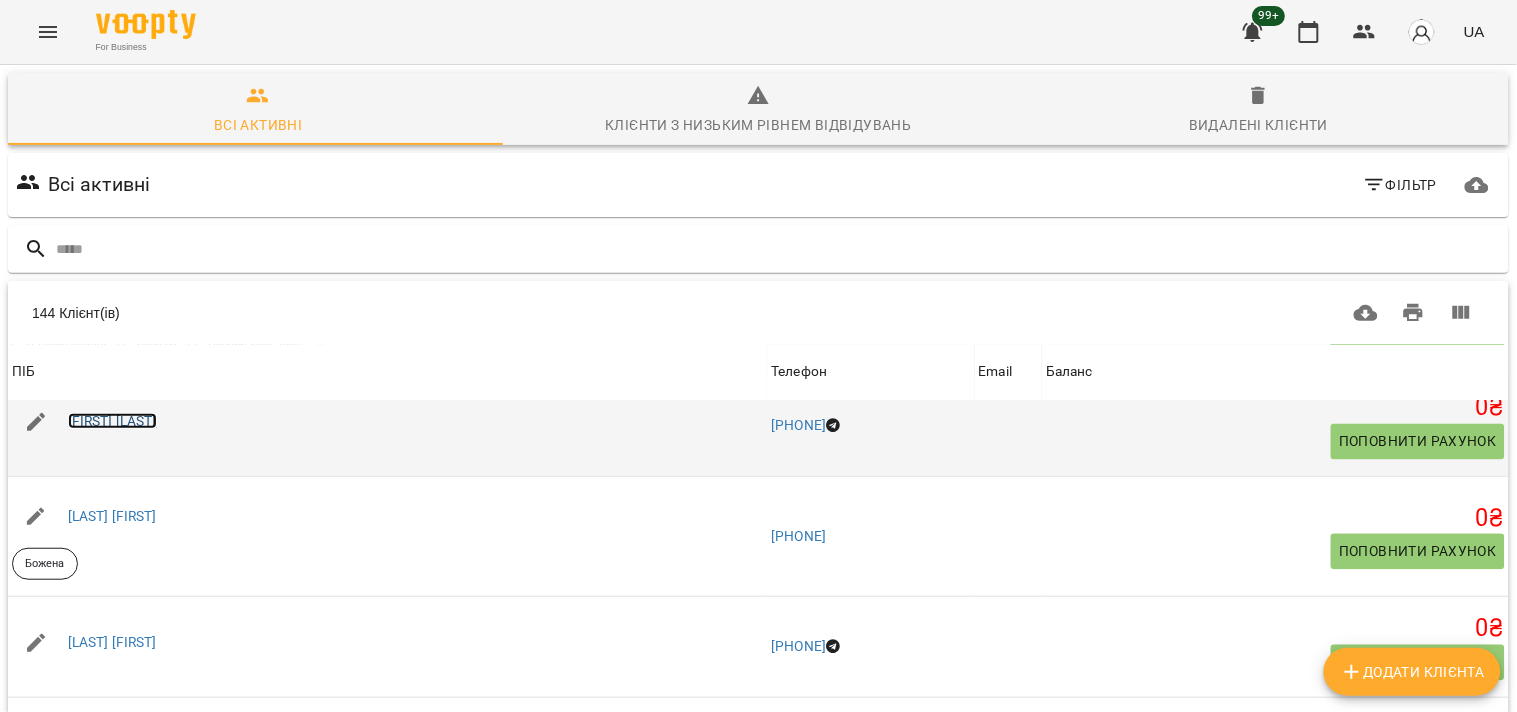 click on "[FIRST] [LAST]" at bounding box center (112, 421) 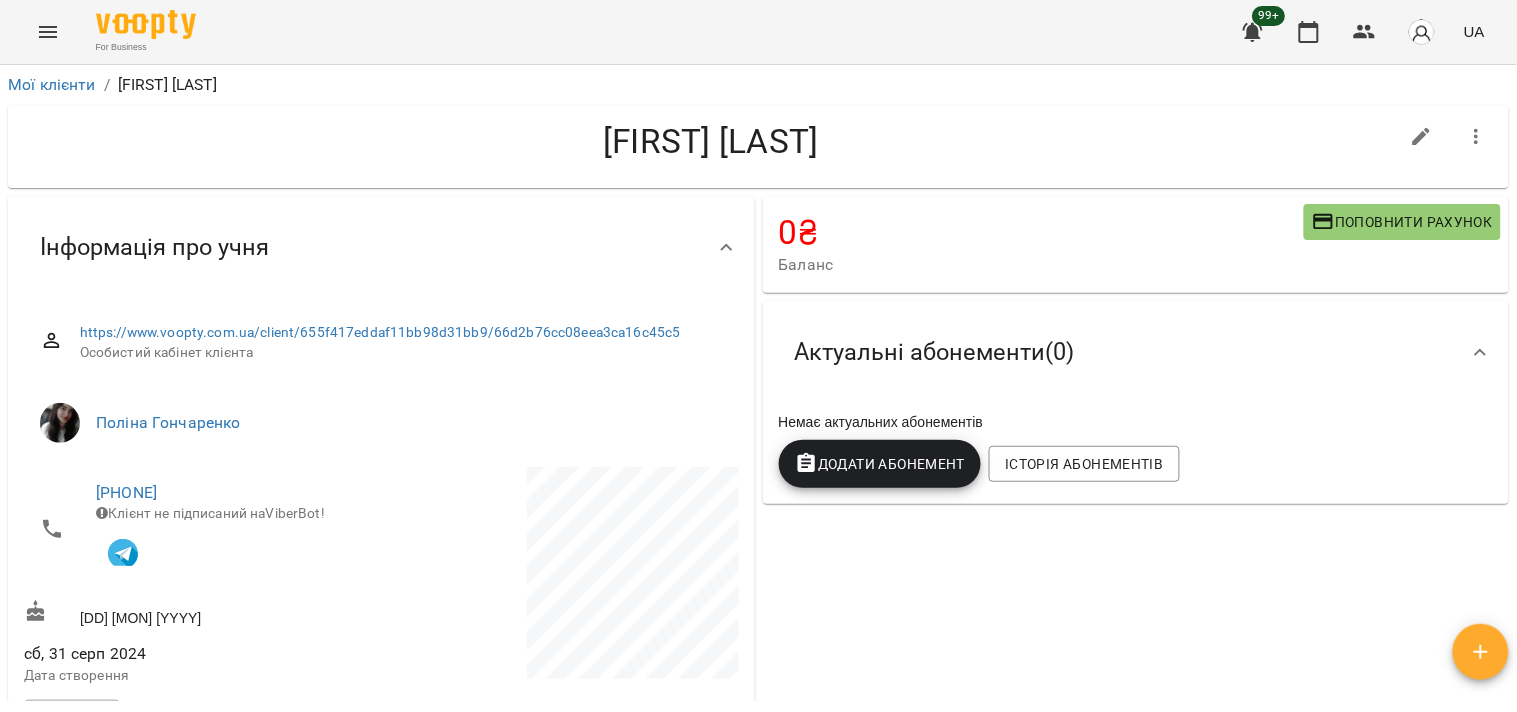 click 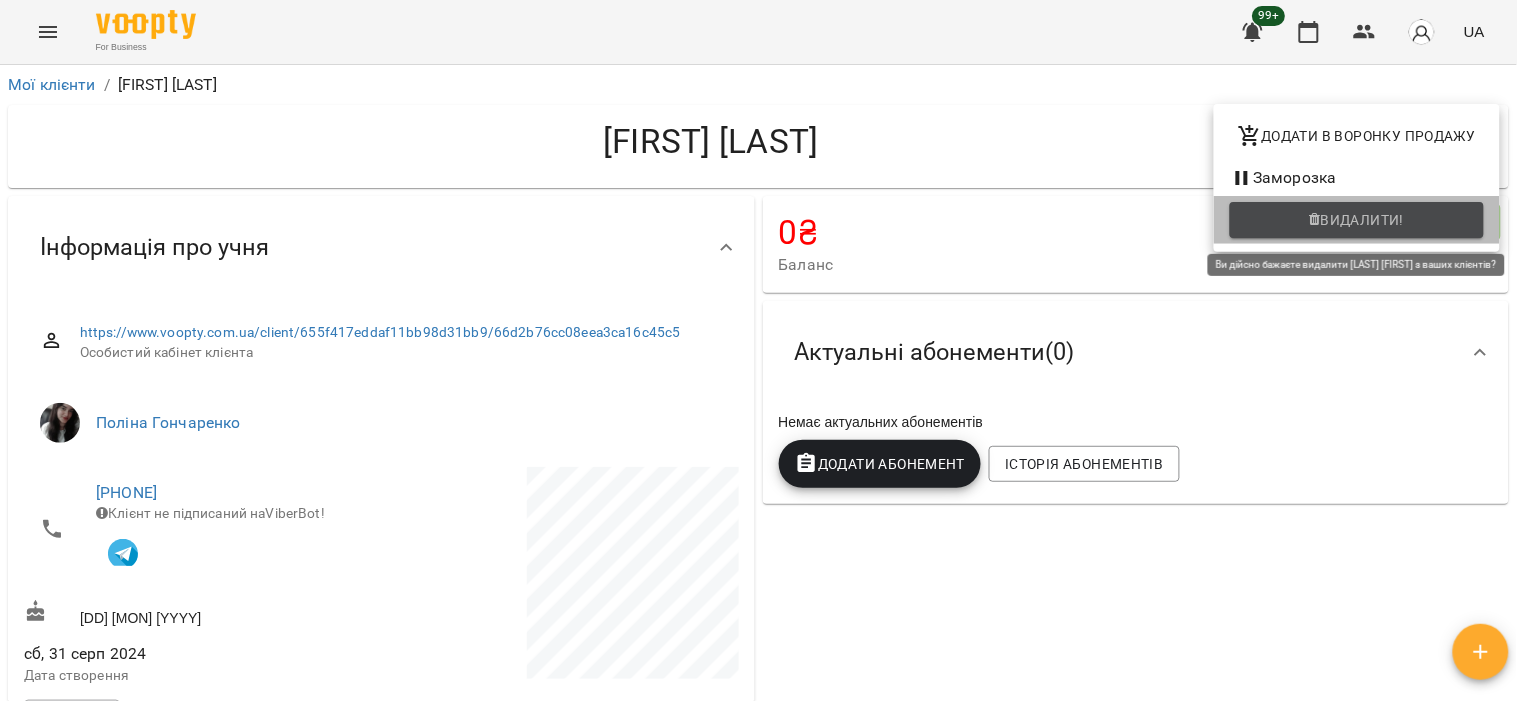 click on "Видалити!" at bounding box center [1363, 220] 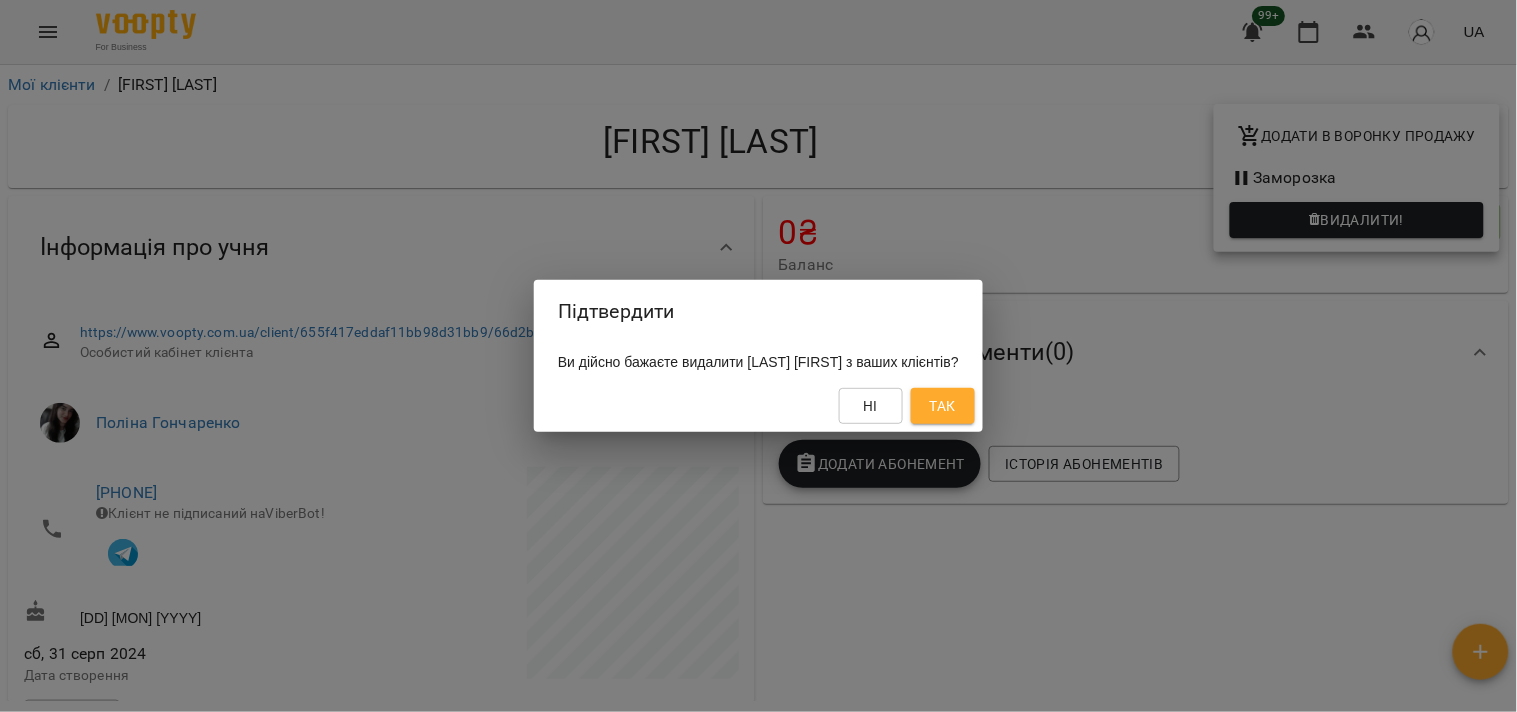 click on "Ні Так" at bounding box center (758, 406) 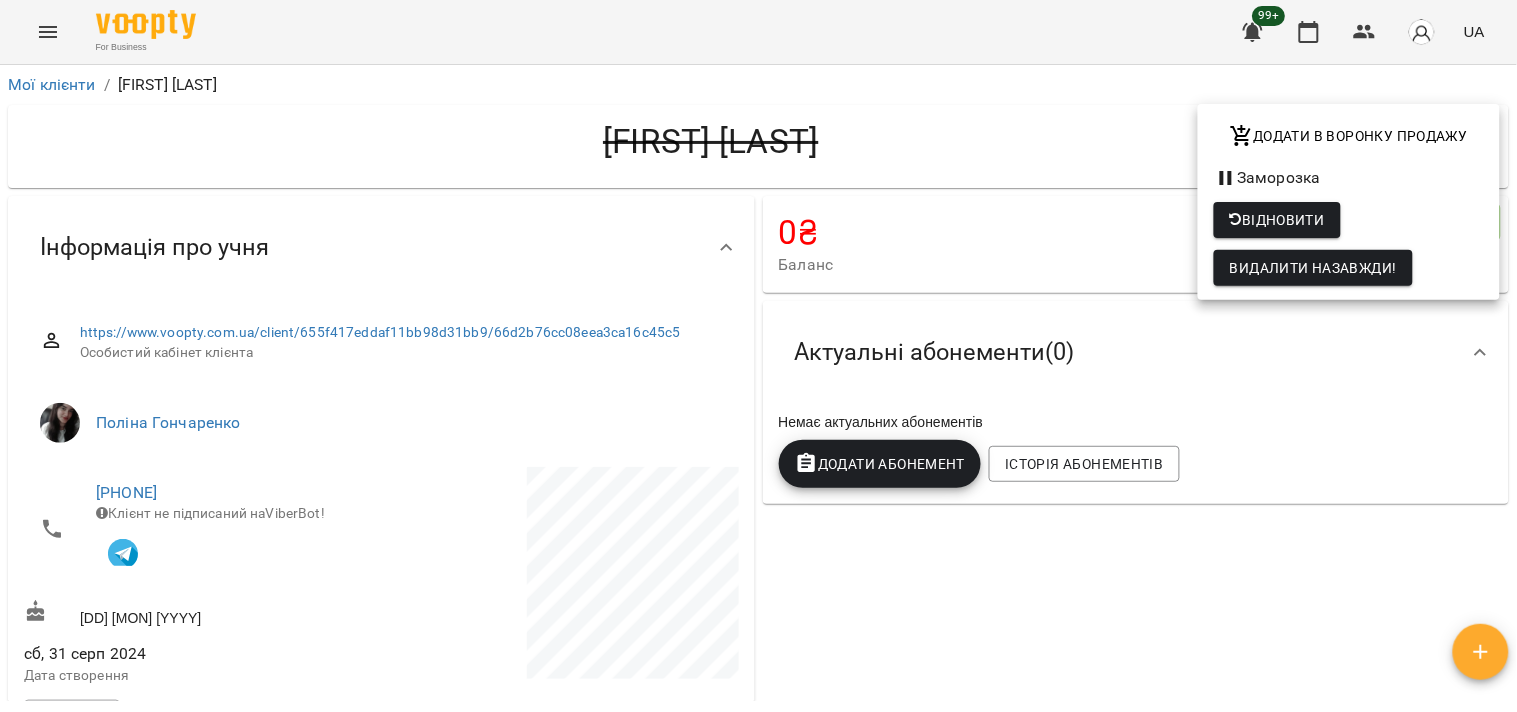 click at bounding box center [758, 356] 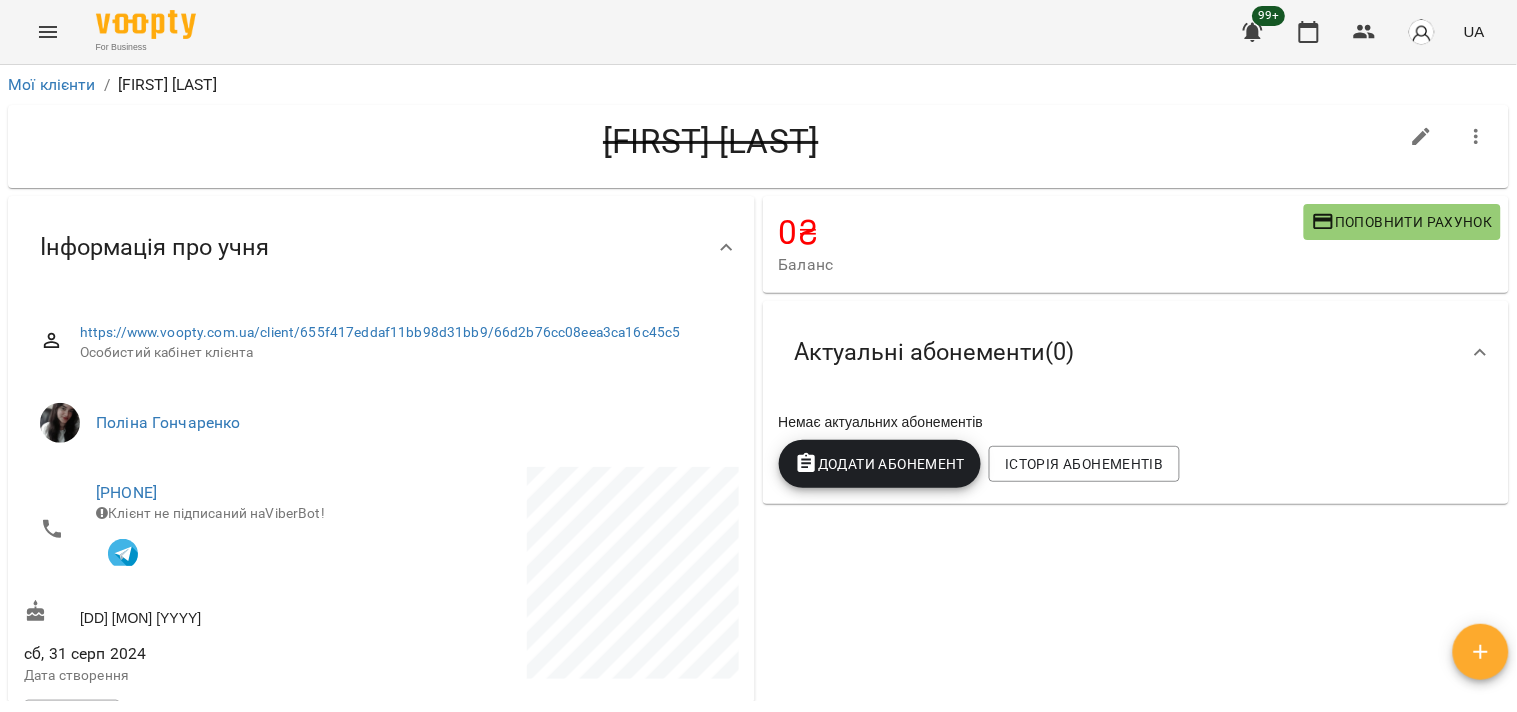 click at bounding box center (1365, 32) 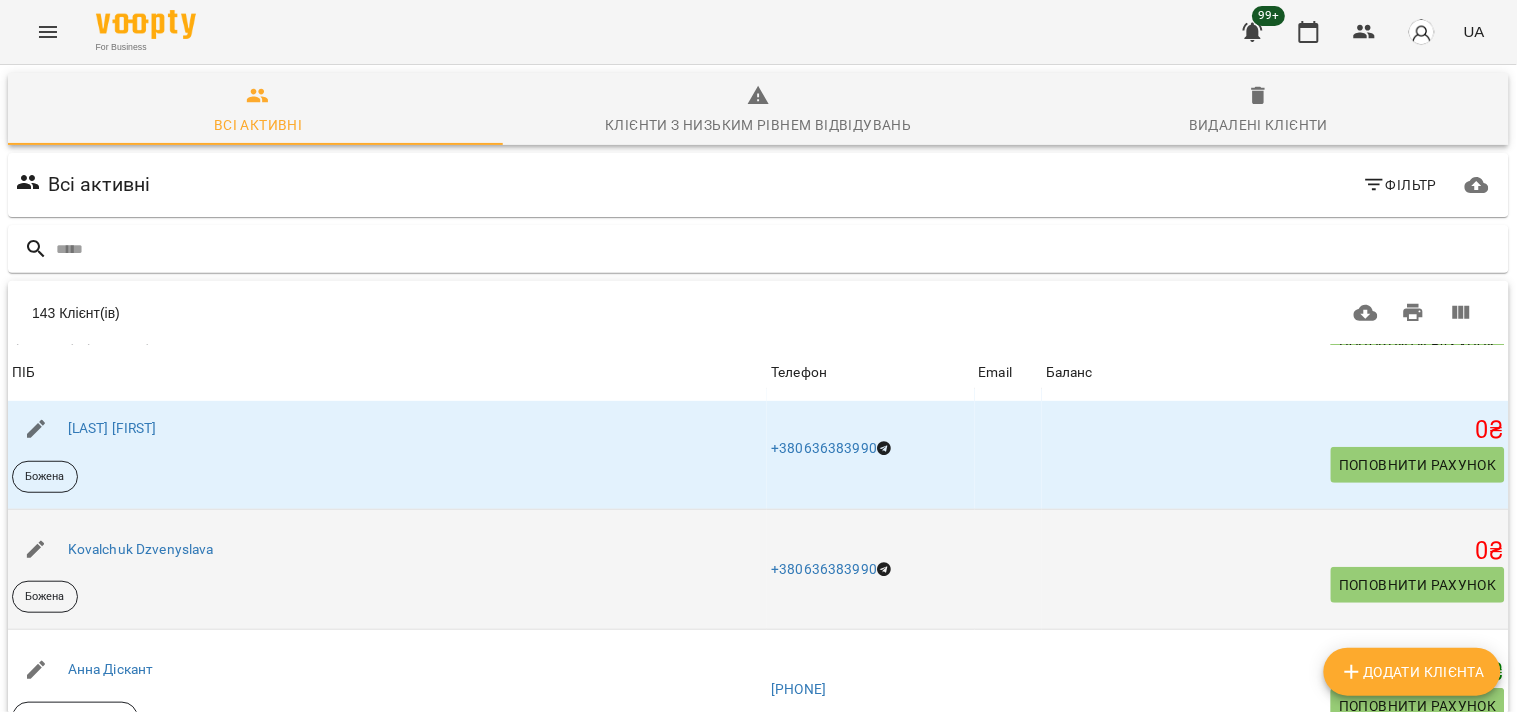 scroll, scrollTop: 888, scrollLeft: 0, axis: vertical 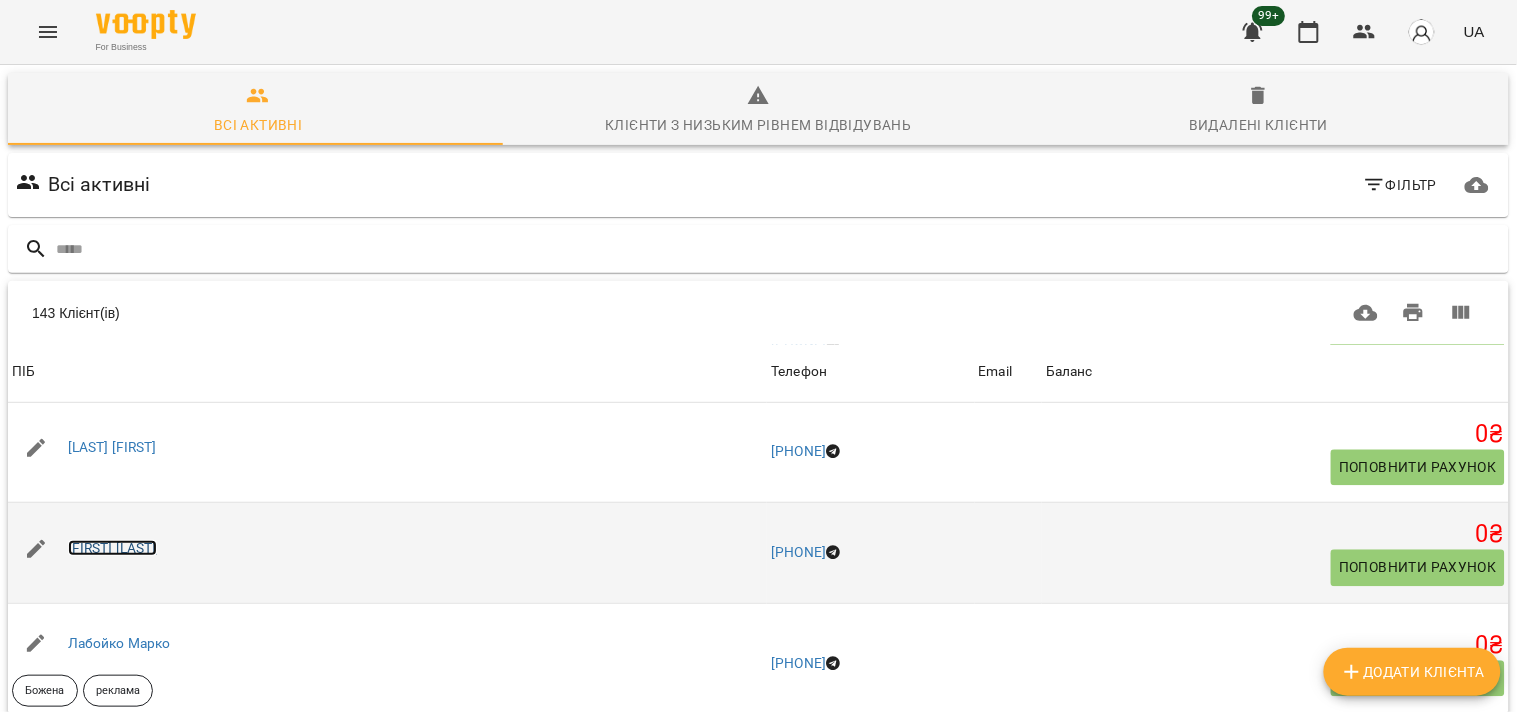 click on "[FIRST] [LAST]" at bounding box center (112, 548) 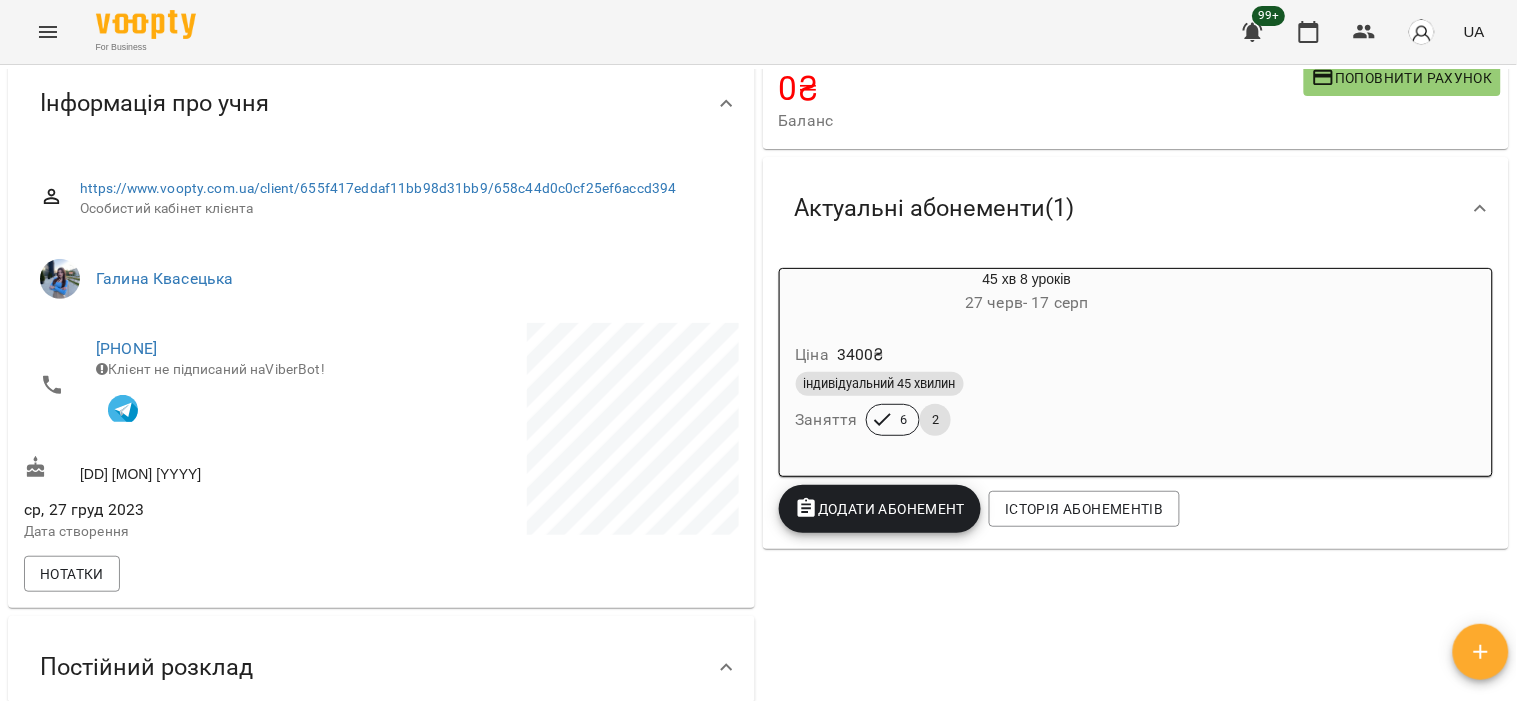scroll, scrollTop: 111, scrollLeft: 0, axis: vertical 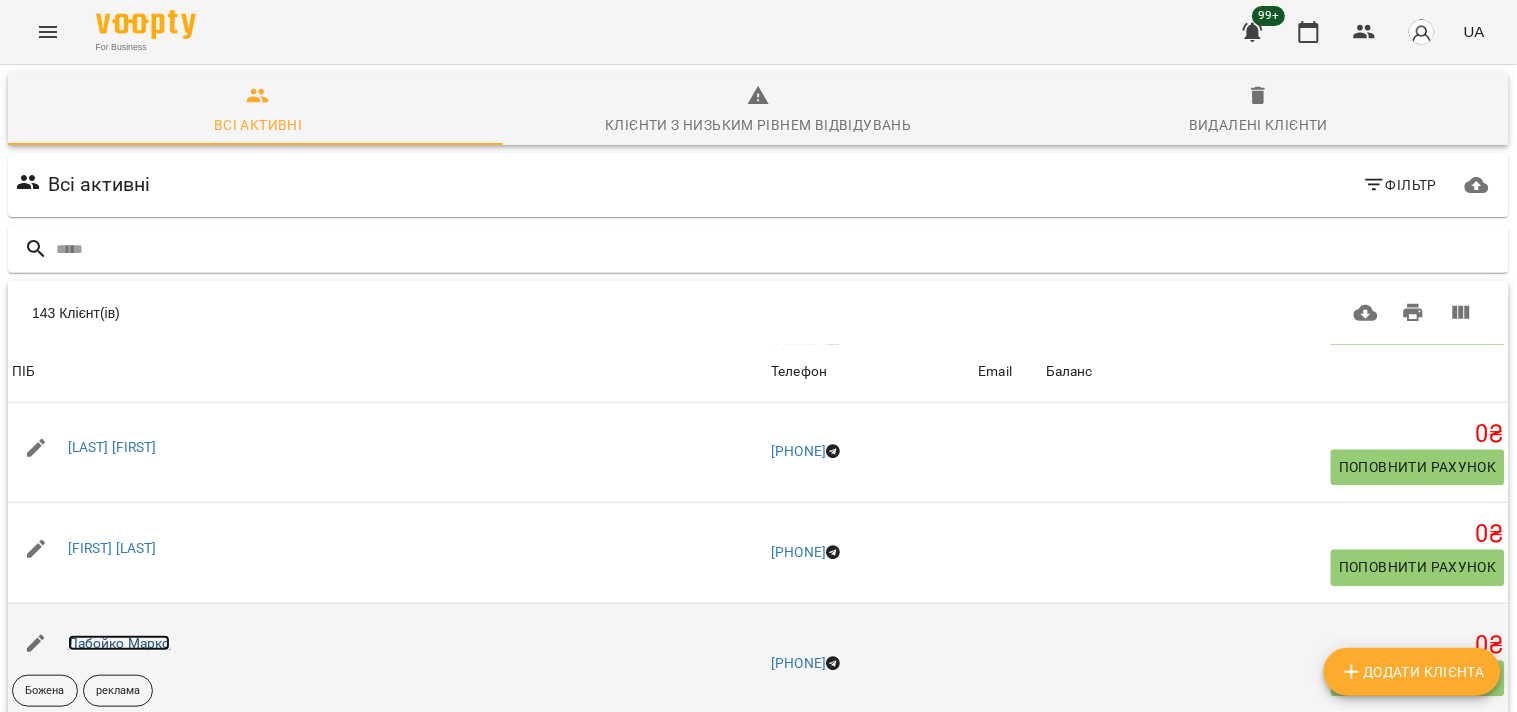click on "Лабойко Марко" at bounding box center [119, 643] 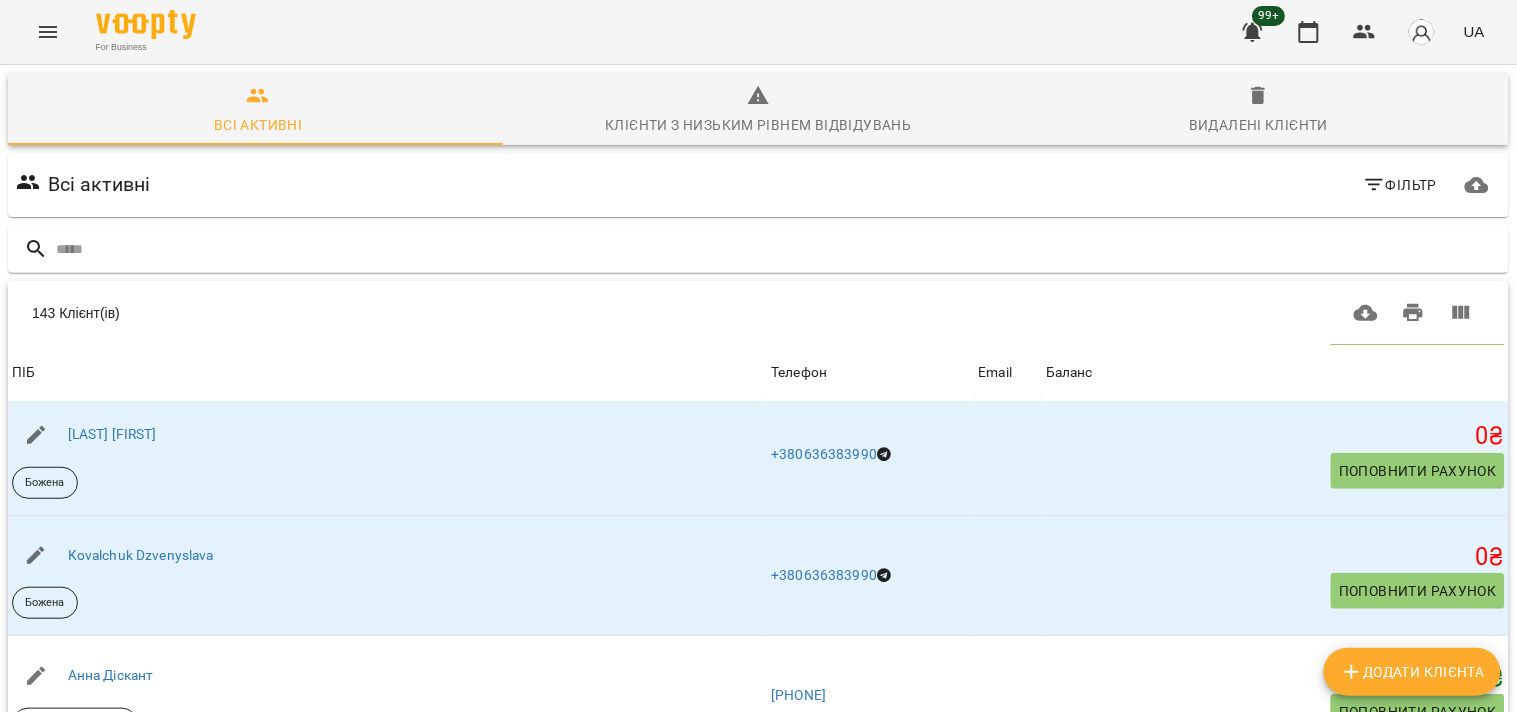 scroll, scrollTop: 555, scrollLeft: 0, axis: vertical 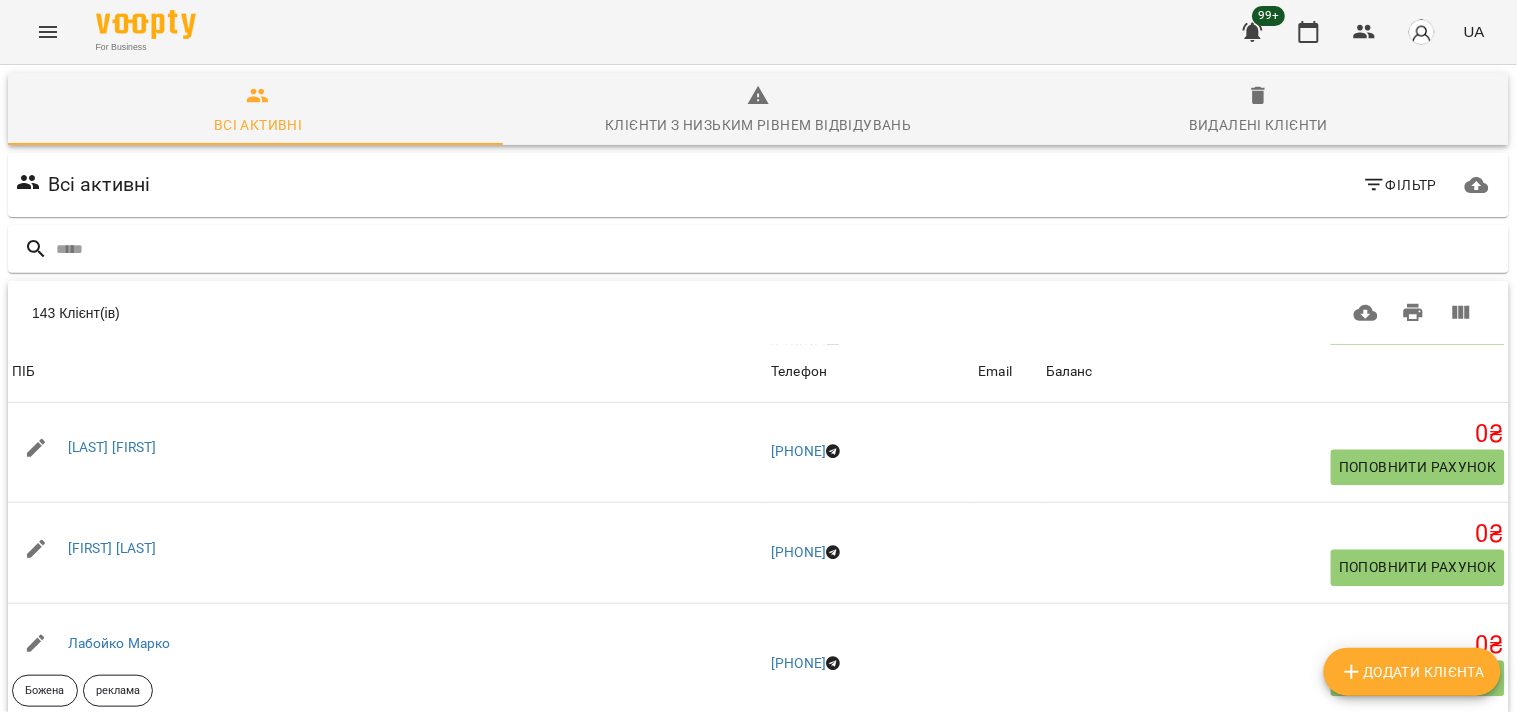 click 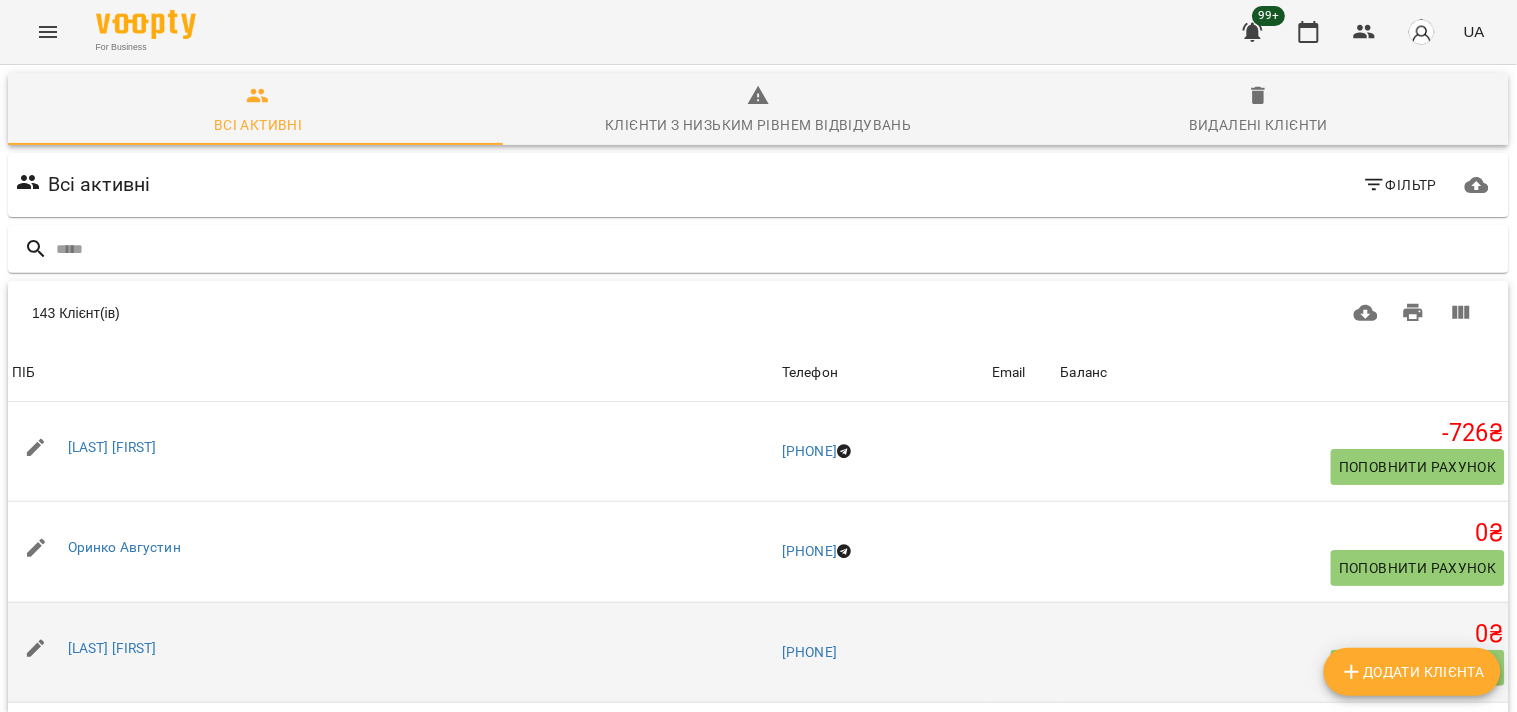 scroll, scrollTop: 143, scrollLeft: 0, axis: vertical 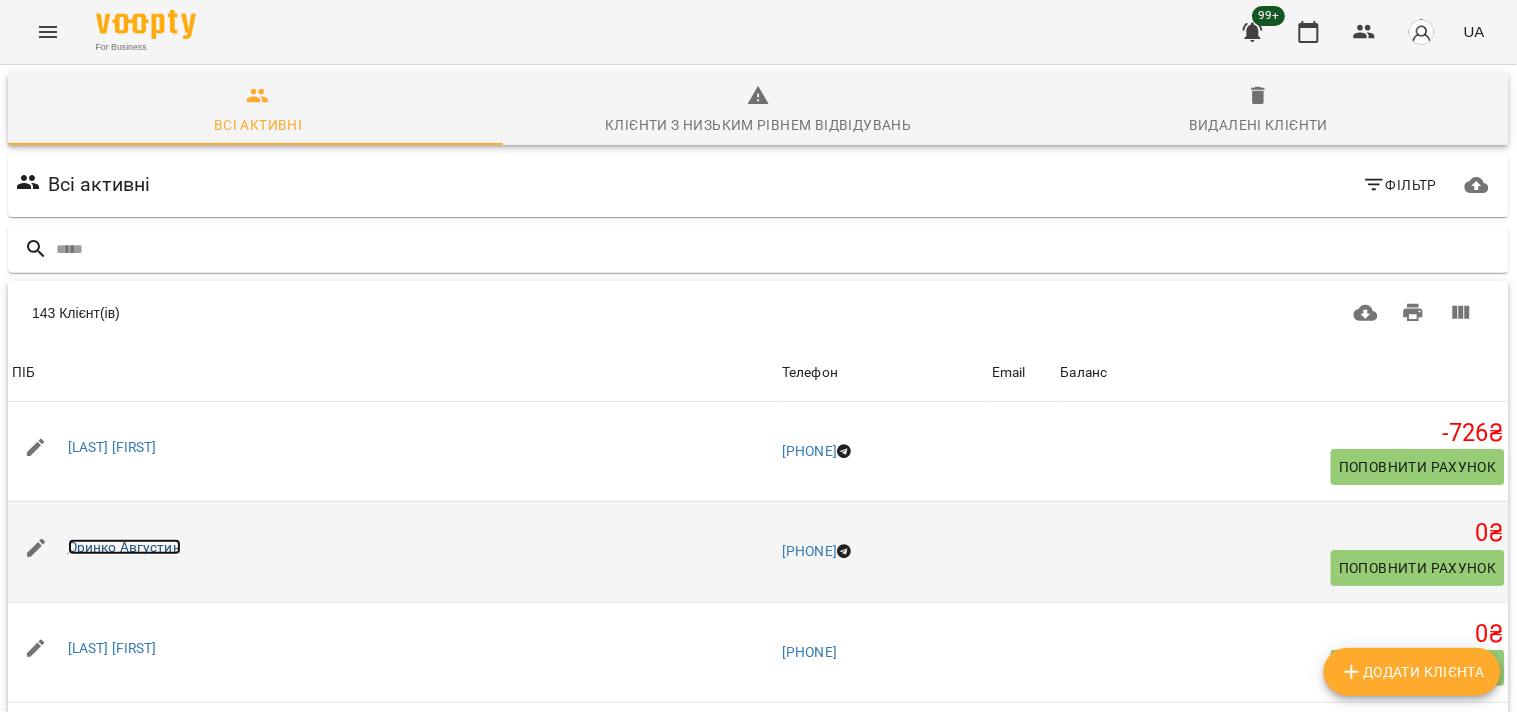 click on "Оринко Августин" at bounding box center (124, 547) 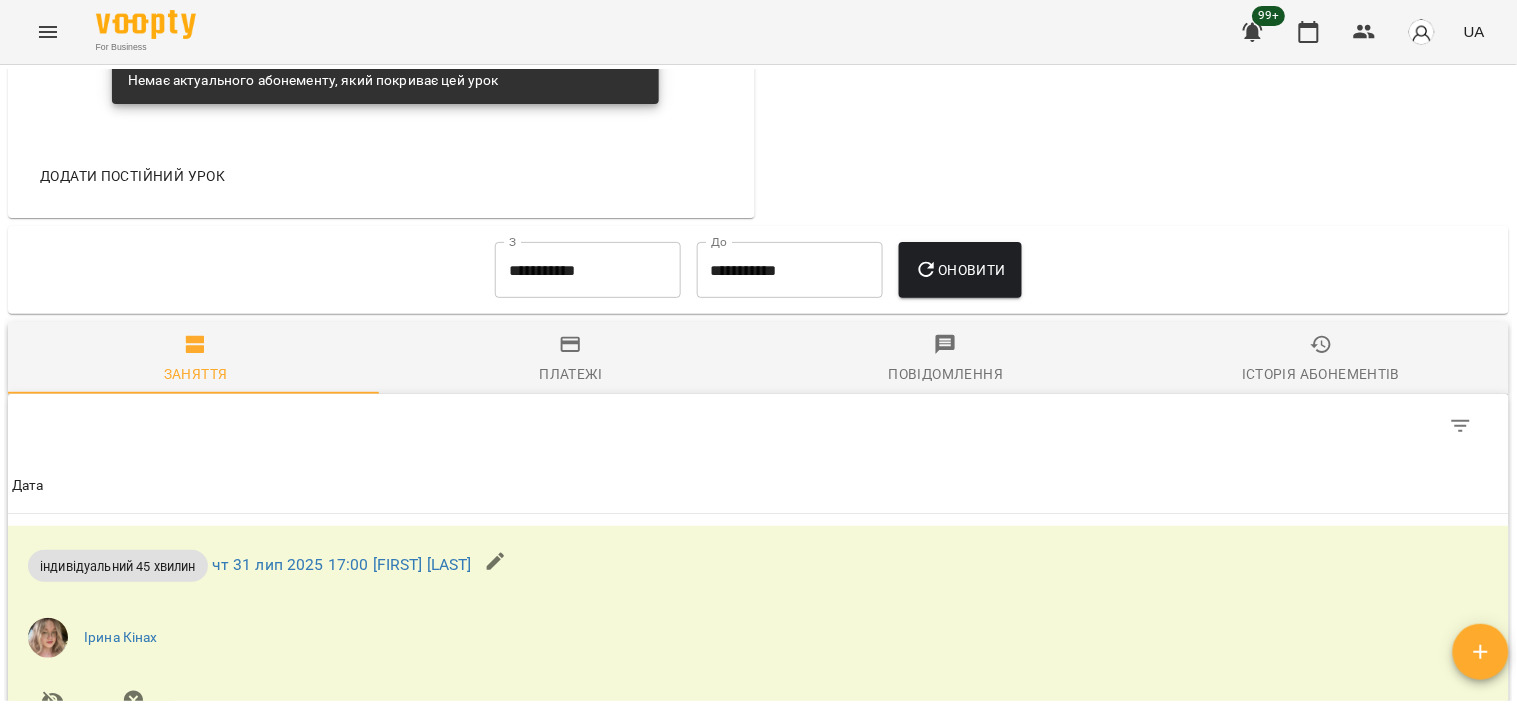 click on "Історія абонементів" at bounding box center [1321, 360] 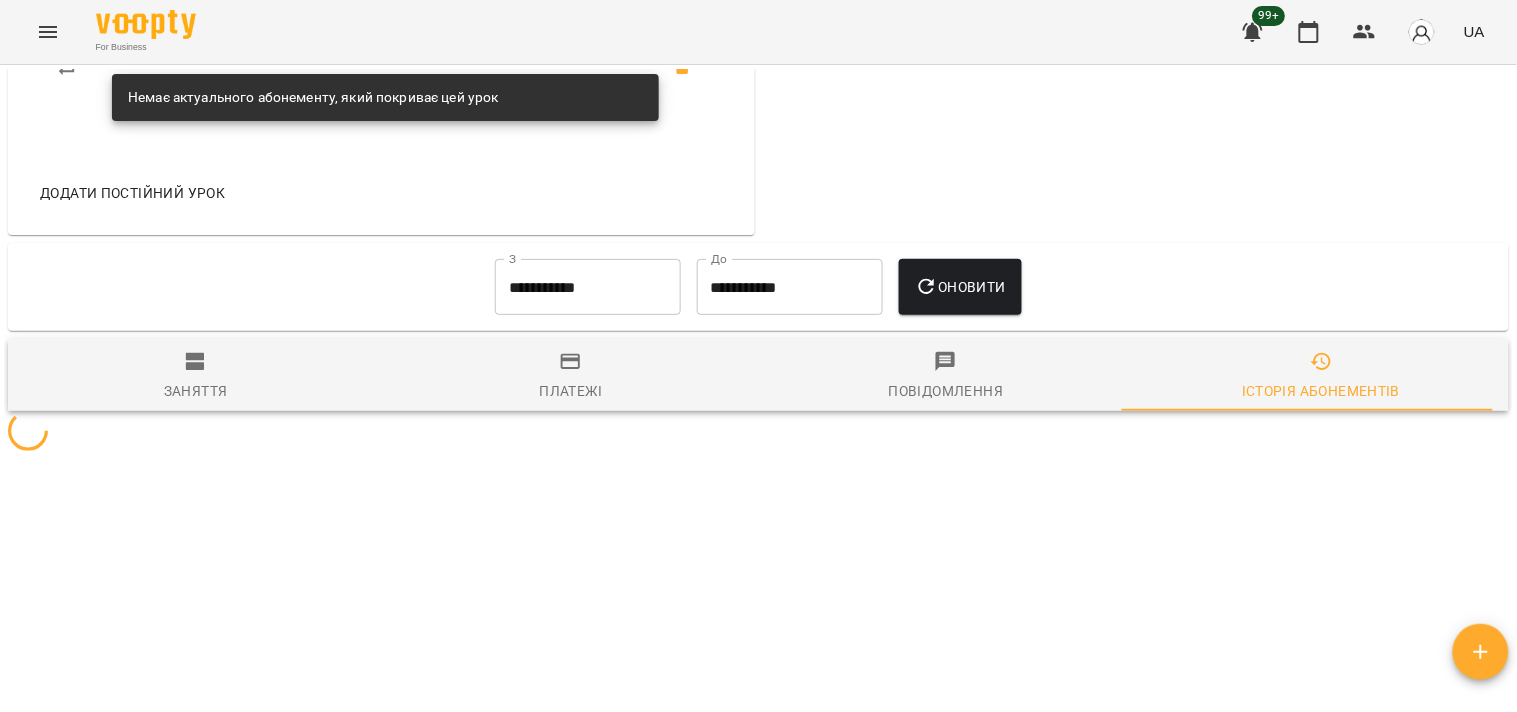 scroll, scrollTop: 1111, scrollLeft: 0, axis: vertical 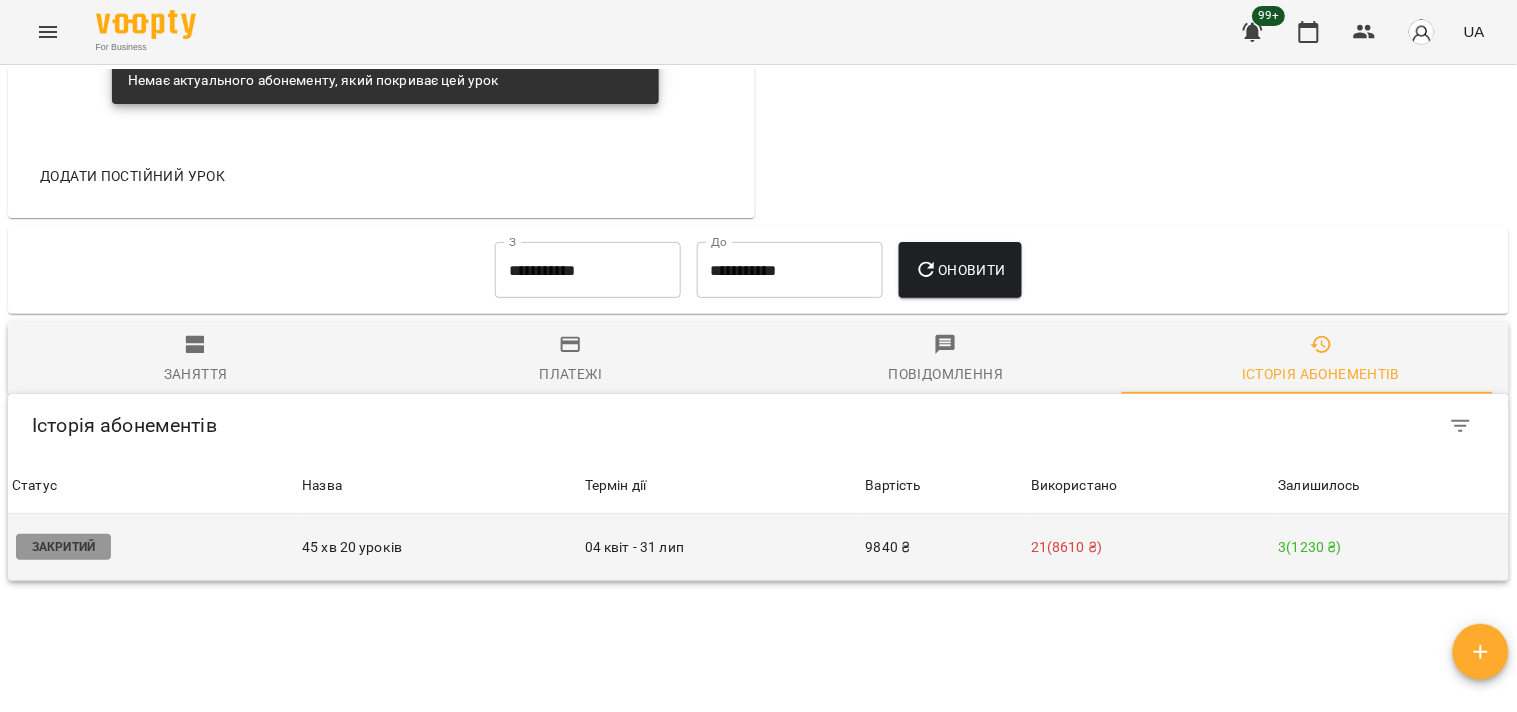 click on "21  ( 8610   ₴ )" at bounding box center [1151, 547] 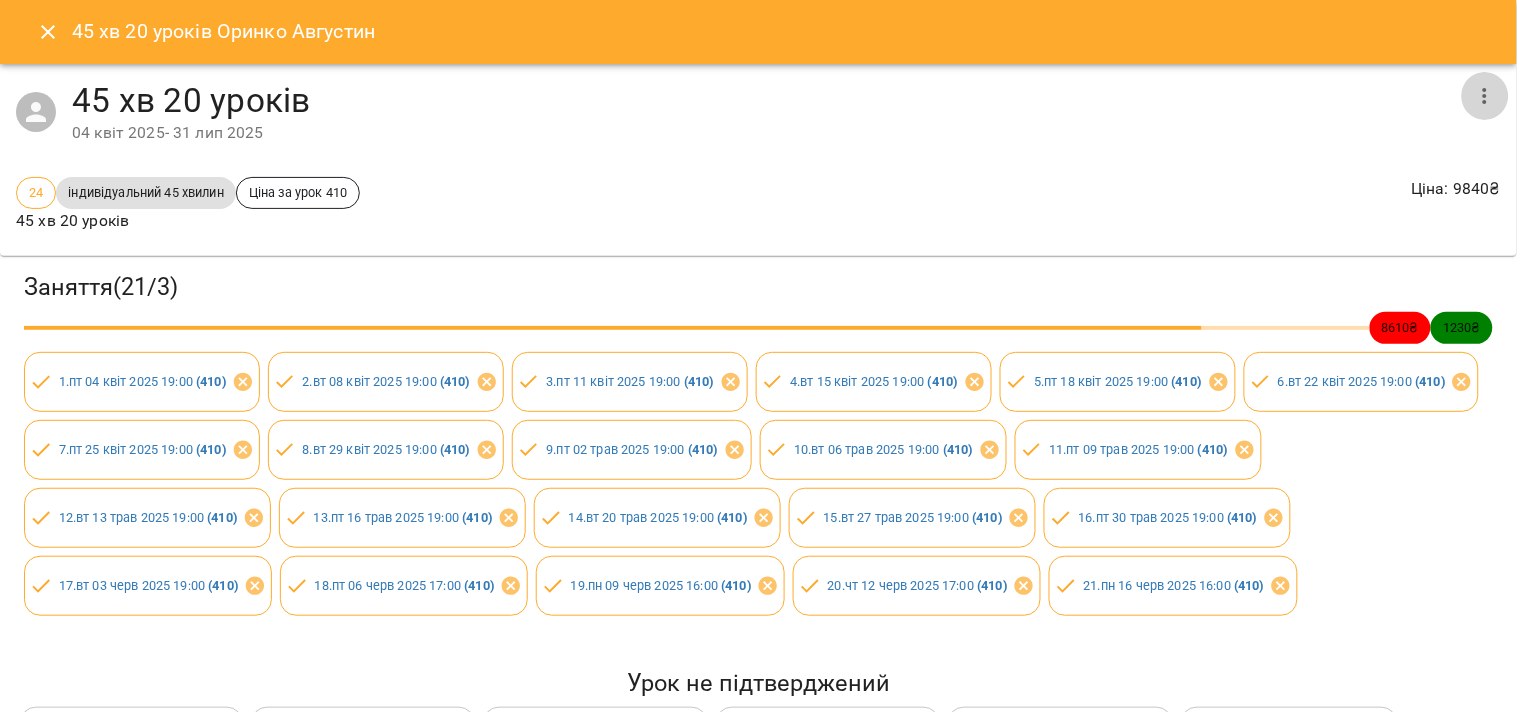 click at bounding box center (1485, 96) 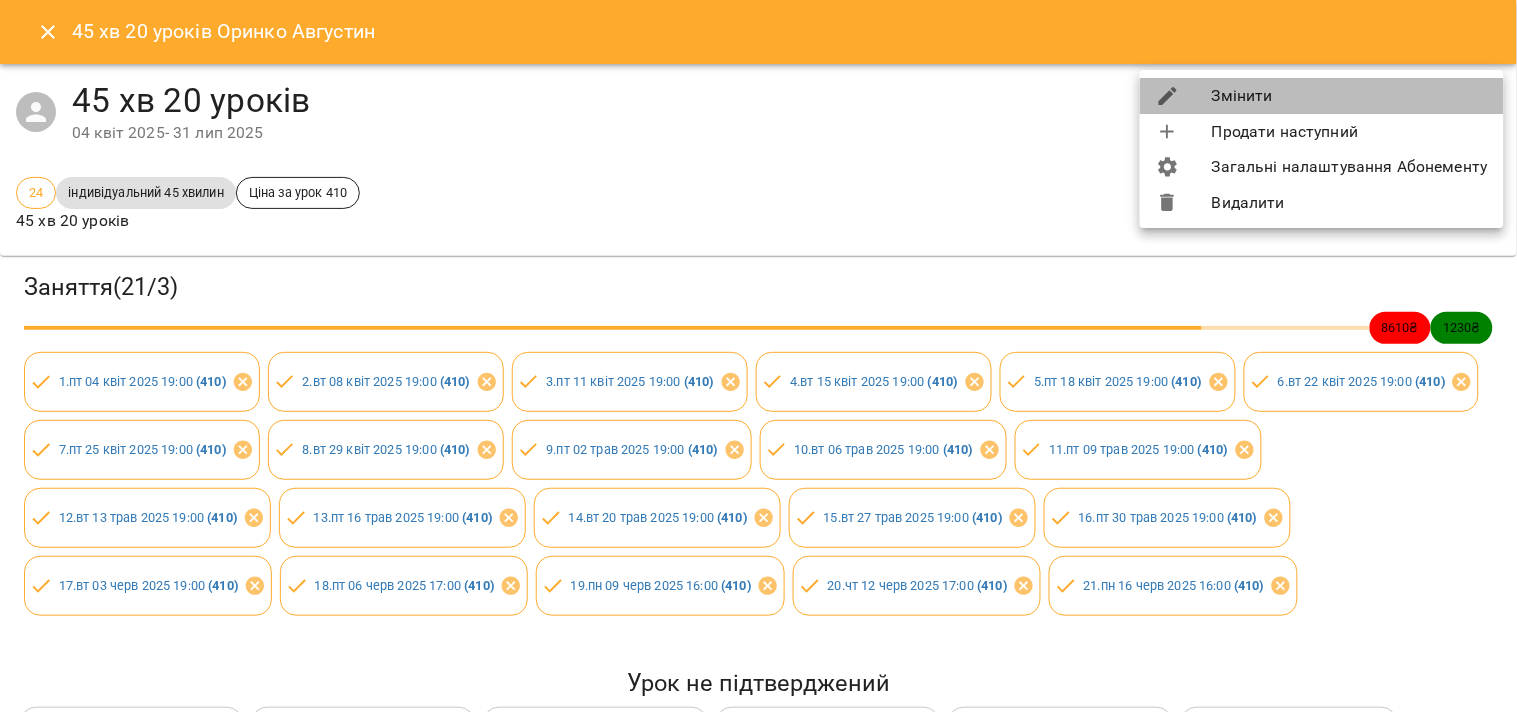click on "Змінити" at bounding box center [1322, 96] 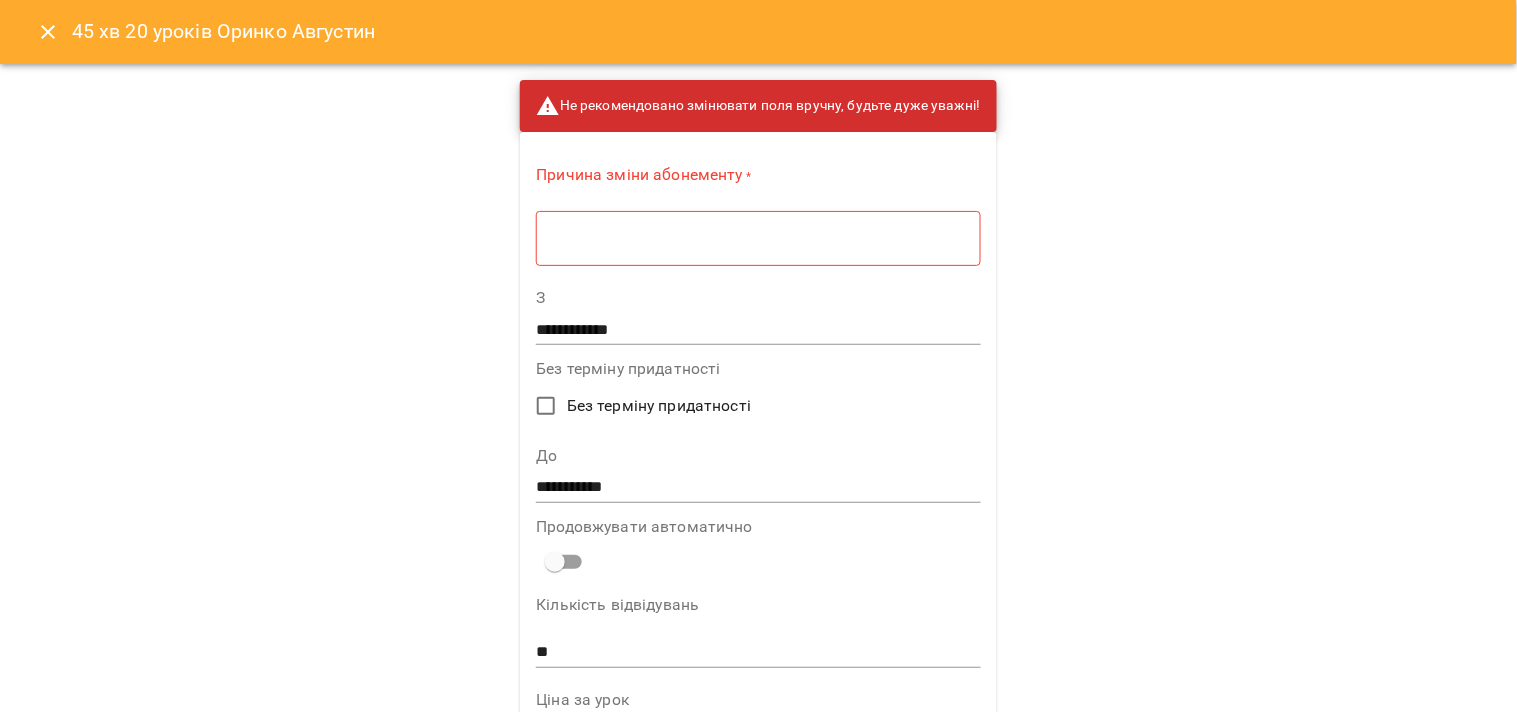 click on "* ​" at bounding box center (758, 238) 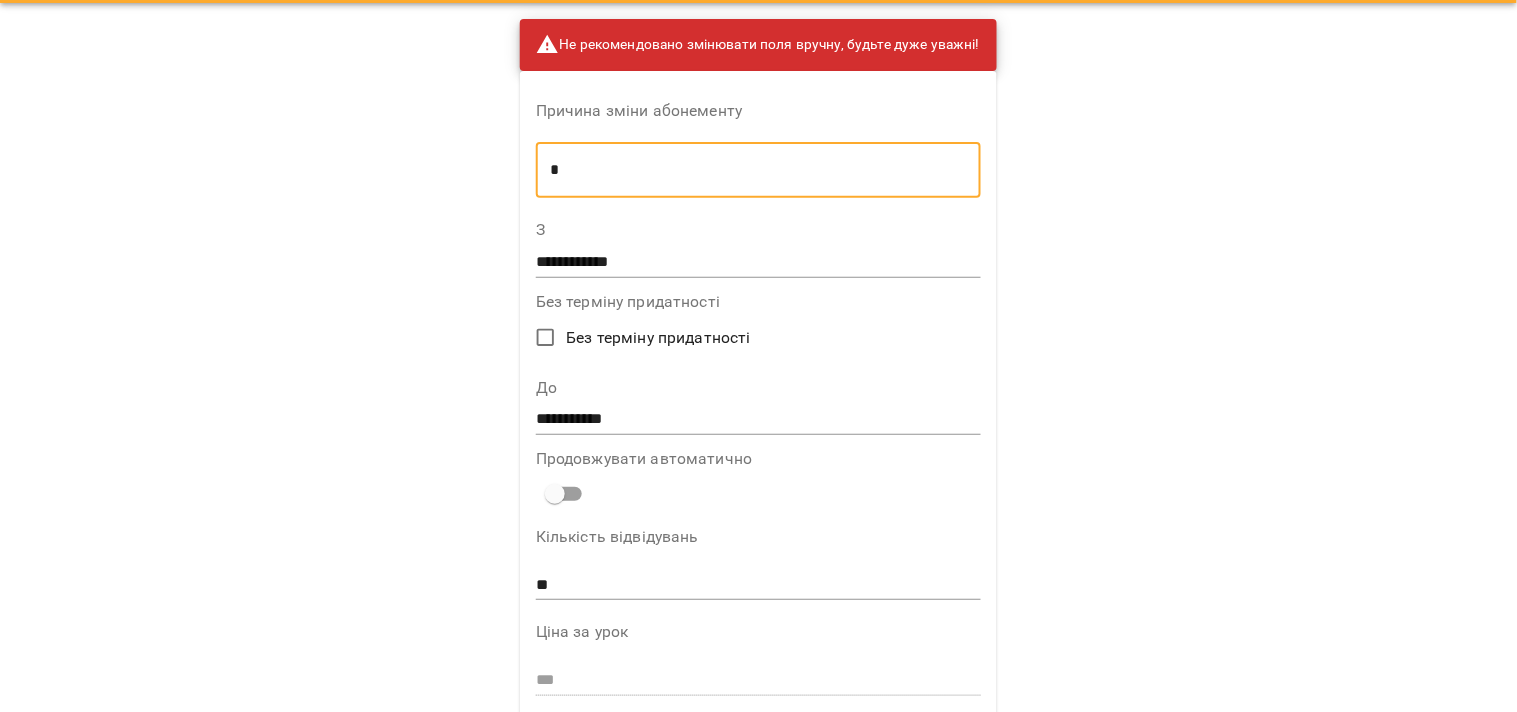 scroll, scrollTop: 111, scrollLeft: 0, axis: vertical 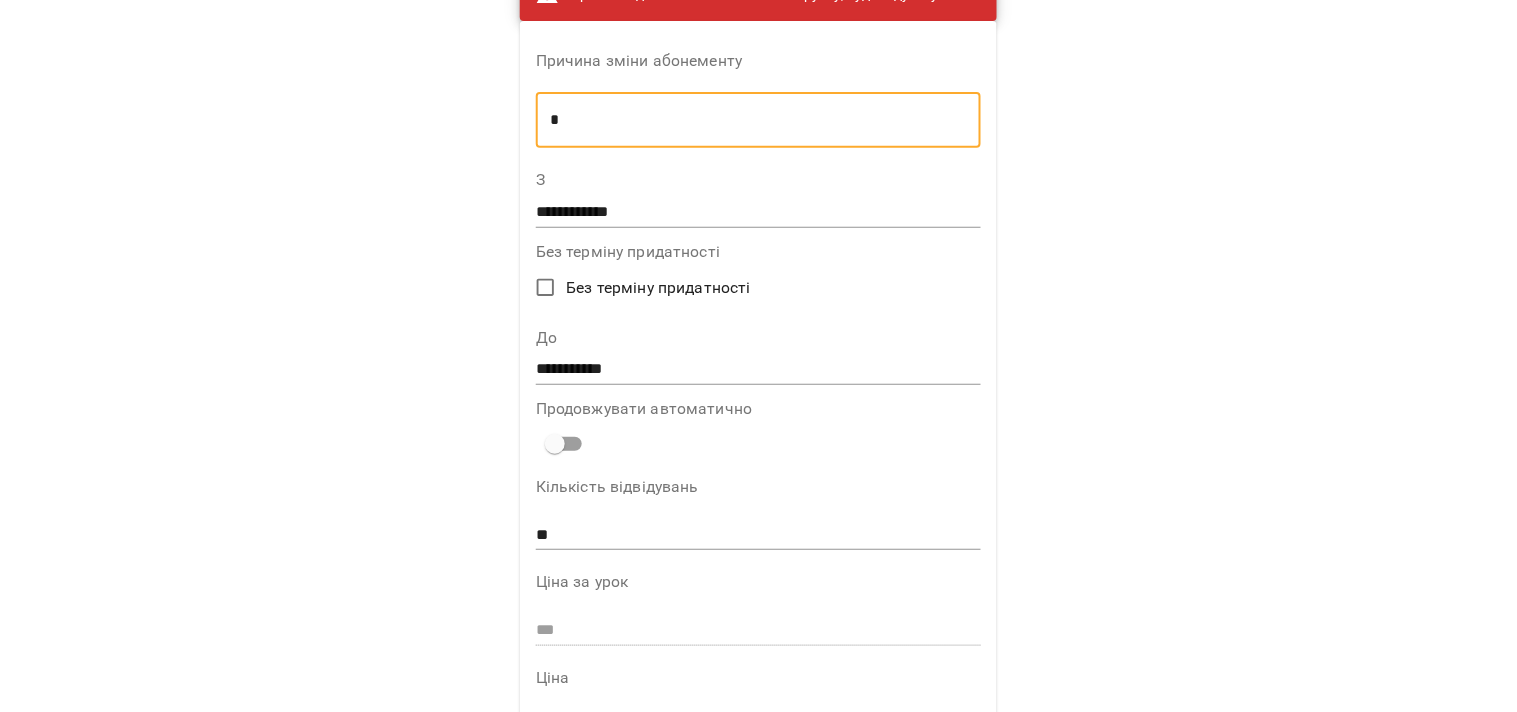 type on "*" 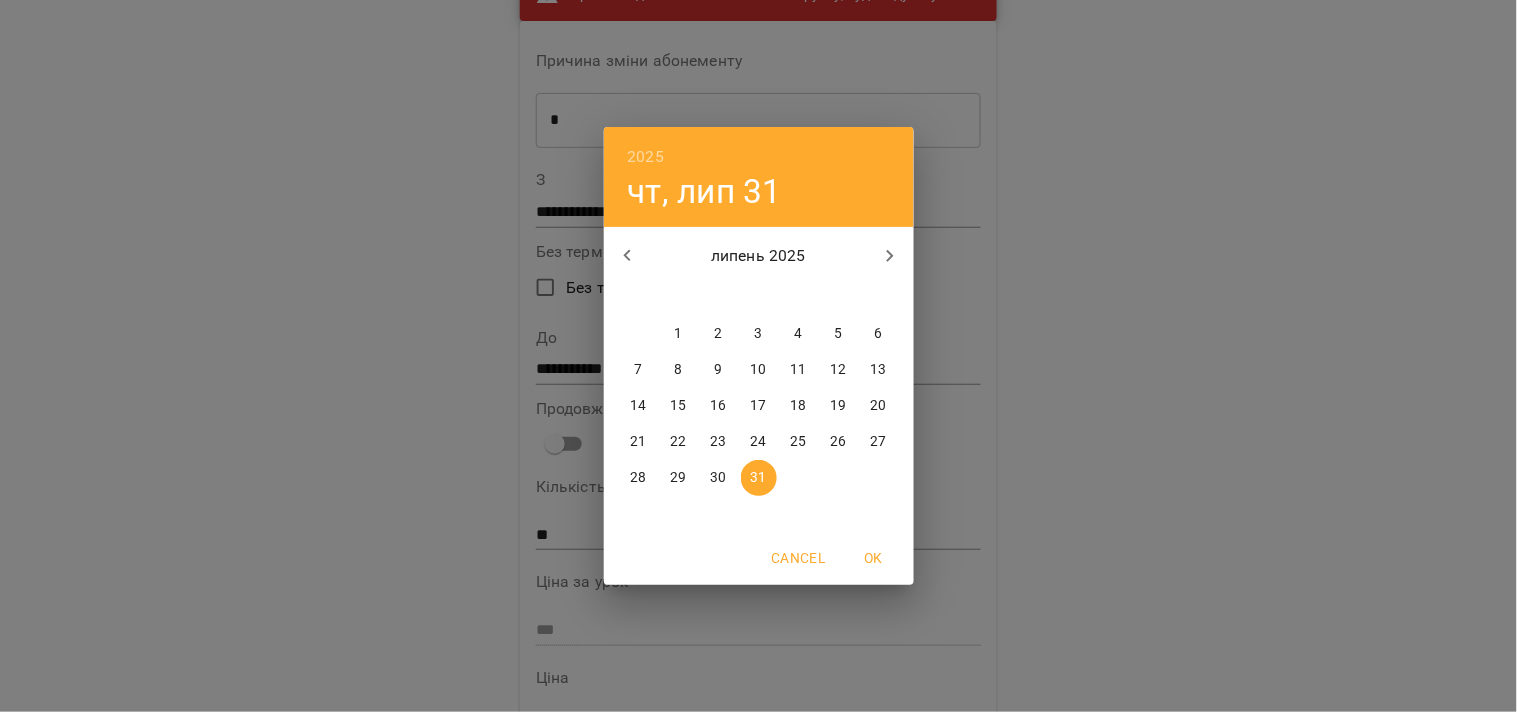 click 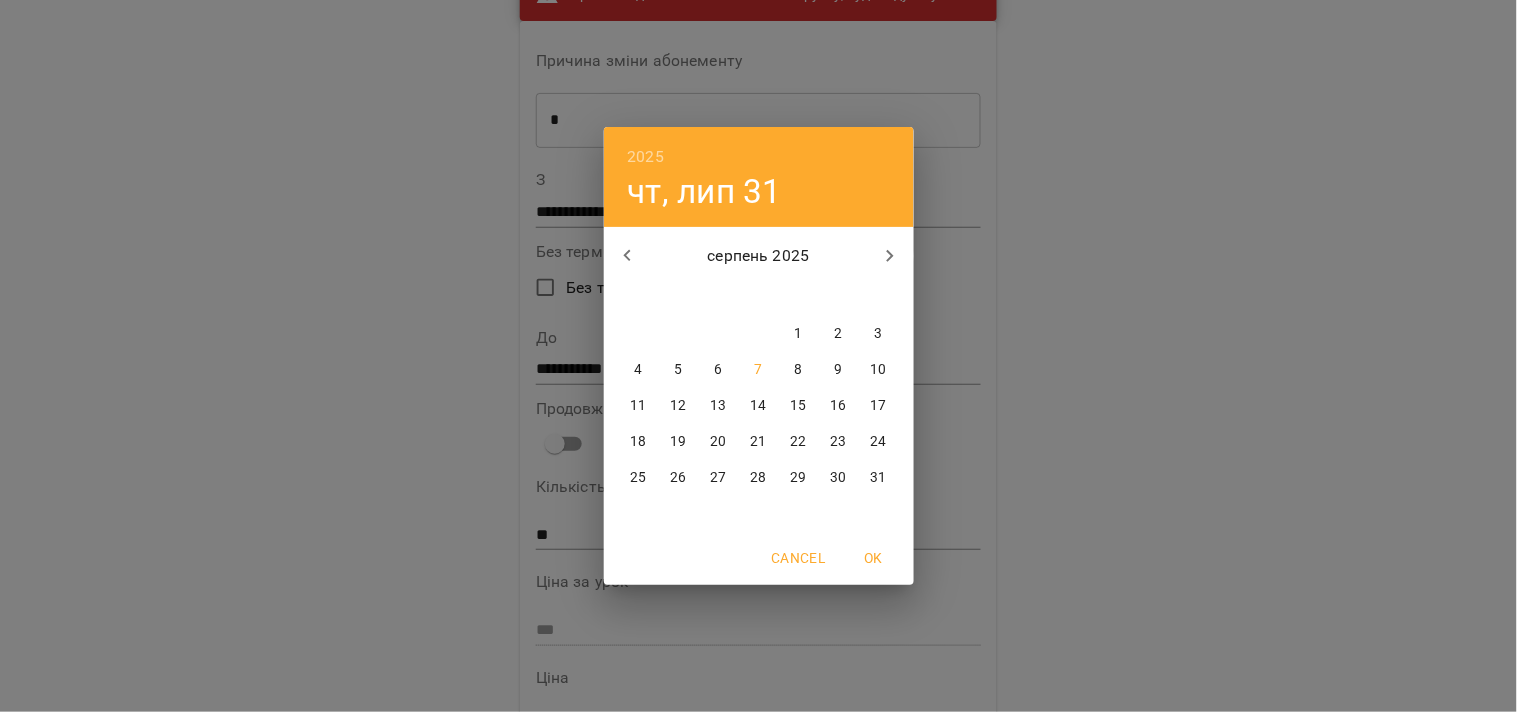 click on "10" at bounding box center [879, 370] 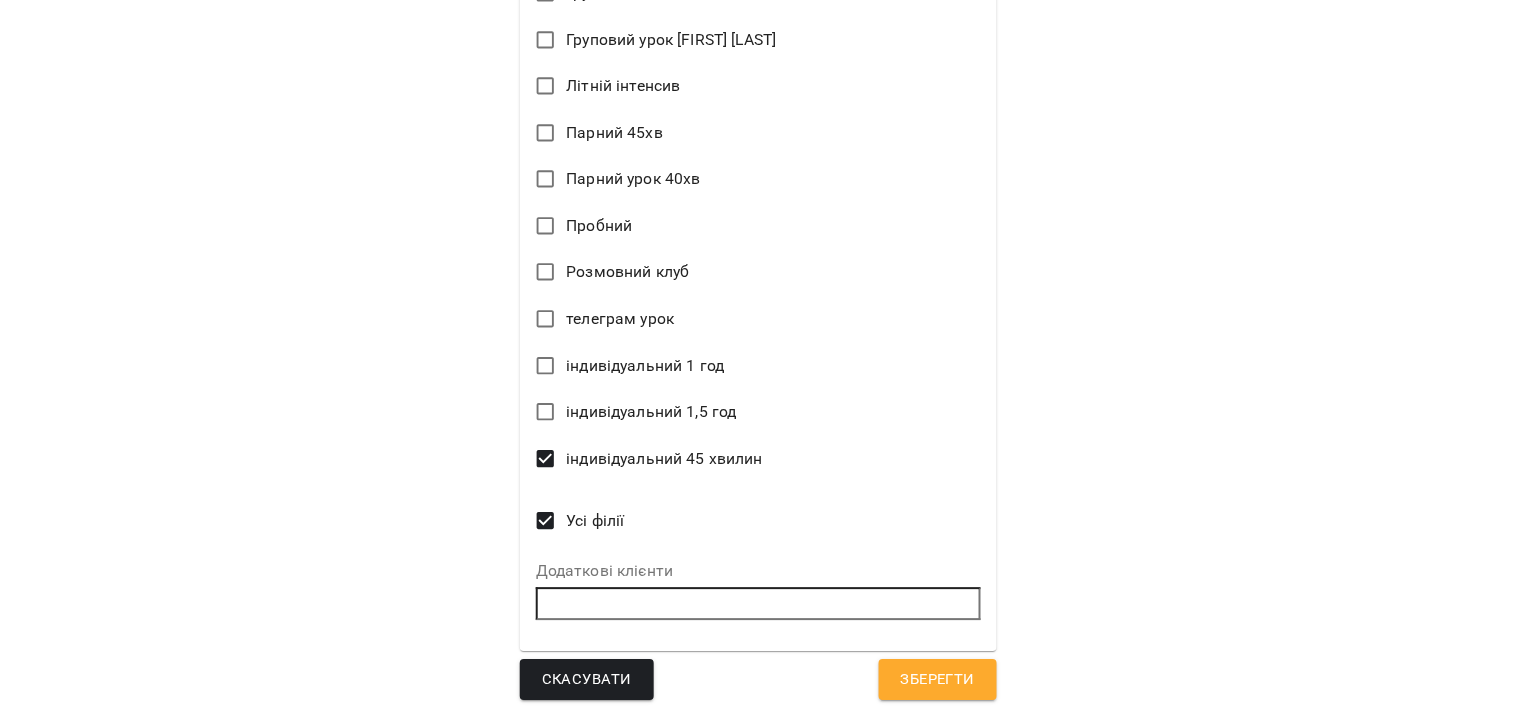 scroll, scrollTop: 1116, scrollLeft: 0, axis: vertical 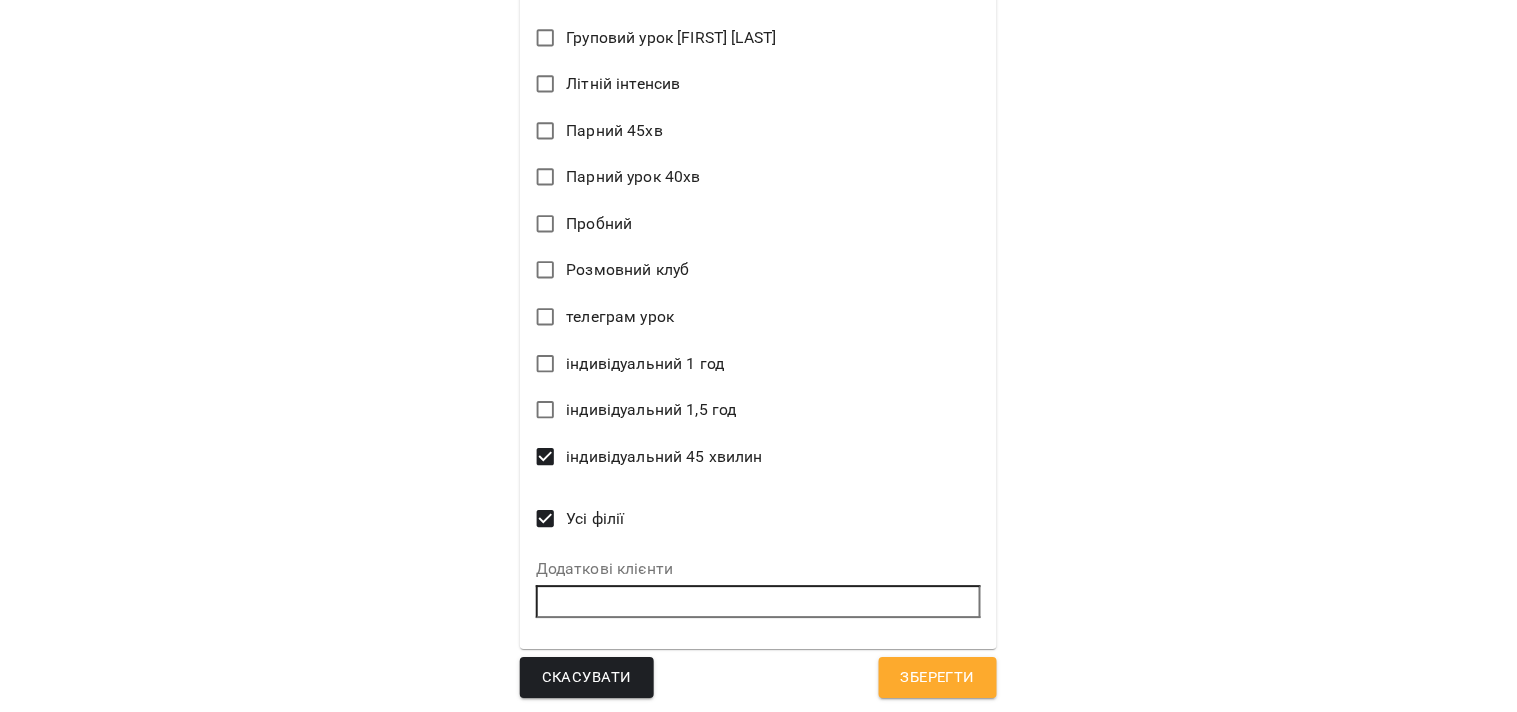 click on "Зберегти" at bounding box center (938, 678) 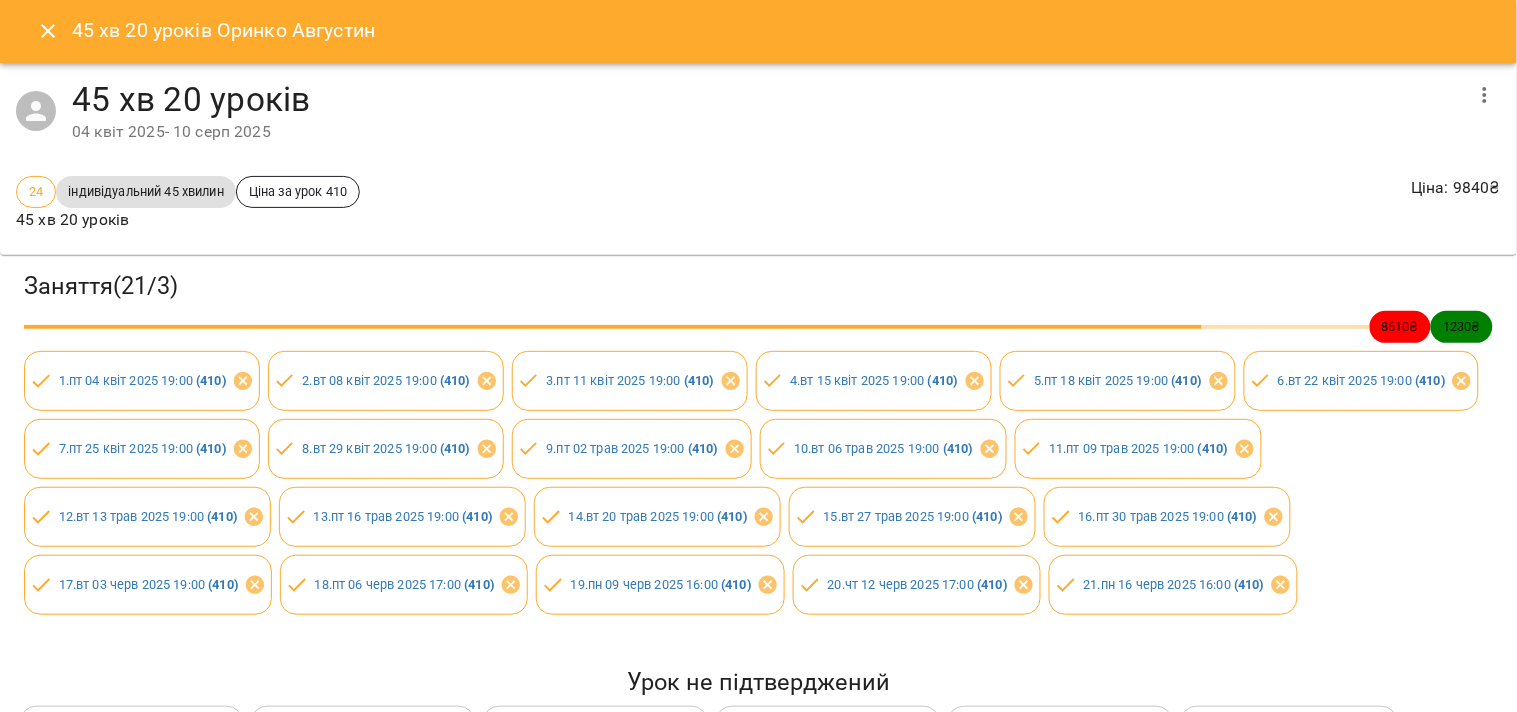 scroll, scrollTop: 0, scrollLeft: 0, axis: both 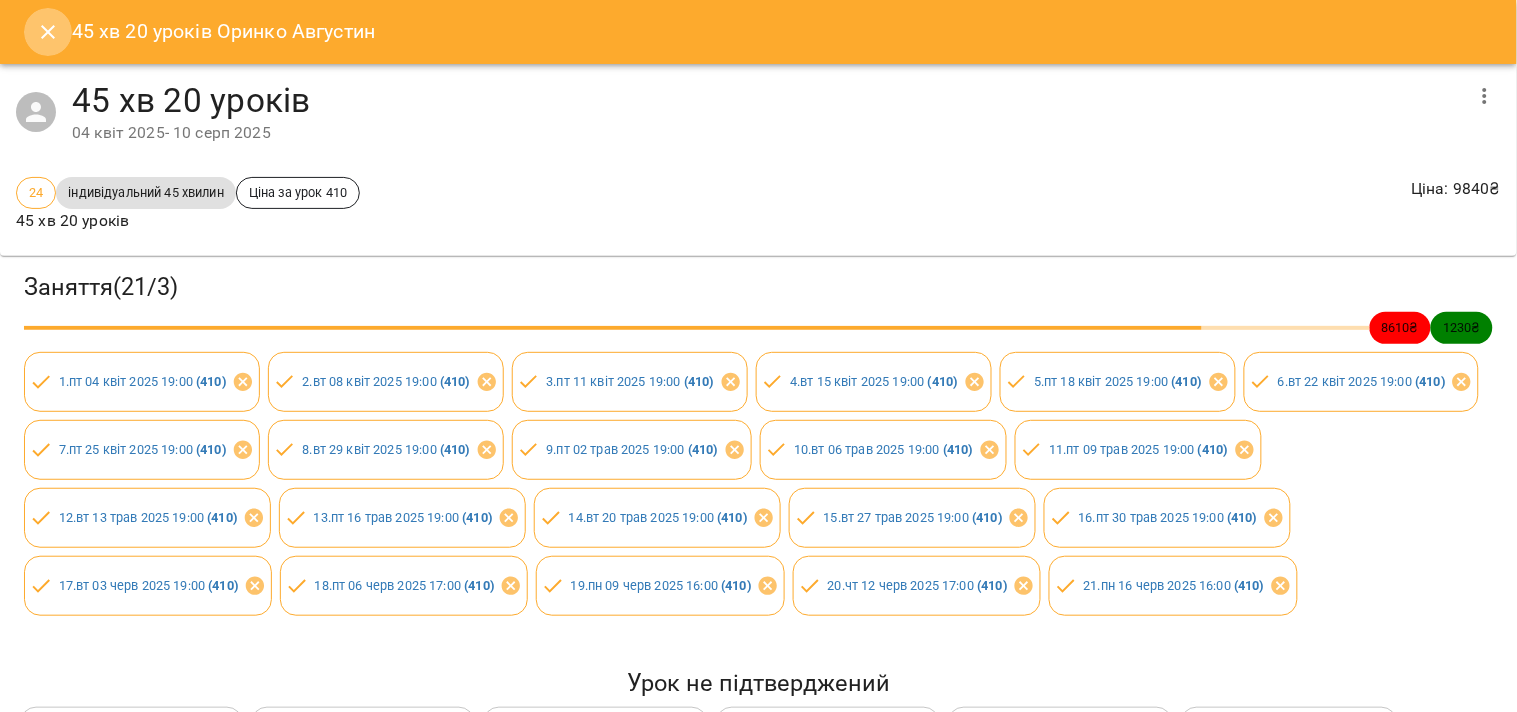 click 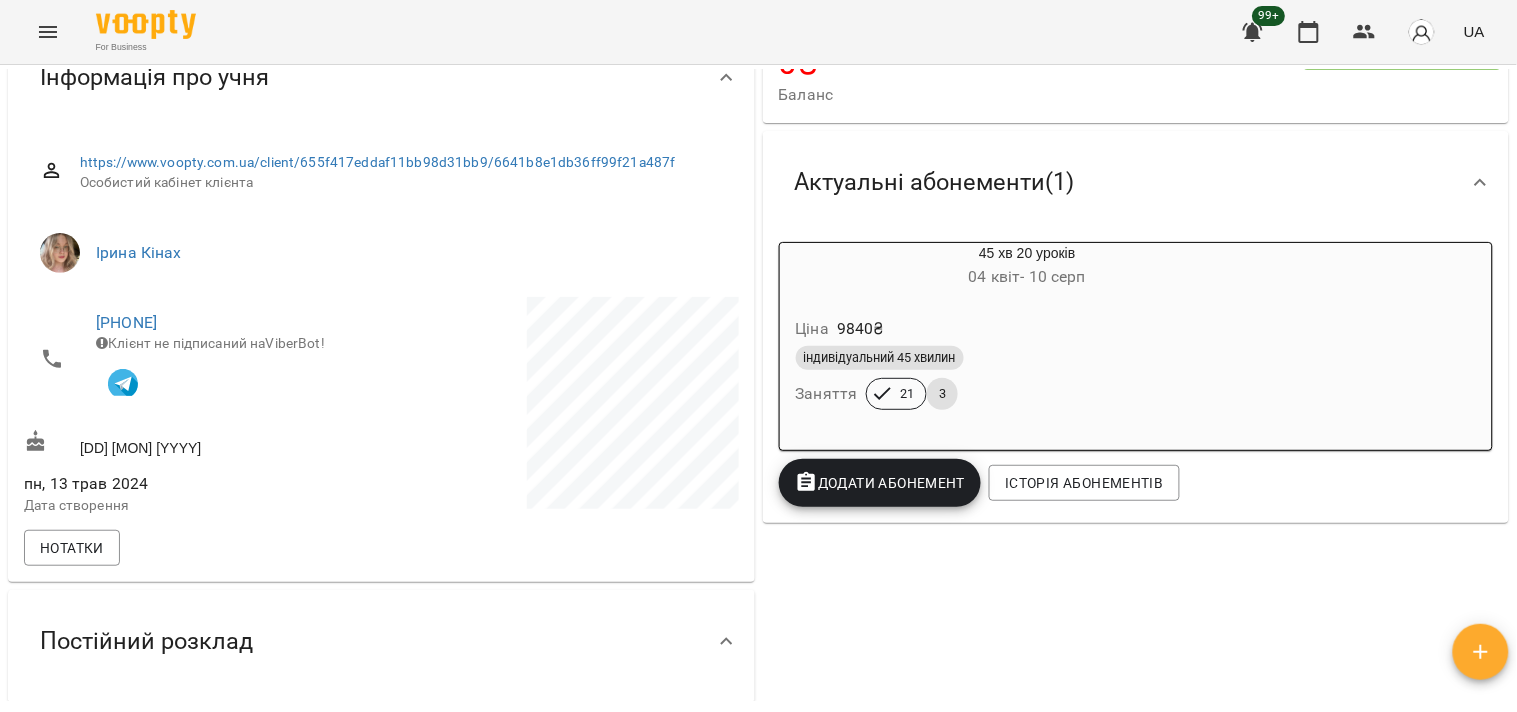 scroll, scrollTop: 21, scrollLeft: 0, axis: vertical 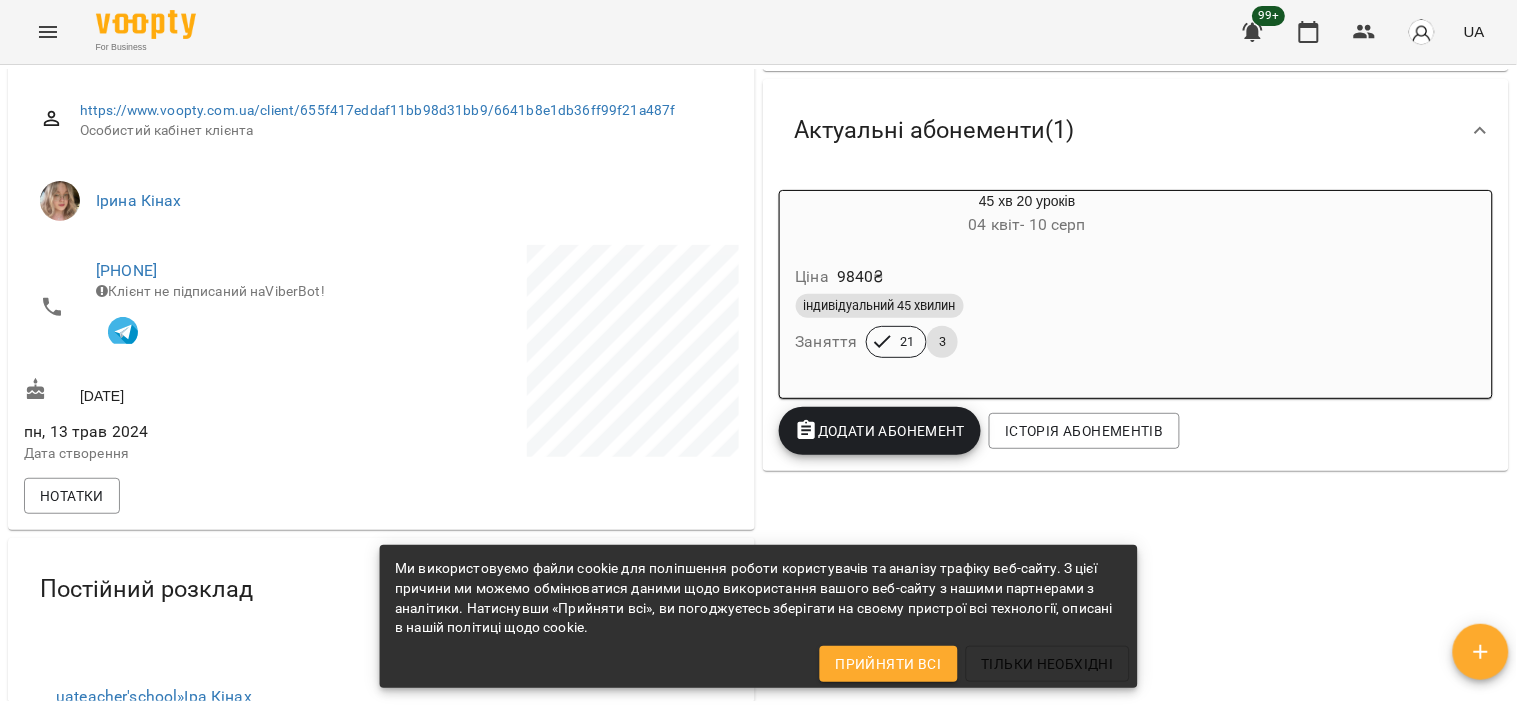 click on "індивідуальний 45 хвилин Заняття 21 3" at bounding box center [1028, 326] 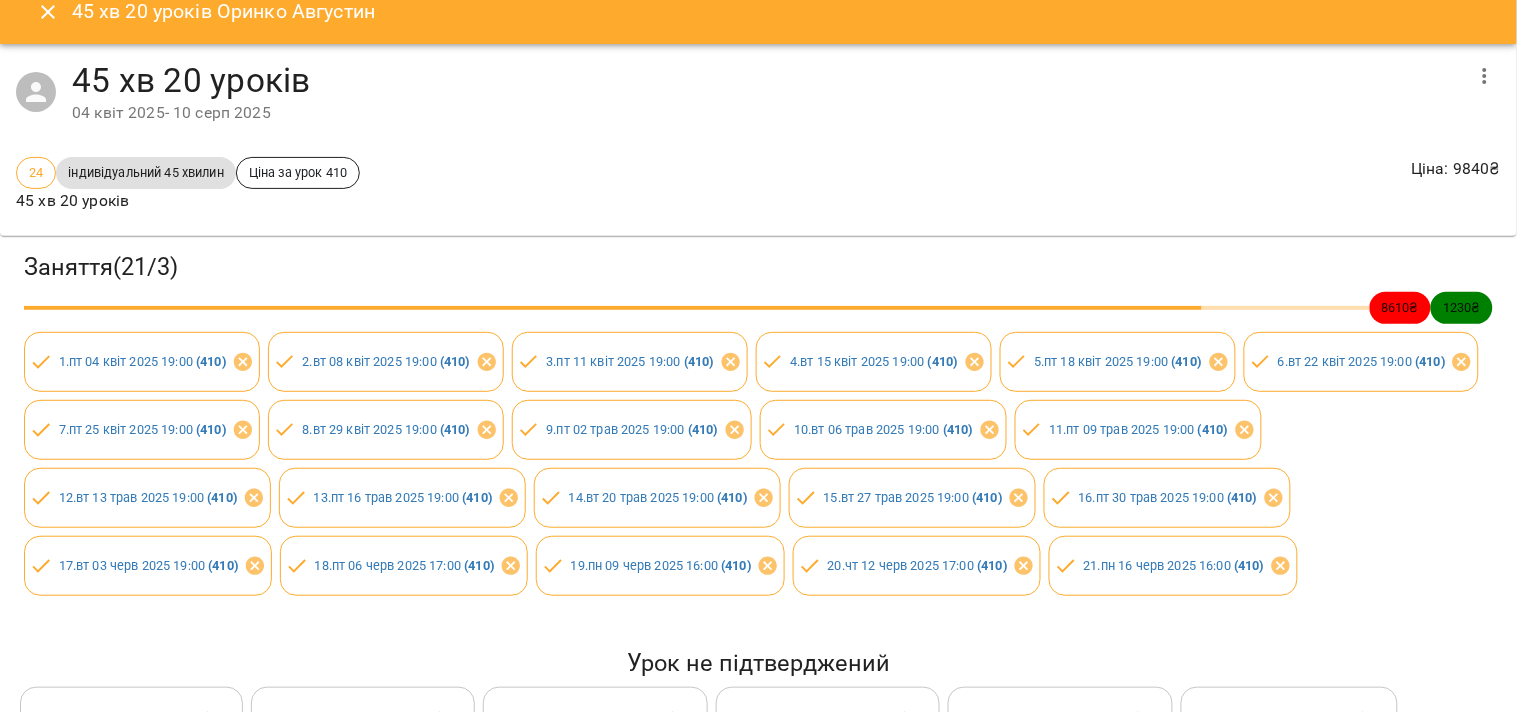 scroll, scrollTop: 0, scrollLeft: 0, axis: both 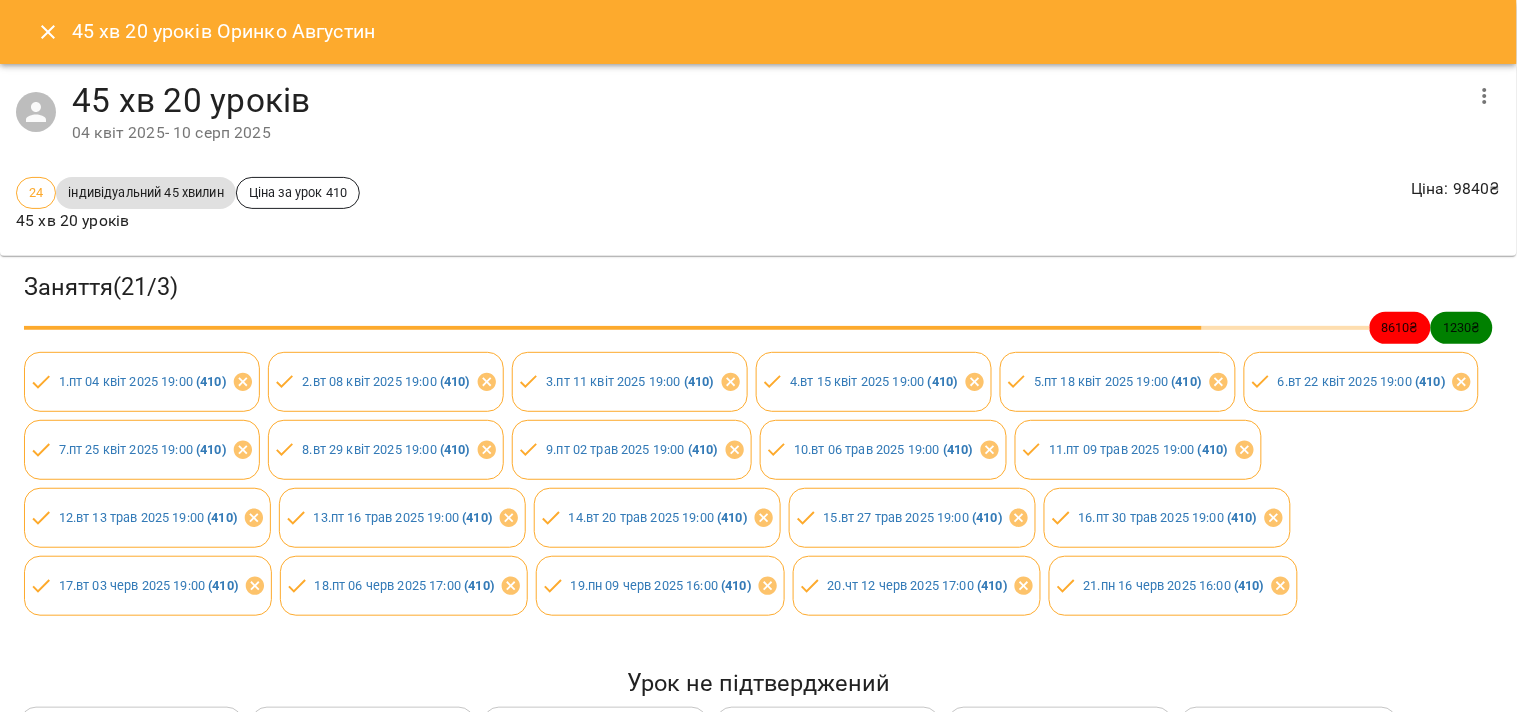 click 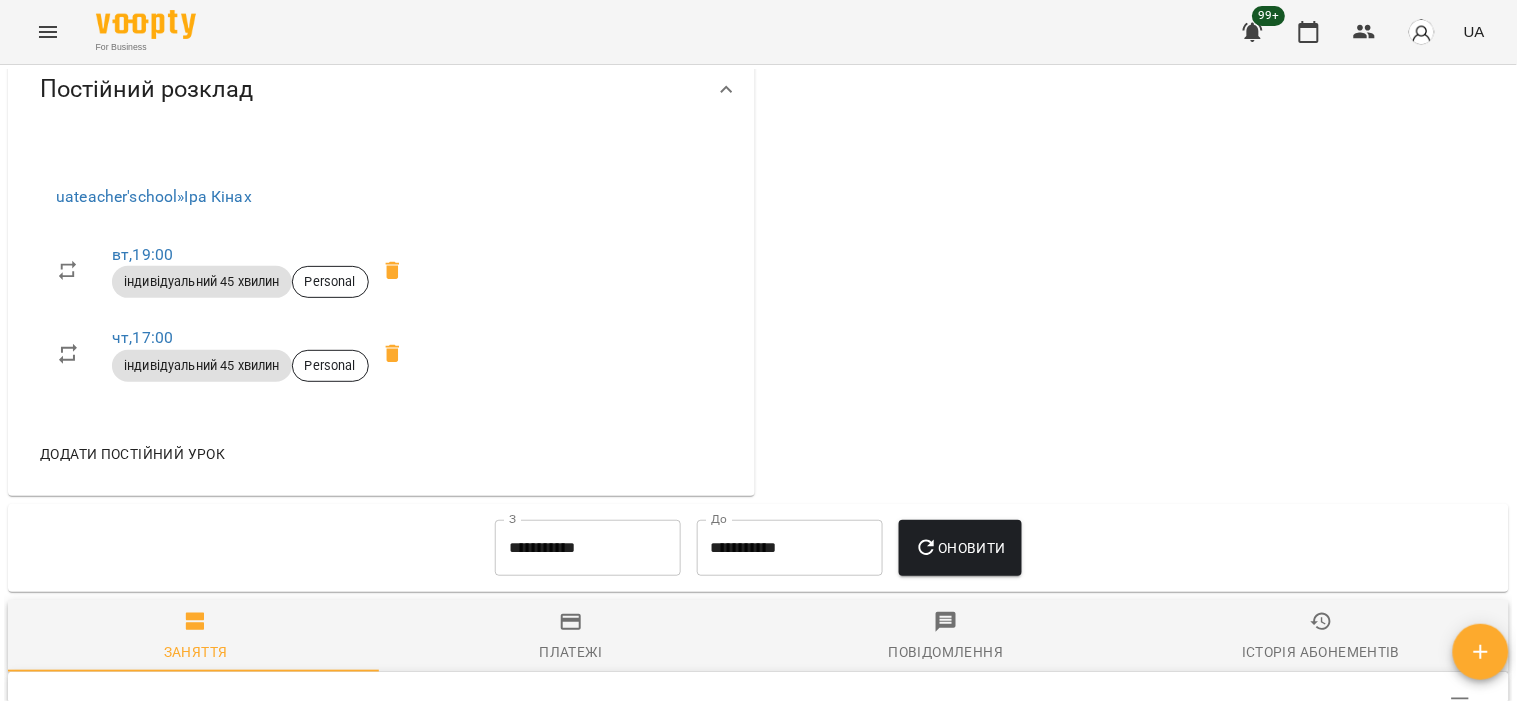 scroll, scrollTop: 555, scrollLeft: 0, axis: vertical 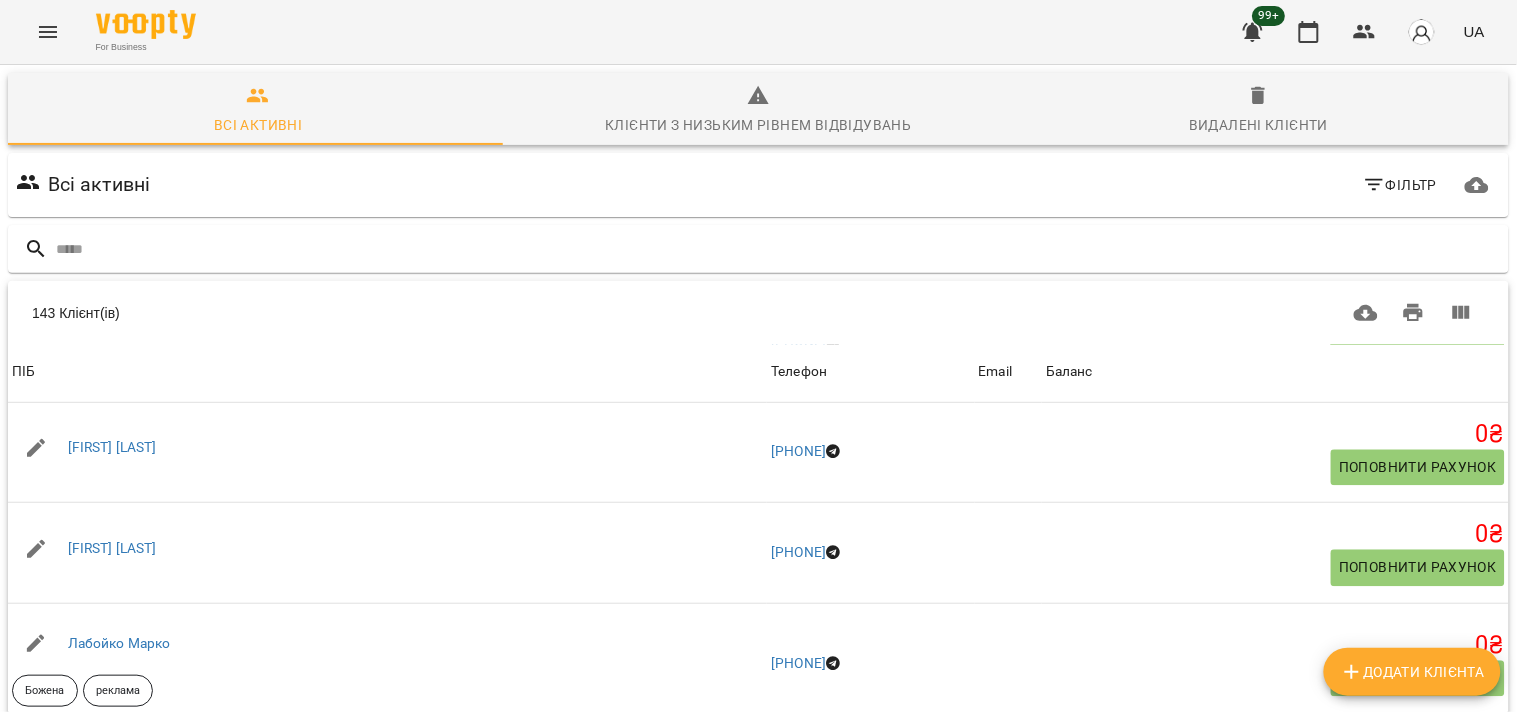 click 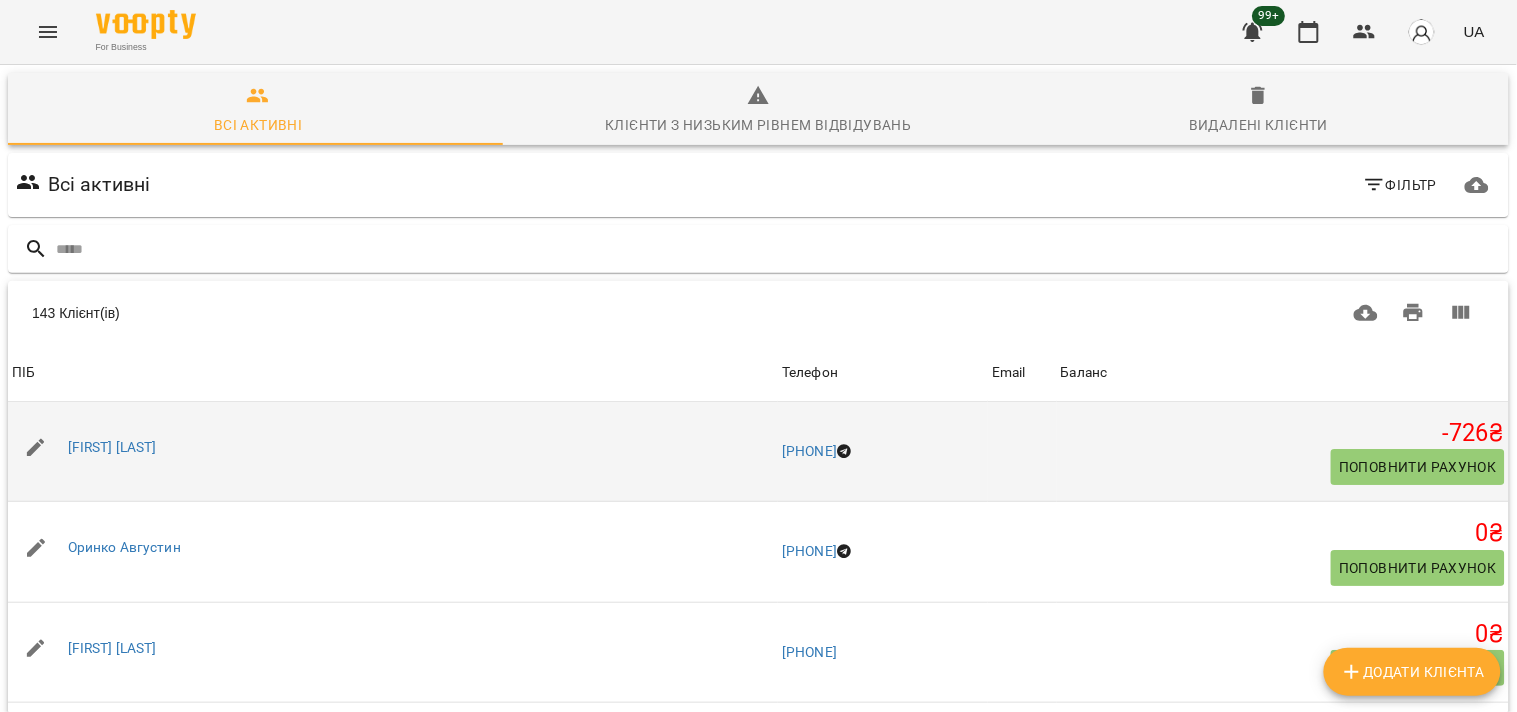 scroll, scrollTop: 254, scrollLeft: 0, axis: vertical 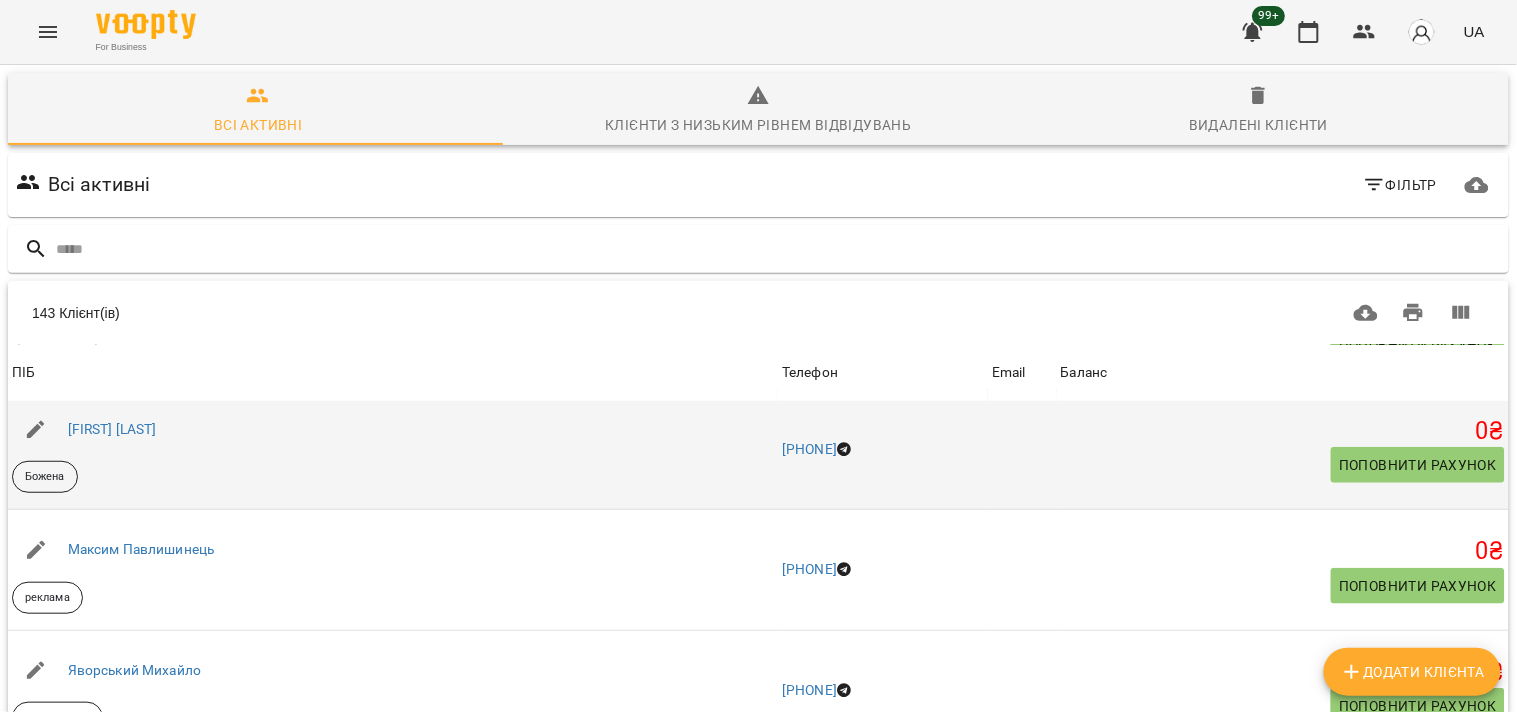 click on "[LAST] [FIRST]" at bounding box center [393, 430] 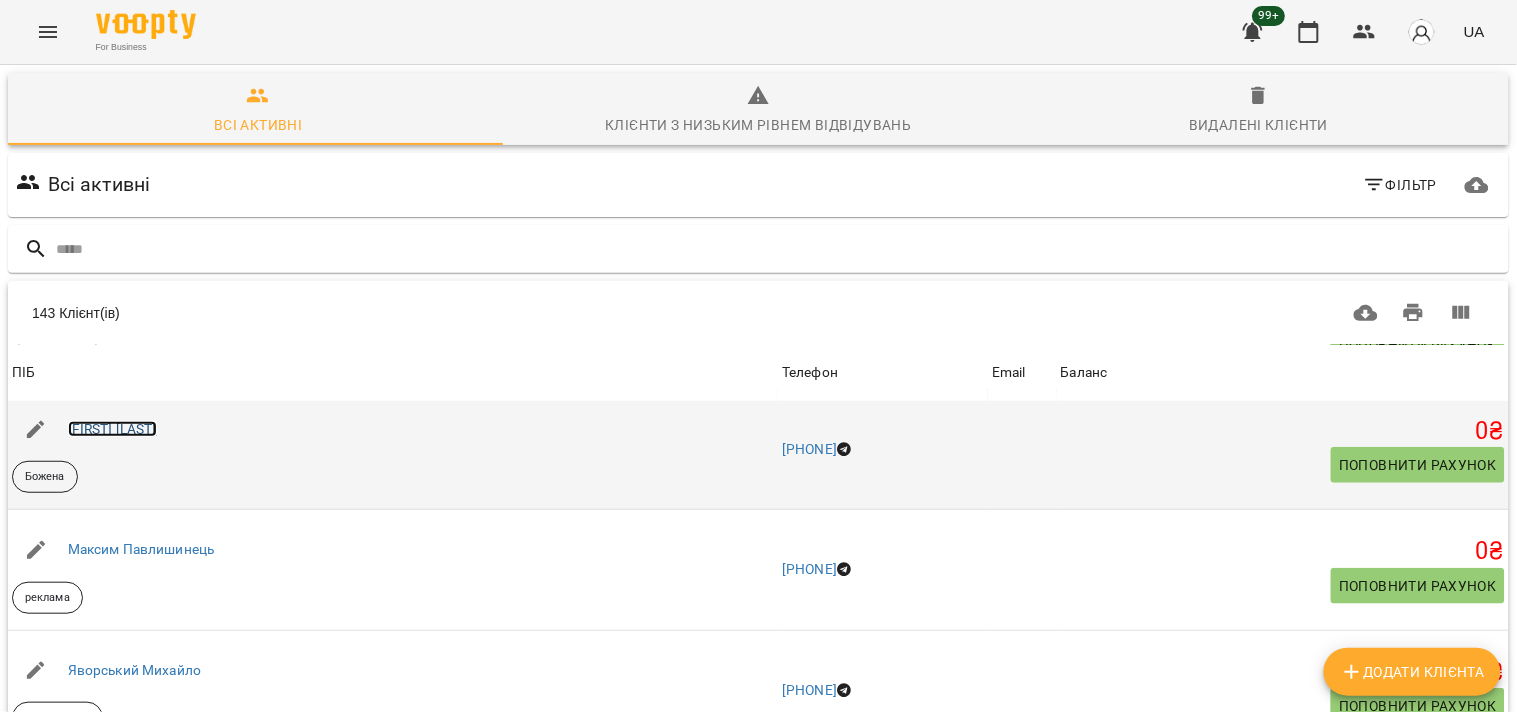 click on "[LAST] [FIRST]" at bounding box center [112, 429] 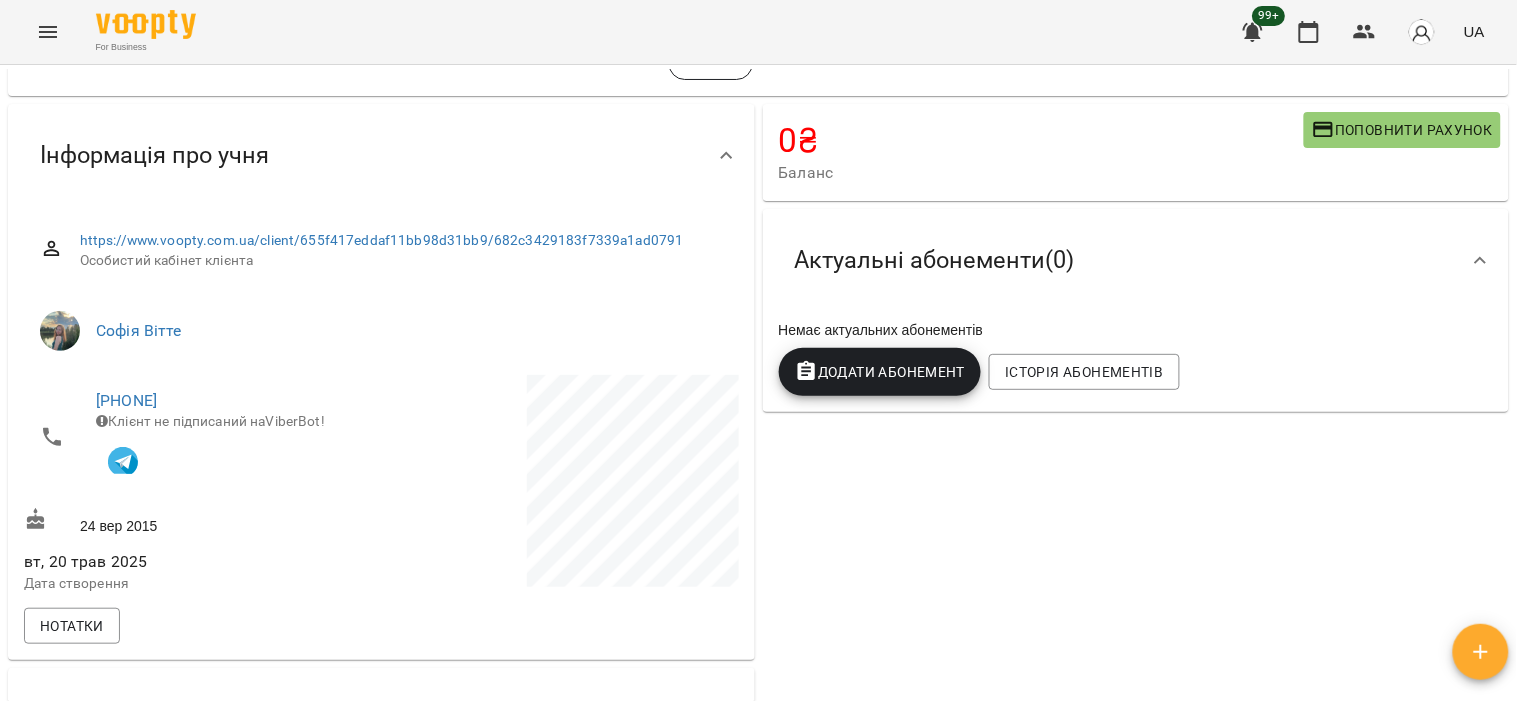 scroll, scrollTop: 0, scrollLeft: 0, axis: both 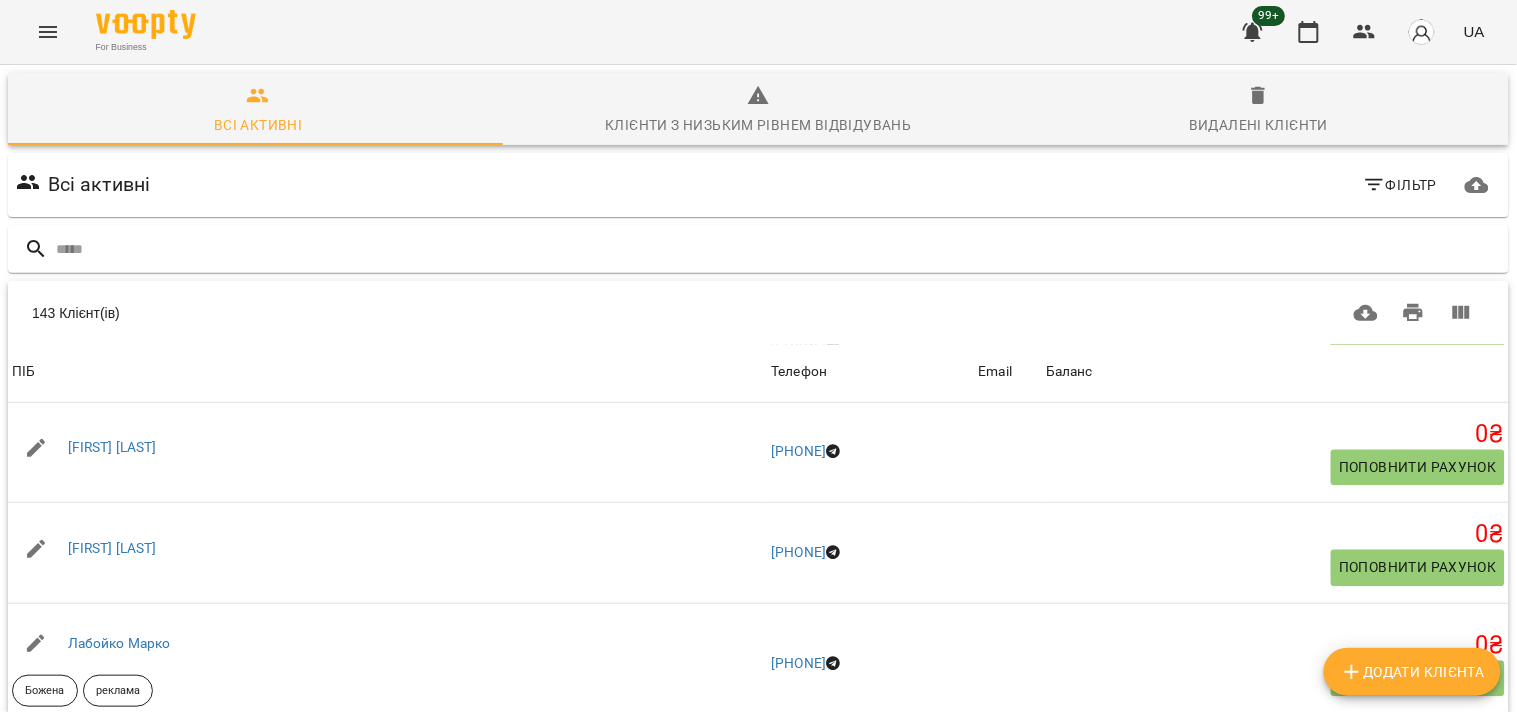 click 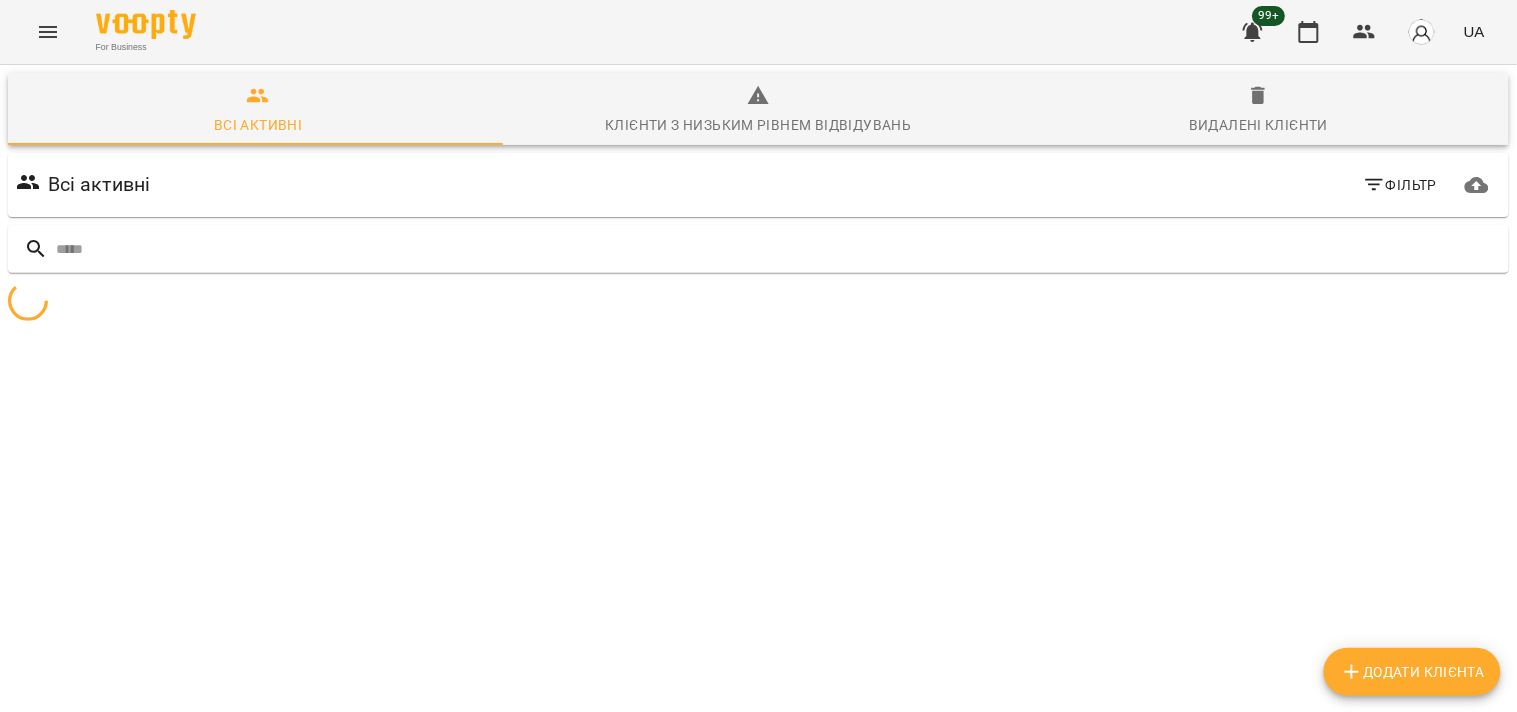 scroll, scrollTop: 87, scrollLeft: 0, axis: vertical 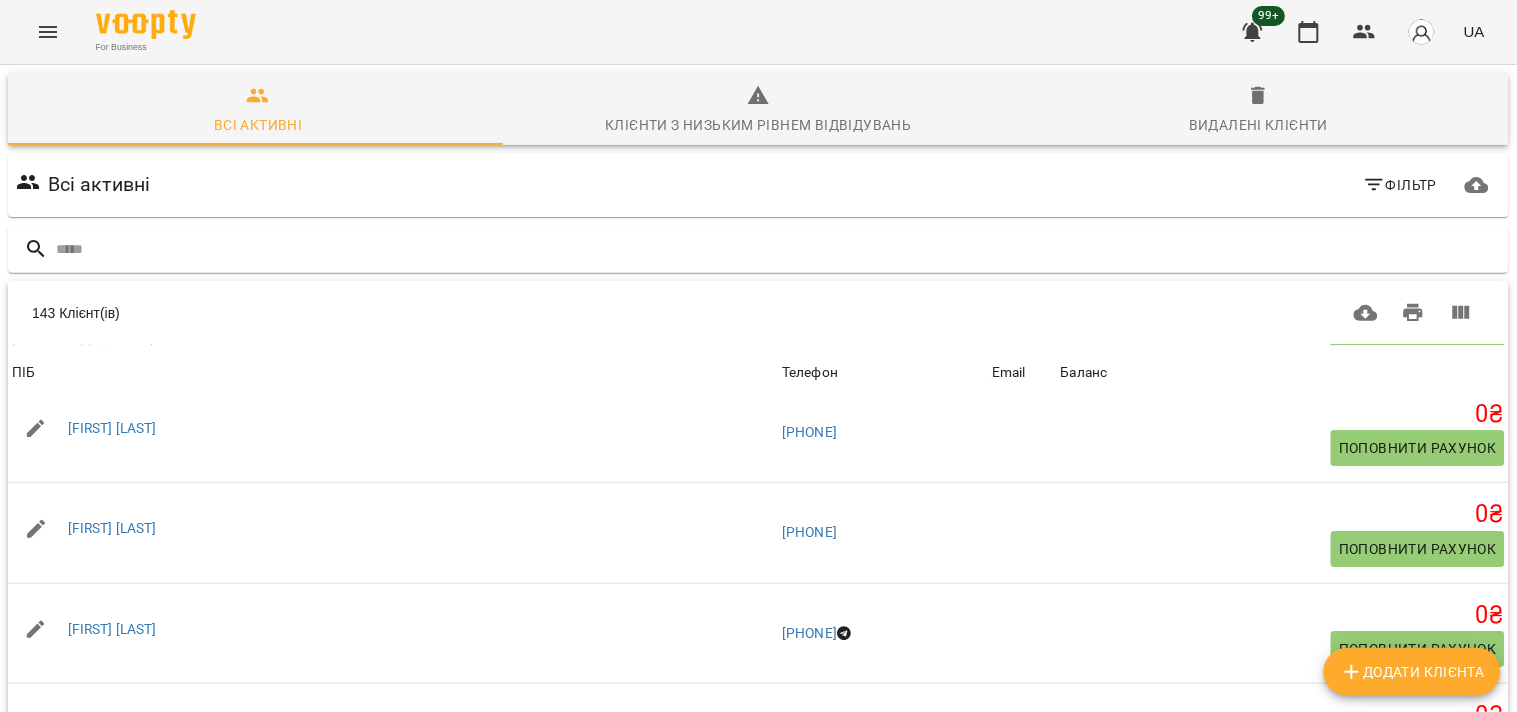 click 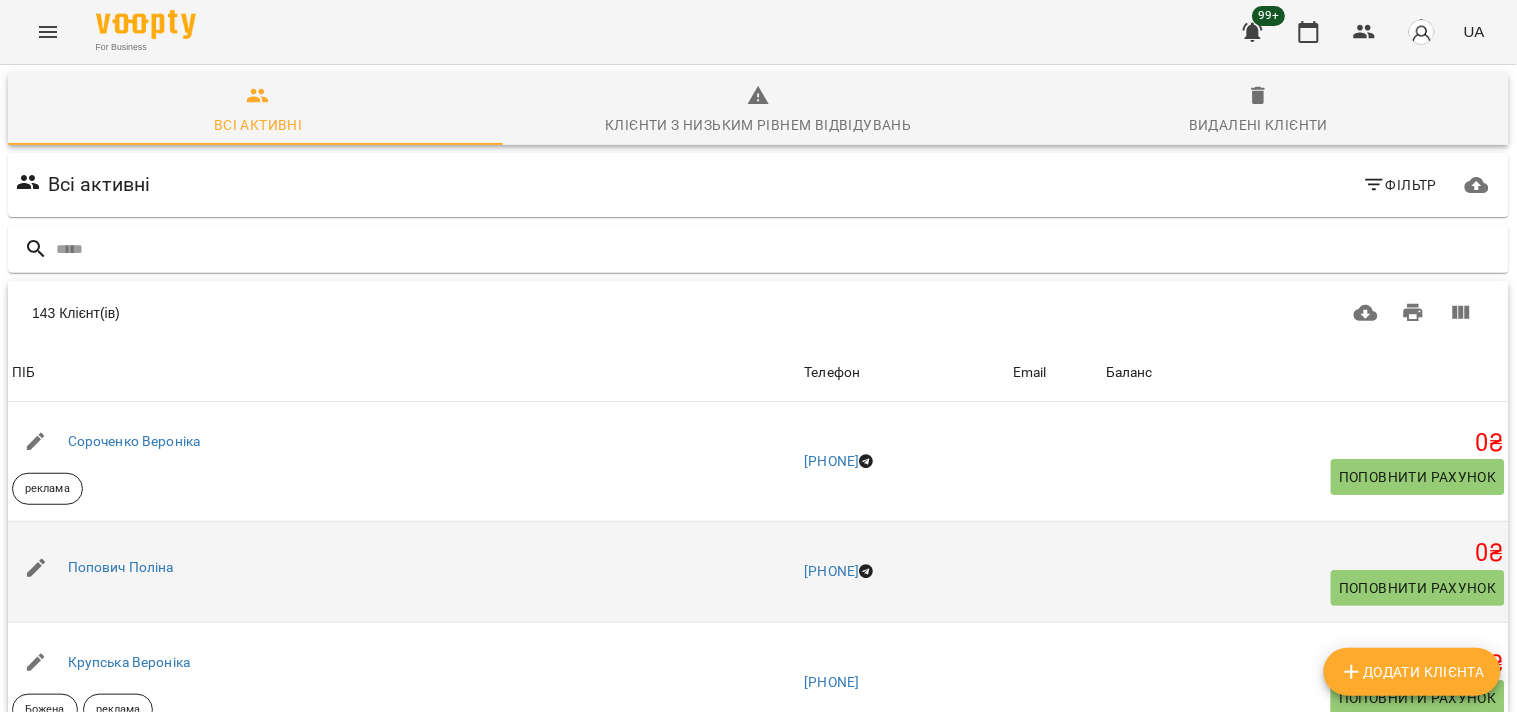 scroll, scrollTop: 254, scrollLeft: 0, axis: vertical 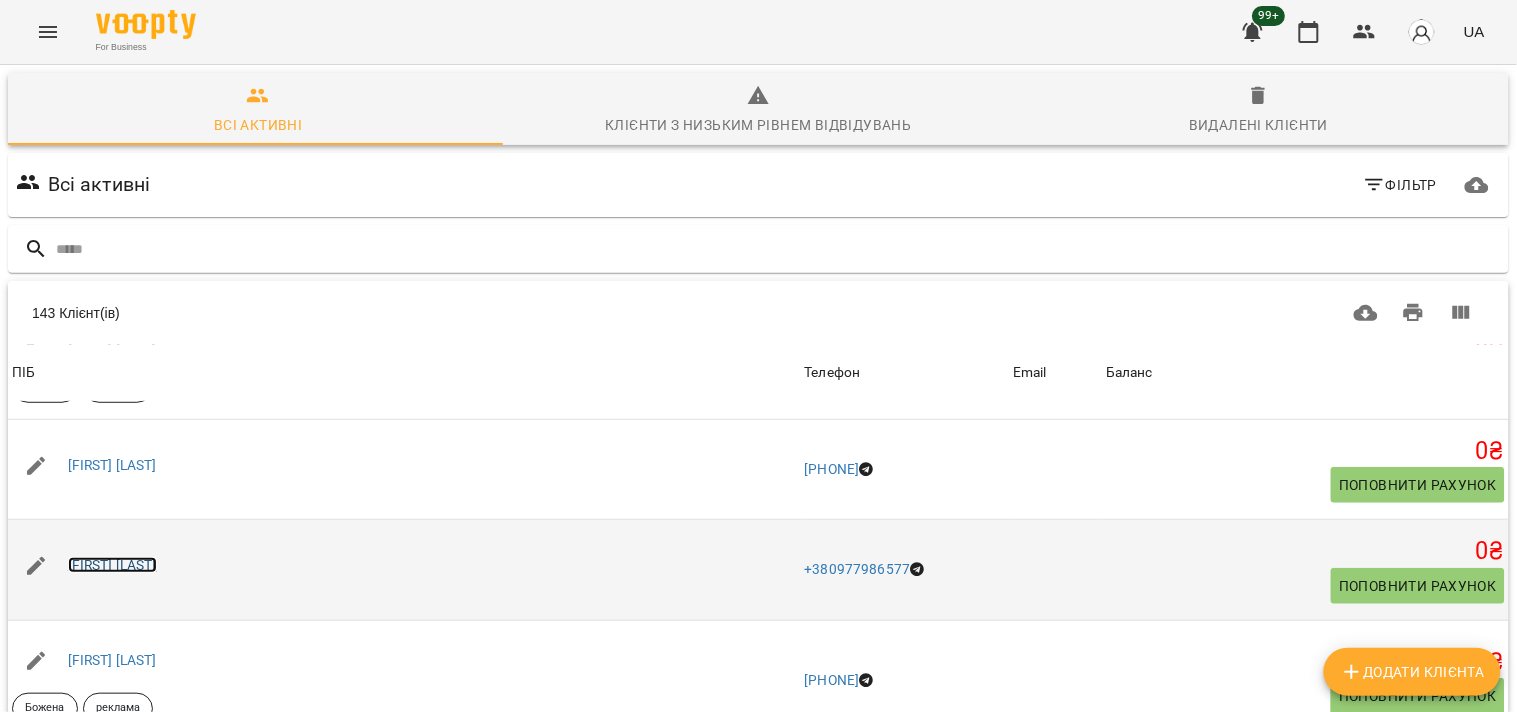 click on "[FIRST] [LAST]" at bounding box center (112, 565) 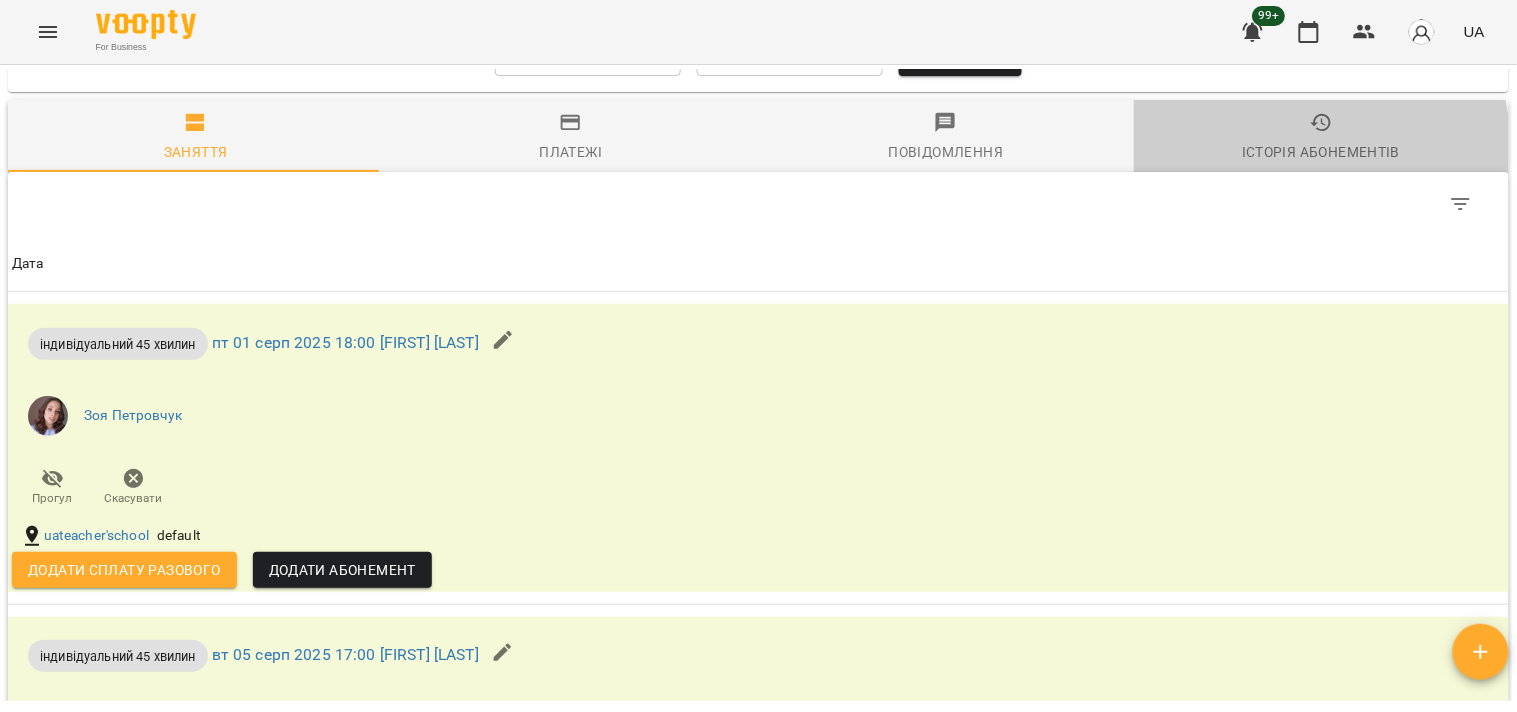 click on "Історія абонементів" at bounding box center (1321, 152) 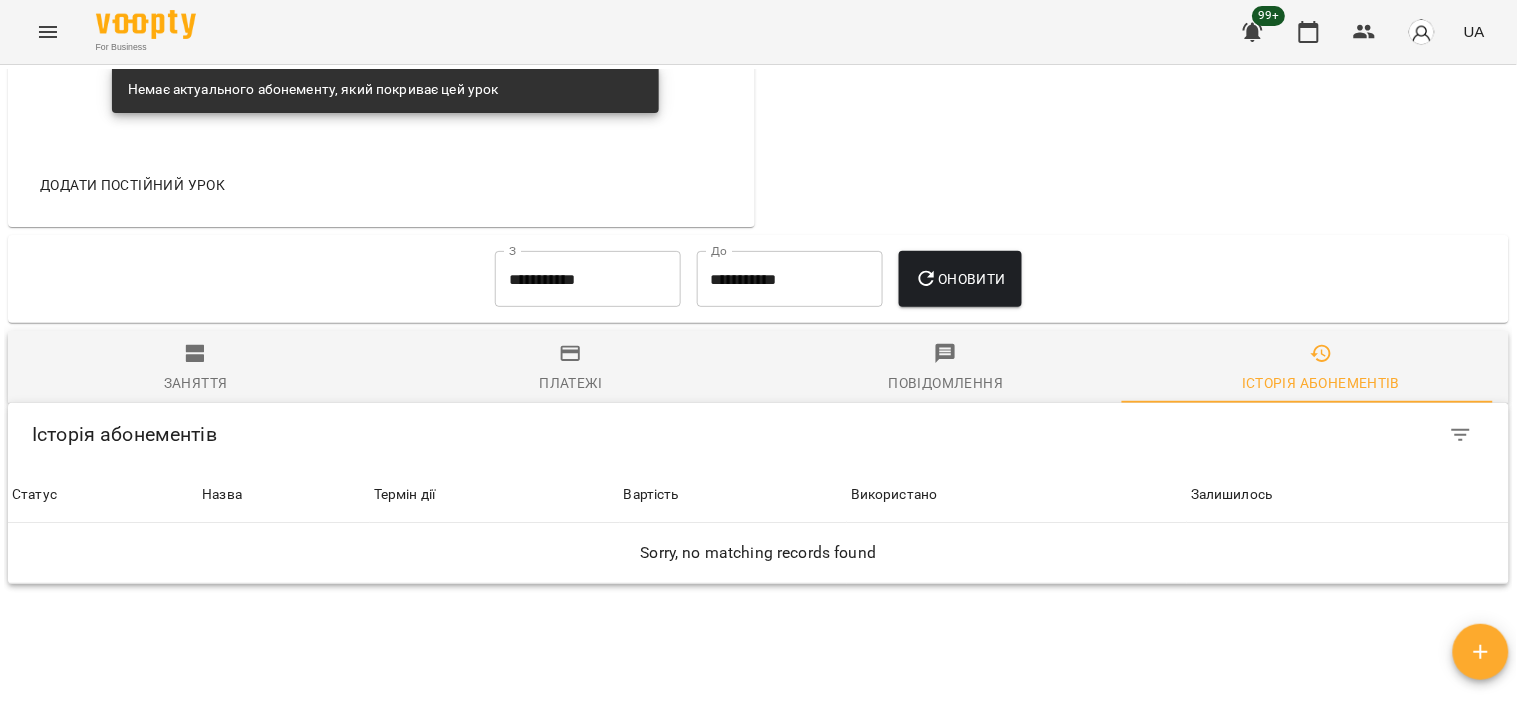 scroll, scrollTop: 1236, scrollLeft: 0, axis: vertical 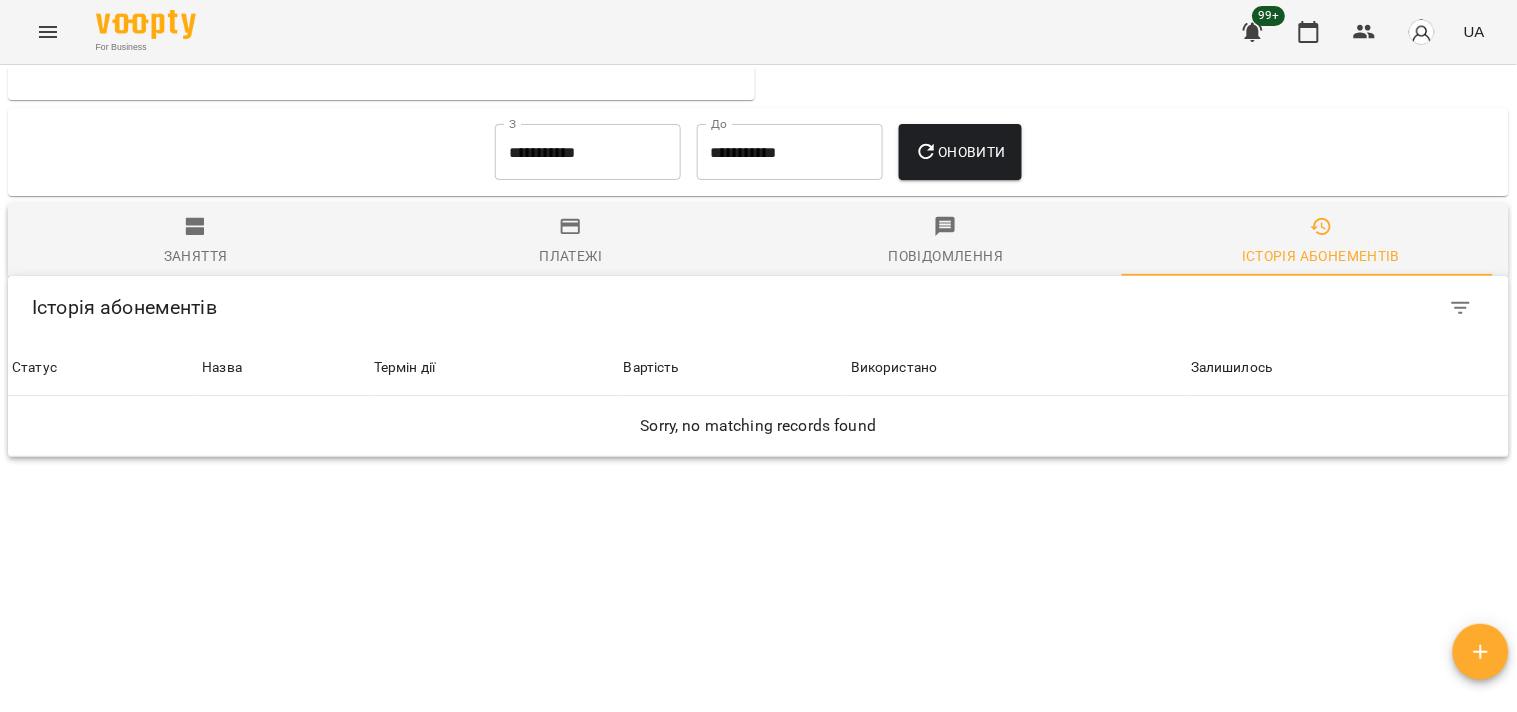 click on "**********" at bounding box center (588, 152) 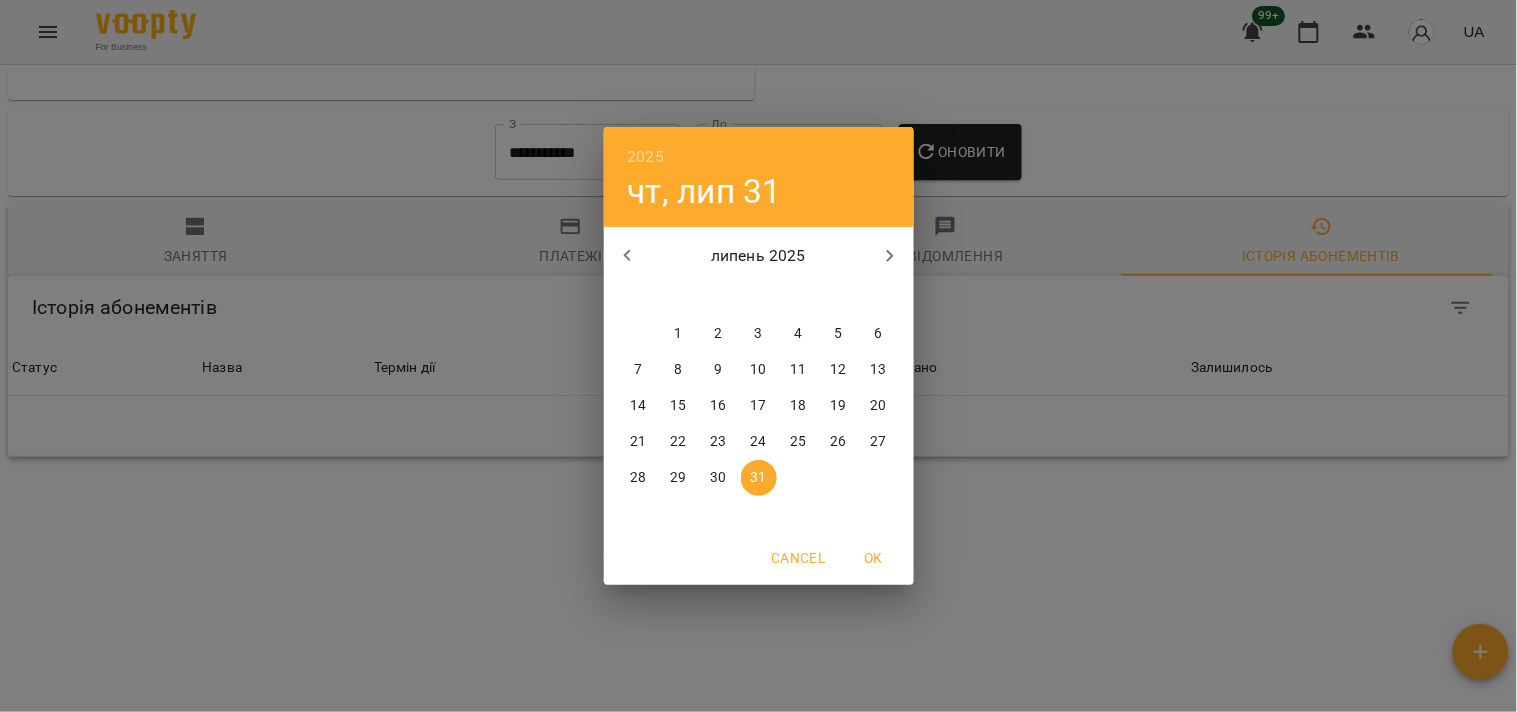 click on "1" at bounding box center [678, 334] 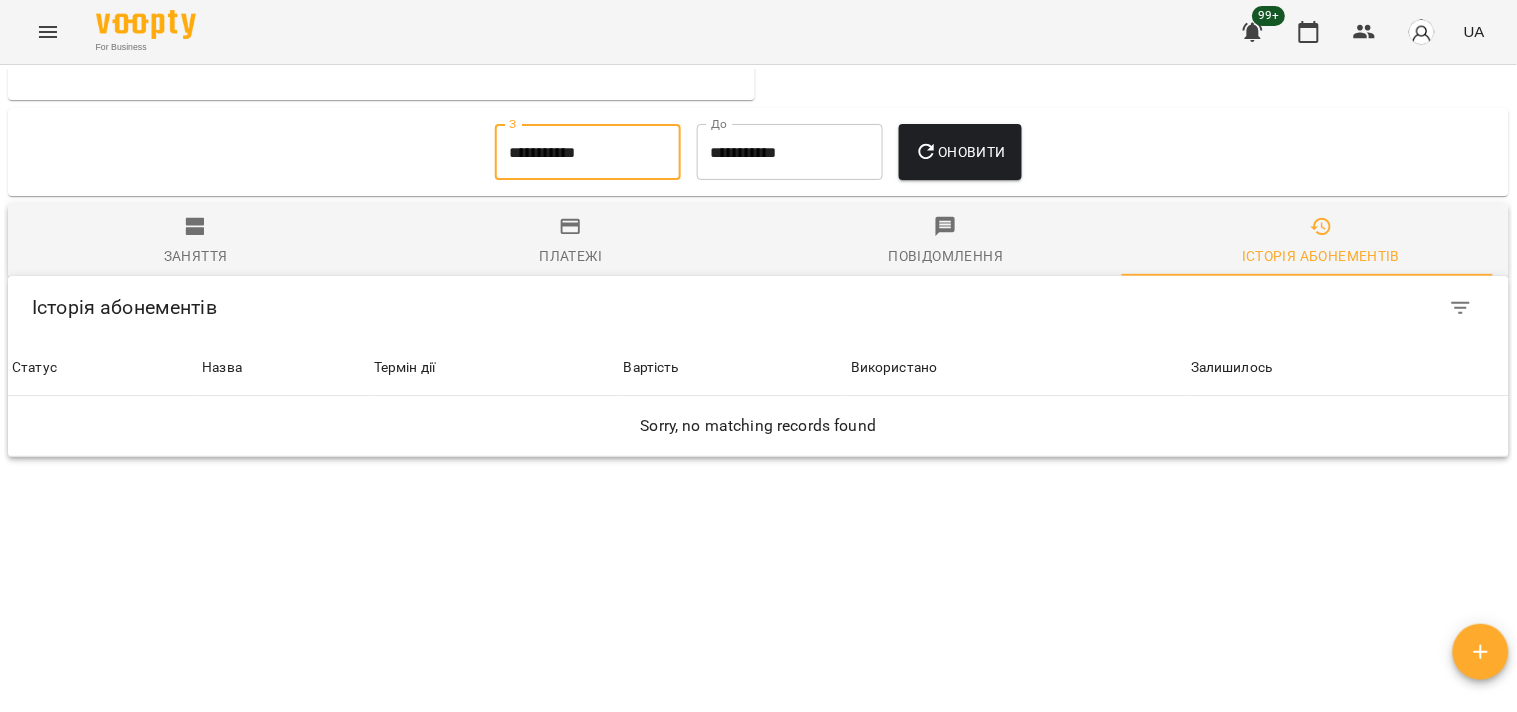 click on "Оновити" at bounding box center (960, 152) 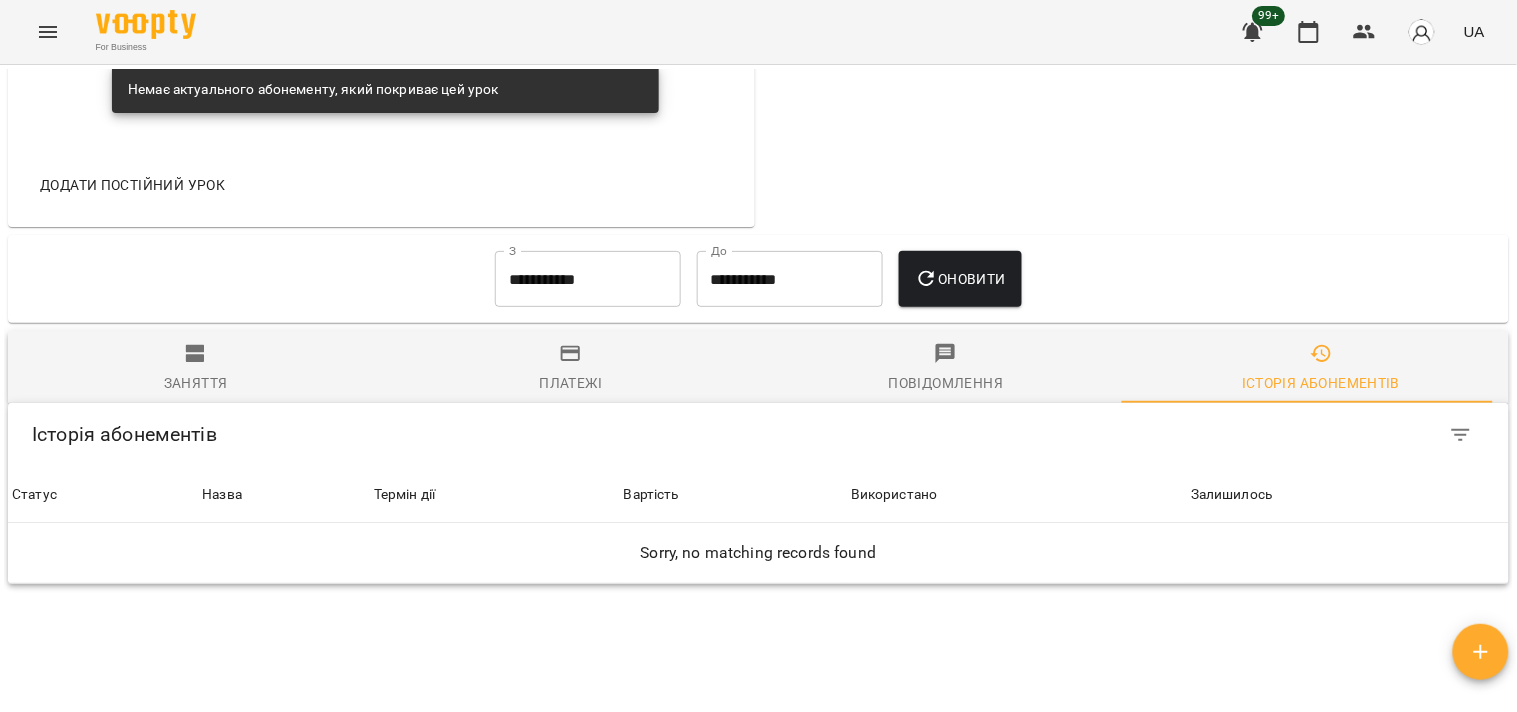 scroll, scrollTop: 1236, scrollLeft: 0, axis: vertical 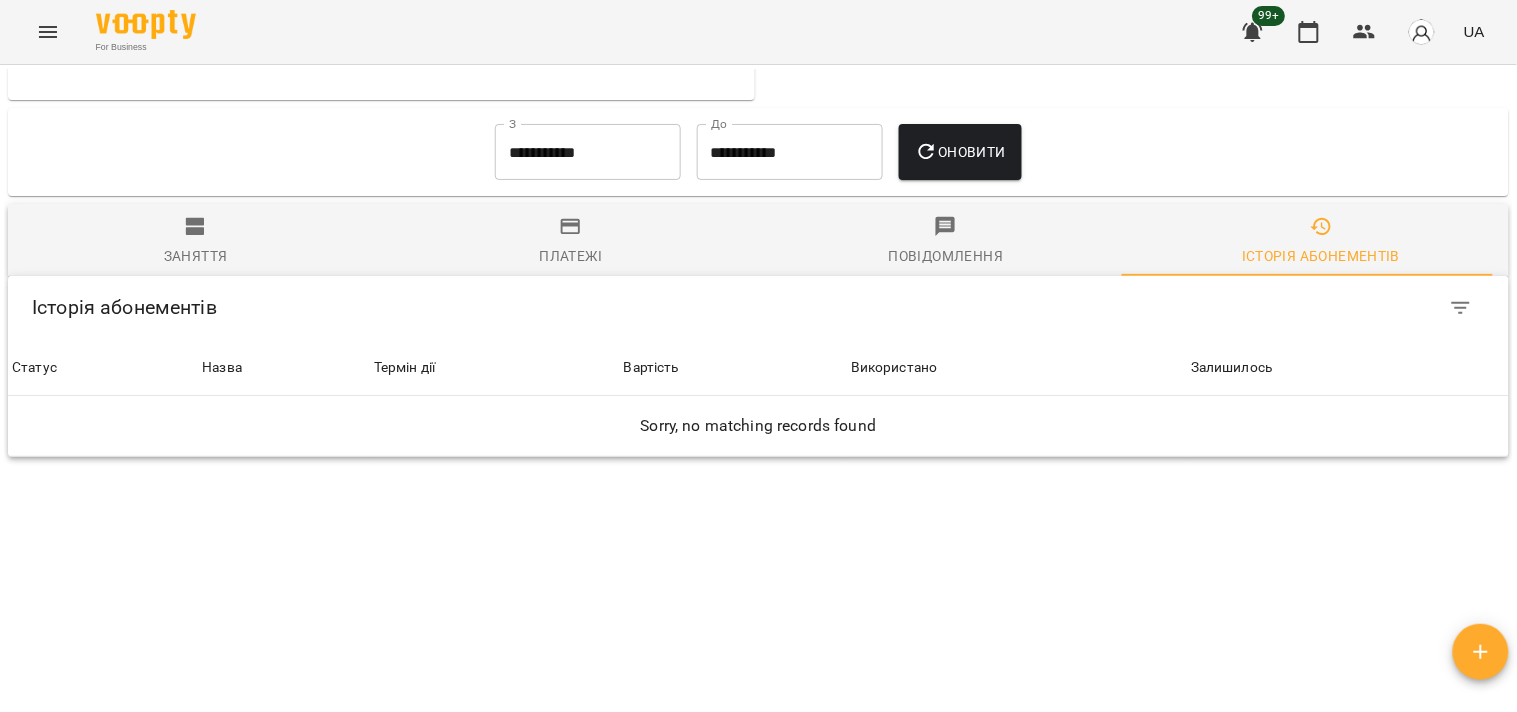 click on "**********" at bounding box center [588, 152] 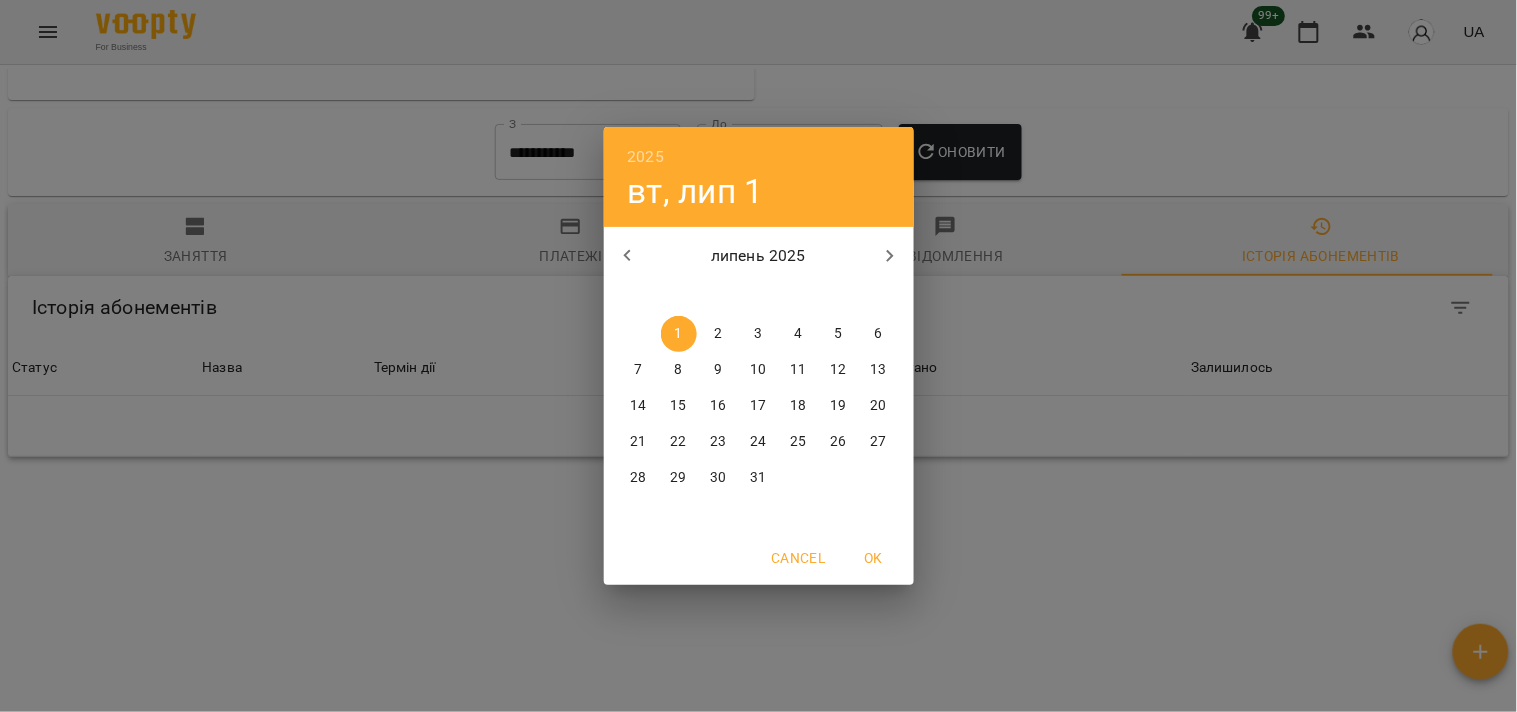 click 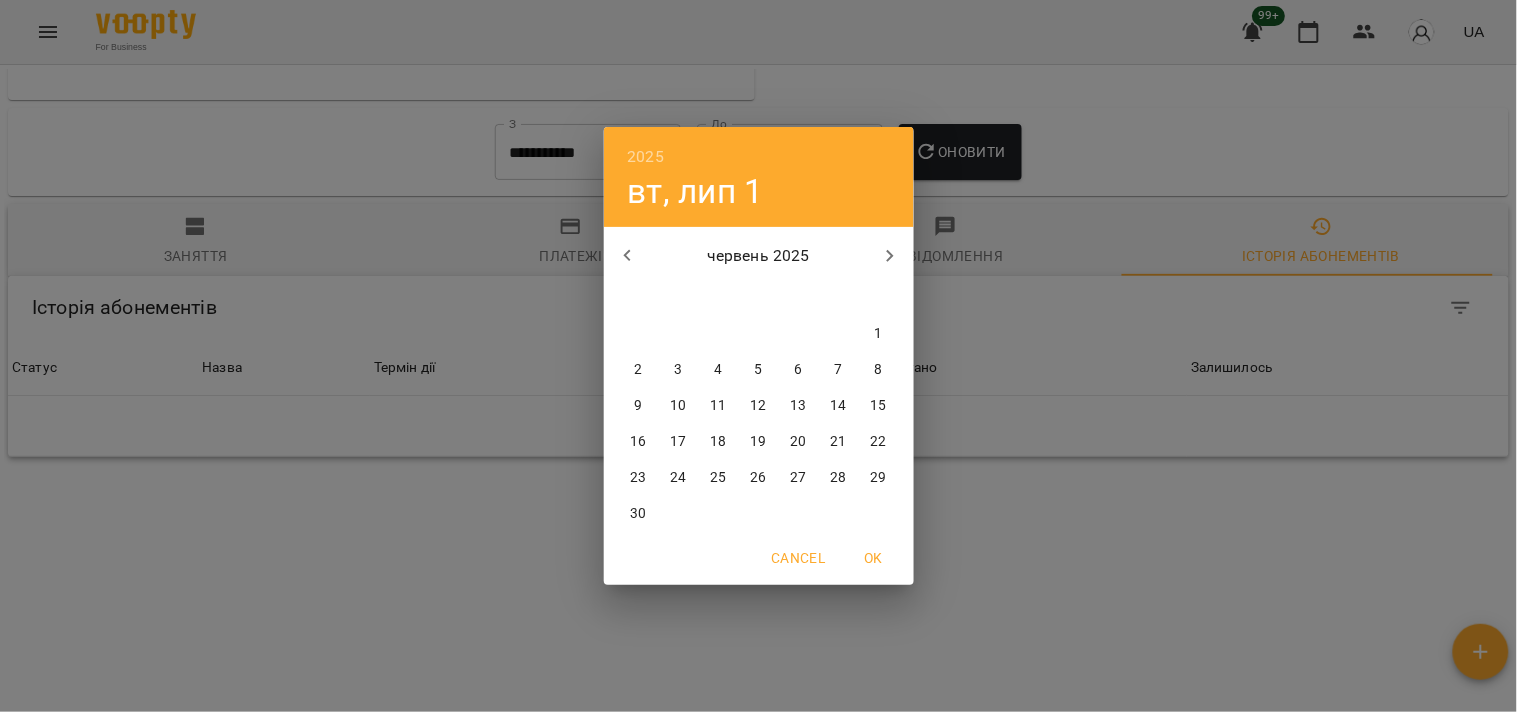 click on "2" at bounding box center (639, 370) 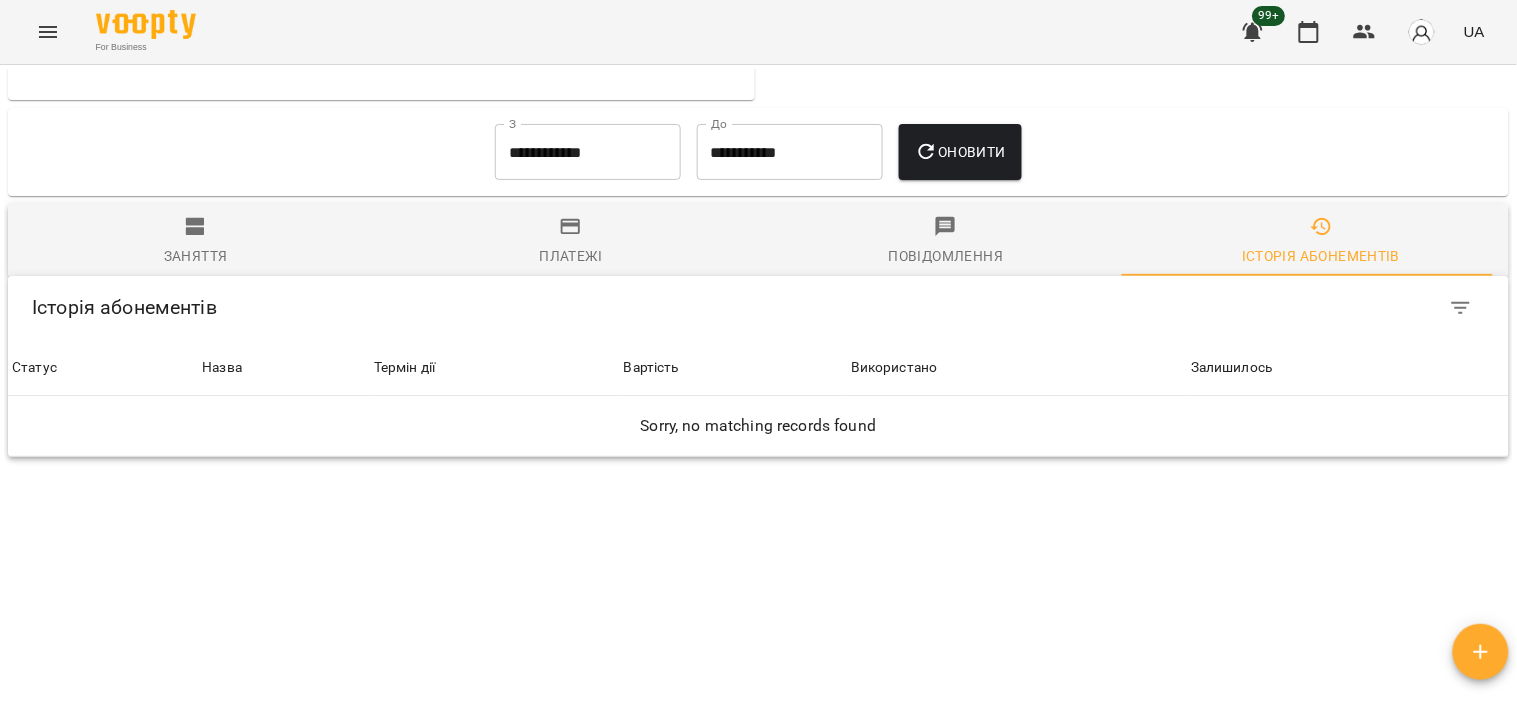 click on "Оновити" at bounding box center [960, 152] 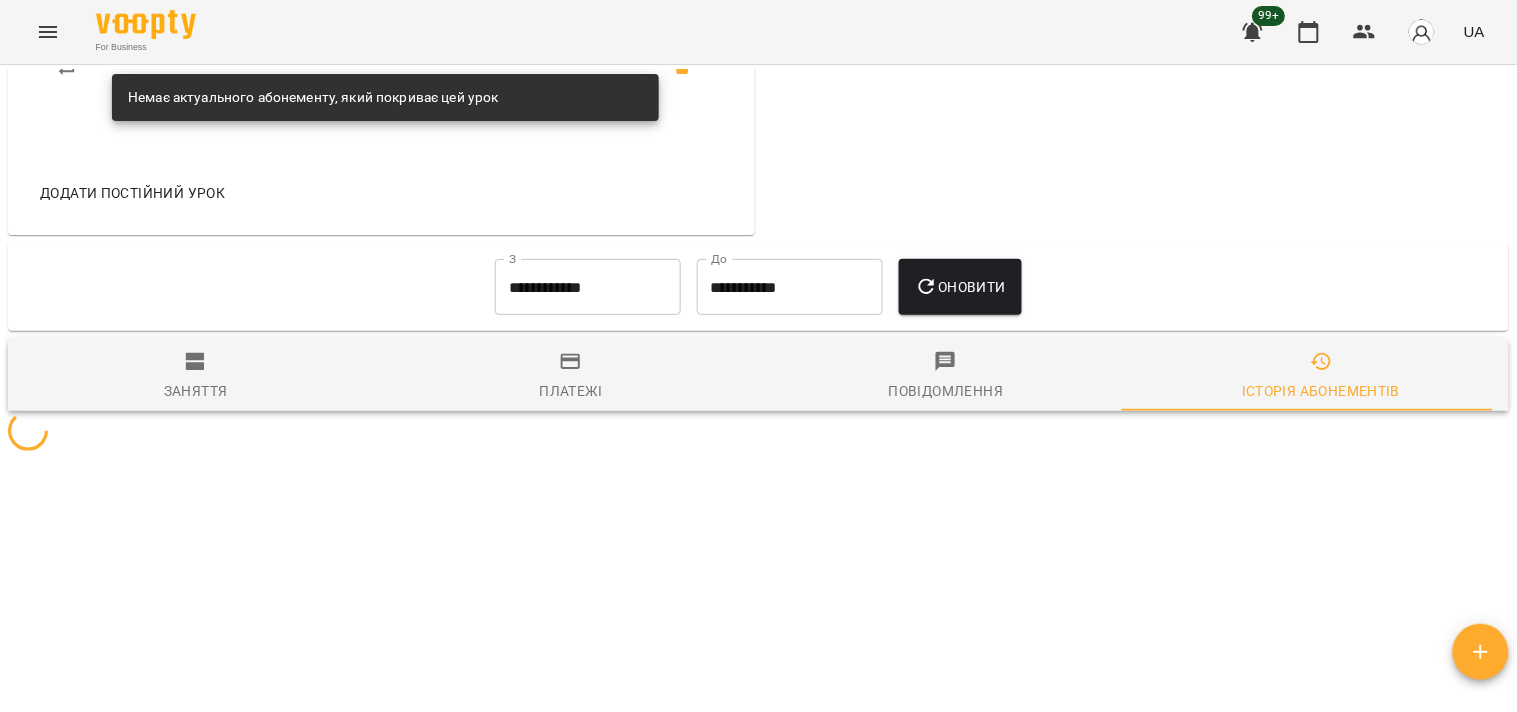 scroll, scrollTop: 1236, scrollLeft: 0, axis: vertical 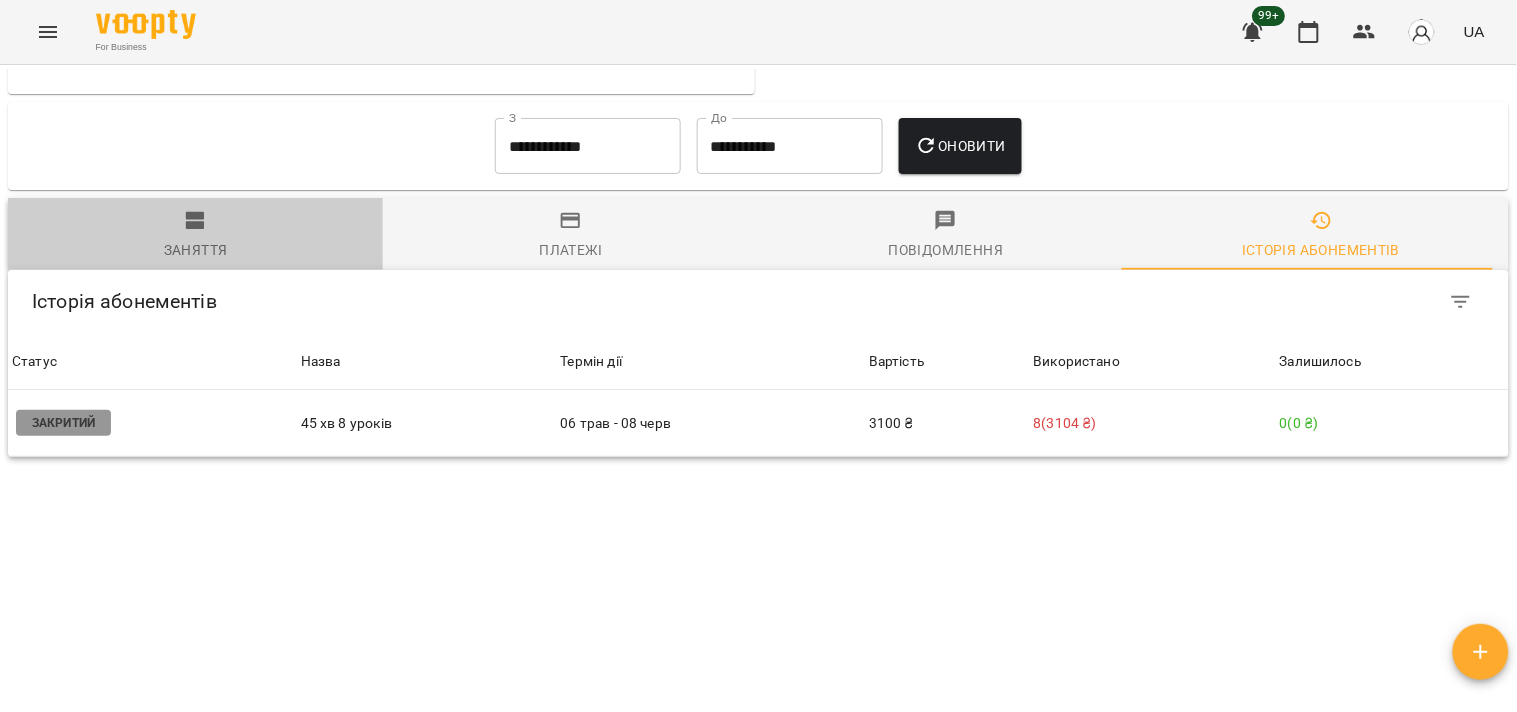click on "Заняття" at bounding box center (195, 236) 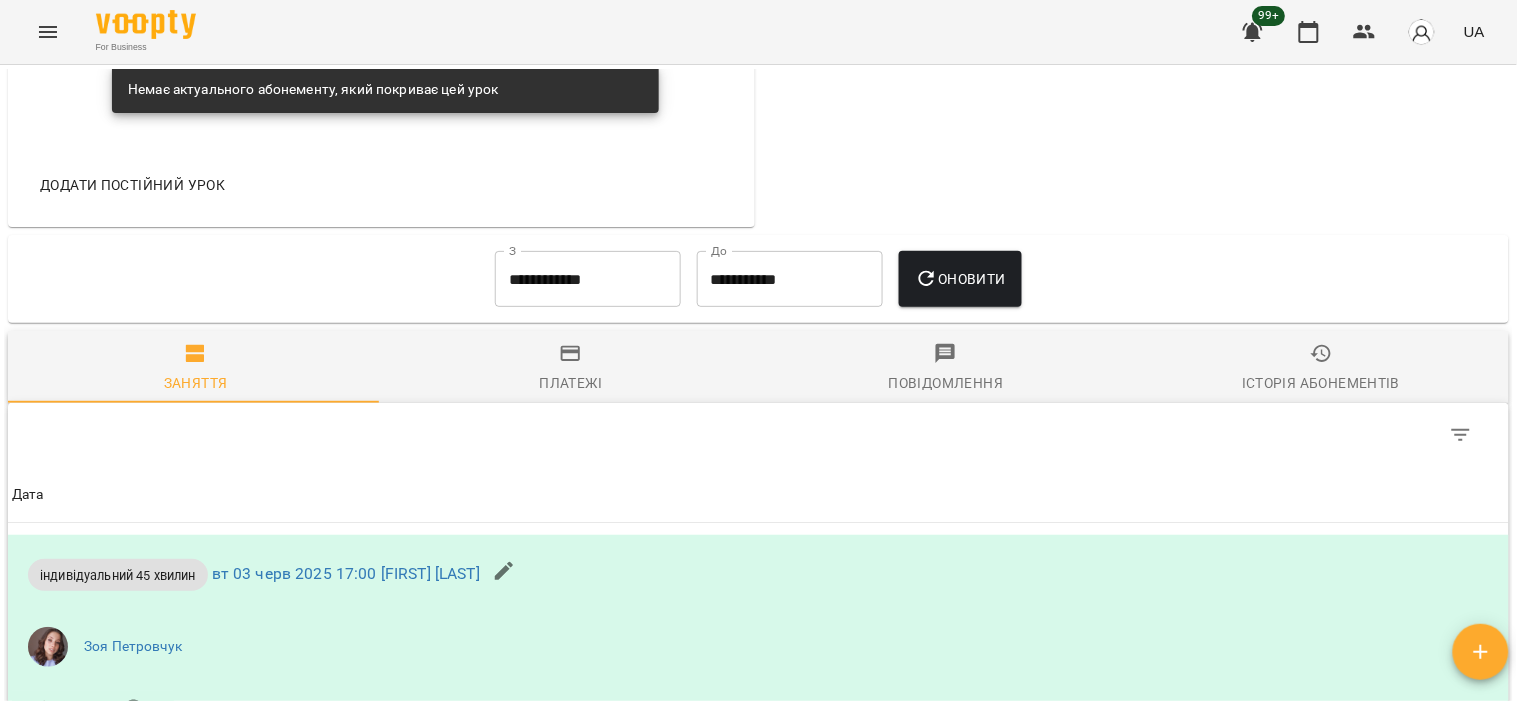 scroll, scrollTop: 1236, scrollLeft: 0, axis: vertical 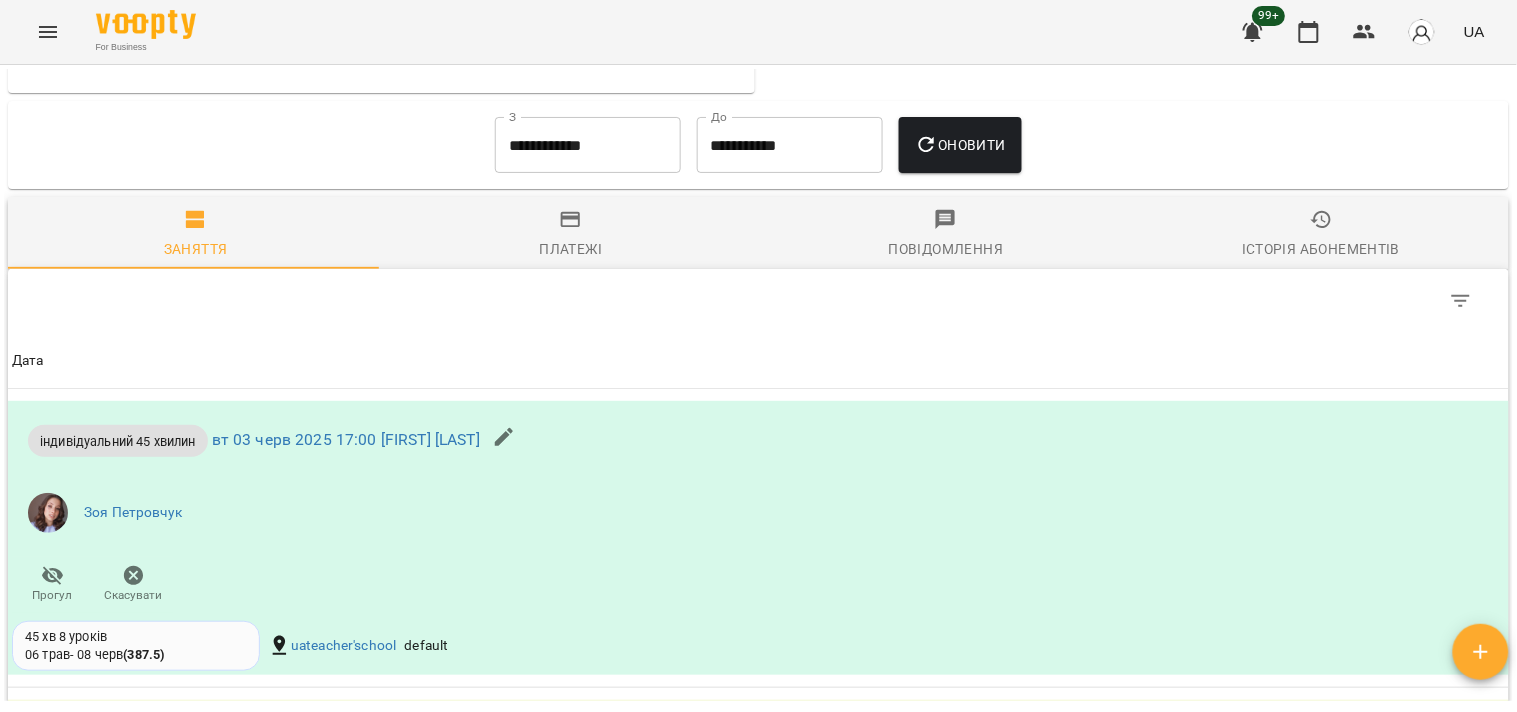click at bounding box center [758, 301] 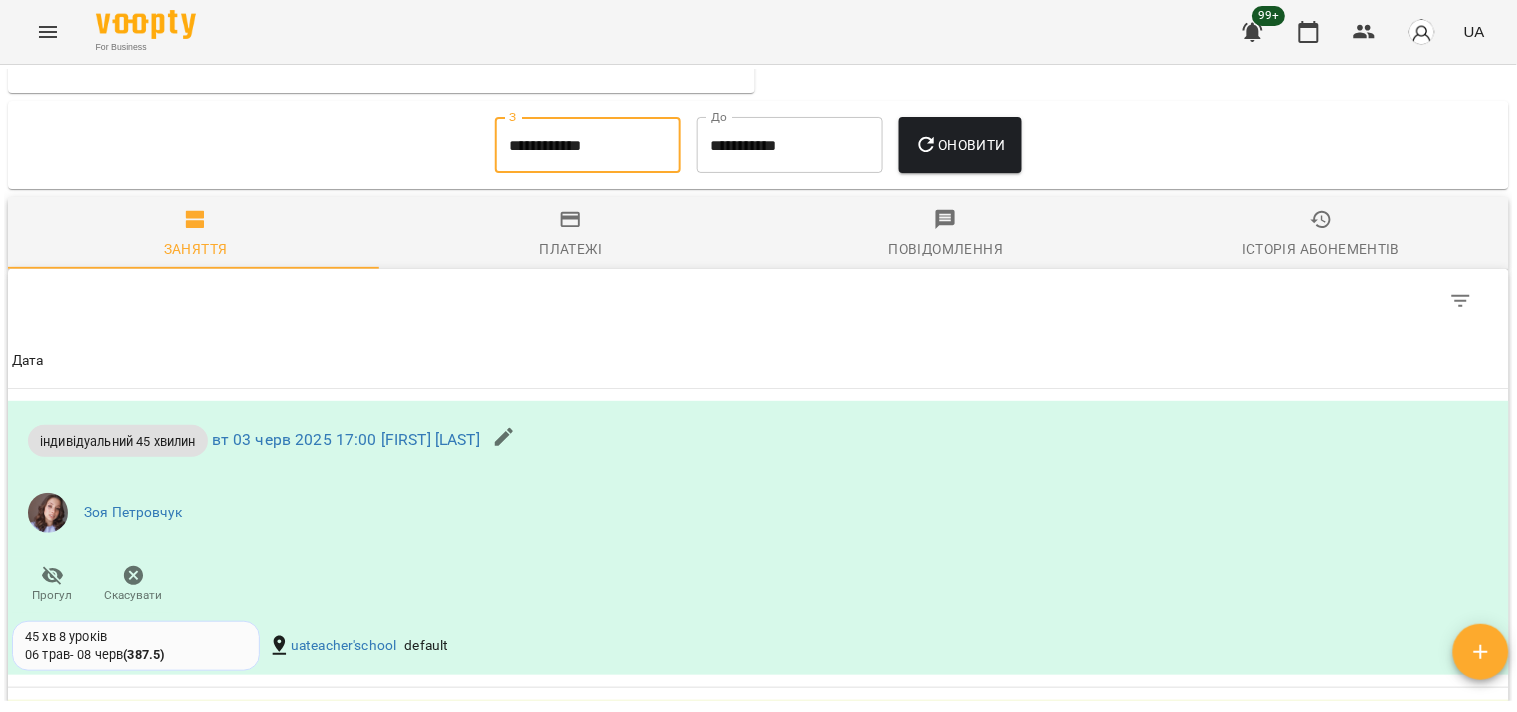 click on "**********" at bounding box center (588, 145) 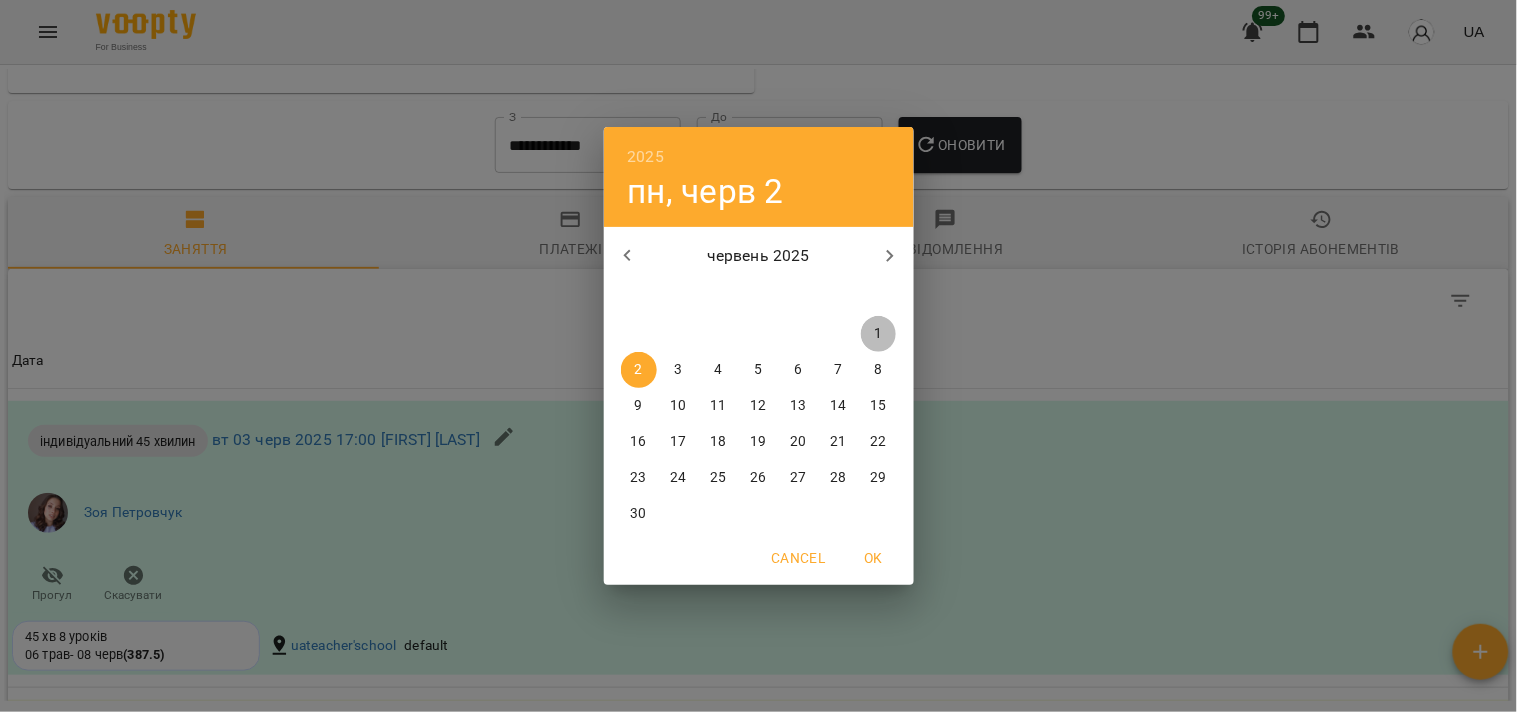 click on "1" at bounding box center [878, 334] 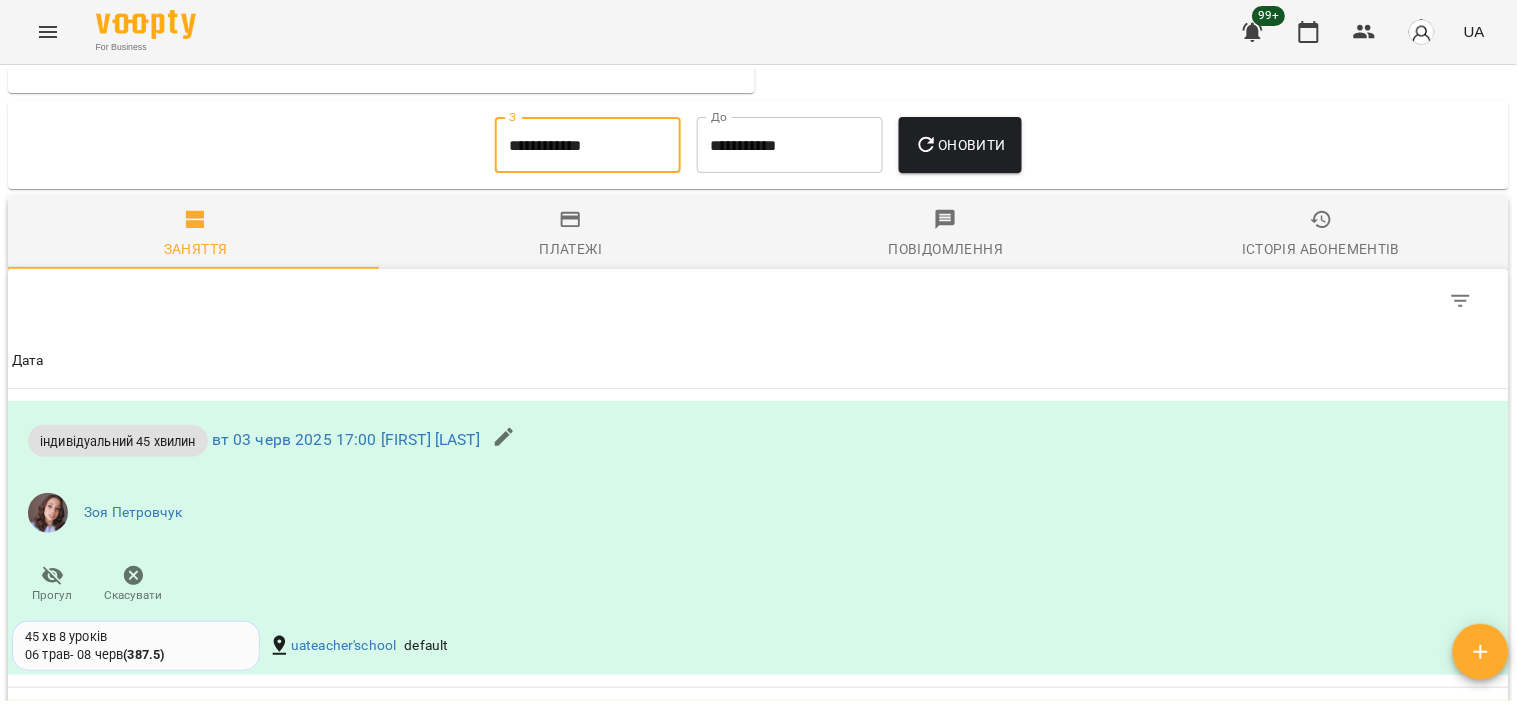 click 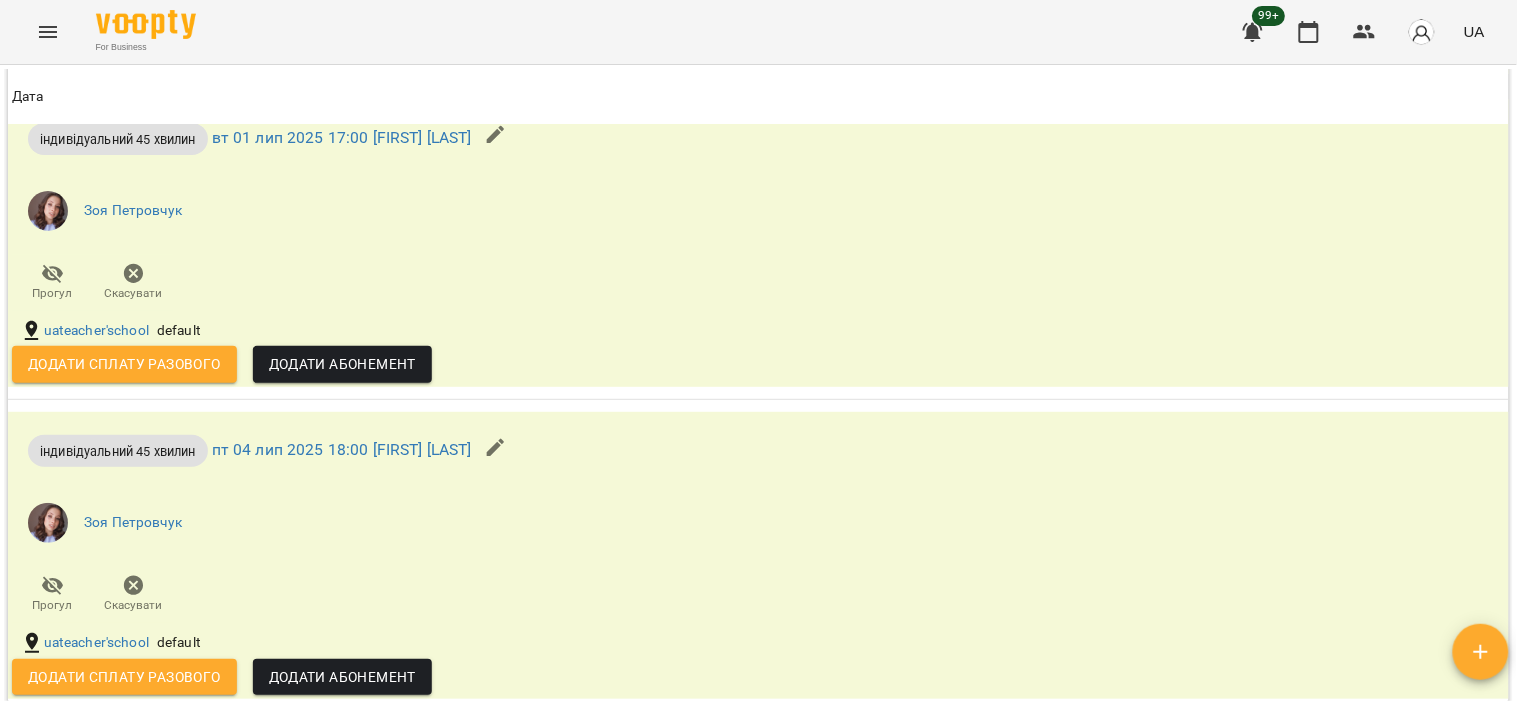scroll, scrollTop: 3981, scrollLeft: 0, axis: vertical 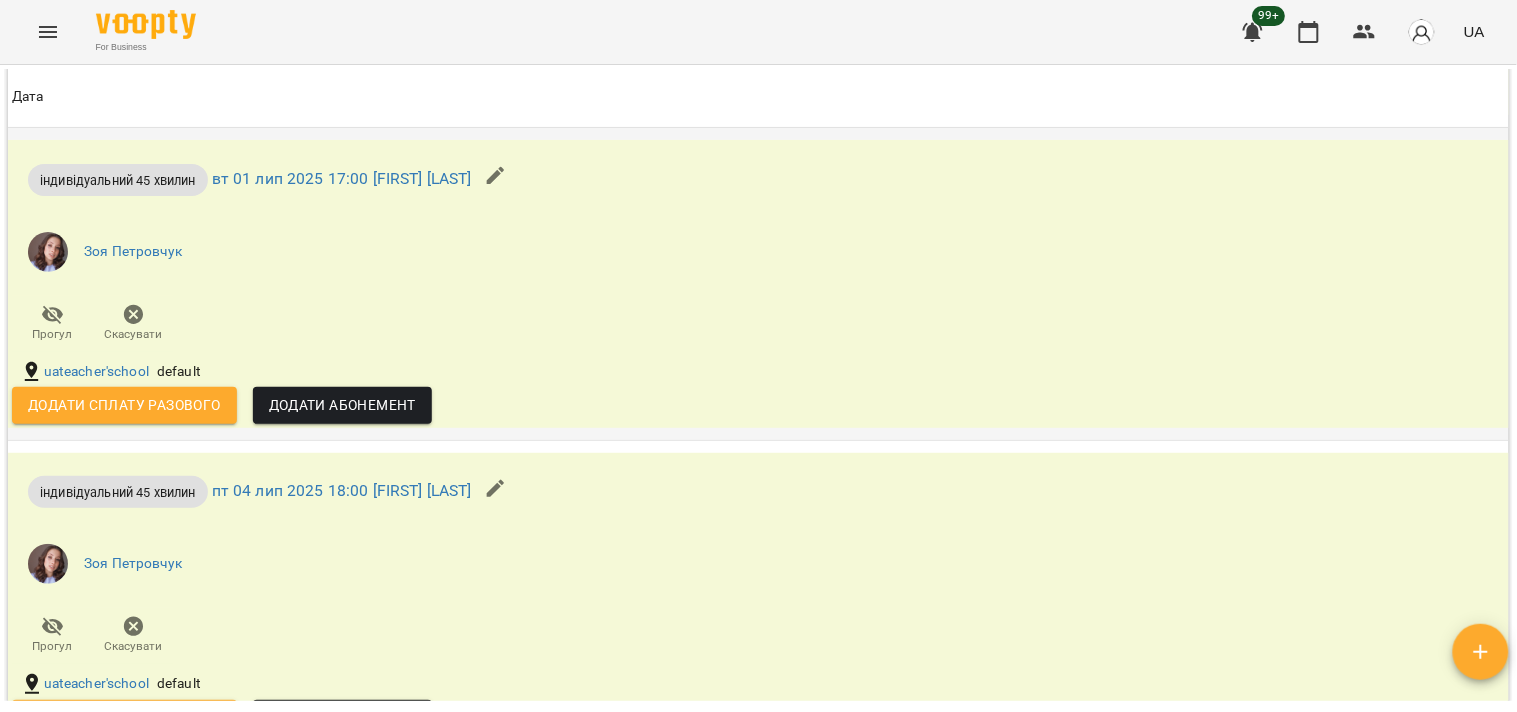 drag, startPoint x: 494, startPoint y: 477, endPoint x: 825, endPoint y: 381, distance: 344.64038 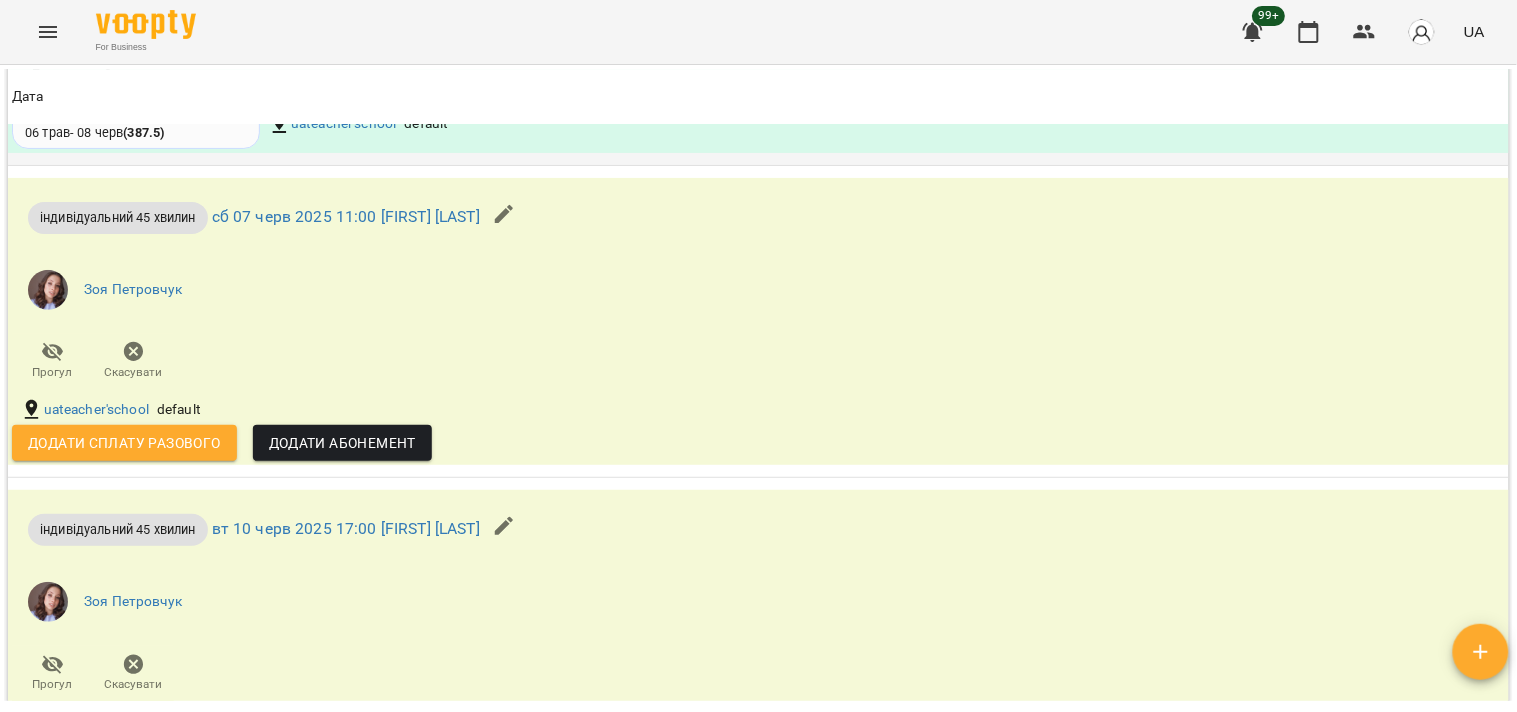 scroll, scrollTop: 1870, scrollLeft: 0, axis: vertical 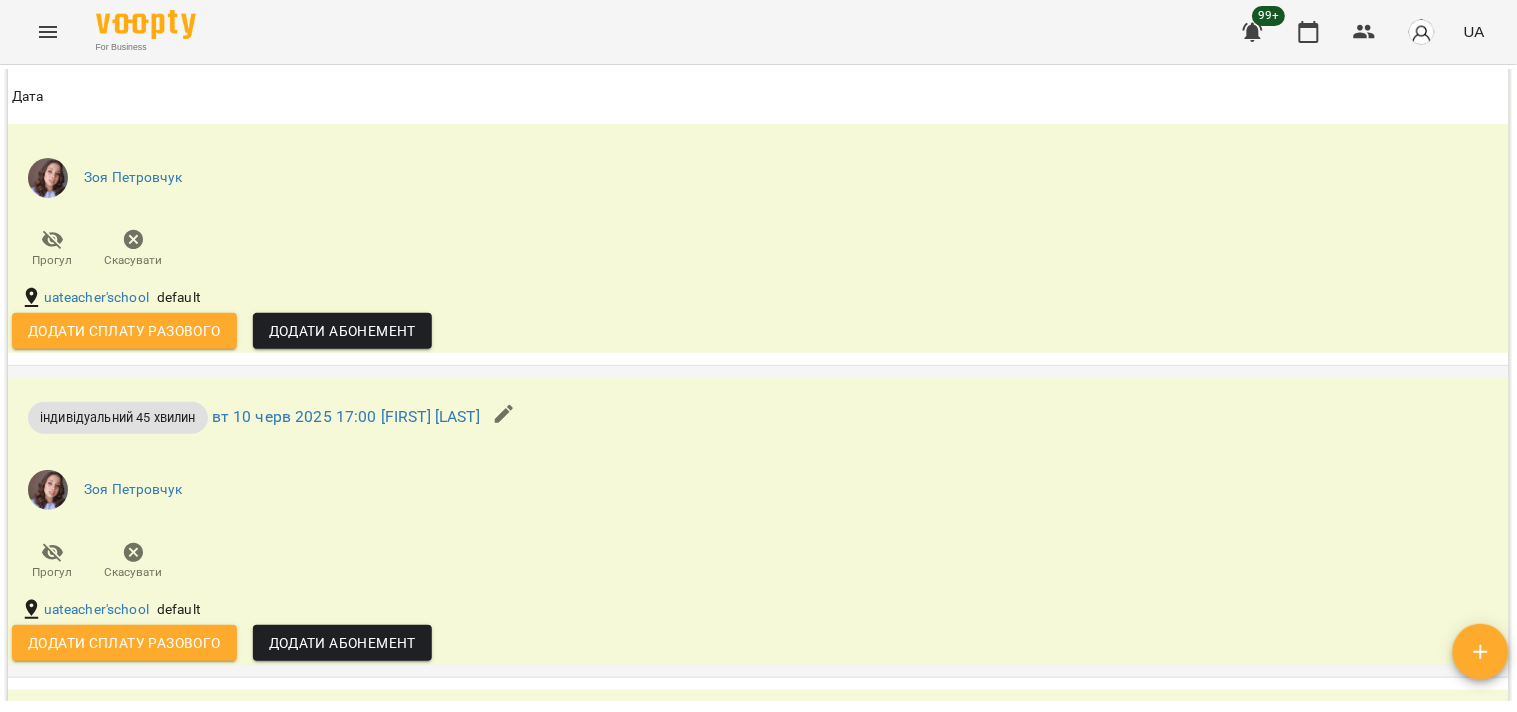 click on "індивідуальний 45 хвилин   вт 10 черв 2025 17:00 Зоя Петровчук Зоя Петровчук Прогул Скасувати" at bounding box center (508, 486) 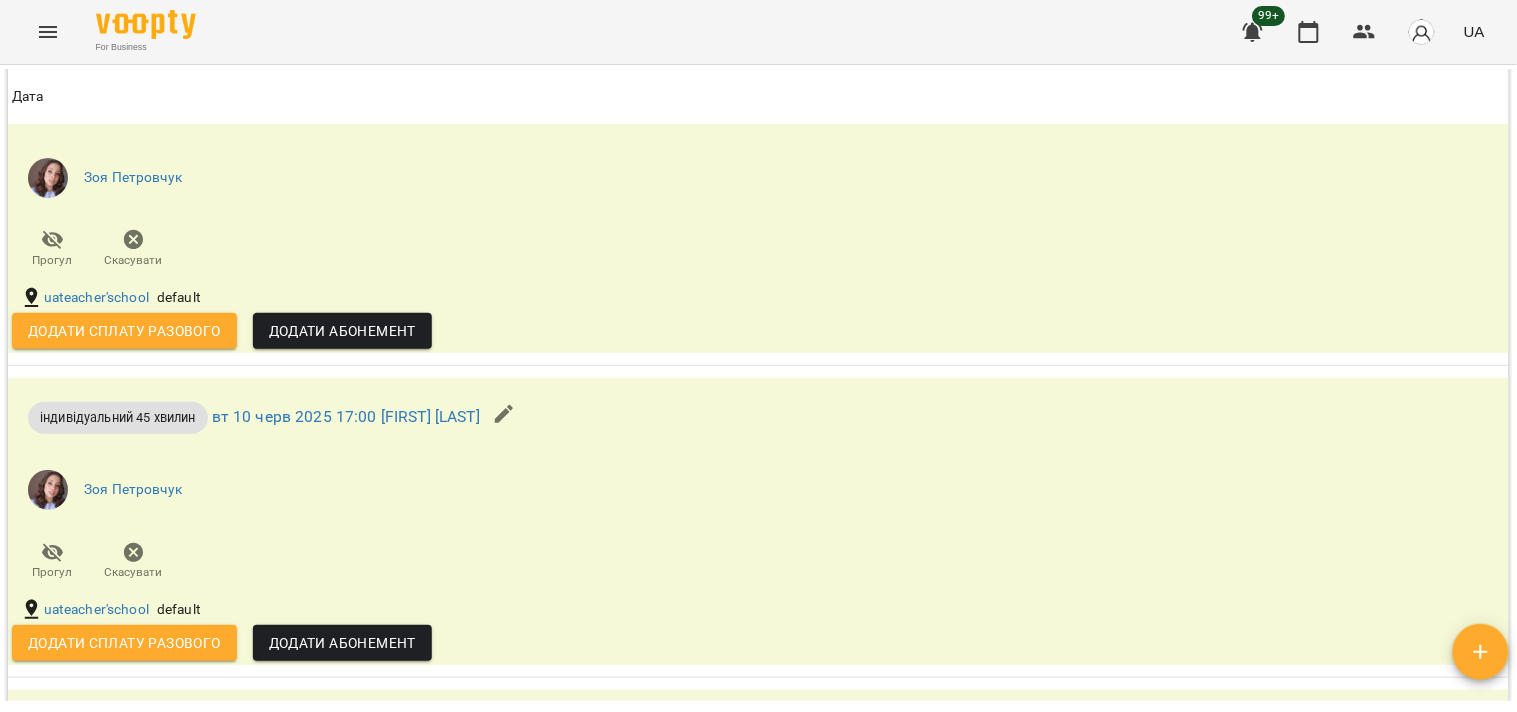 click on "Дата" at bounding box center (758, 97) 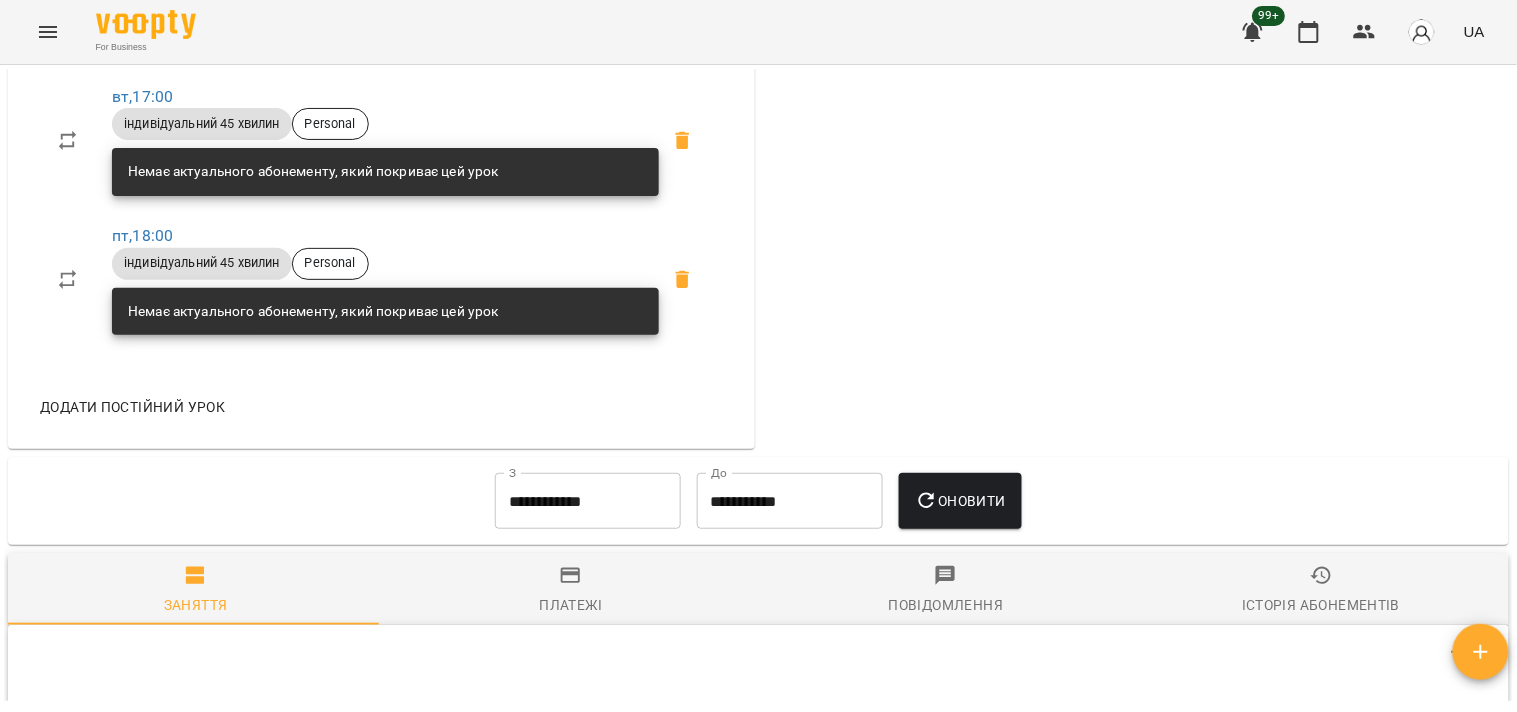 scroll, scrollTop: 647, scrollLeft: 0, axis: vertical 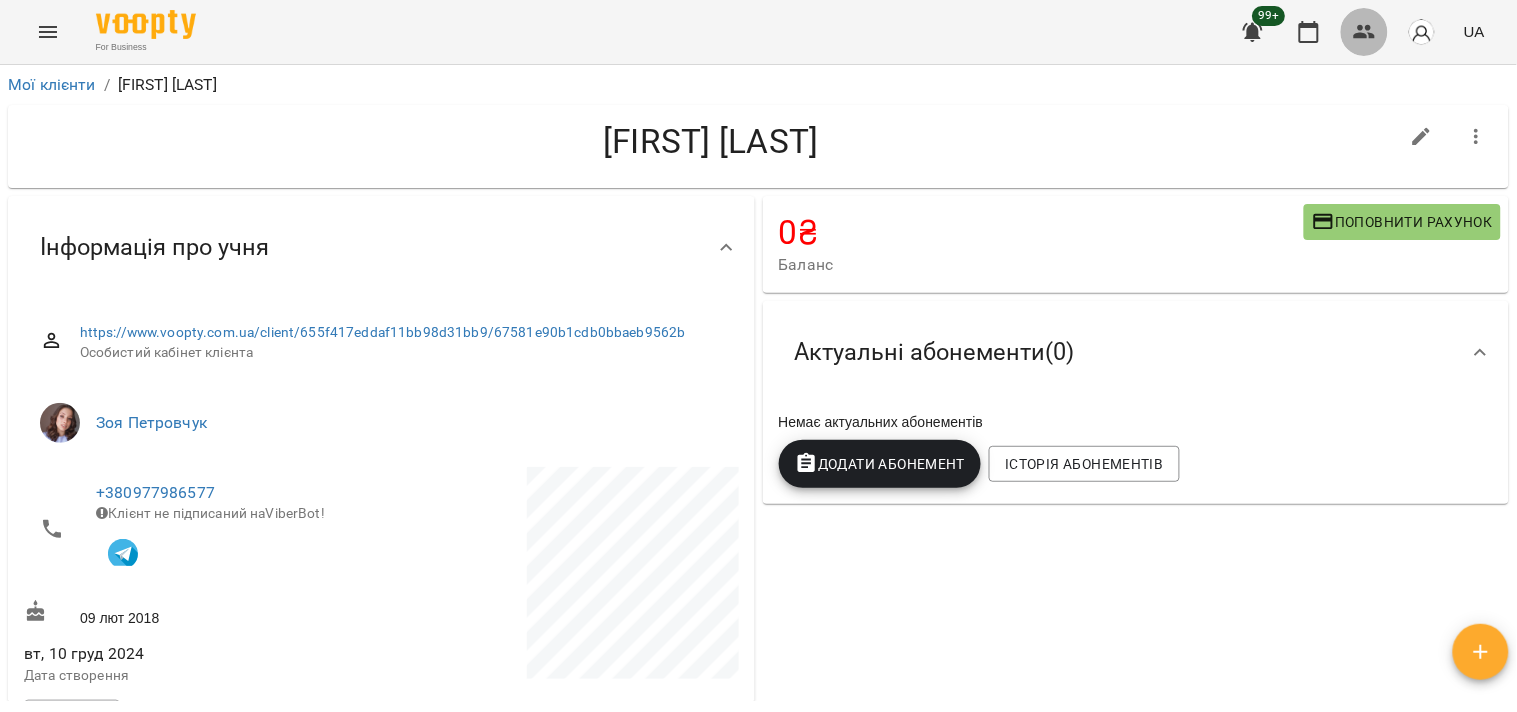 click 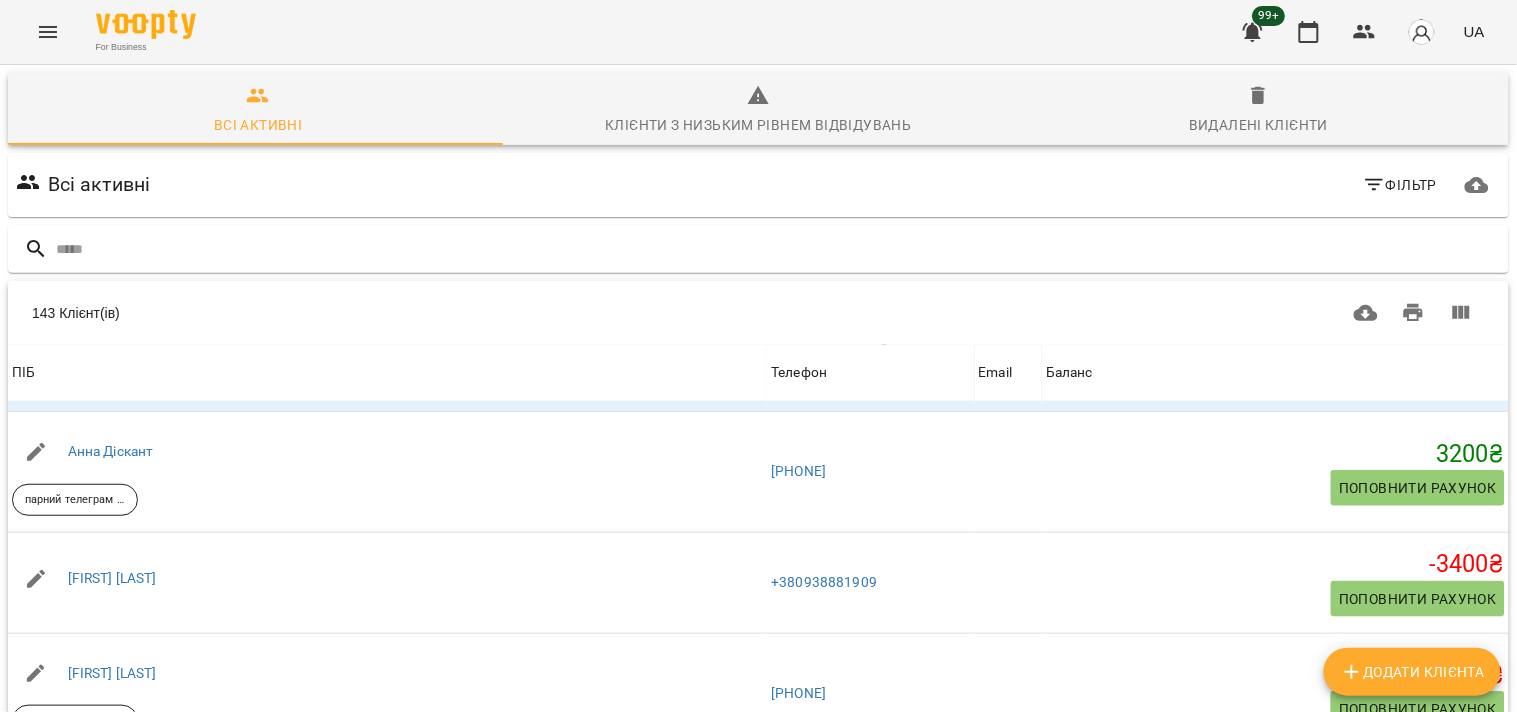 scroll, scrollTop: 555, scrollLeft: 0, axis: vertical 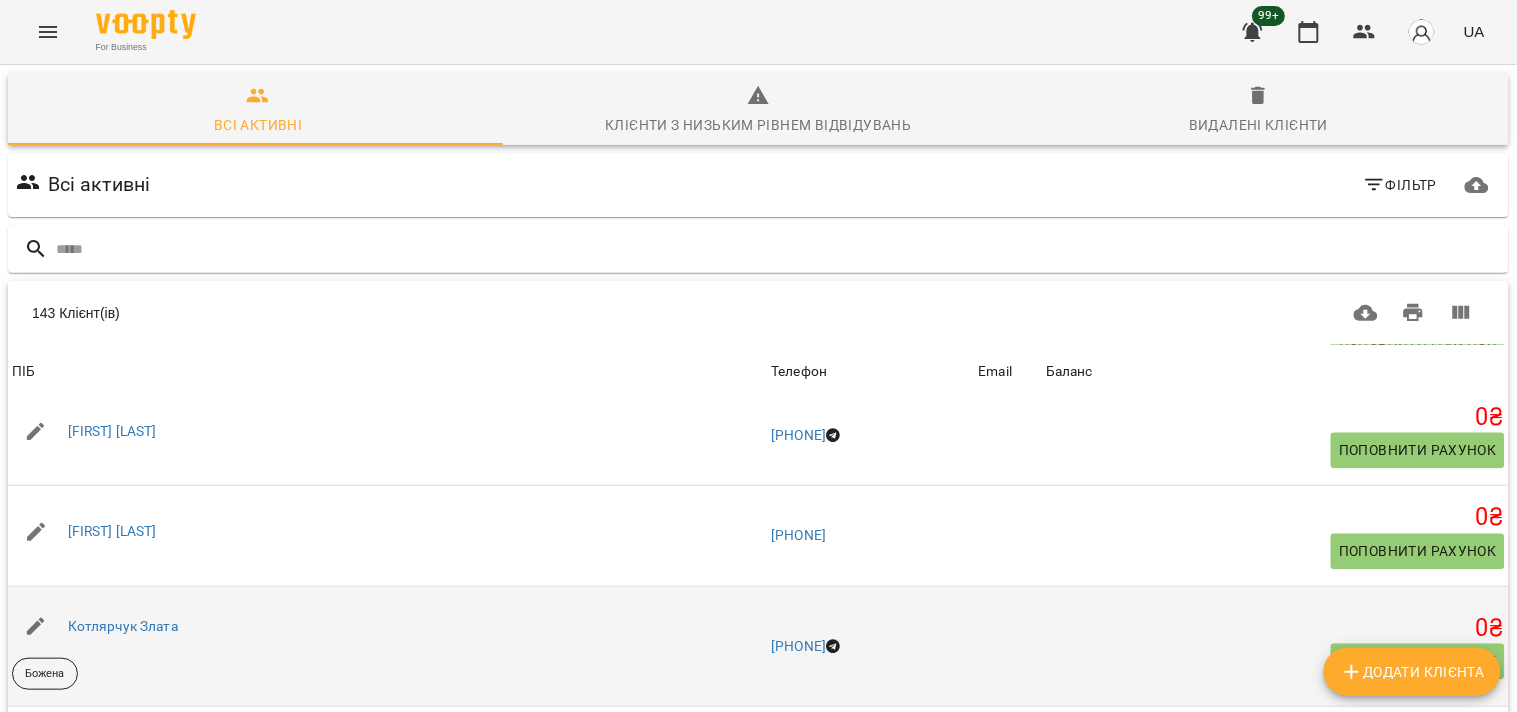 drag, startPoint x: 227, startPoint y: 413, endPoint x: 451, endPoint y: 406, distance: 224.10934 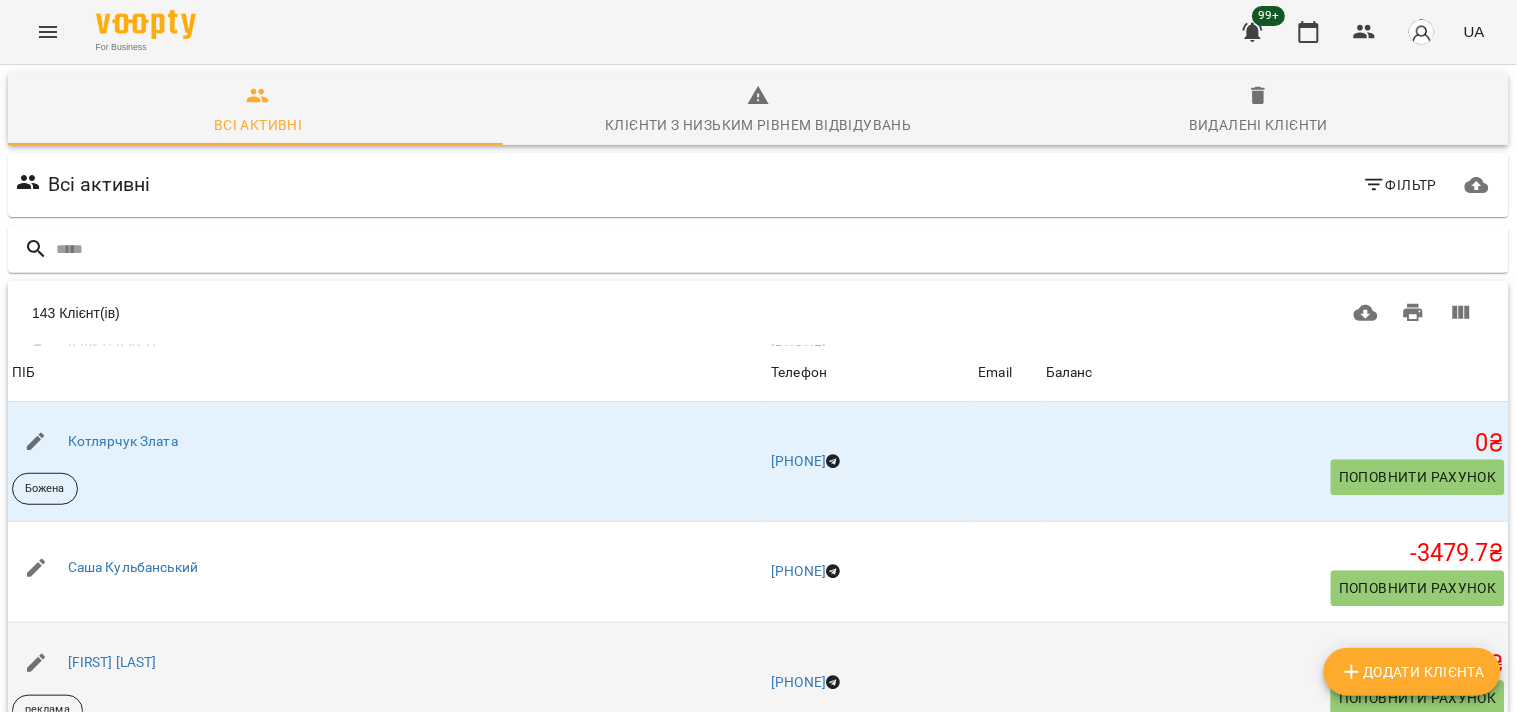 scroll, scrollTop: 3333, scrollLeft: 0, axis: vertical 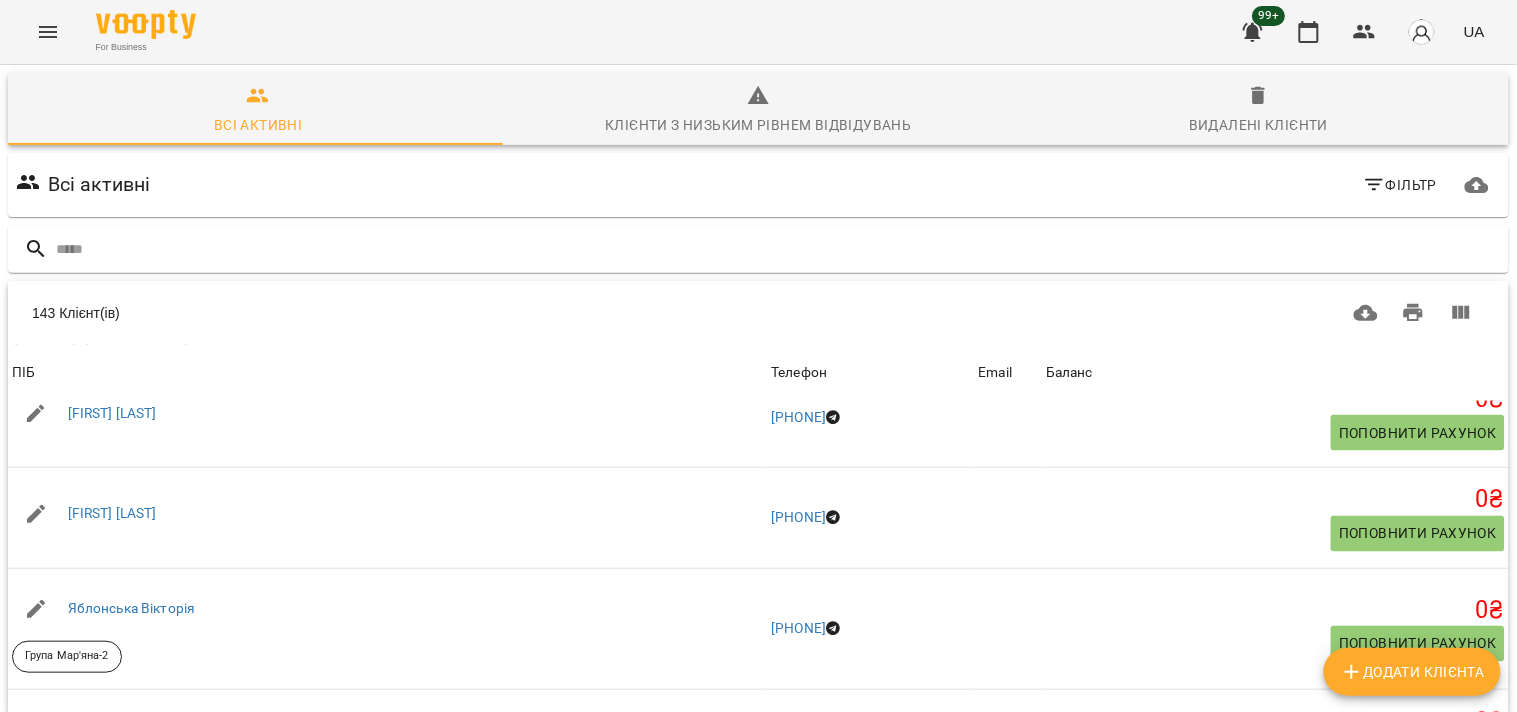 click 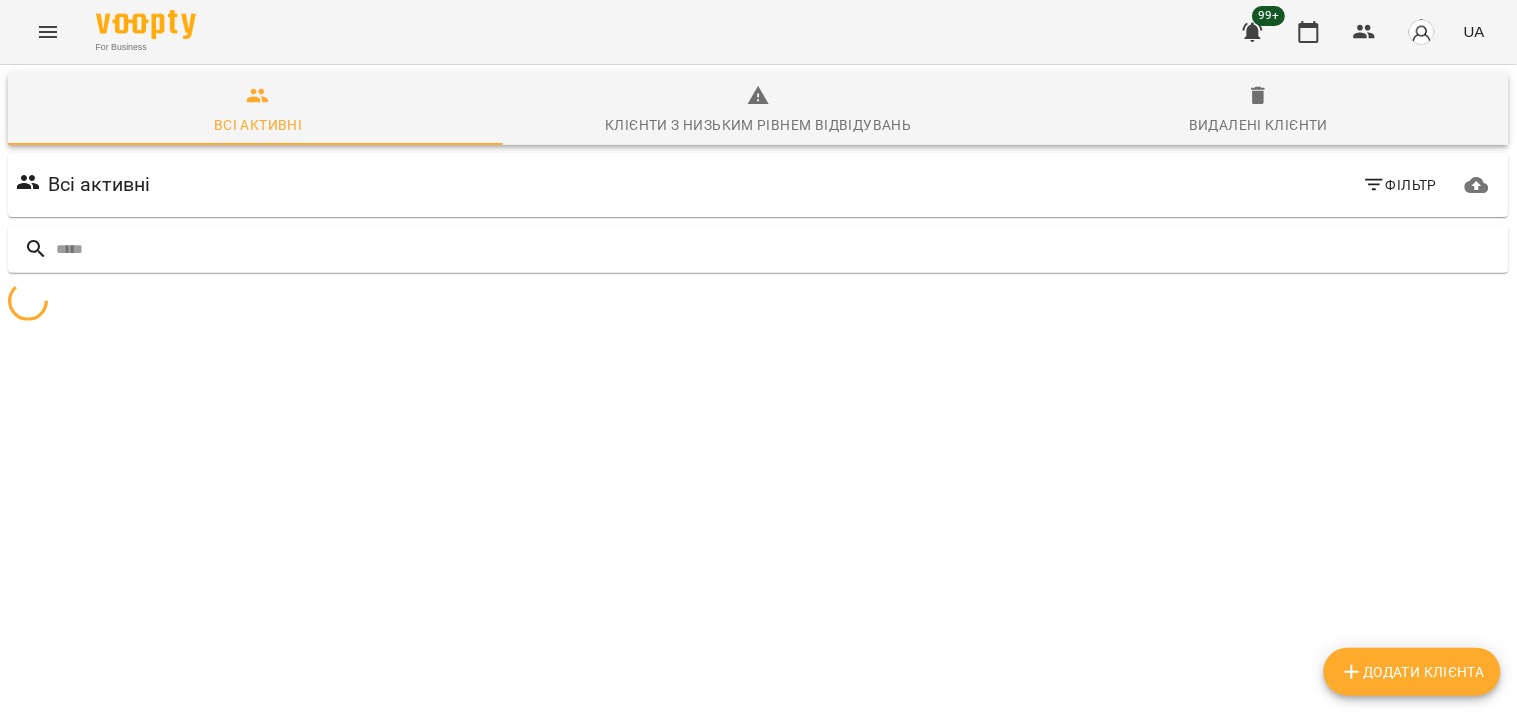 scroll, scrollTop: 87, scrollLeft: 0, axis: vertical 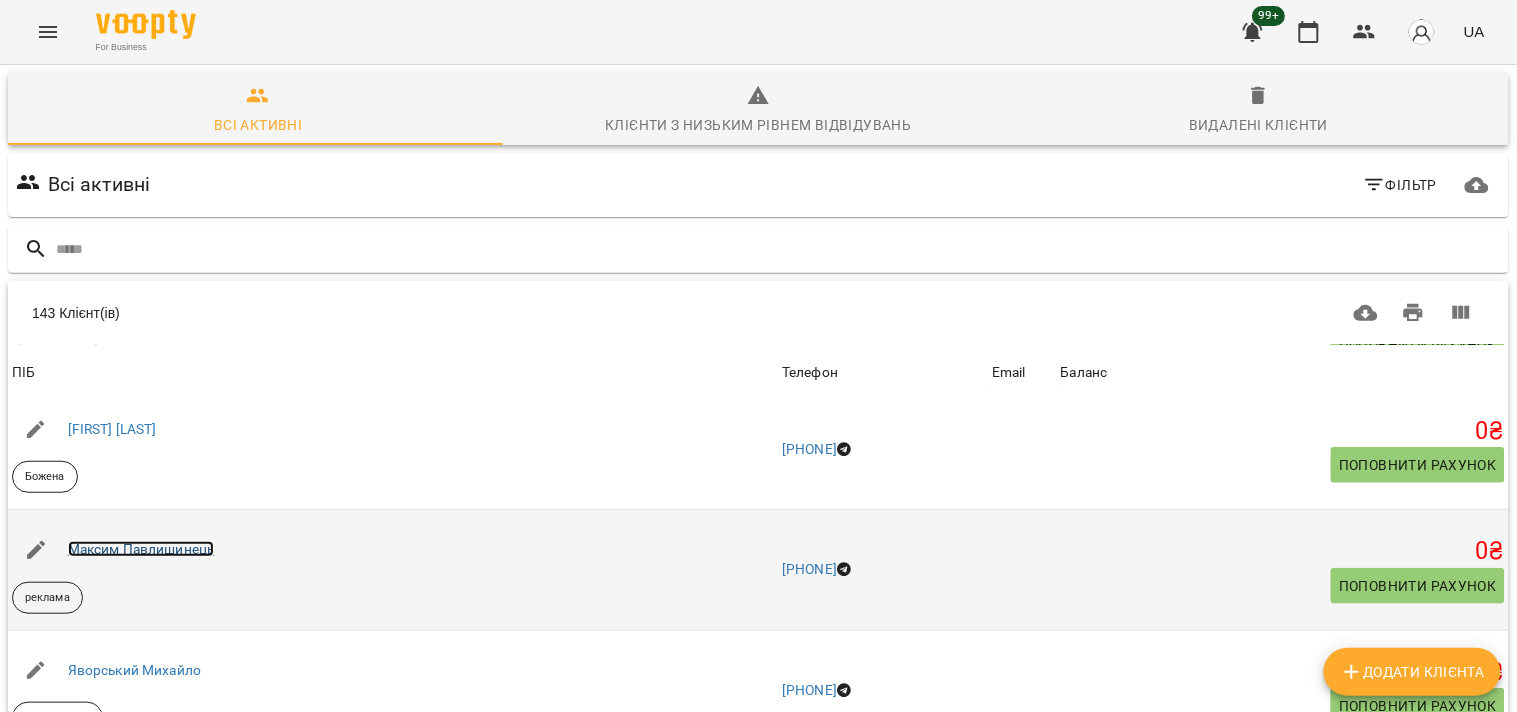 click on "Максим Павлишинець" at bounding box center (141, 549) 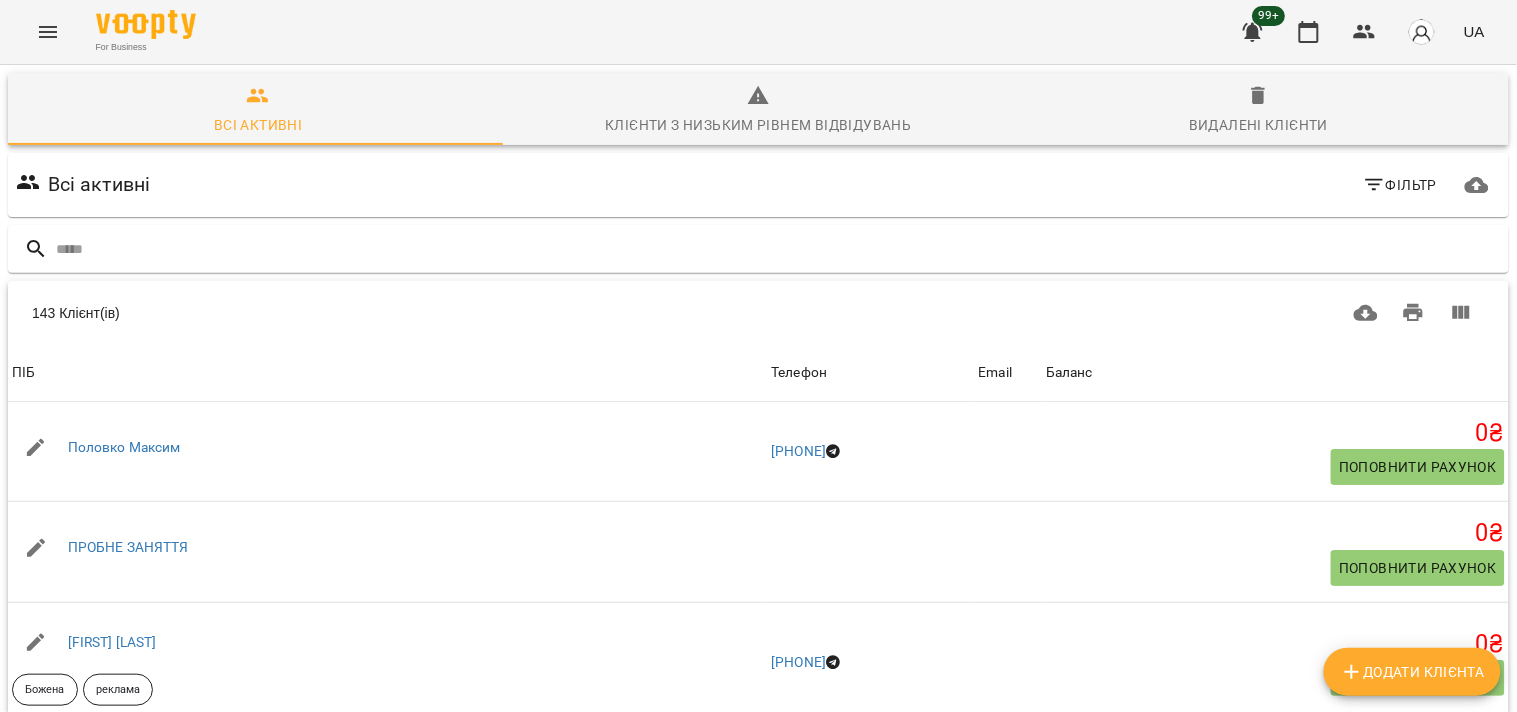 scroll, scrollTop: 87, scrollLeft: 0, axis: vertical 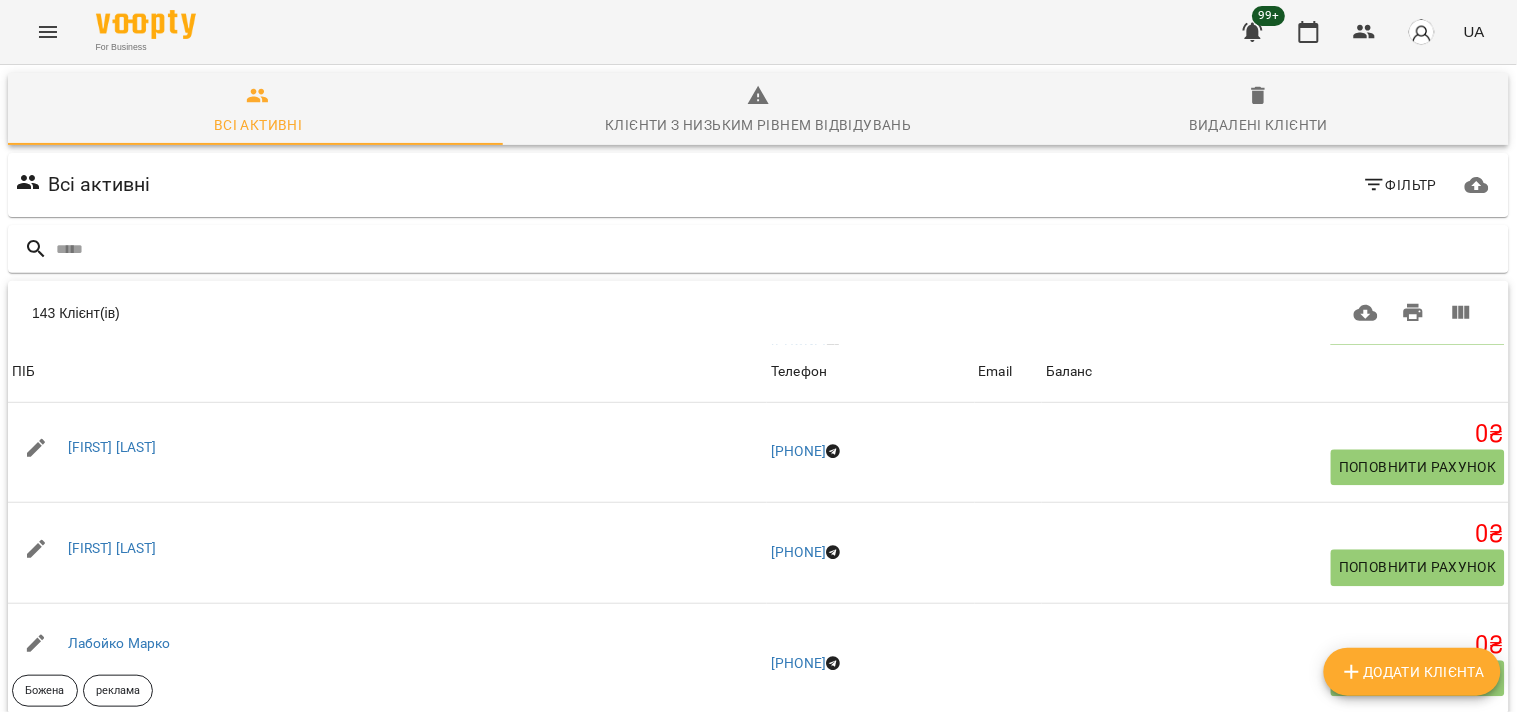click 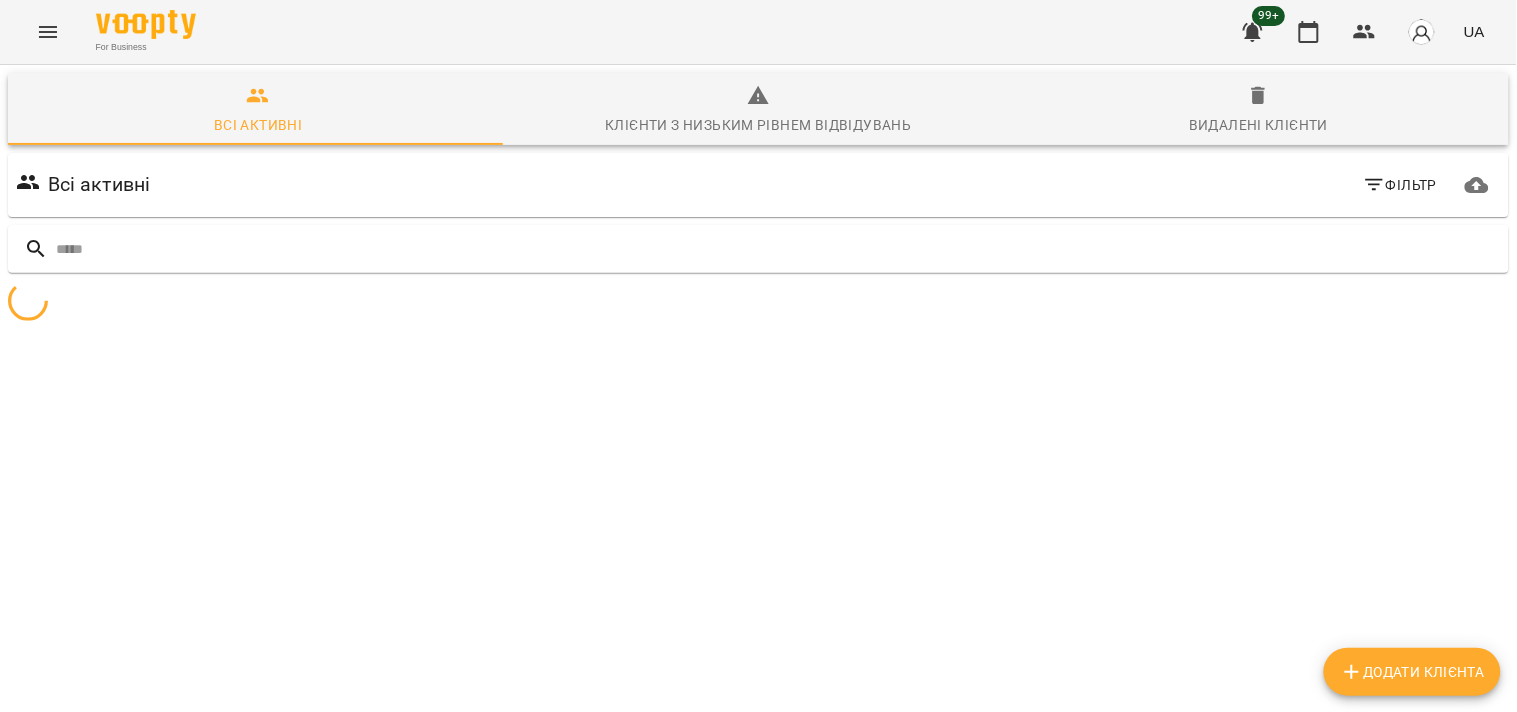 scroll, scrollTop: 87, scrollLeft: 0, axis: vertical 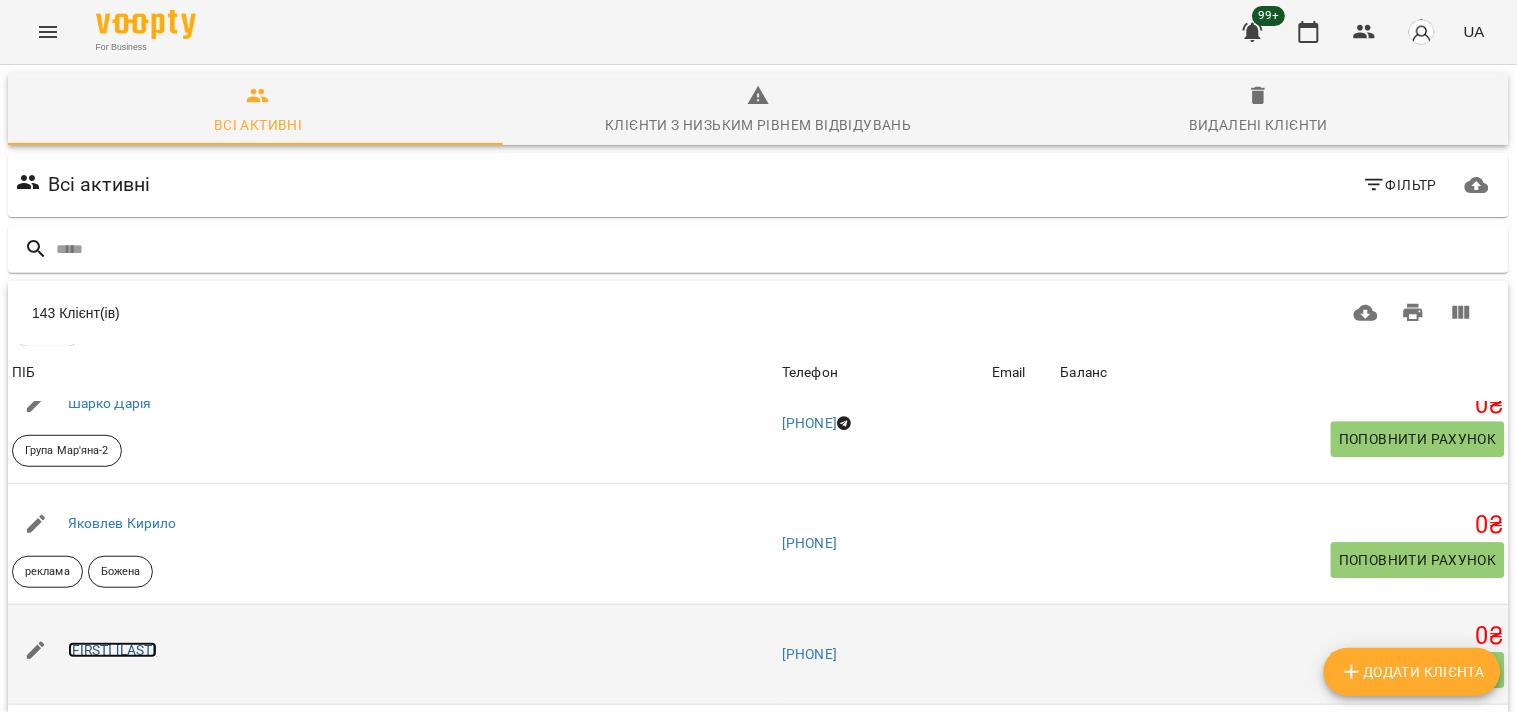 click on "[FIRST] [LAST]" at bounding box center (112, 650) 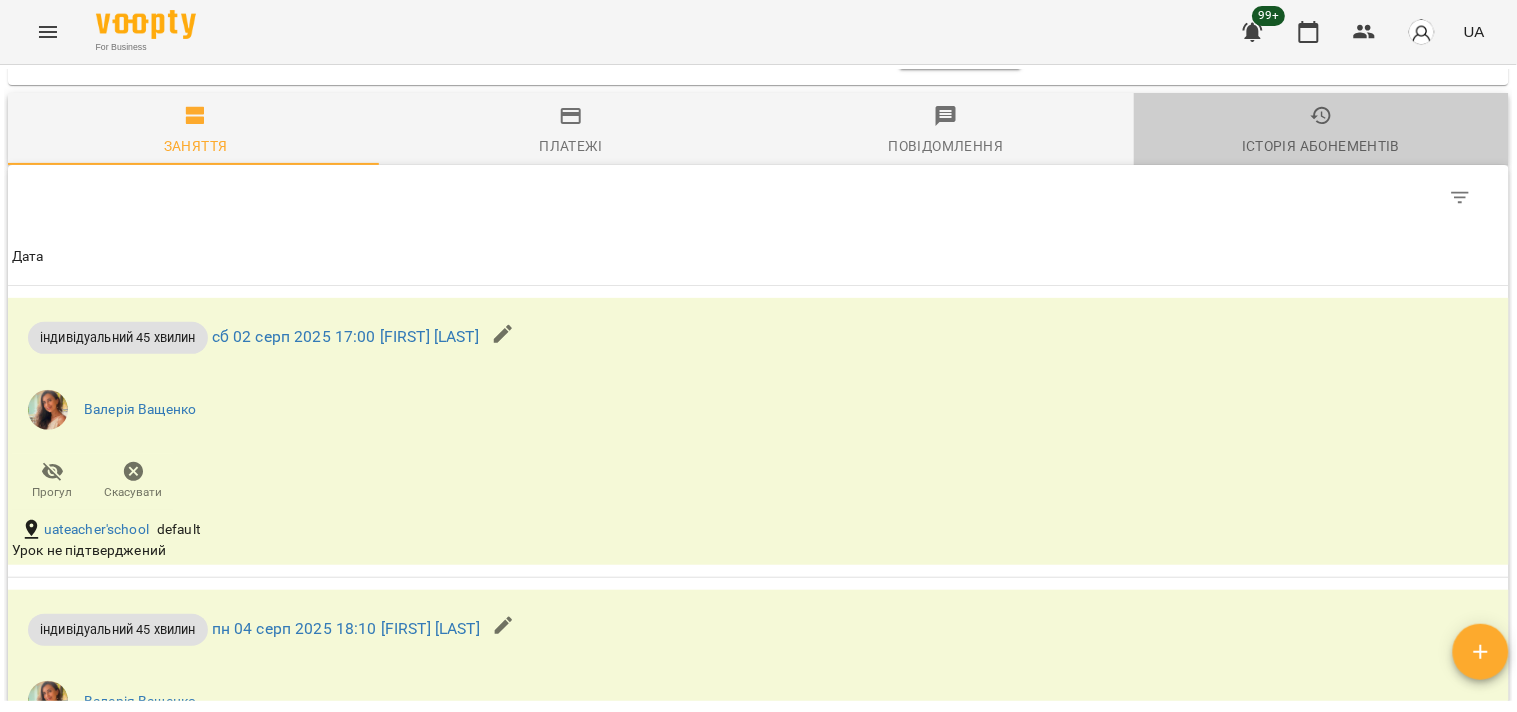 click on "Історія абонементів" at bounding box center (1321, 146) 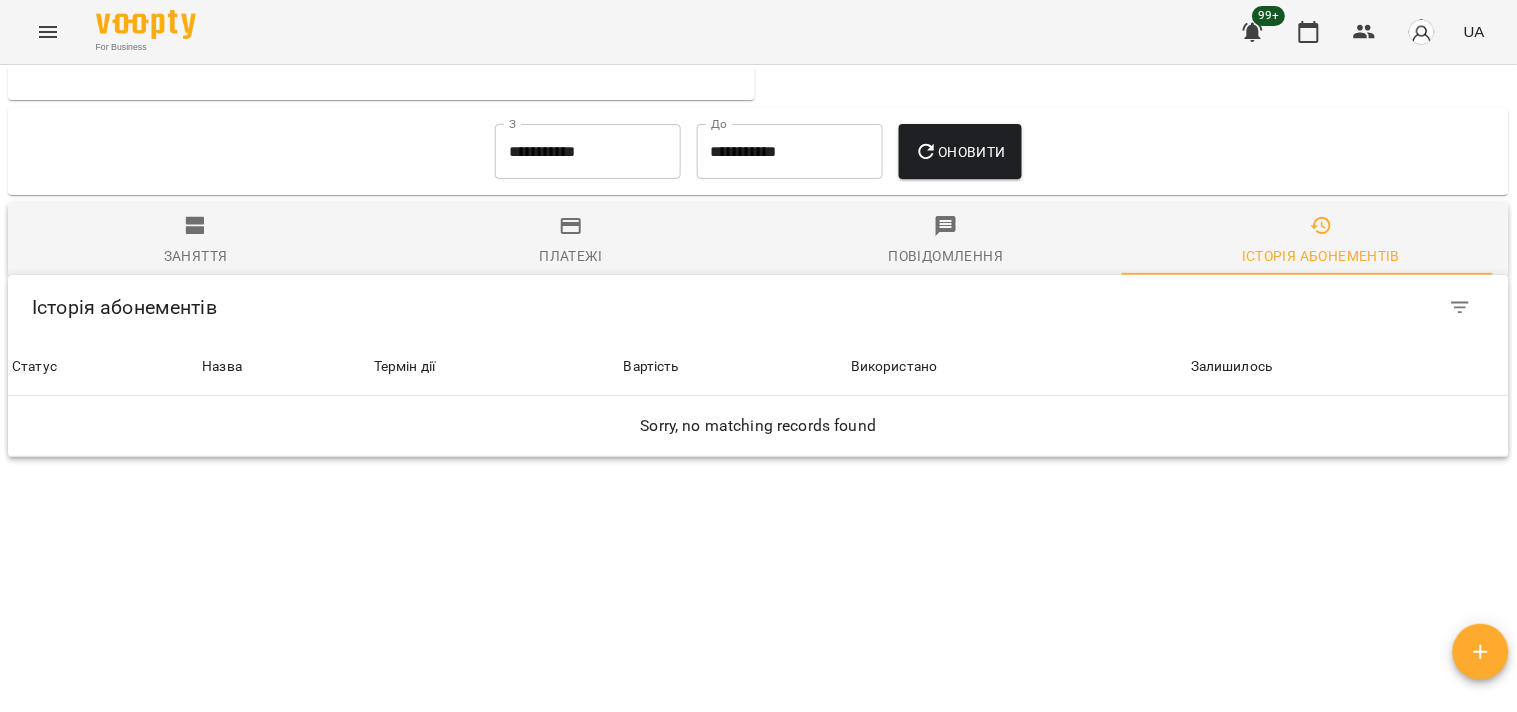 scroll, scrollTop: 1228, scrollLeft: 0, axis: vertical 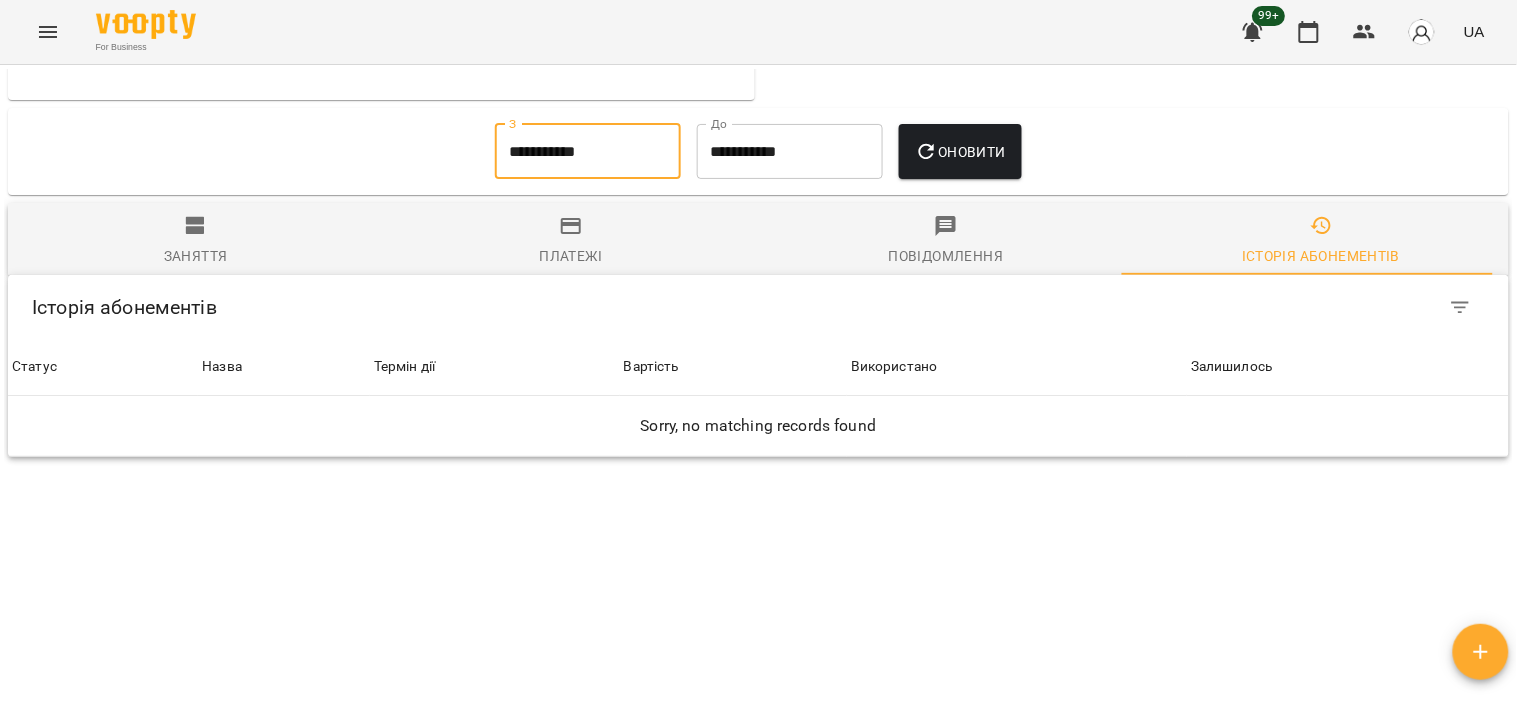 click on "**********" at bounding box center [588, 152] 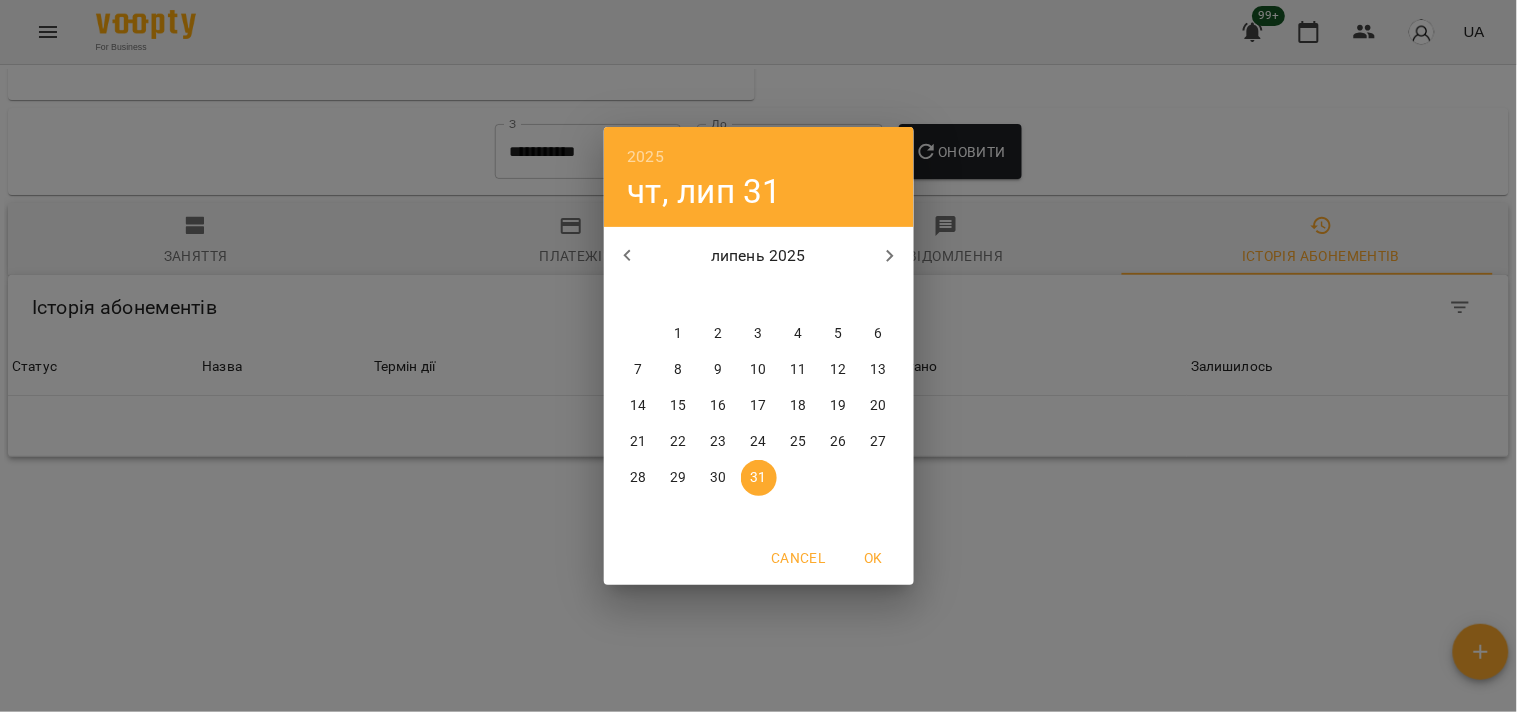 click on "1" at bounding box center (678, 334) 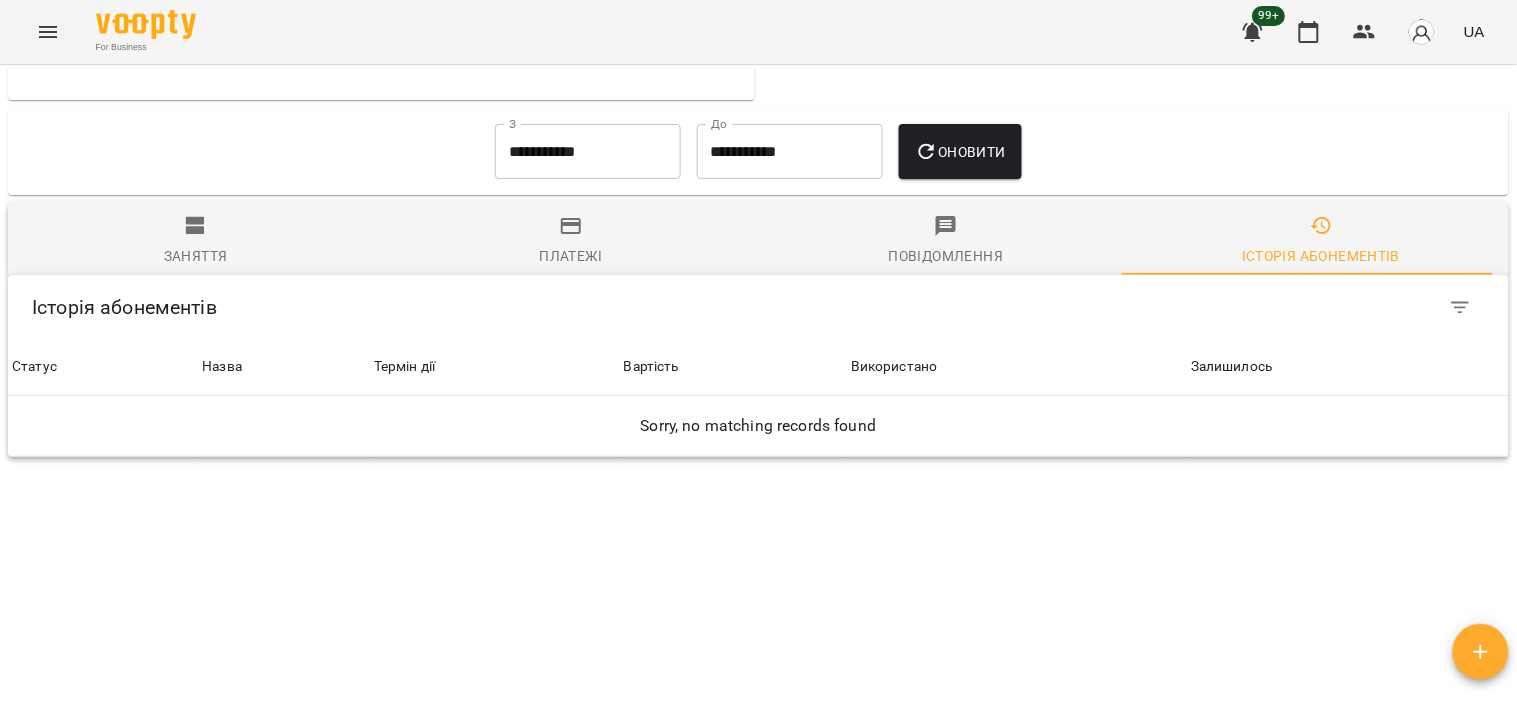 click on "Оновити" at bounding box center [960, 152] 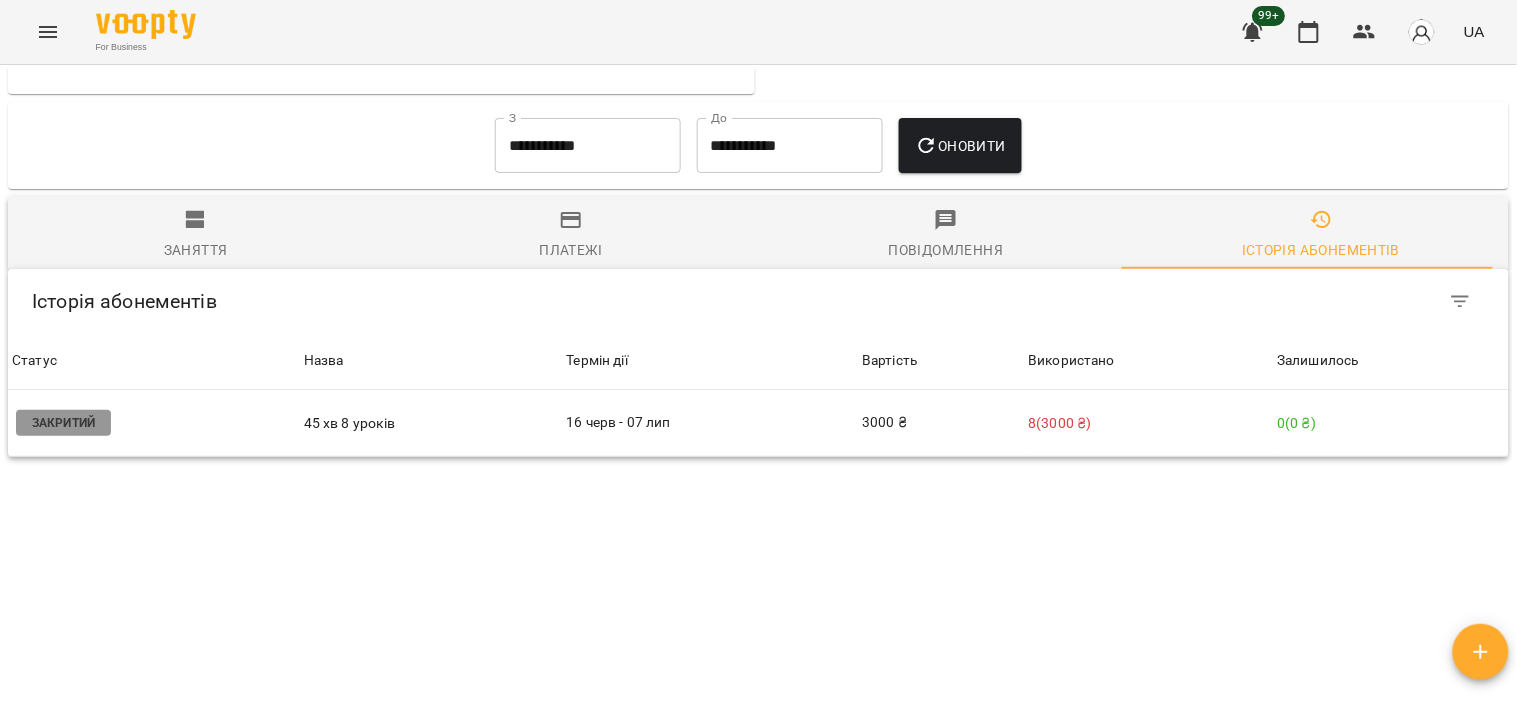 scroll, scrollTop: 1235, scrollLeft: 0, axis: vertical 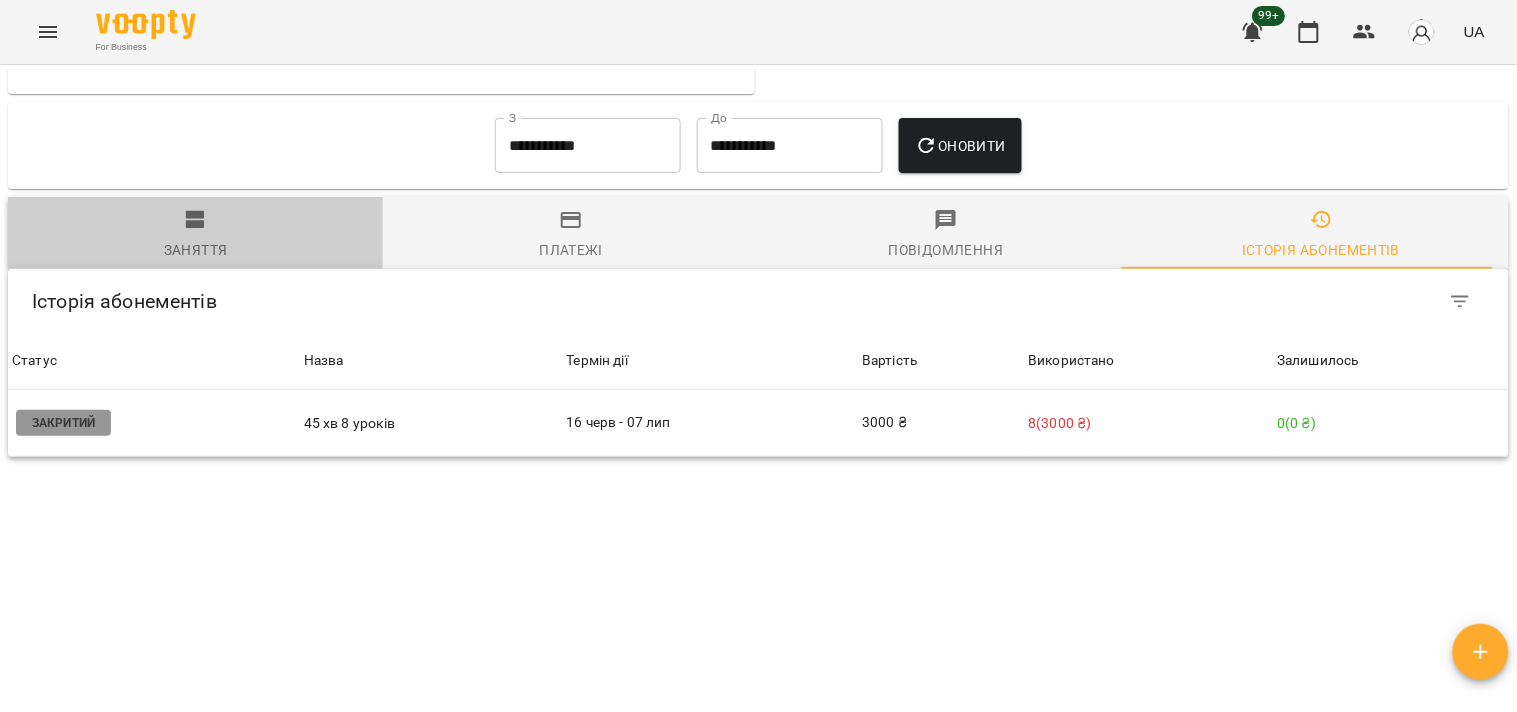 click on "Заняття" at bounding box center (196, 250) 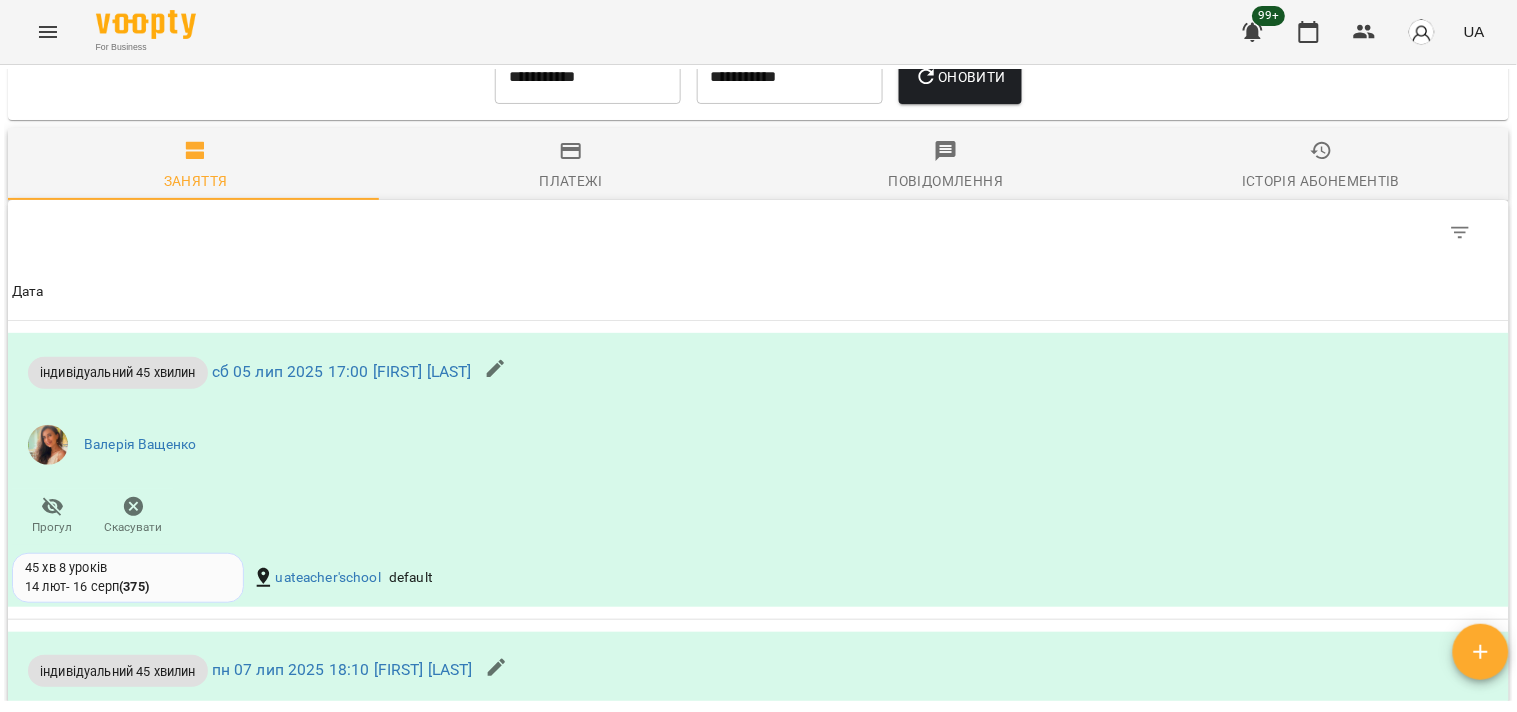 scroll, scrollTop: 1292, scrollLeft: 0, axis: vertical 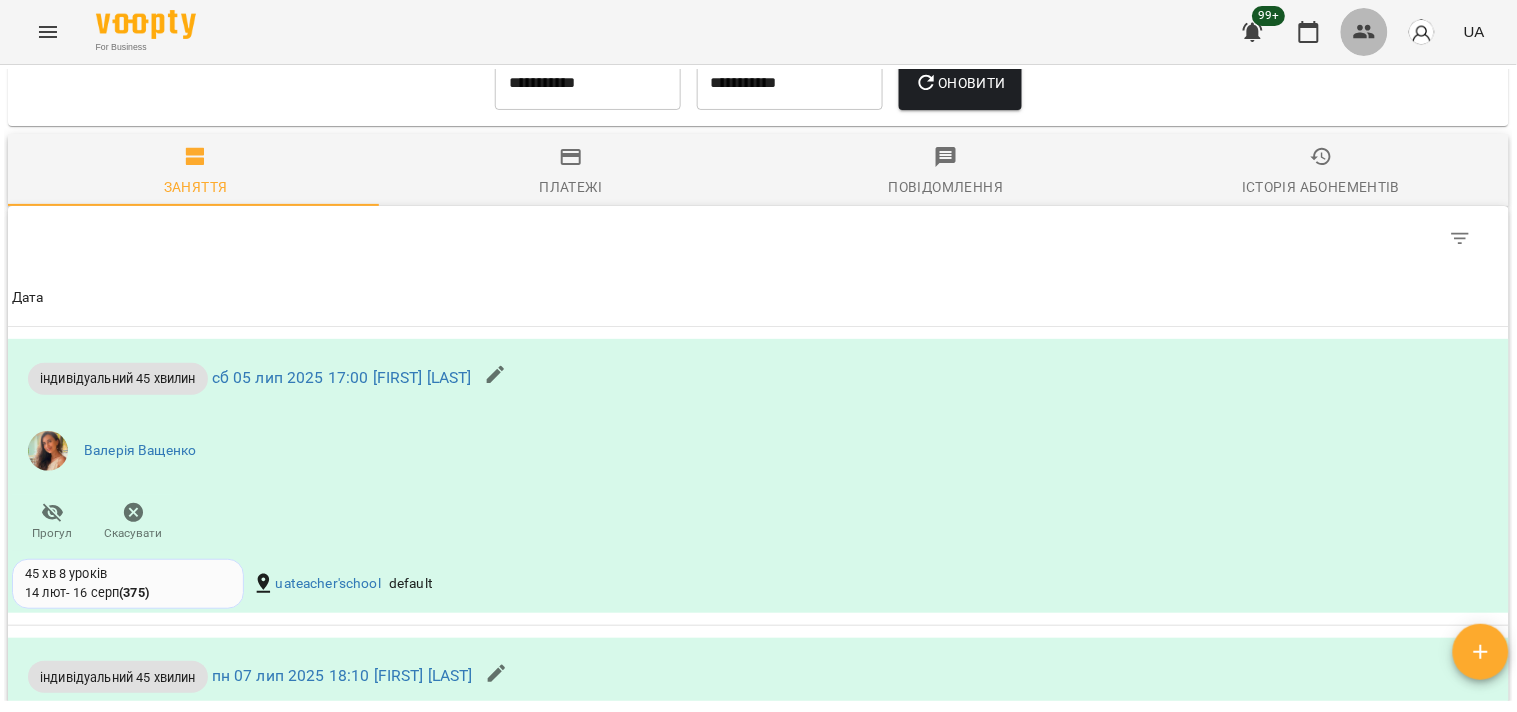 click at bounding box center (1365, 32) 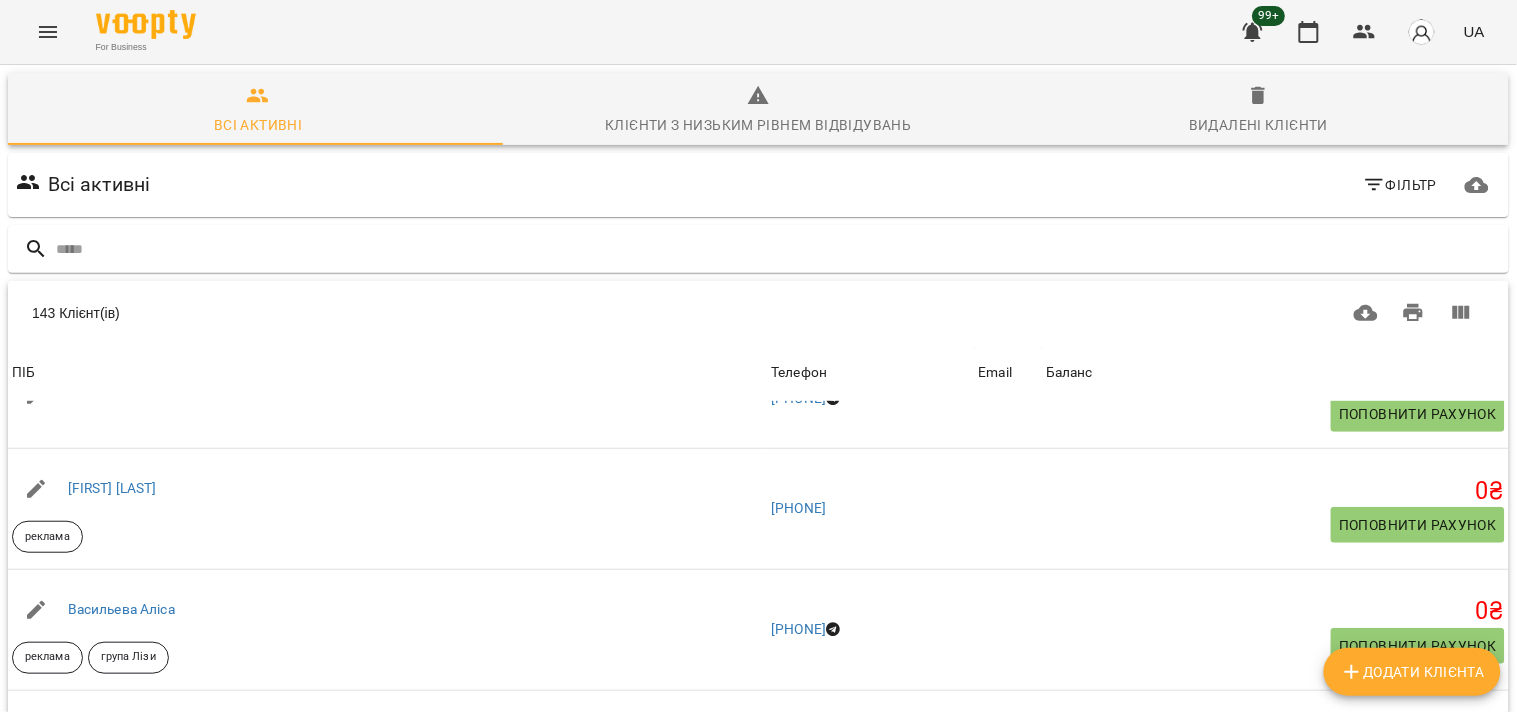 scroll, scrollTop: 2333, scrollLeft: 0, axis: vertical 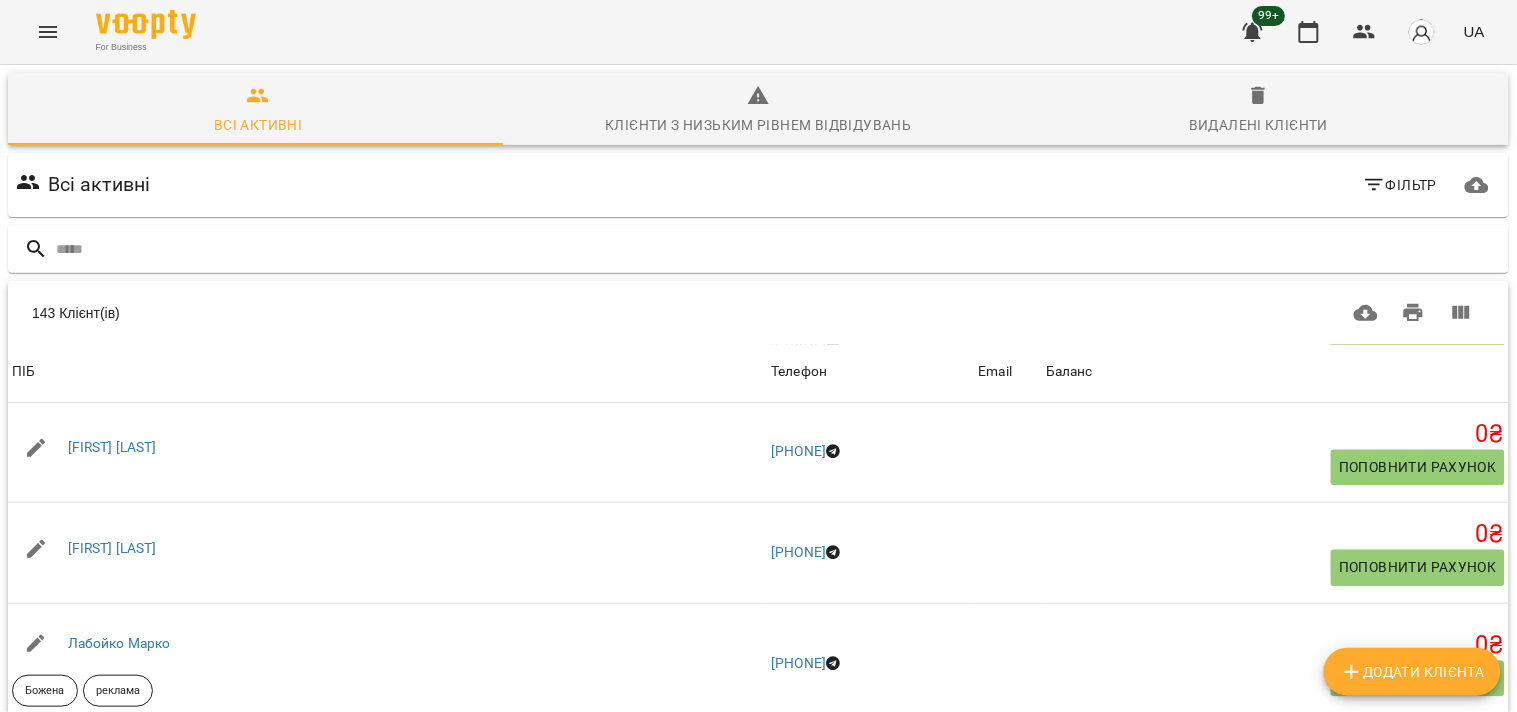 click 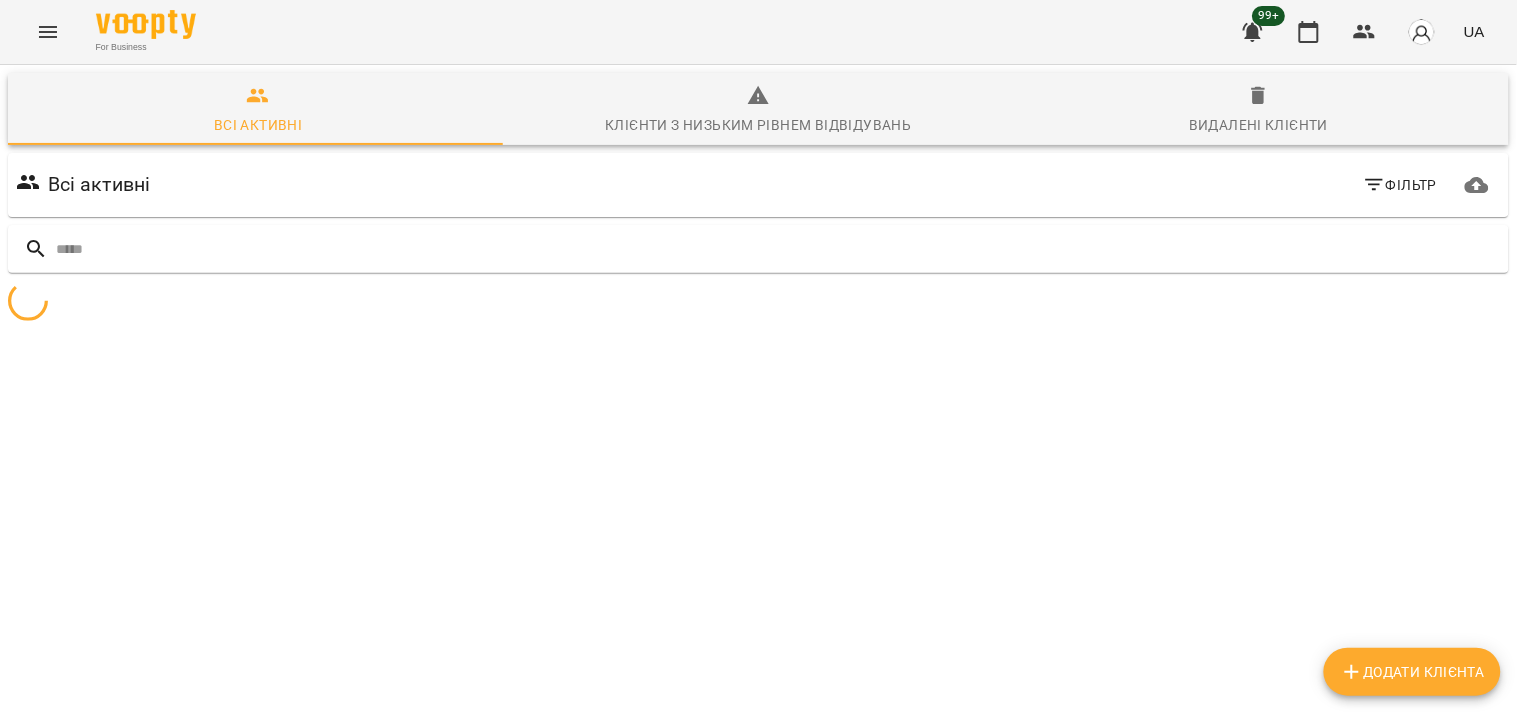scroll, scrollTop: 87, scrollLeft: 0, axis: vertical 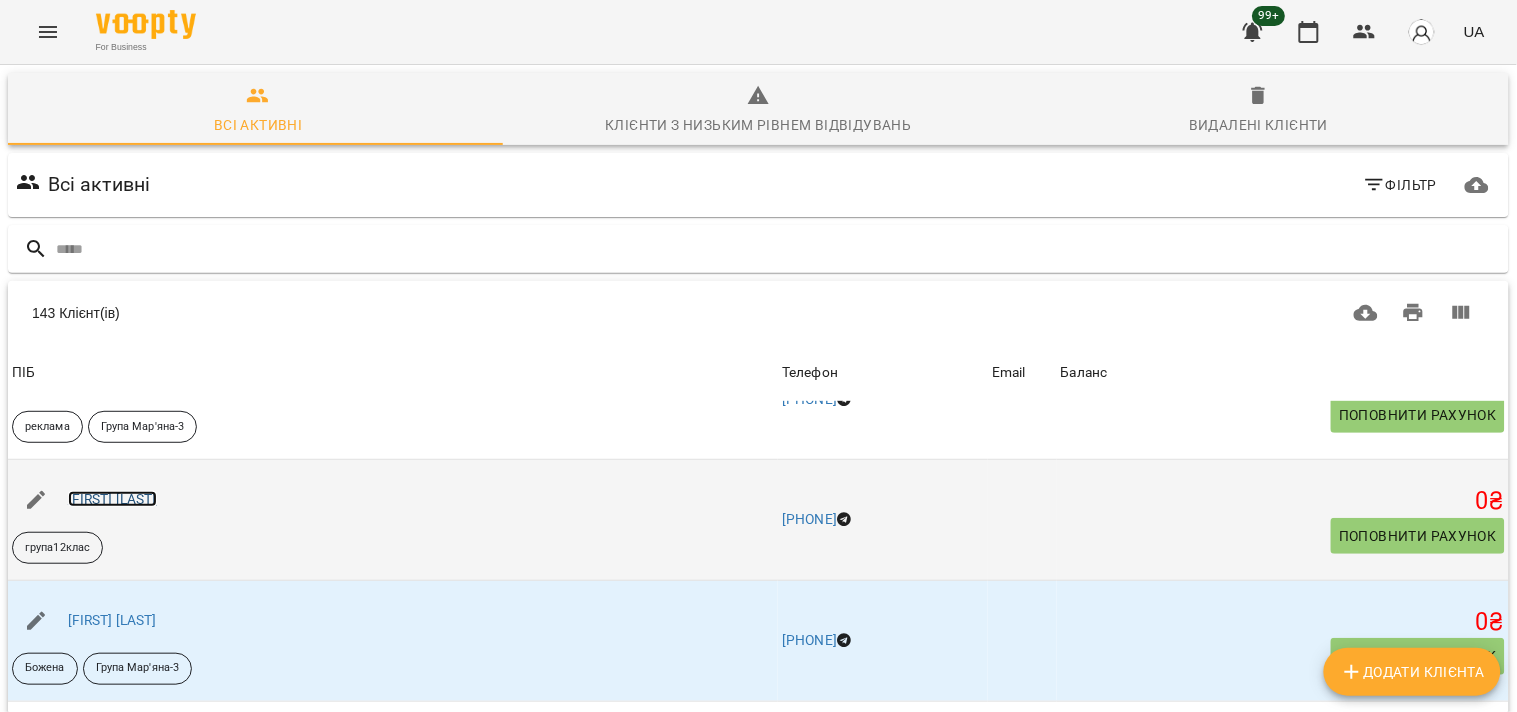 click on "[FIRST] [LAST]" at bounding box center [112, 499] 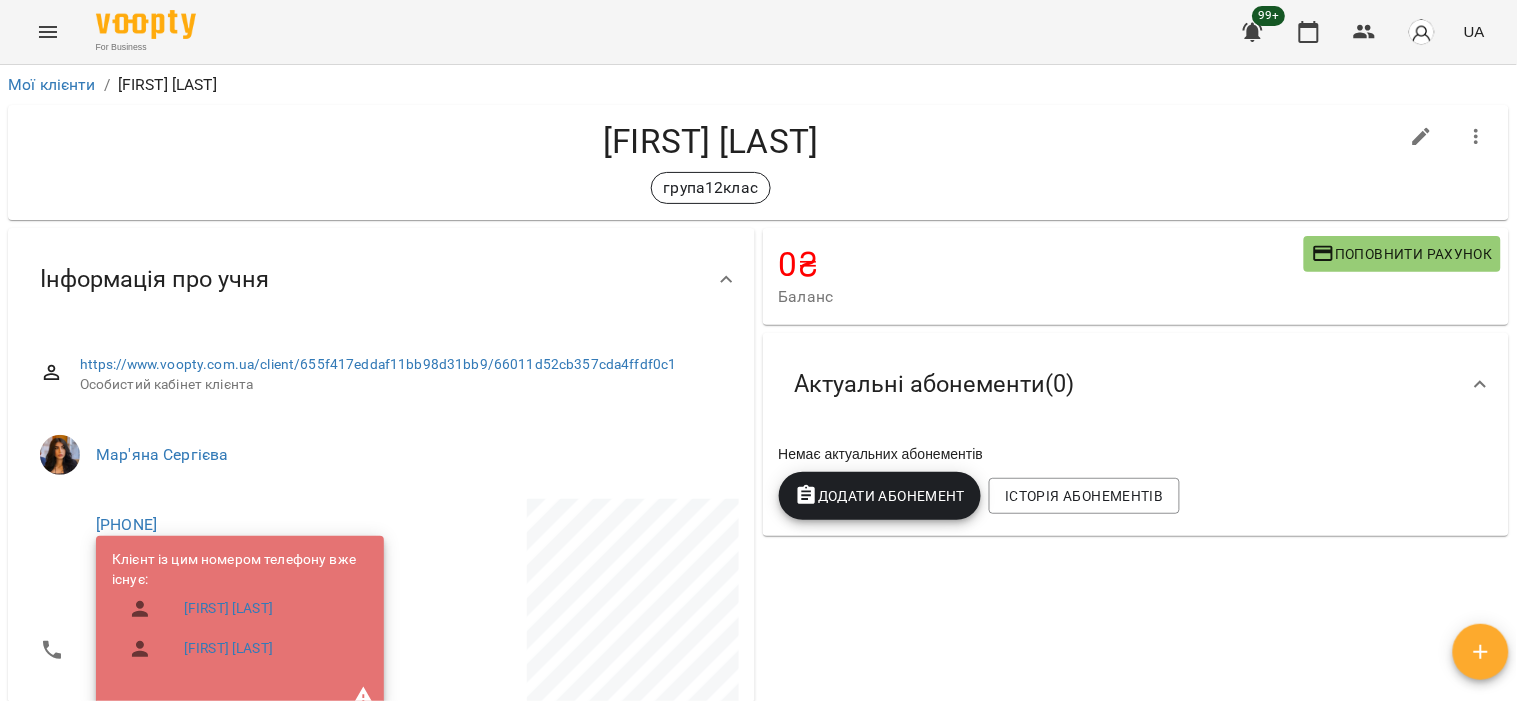 click at bounding box center [1477, 137] 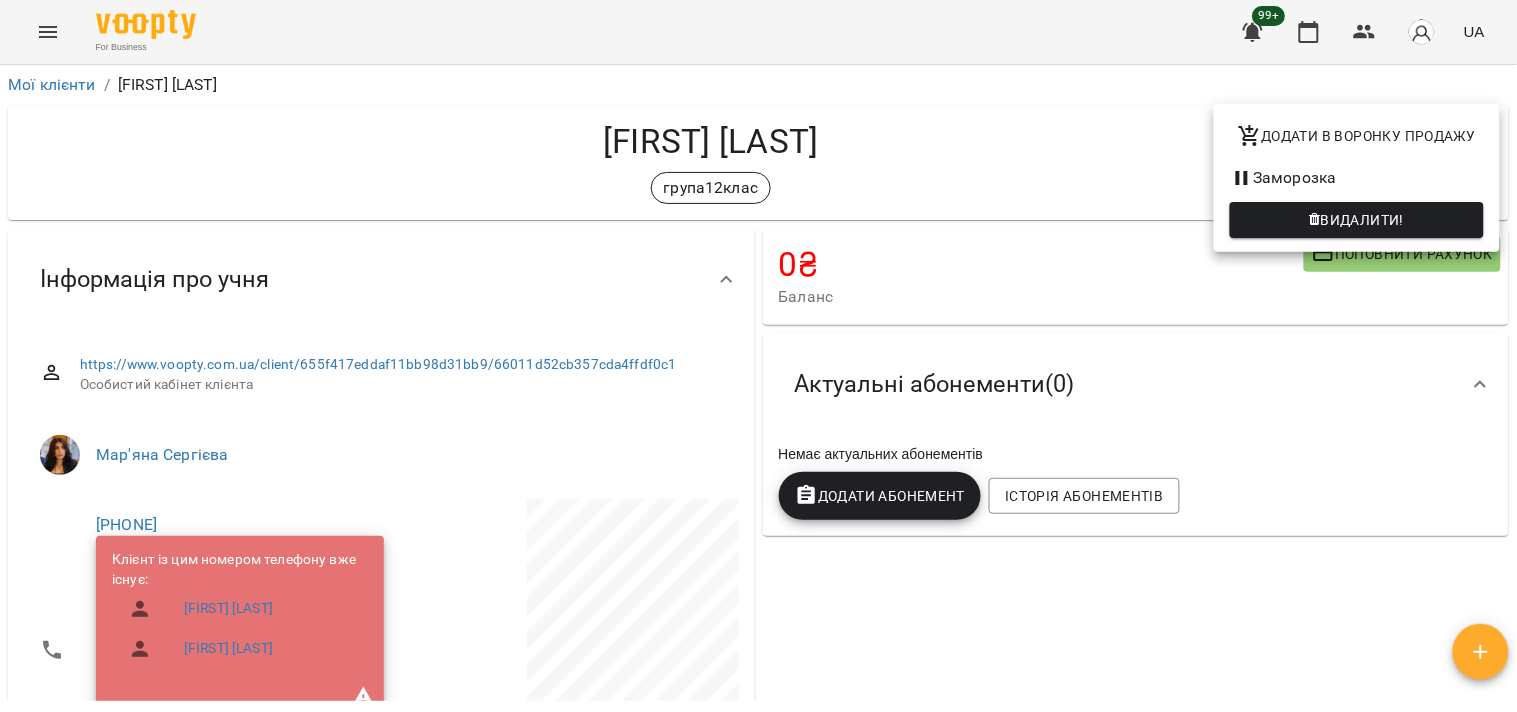 click on "Видалити!" at bounding box center (1357, 220) 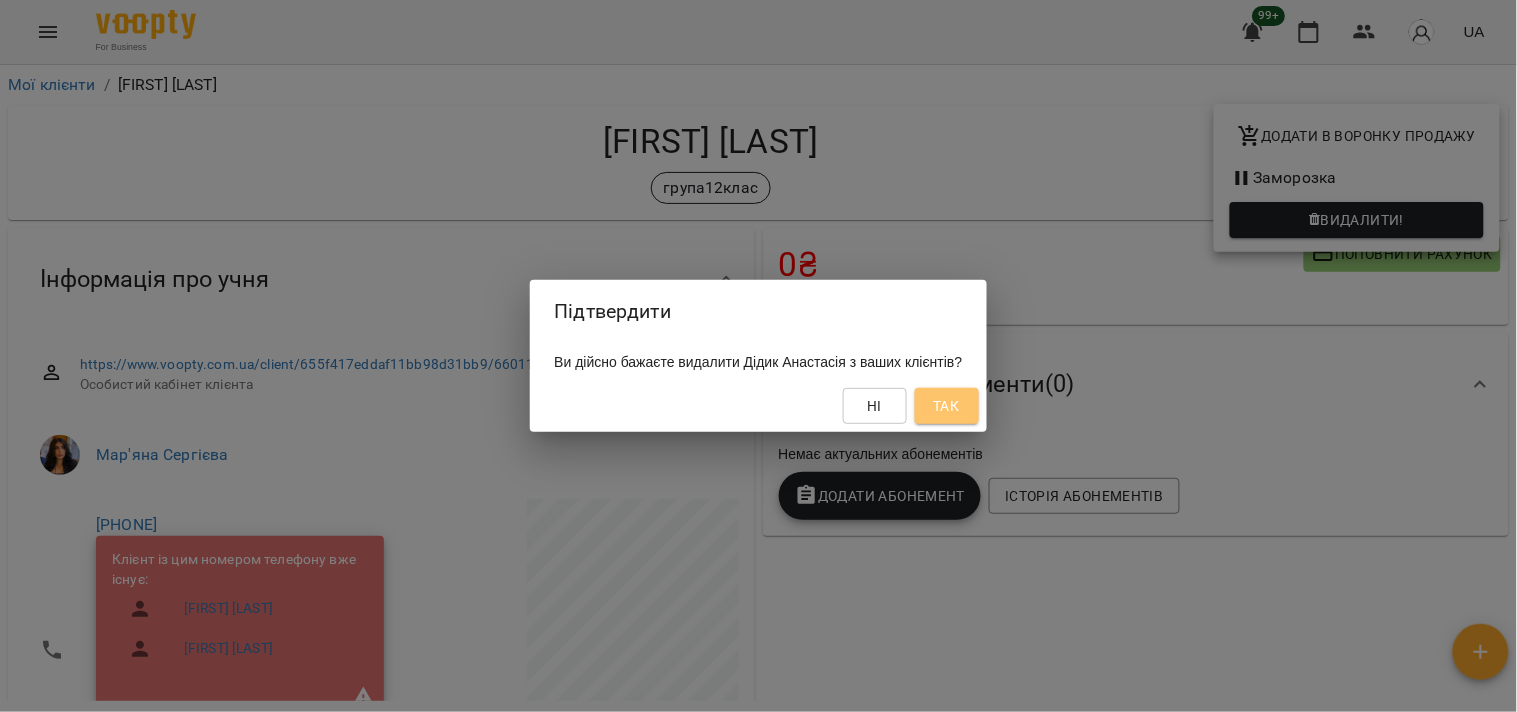 click on "Так" at bounding box center [946, 406] 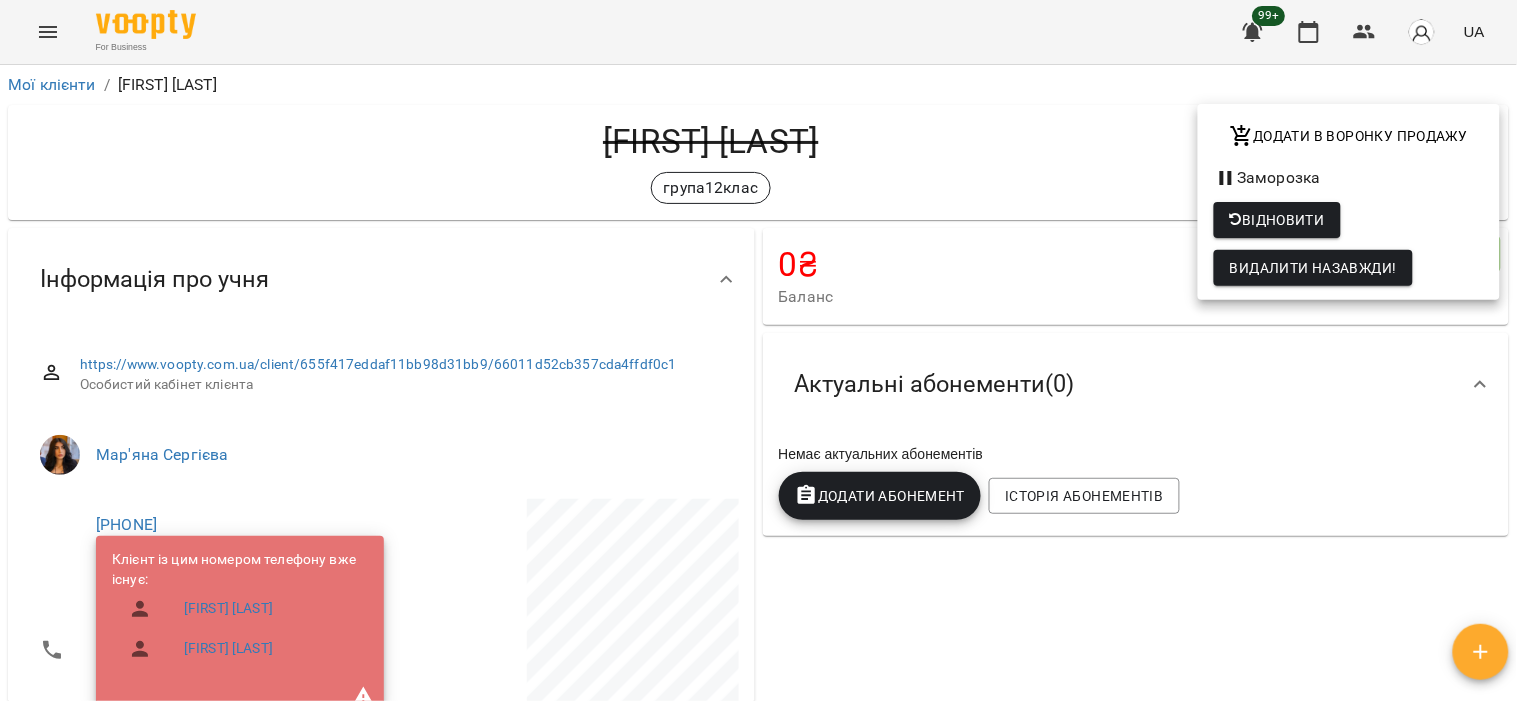 click at bounding box center [758, 356] 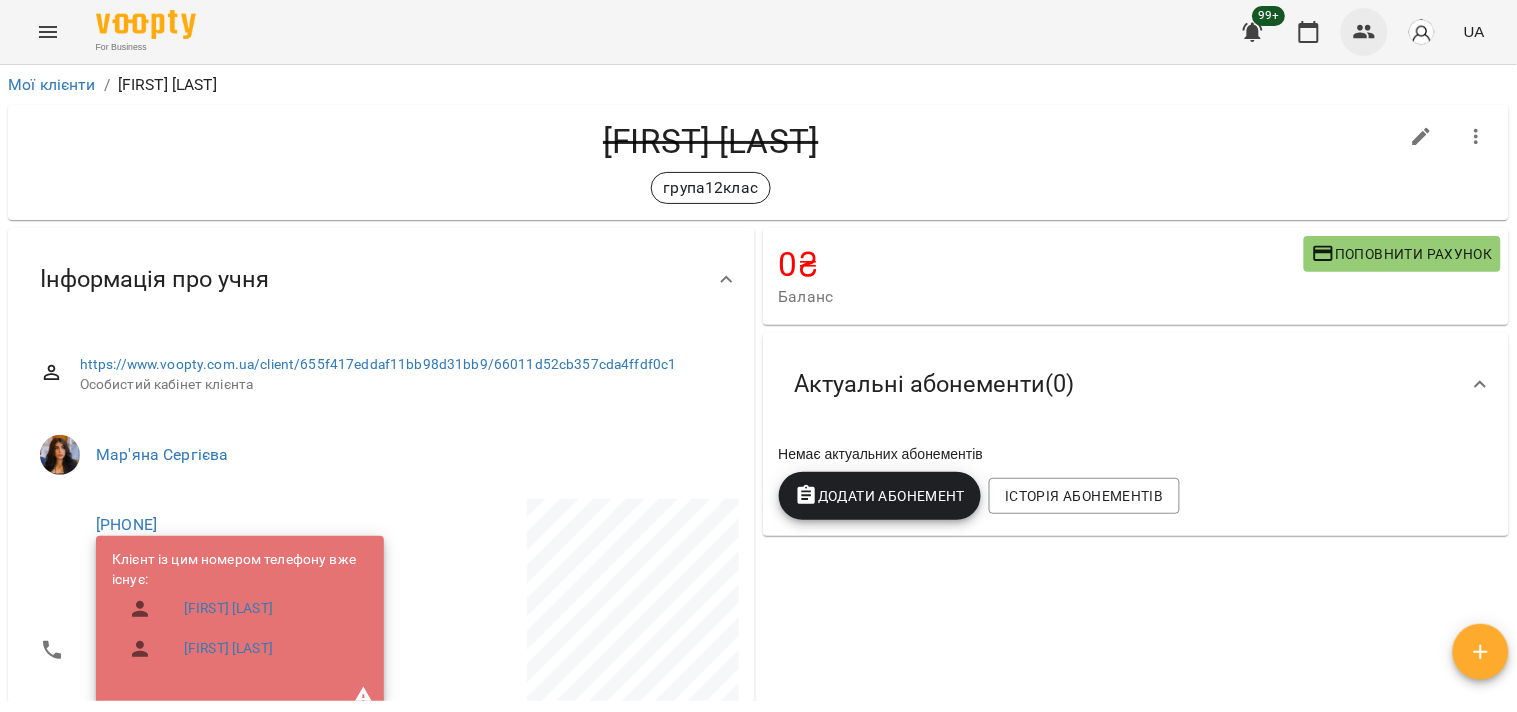 click 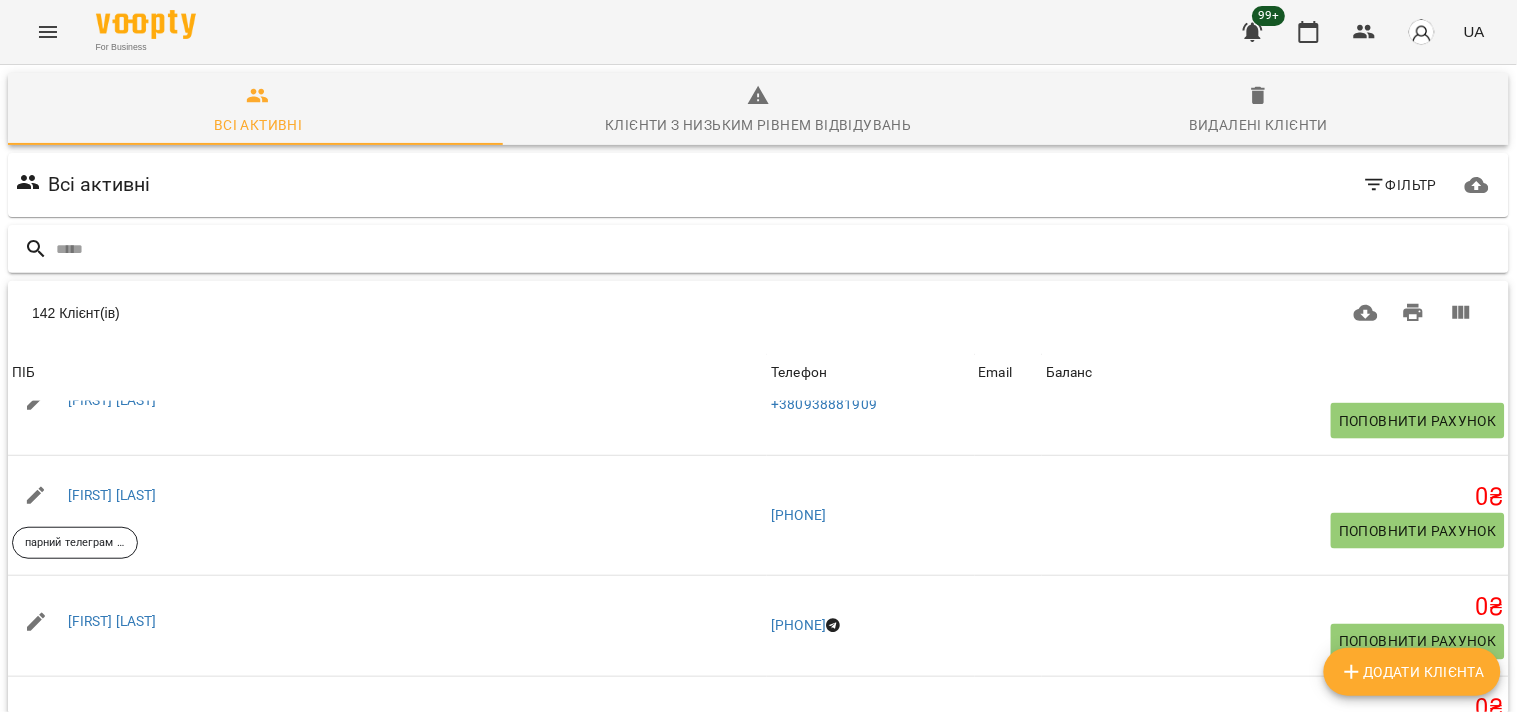 scroll, scrollTop: 1000, scrollLeft: 0, axis: vertical 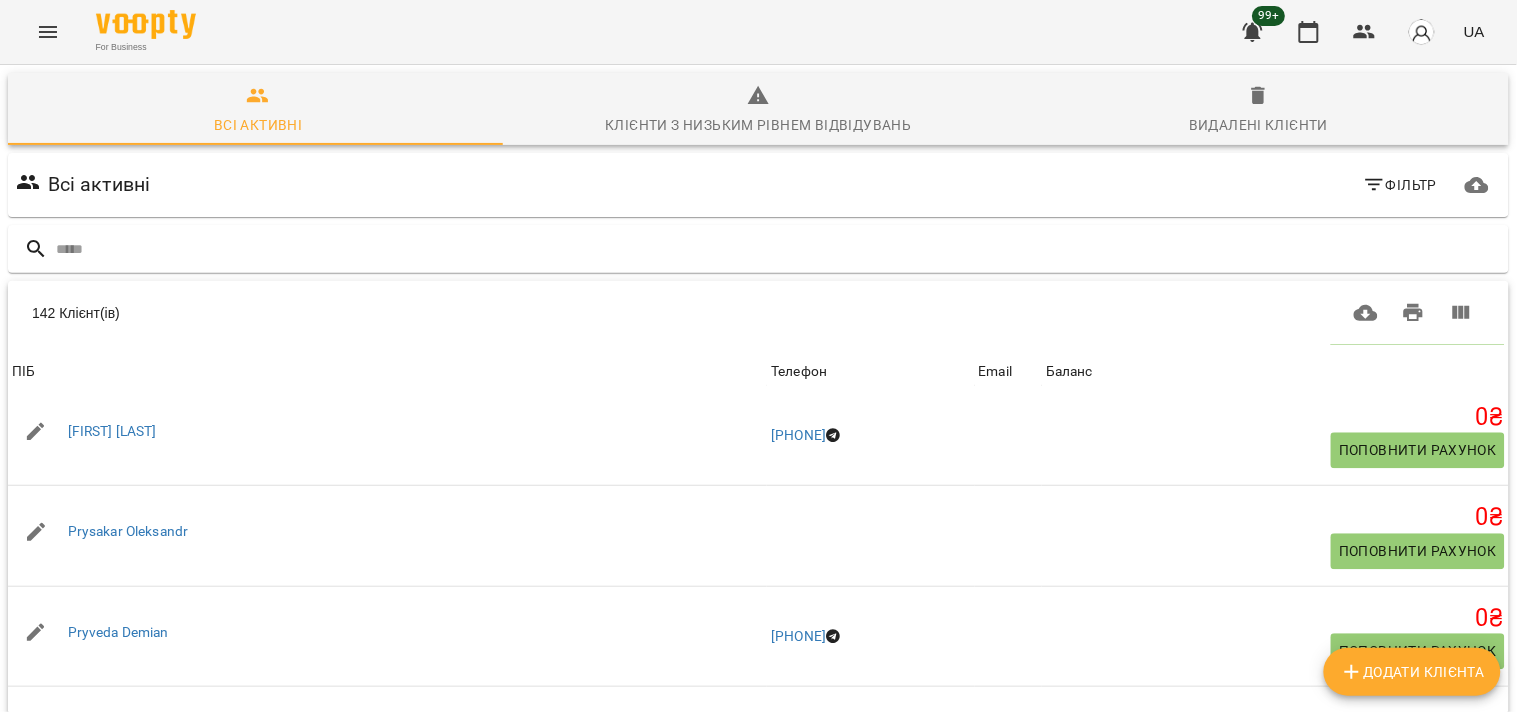click 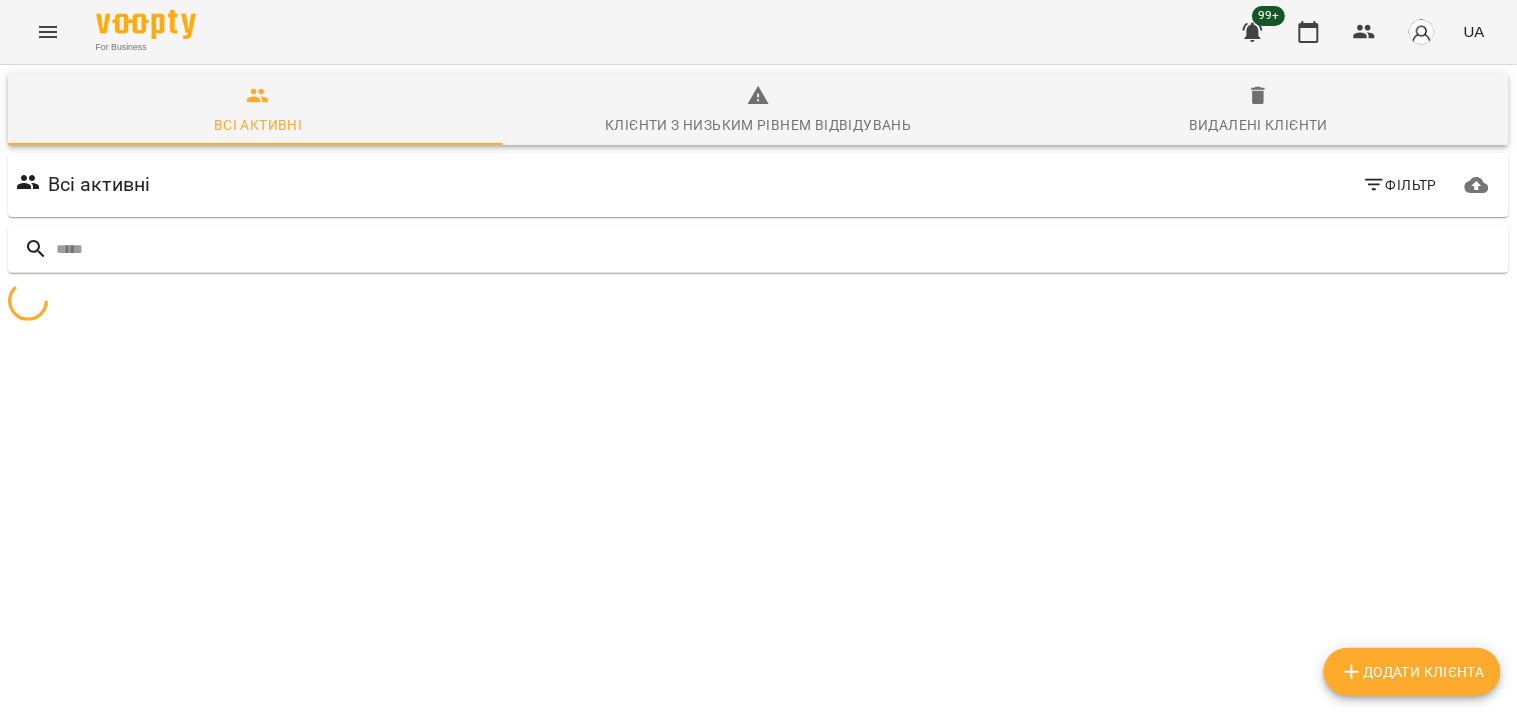 scroll, scrollTop: 87, scrollLeft: 0, axis: vertical 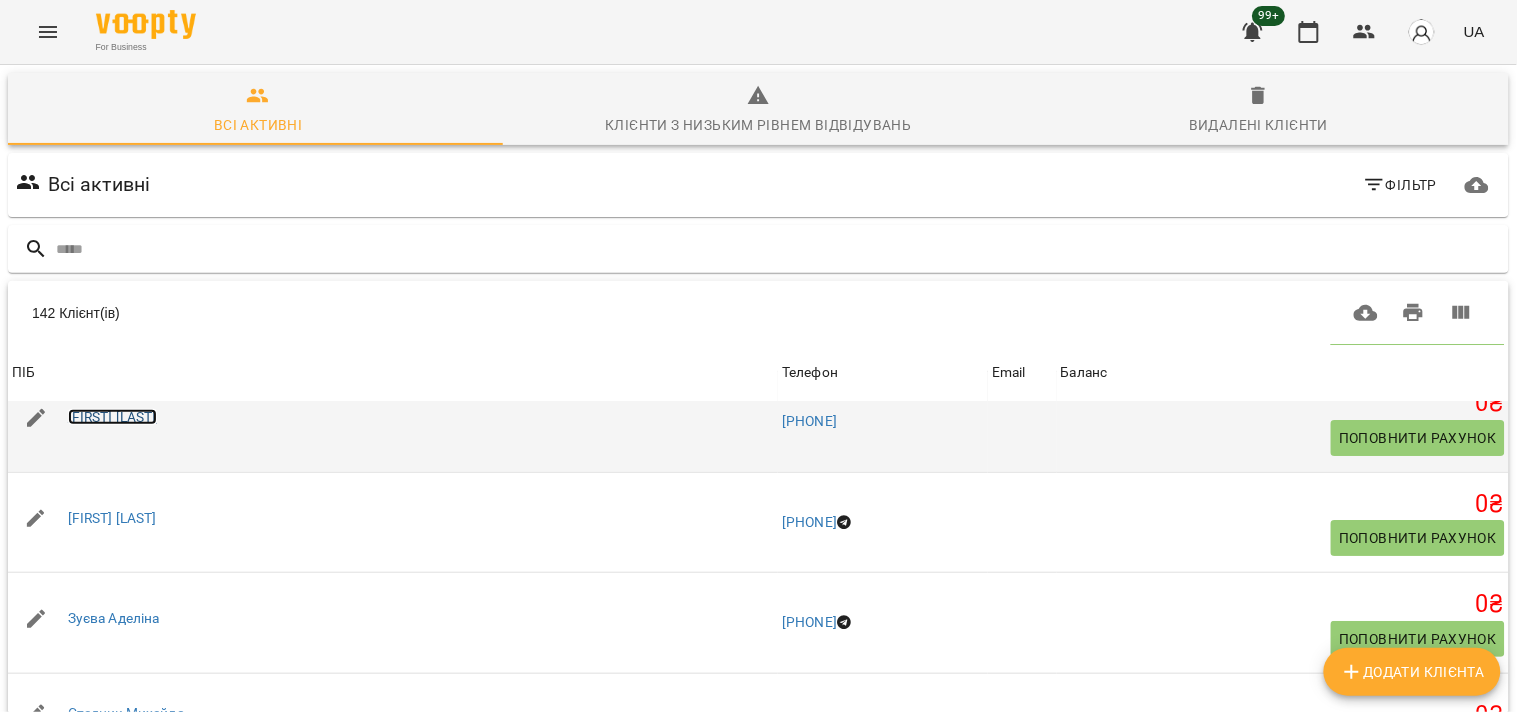 click on "[FIRST] [LAST]" at bounding box center [112, 417] 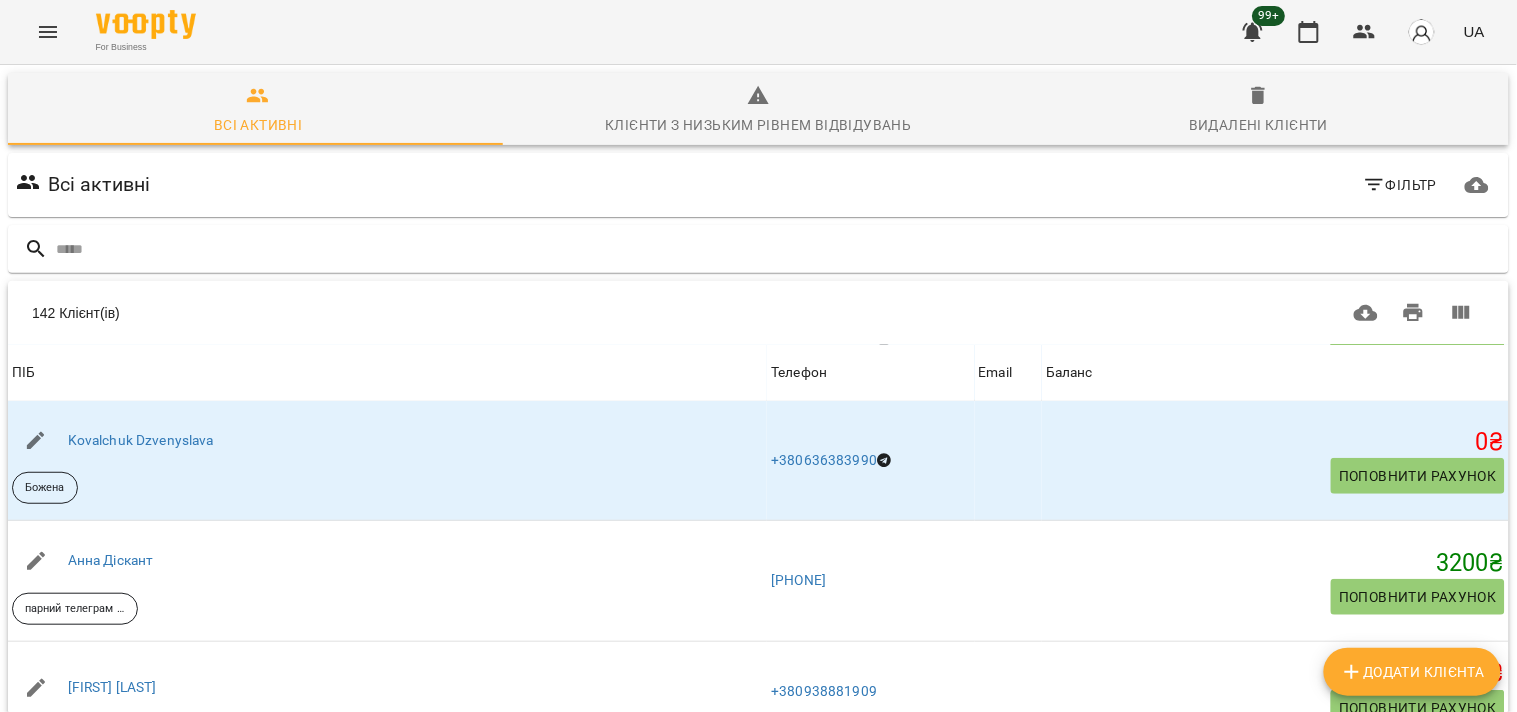 scroll, scrollTop: 444, scrollLeft: 0, axis: vertical 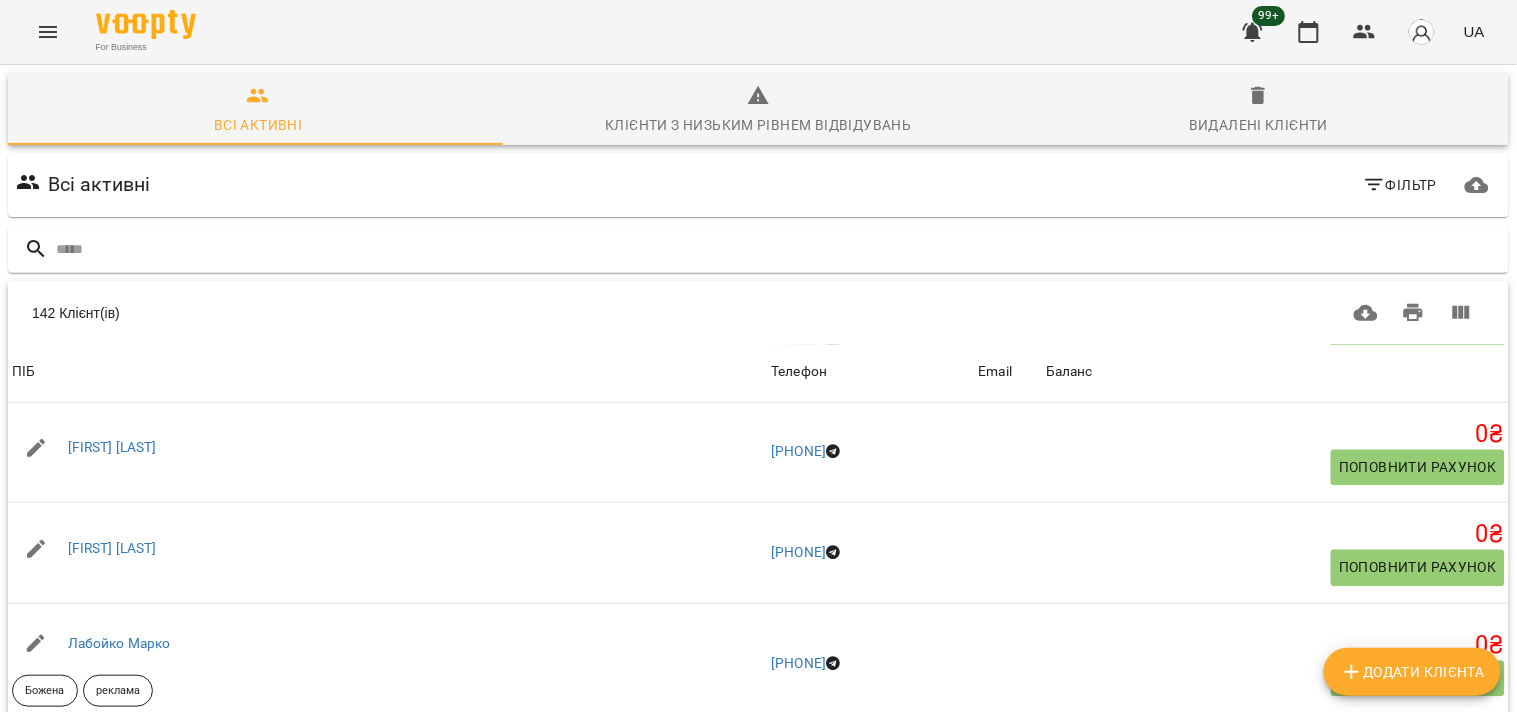 click 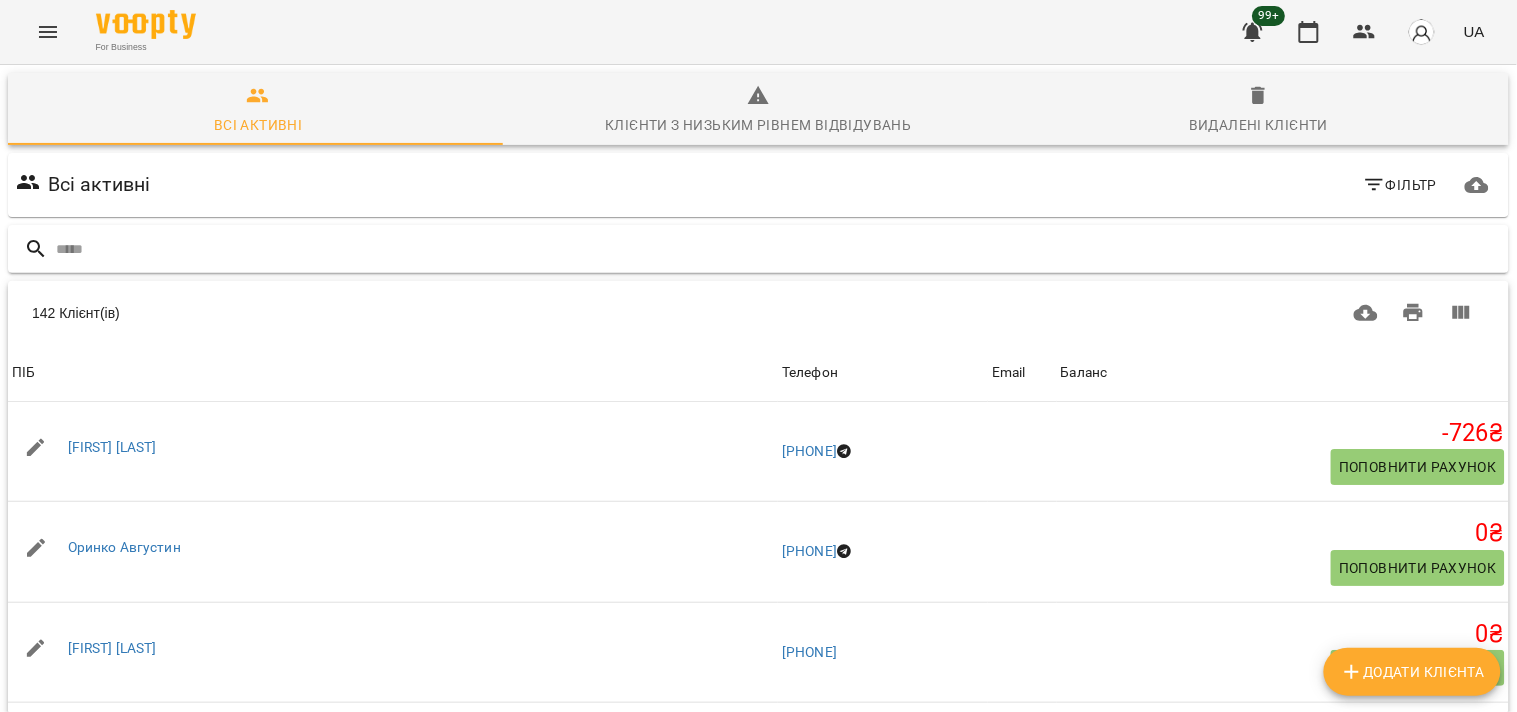 scroll, scrollTop: 254, scrollLeft: 0, axis: vertical 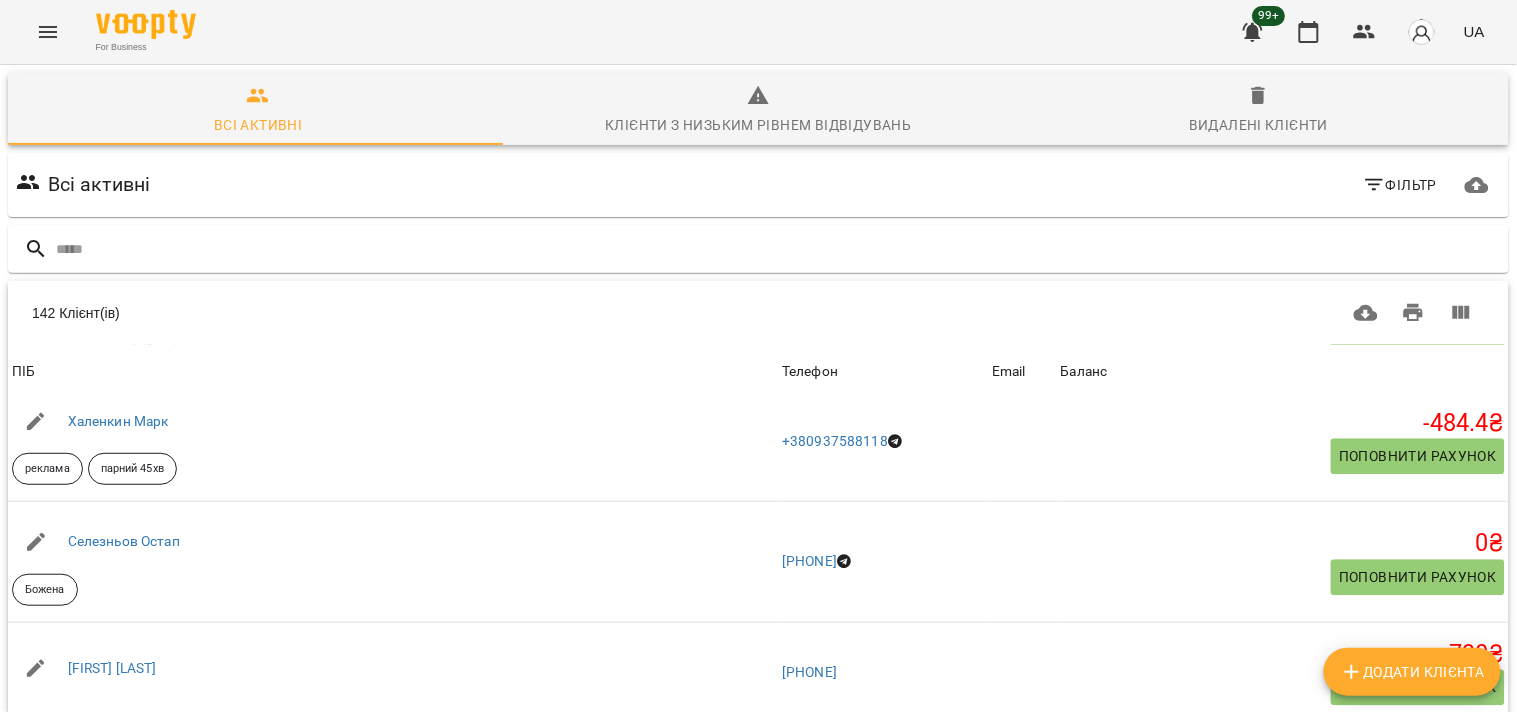 click on "Сороченко Вероніка" at bounding box center (134, 762) 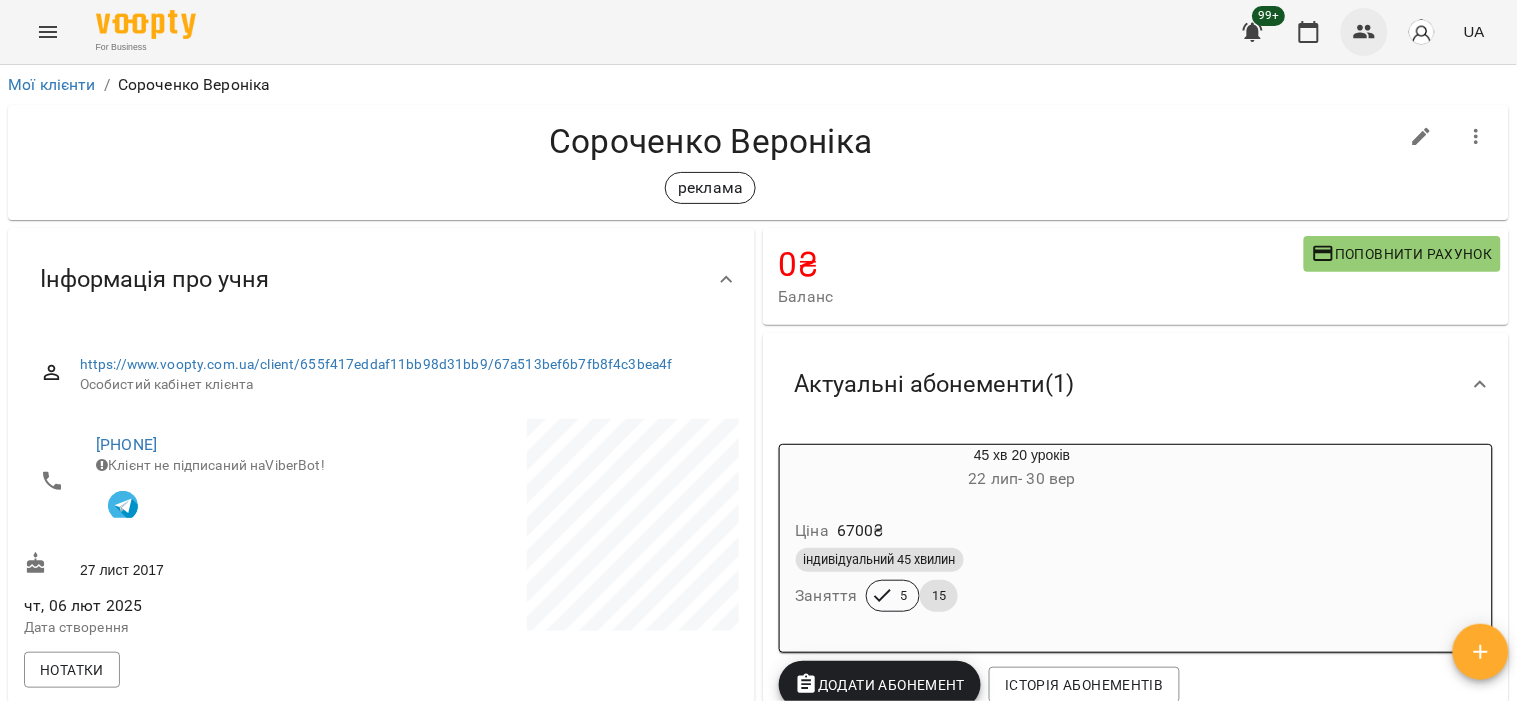 click 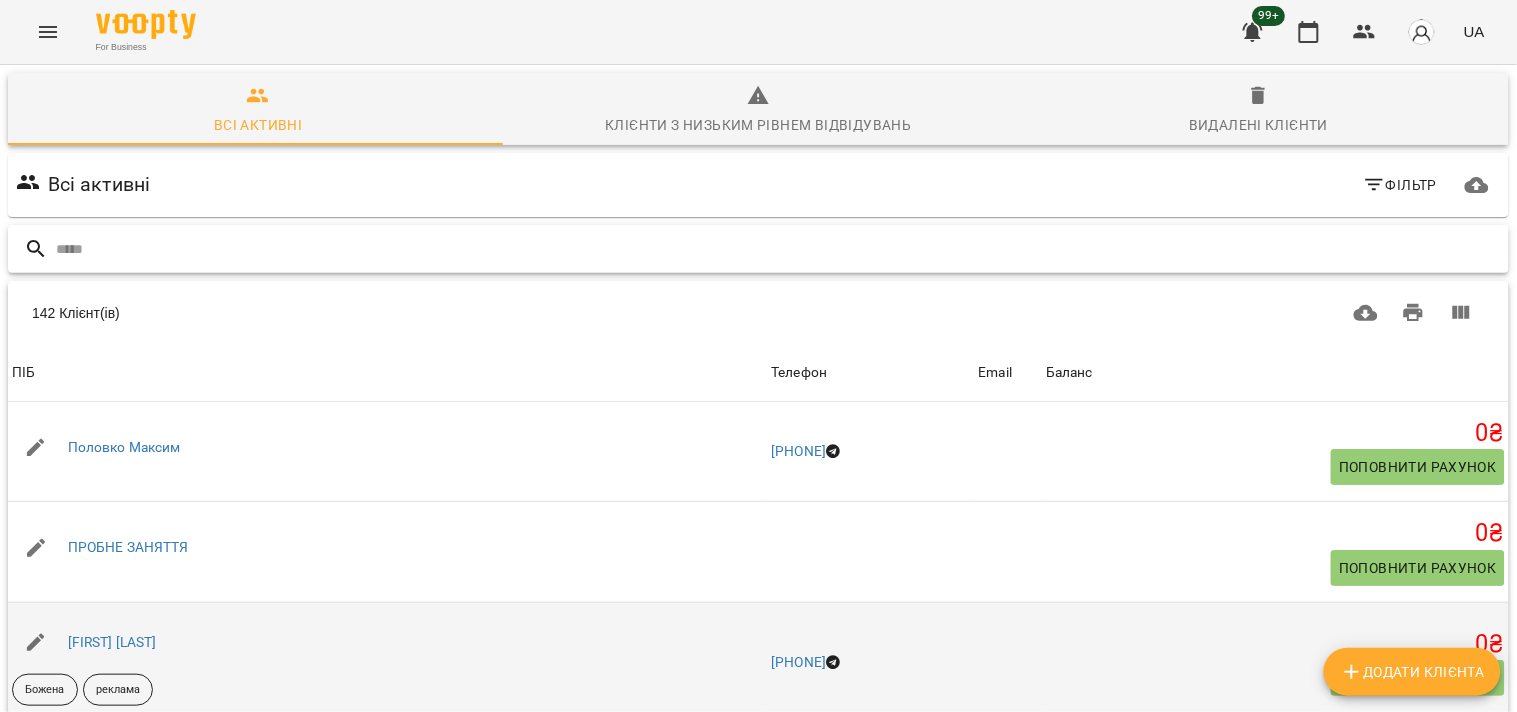 scroll, scrollTop: 254, scrollLeft: 0, axis: vertical 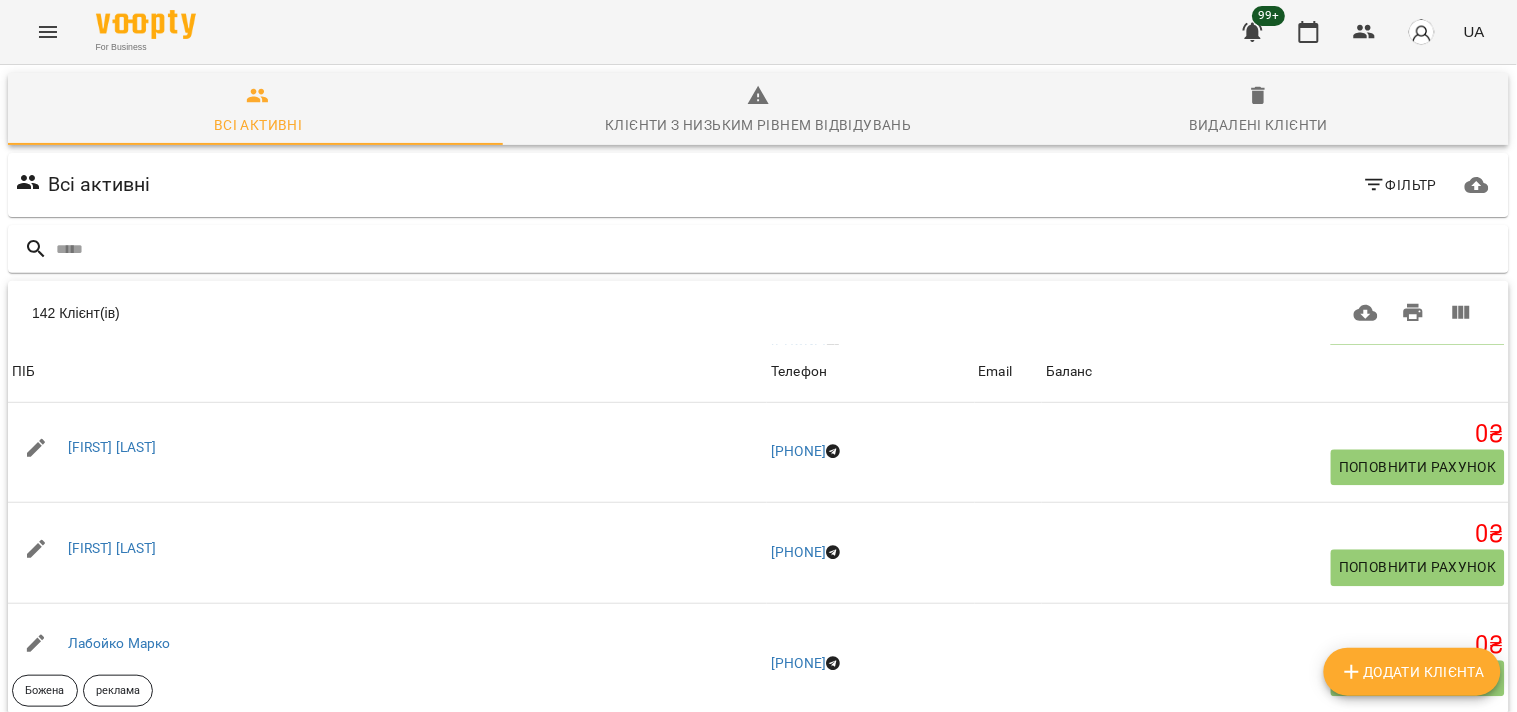 click 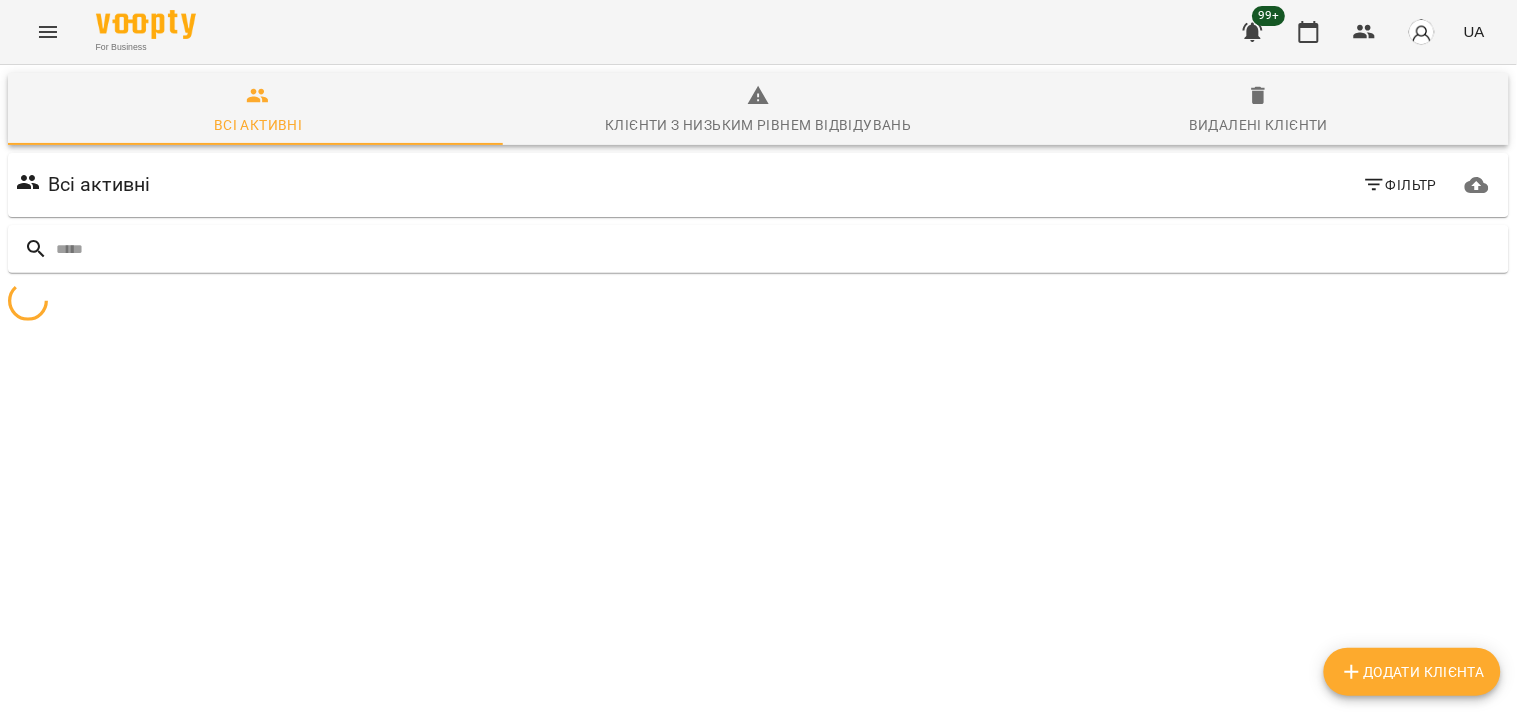 scroll, scrollTop: 87, scrollLeft: 0, axis: vertical 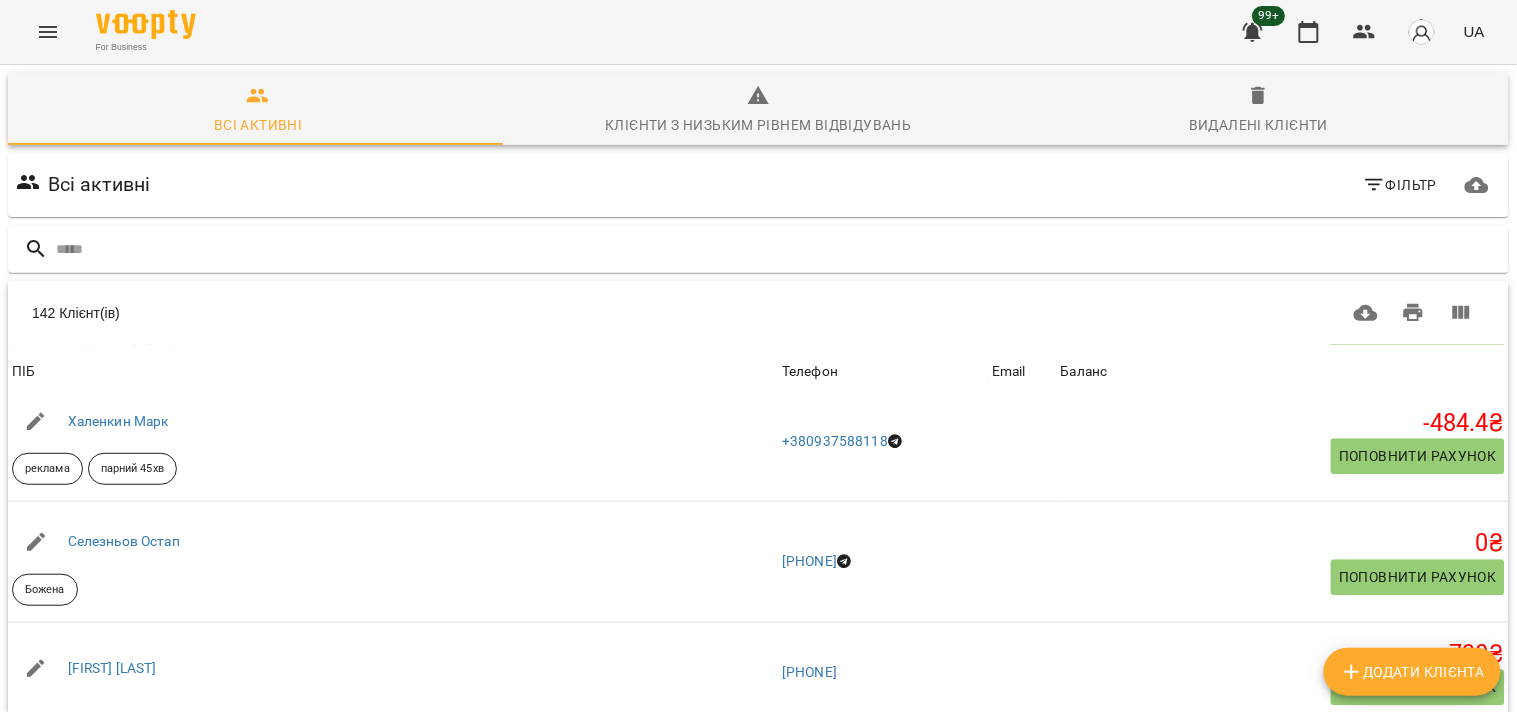 click 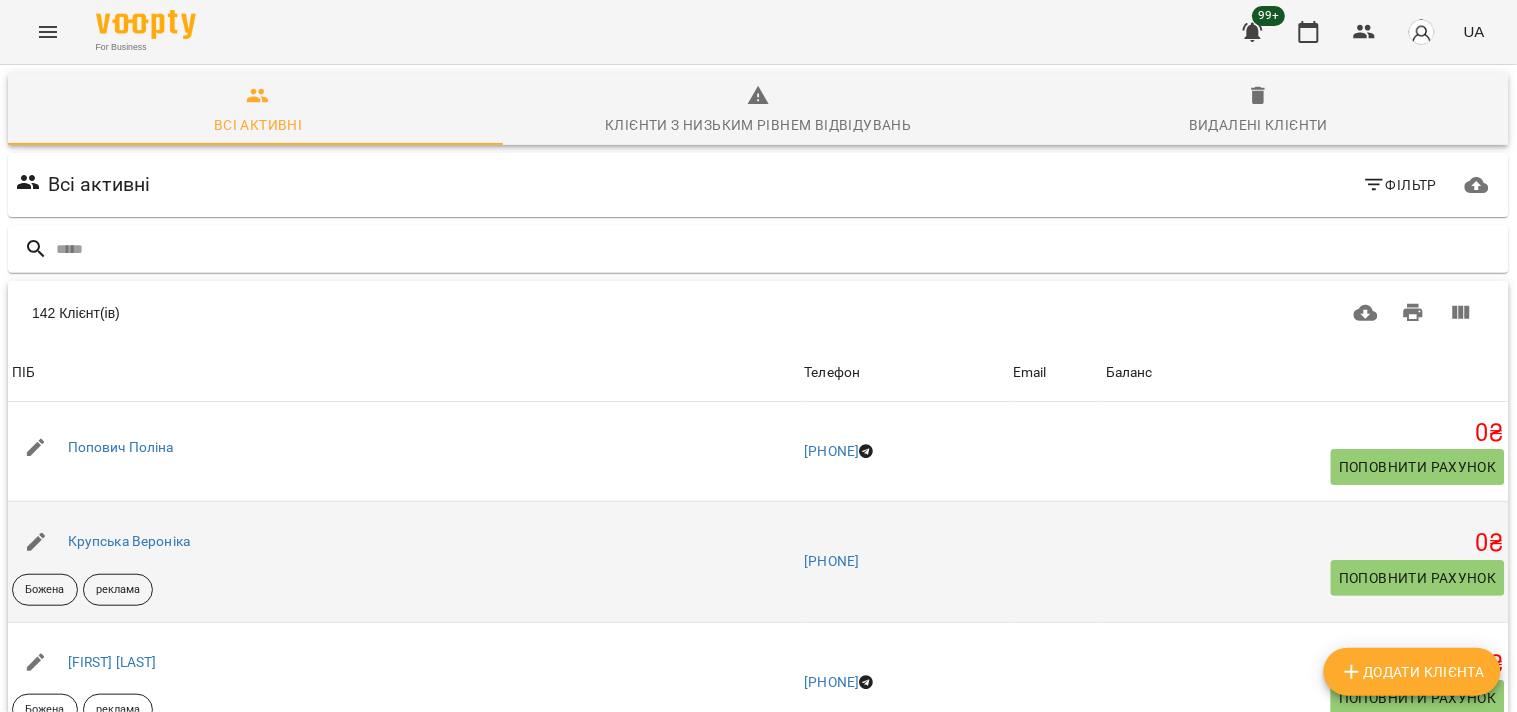 scroll, scrollTop: 254, scrollLeft: 0, axis: vertical 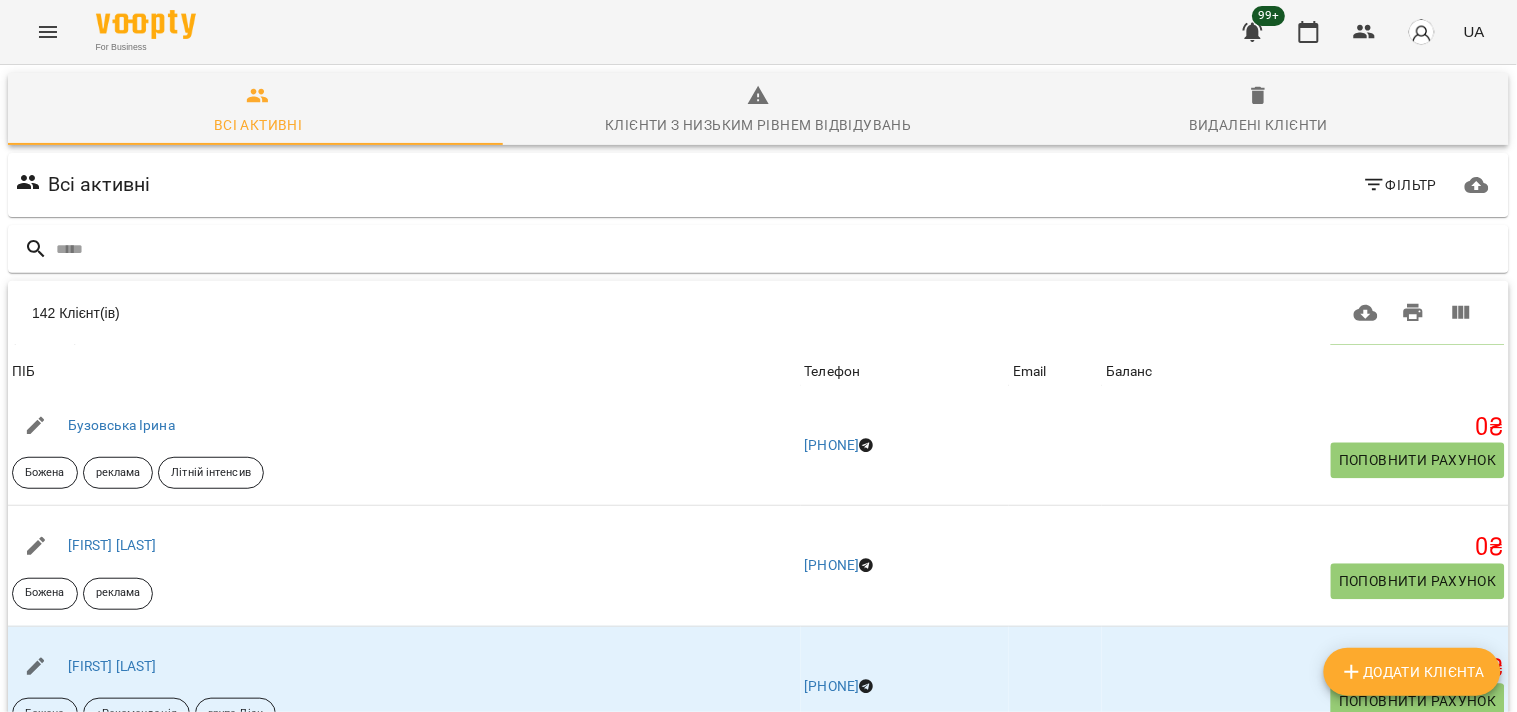 drag, startPoint x: 206, startPoint y: 370, endPoint x: 92, endPoint y: 540, distance: 204.68512 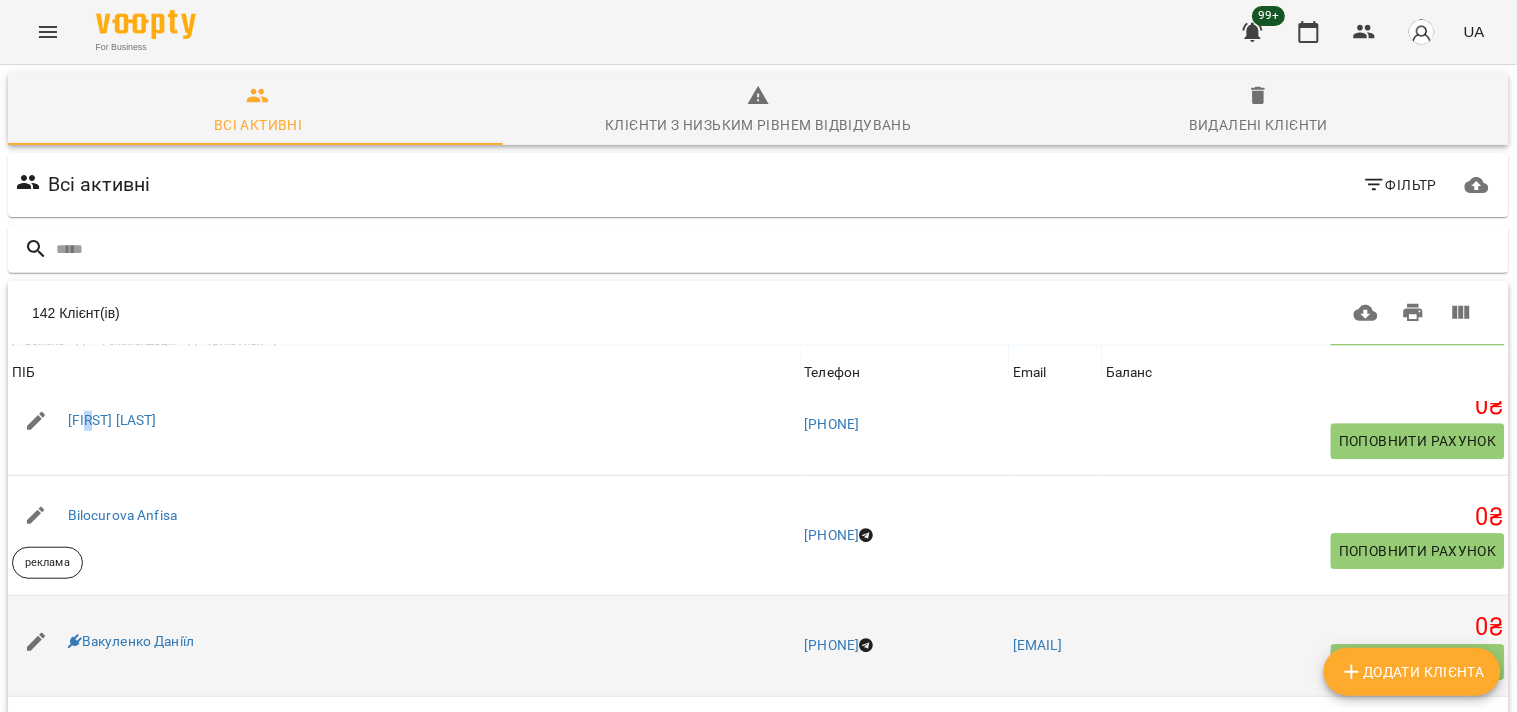 scroll, scrollTop: 3444, scrollLeft: 0, axis: vertical 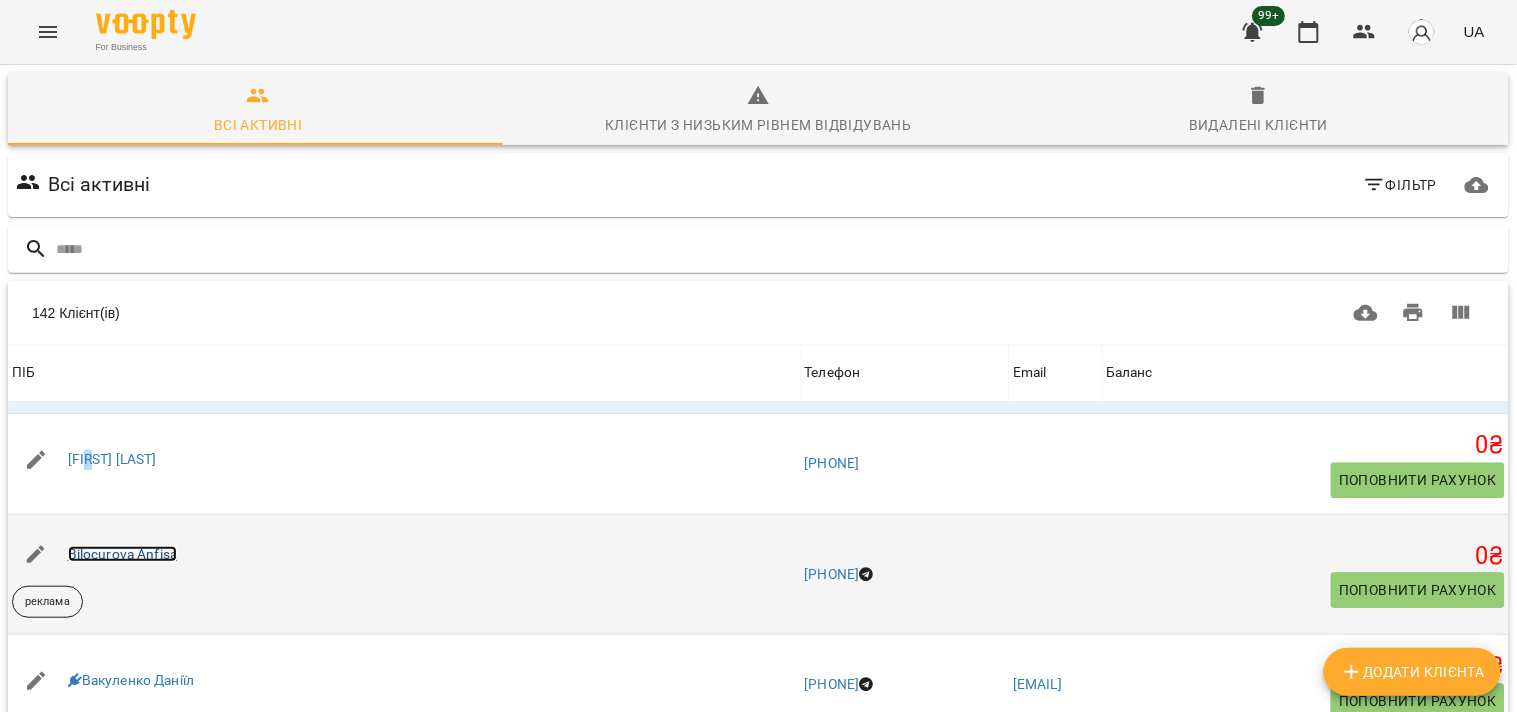 click on "Bilocurova Anfisa" at bounding box center (123, 554) 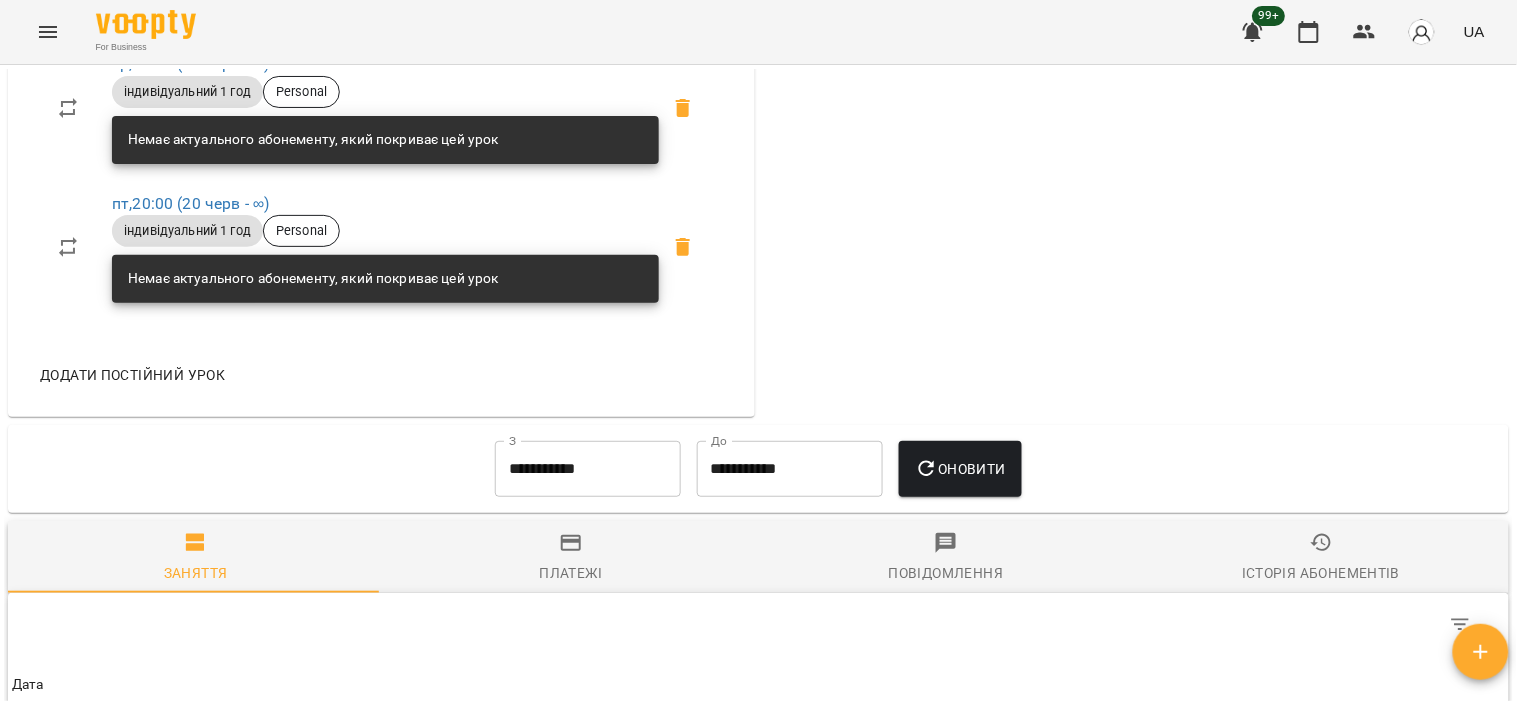 scroll, scrollTop: 1666, scrollLeft: 0, axis: vertical 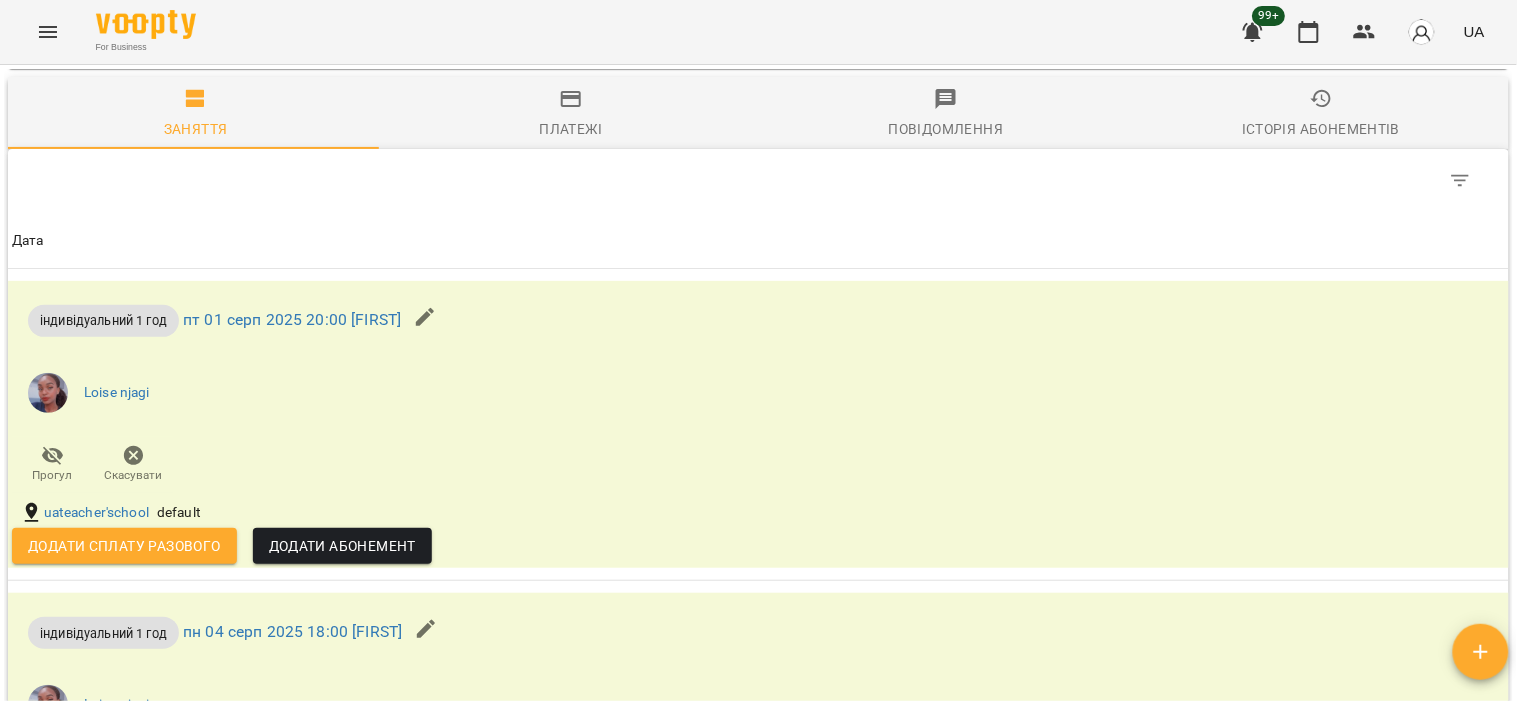 click on "Історія абонементів" at bounding box center (1321, 129) 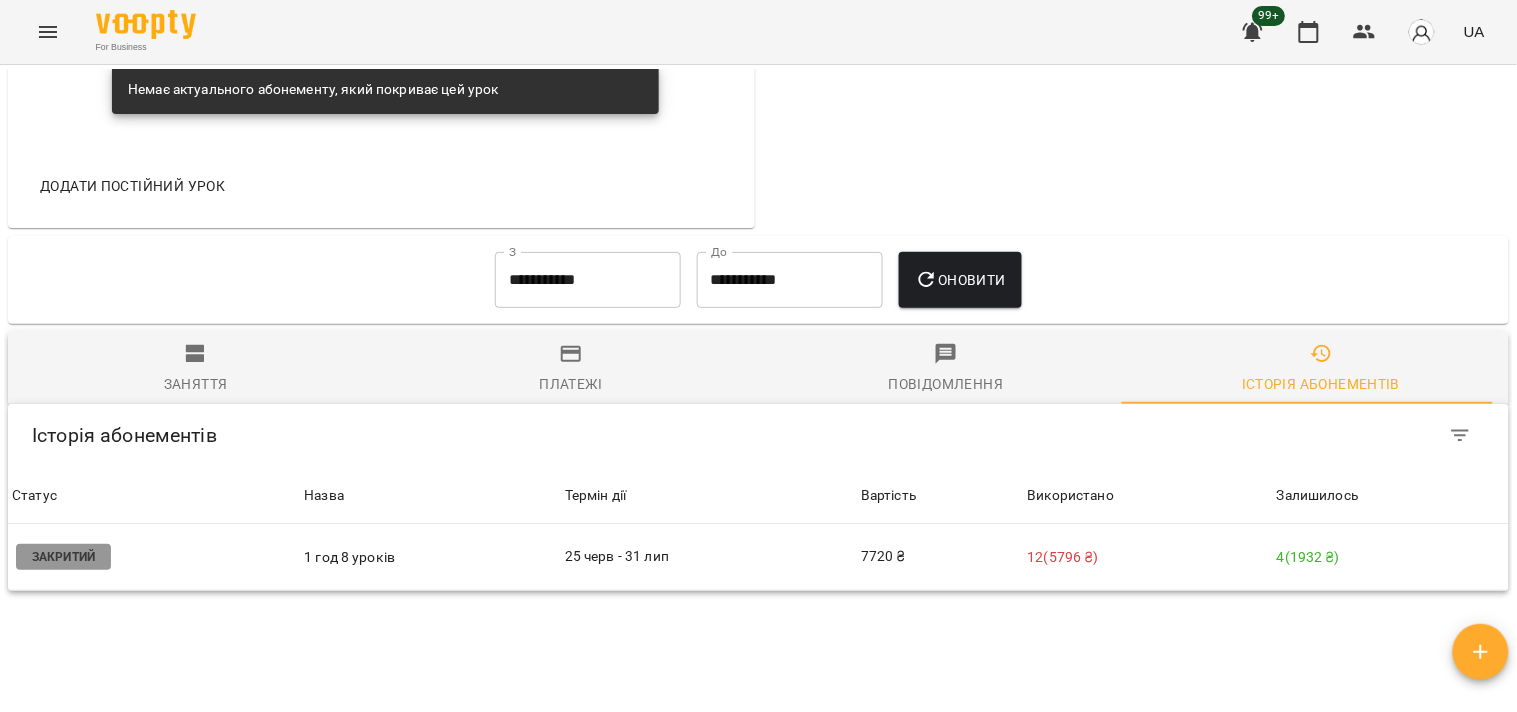 scroll, scrollTop: 1552, scrollLeft: 0, axis: vertical 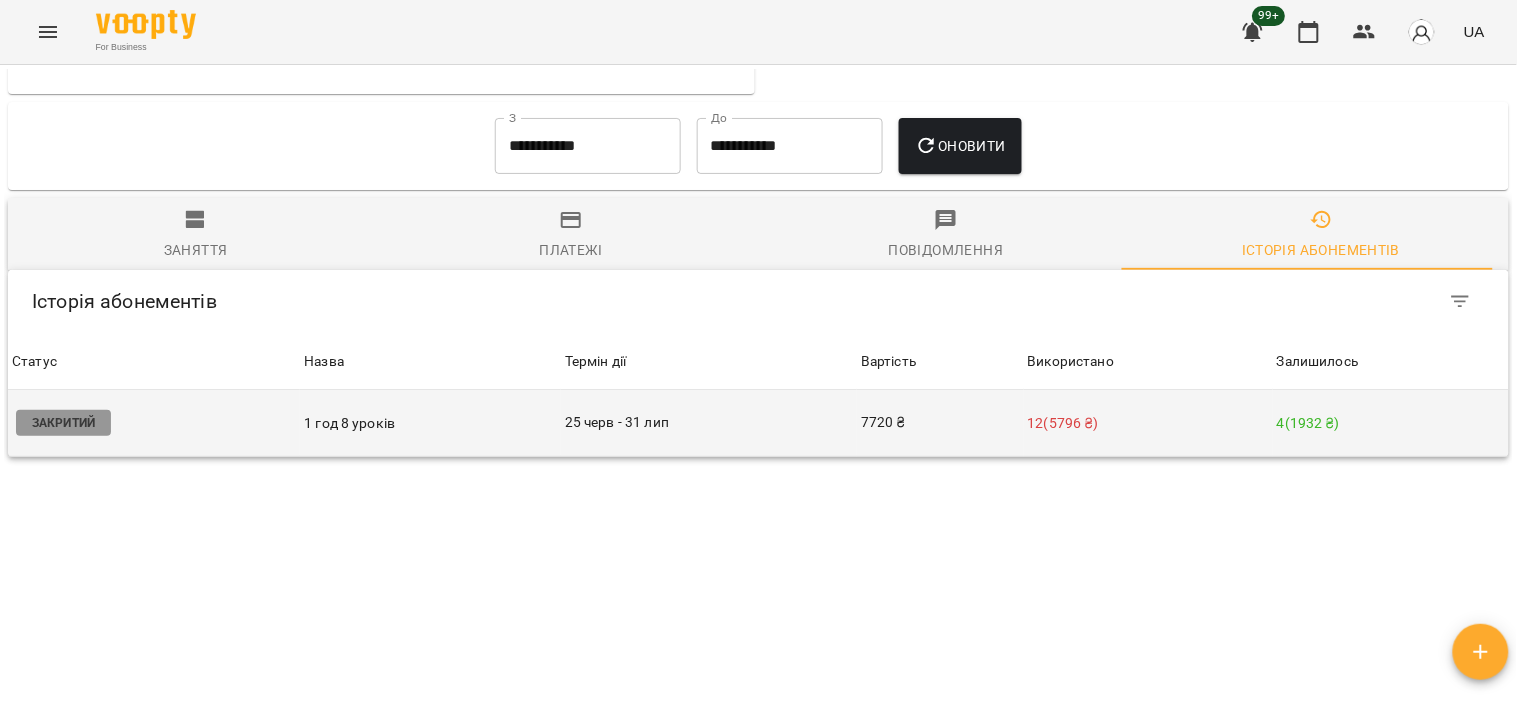 click on "12  ( 5796   ₴ )" at bounding box center [1148, 423] 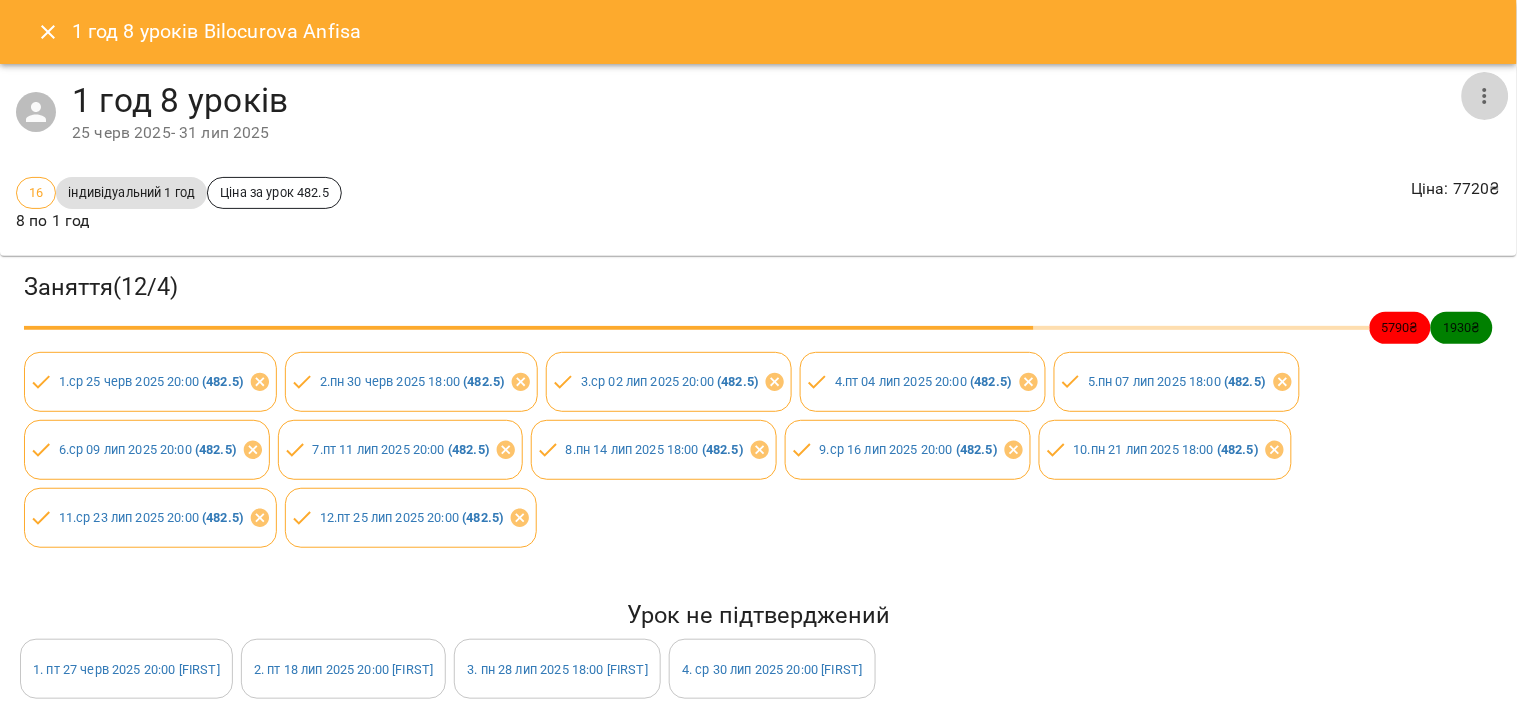 click 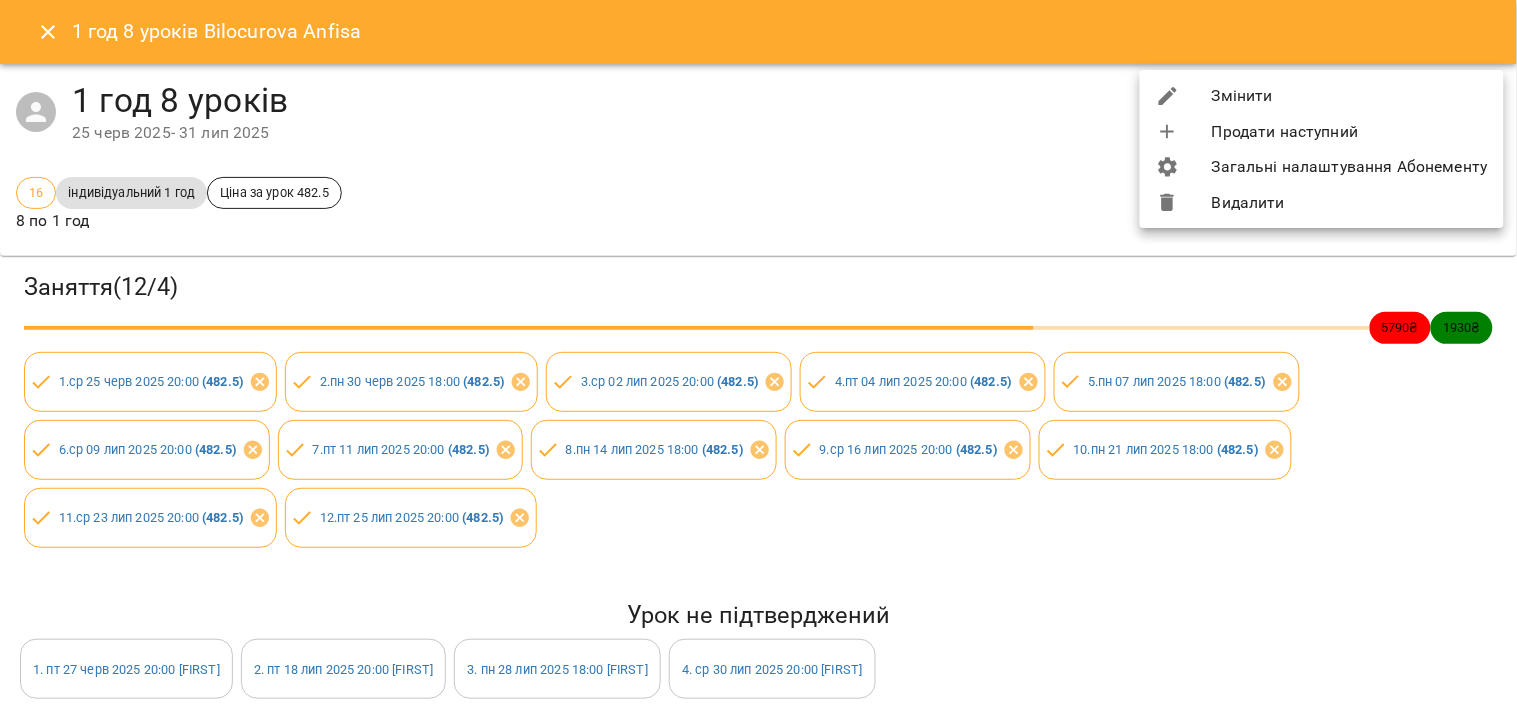 click on "Змінити" at bounding box center [1322, 96] 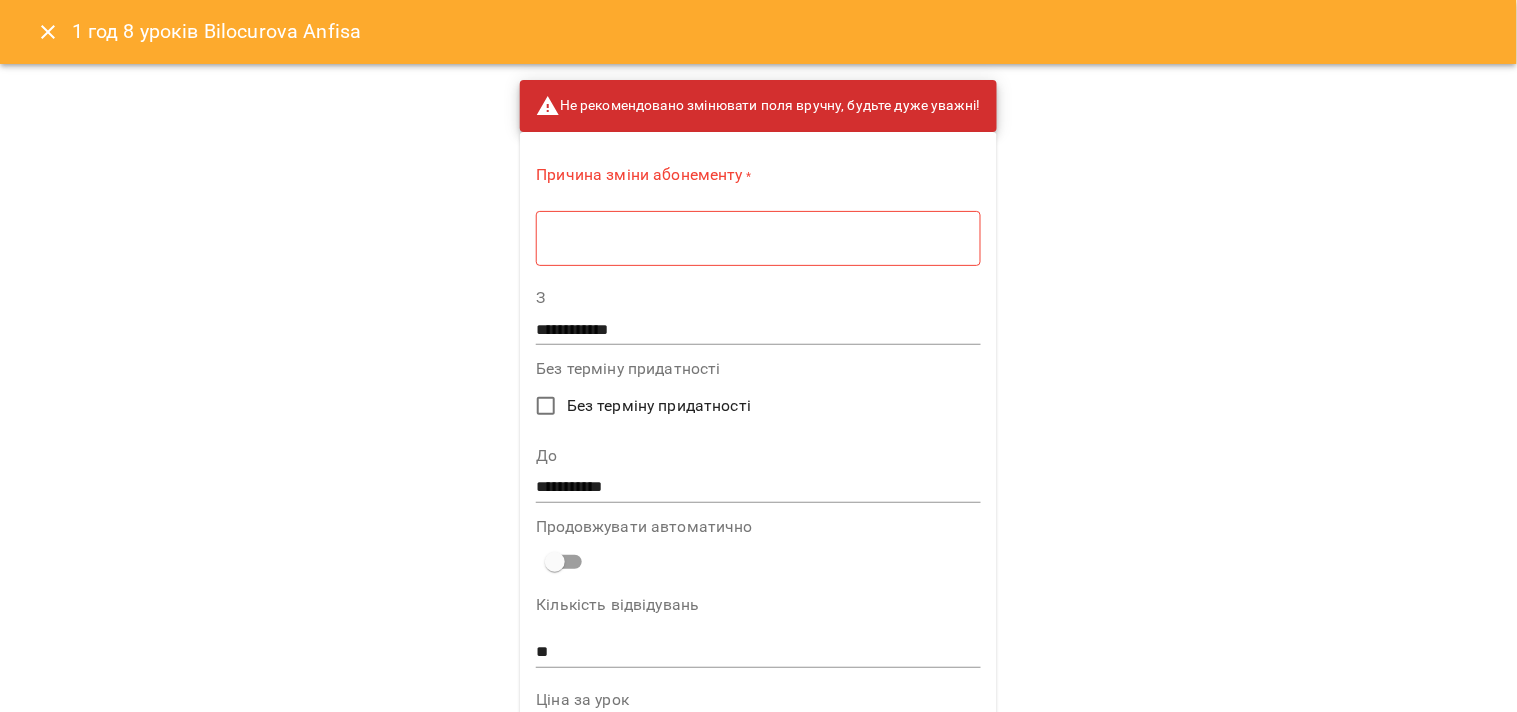 click on "* ​" at bounding box center [758, 238] 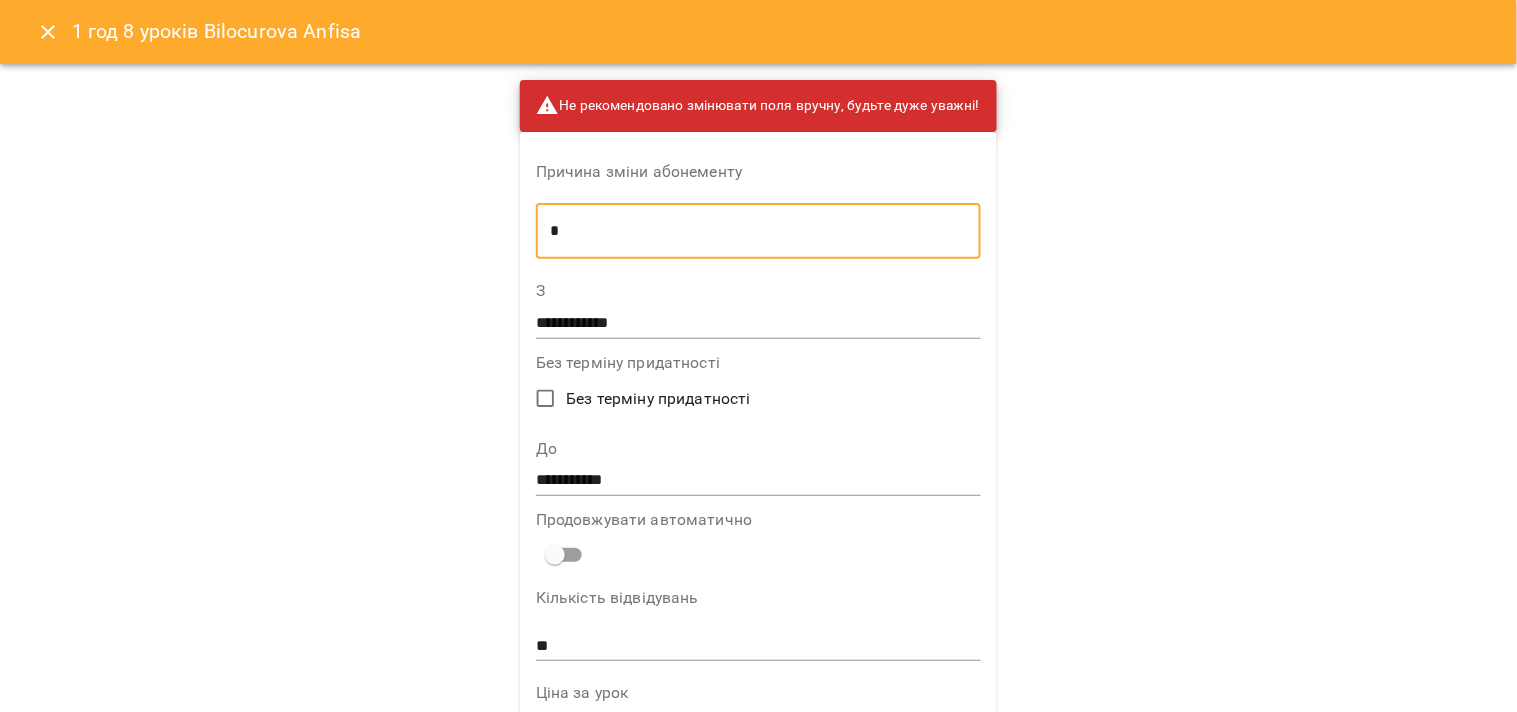 type on "*" 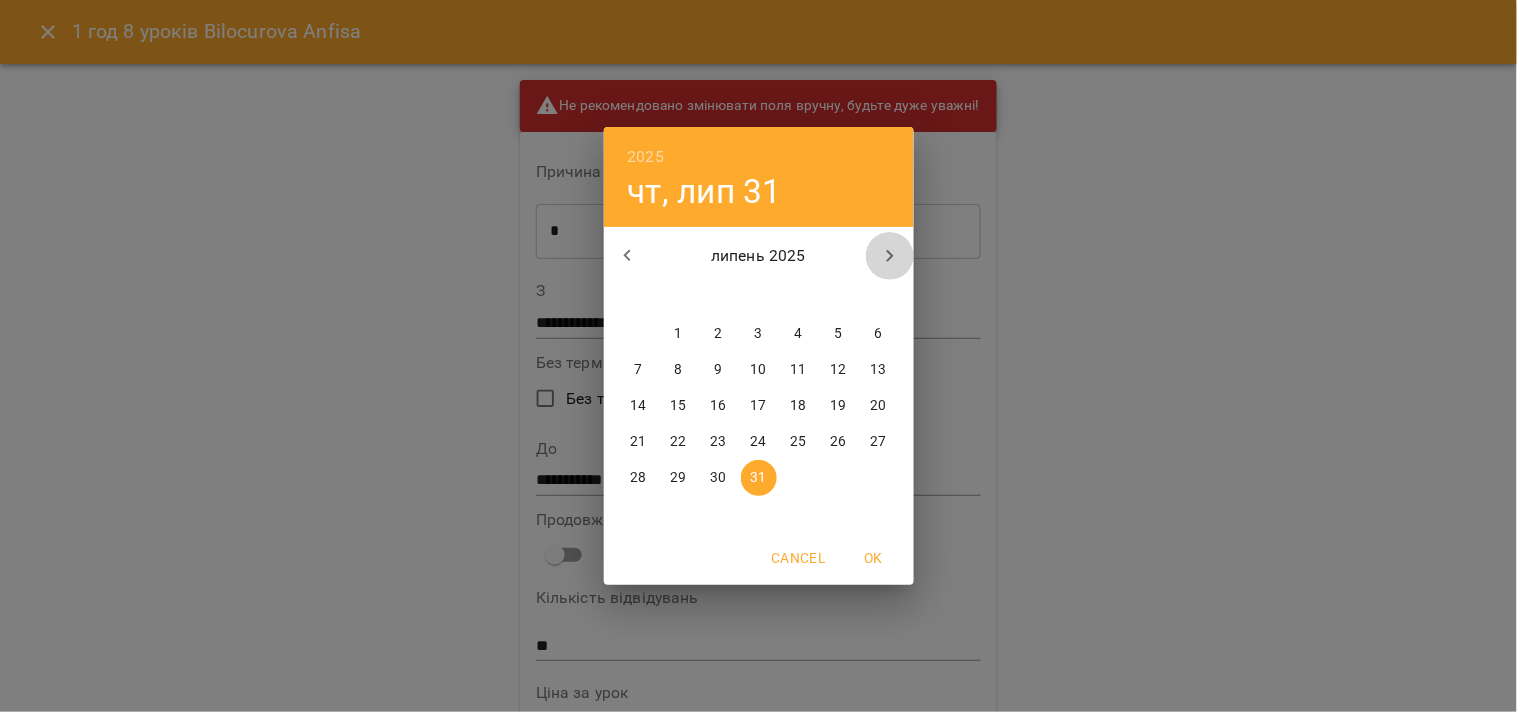 click 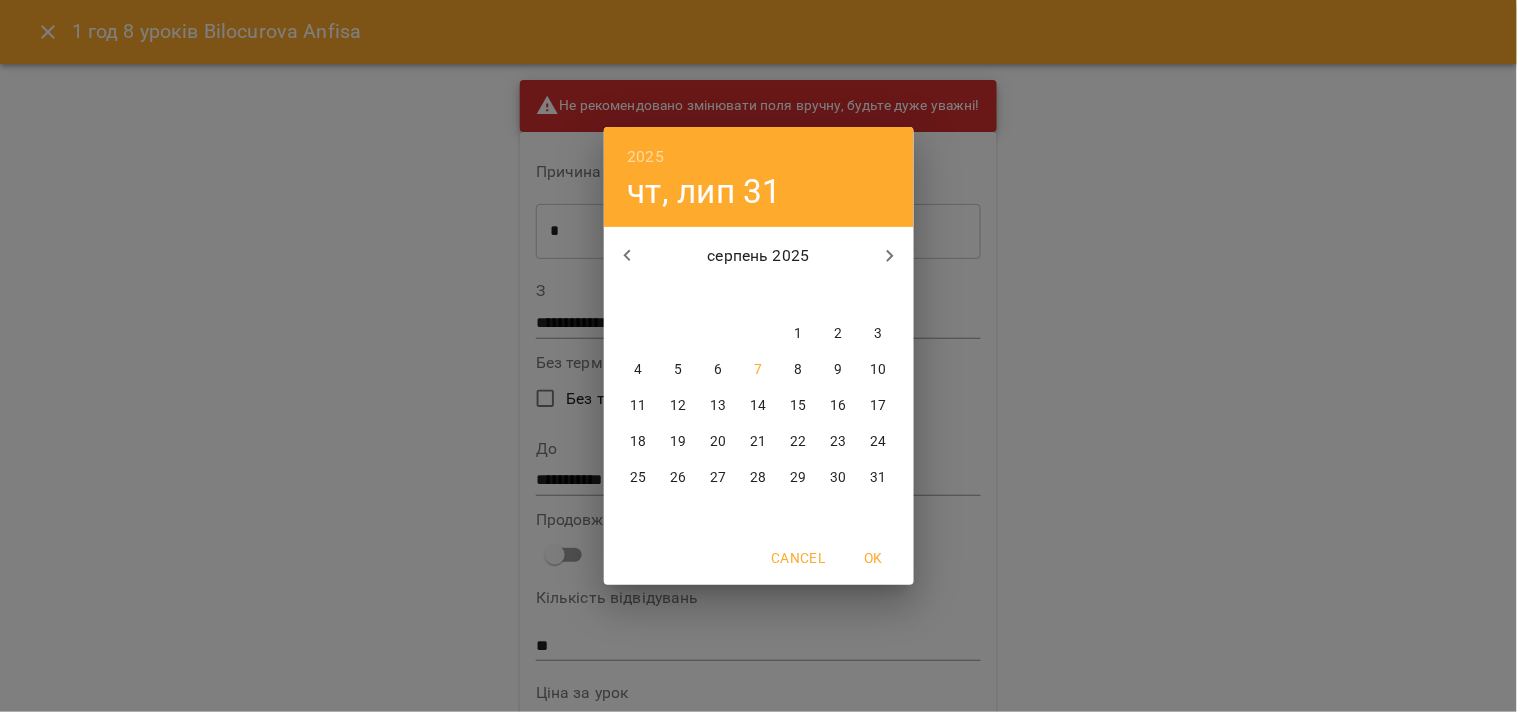 click on "24" at bounding box center [878, 442] 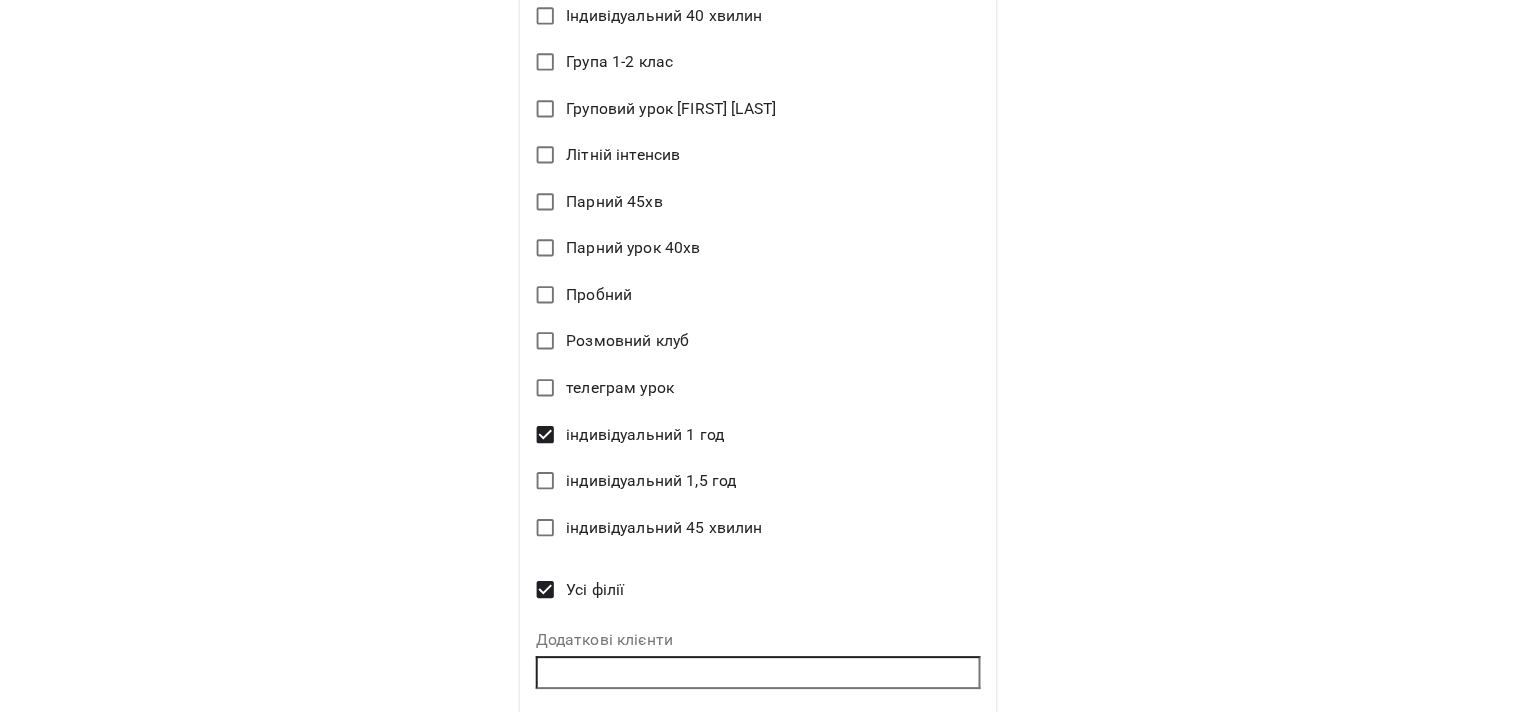 scroll, scrollTop: 1116, scrollLeft: 0, axis: vertical 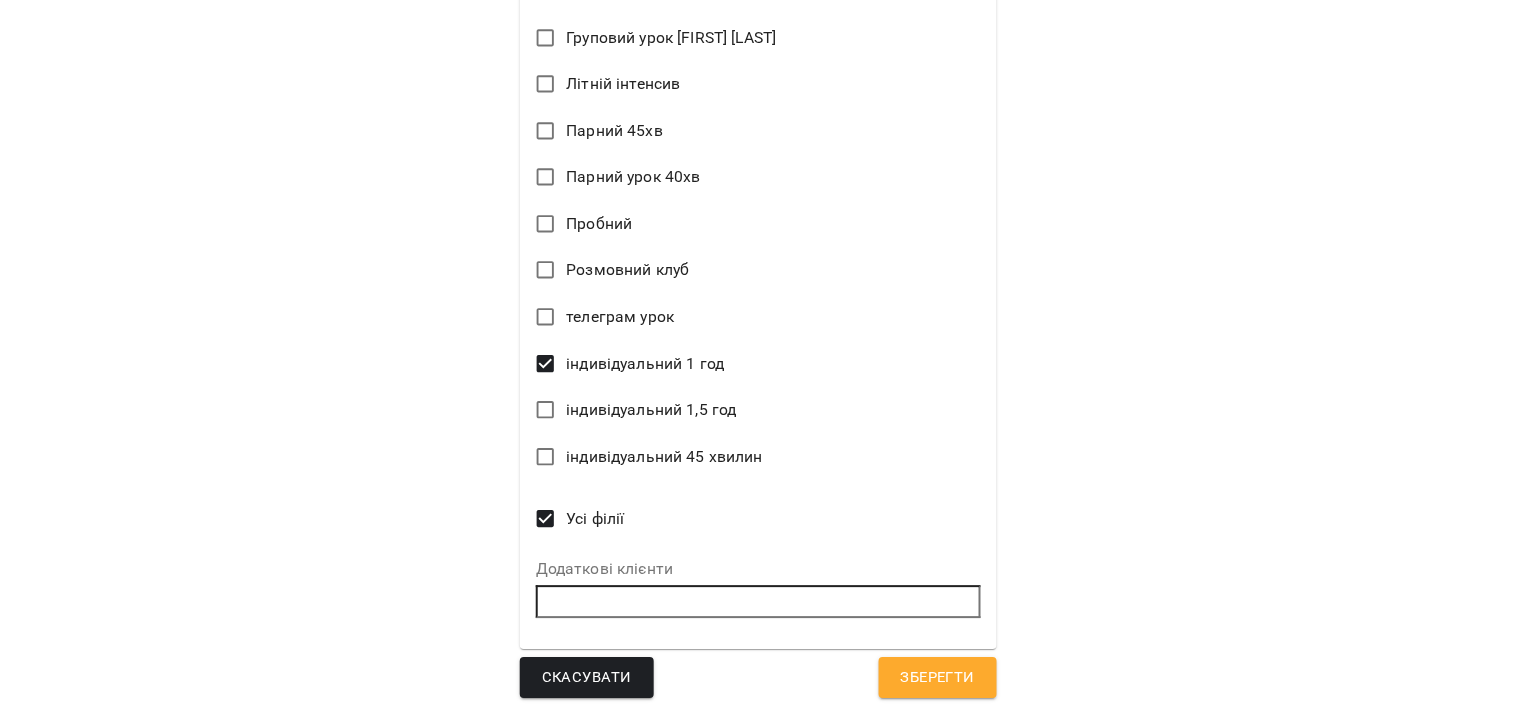 click on "Зберегти" at bounding box center [938, 678] 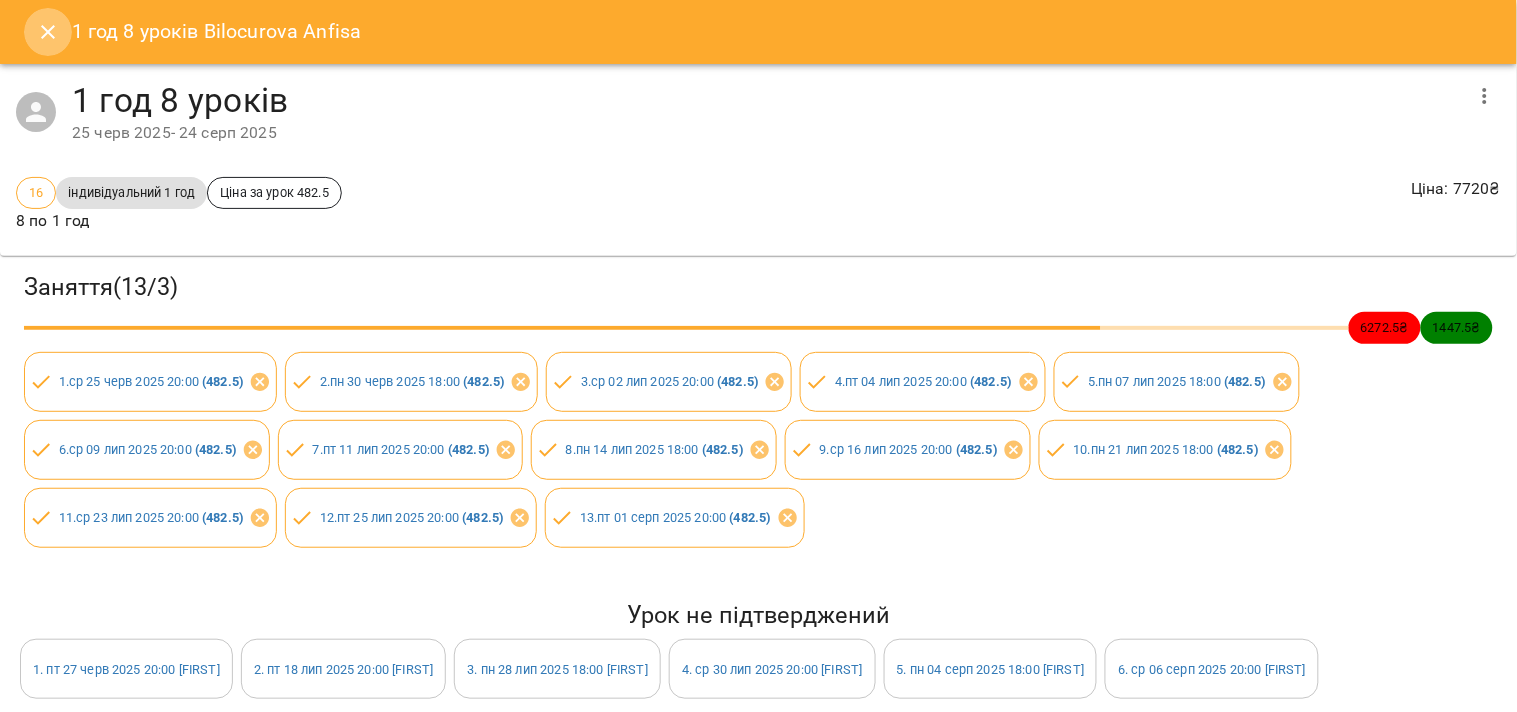 click 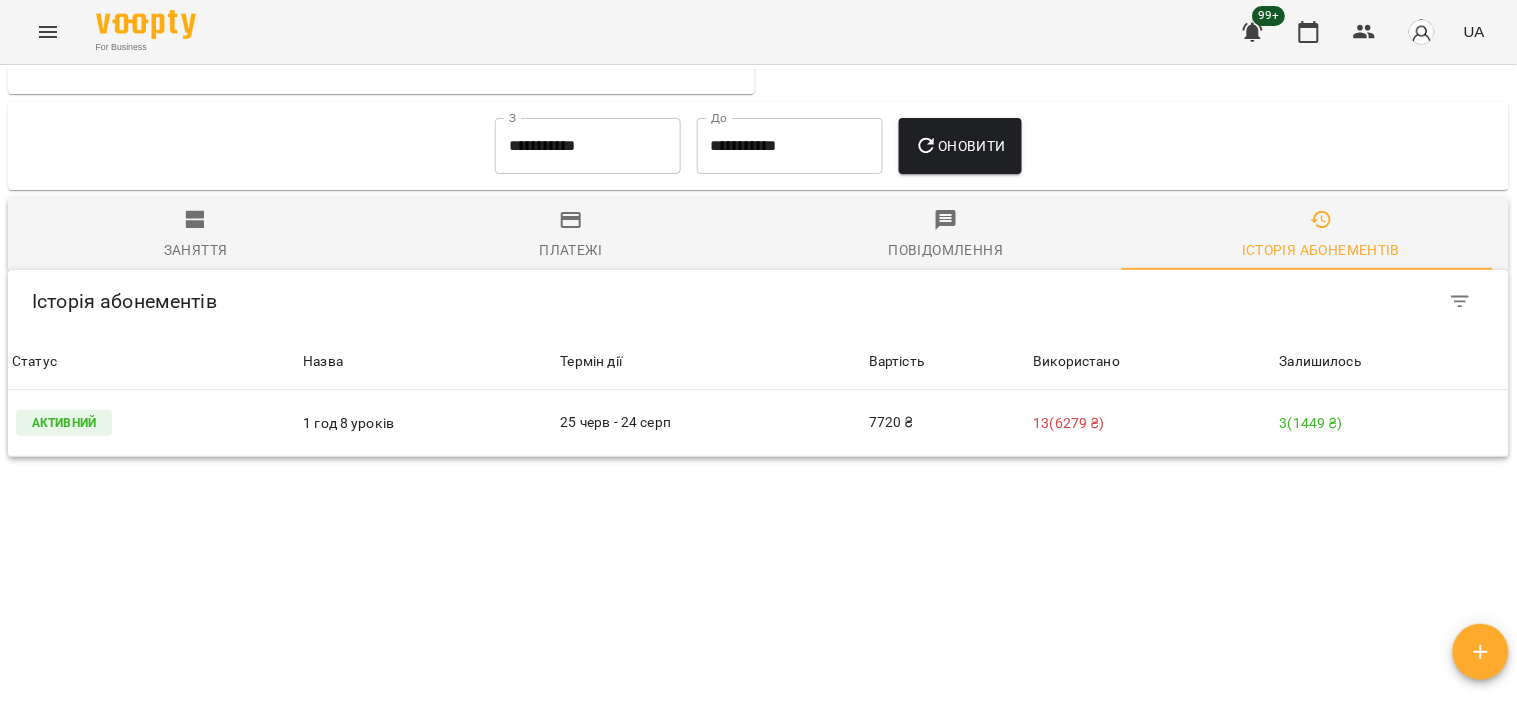scroll, scrollTop: 1385, scrollLeft: 0, axis: vertical 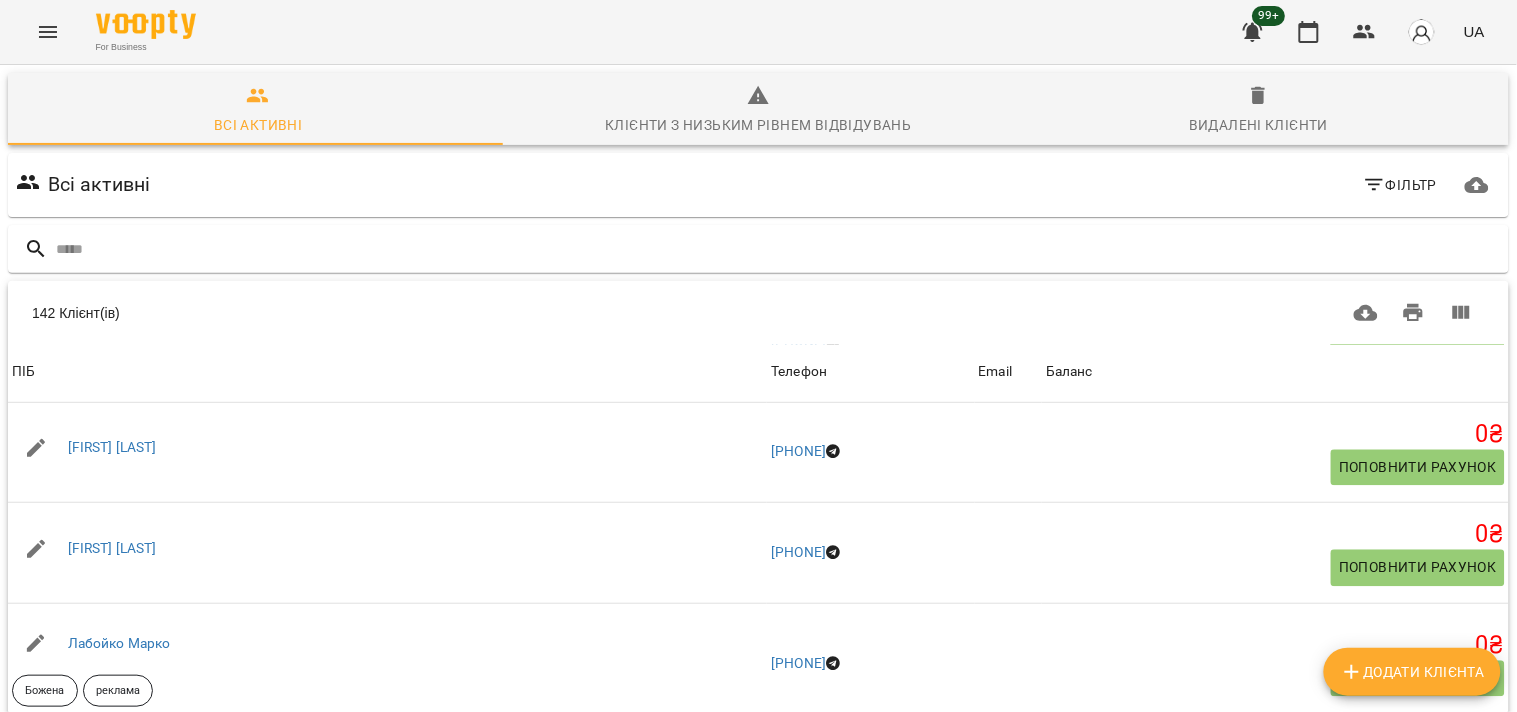 click 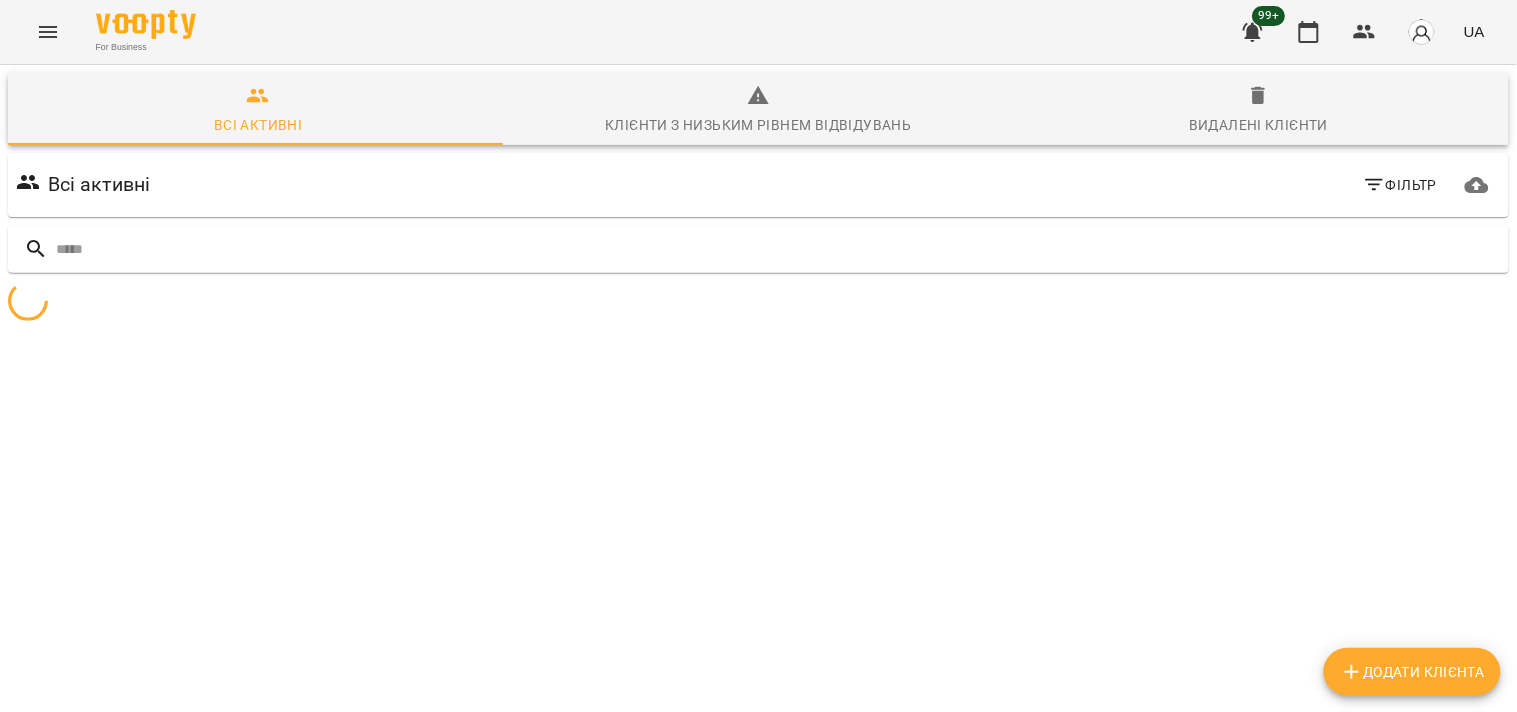 scroll, scrollTop: 87, scrollLeft: 0, axis: vertical 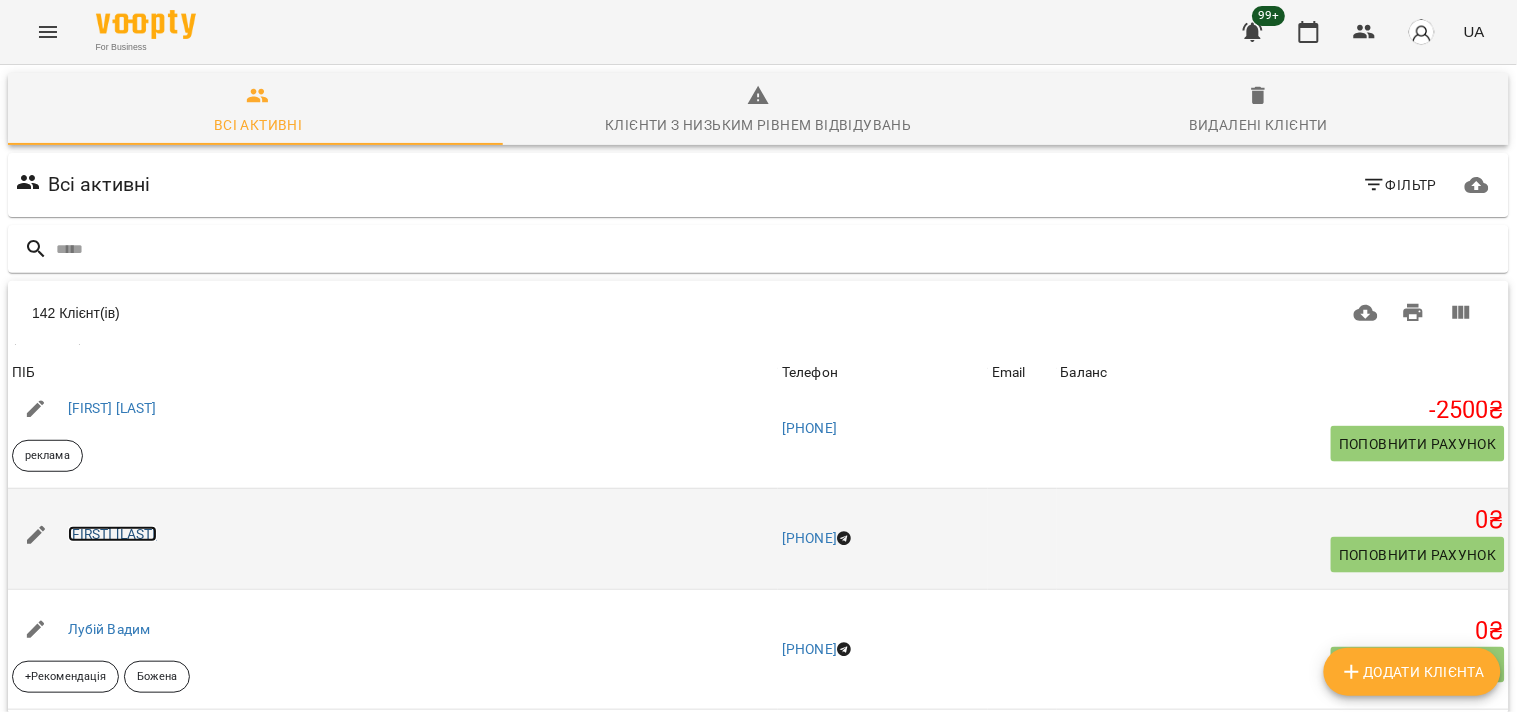 click on "[FIRST] [LAST]" at bounding box center [112, 534] 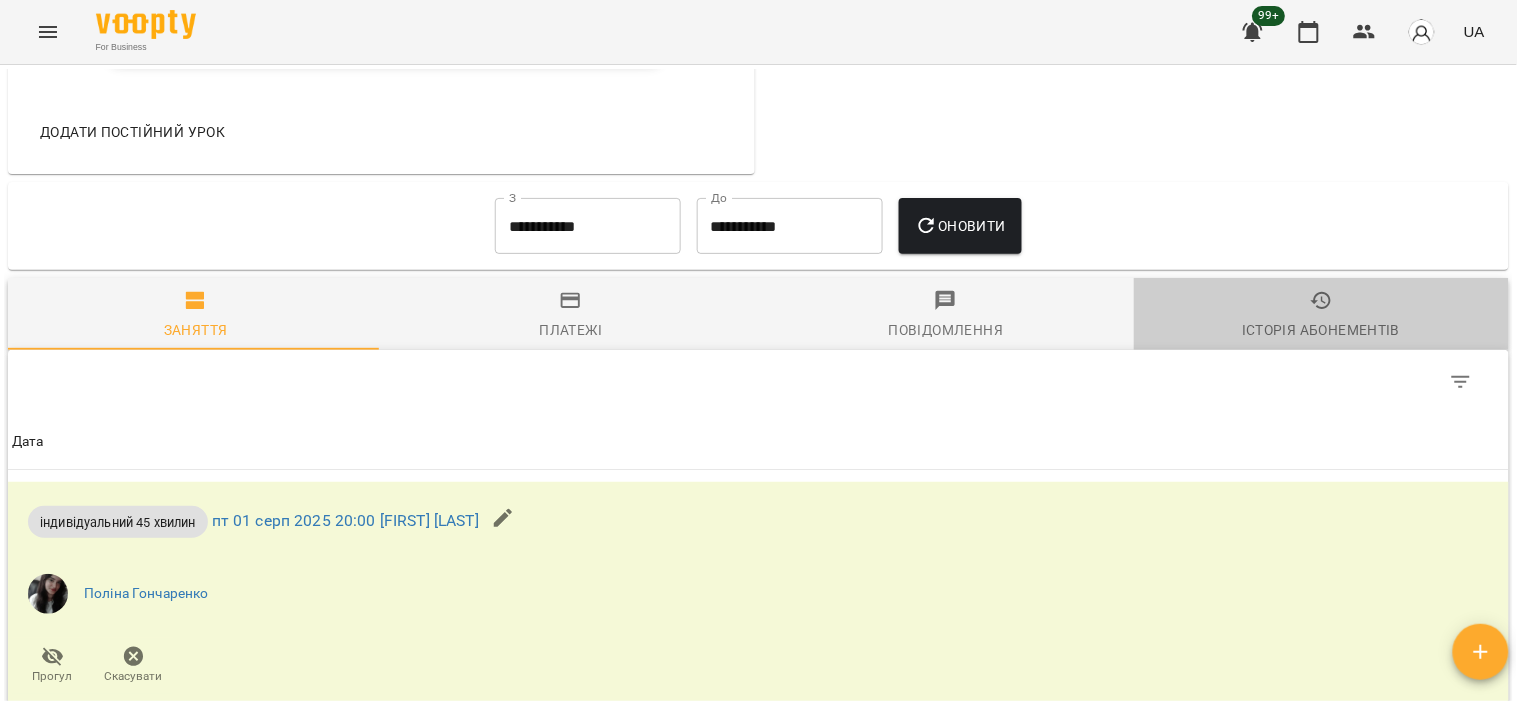 click on "Історія абонементів" at bounding box center [1321, 316] 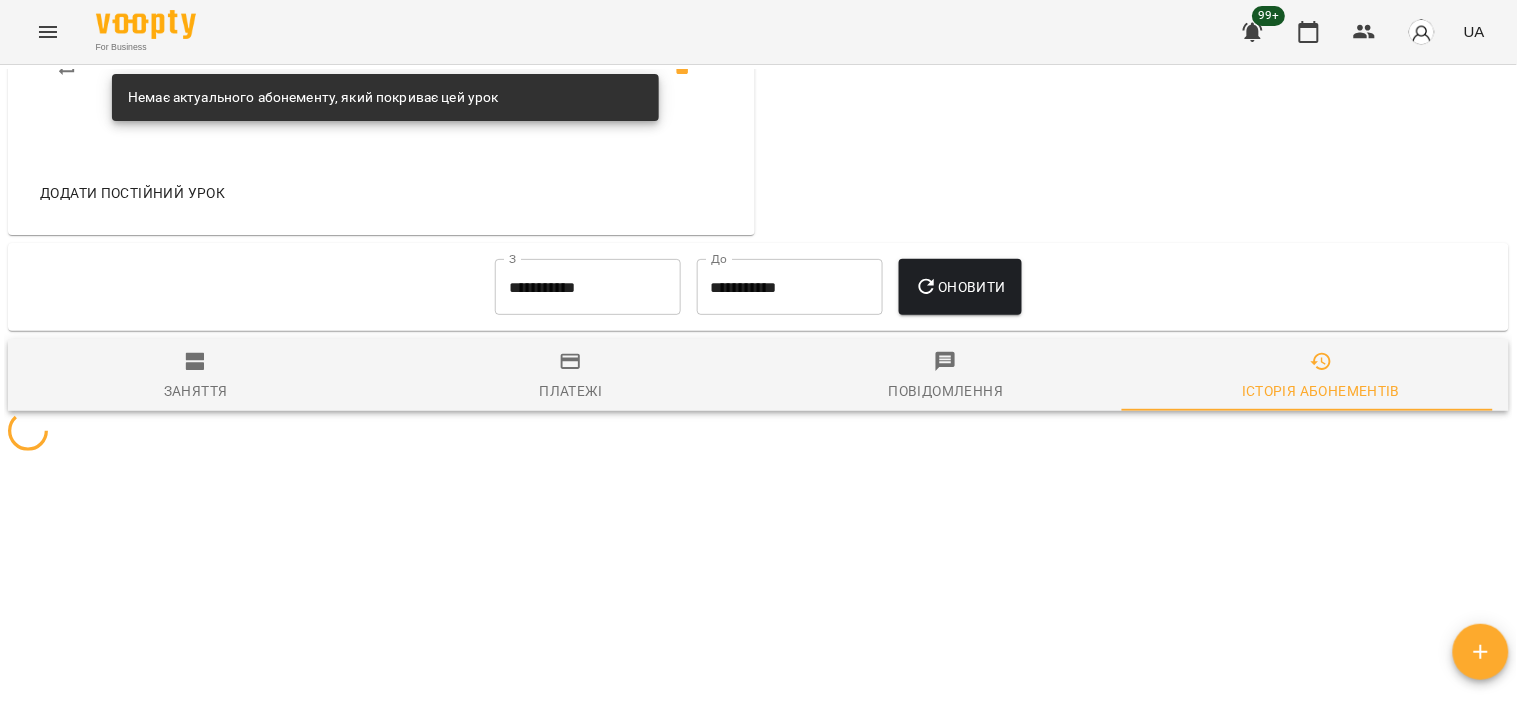 scroll, scrollTop: 1333, scrollLeft: 0, axis: vertical 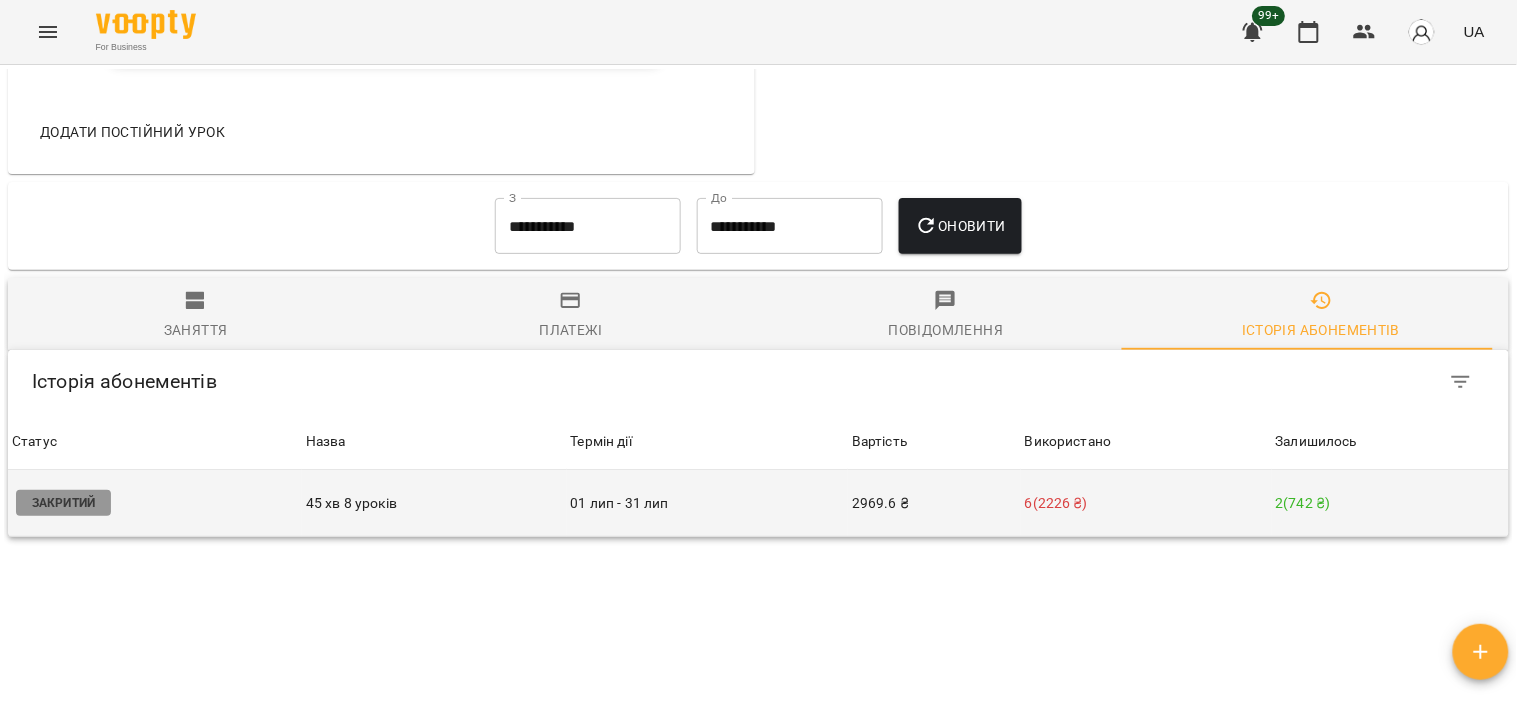 click on "6  ( 2226   ₴ )" at bounding box center (1146, 503) 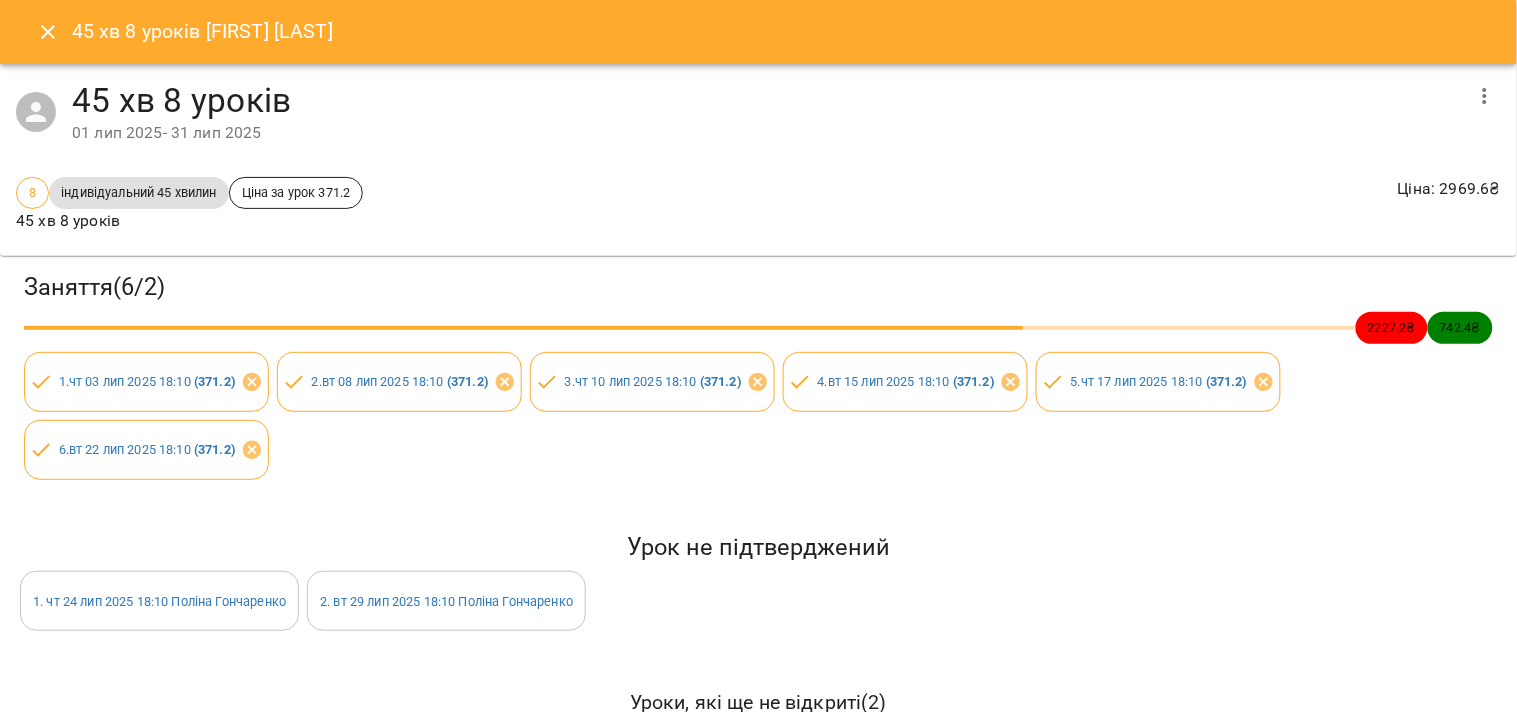 click 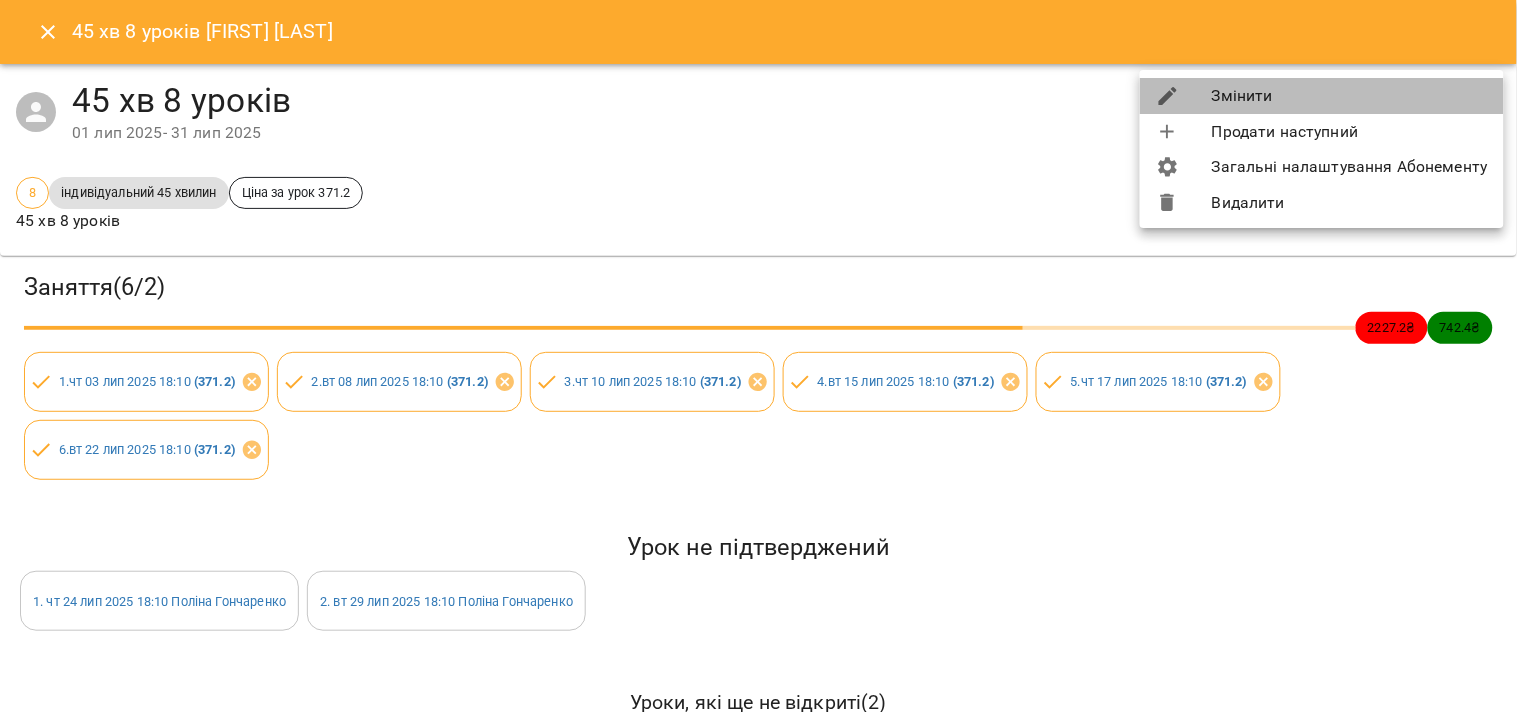 click on "Змінити" at bounding box center [1322, 96] 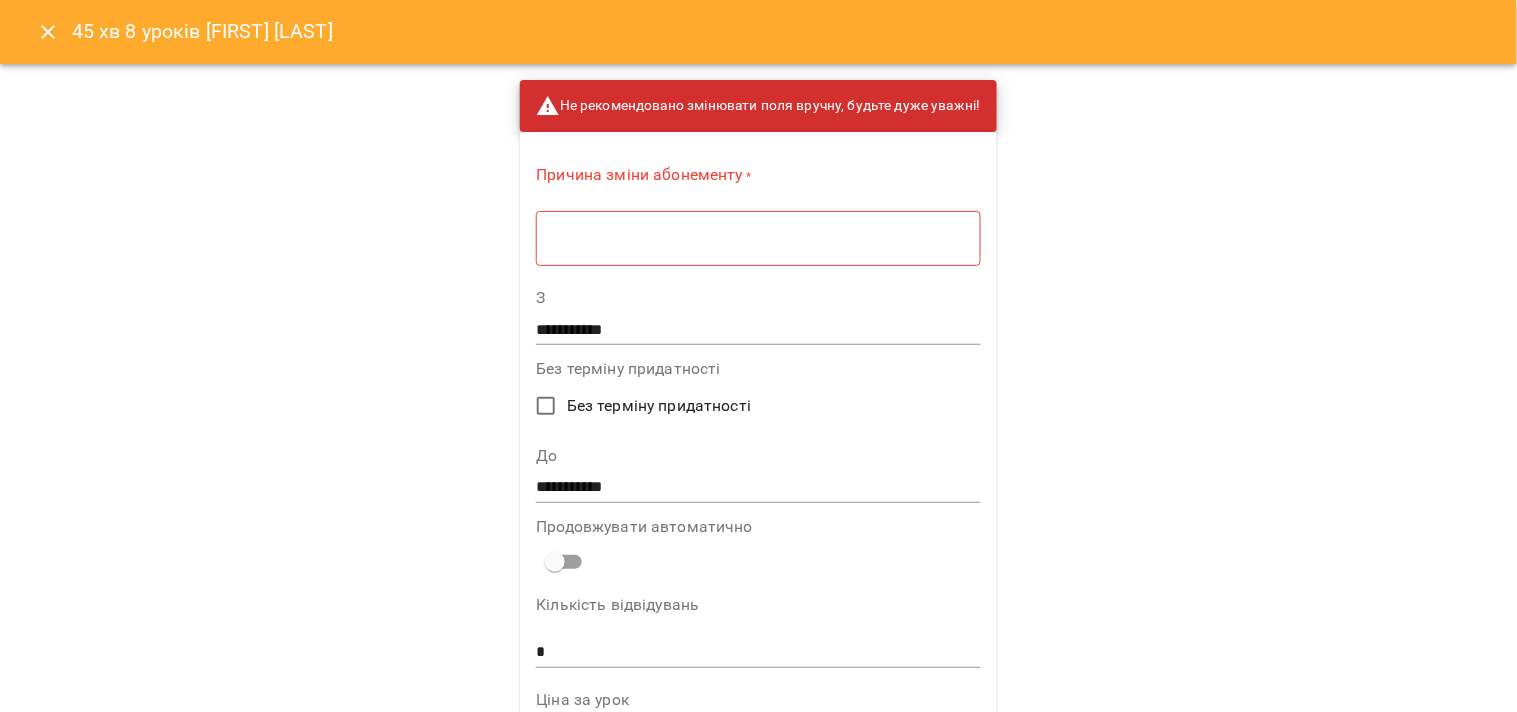 click on "* ​" at bounding box center [758, 238] 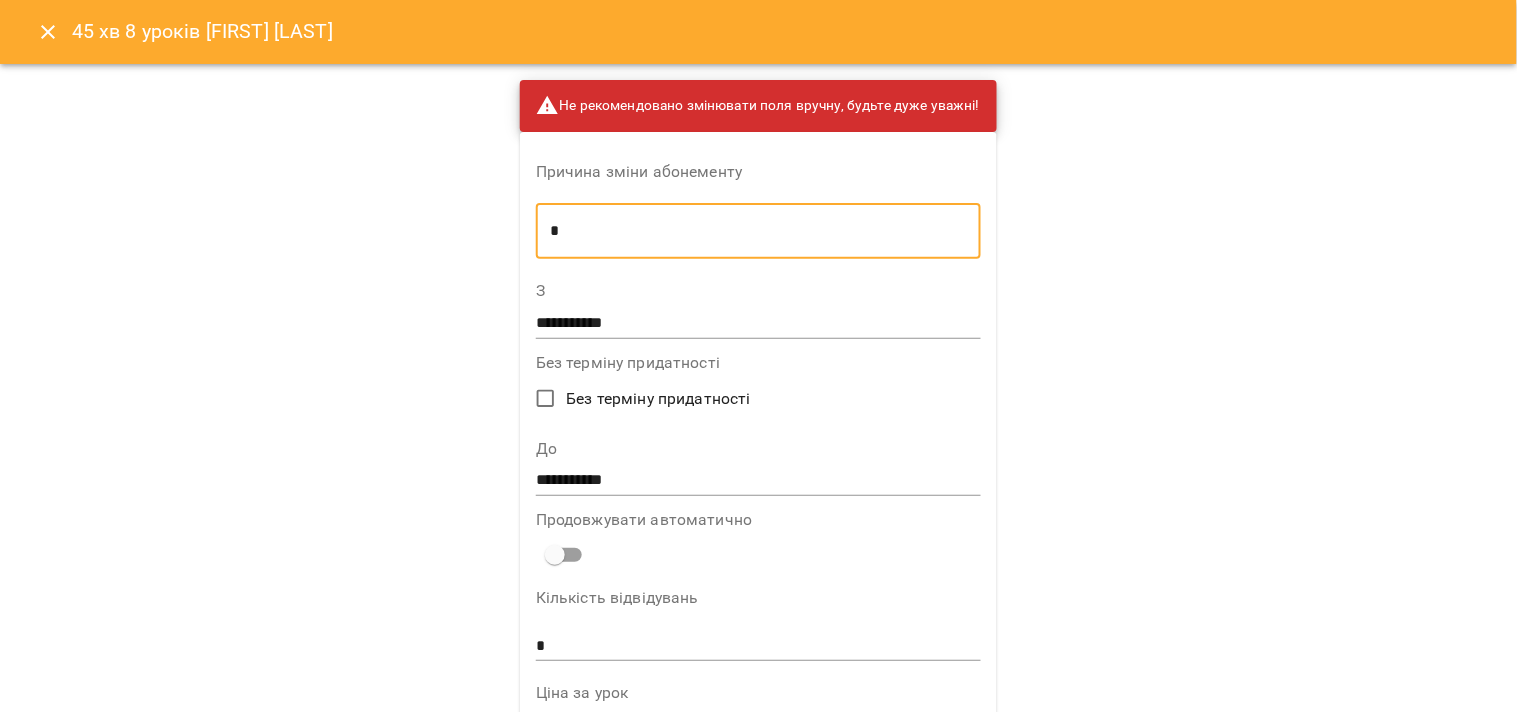 type on "*" 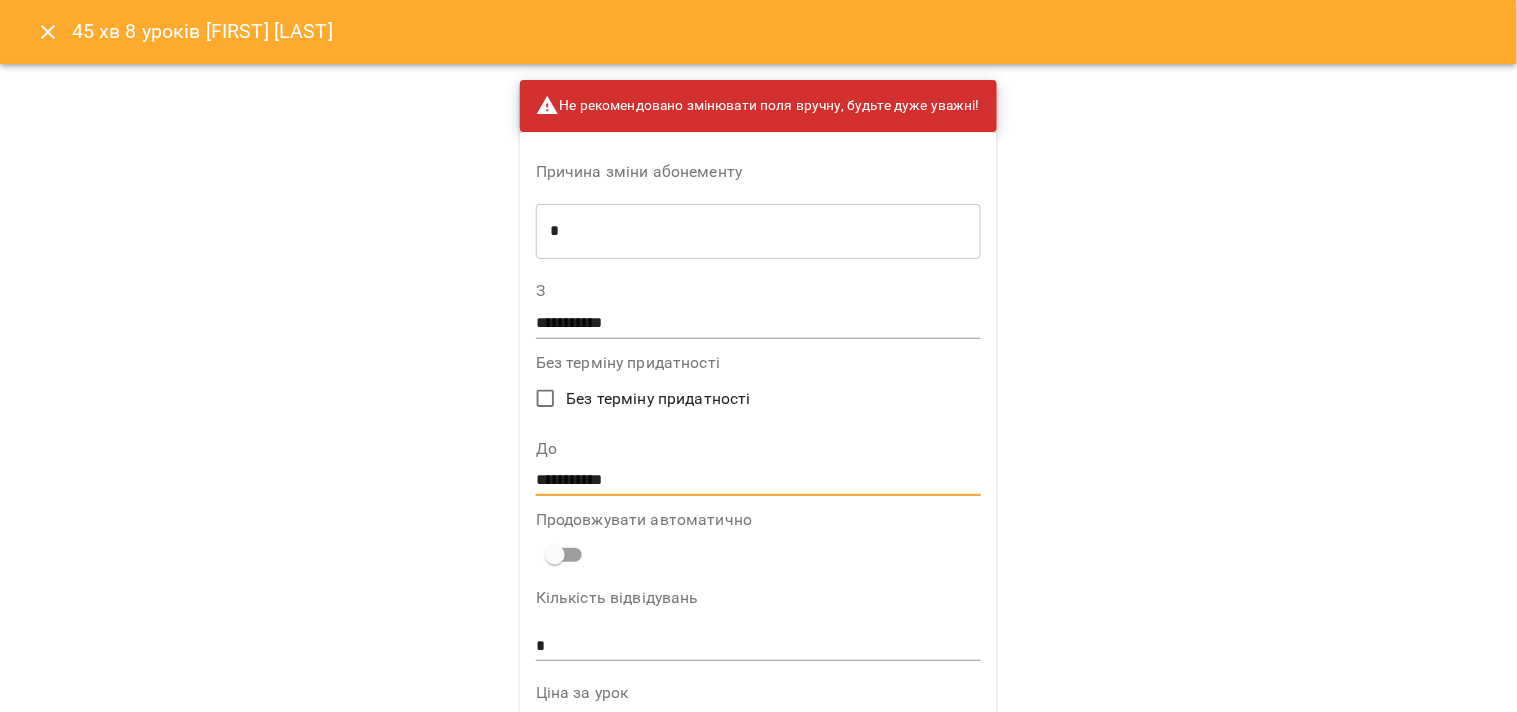 click on "**********" at bounding box center [758, 481] 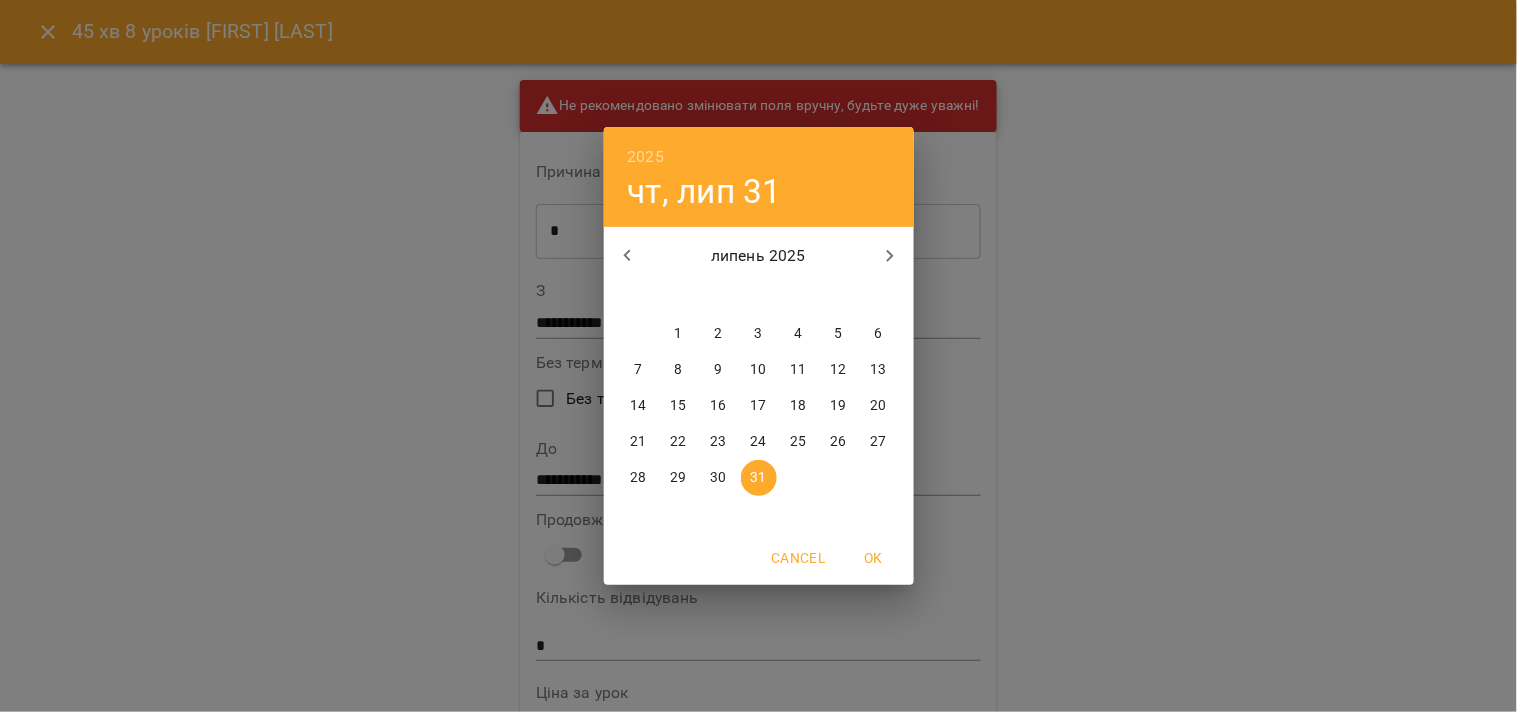 click 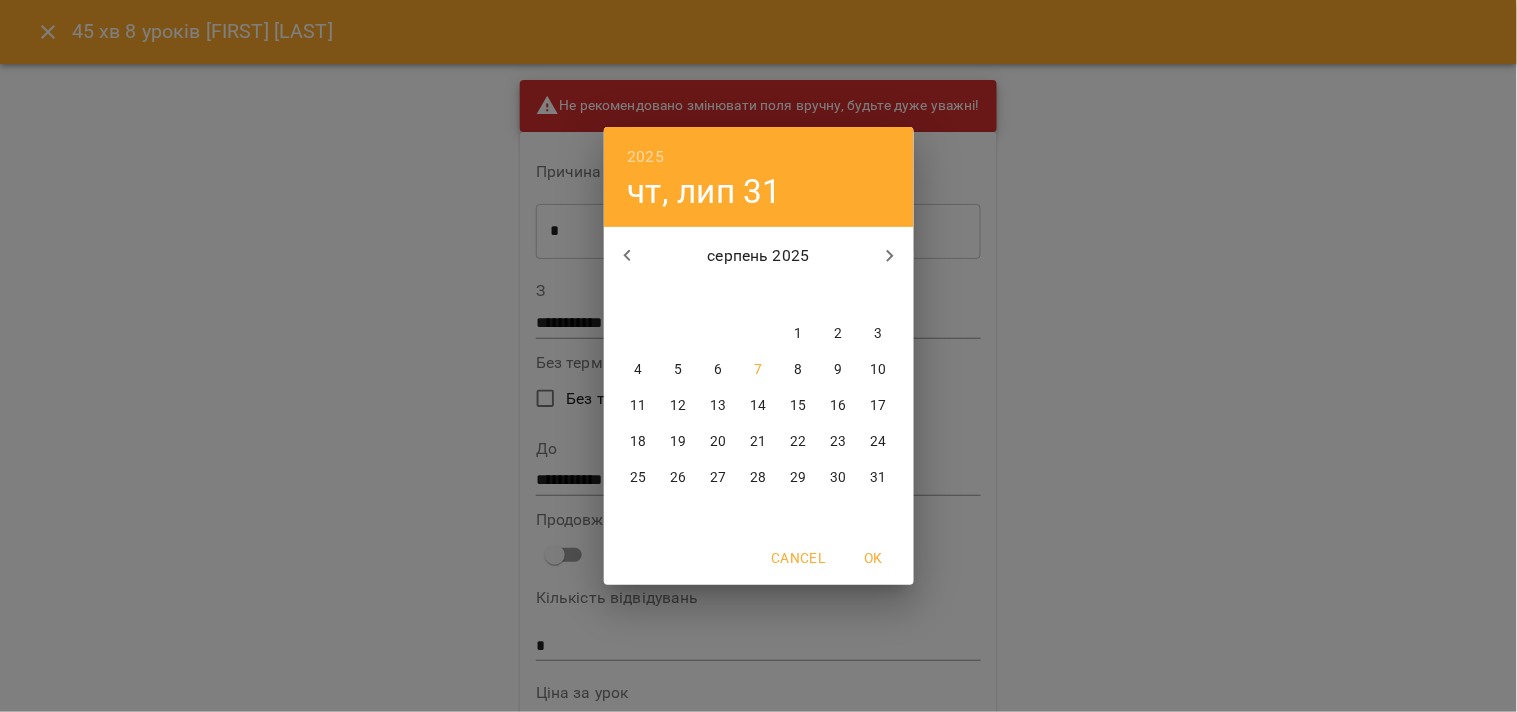 click on "10" at bounding box center [878, 370] 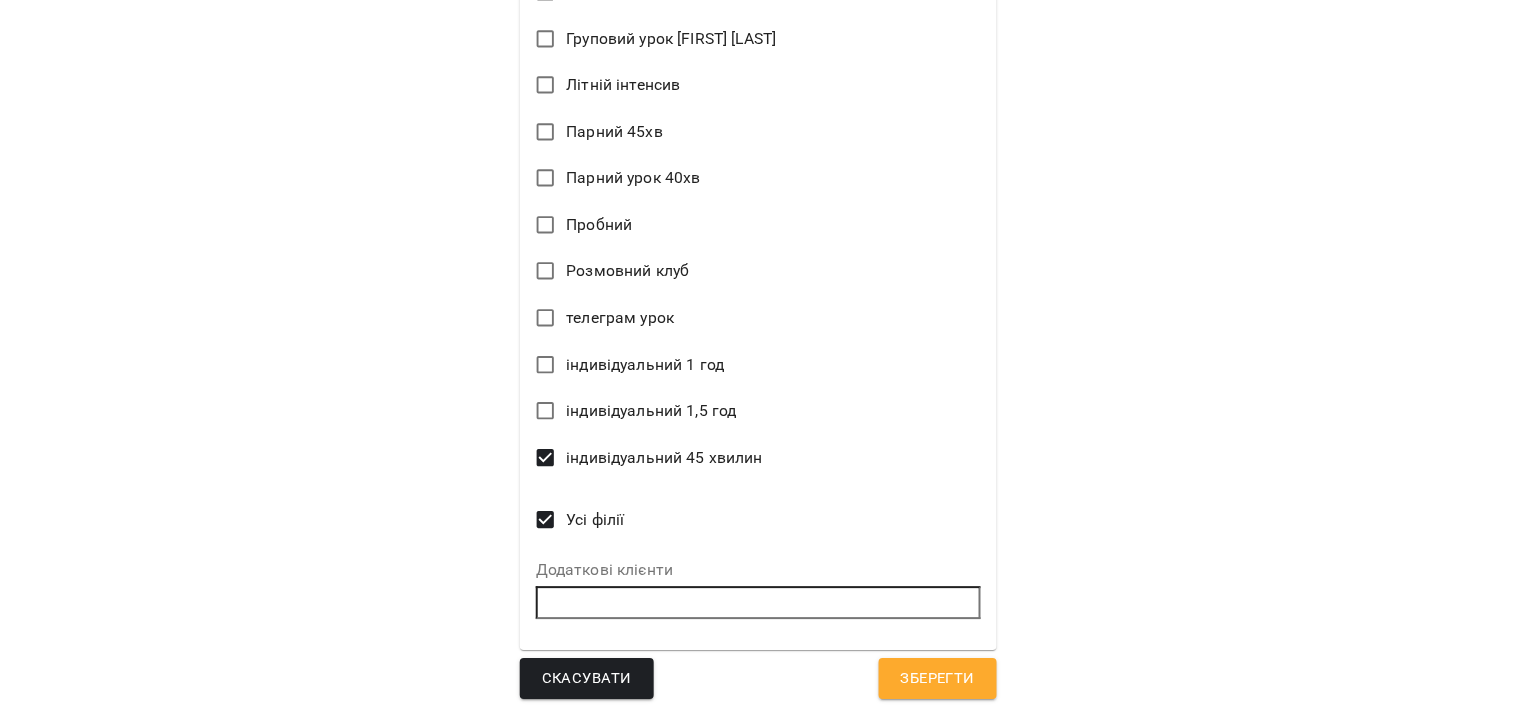 scroll, scrollTop: 1116, scrollLeft: 0, axis: vertical 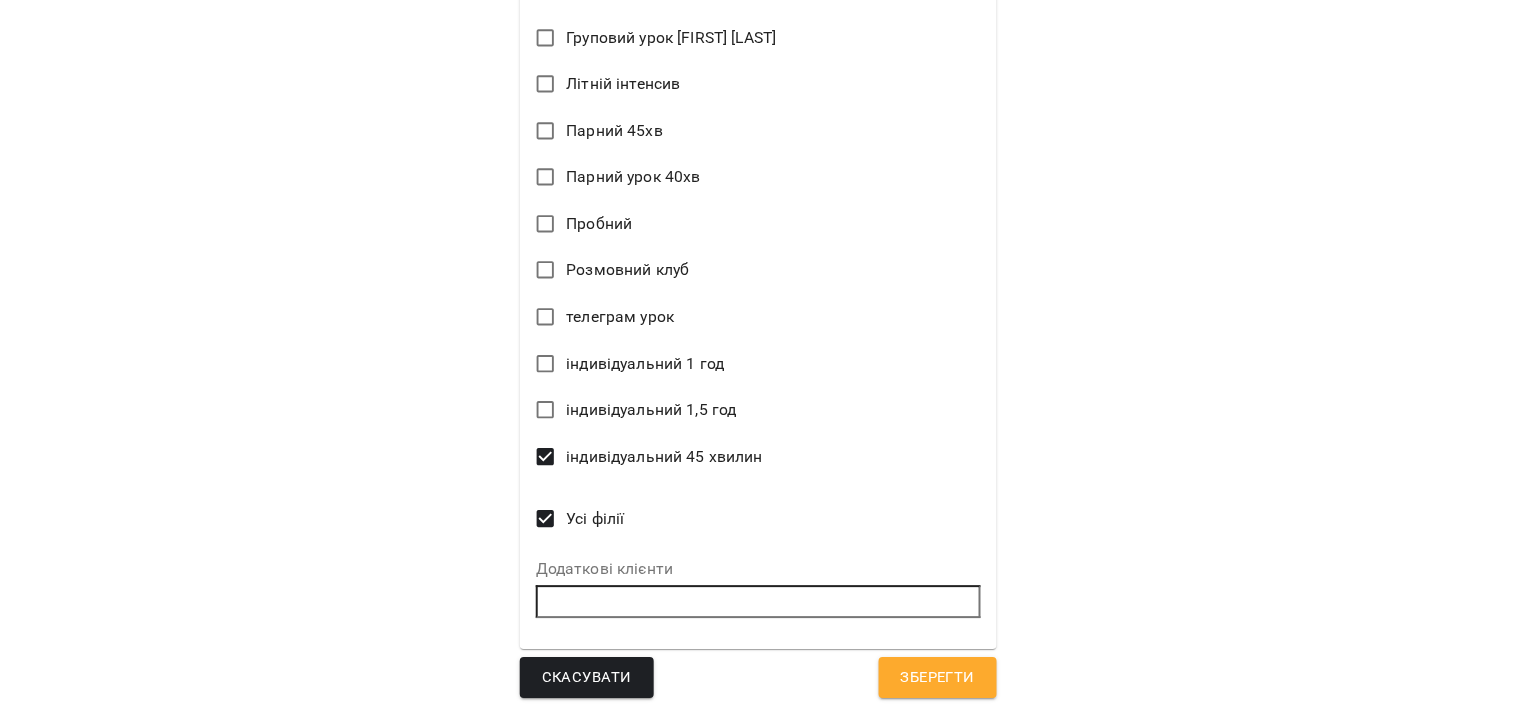 click on "Зберегти" at bounding box center (938, 678) 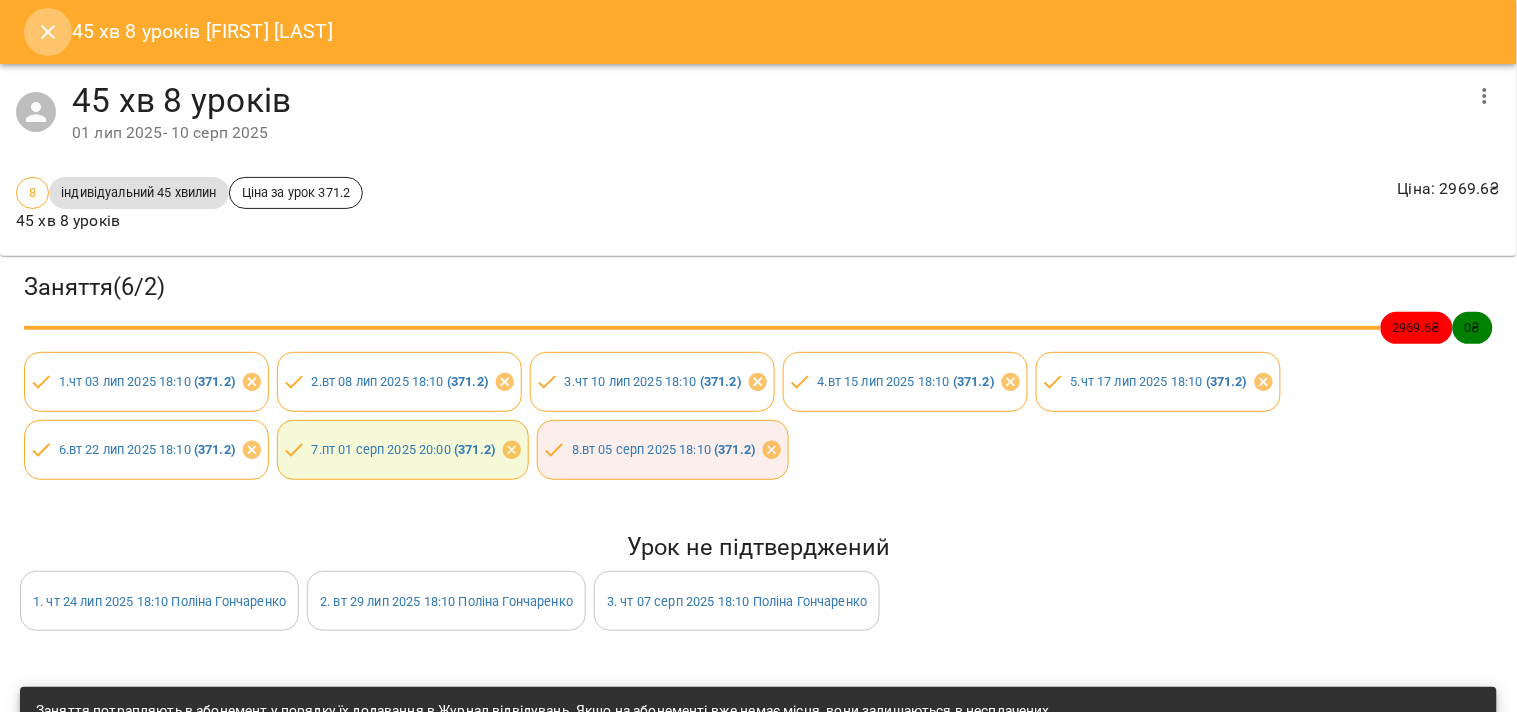click 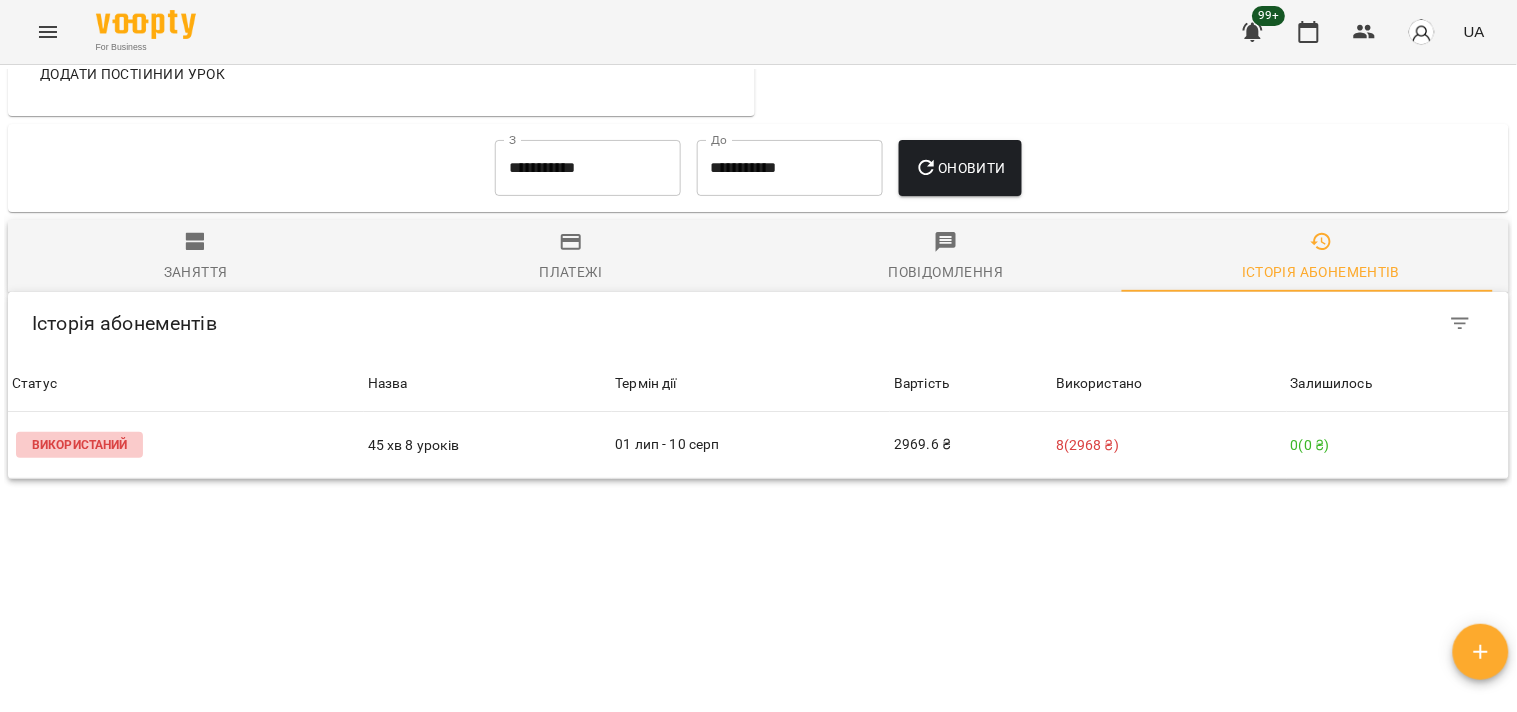 click on "Заняття" at bounding box center (195, 257) 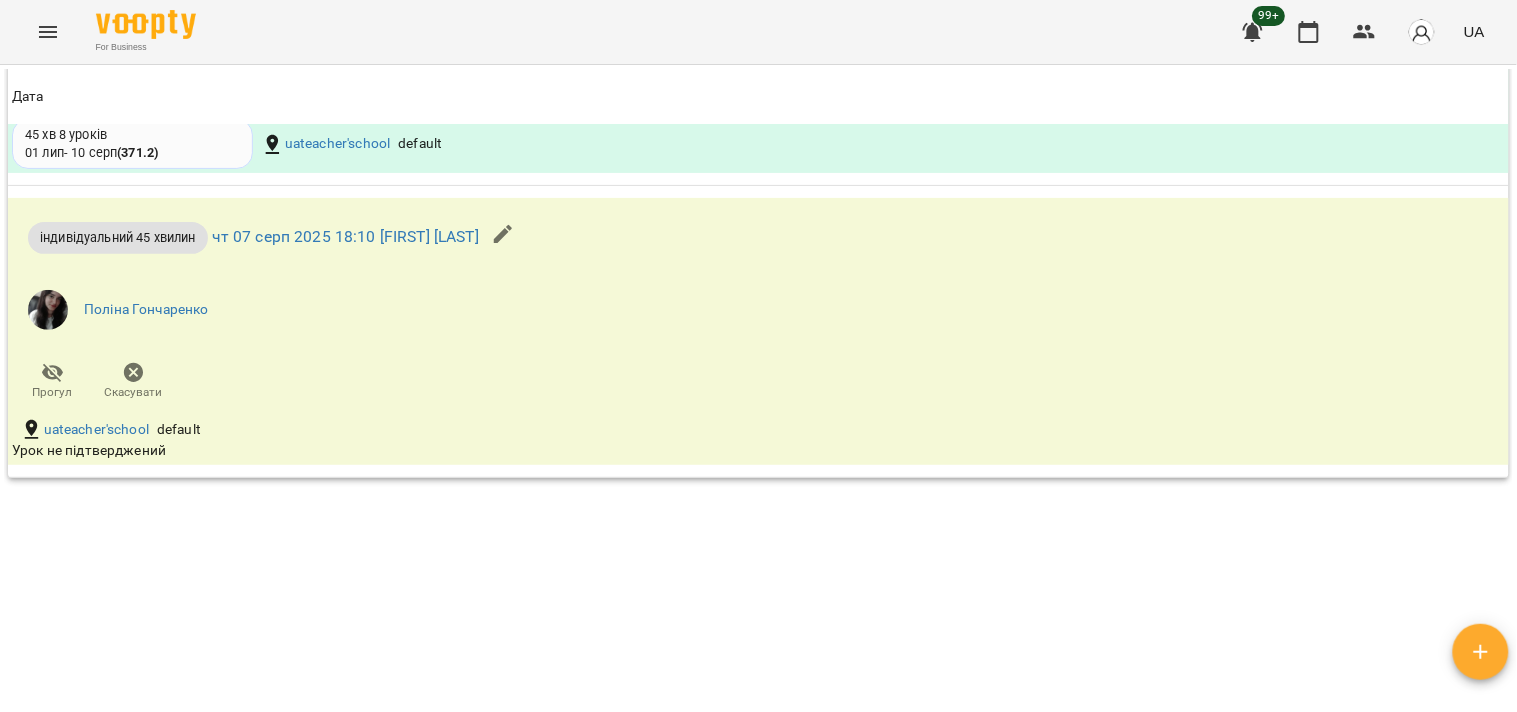 scroll, scrollTop: 2131, scrollLeft: 0, axis: vertical 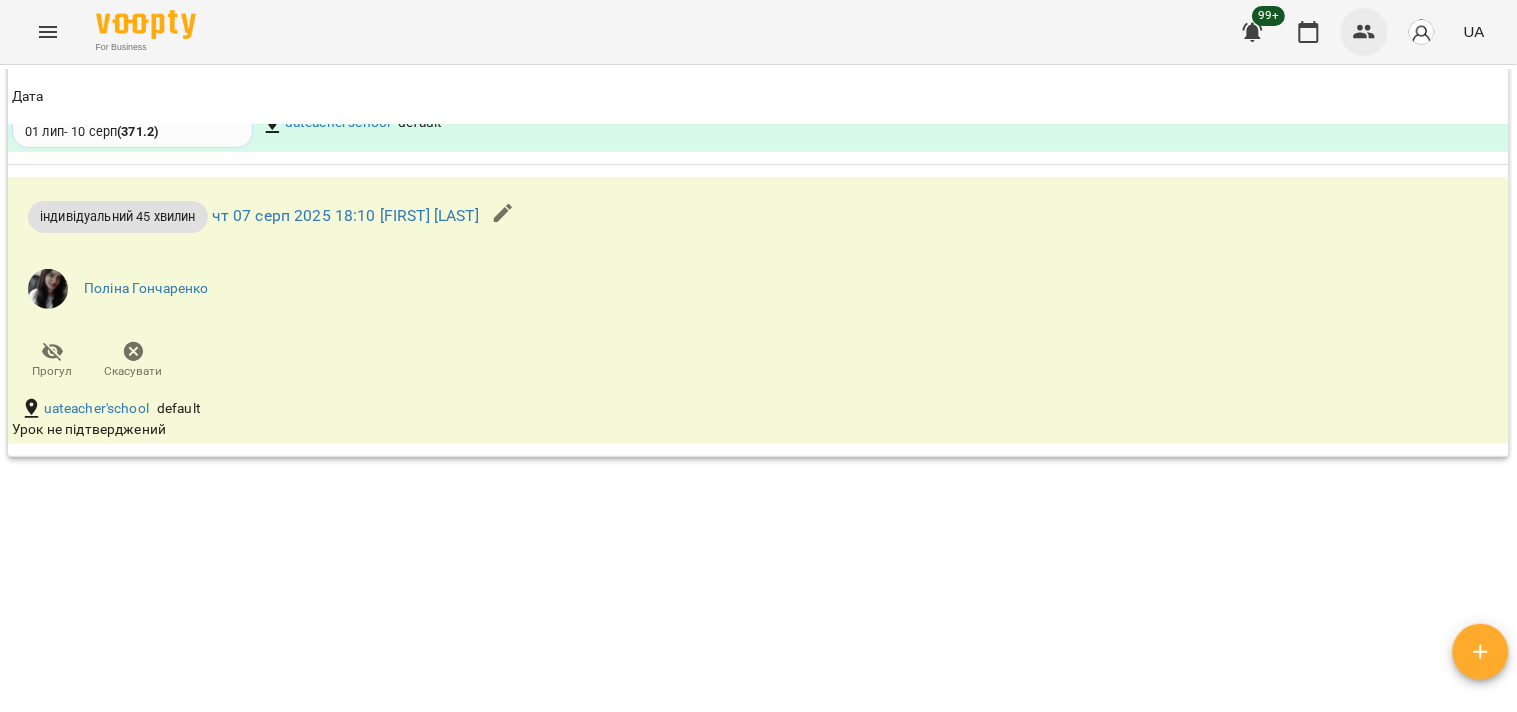click 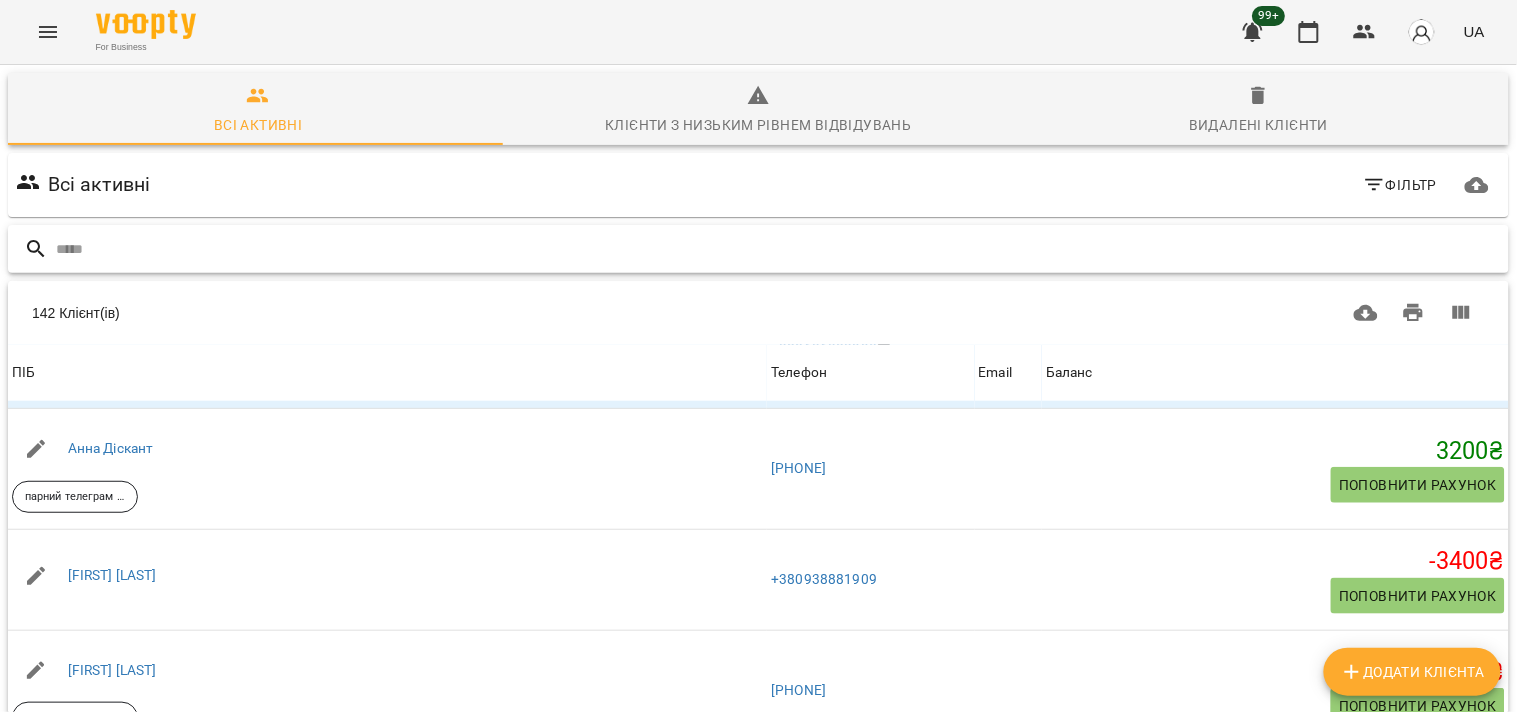 scroll, scrollTop: 888, scrollLeft: 0, axis: vertical 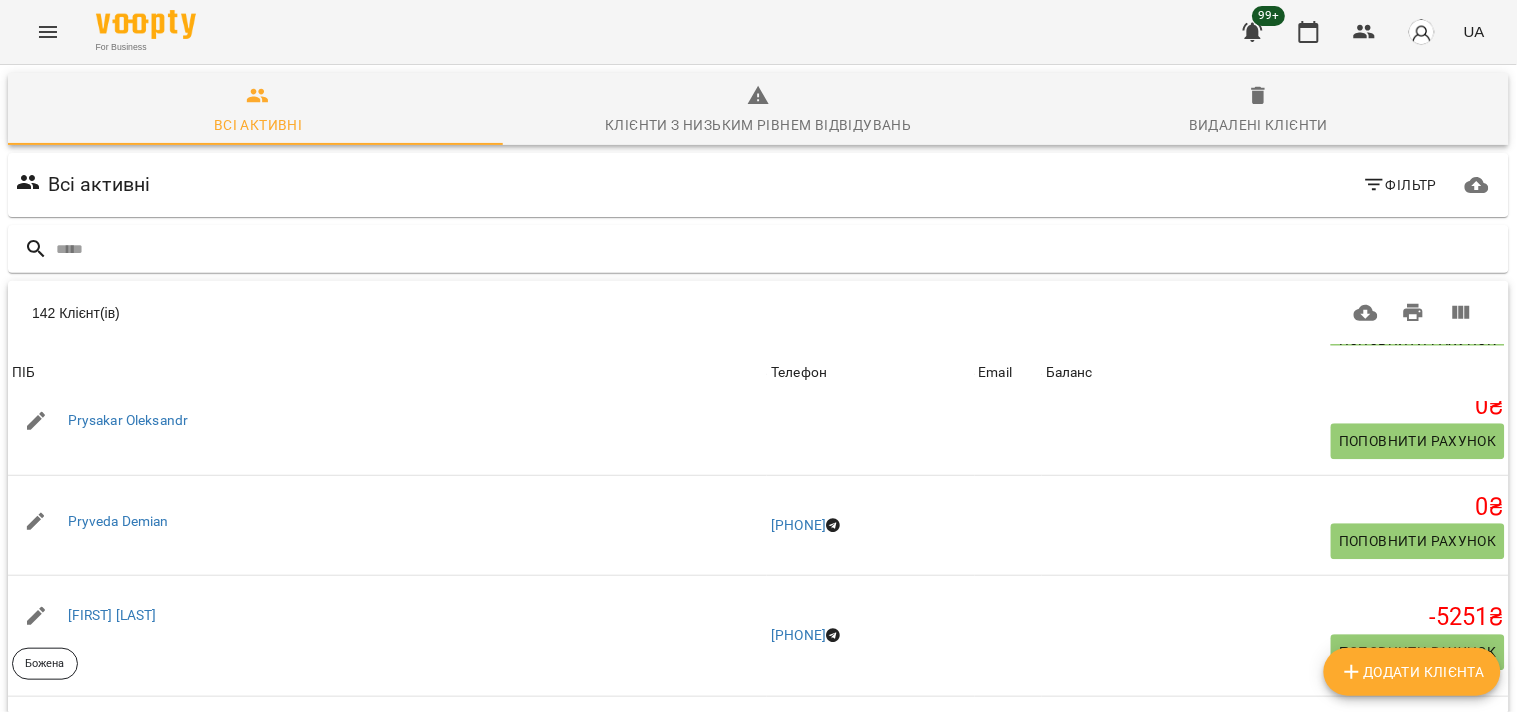 click 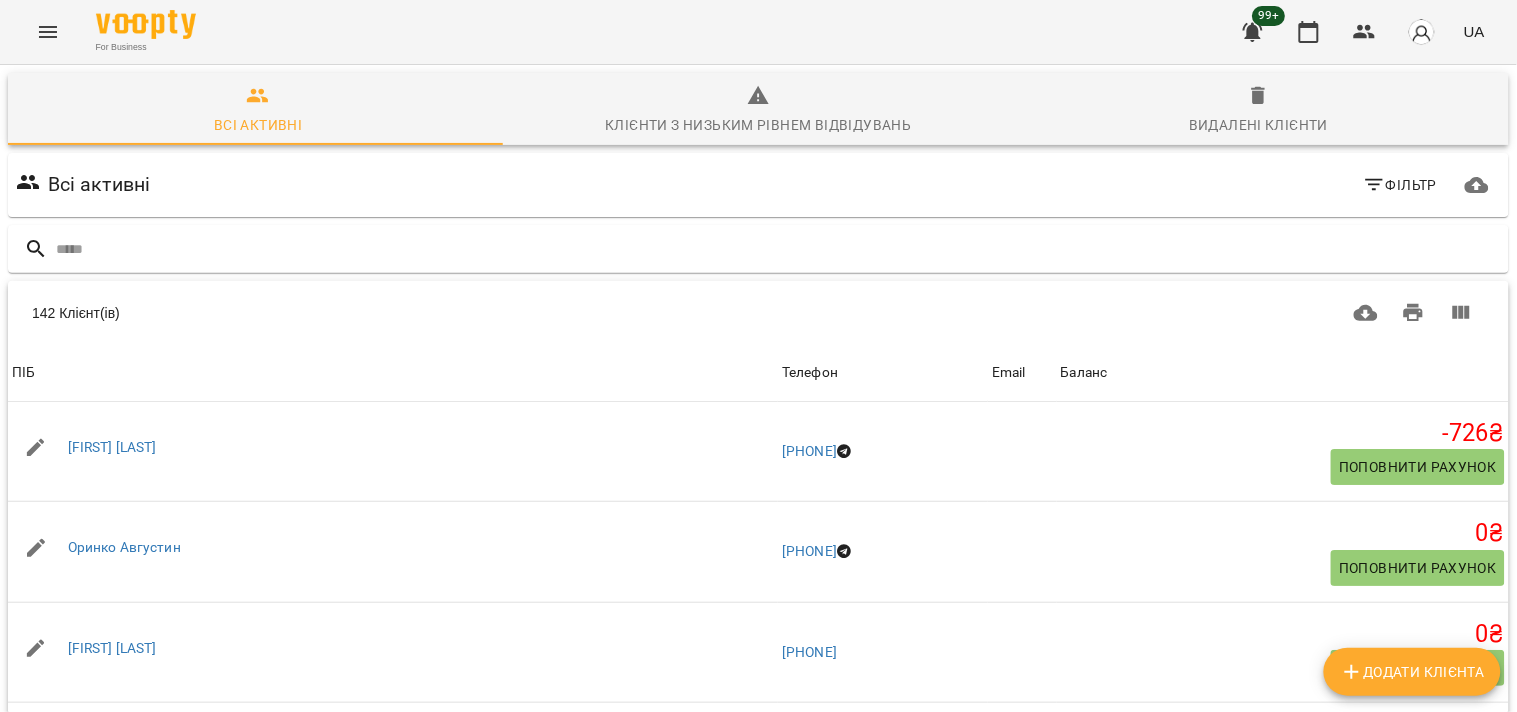 scroll, scrollTop: 254, scrollLeft: 0, axis: vertical 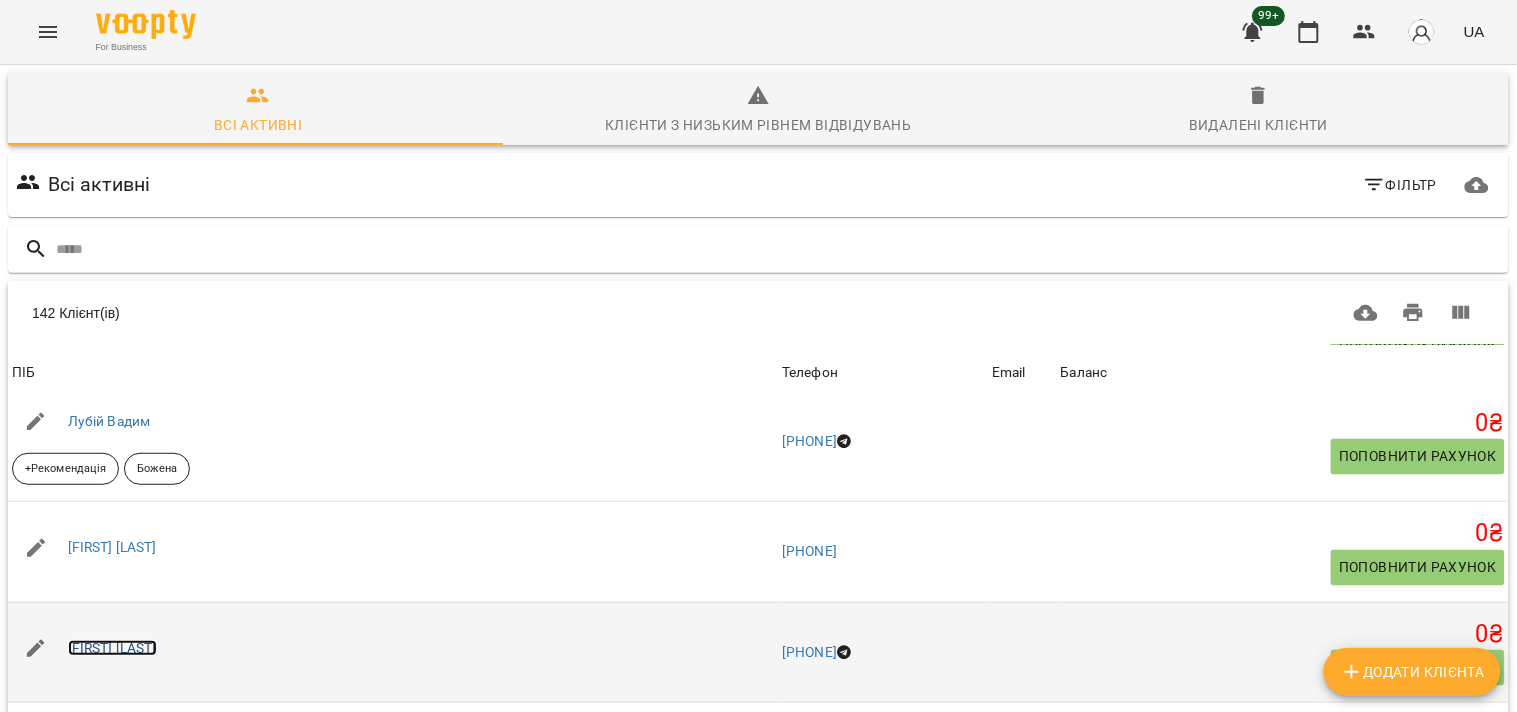 click on "[LAST] [FIRST]" at bounding box center (112, 648) 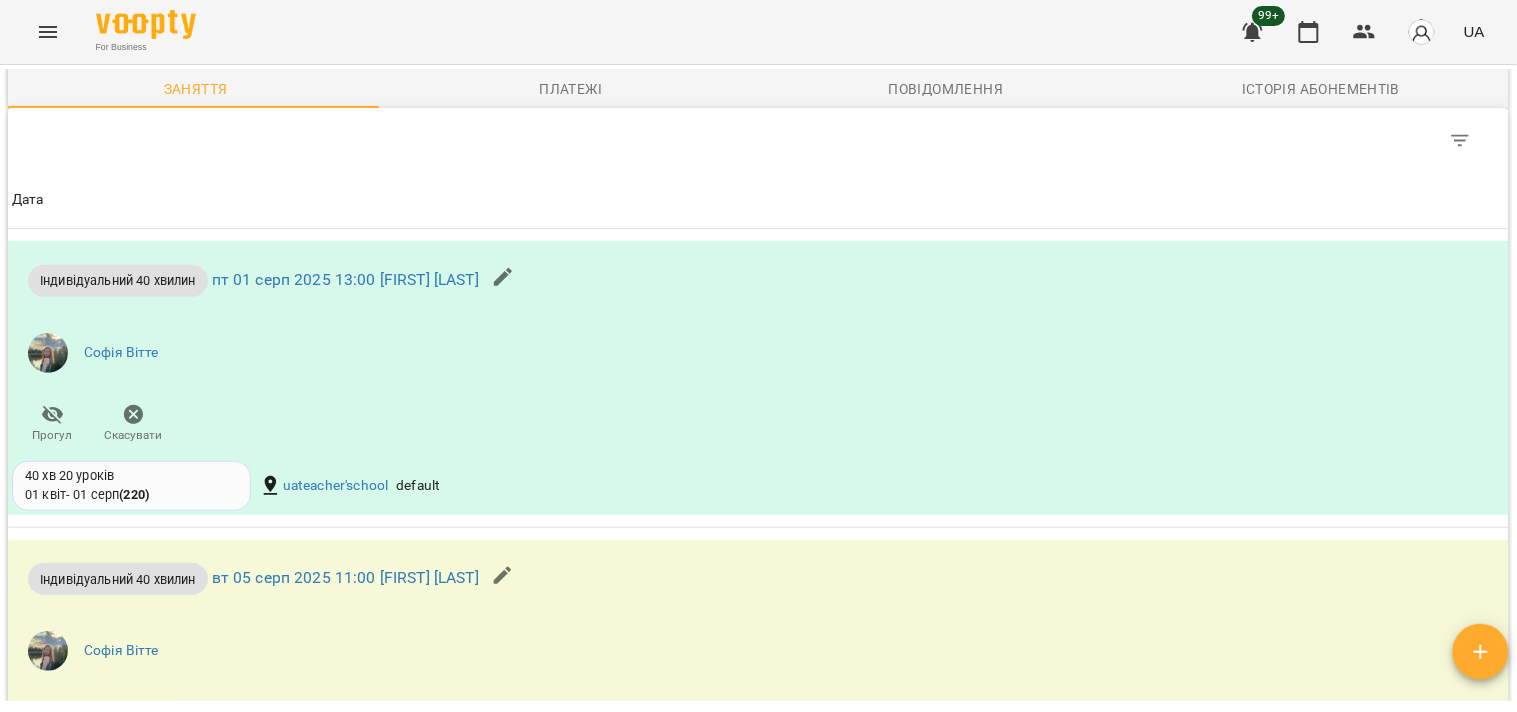 click on "Історія абонементів" at bounding box center [1321, 89] 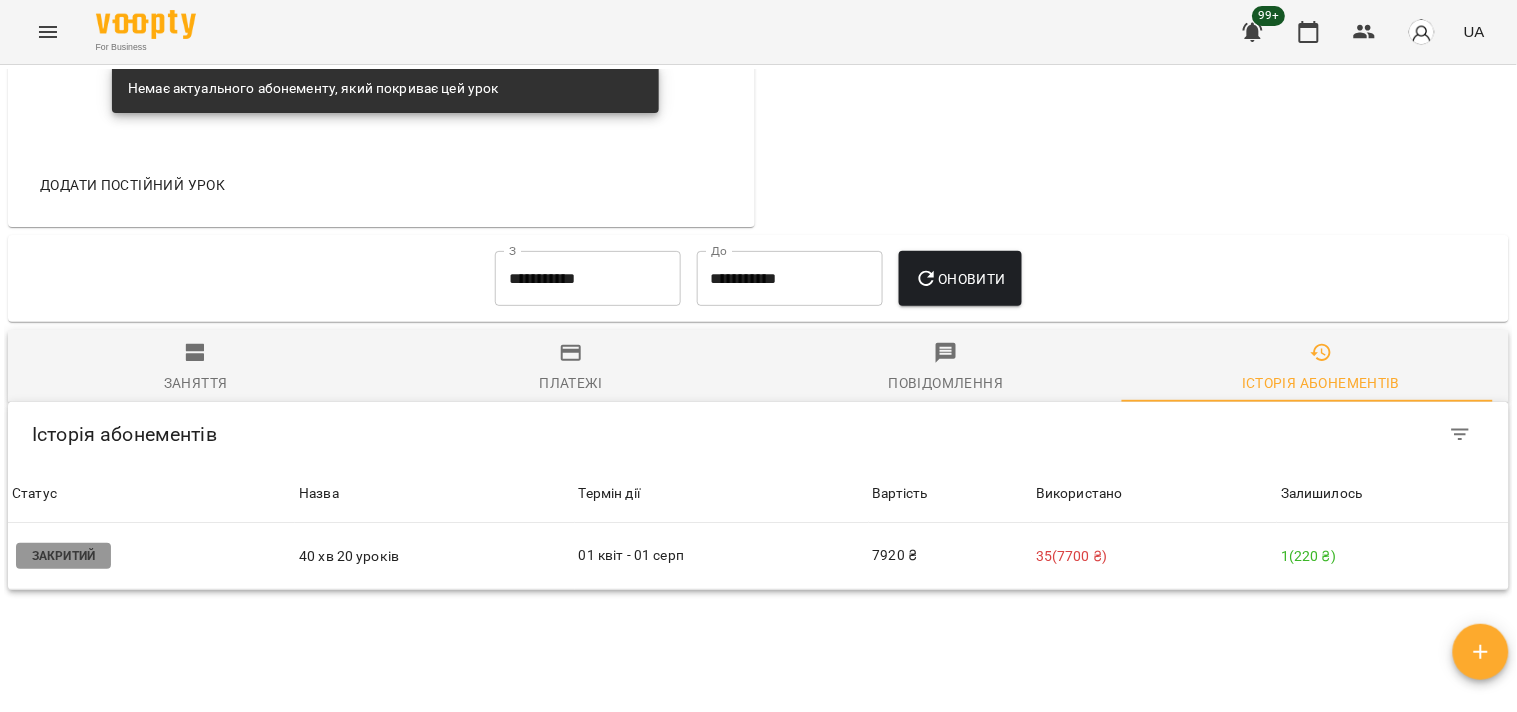 scroll, scrollTop: 1290, scrollLeft: 0, axis: vertical 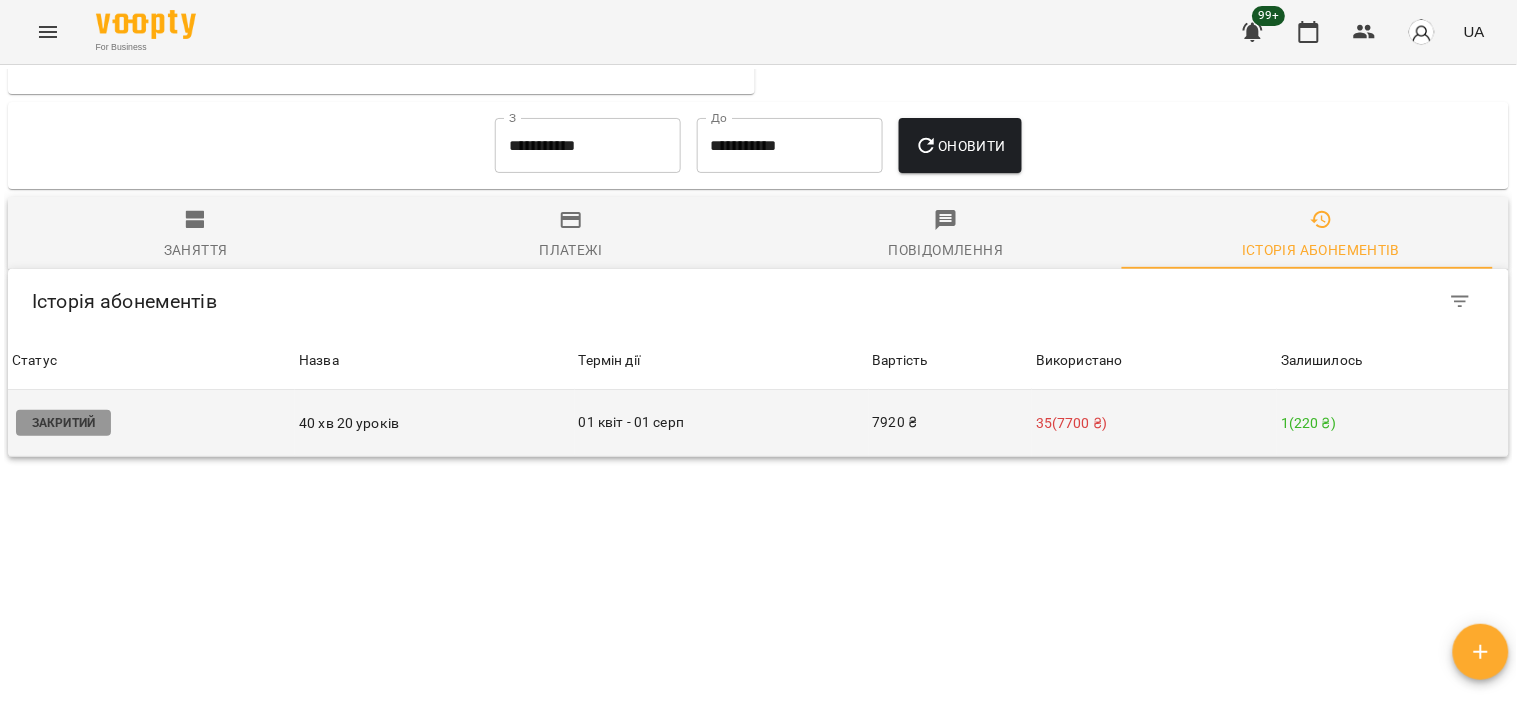 click on "35  ( 7700   ₴ )" at bounding box center (1154, 423) 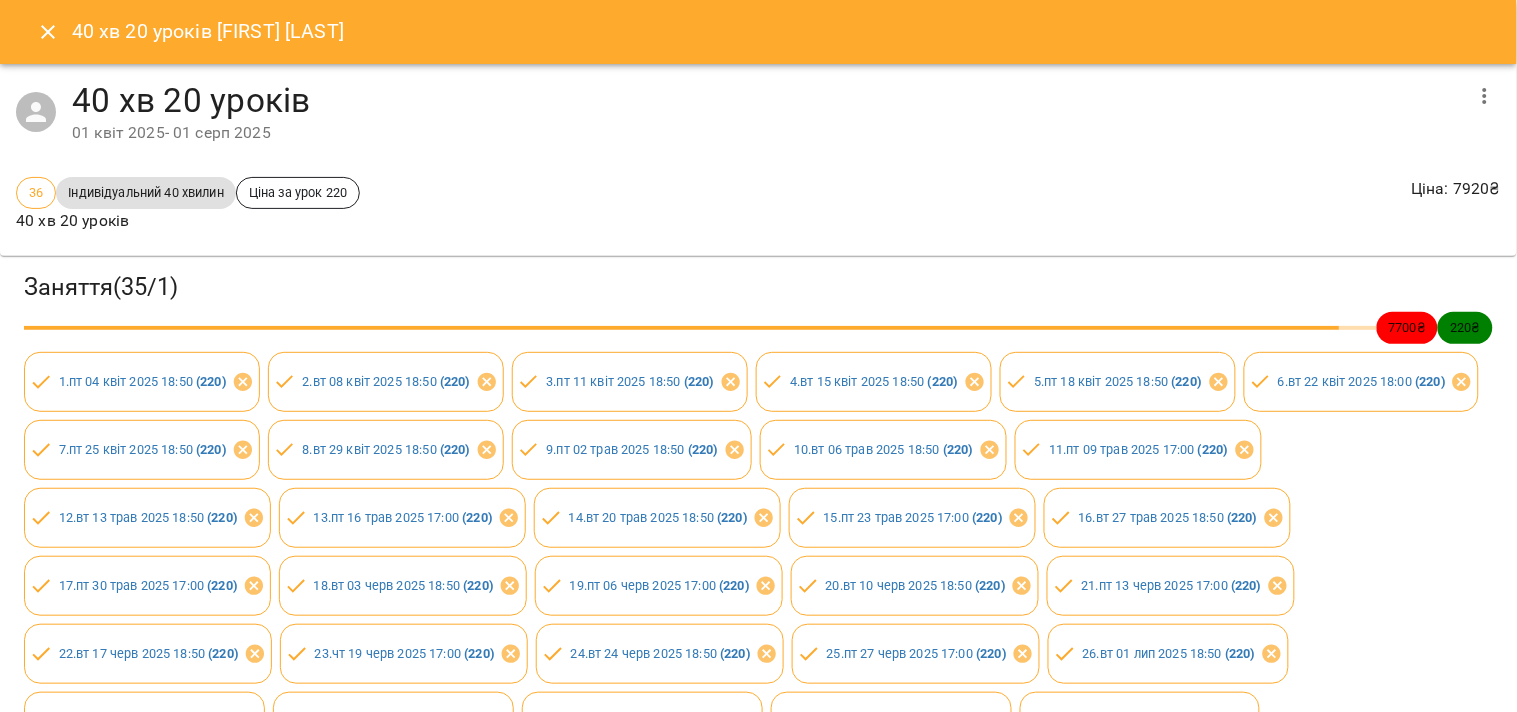 click at bounding box center [1485, 96] 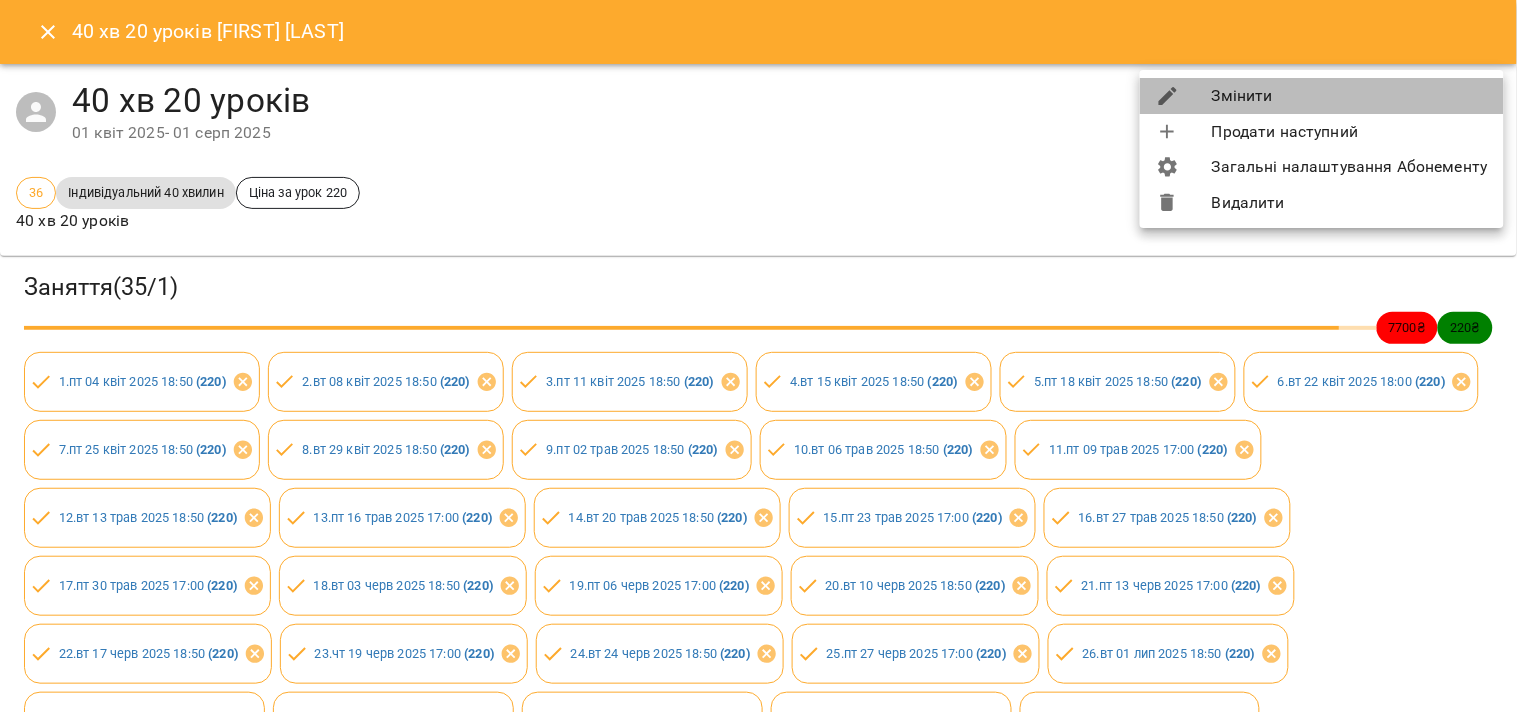 drag, startPoint x: 1337, startPoint y: 101, endPoint x: 1245, endPoint y: 148, distance: 103.31021 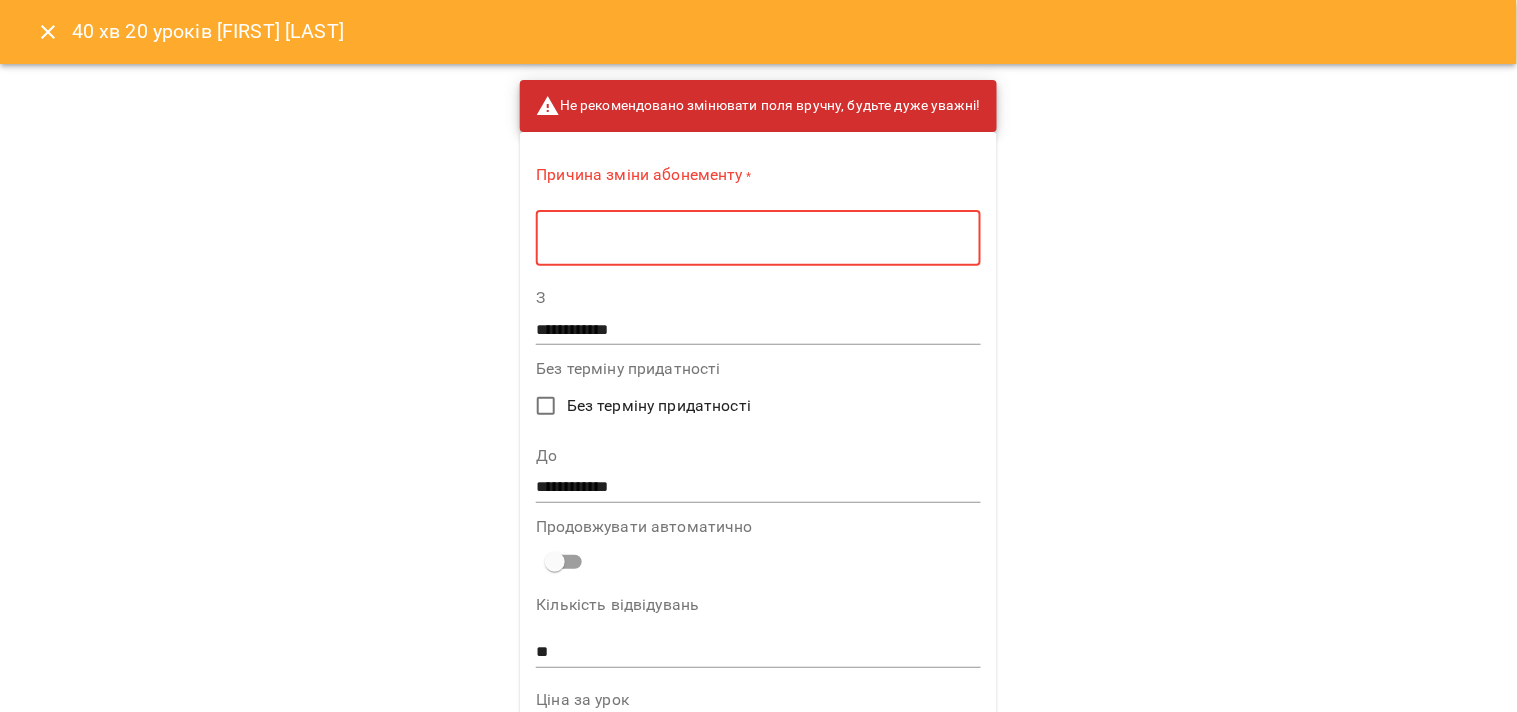 click at bounding box center [758, 238] 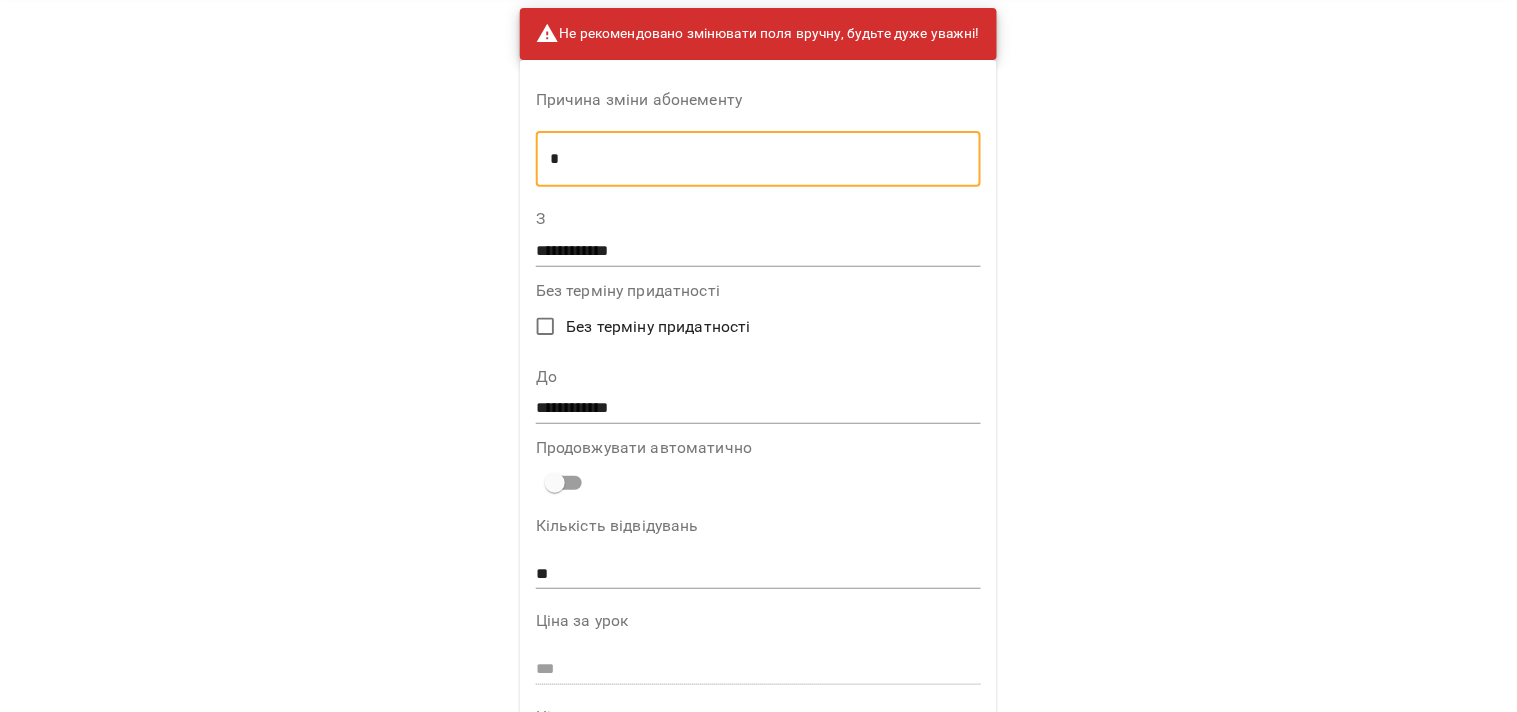 scroll, scrollTop: 111, scrollLeft: 0, axis: vertical 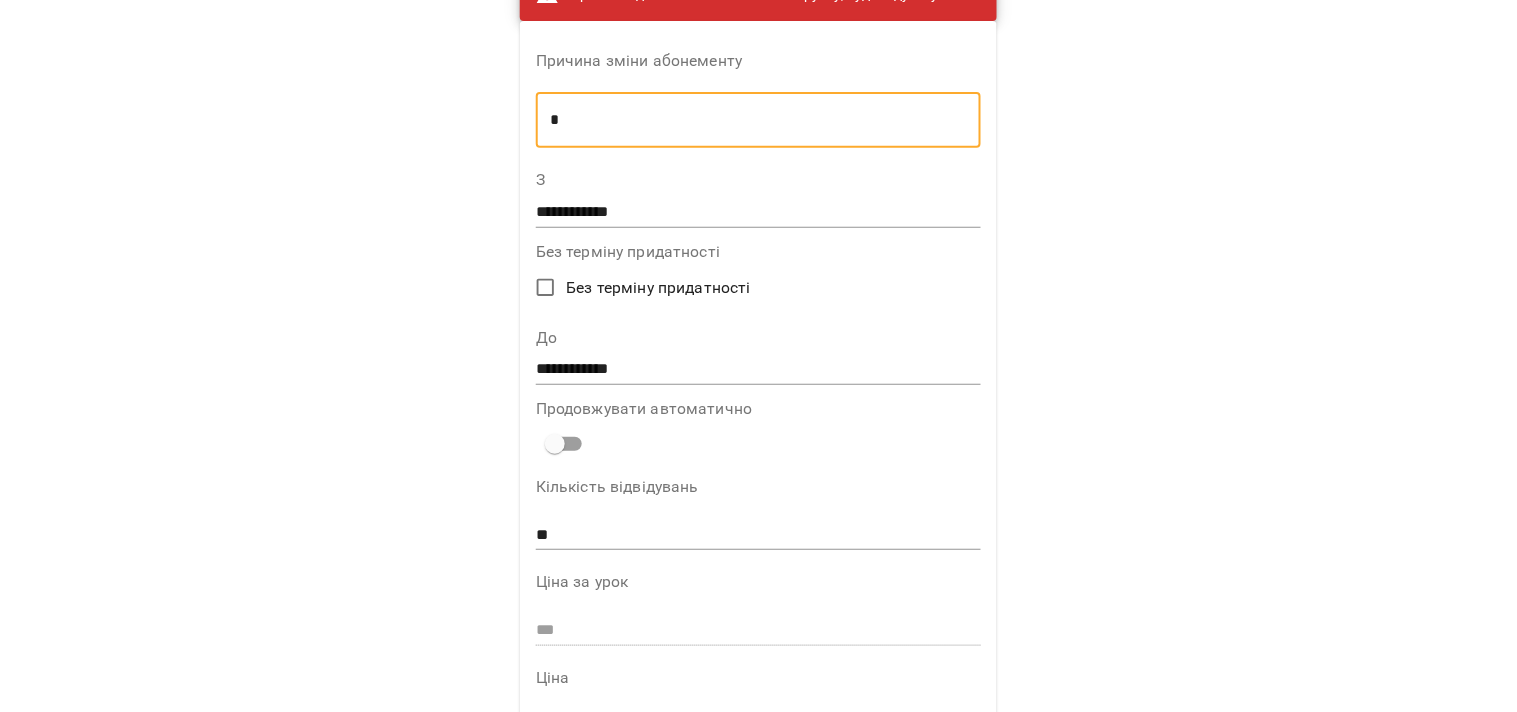 type on "*" 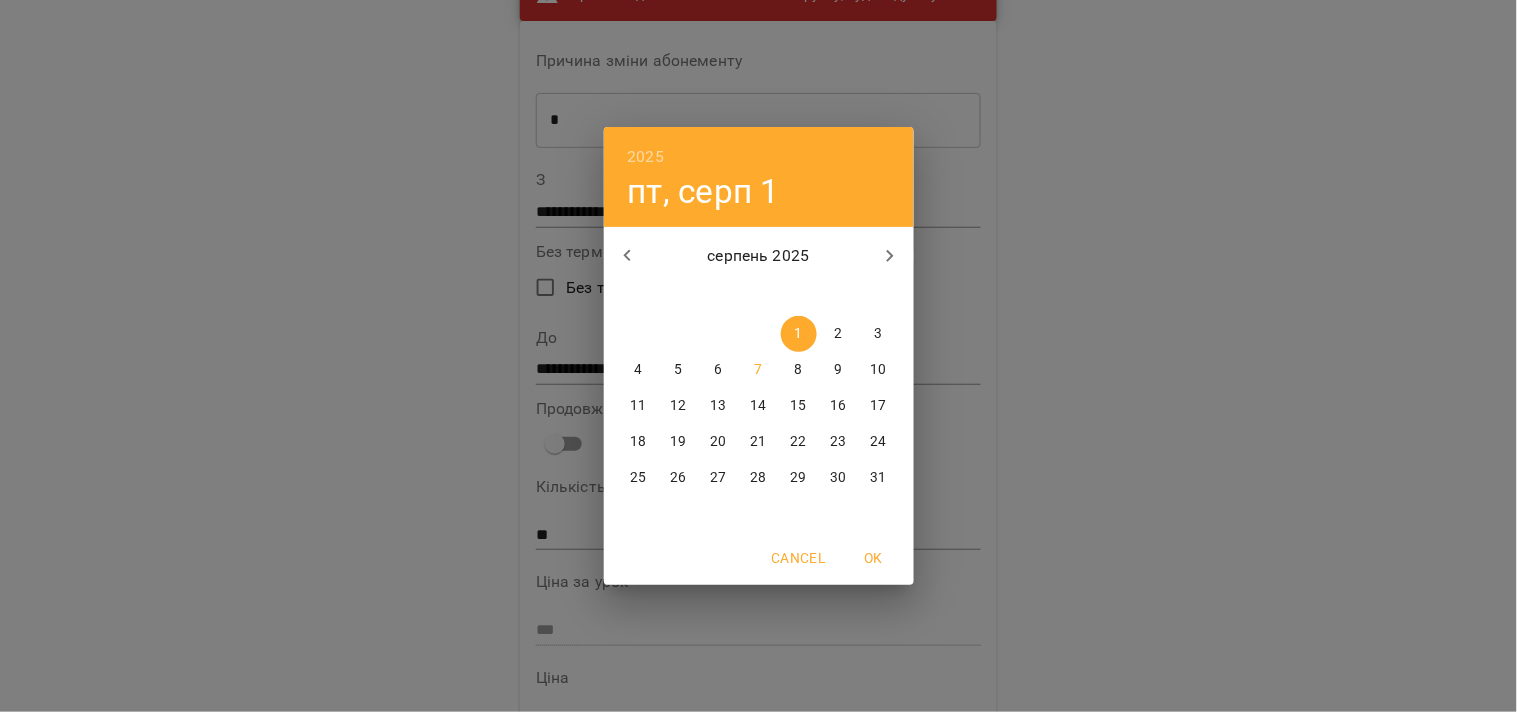 click on "10" at bounding box center [879, 370] 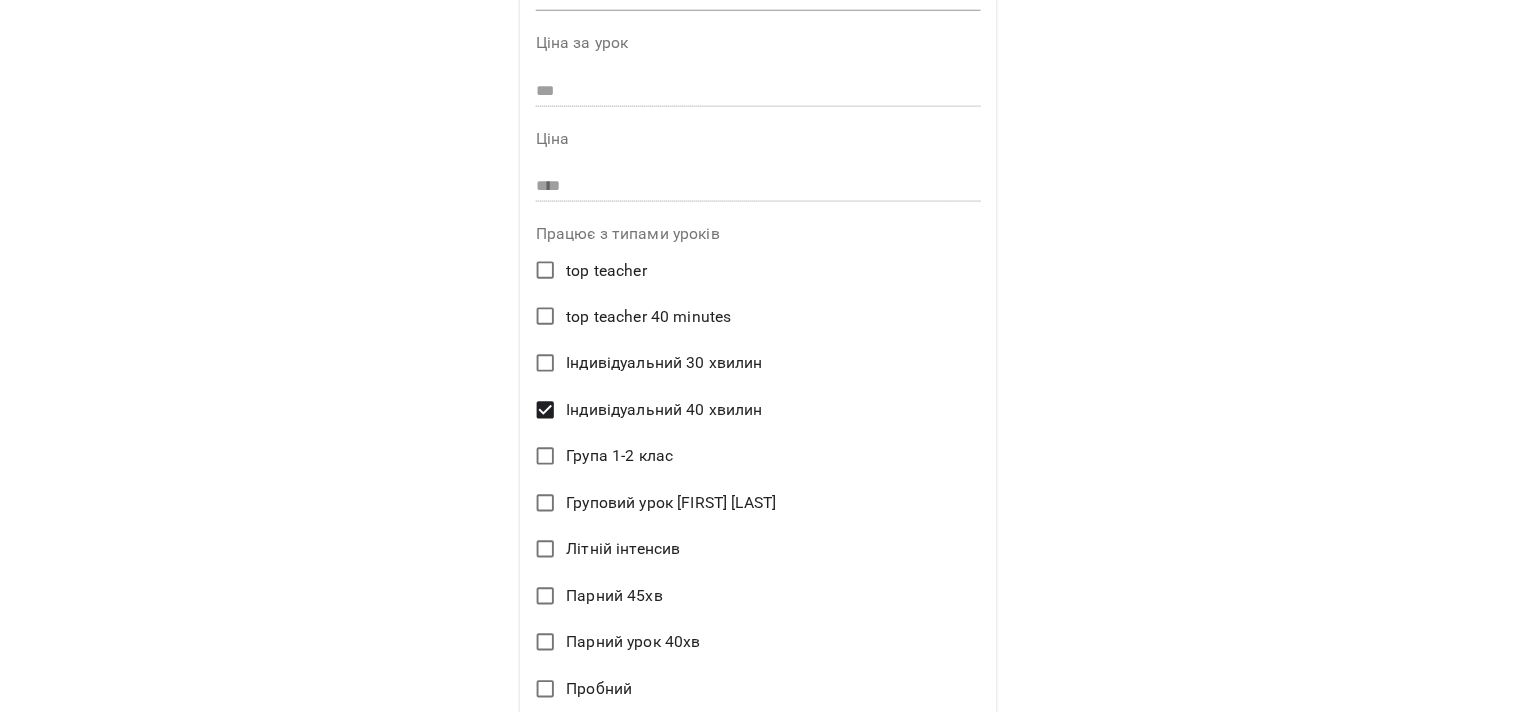 scroll, scrollTop: 1000, scrollLeft: 0, axis: vertical 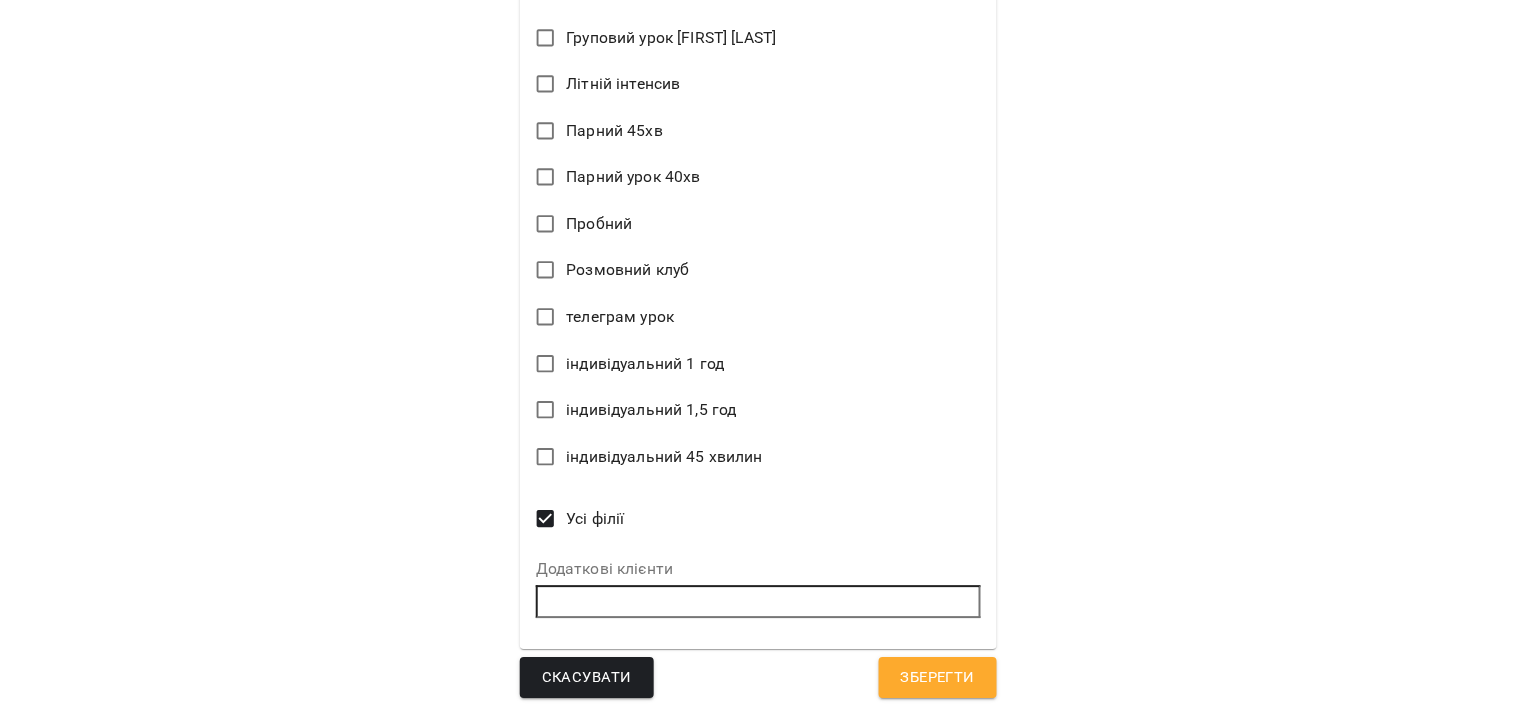 click on "Зберегти" at bounding box center (938, 678) 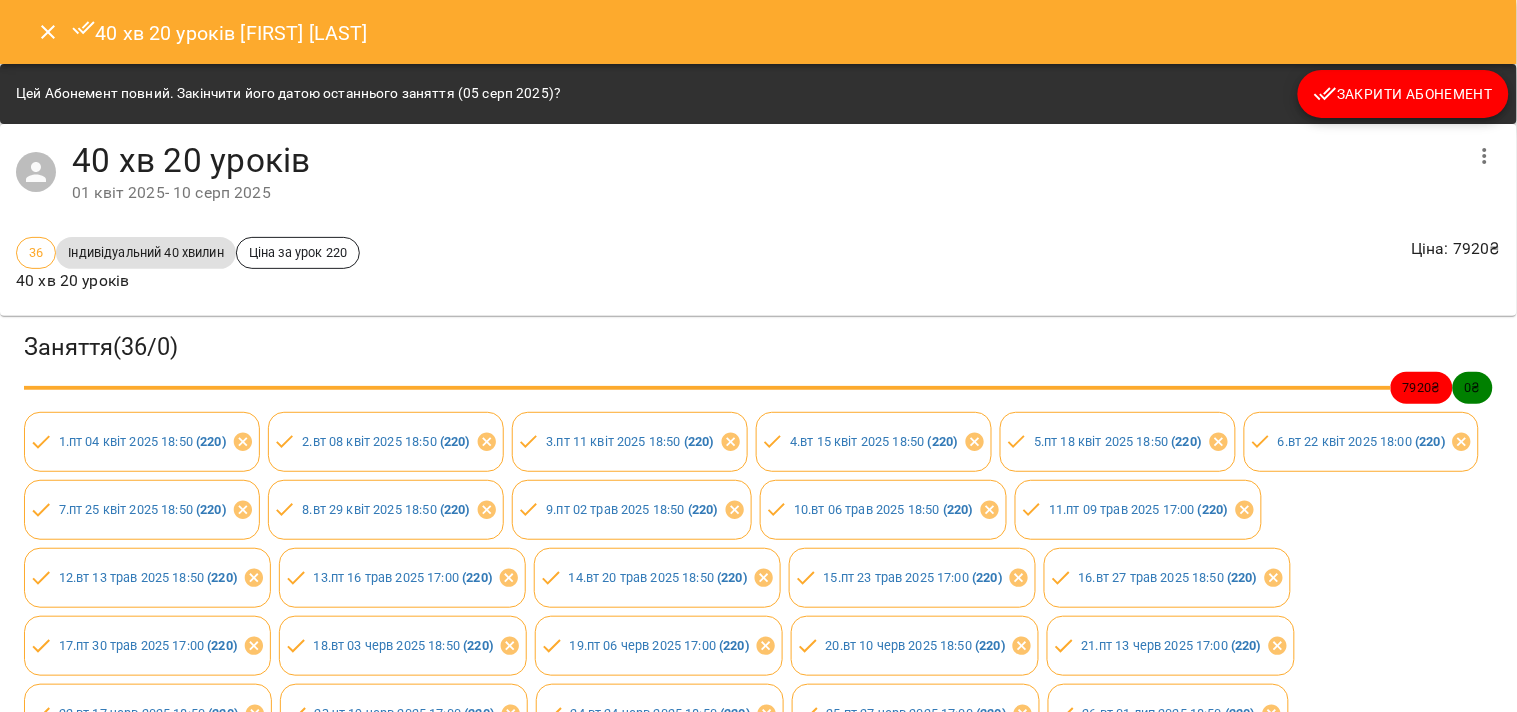 click 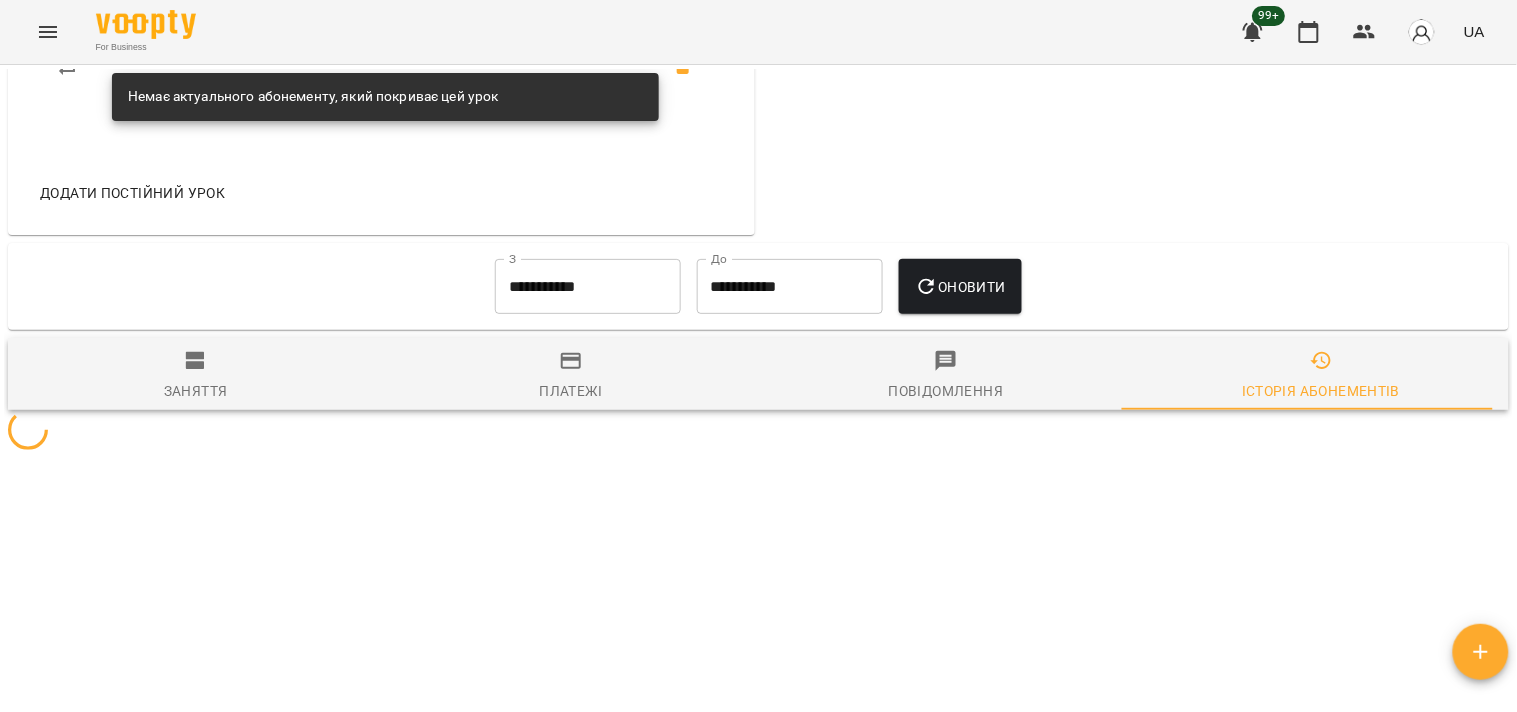 scroll, scrollTop: 1150, scrollLeft: 0, axis: vertical 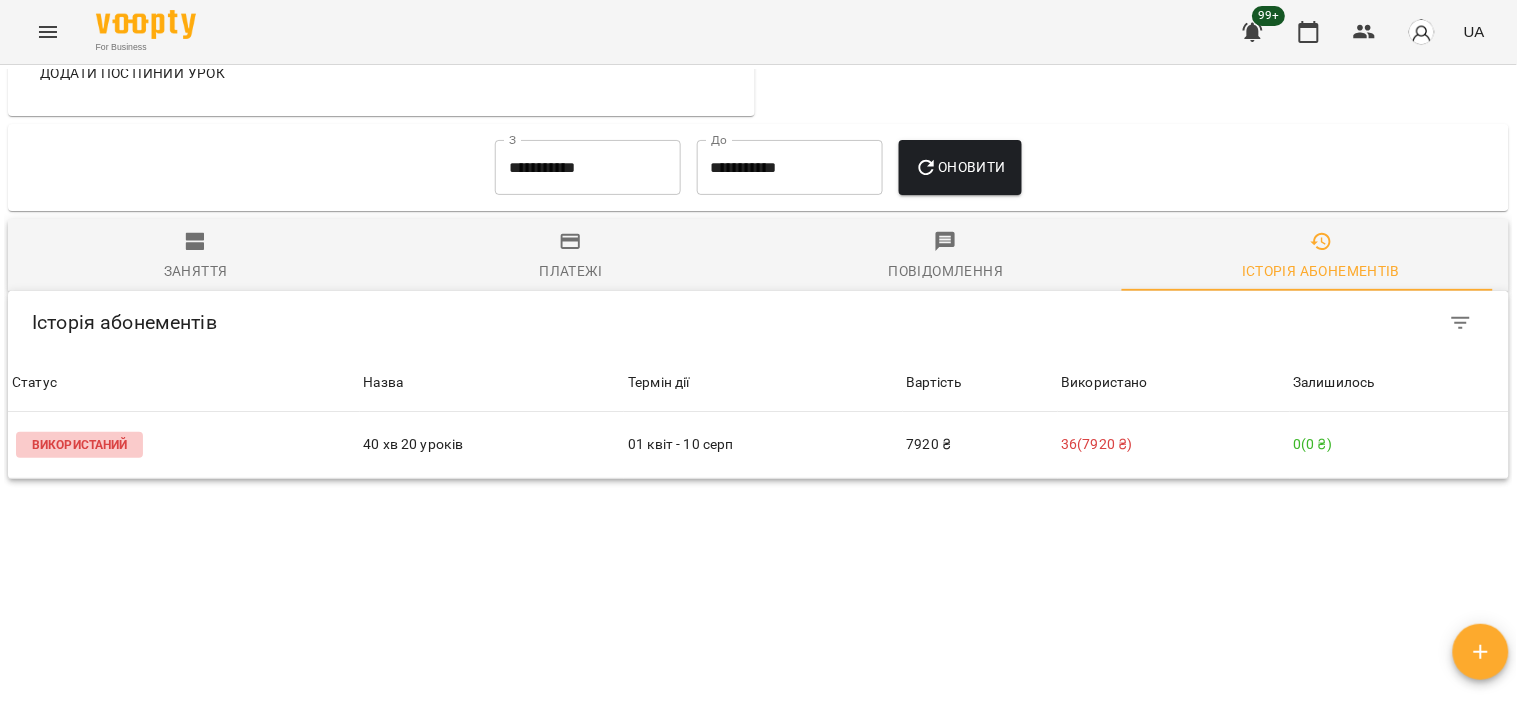 click on "Заняття" at bounding box center [195, 257] 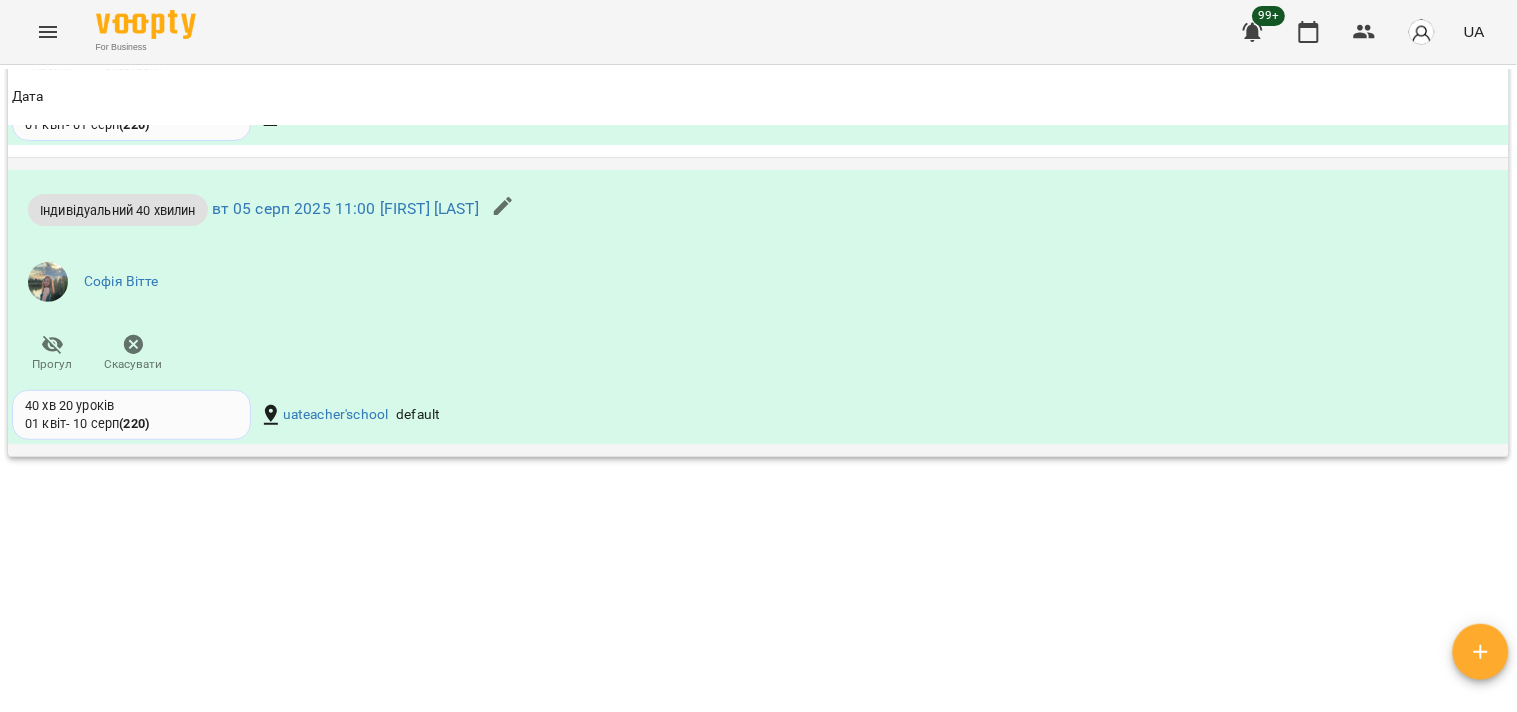 scroll, scrollTop: 1708, scrollLeft: 0, axis: vertical 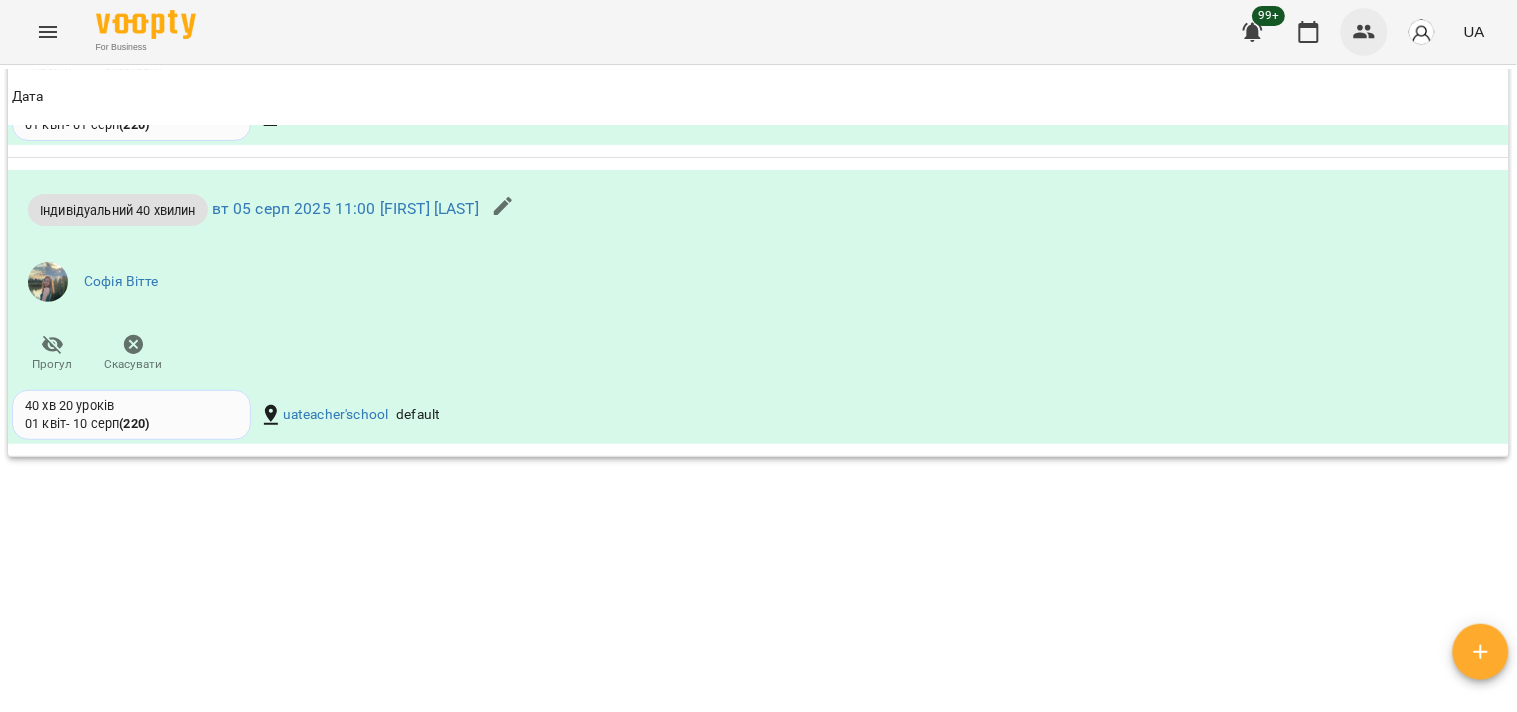 click 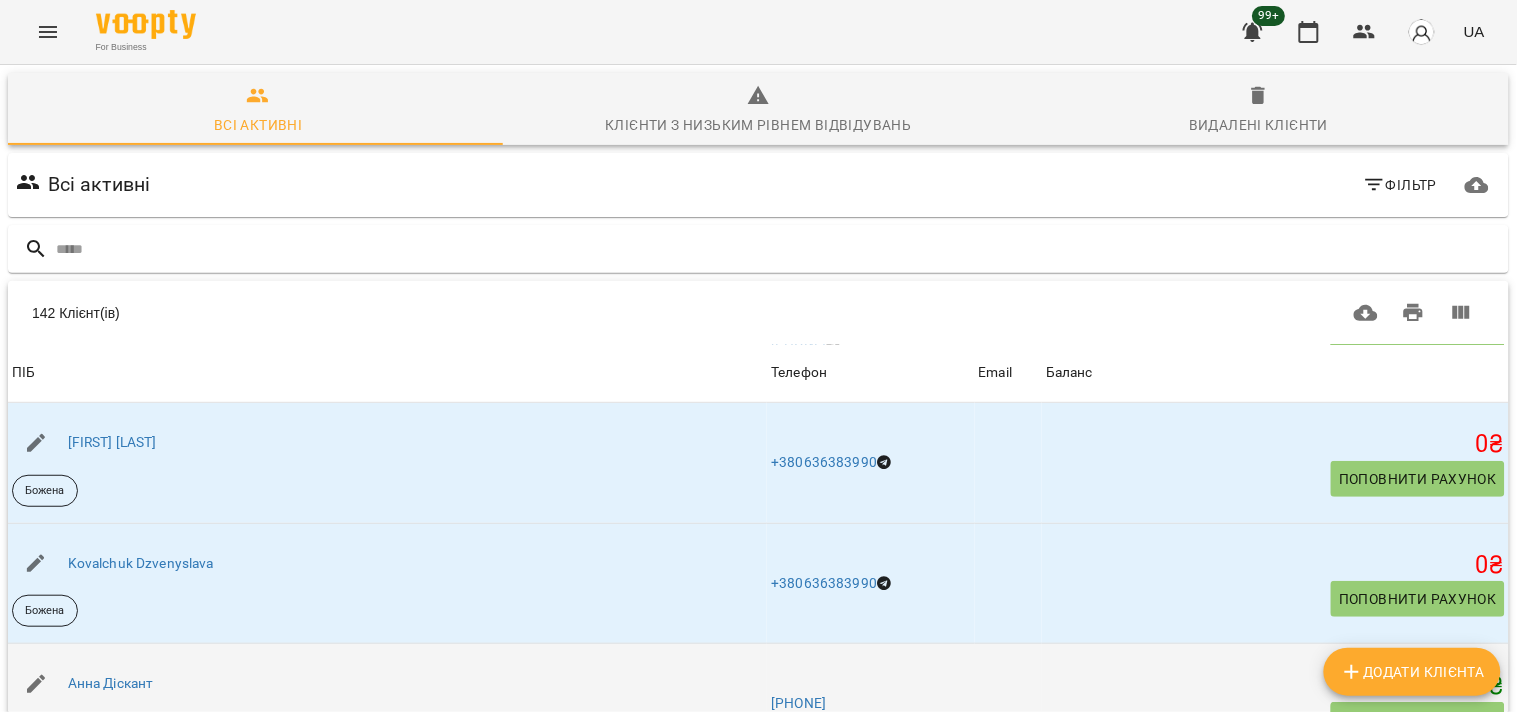 scroll, scrollTop: 555, scrollLeft: 0, axis: vertical 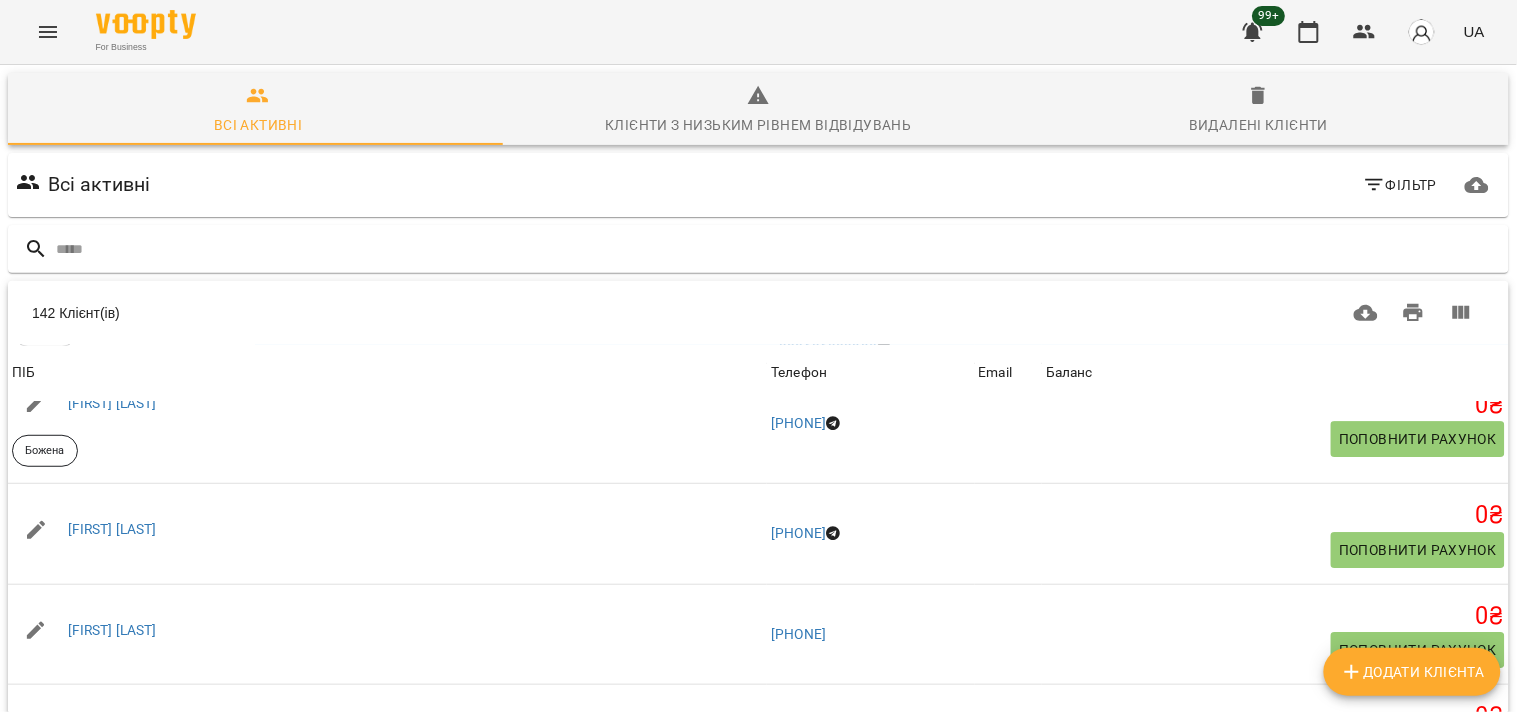click 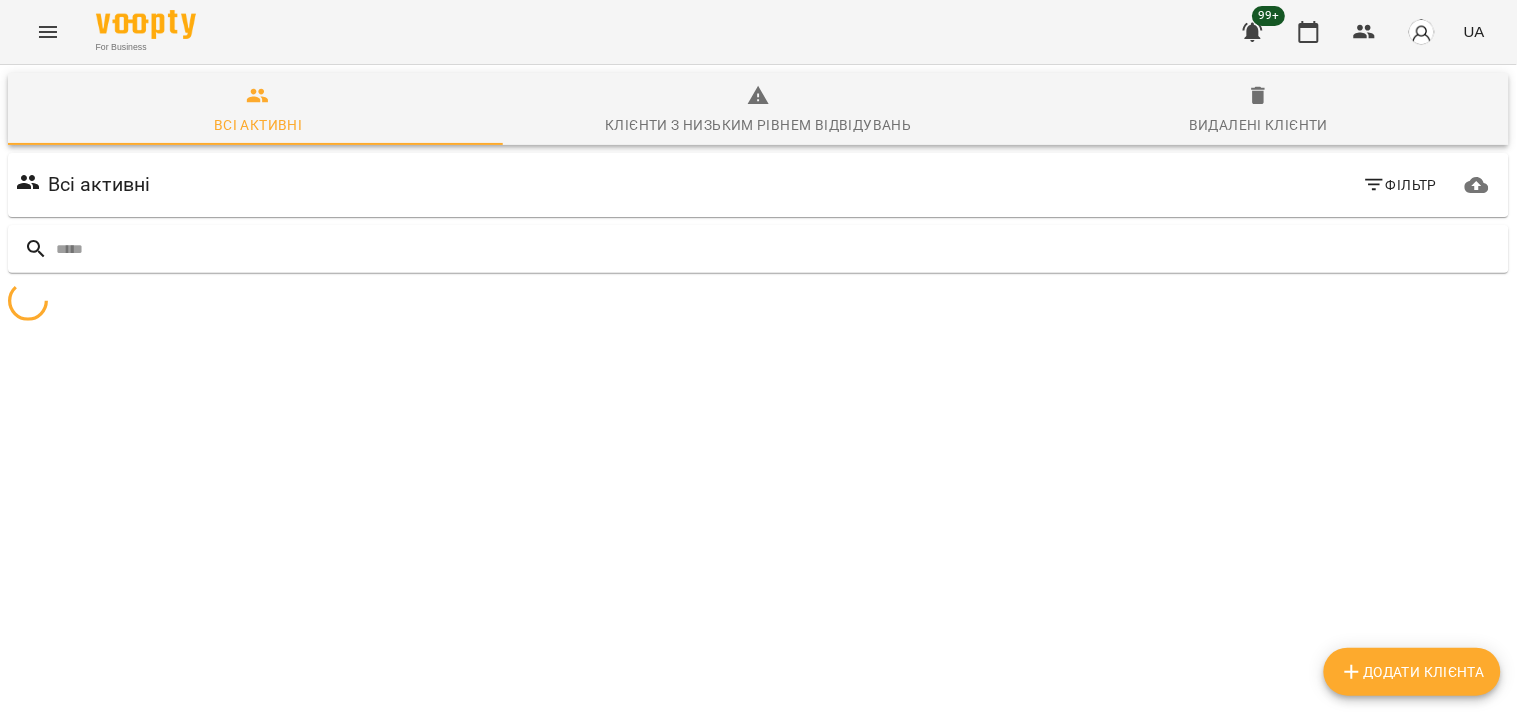 scroll, scrollTop: 87, scrollLeft: 0, axis: vertical 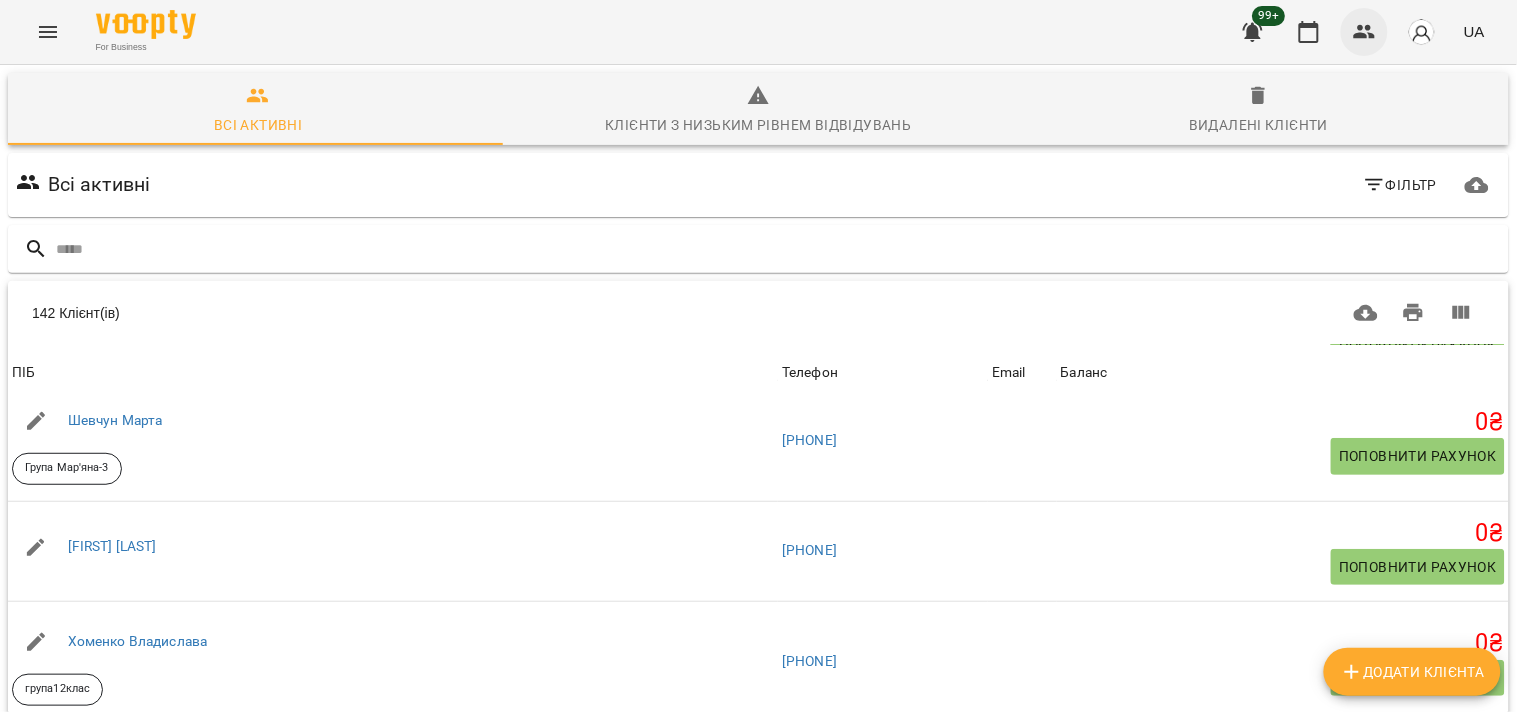 click at bounding box center (1365, 32) 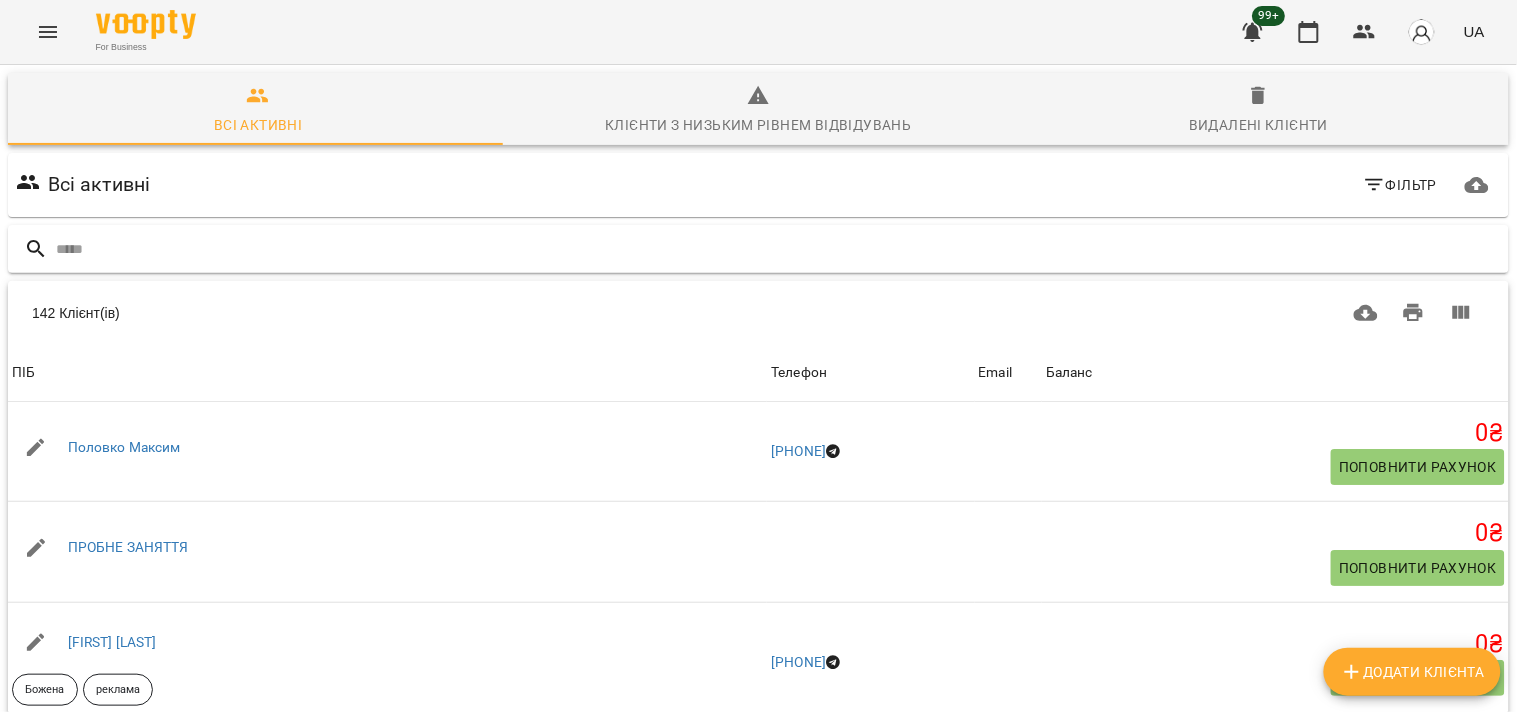 click at bounding box center (778, 249) 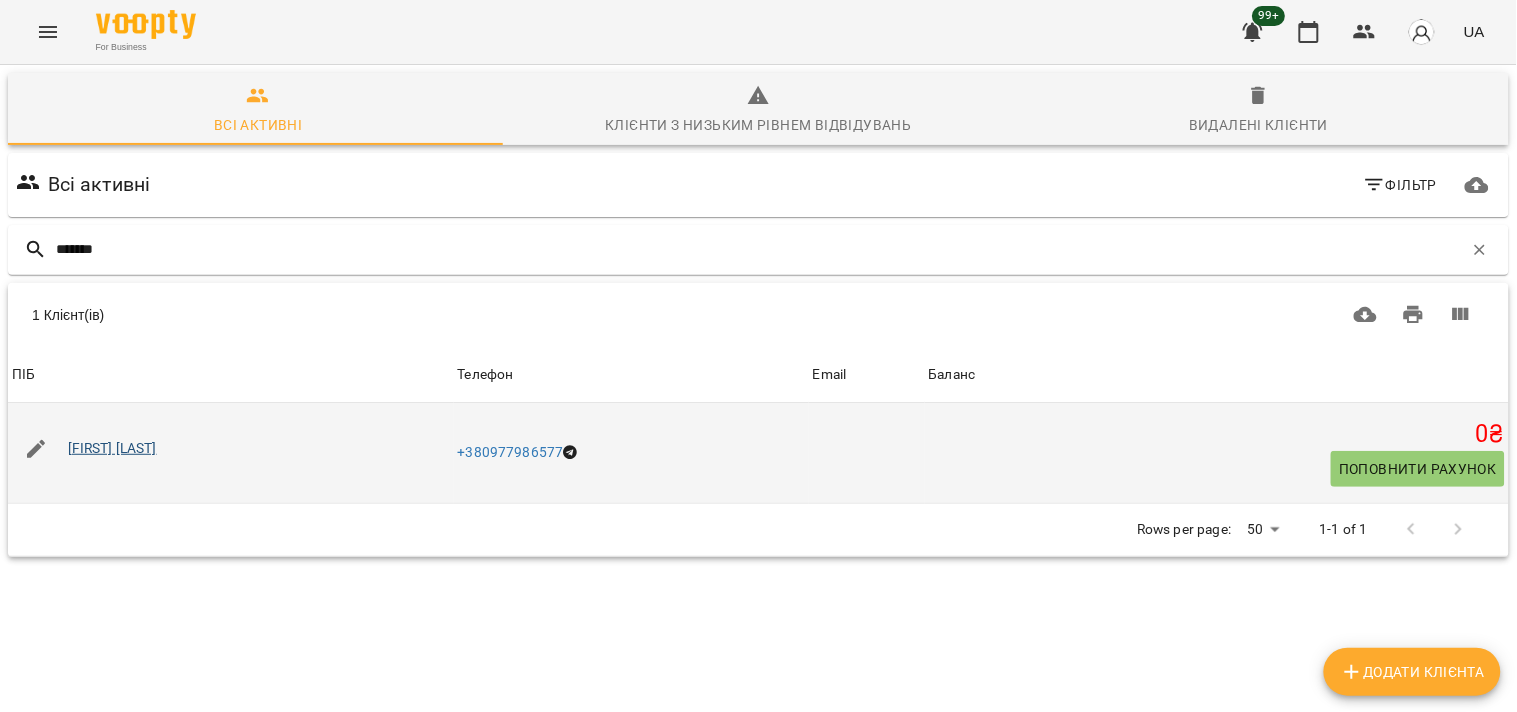 type on "*******" 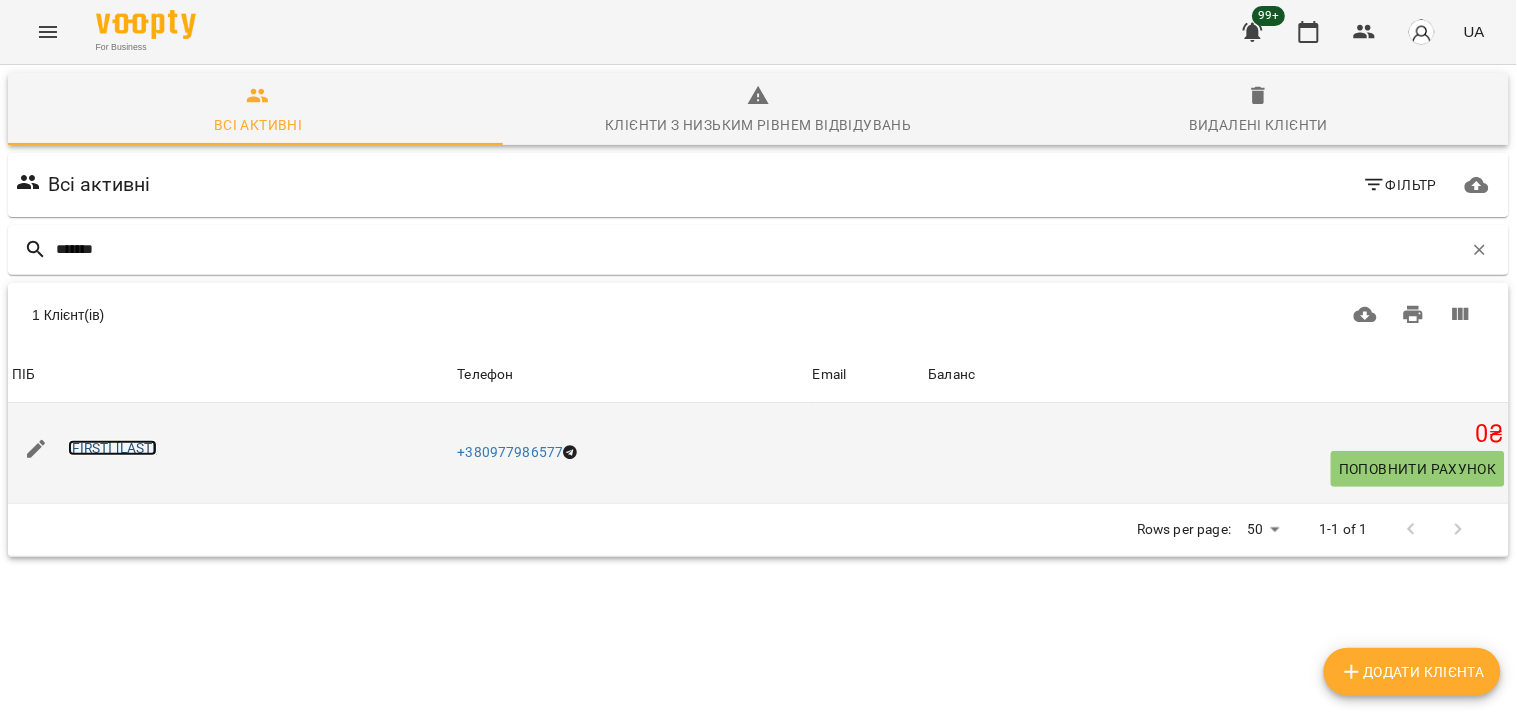 click on "[FIRST] [LAST]" at bounding box center (112, 448) 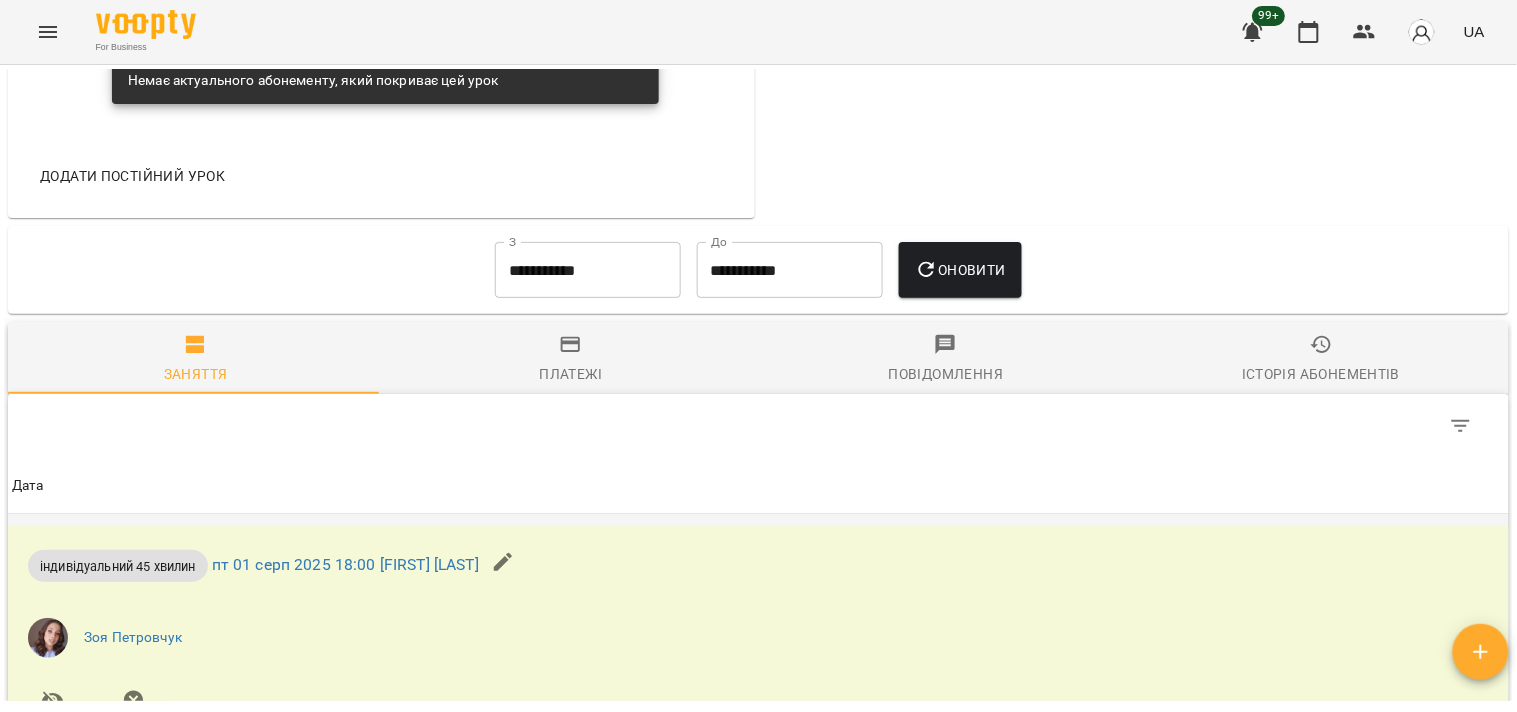 scroll, scrollTop: 1222, scrollLeft: 0, axis: vertical 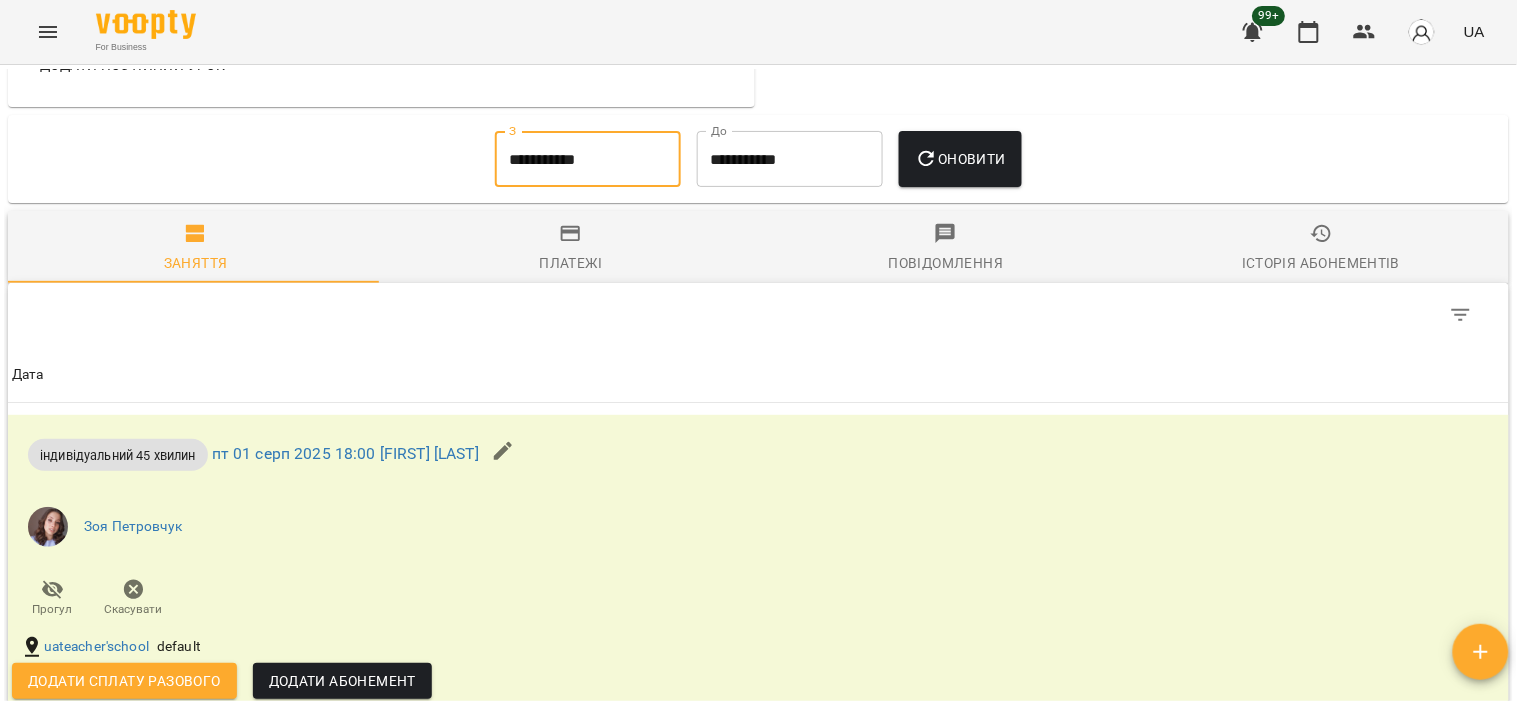 click on "**********" at bounding box center (588, 159) 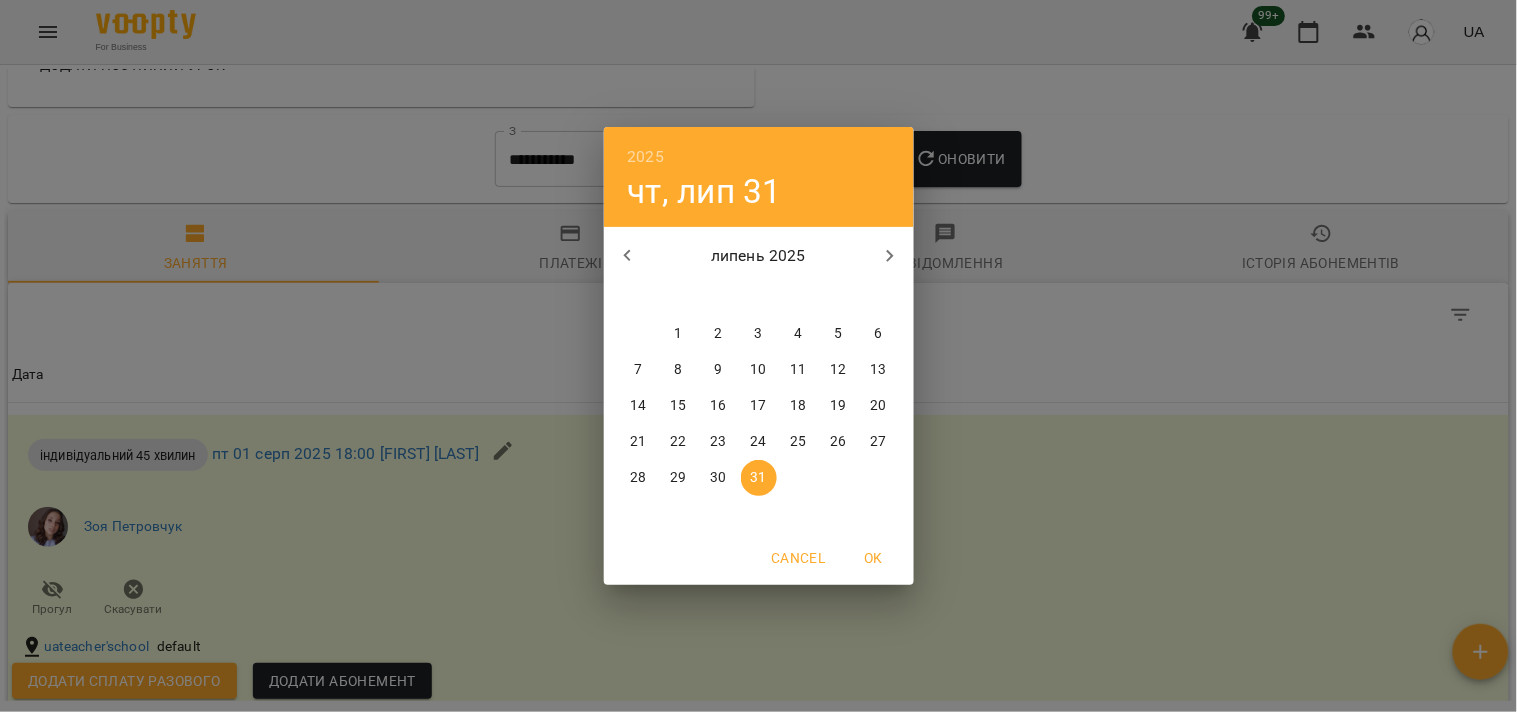 click 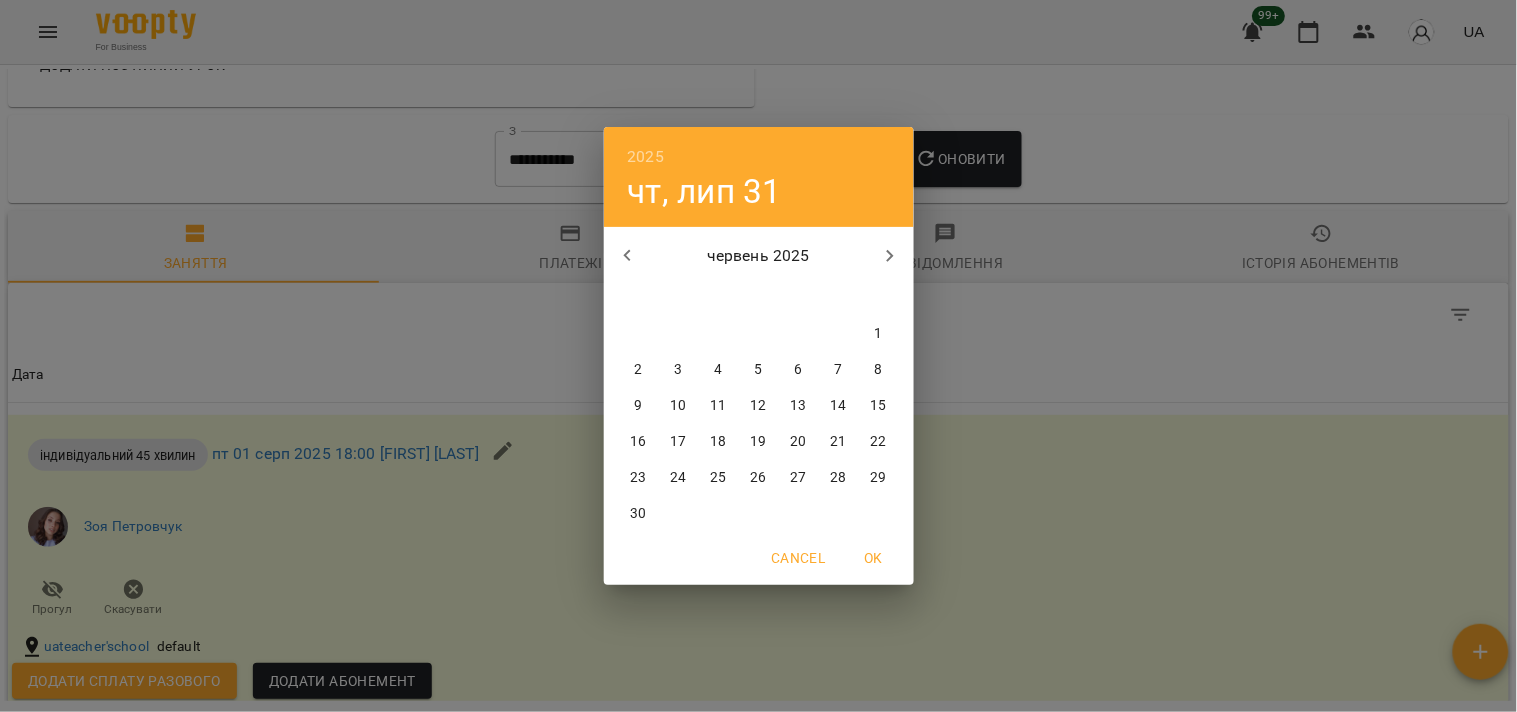 click on "1" at bounding box center [878, 334] 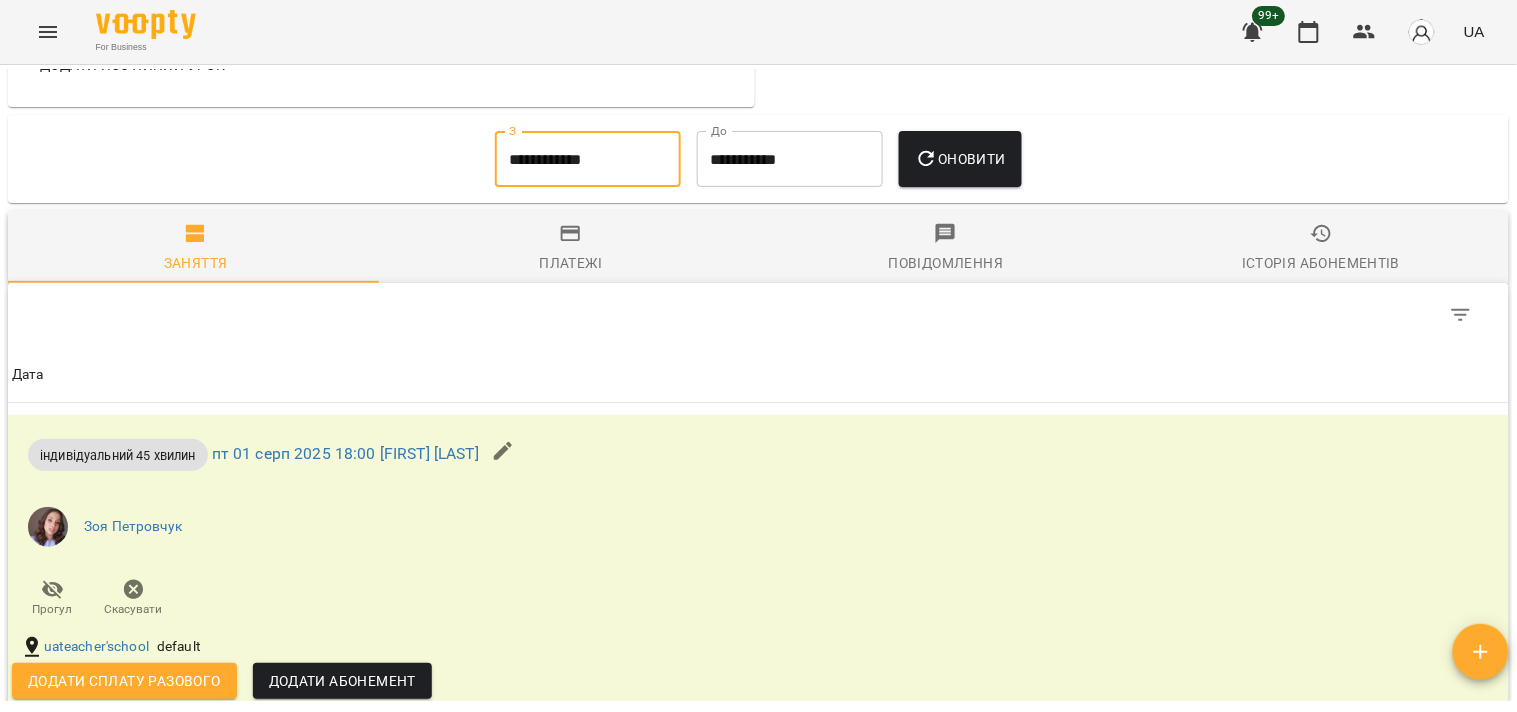 click on "Оновити" at bounding box center [960, 159] 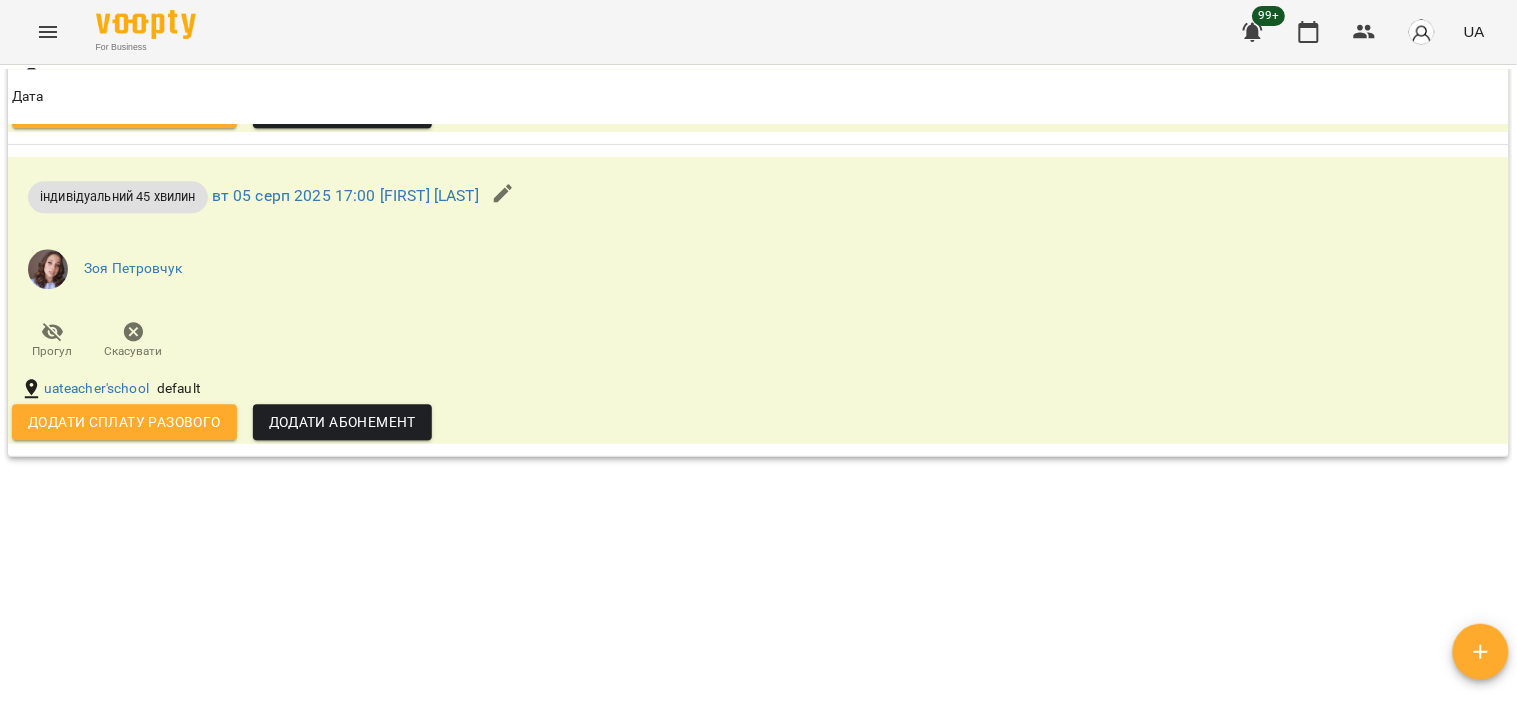 scroll, scrollTop: 7092, scrollLeft: 0, axis: vertical 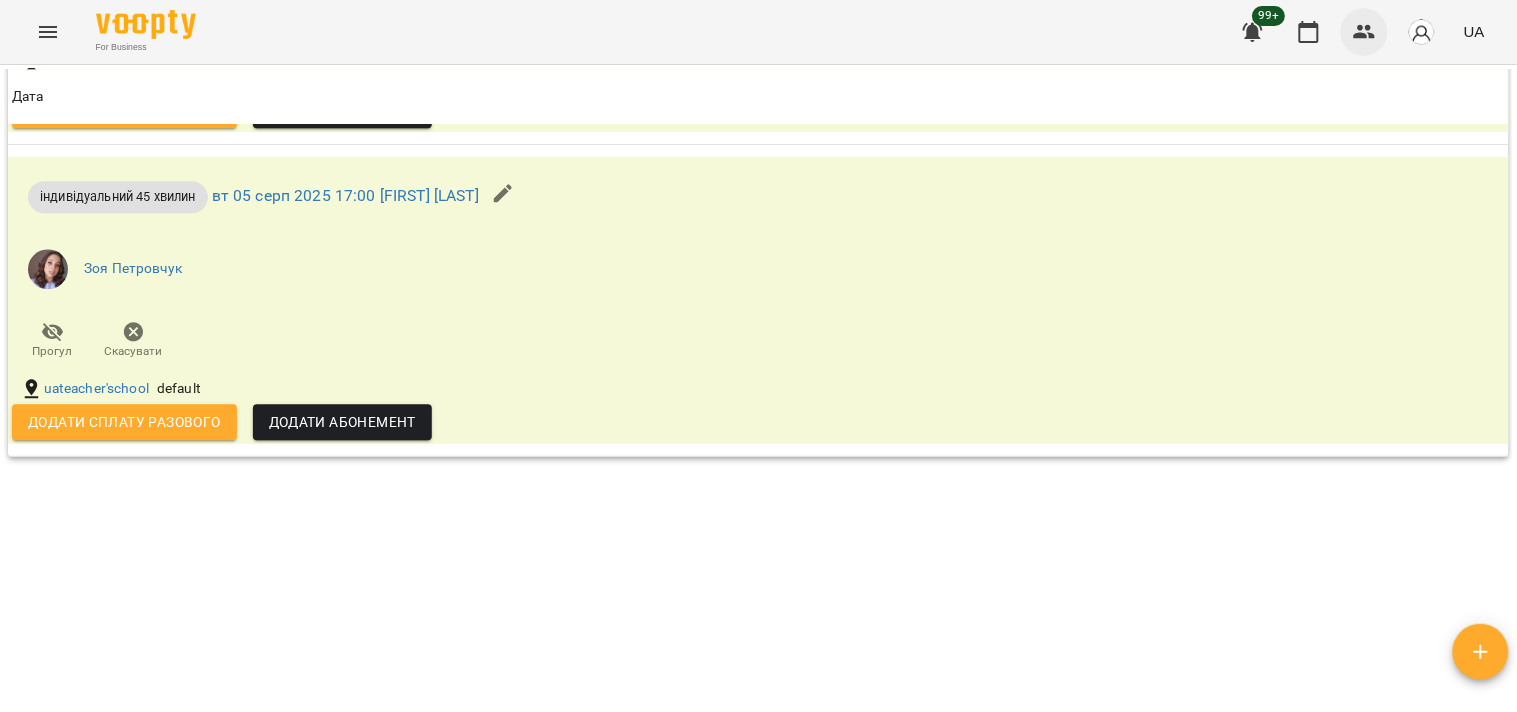 click 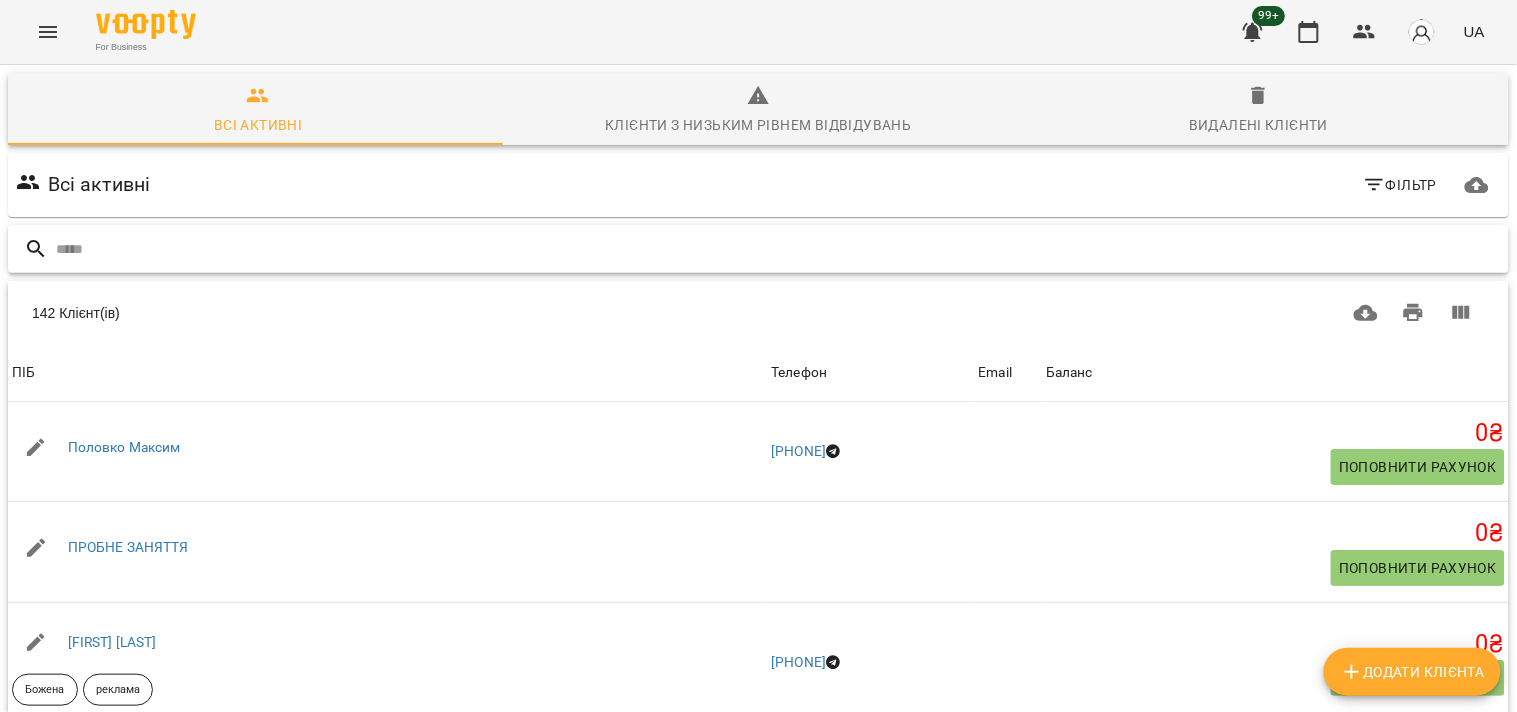 click at bounding box center [778, 249] 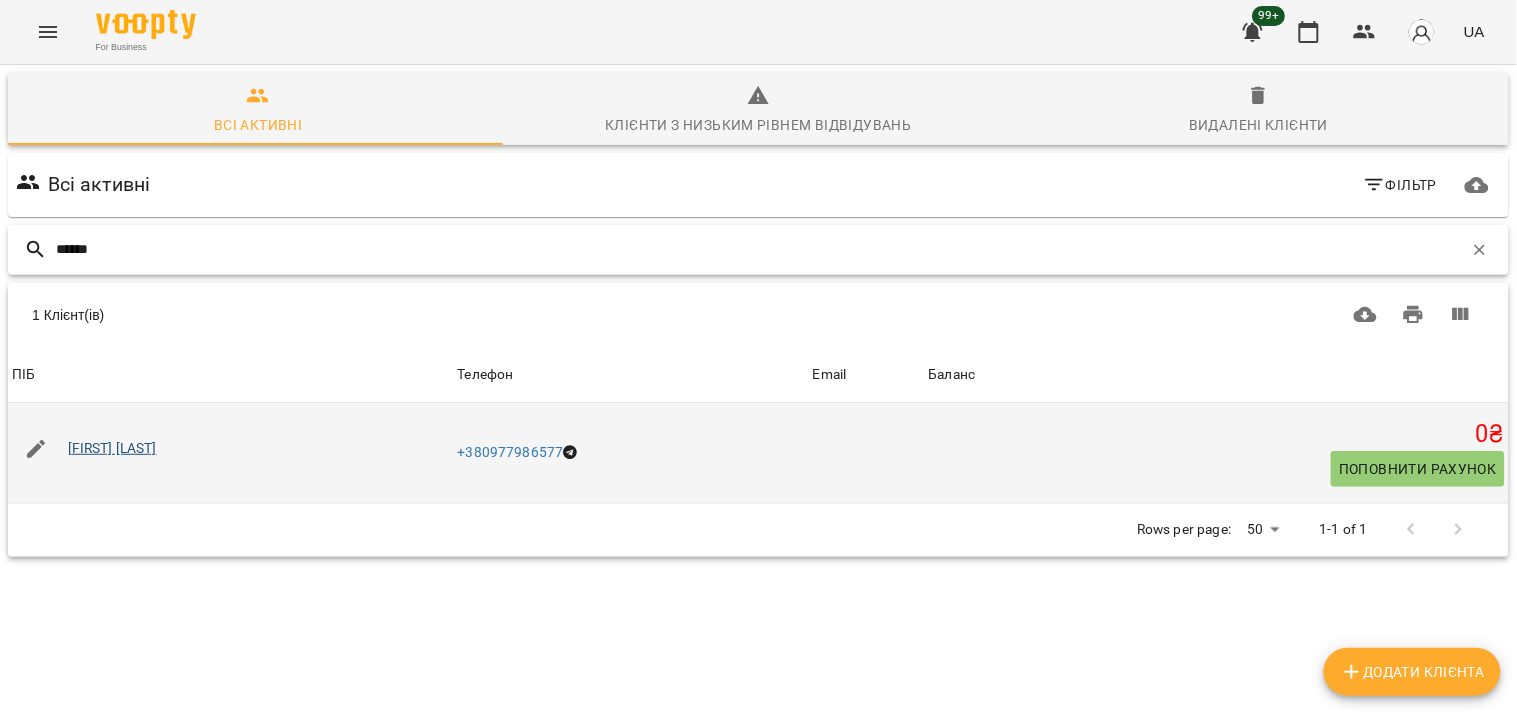 type on "******" 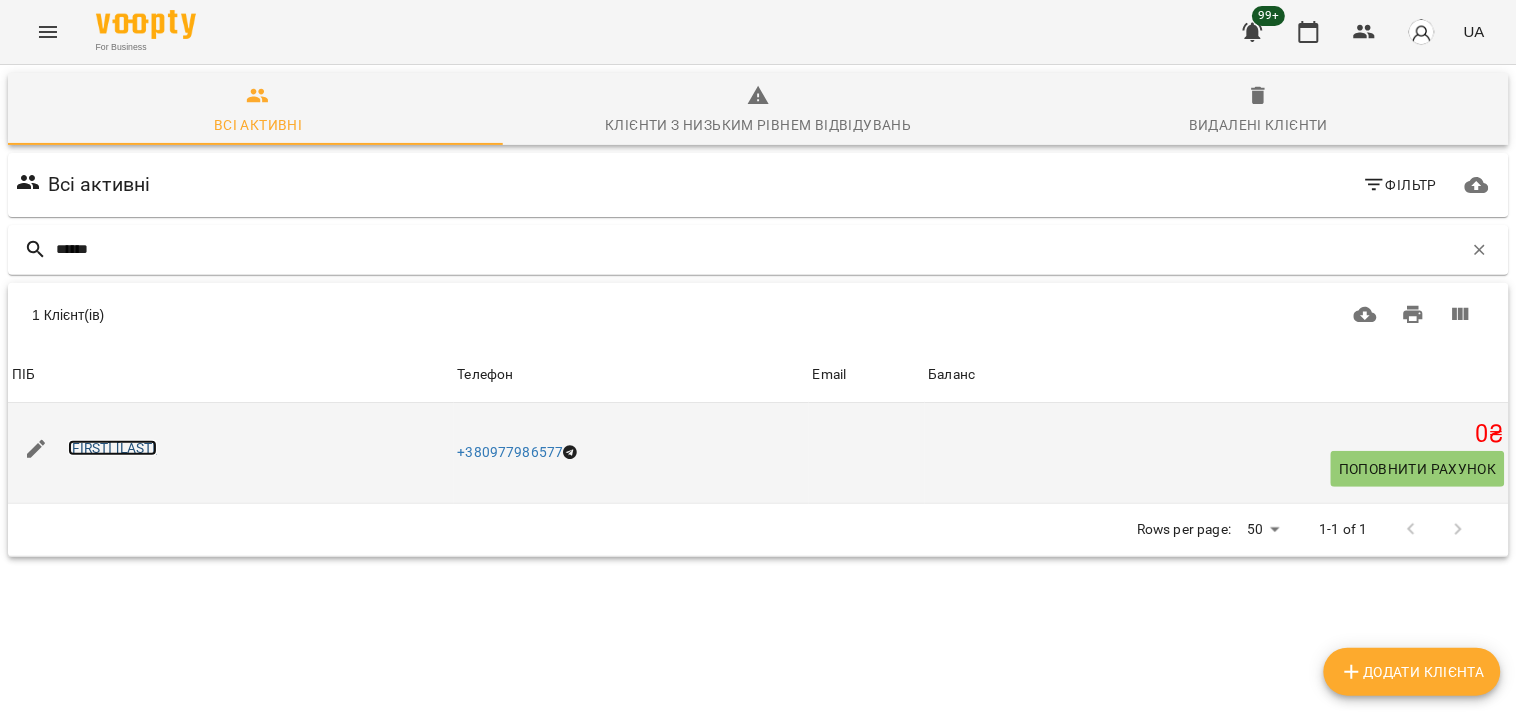 click on "[FIRST] [LAST]" at bounding box center [112, 448] 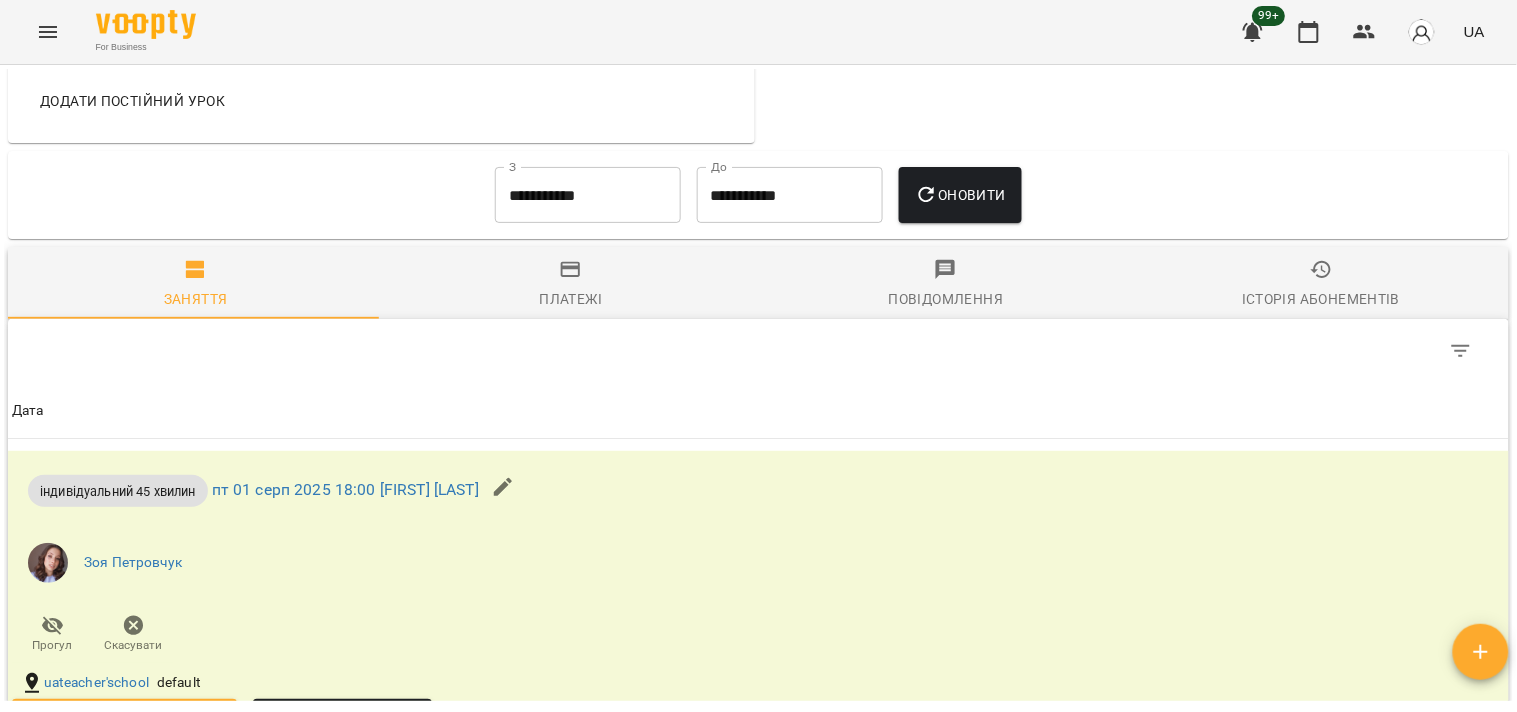 scroll, scrollTop: 1000, scrollLeft: 0, axis: vertical 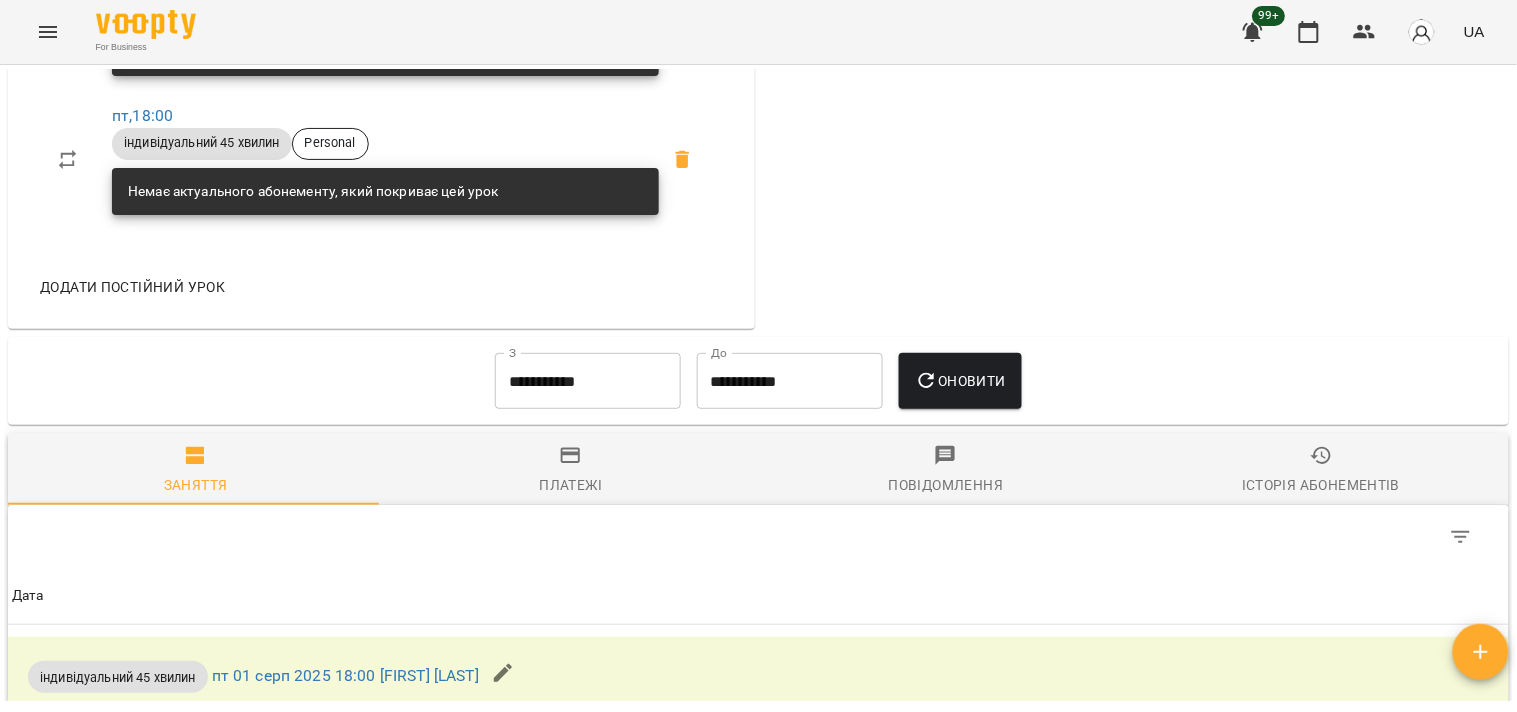 click on "**********" at bounding box center (588, 381) 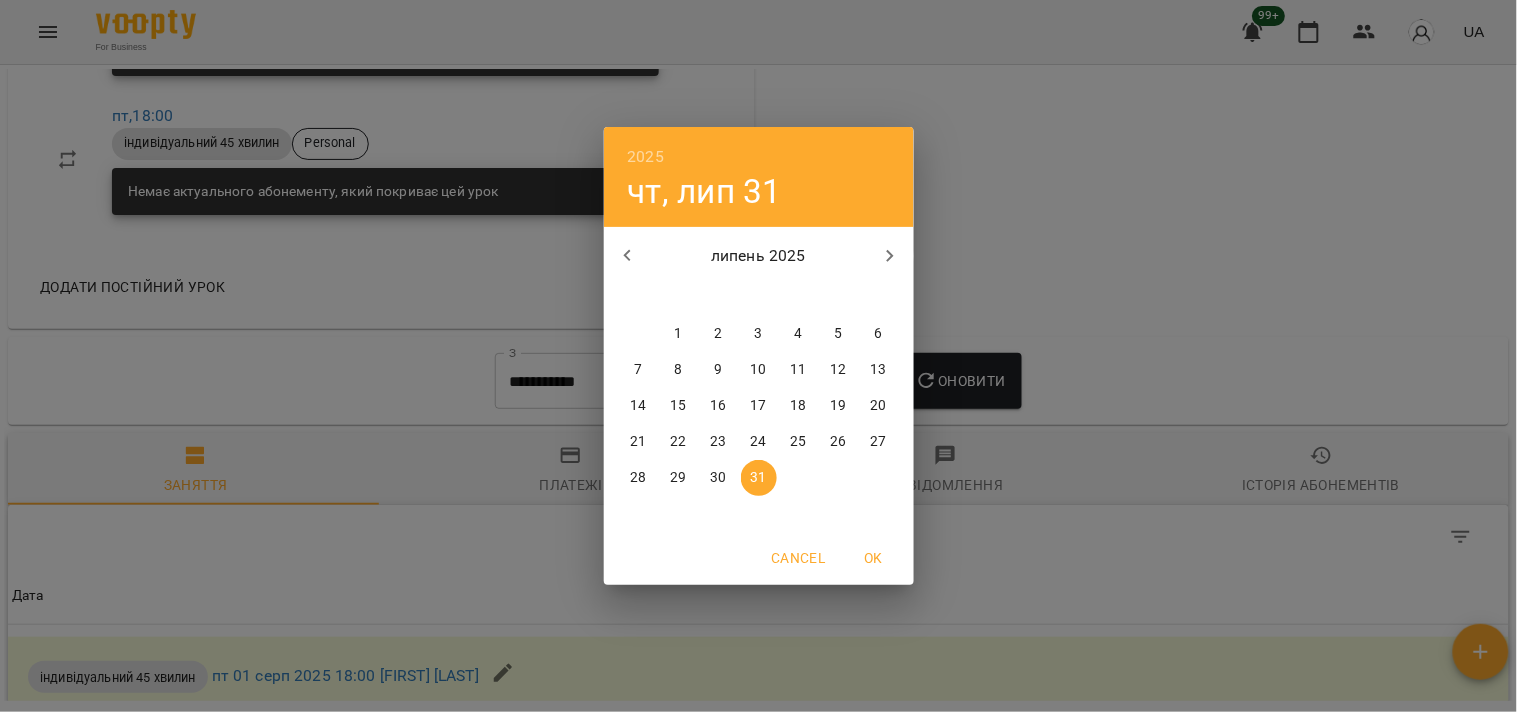 click at bounding box center (628, 256) 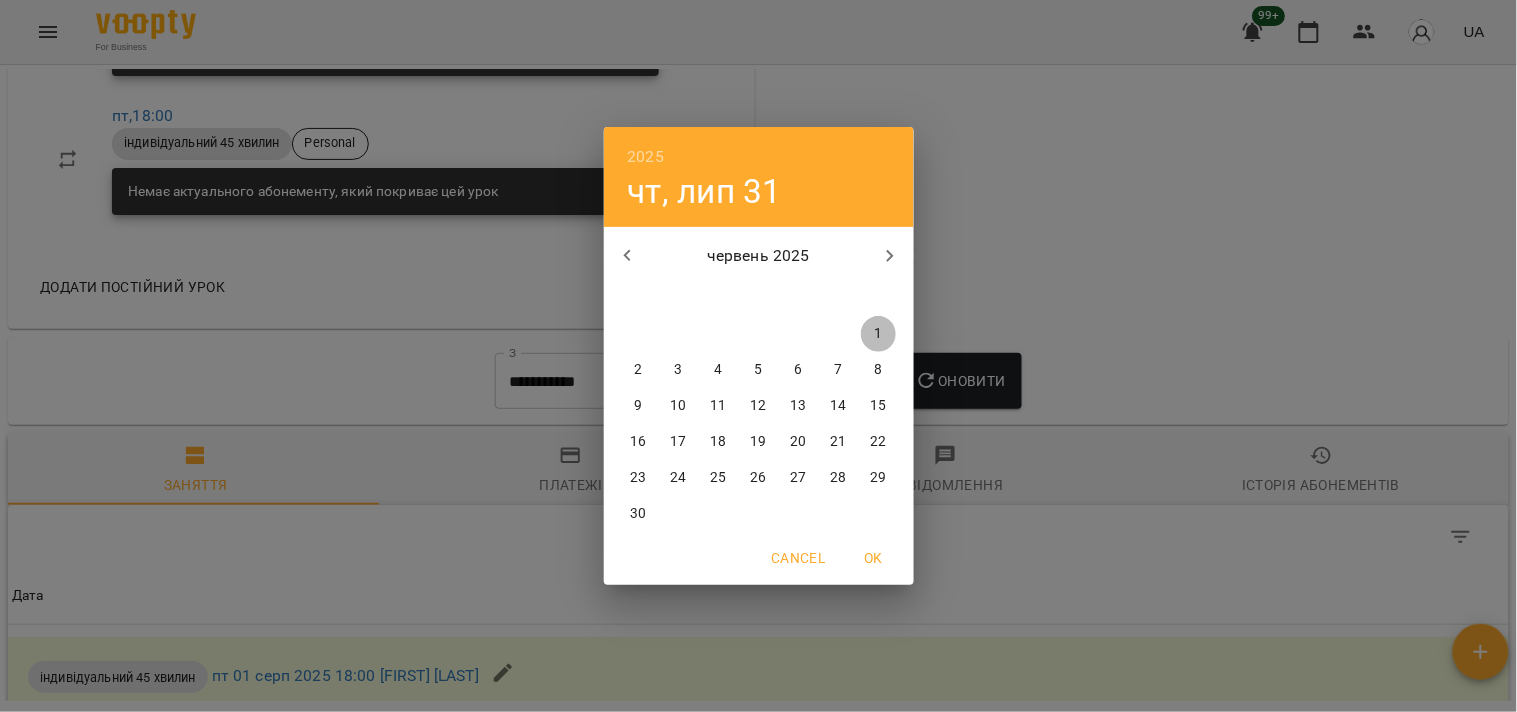click on "1" at bounding box center [879, 334] 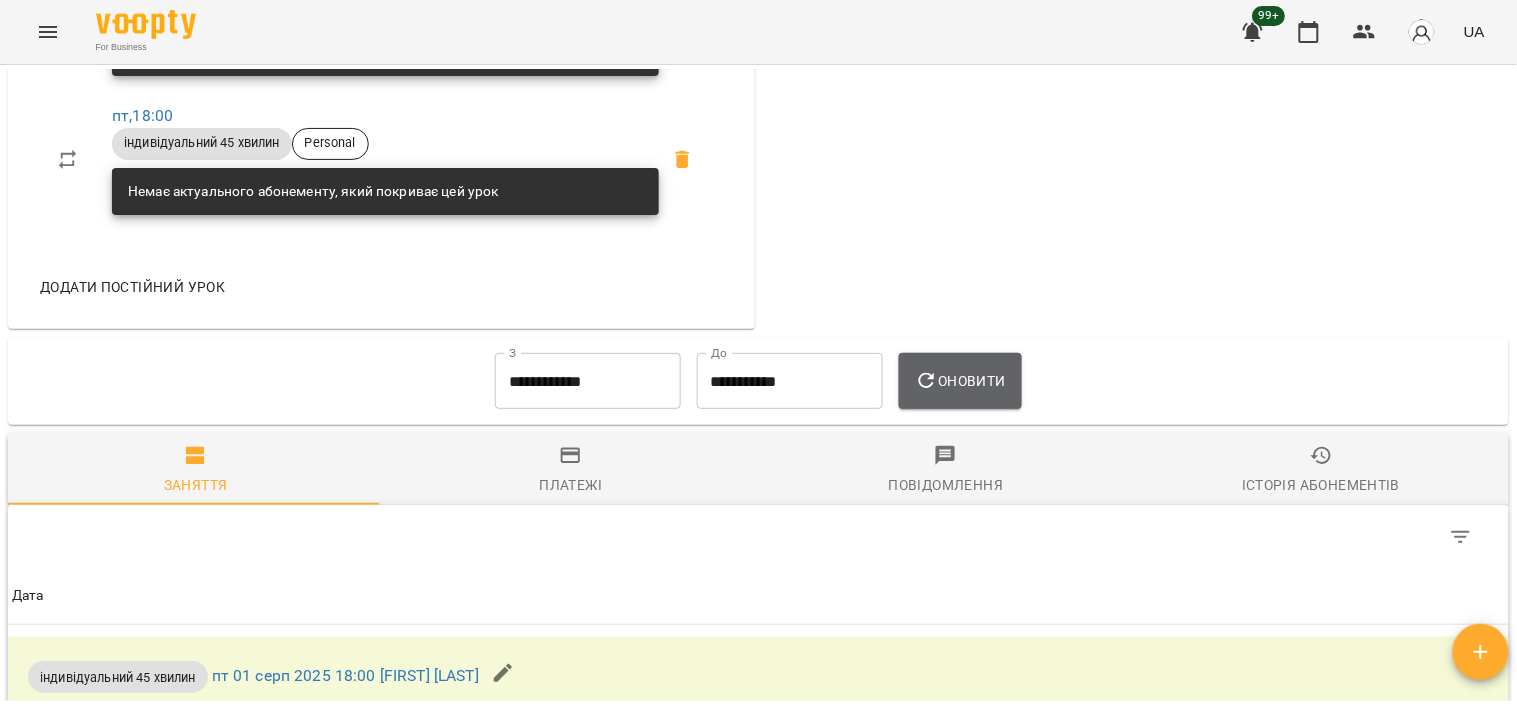 click on "Оновити" at bounding box center [960, 381] 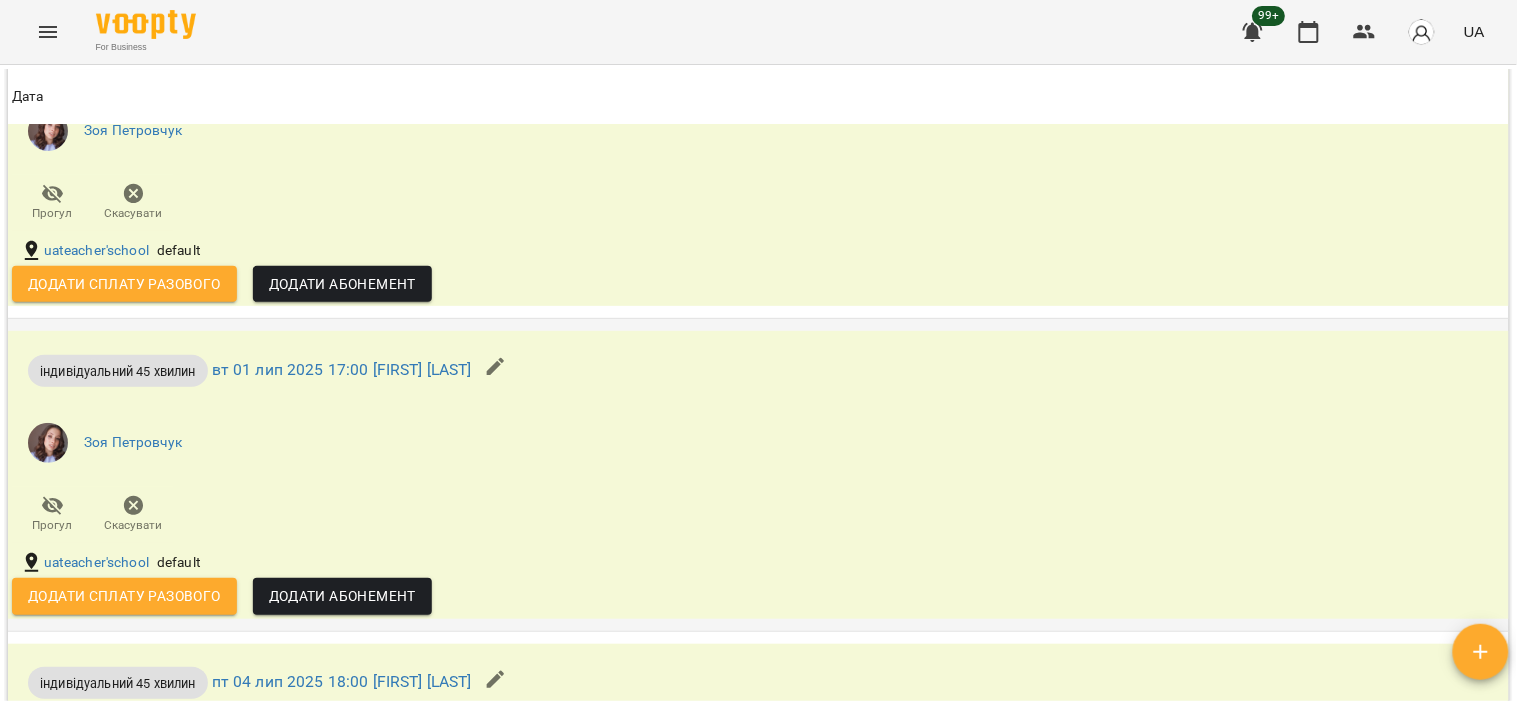 scroll, scrollTop: 3888, scrollLeft: 0, axis: vertical 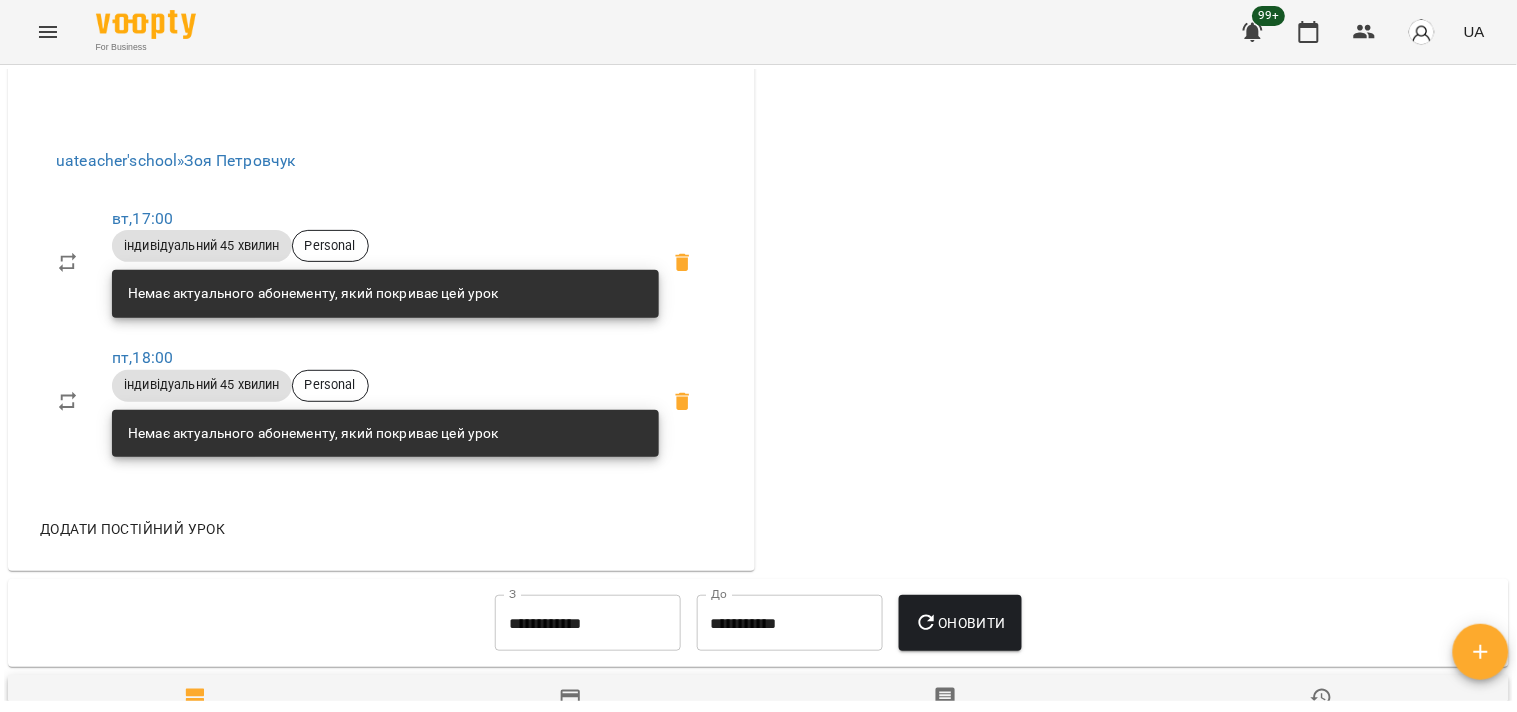 click on "пт ,  18:00" at bounding box center [385, 358] 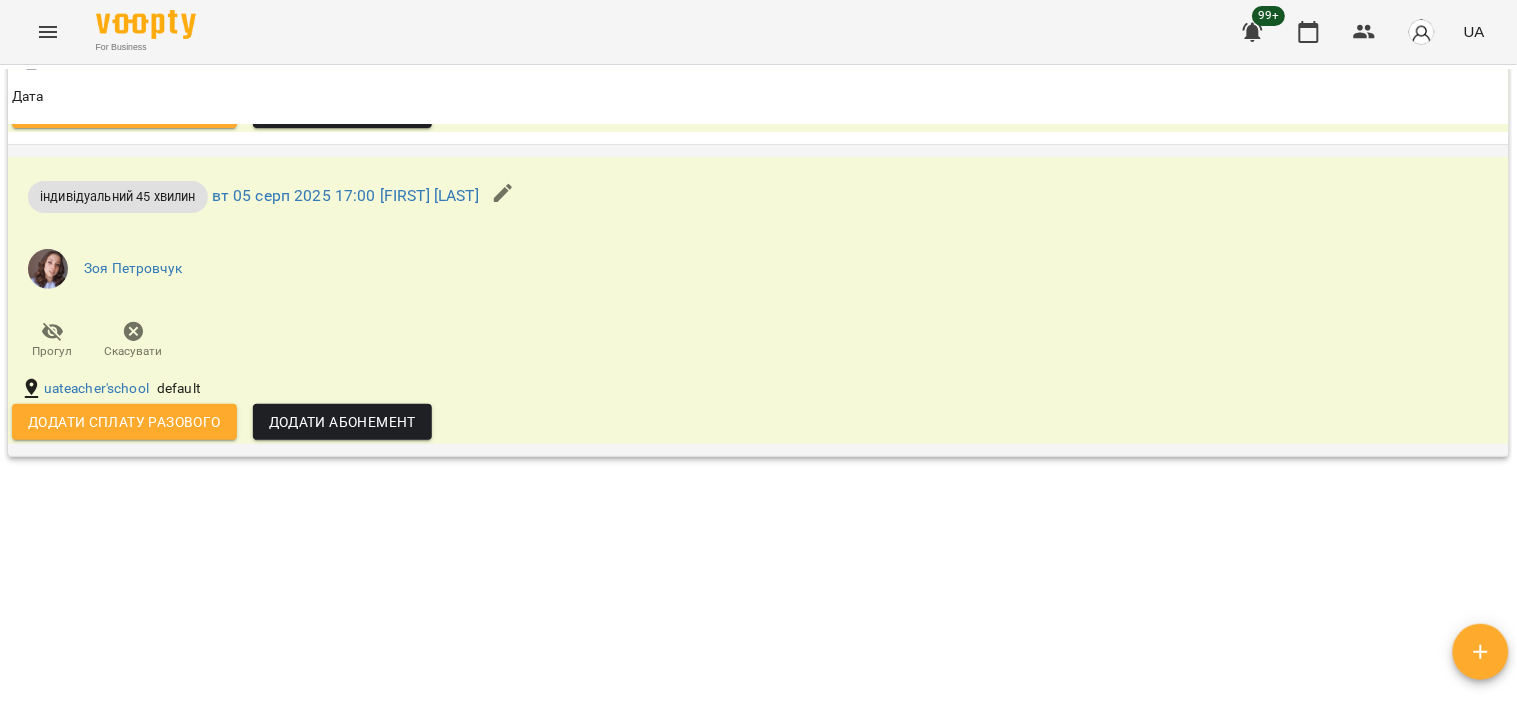 scroll, scrollTop: 7092, scrollLeft: 0, axis: vertical 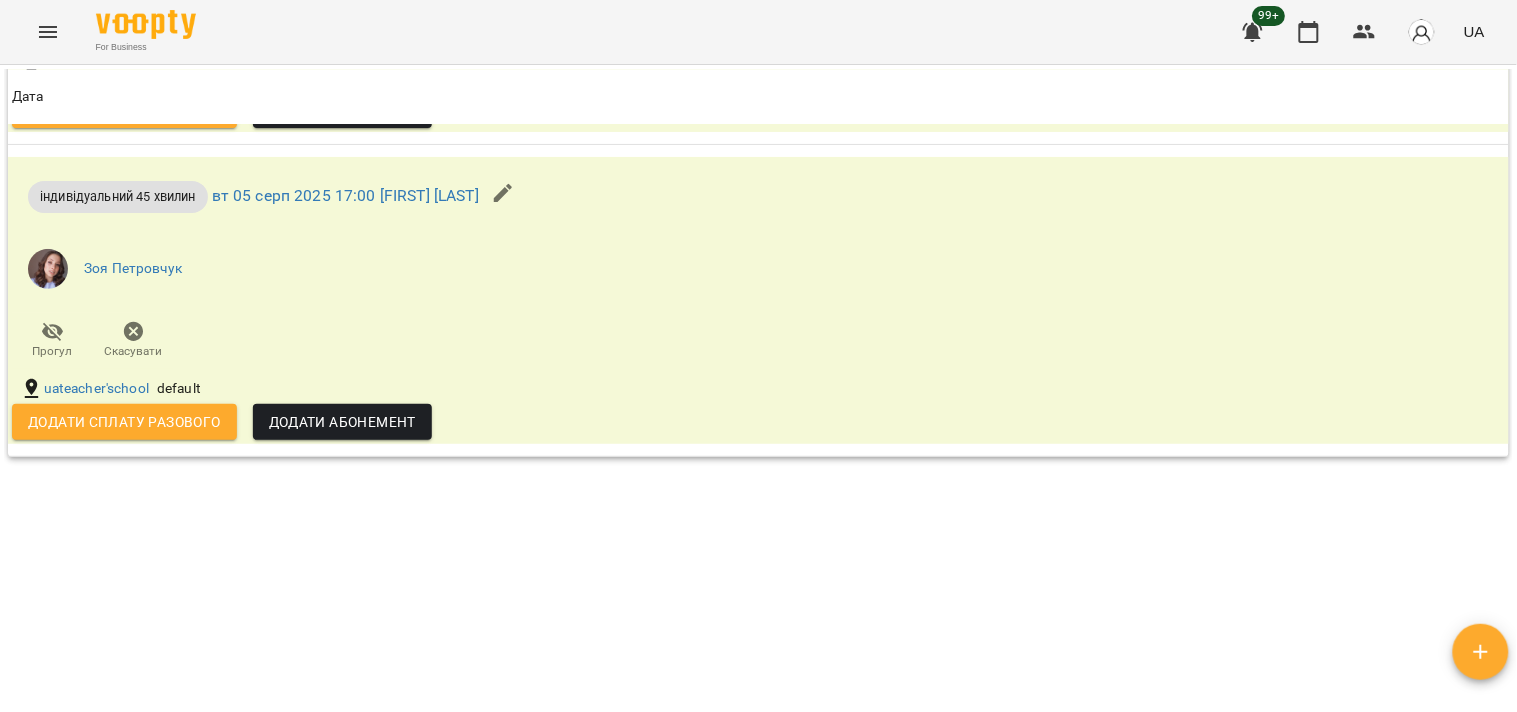 click on "**********" at bounding box center (758, 385) 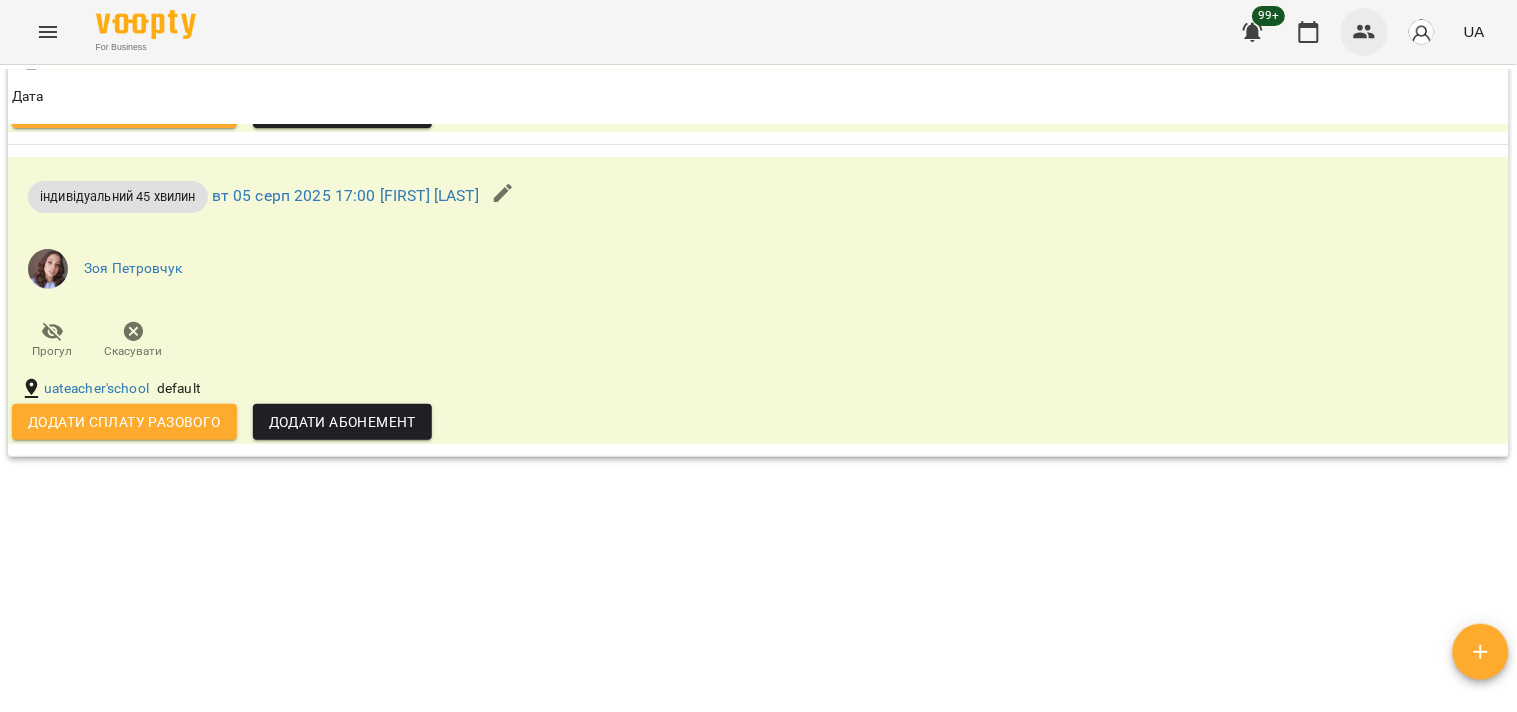 click 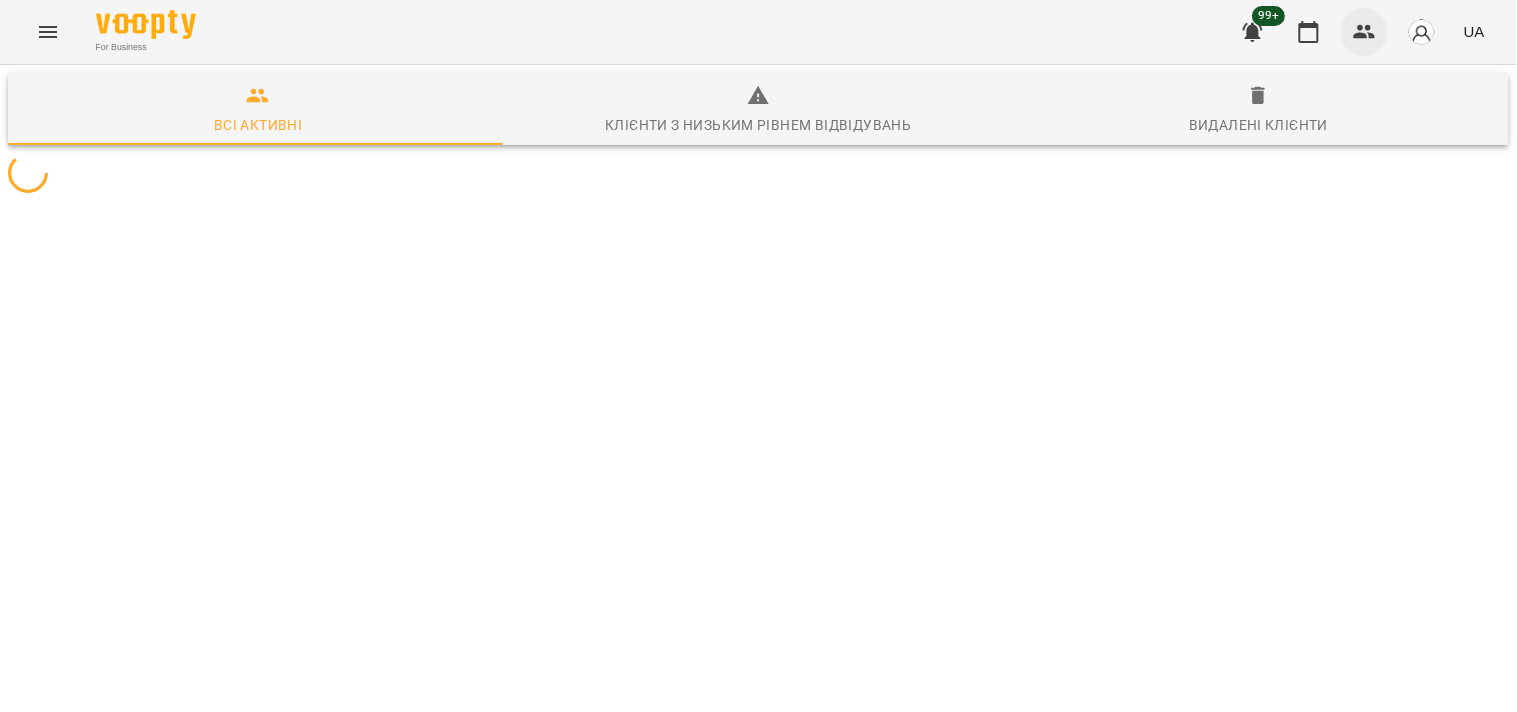 click 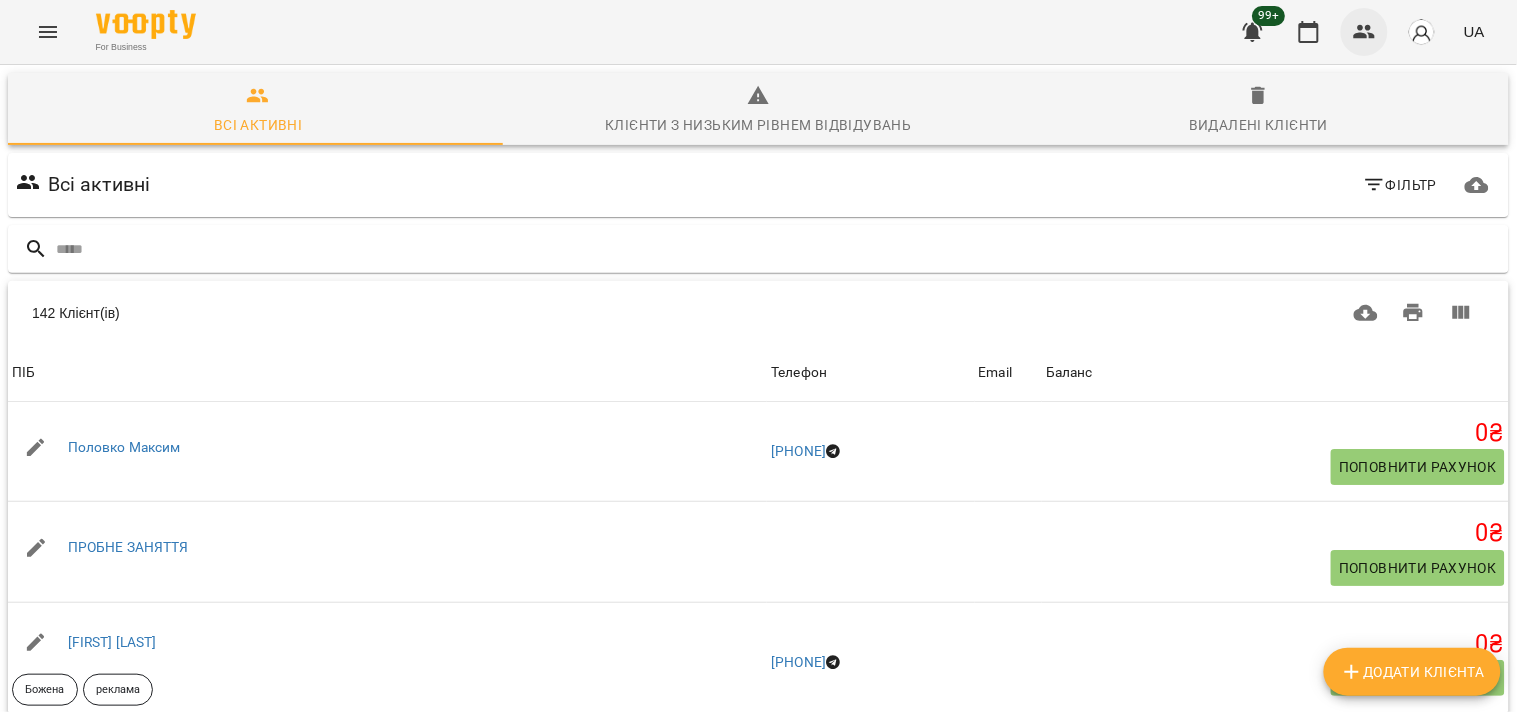 click at bounding box center (1365, 32) 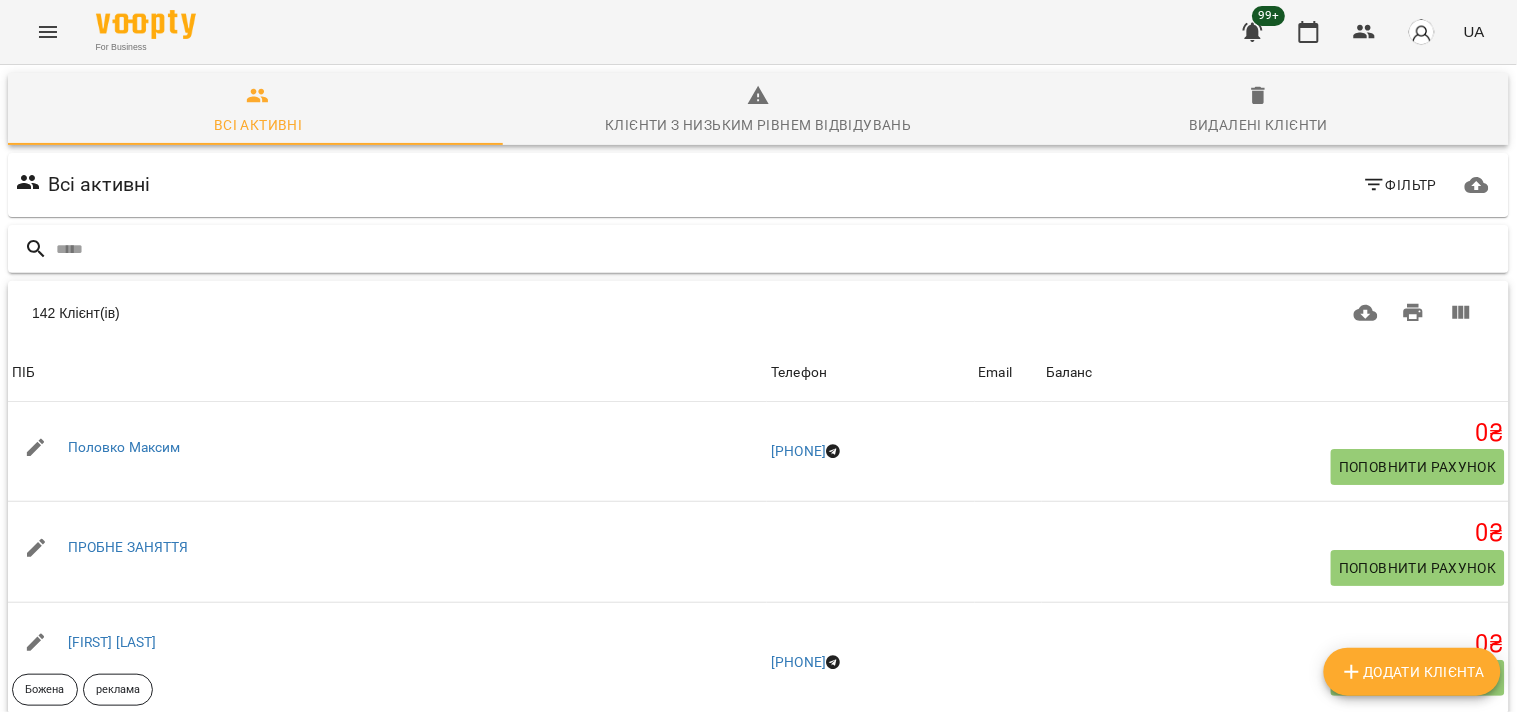 click at bounding box center (778, 249) 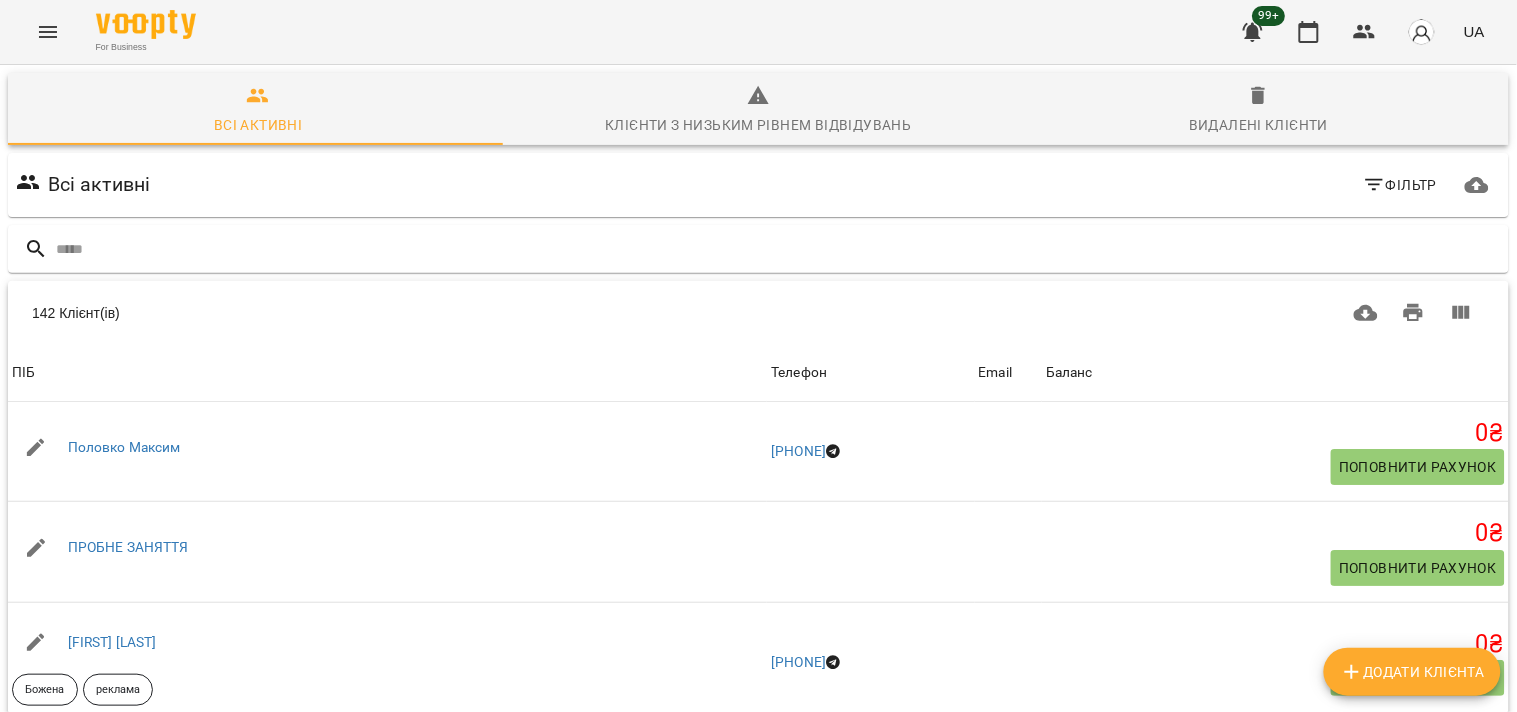 click on "Додати клієнта" at bounding box center (1412, 672) 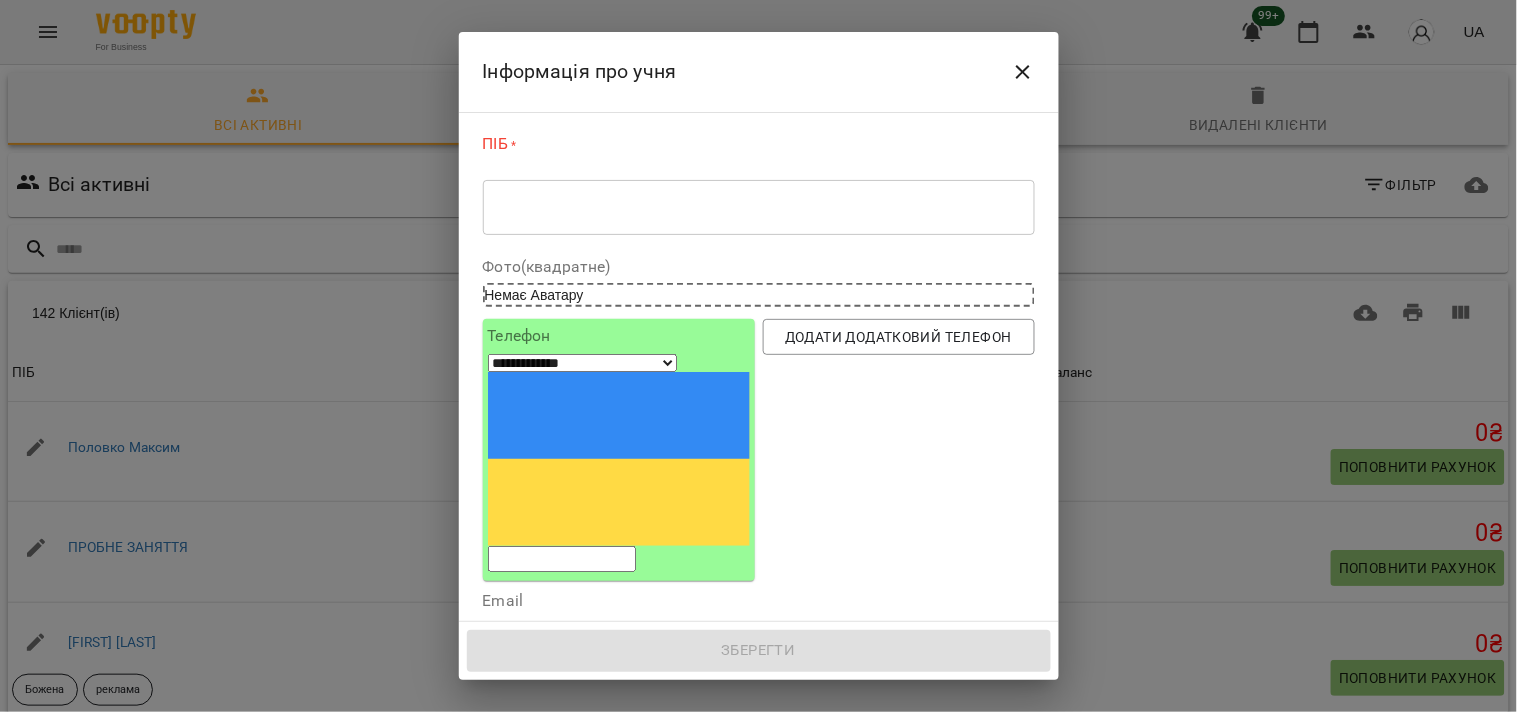 click at bounding box center (759, 207) 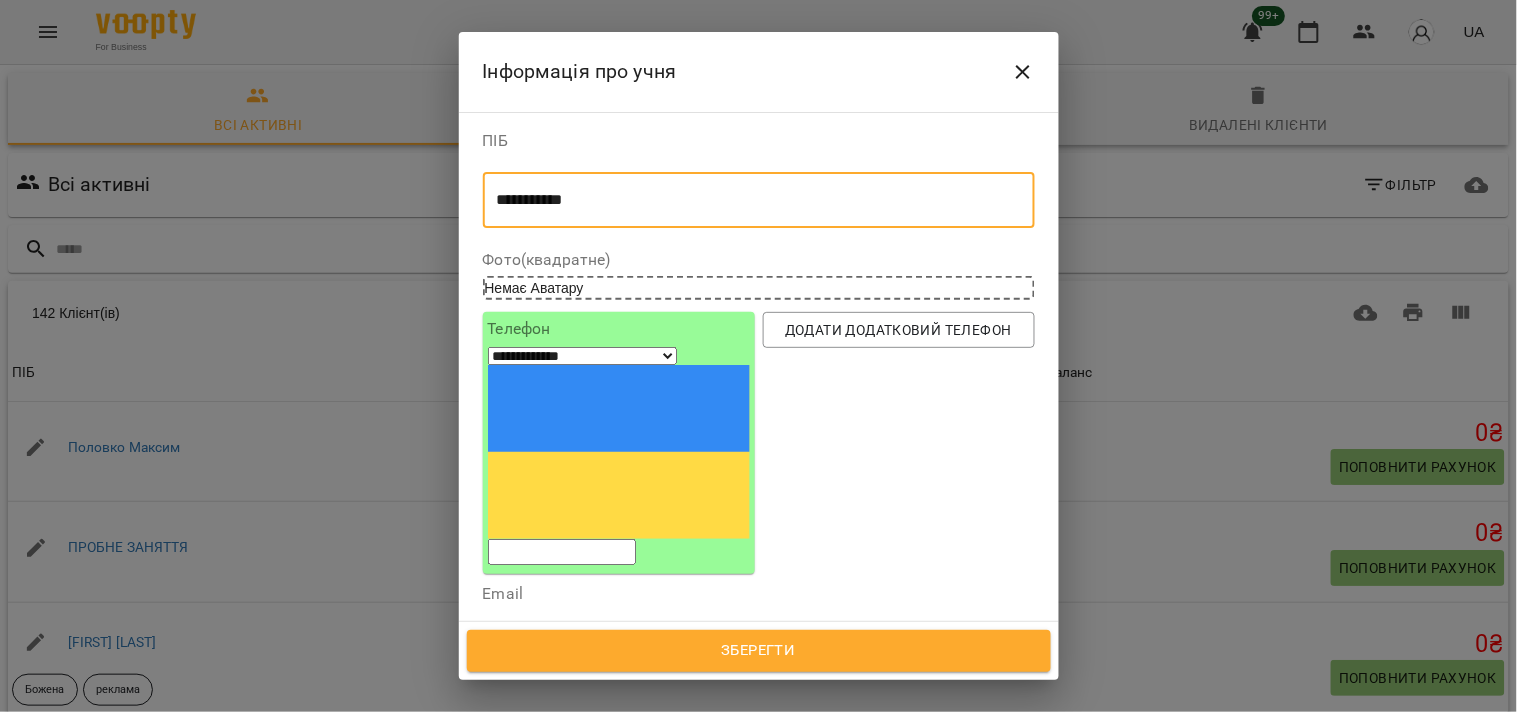 type on "**********" 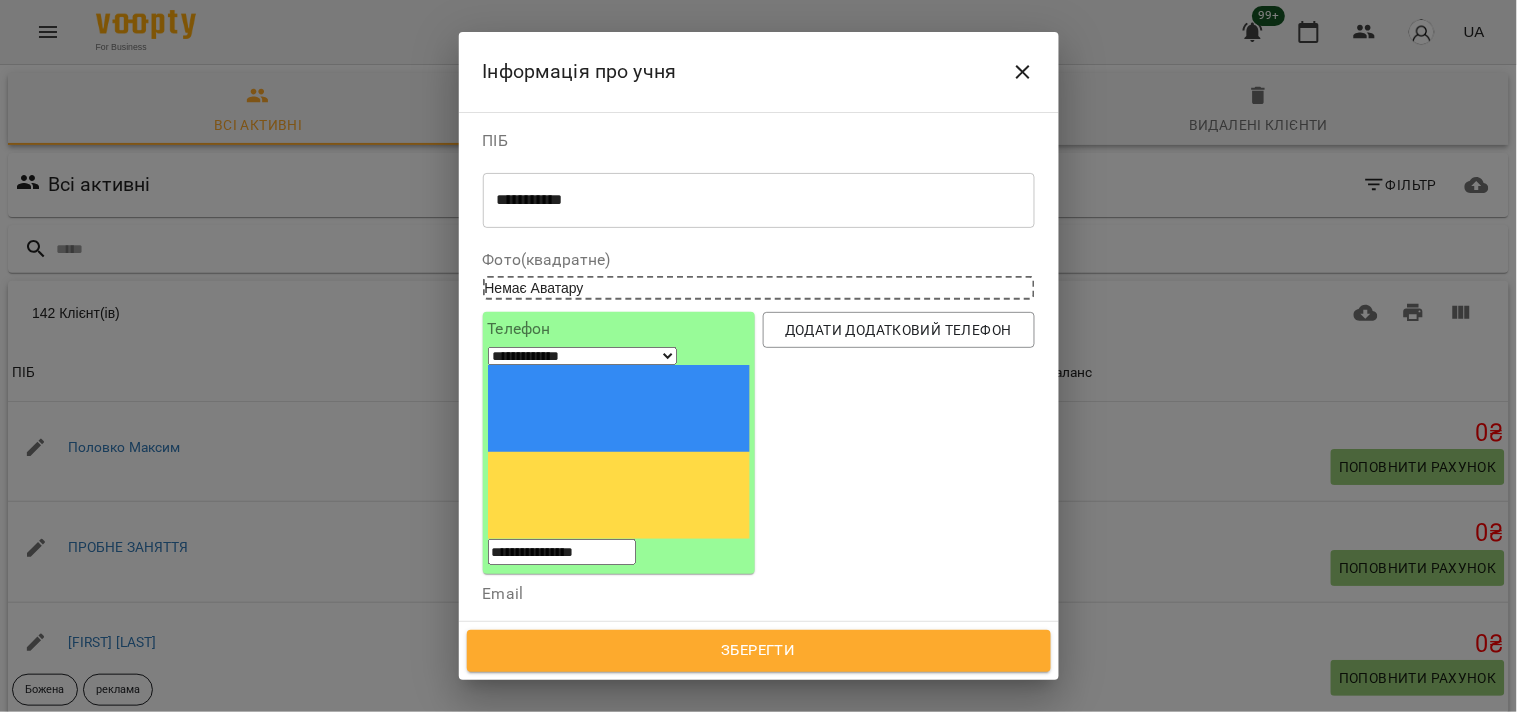 scroll, scrollTop: 222, scrollLeft: 0, axis: vertical 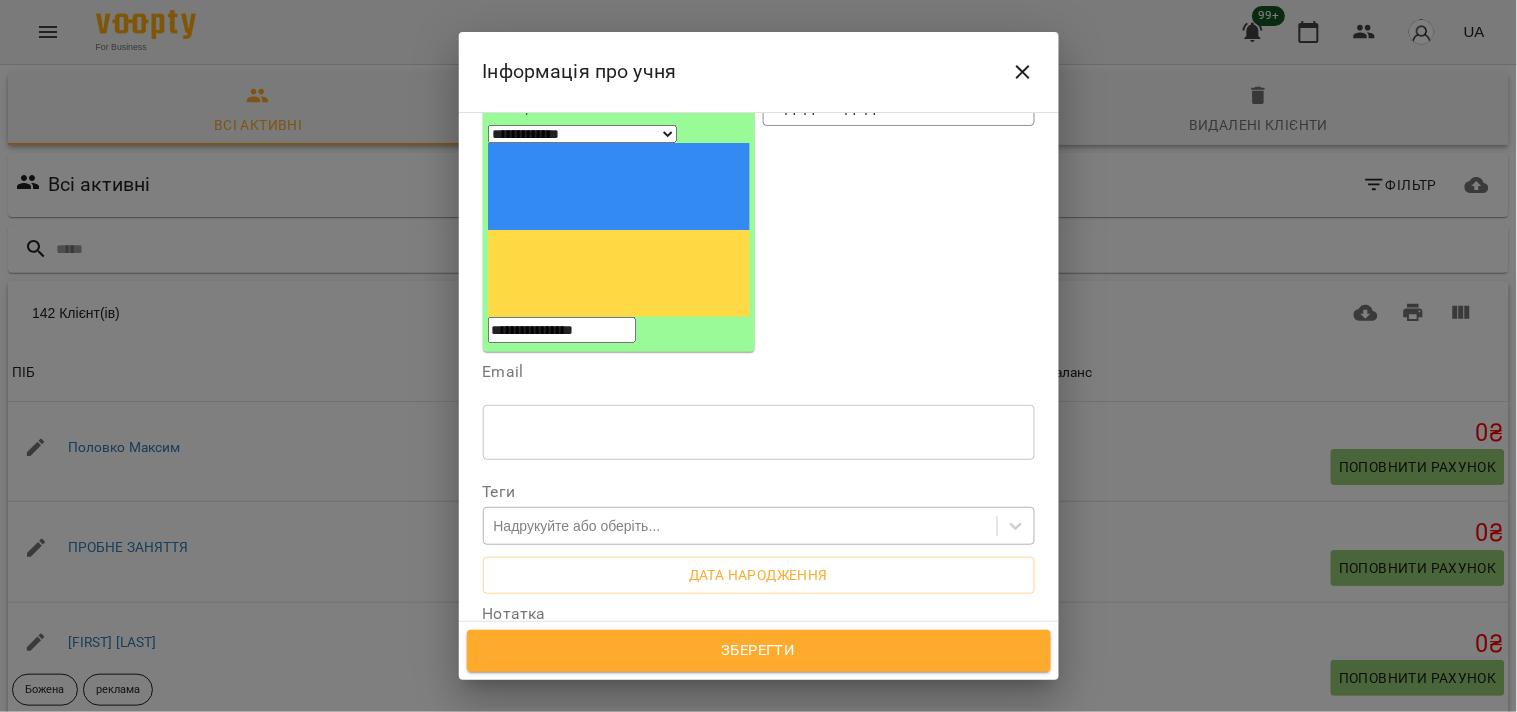 type on "**********" 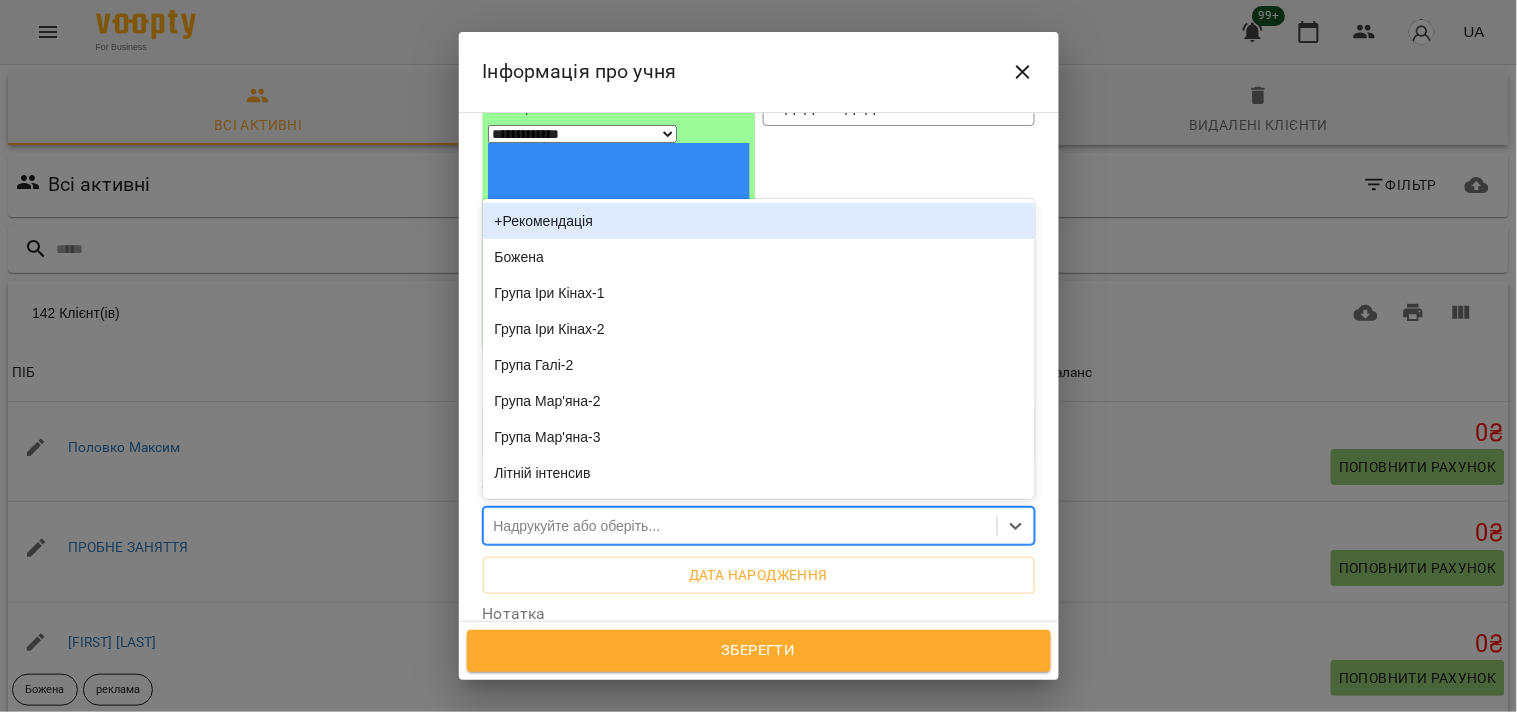 click on "Надрукуйте або оберіть..." at bounding box center (577, 526) 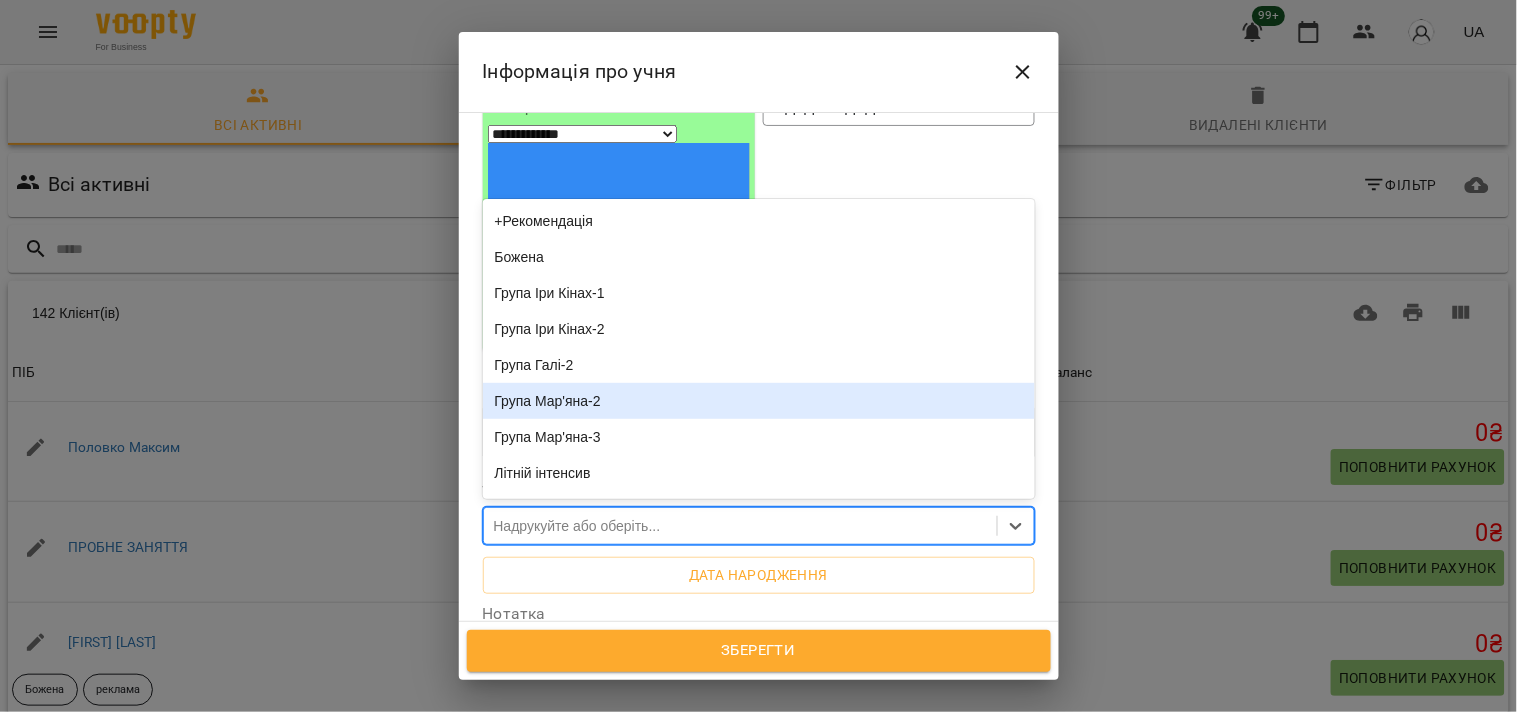 click on "Група Мар'яна-2" at bounding box center [759, 401] 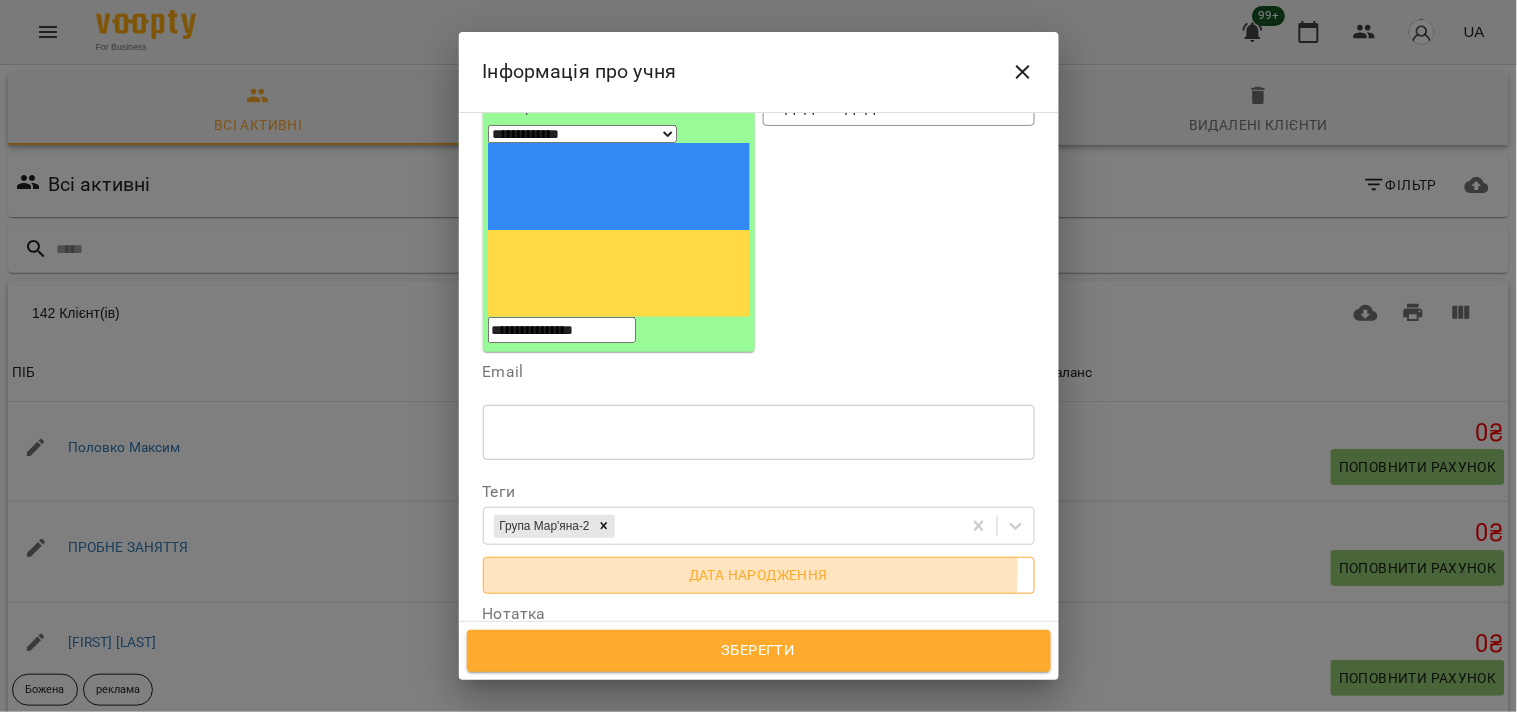 click on "Дата народження" at bounding box center [759, 575] 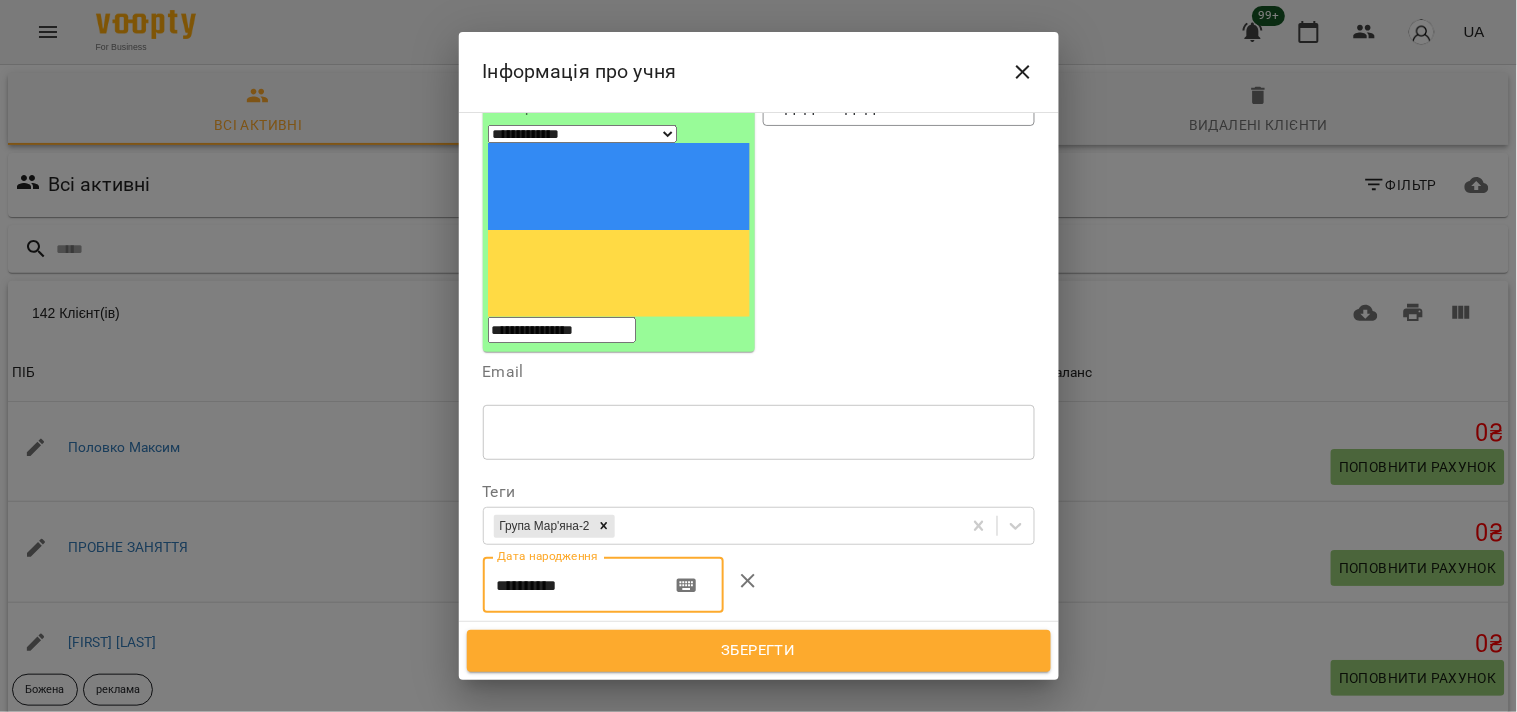 click on "**********" at bounding box center (759, 367) 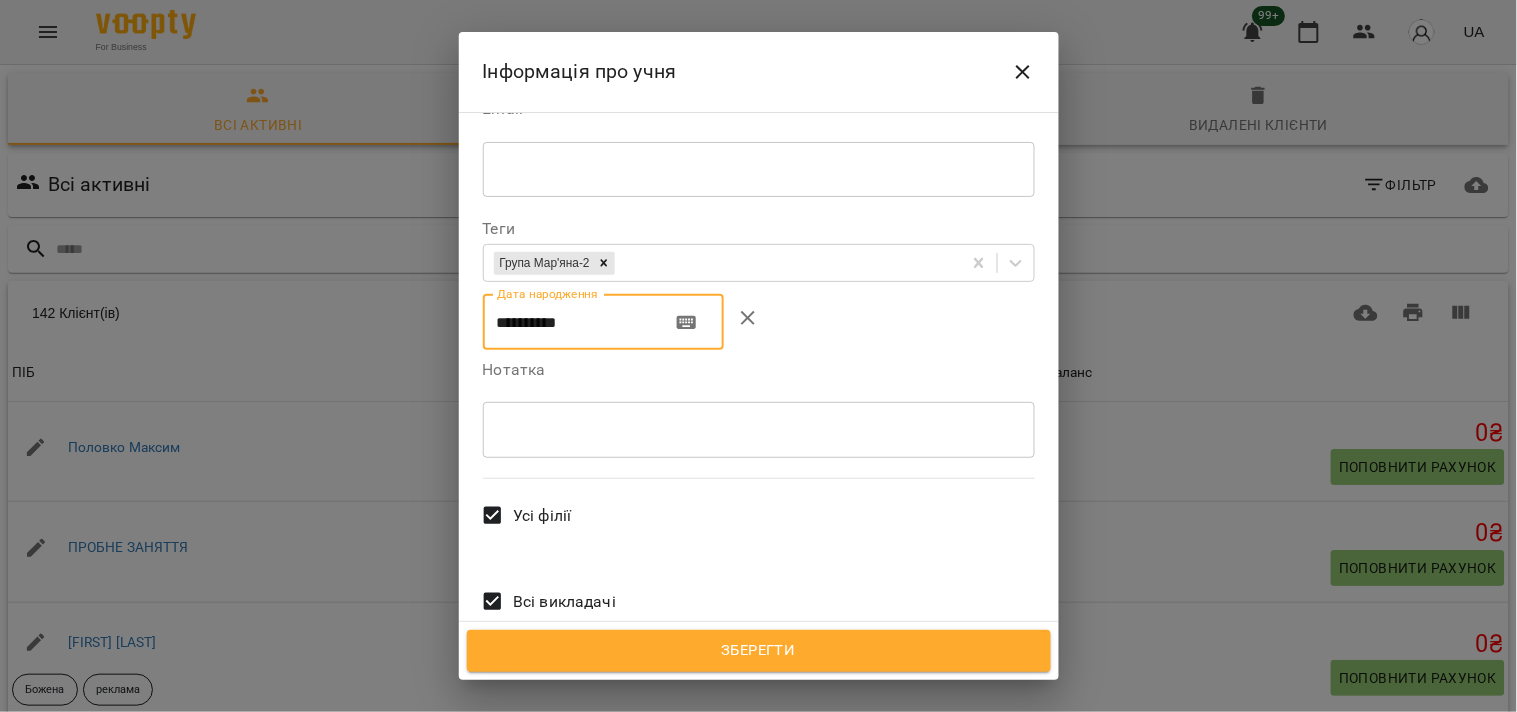 scroll, scrollTop: 522, scrollLeft: 0, axis: vertical 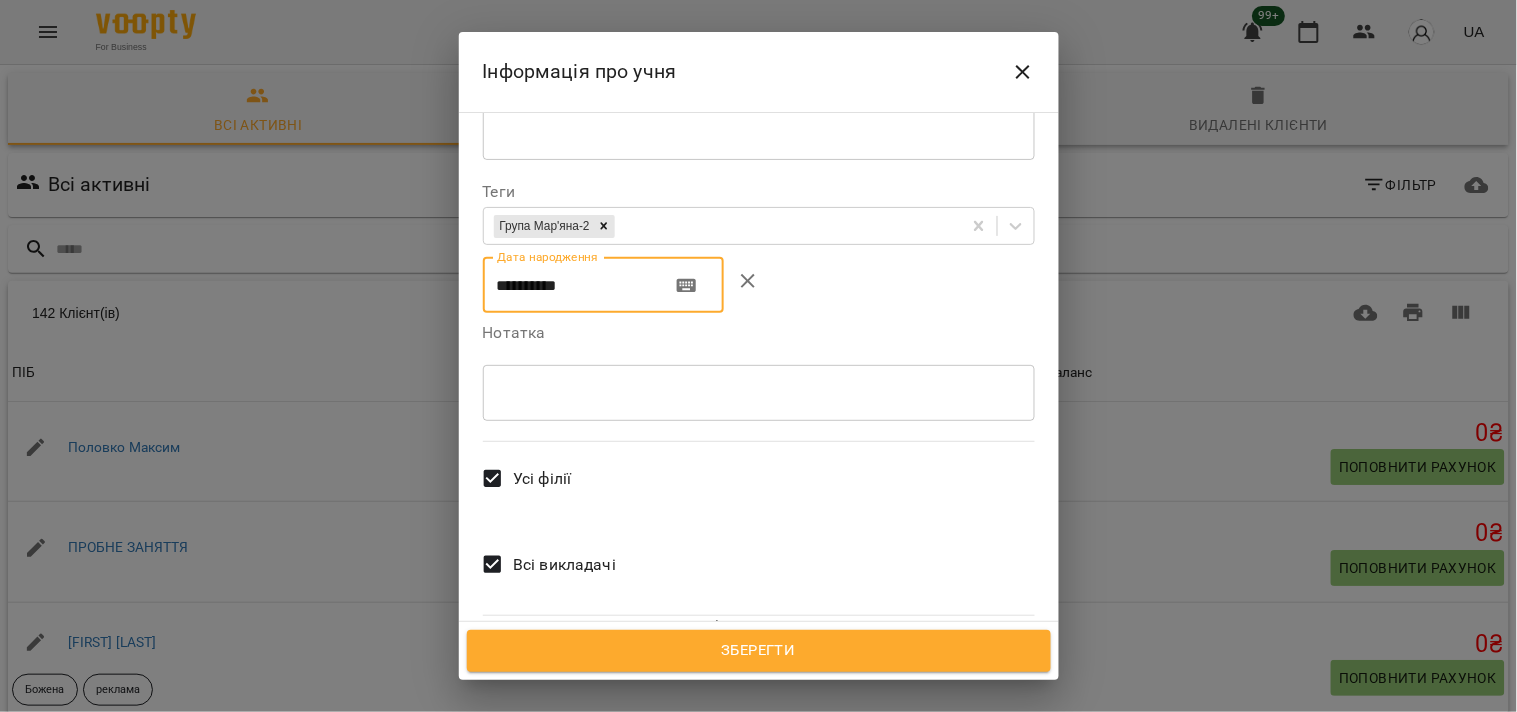 type on "**********" 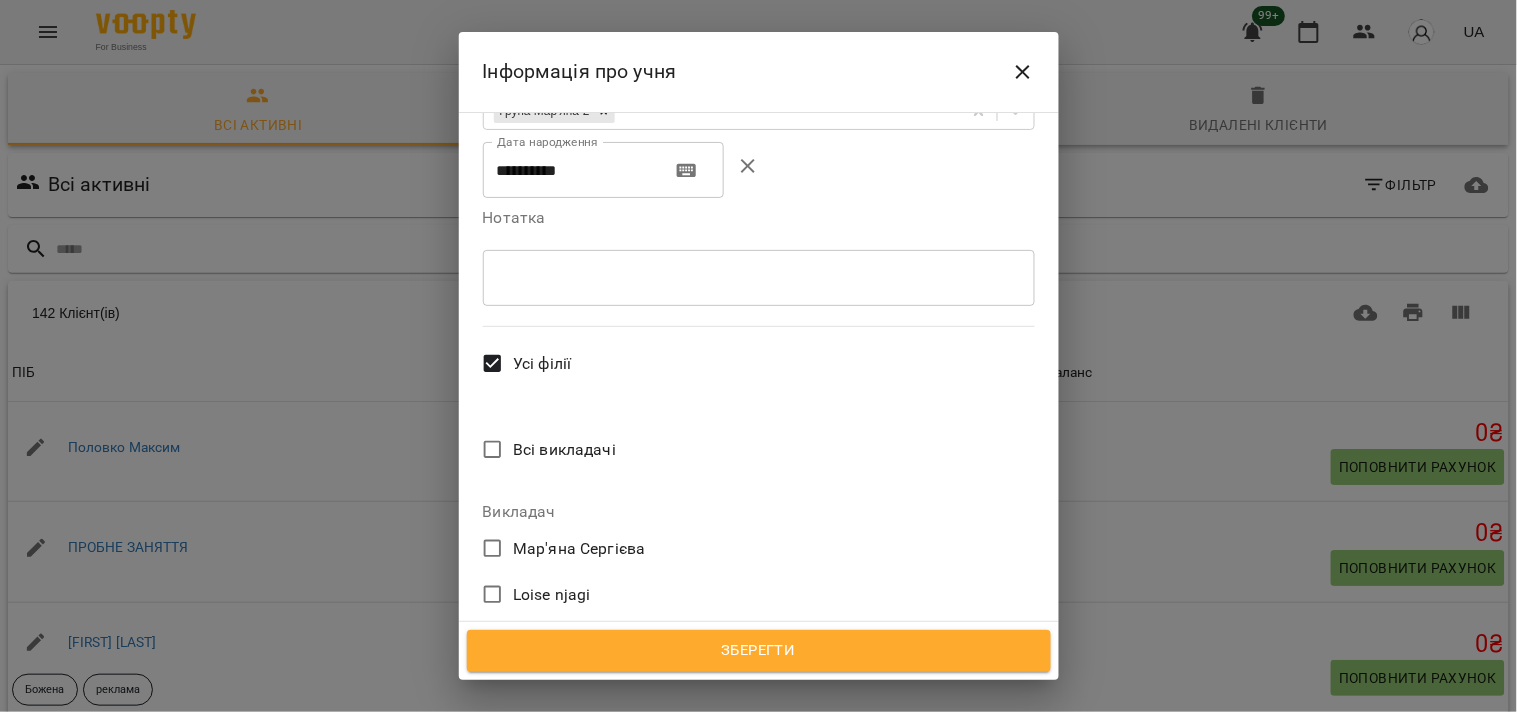 scroll, scrollTop: 855, scrollLeft: 0, axis: vertical 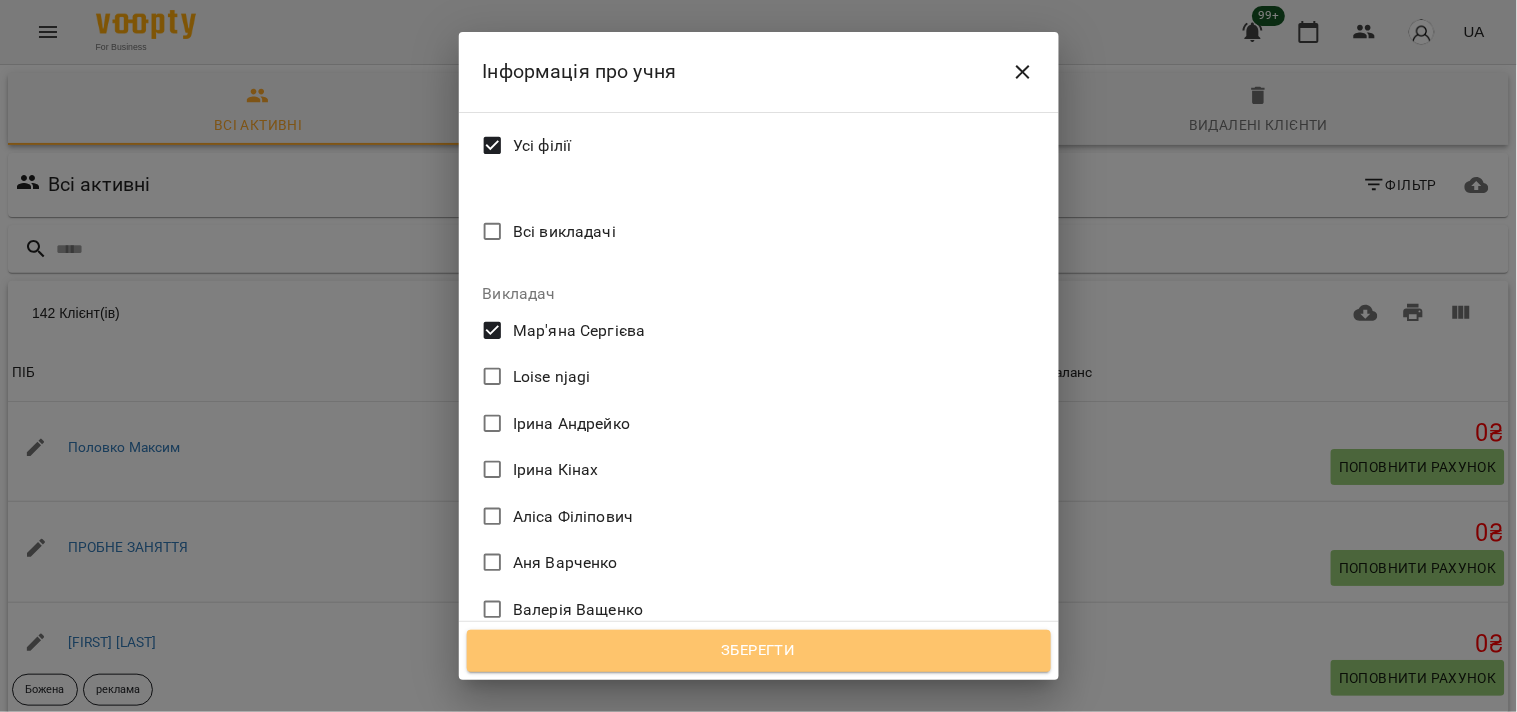 click on "Зберегти" at bounding box center [759, 651] 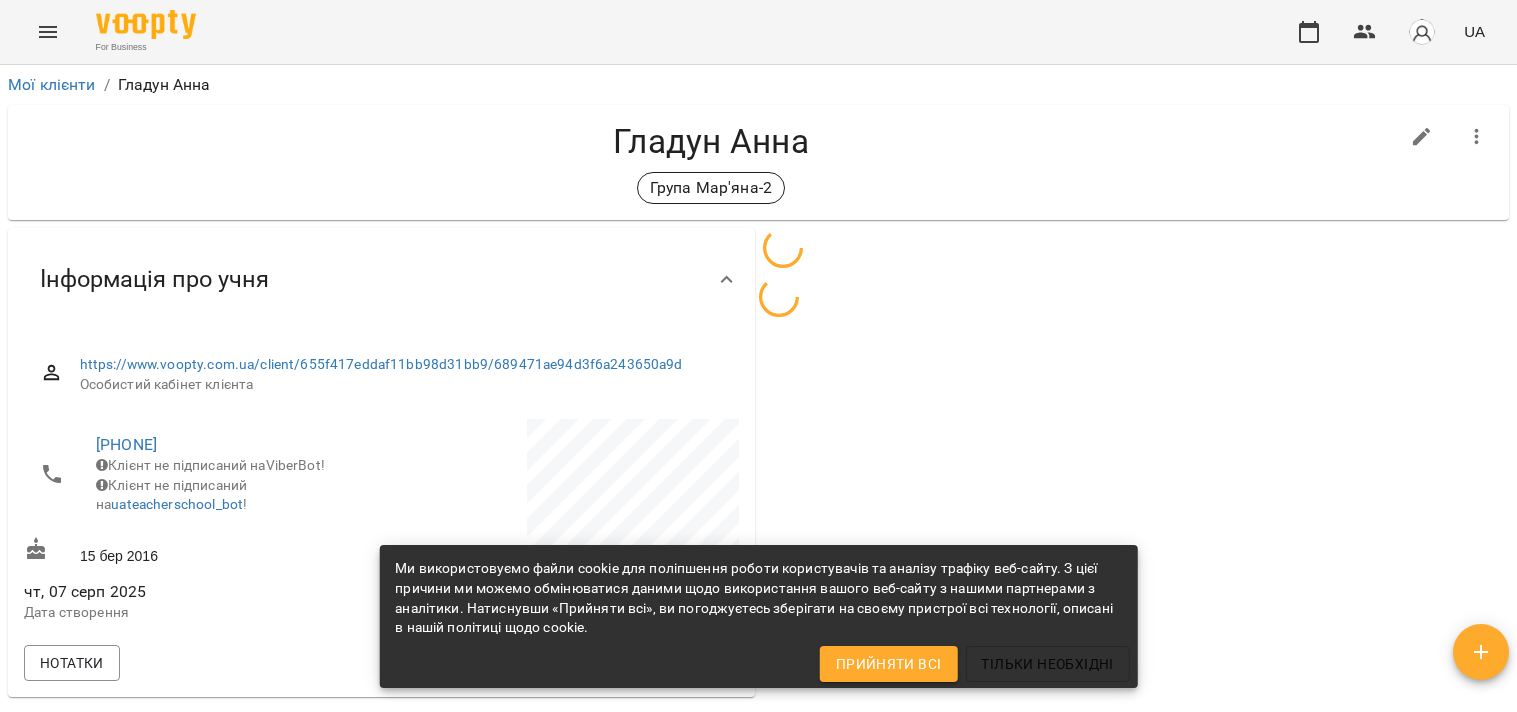scroll, scrollTop: 0, scrollLeft: 0, axis: both 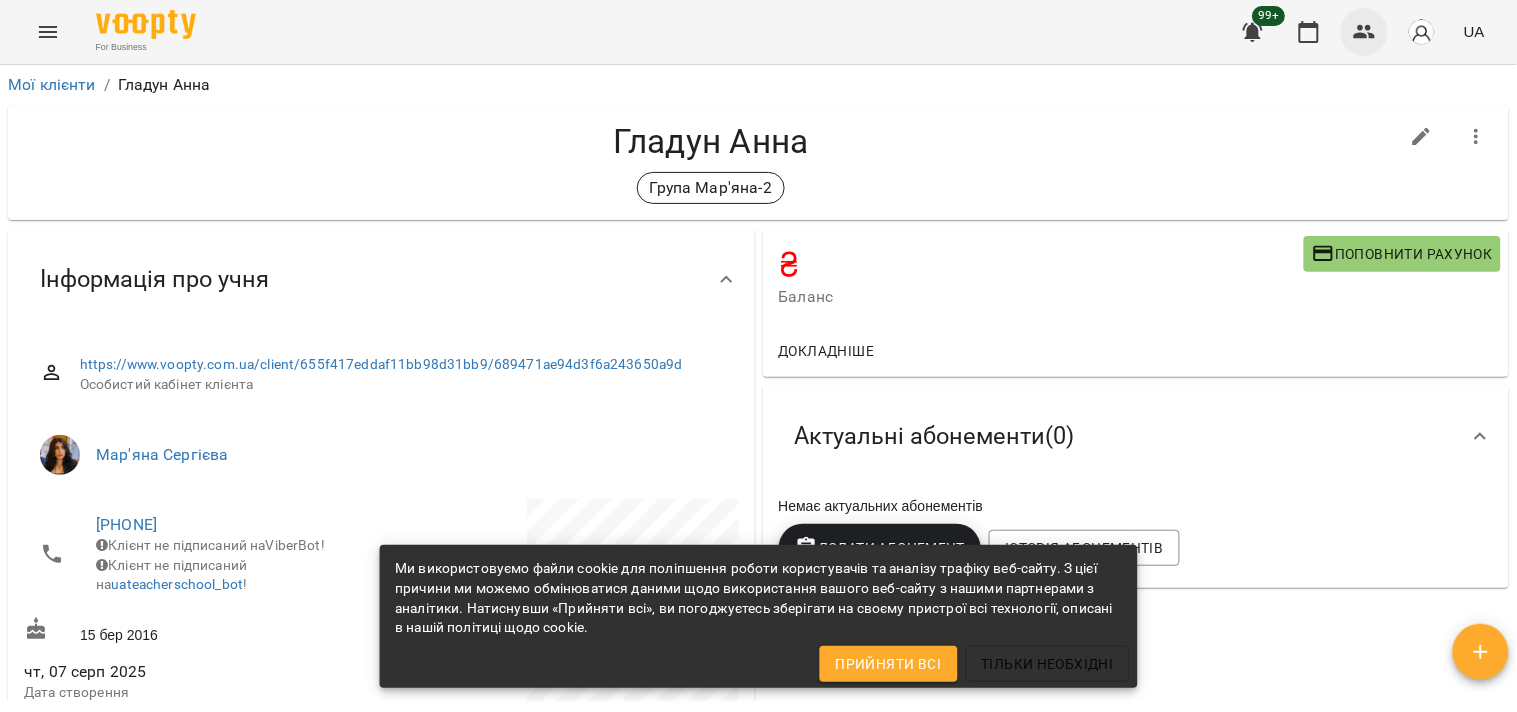 click 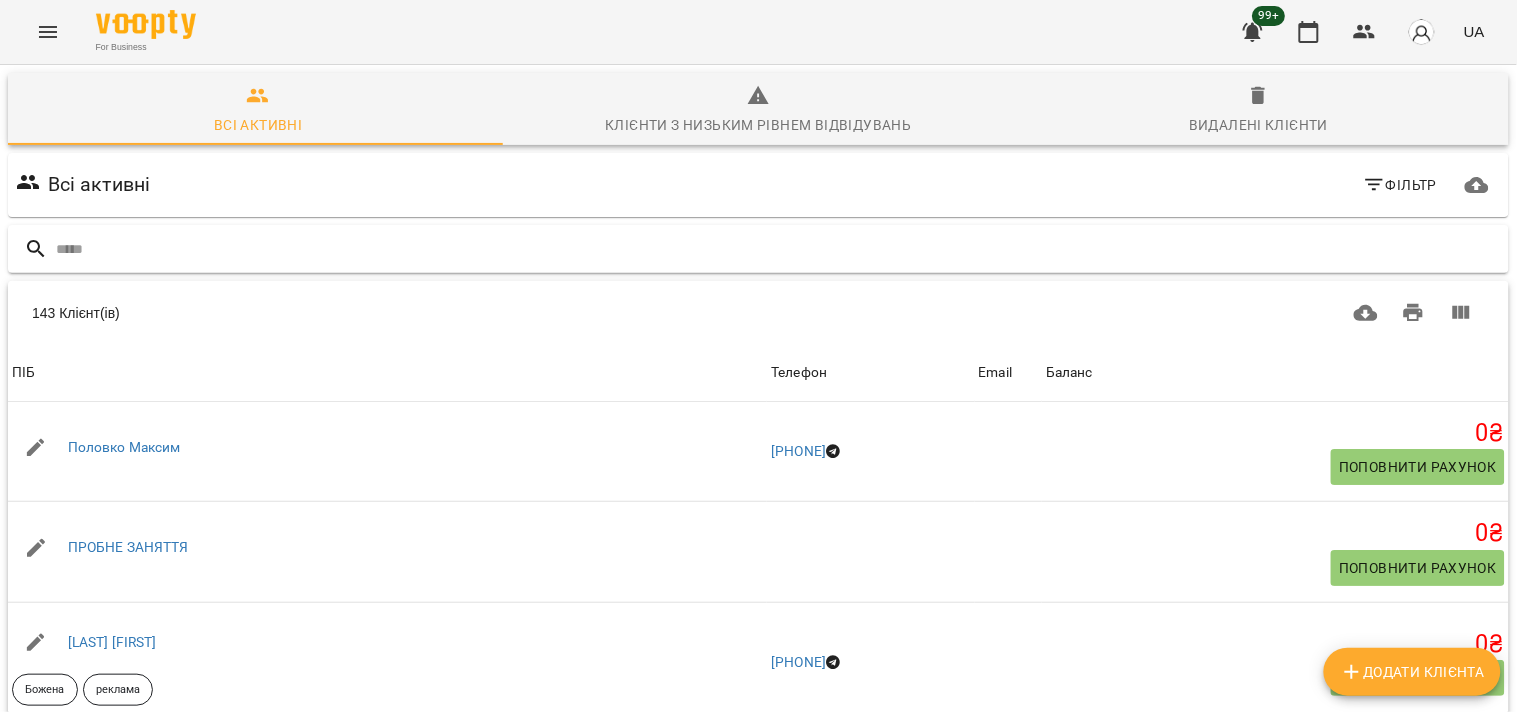 click at bounding box center [778, 249] 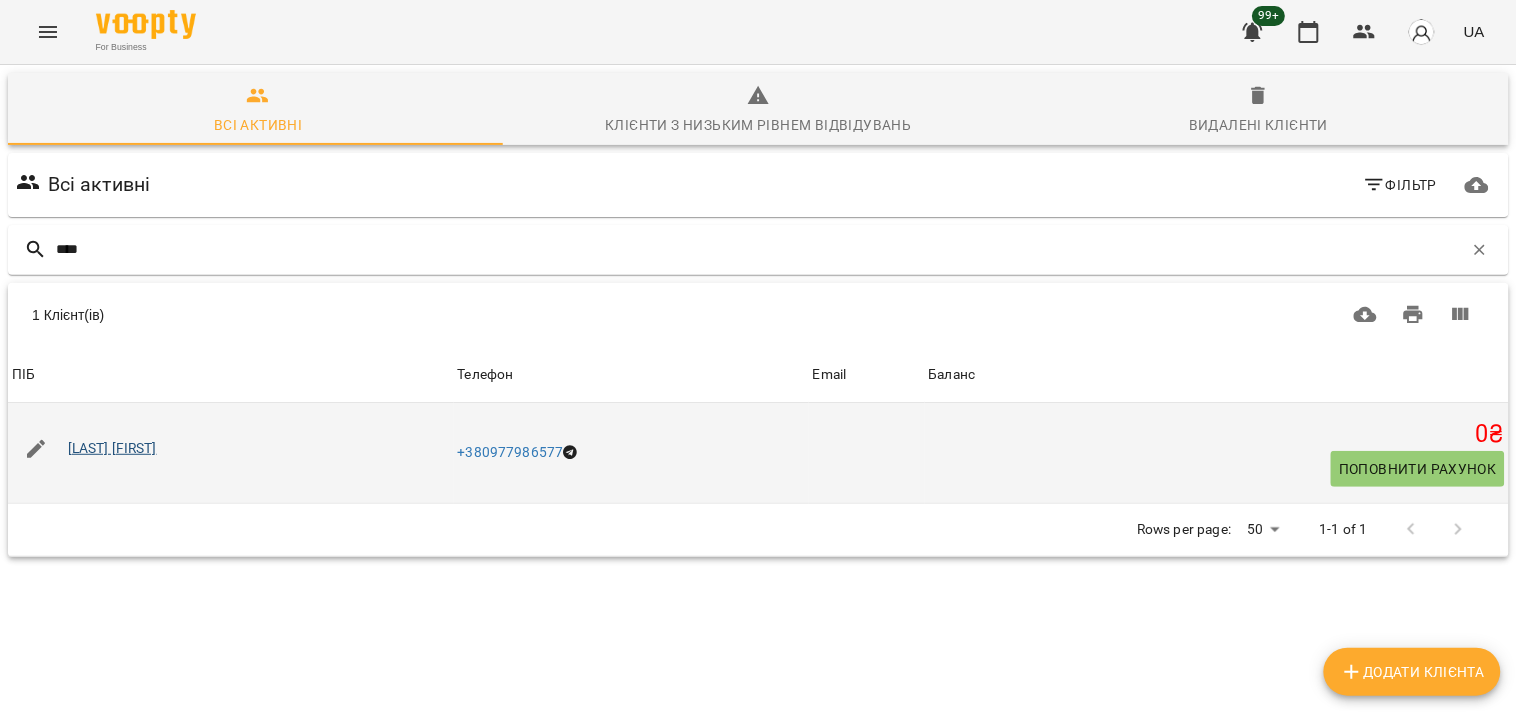 type on "****" 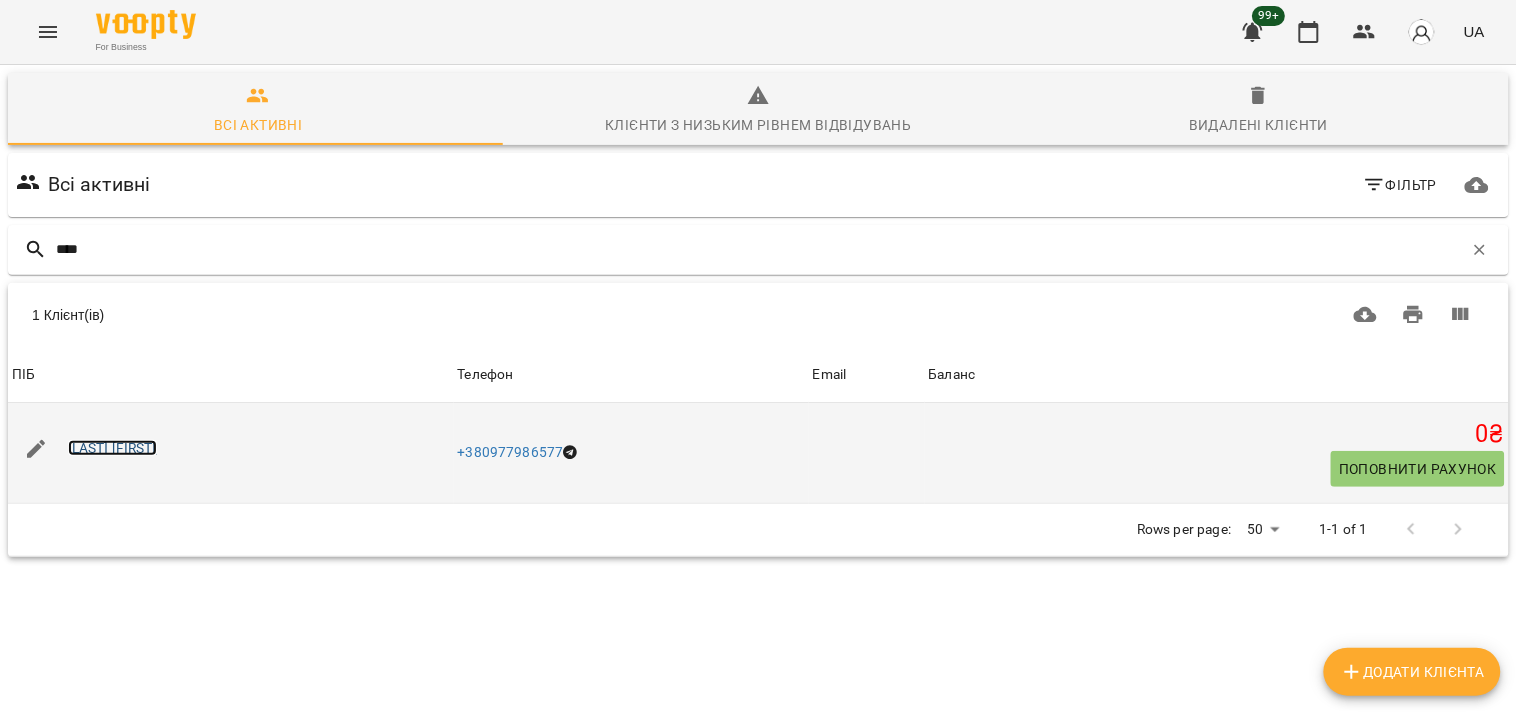 click on "Богонюк Давид" at bounding box center (112, 448) 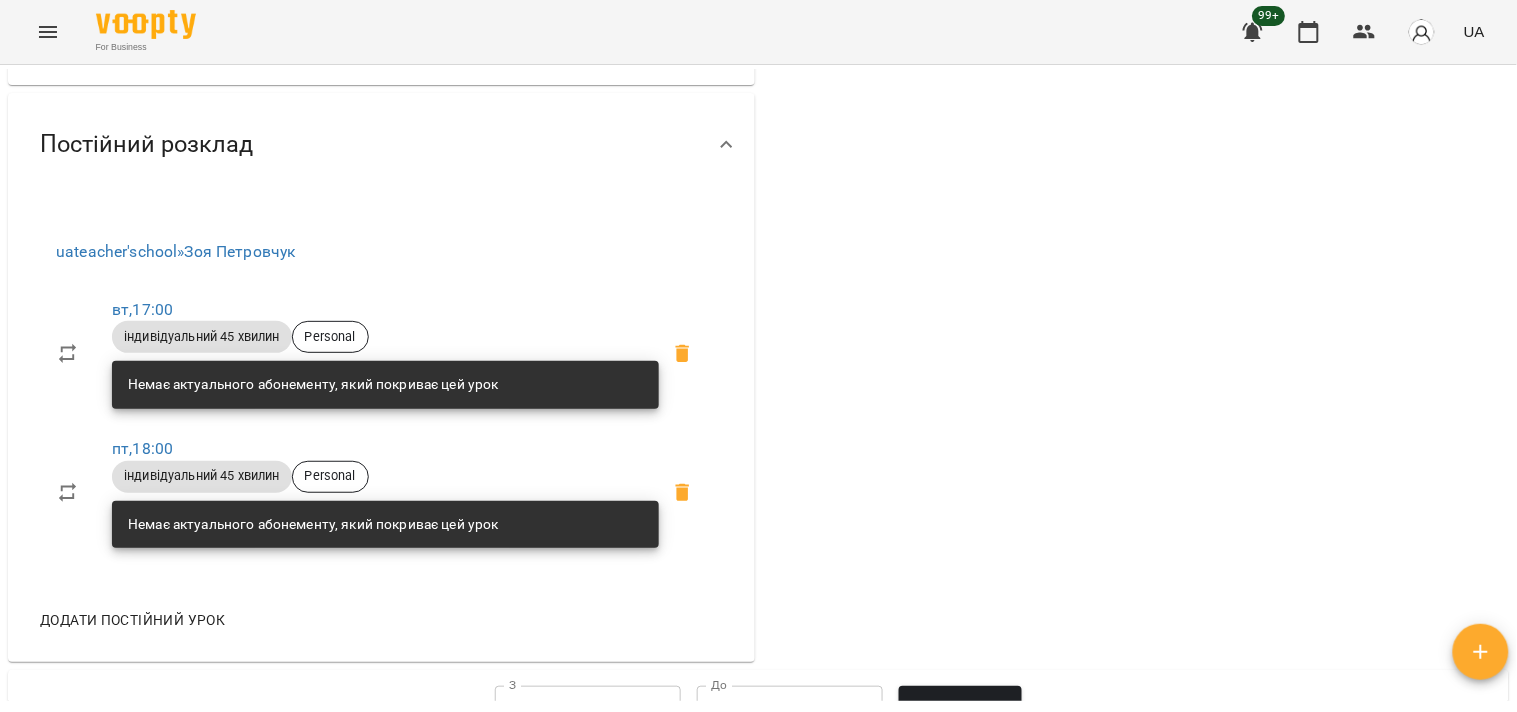 scroll, scrollTop: 1000, scrollLeft: 0, axis: vertical 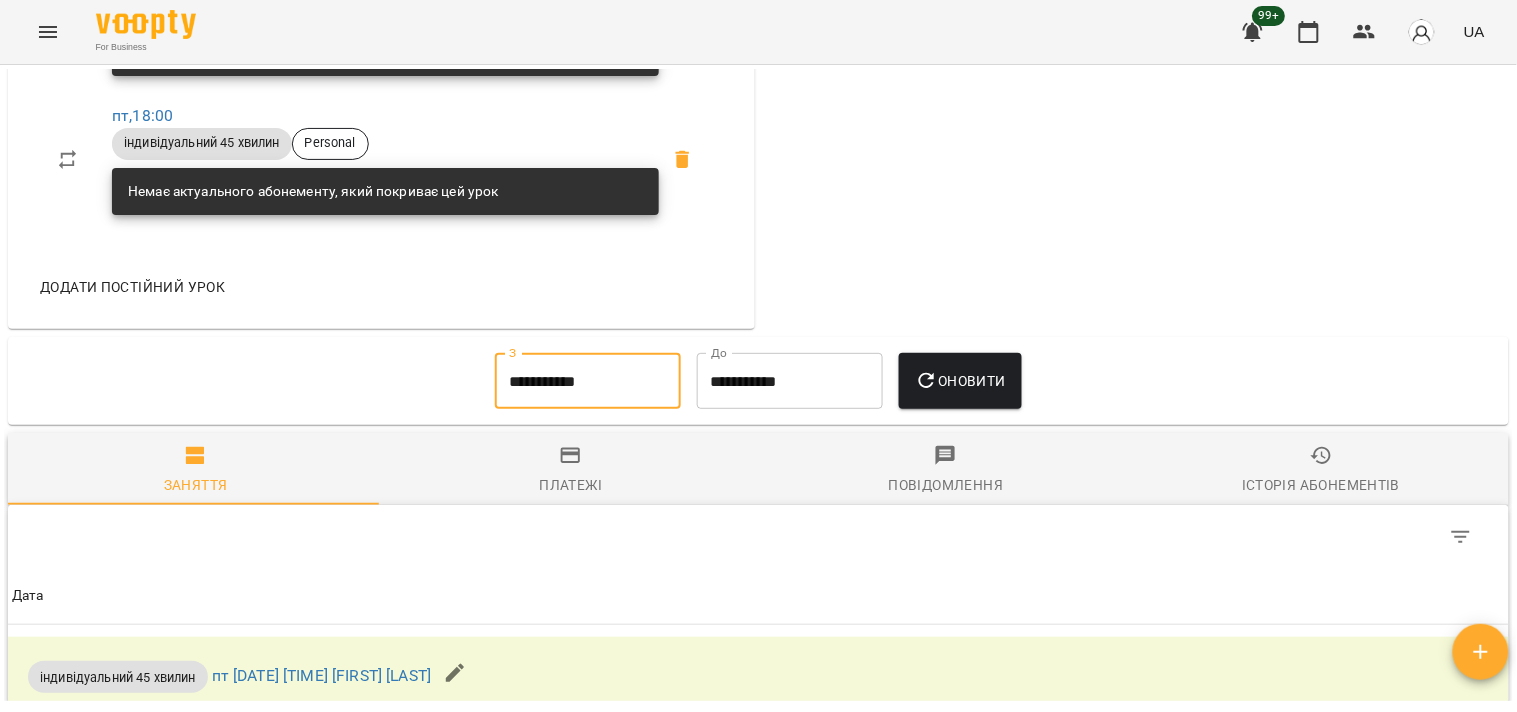 click on "**********" at bounding box center (588, 381) 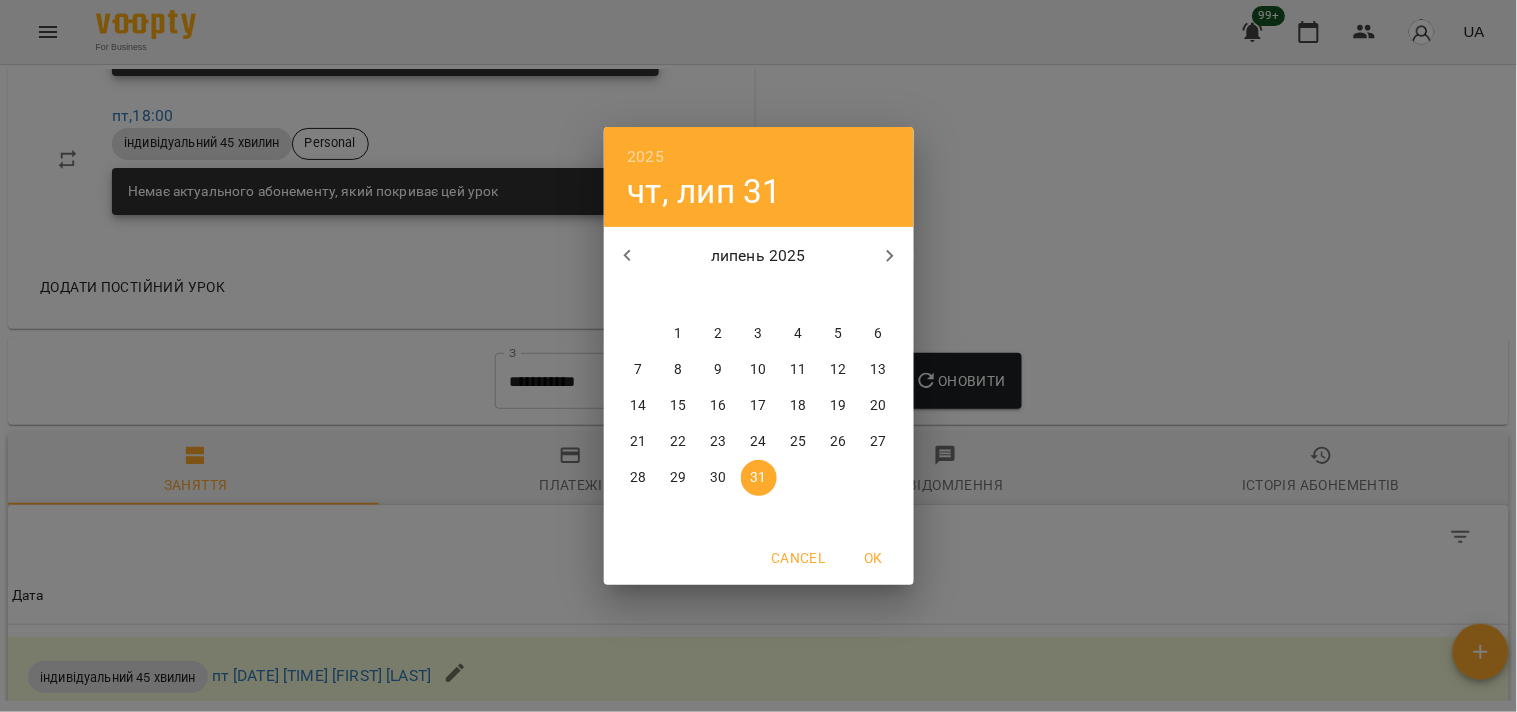 click on "1" at bounding box center (678, 334) 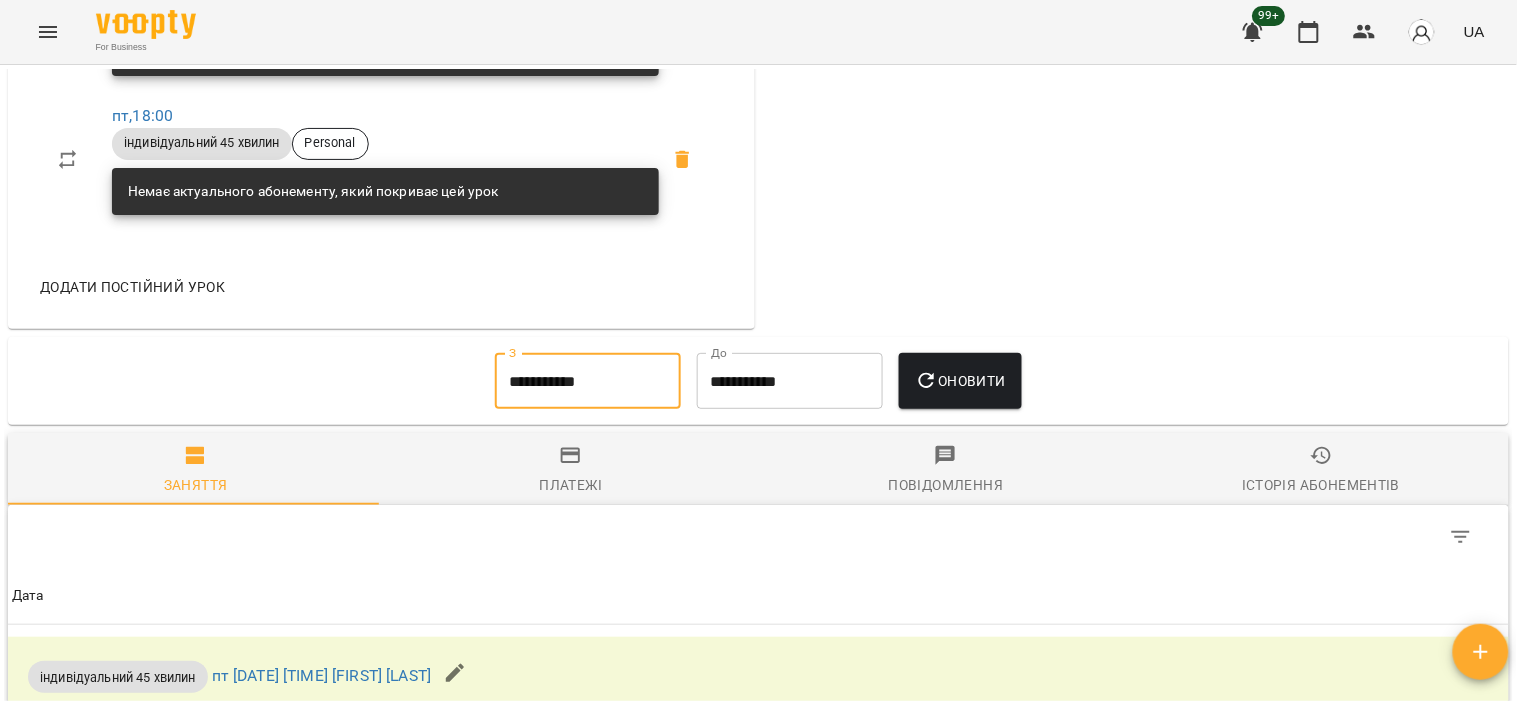 click on "**********" at bounding box center [588, 381] 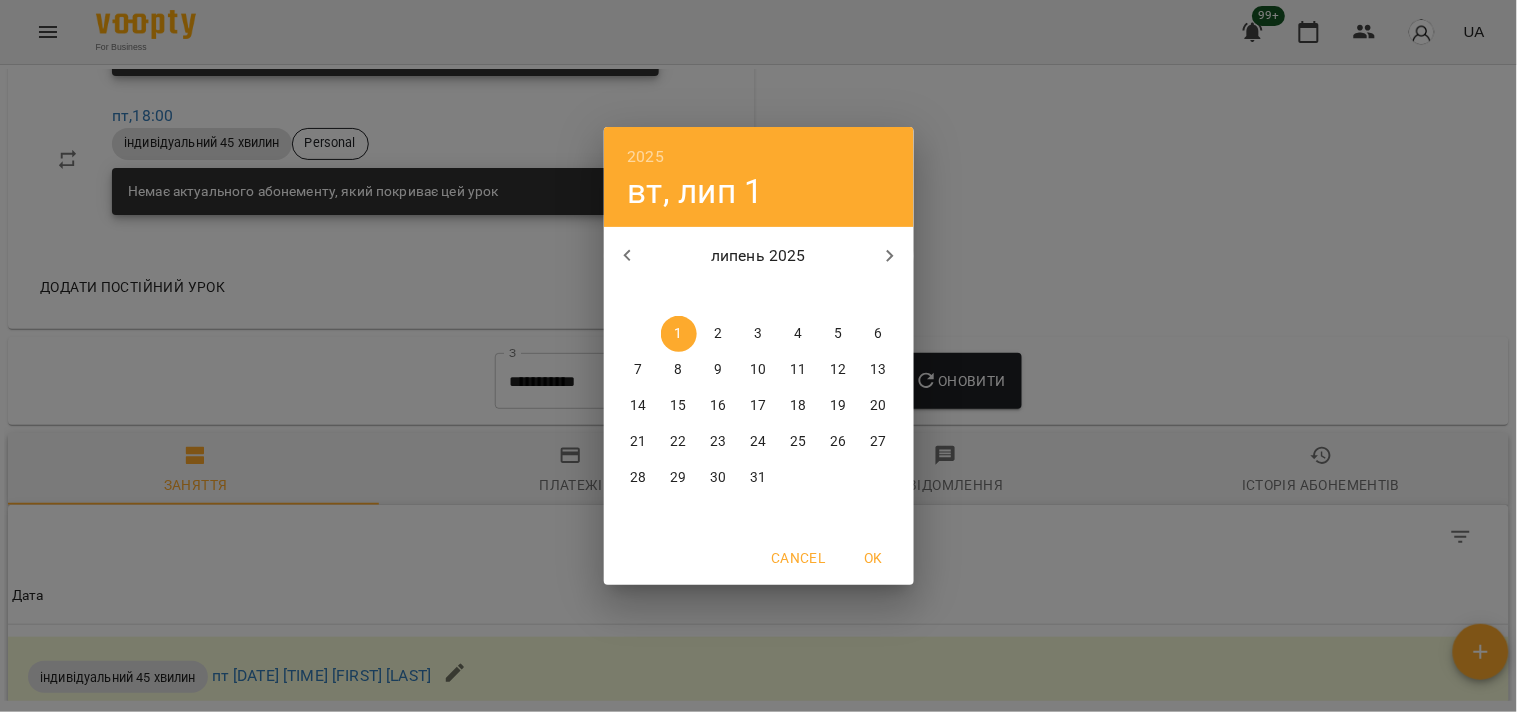 click on "липень 2025" at bounding box center [758, 256] 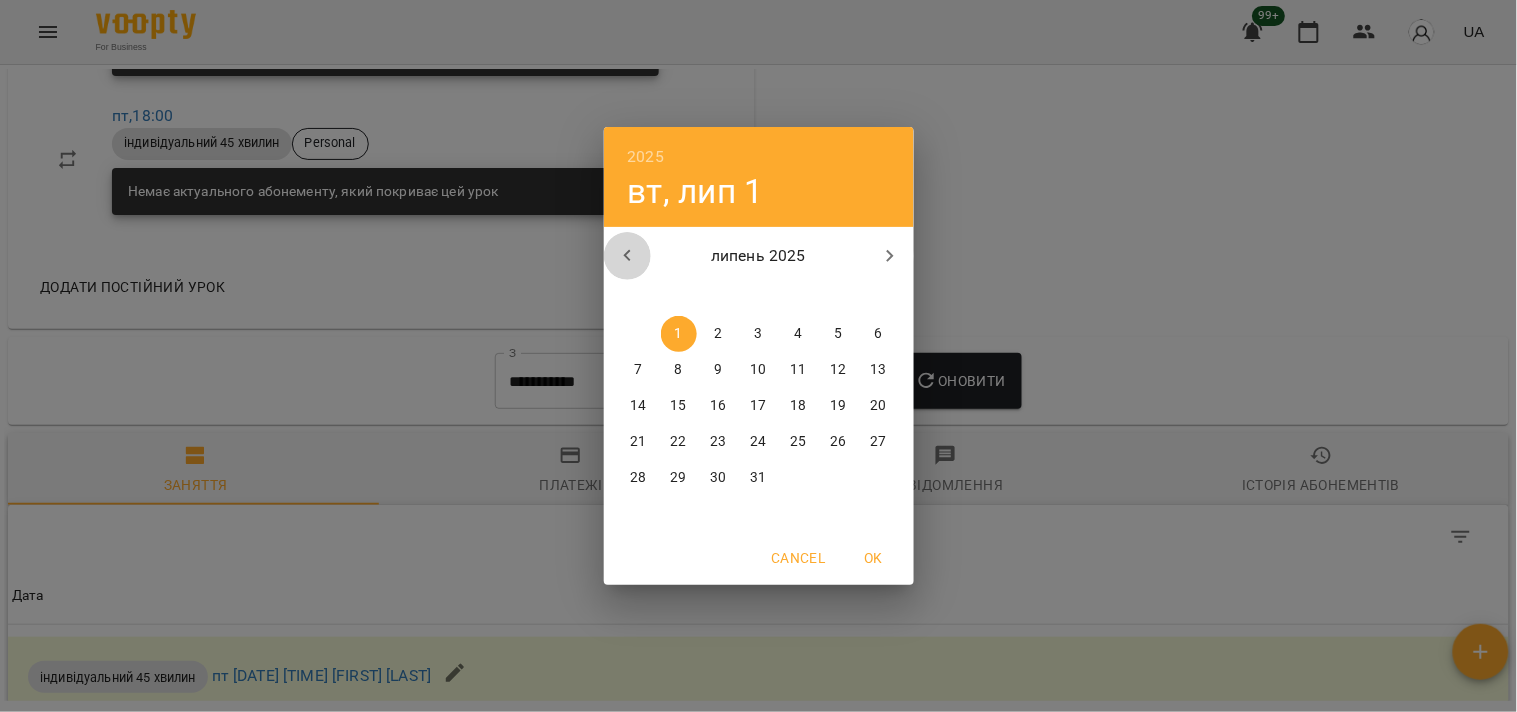 click 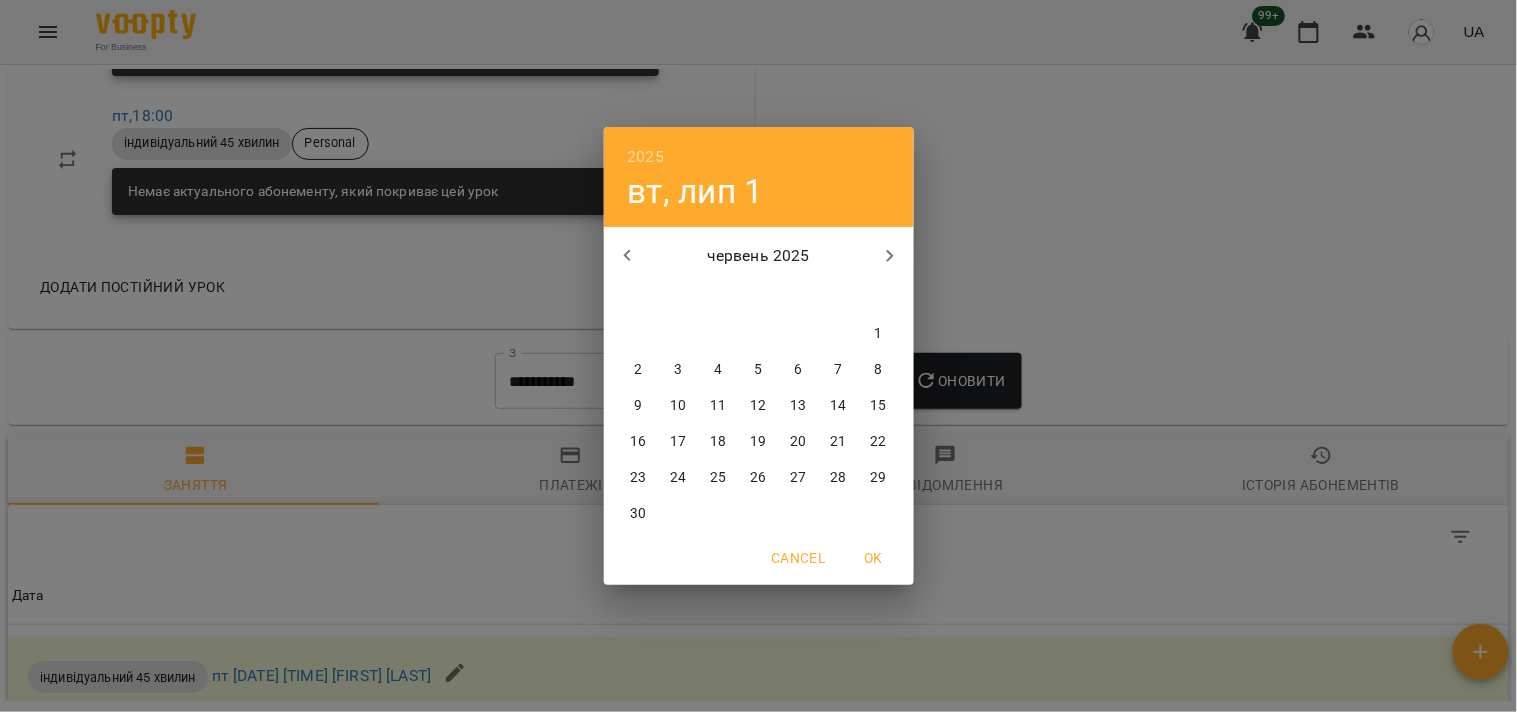 click on "2 3 4 5 6 7 8" at bounding box center [759, 370] 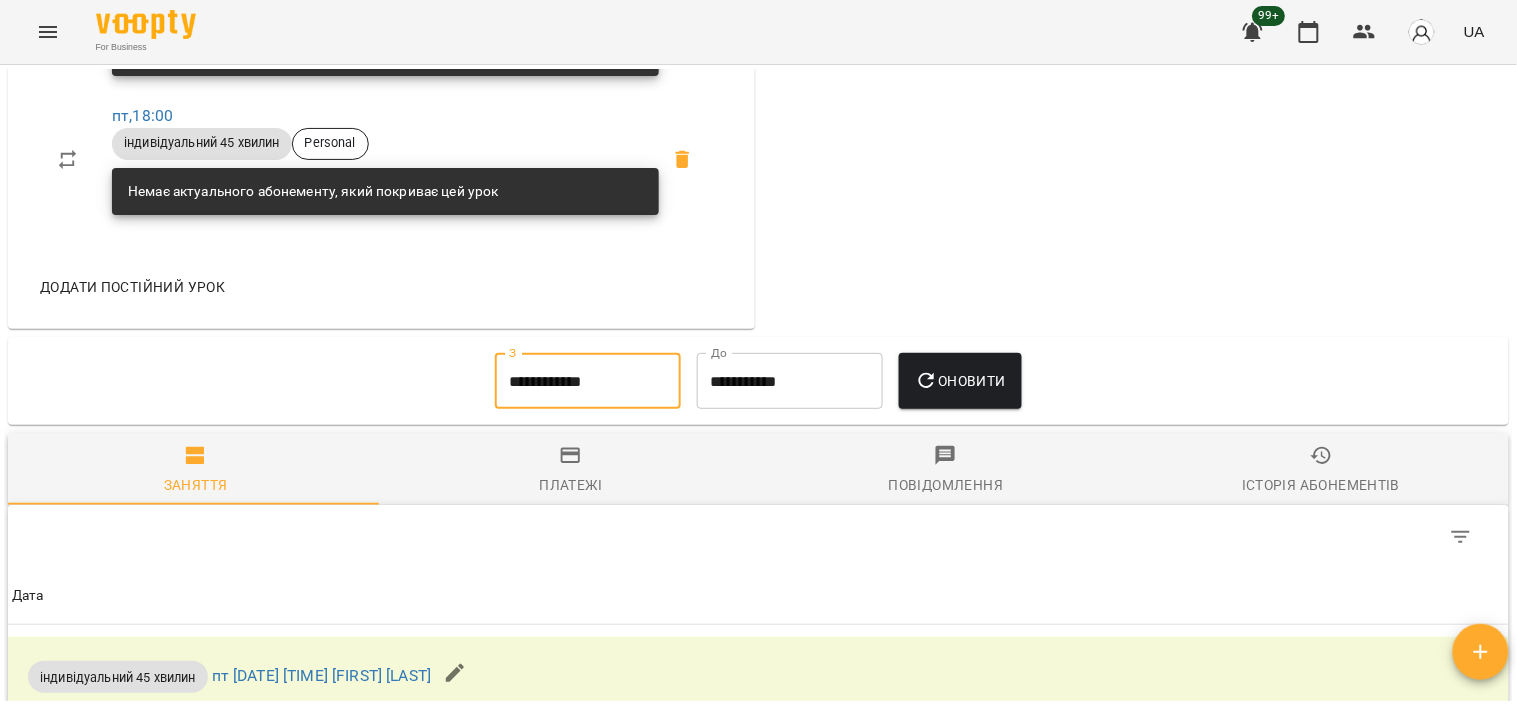 click on "Оновити" at bounding box center [960, 381] 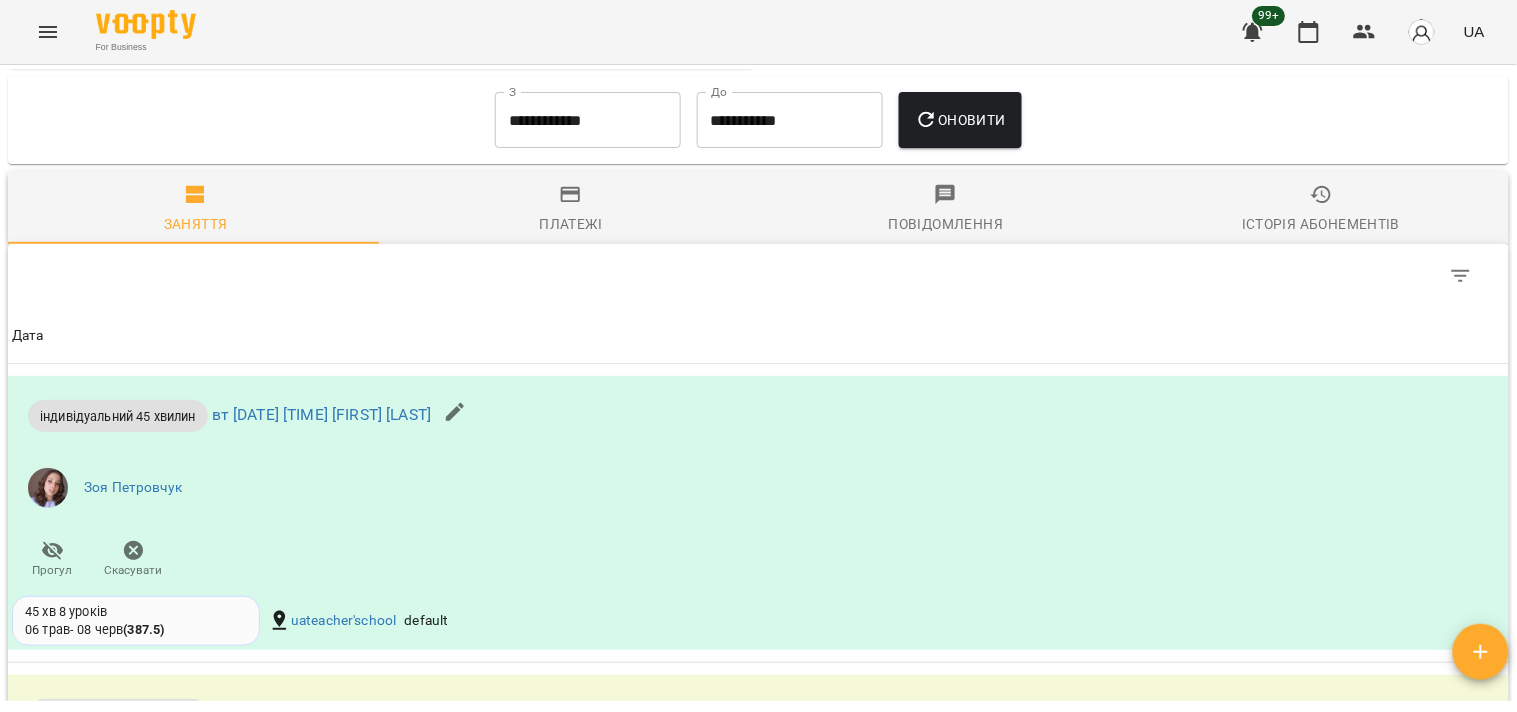 scroll, scrollTop: 1222, scrollLeft: 0, axis: vertical 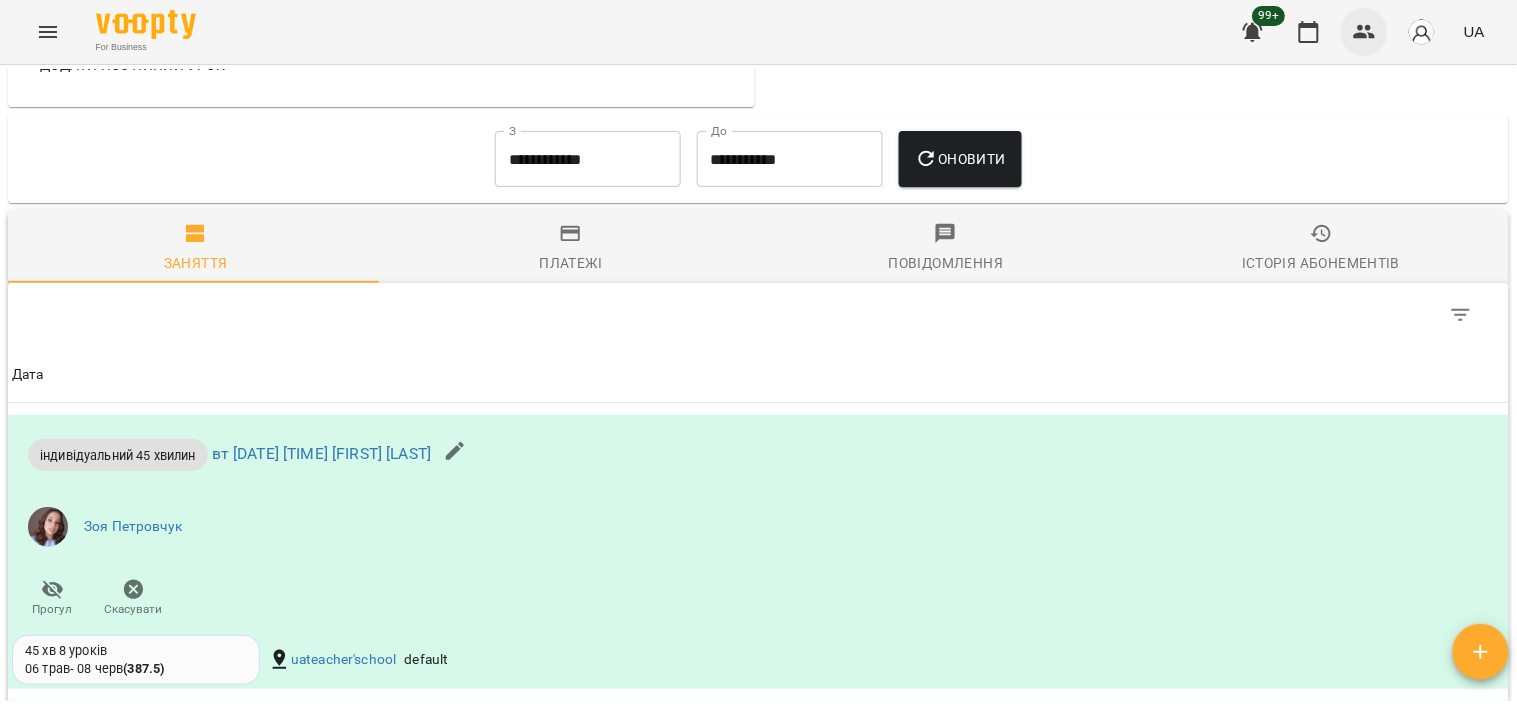 click 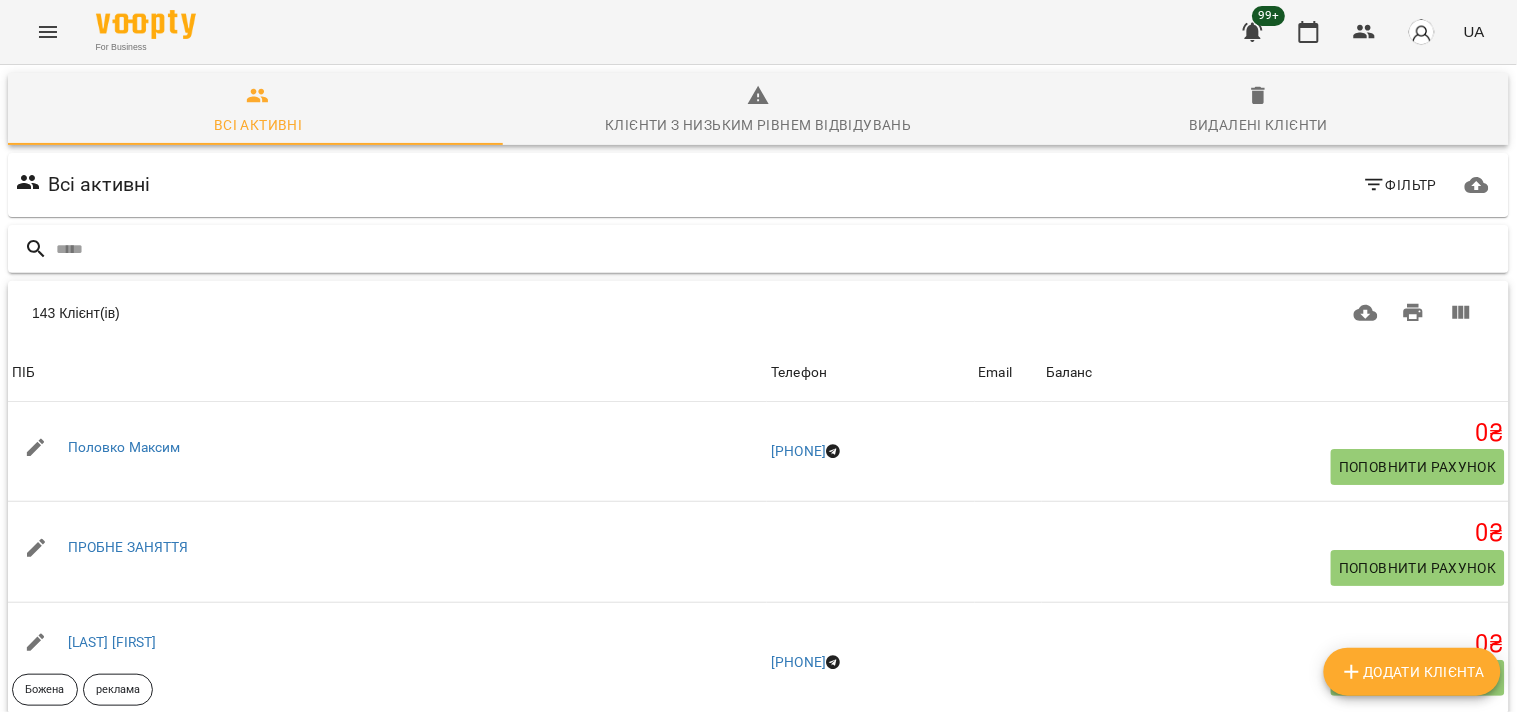 click at bounding box center (778, 249) 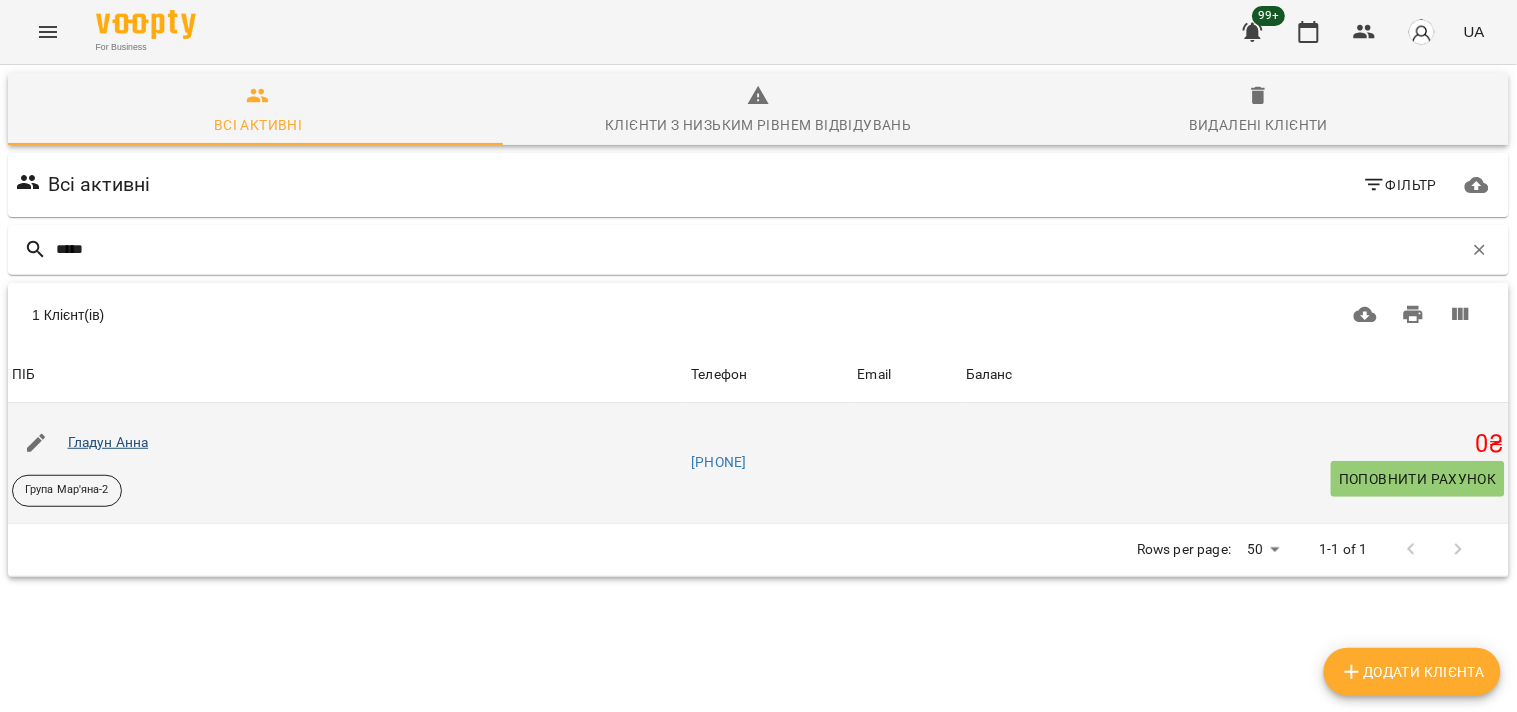 type on "*****" 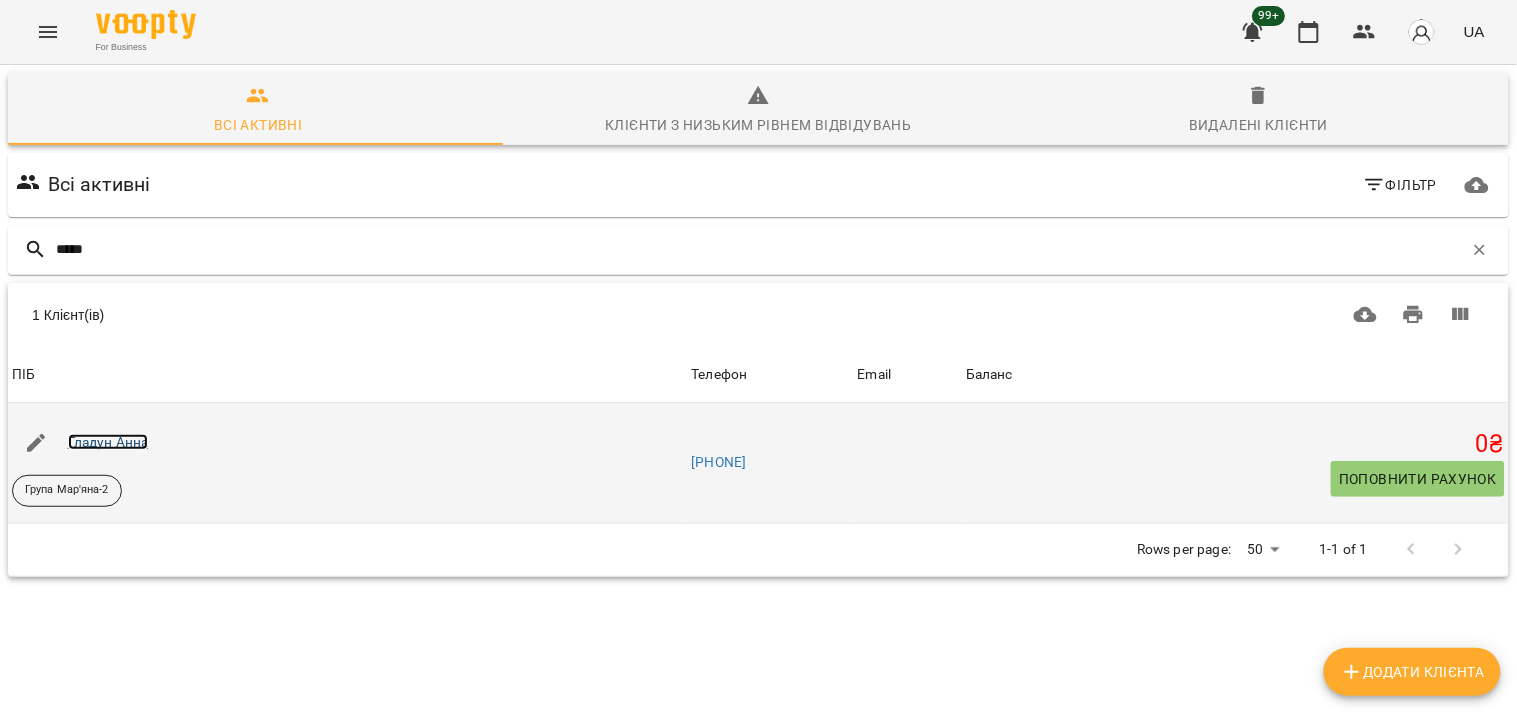 click on "Гладун Анна" at bounding box center (108, 442) 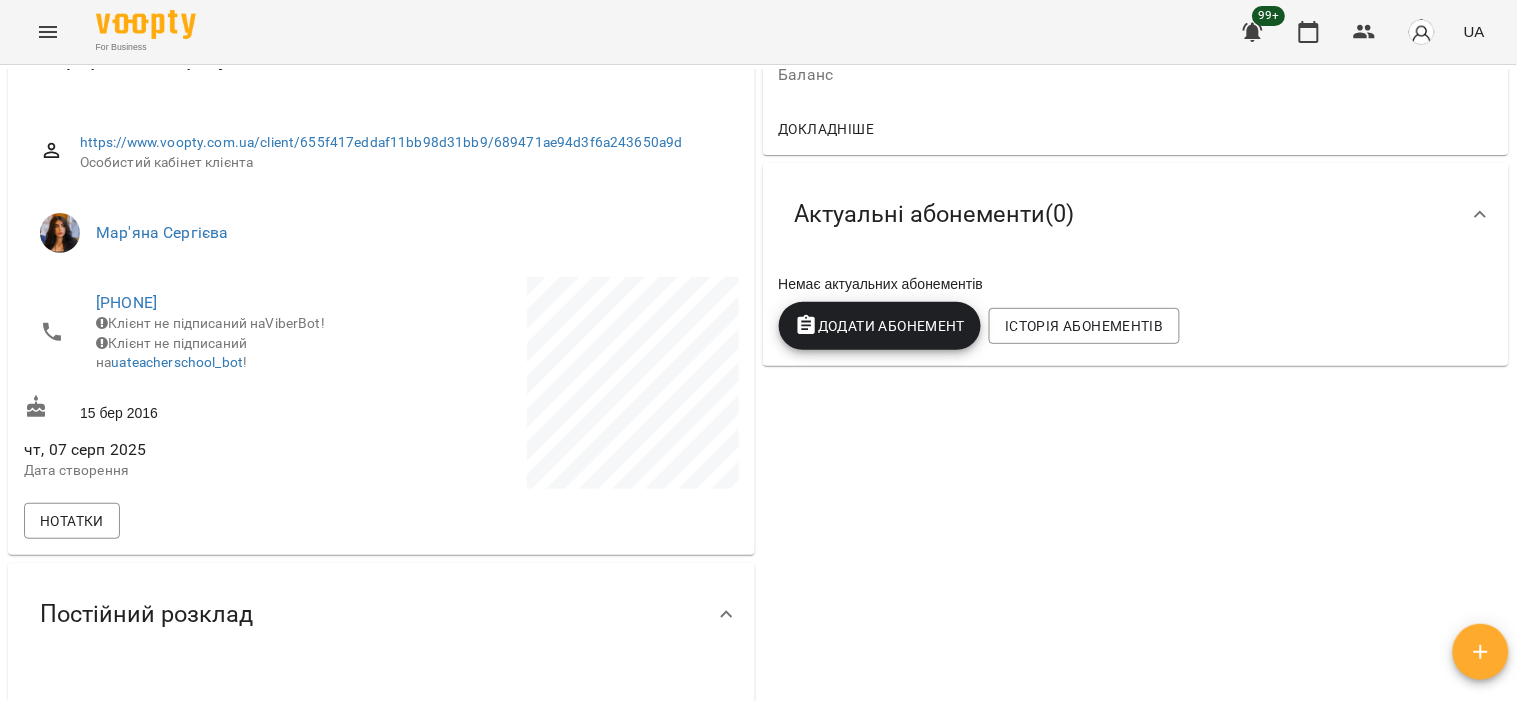 scroll, scrollTop: 0, scrollLeft: 0, axis: both 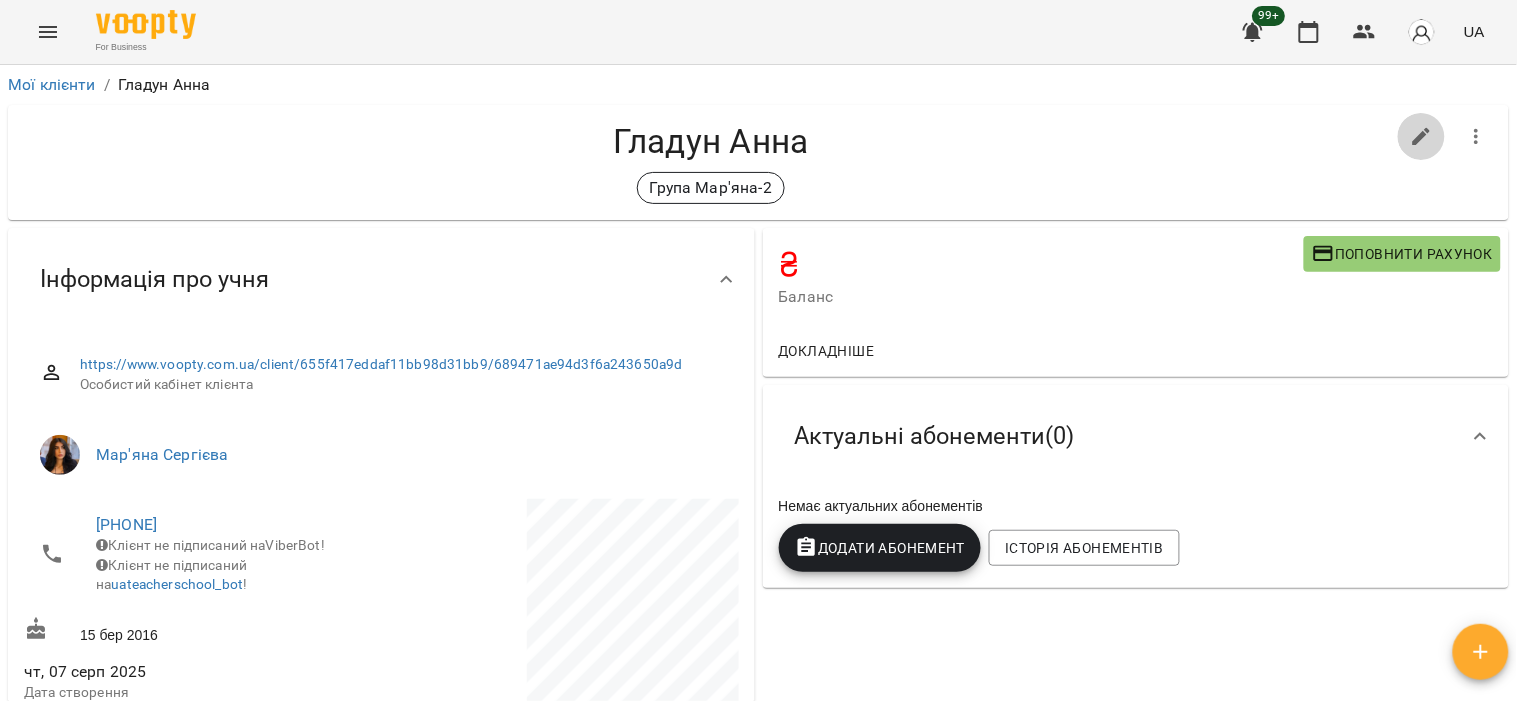 click 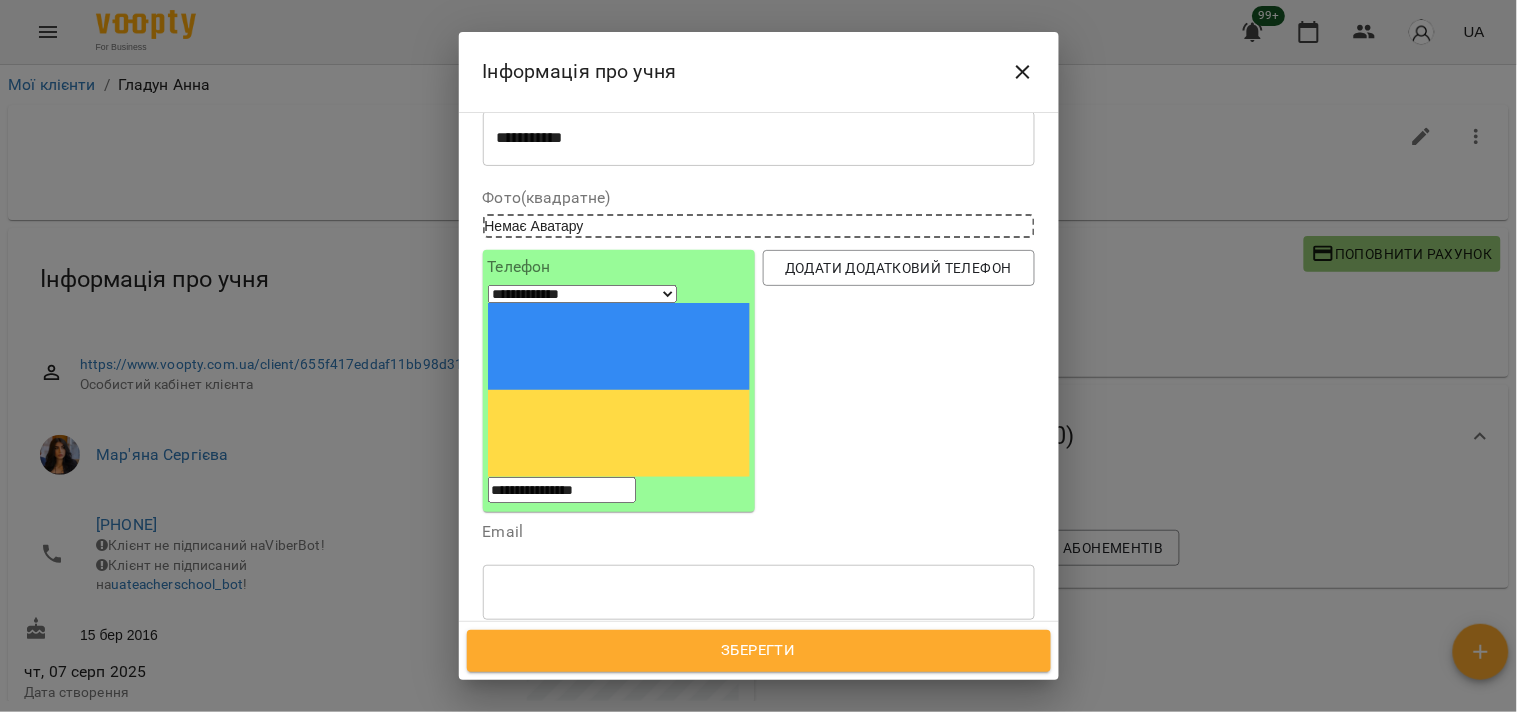 scroll, scrollTop: 222, scrollLeft: 0, axis: vertical 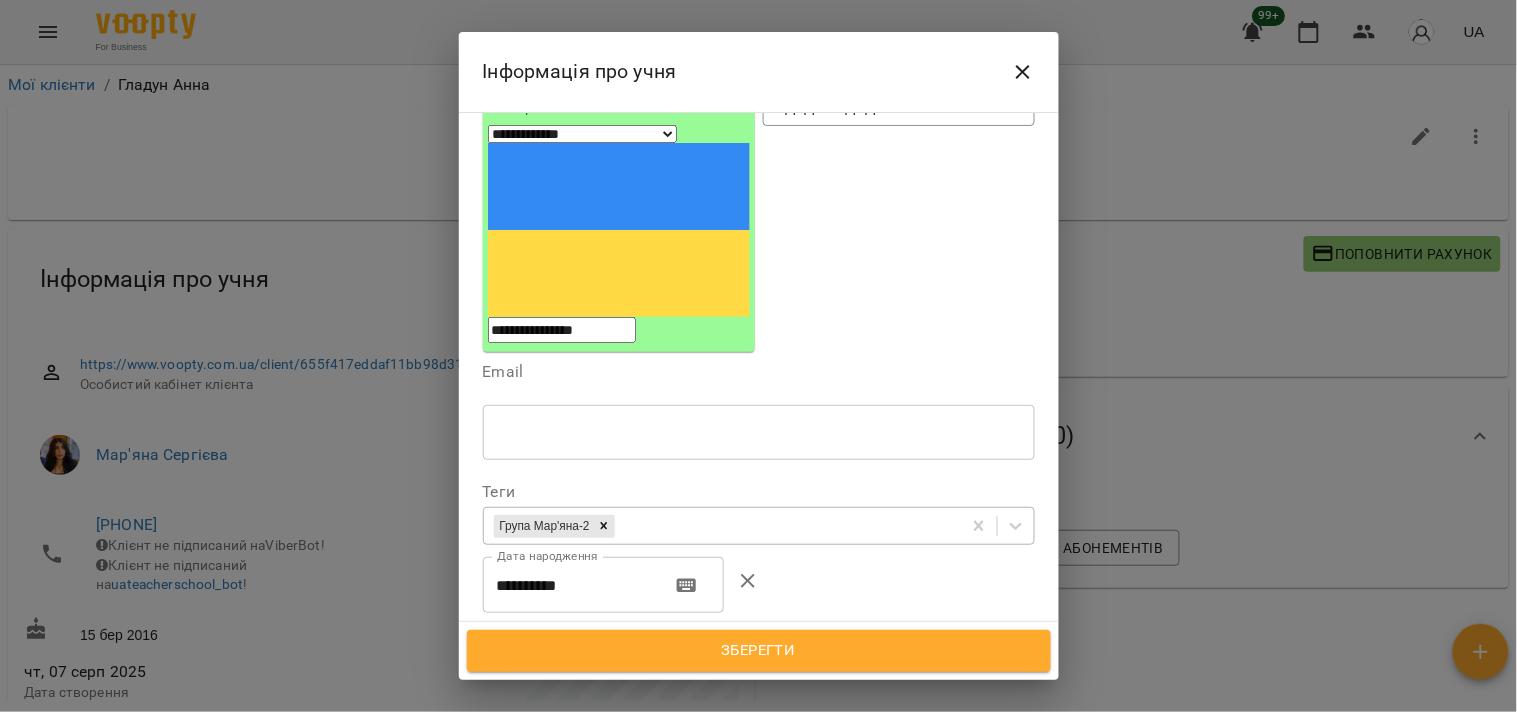 click on "Група Мар'яна-2" at bounding box center [722, 526] 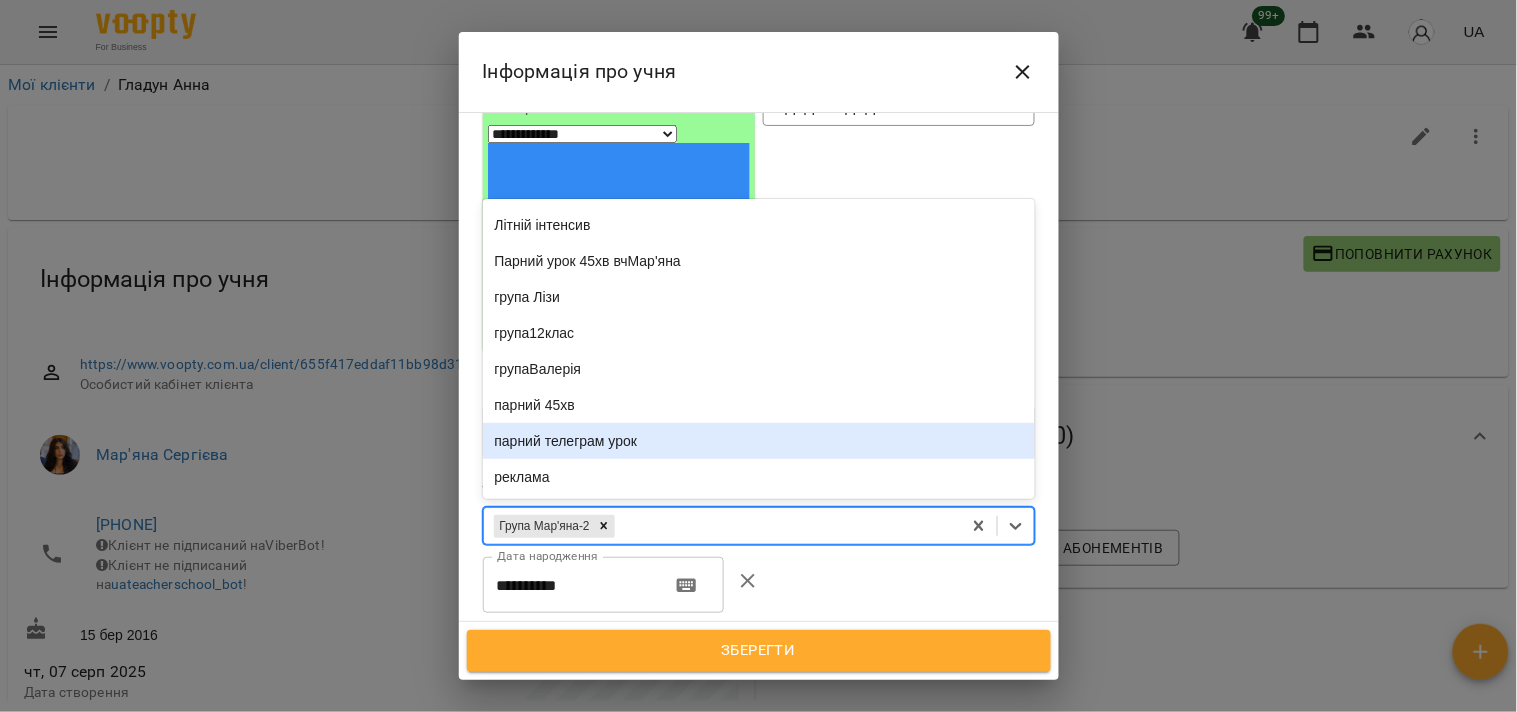 scroll, scrollTop: 251, scrollLeft: 0, axis: vertical 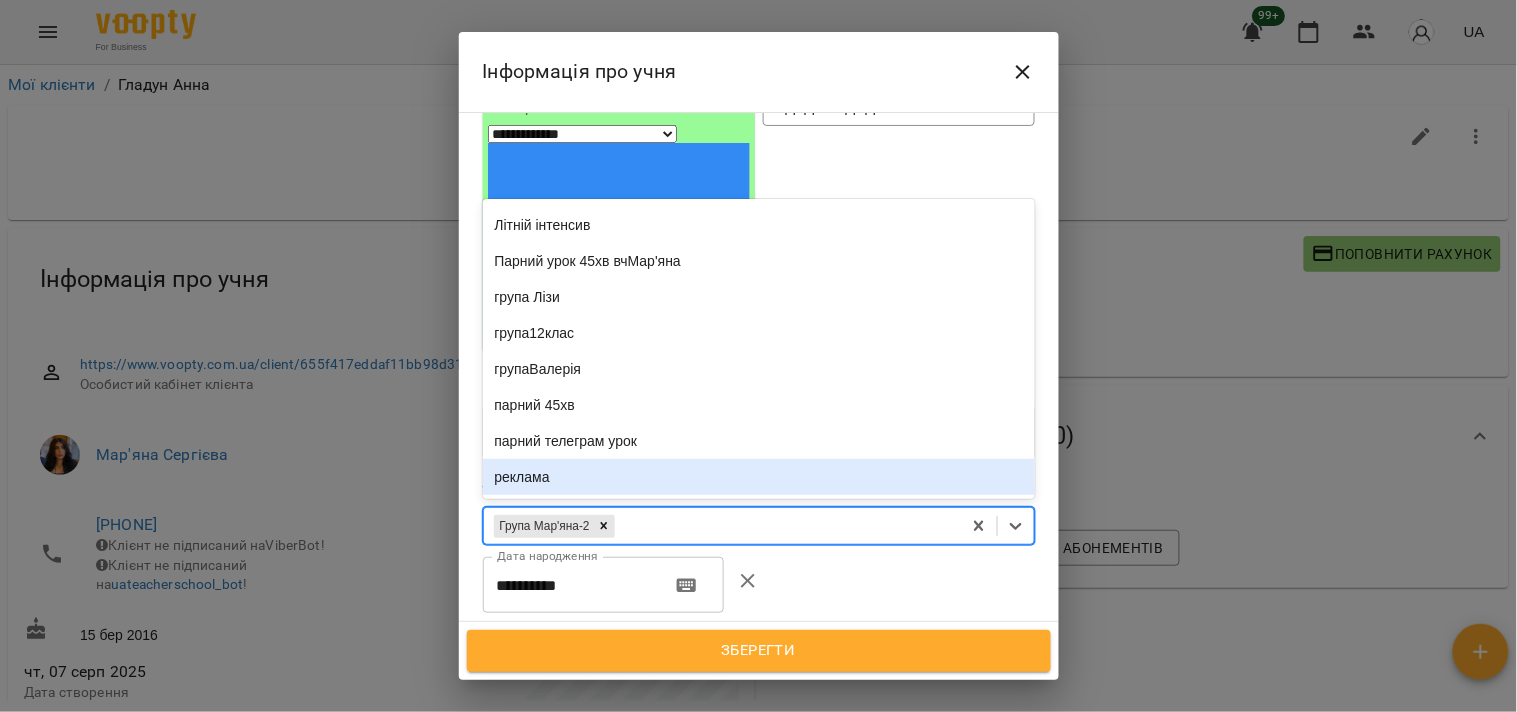 click on "реклама" at bounding box center [759, 477] 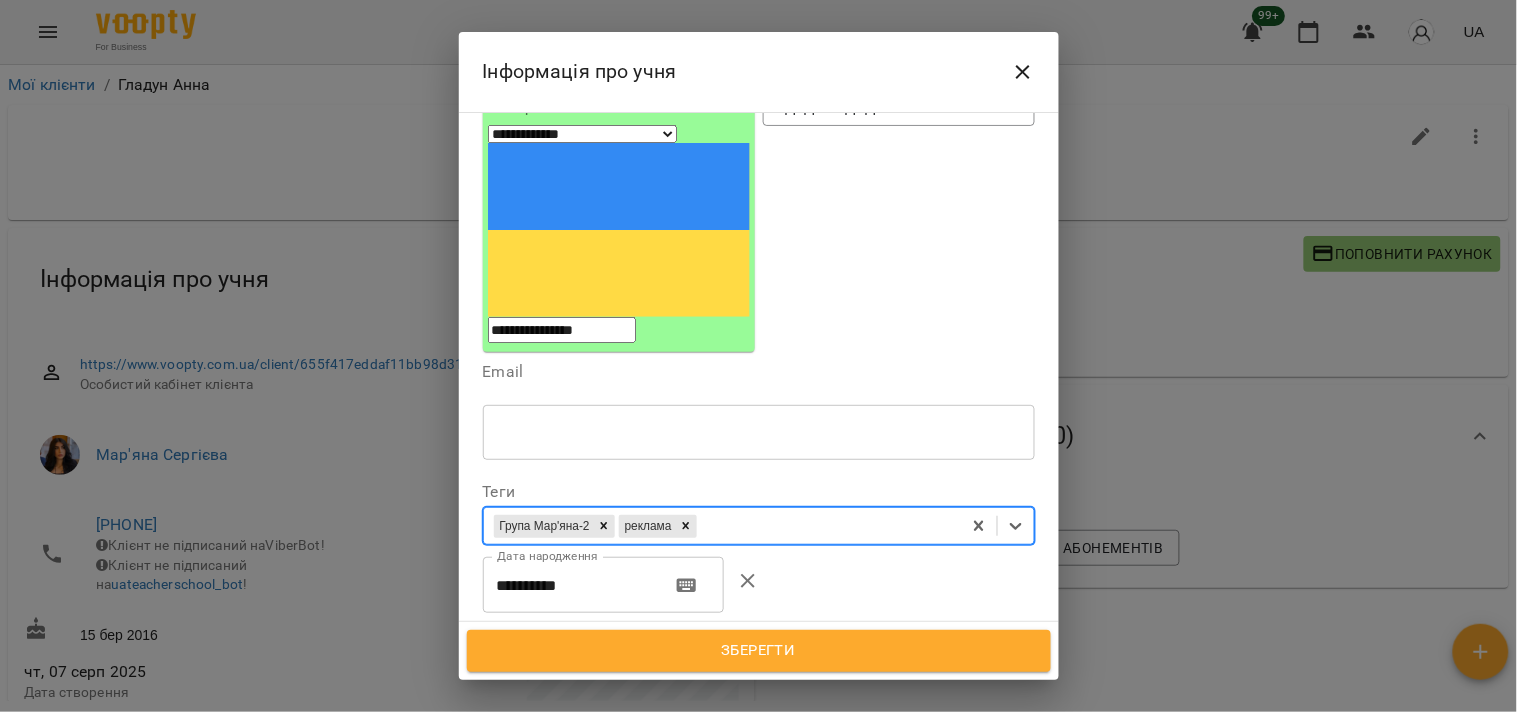 click on "Зберегти" at bounding box center [759, 651] 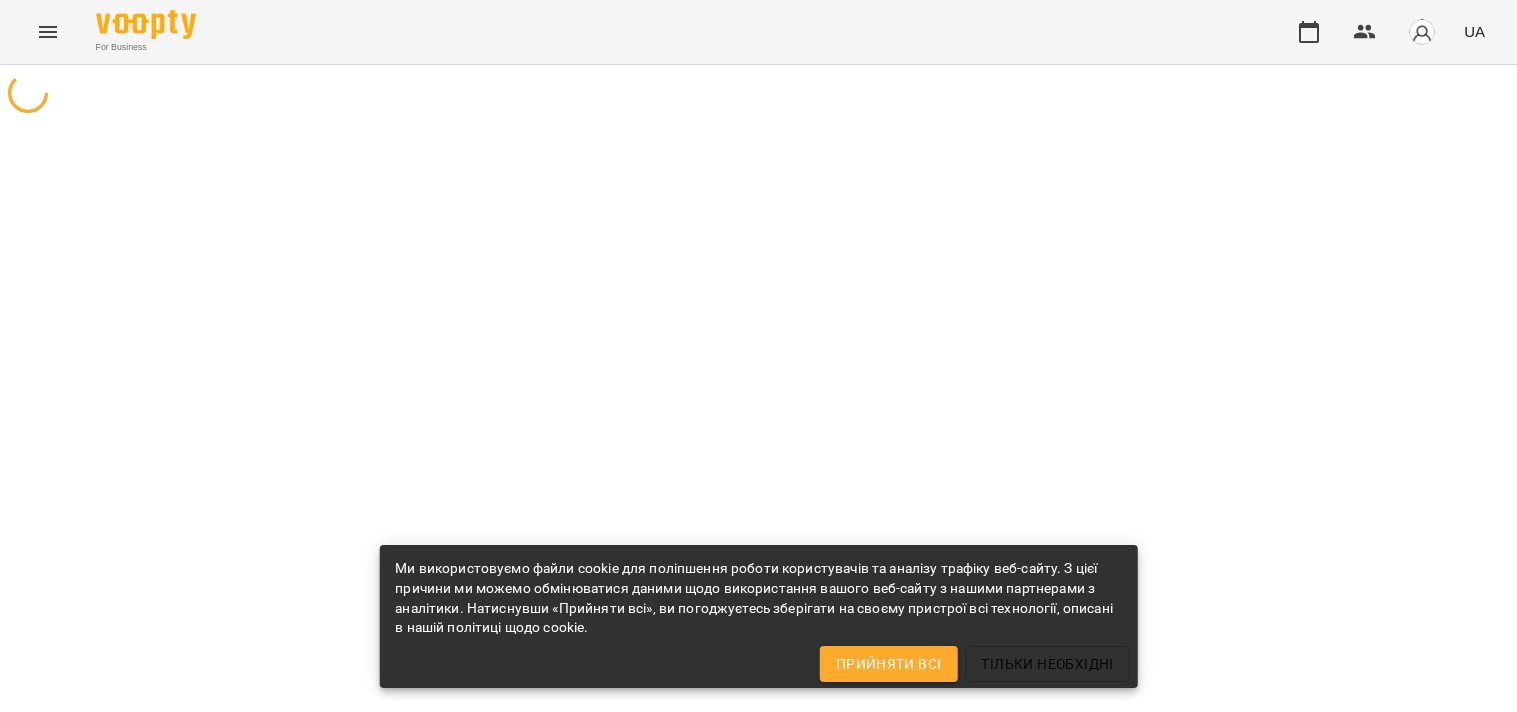 scroll, scrollTop: 0, scrollLeft: 0, axis: both 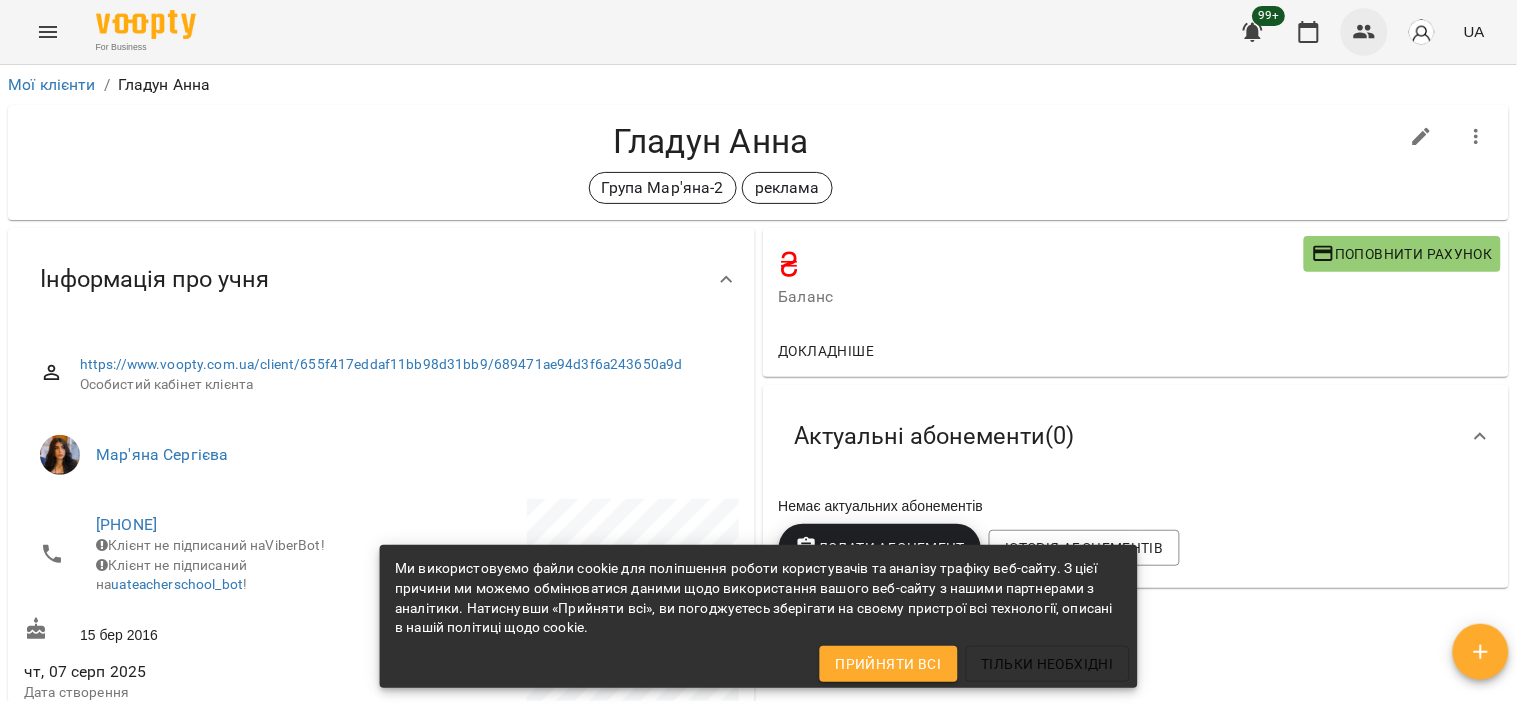 drag, startPoint x: 1357, startPoint y: 38, endPoint x: 1348, endPoint y: 44, distance: 10.816654 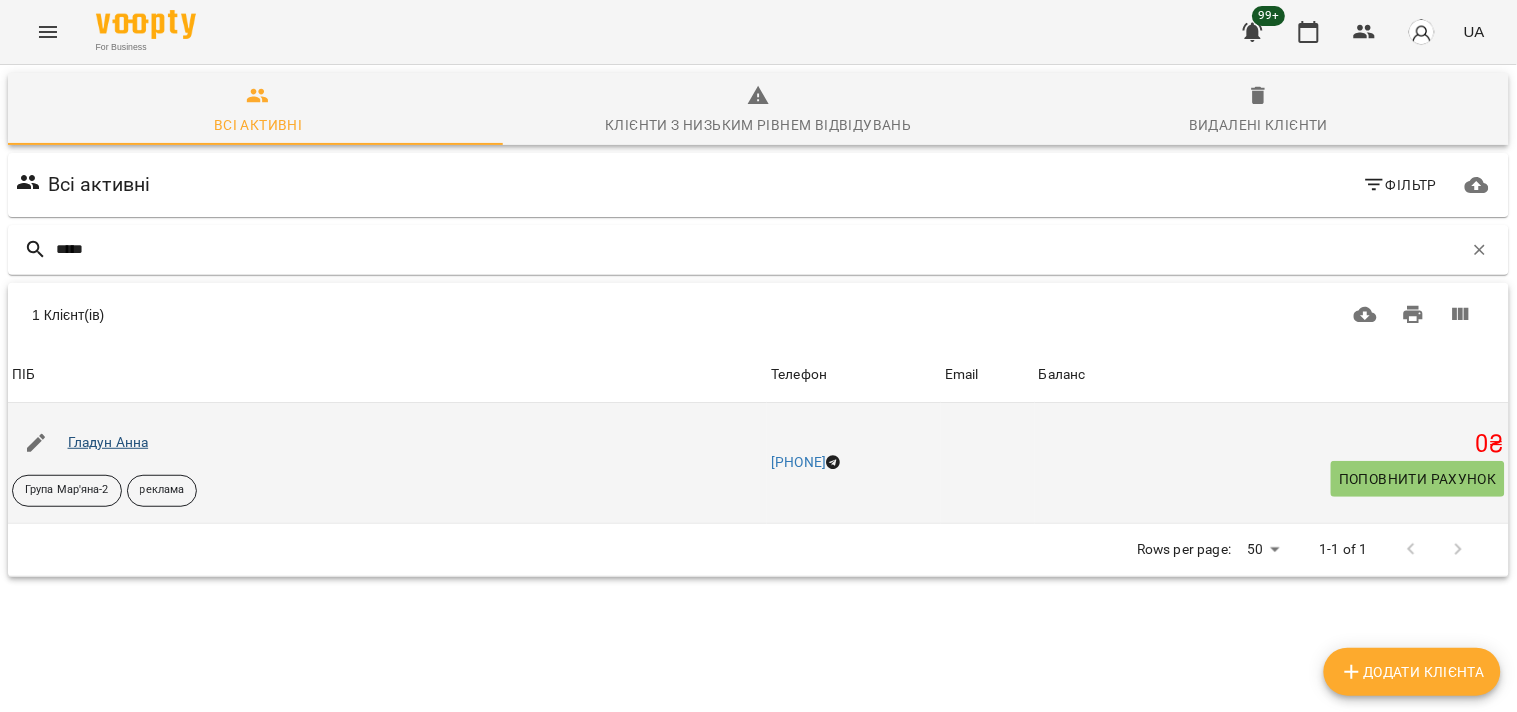 type on "*****" 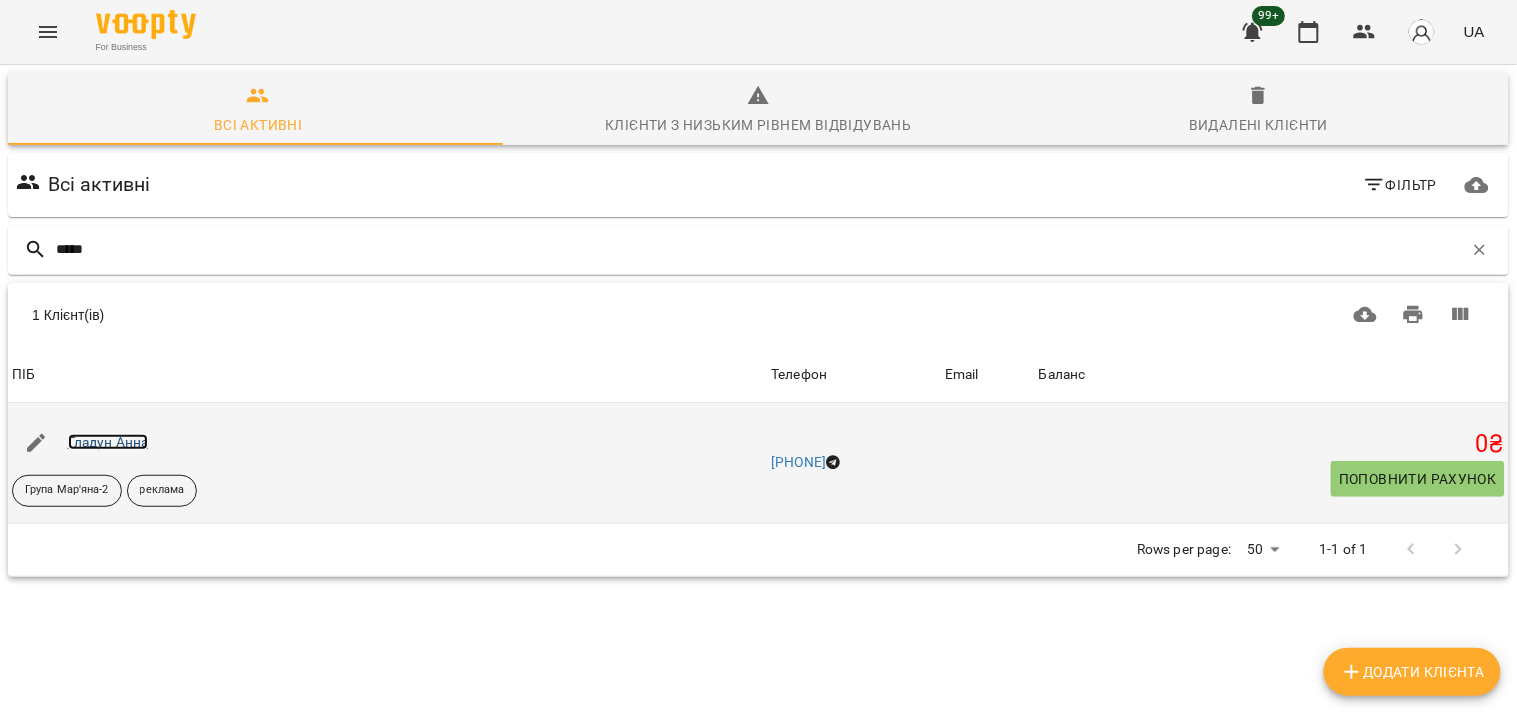 click on "Гладун Анна" at bounding box center (108, 442) 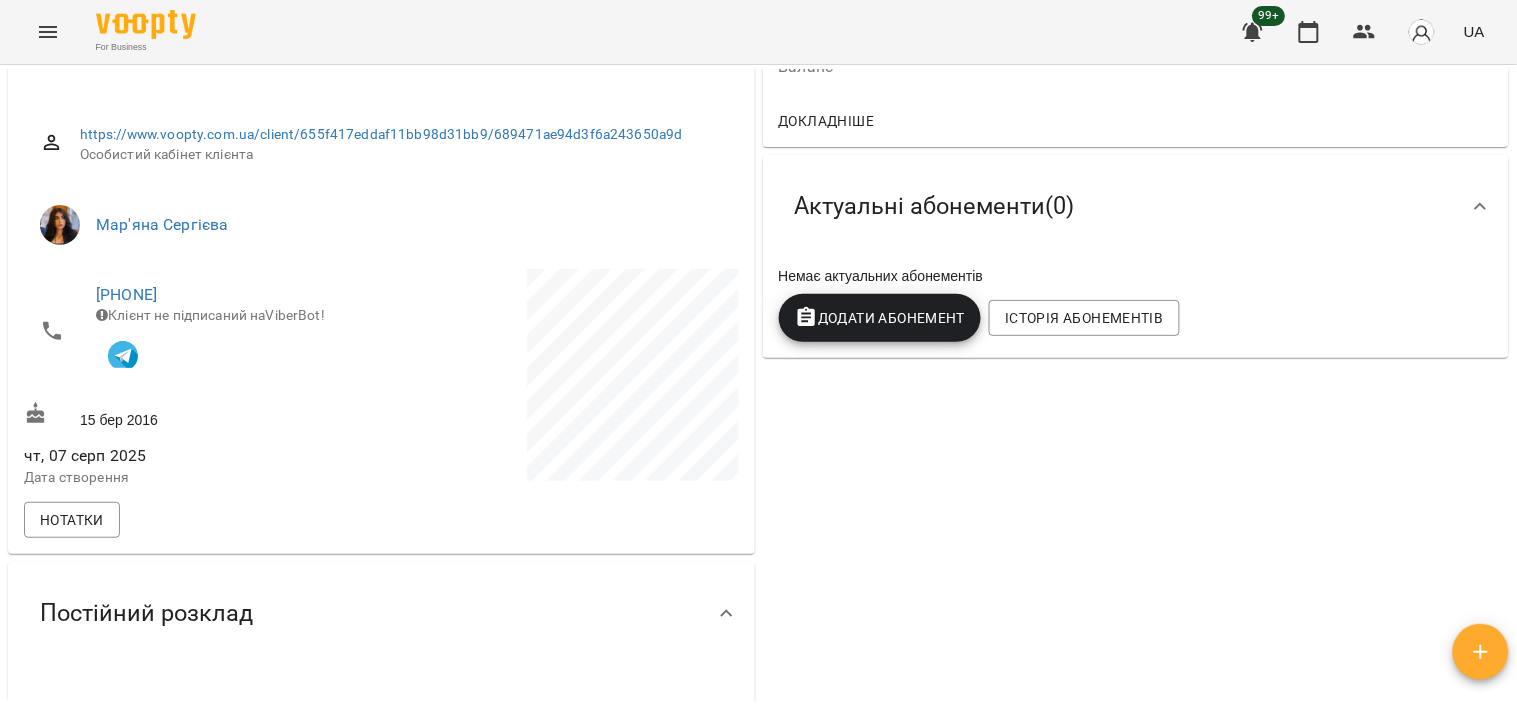 scroll, scrollTop: 0, scrollLeft: 0, axis: both 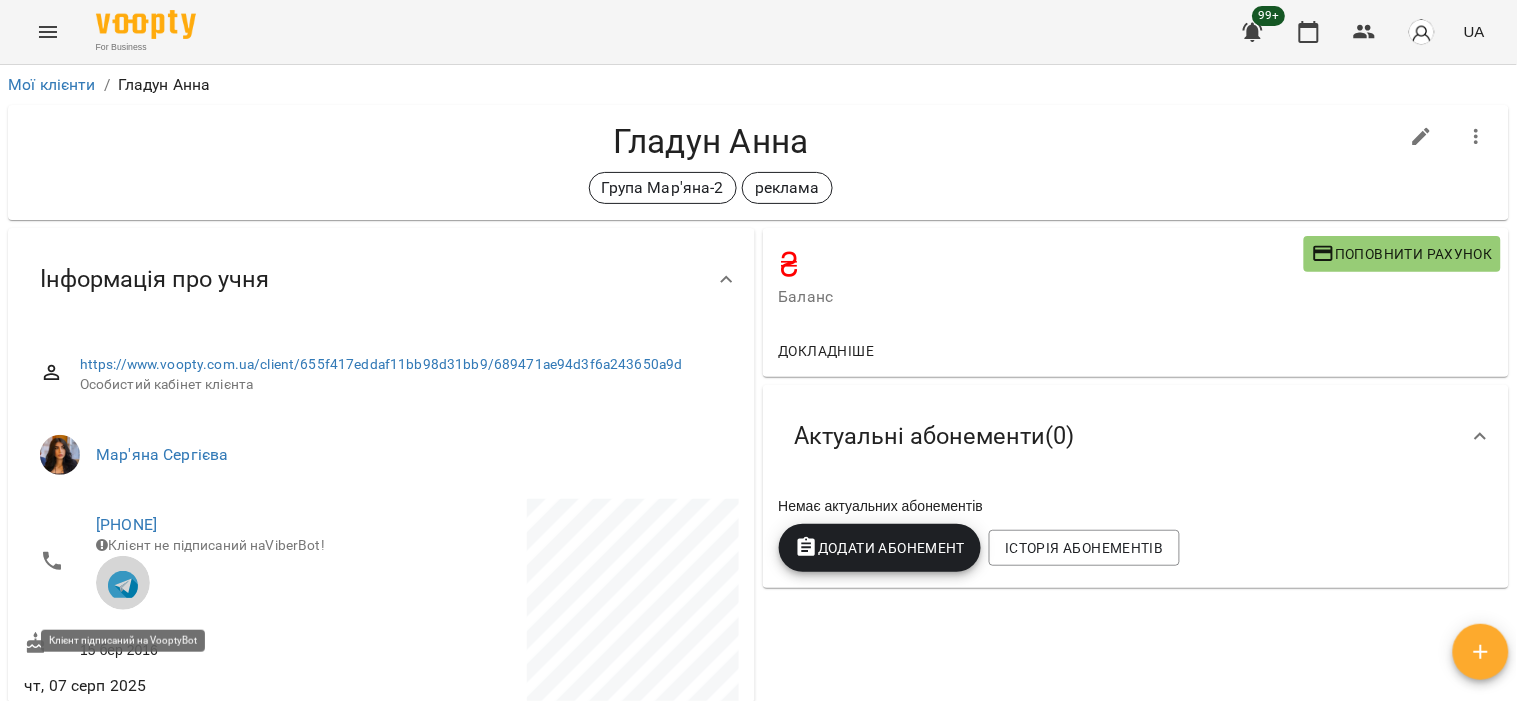 click at bounding box center (123, 586) 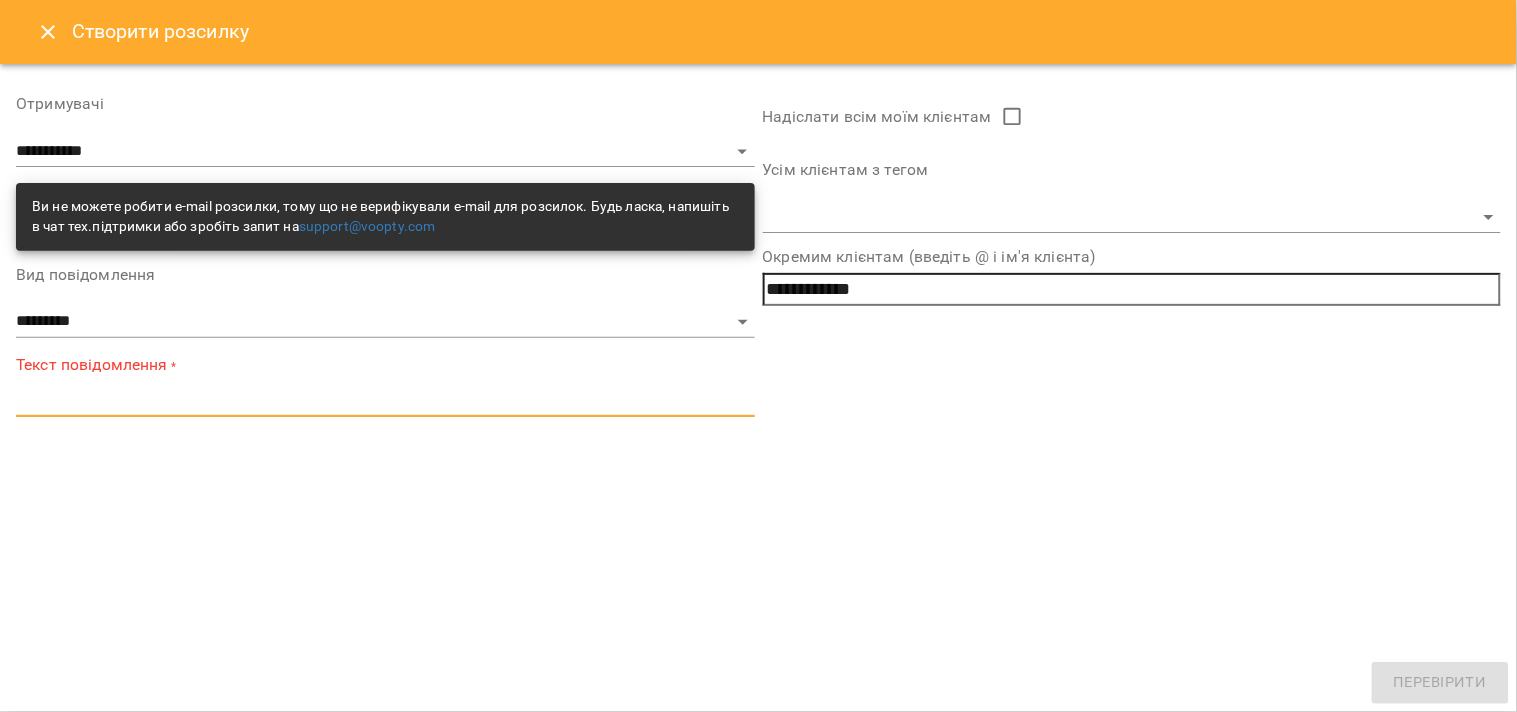 click at bounding box center (385, 400) 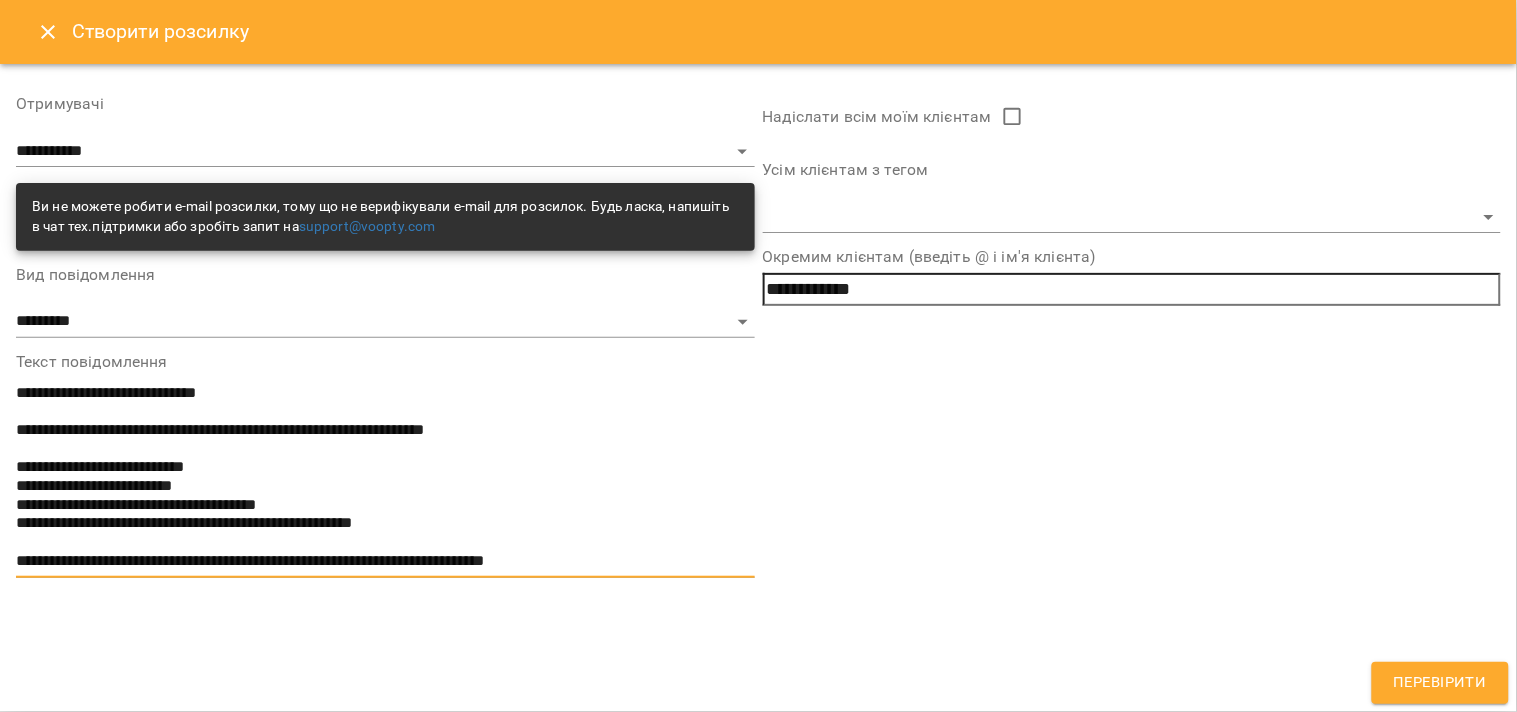 type on "**********" 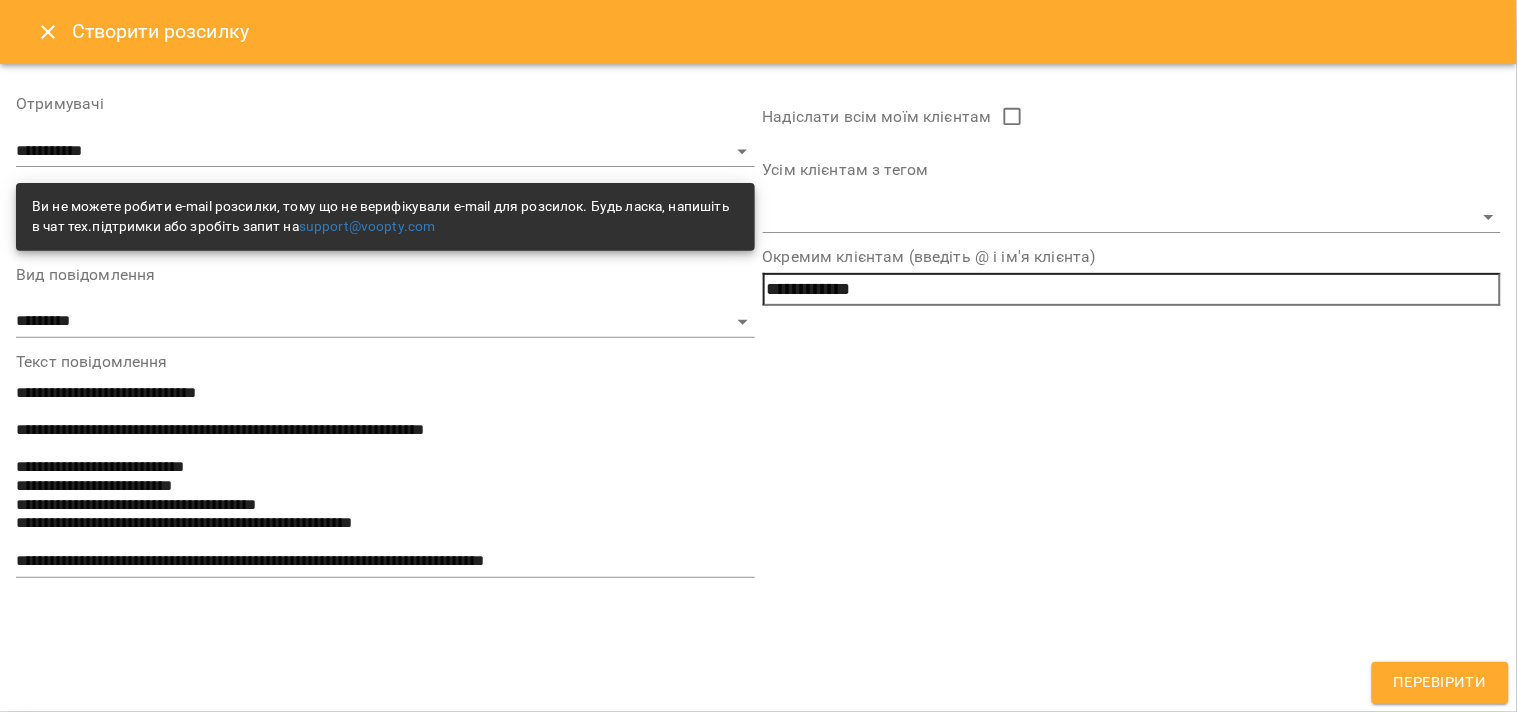 click on "**********" at bounding box center [1132, 289] 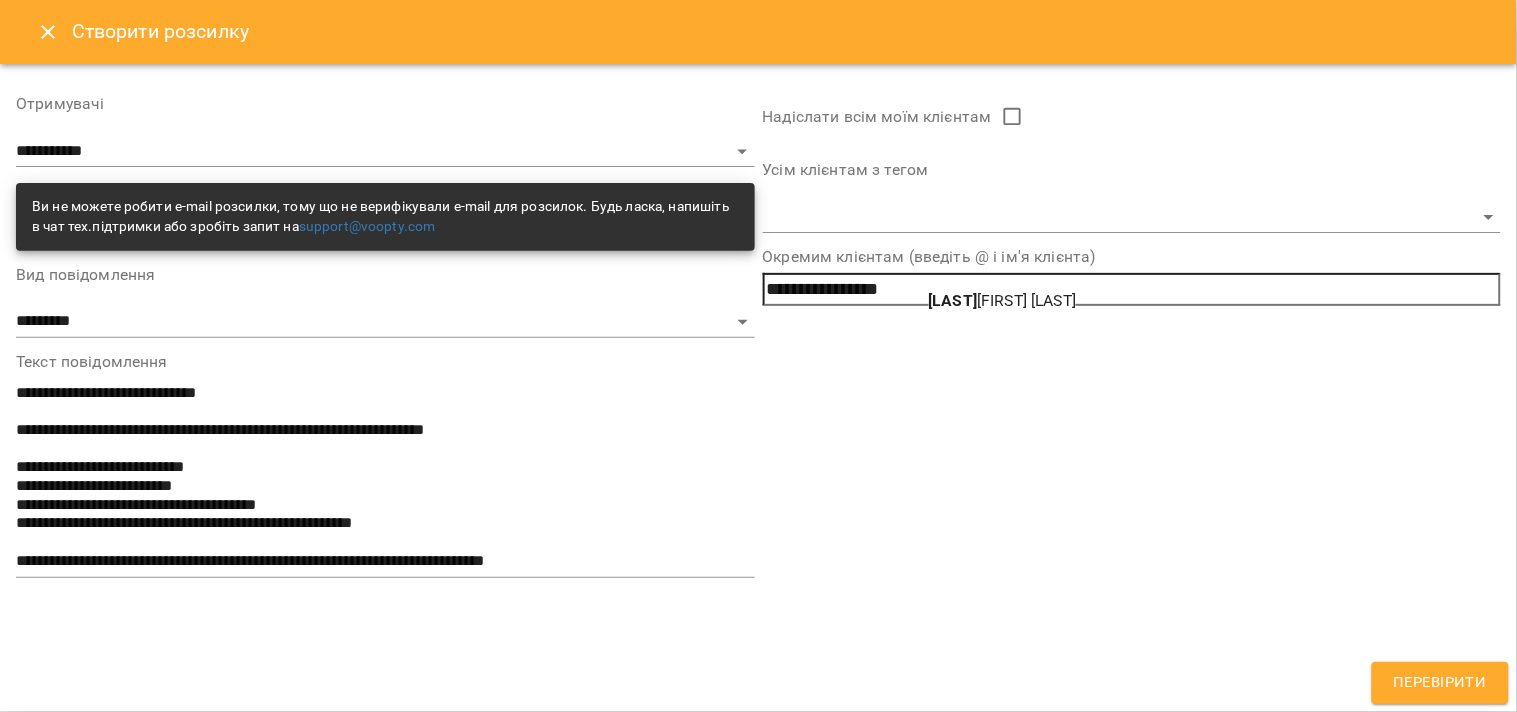 click on "[FIRST] [LAST]" at bounding box center [1003, 300] 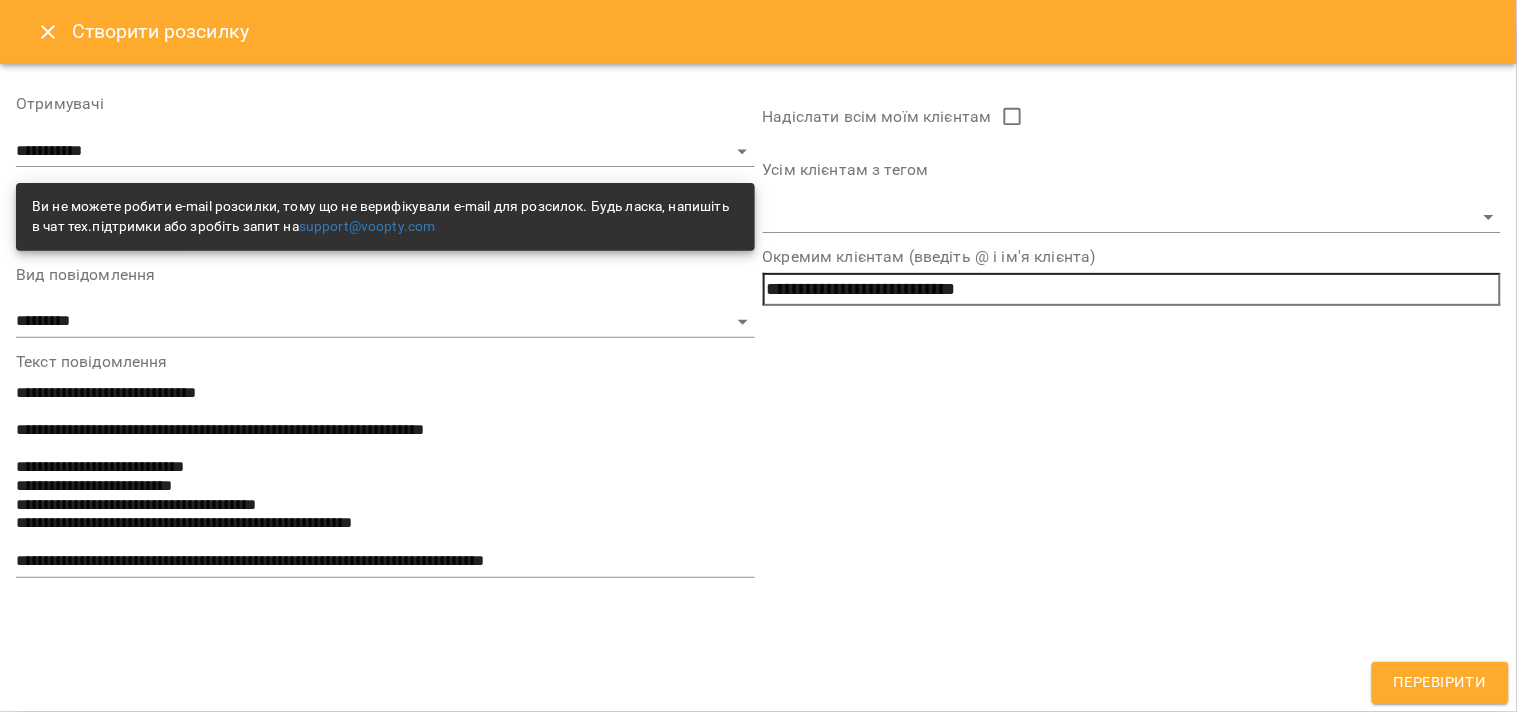 click on "Перевірити" at bounding box center (1440, 683) 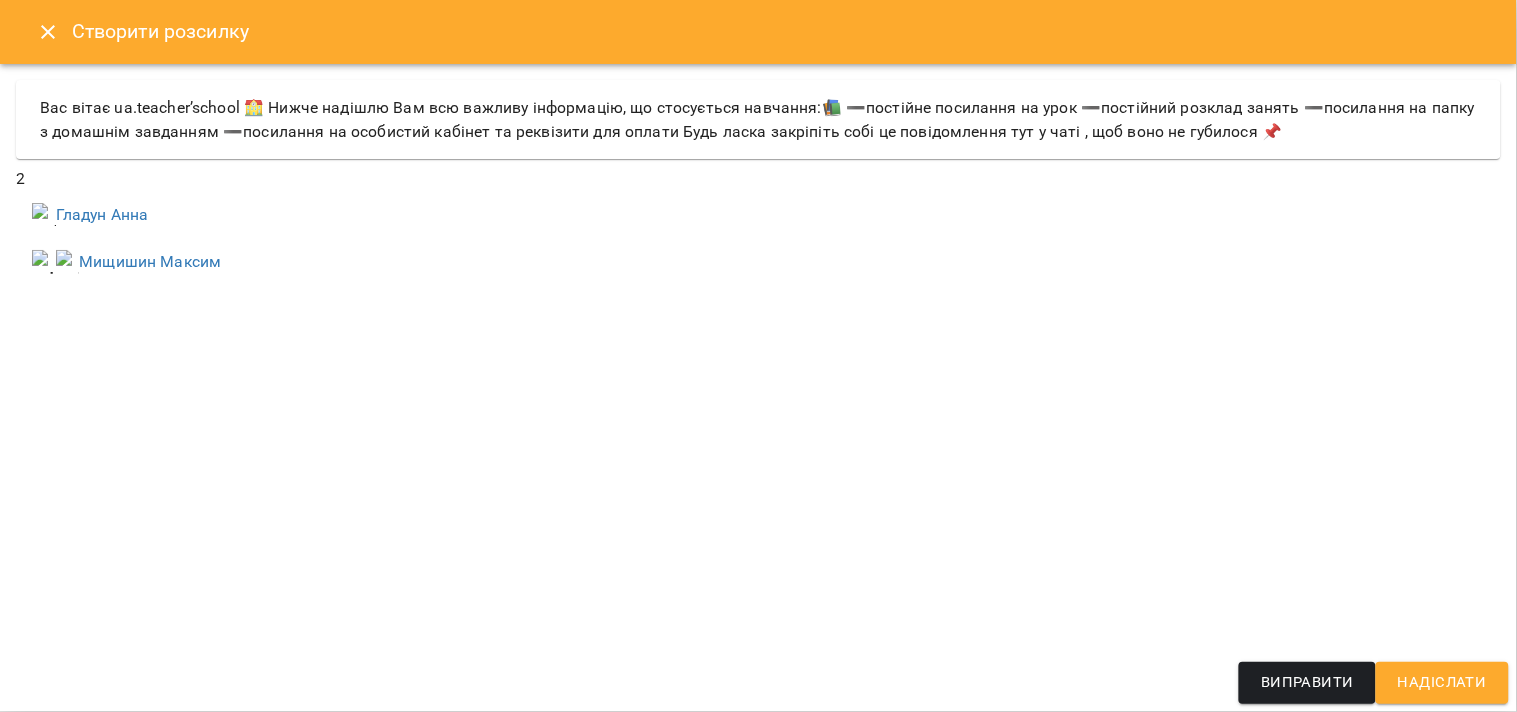 click on "Надіслати" at bounding box center (1442, 683) 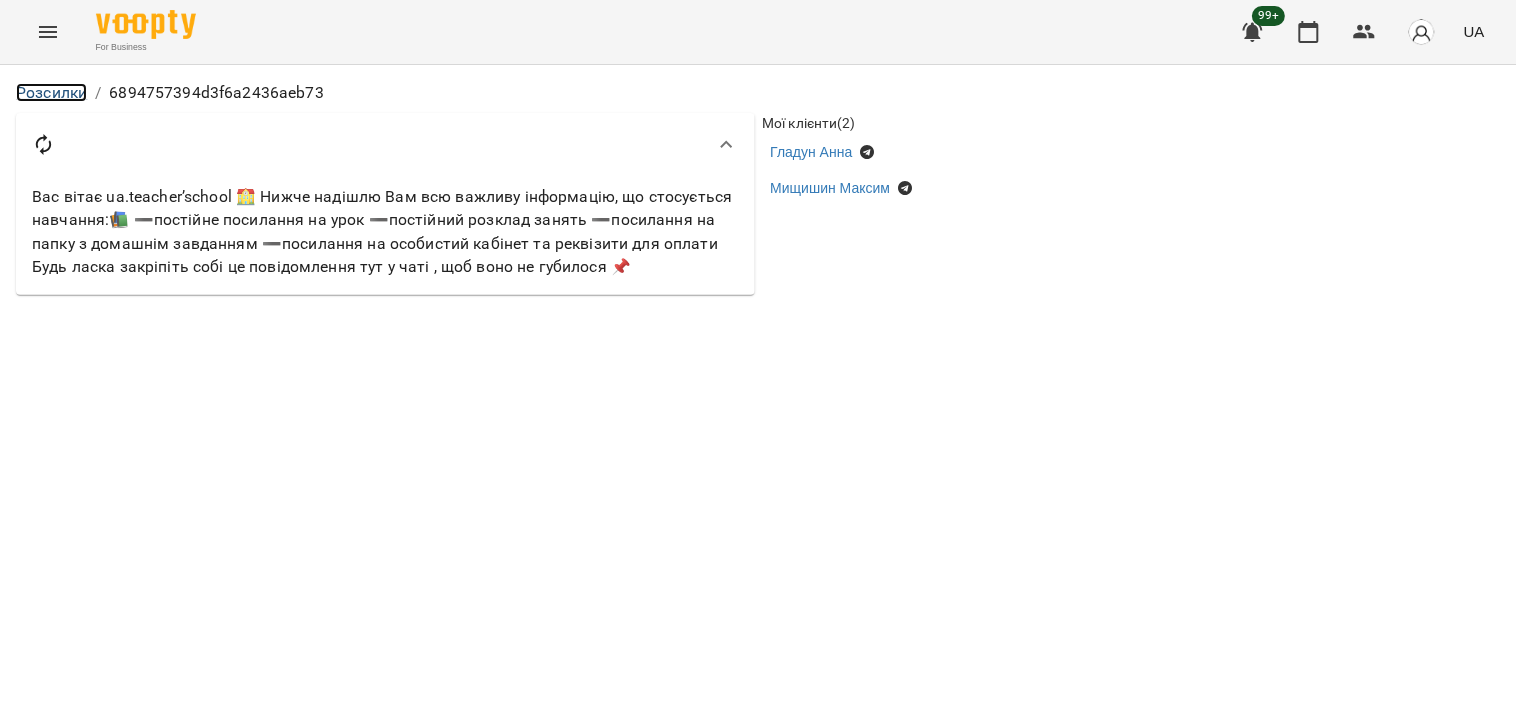 click on "Розсилки" at bounding box center [51, 92] 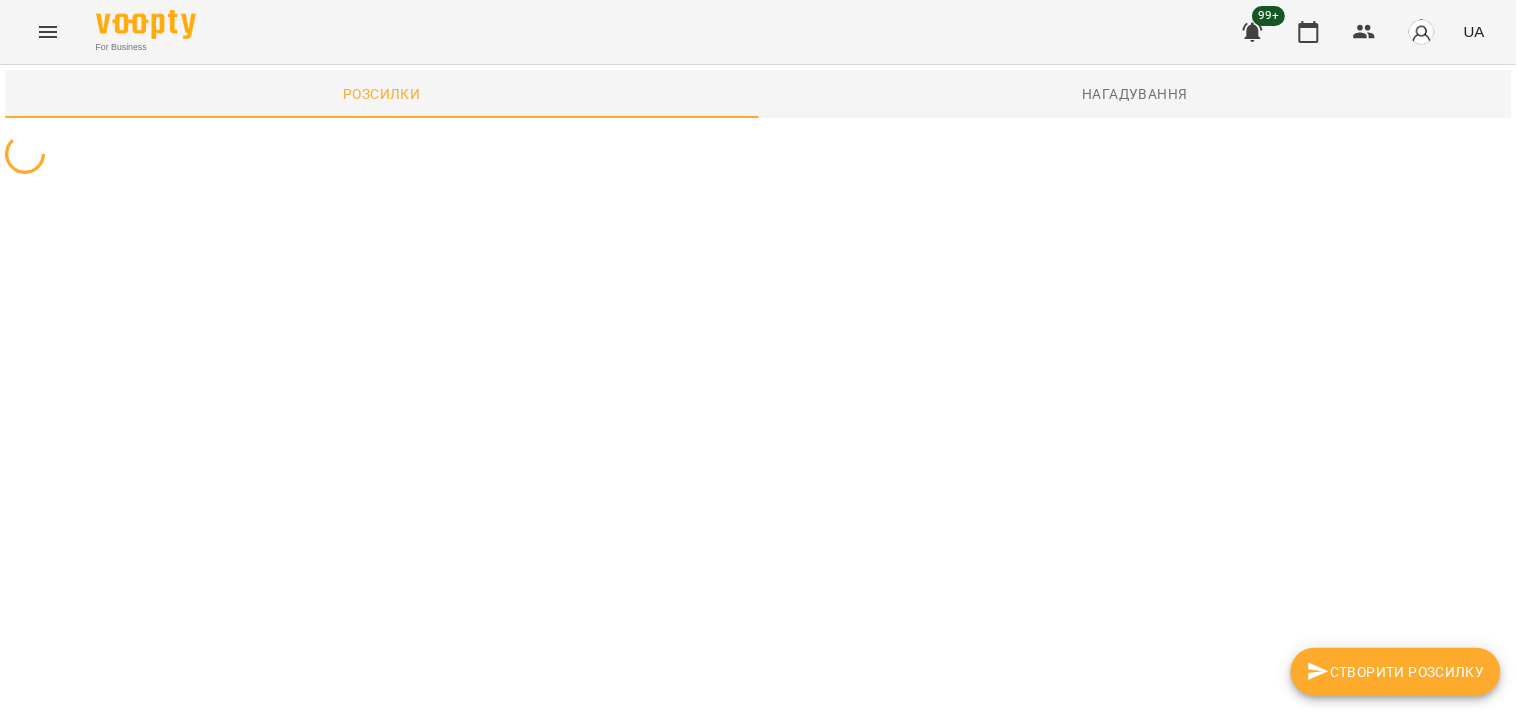 click 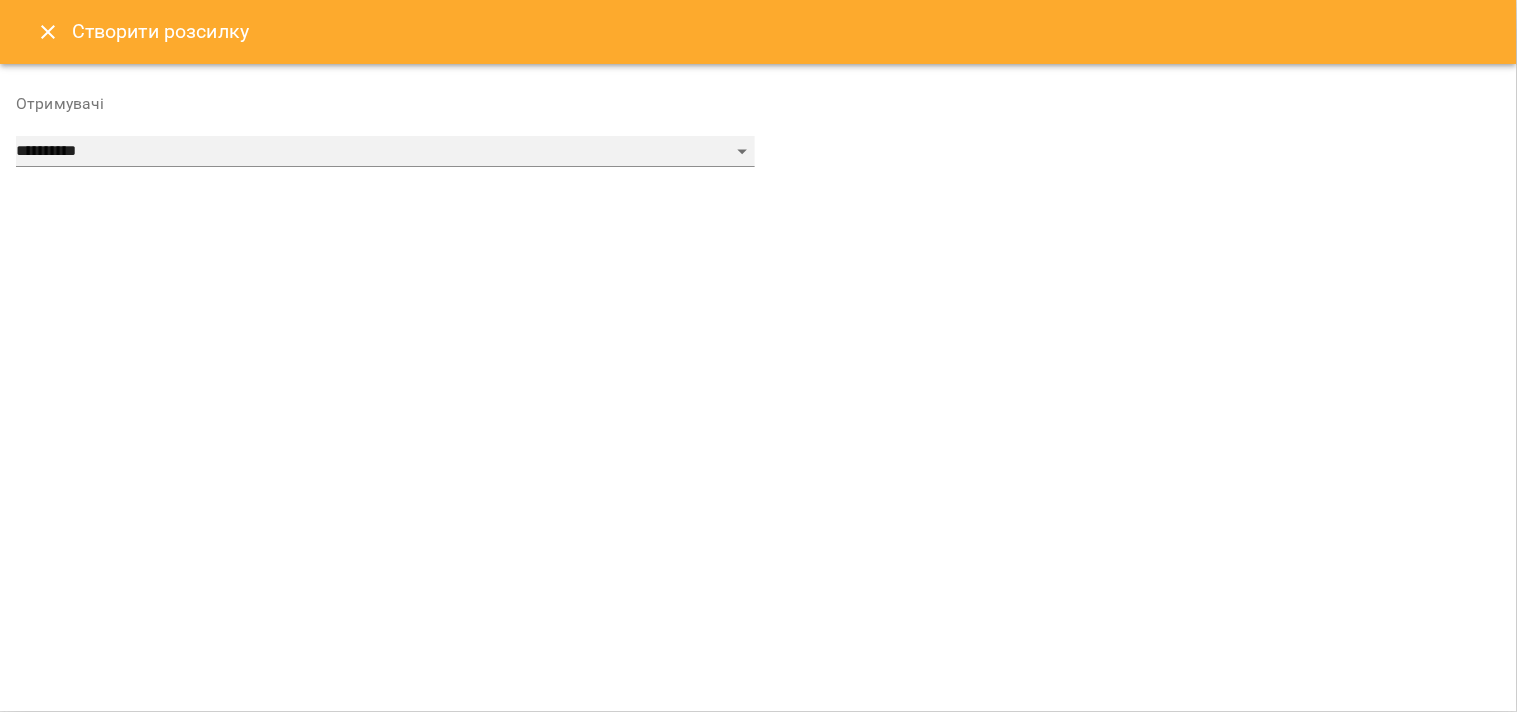 click on "**********" at bounding box center [385, 152] 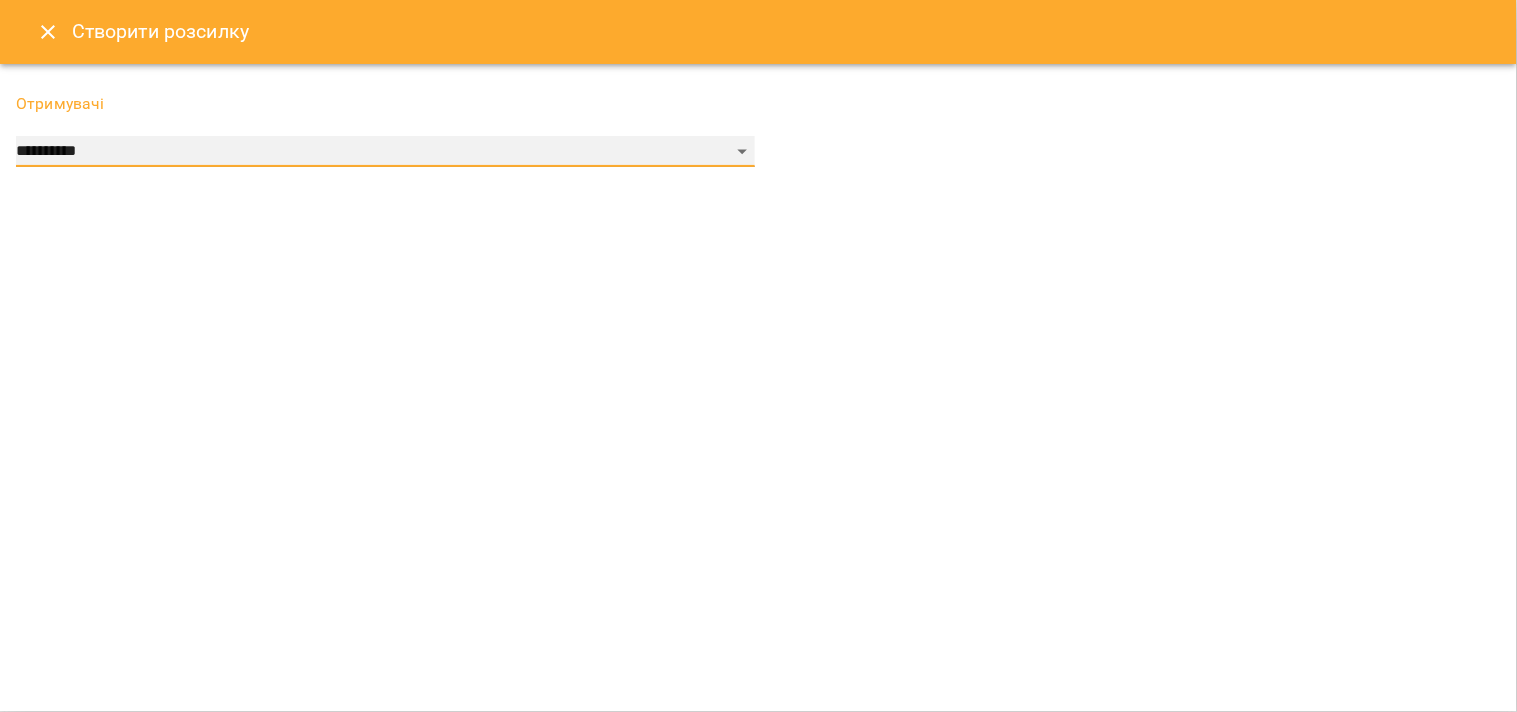 select on "******" 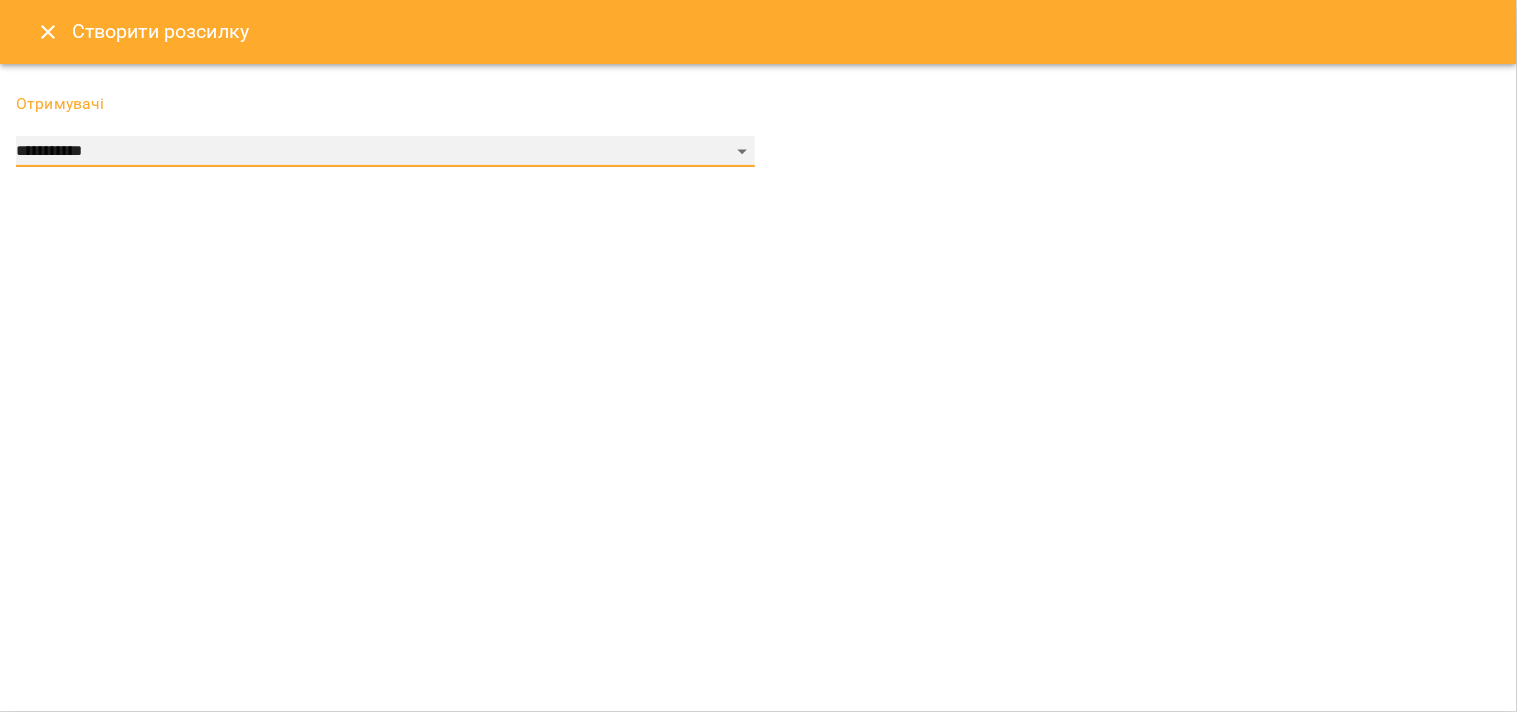 click on "**********" at bounding box center (385, 152) 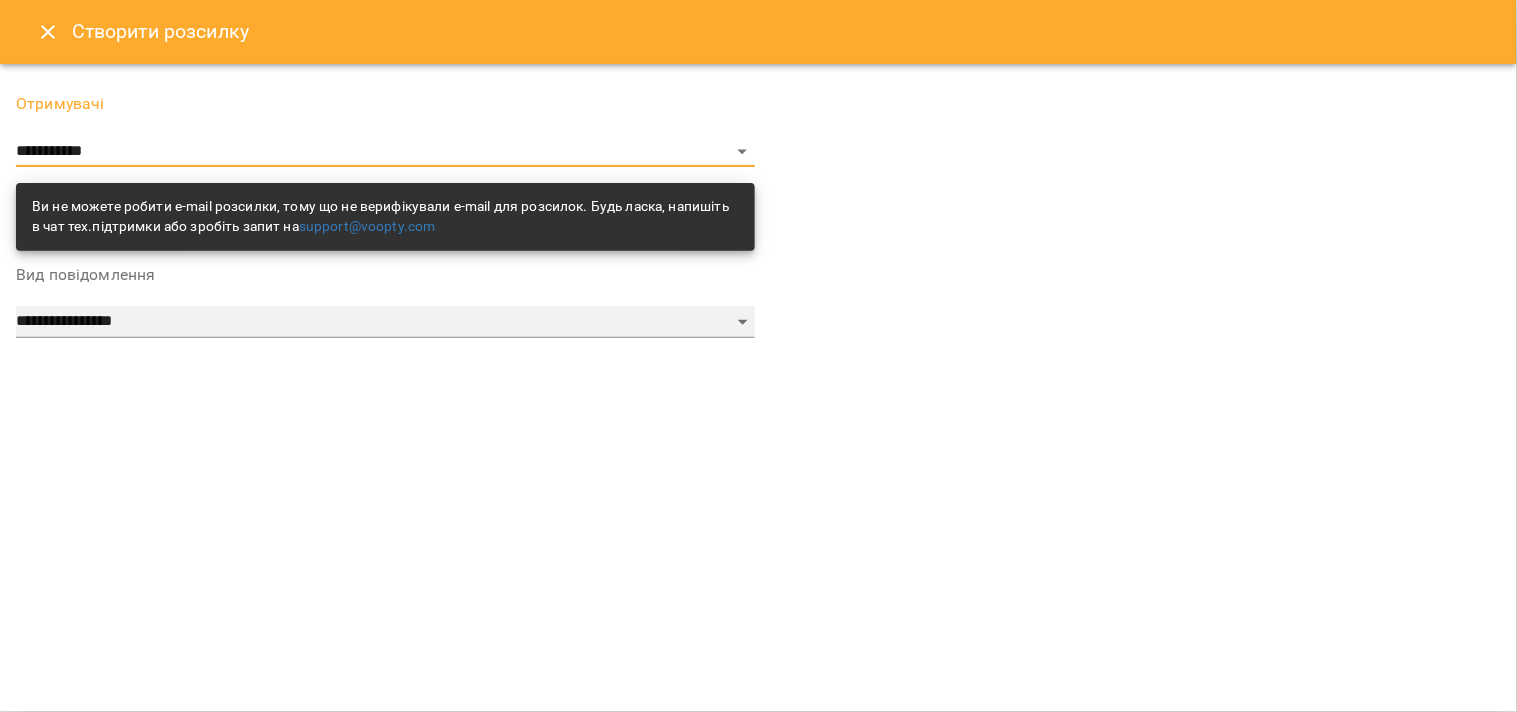 click on "**********" at bounding box center (385, 322) 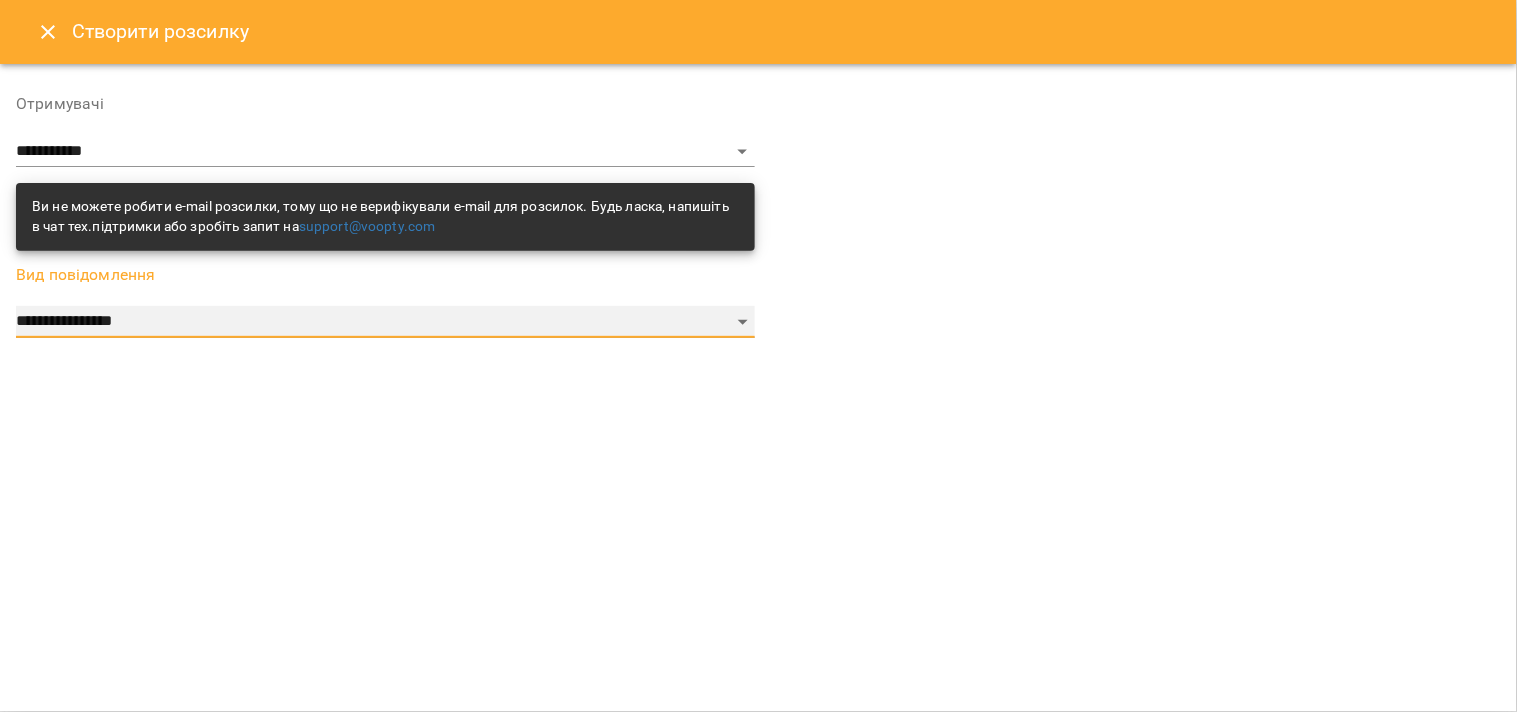 select on "*********" 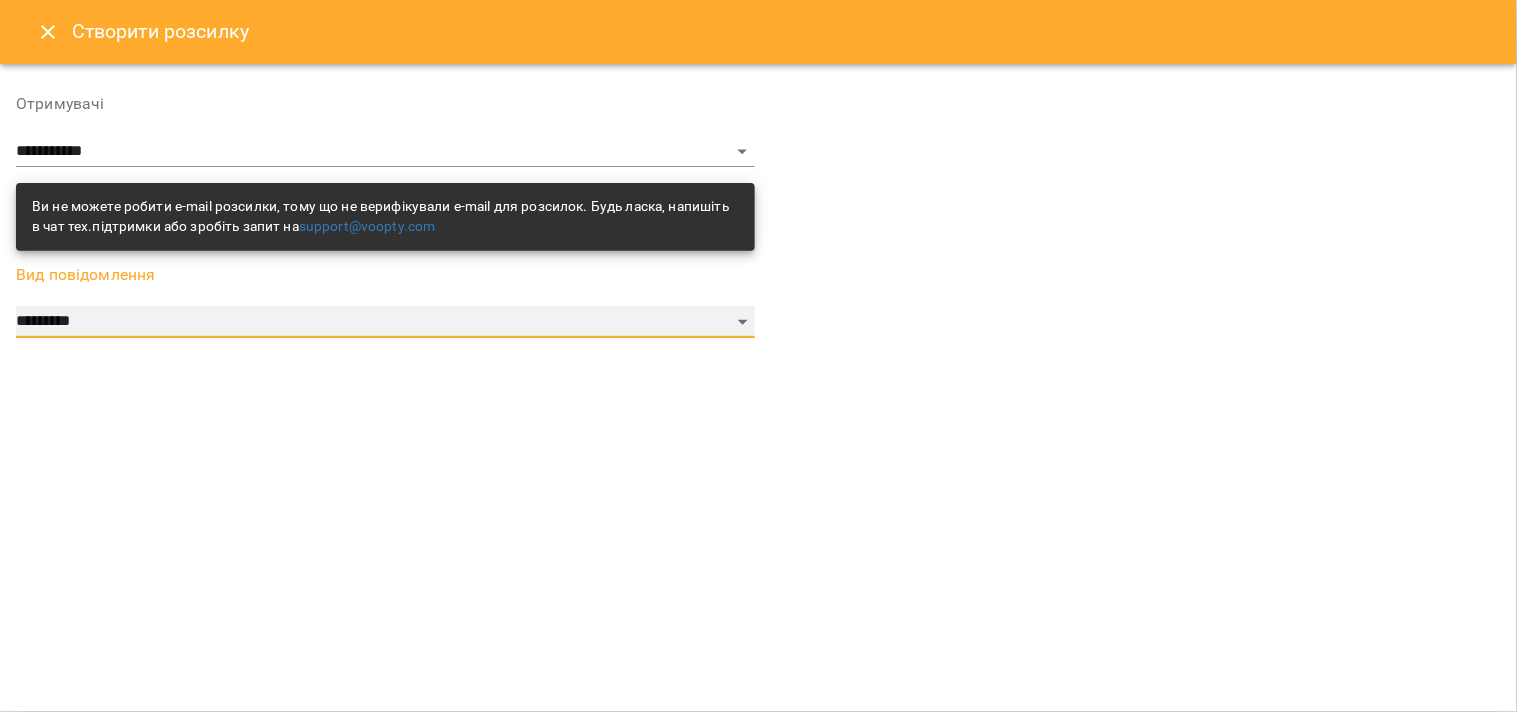 click on "**********" at bounding box center (385, 322) 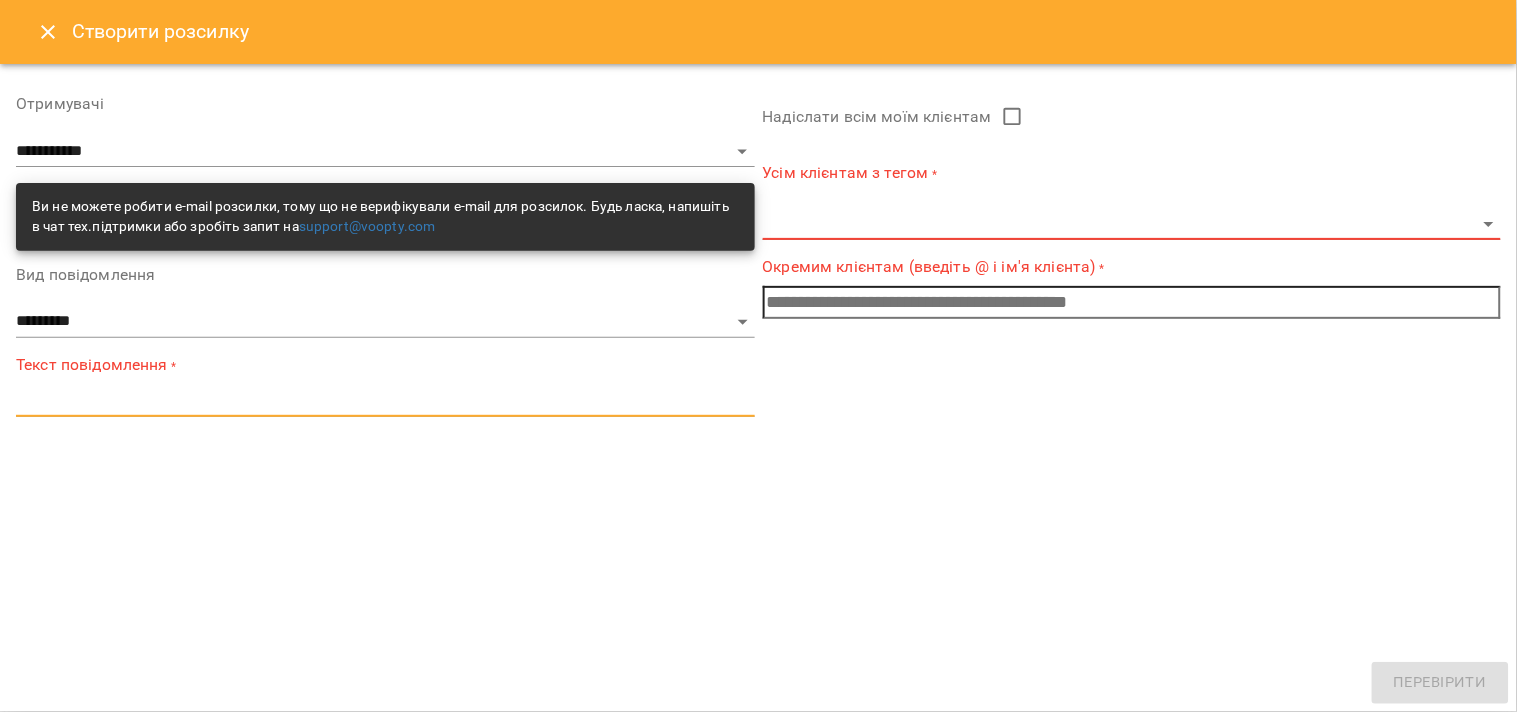 click at bounding box center (385, 400) 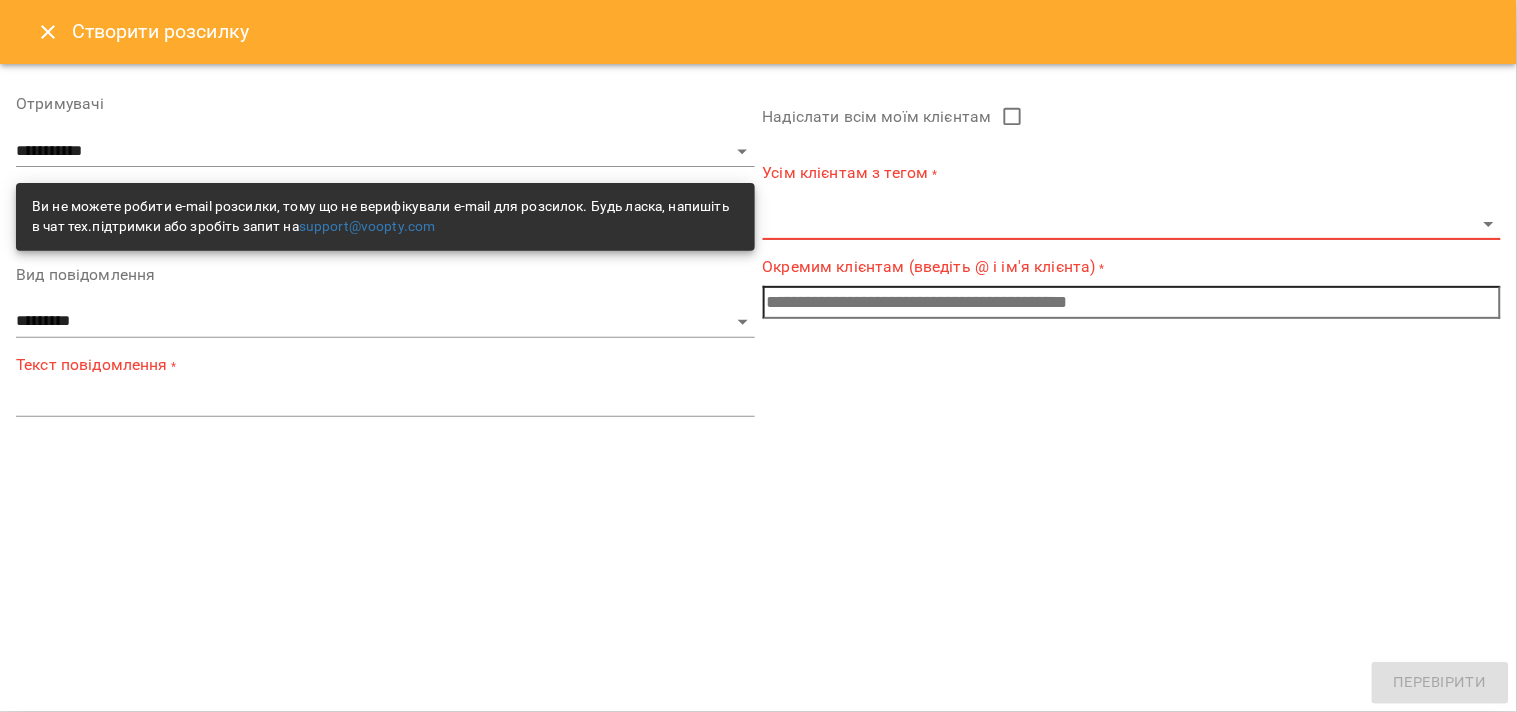 click at bounding box center [1132, 302] 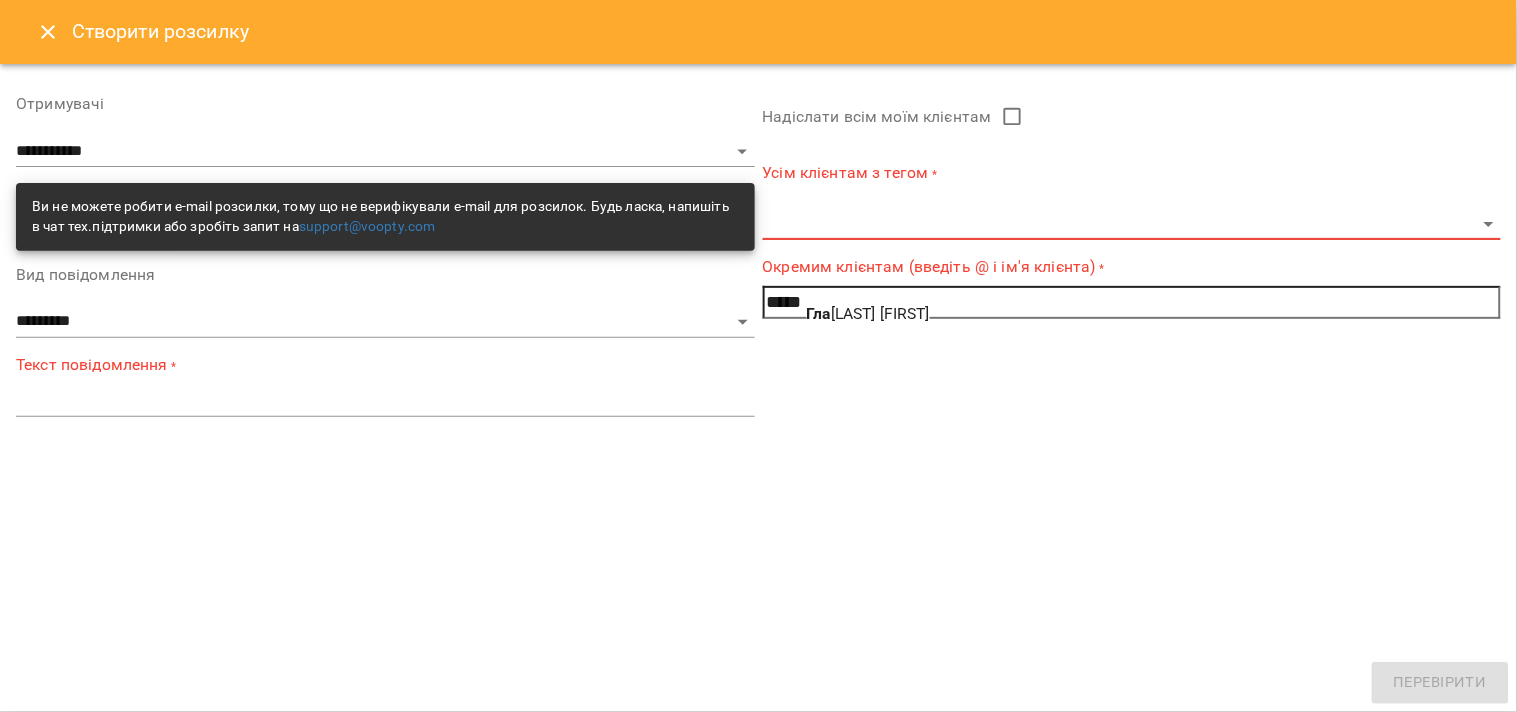click on "Гла" 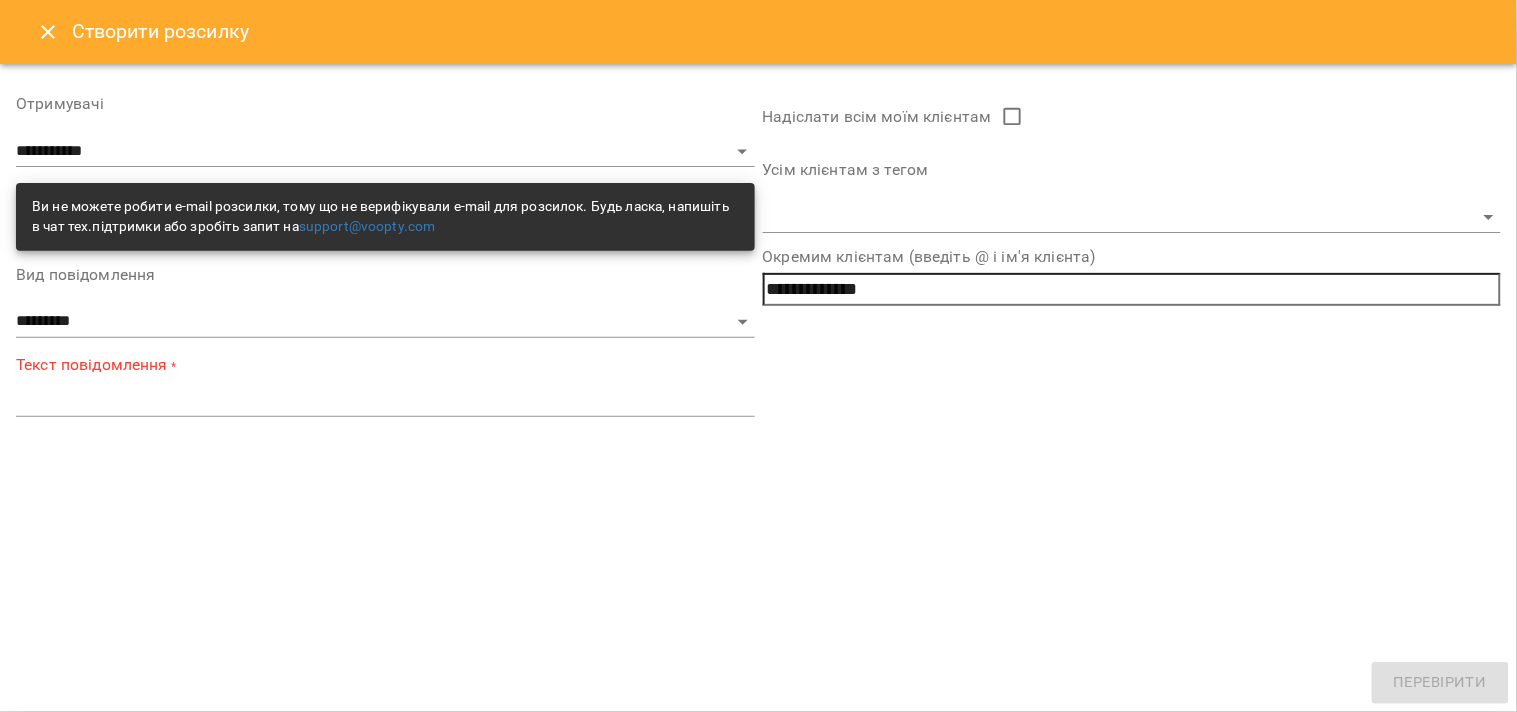 click on "**********" at bounding box center (1132, 289) 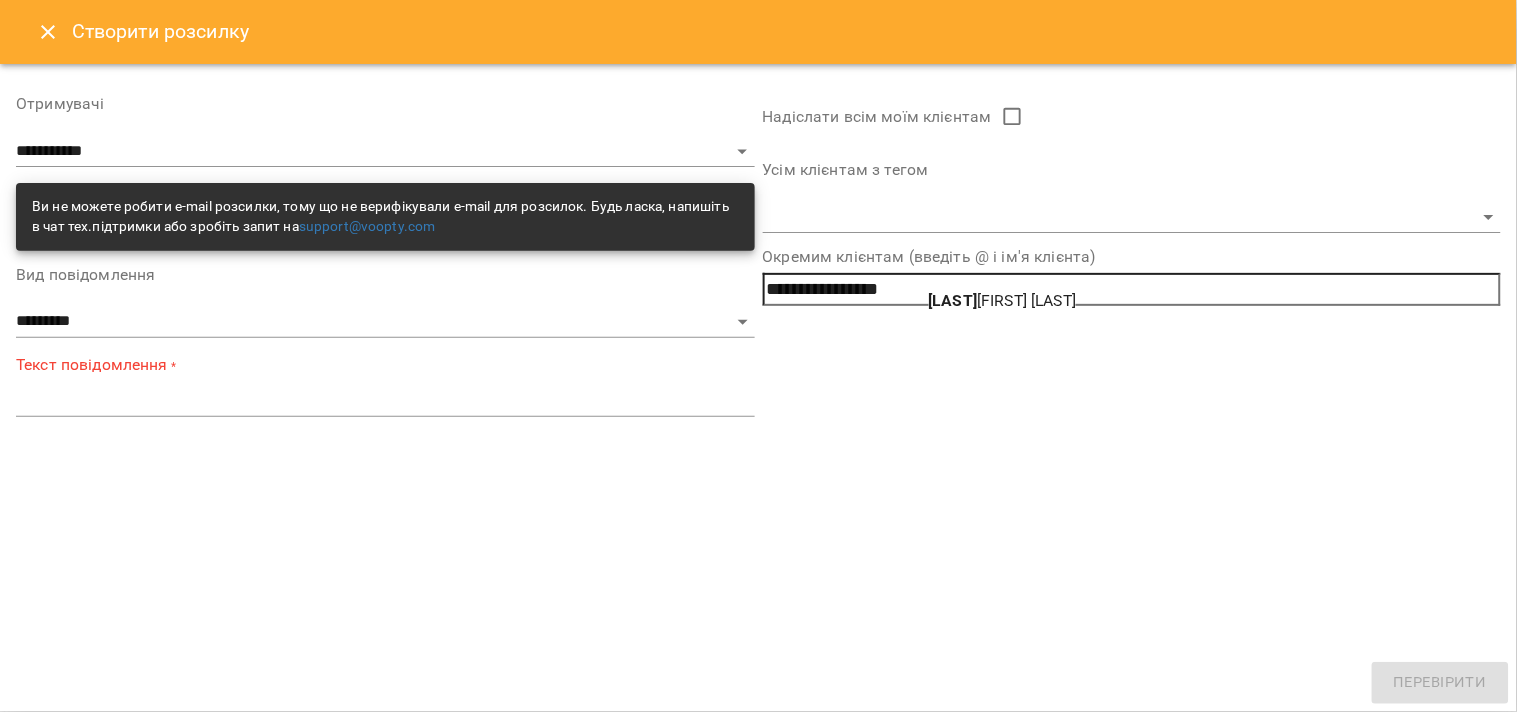 click on "[LAST]" 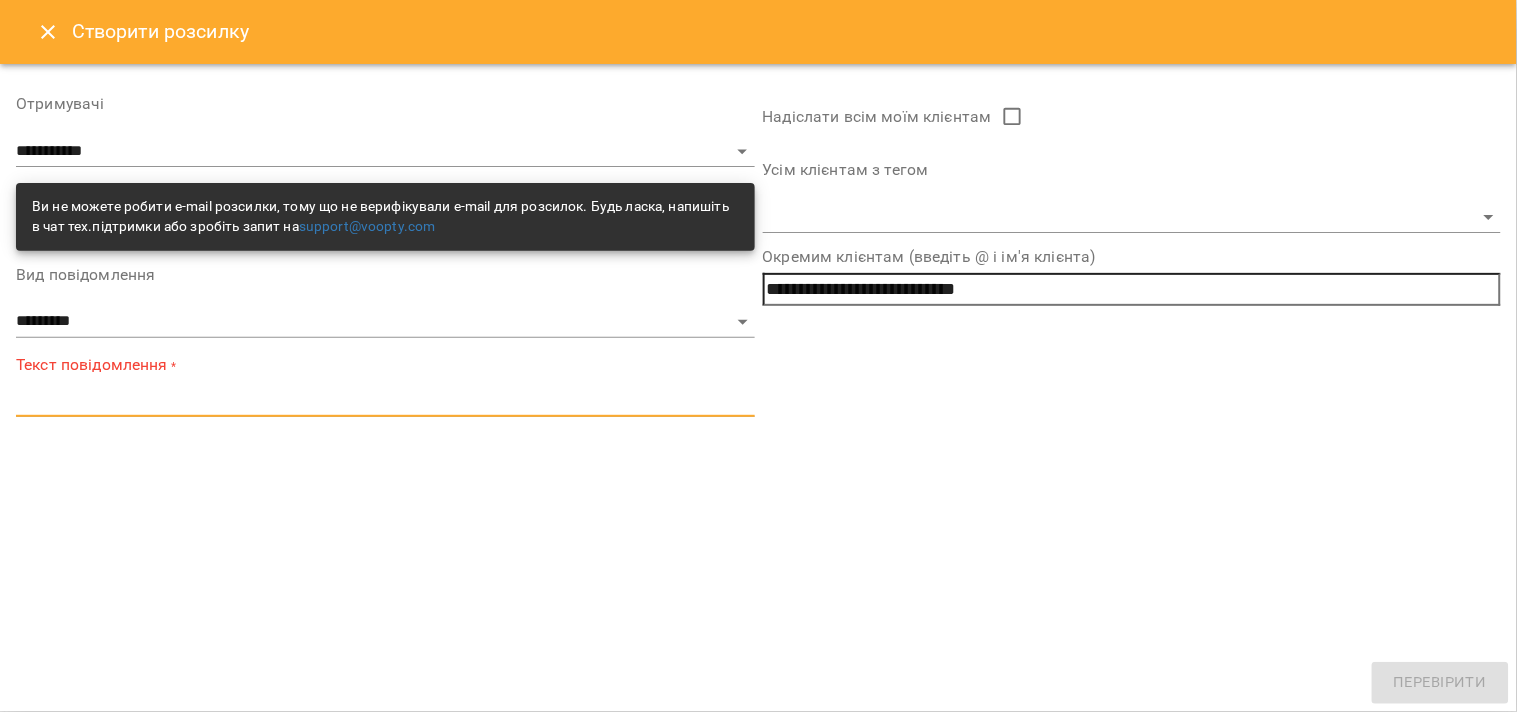 click at bounding box center (385, 400) 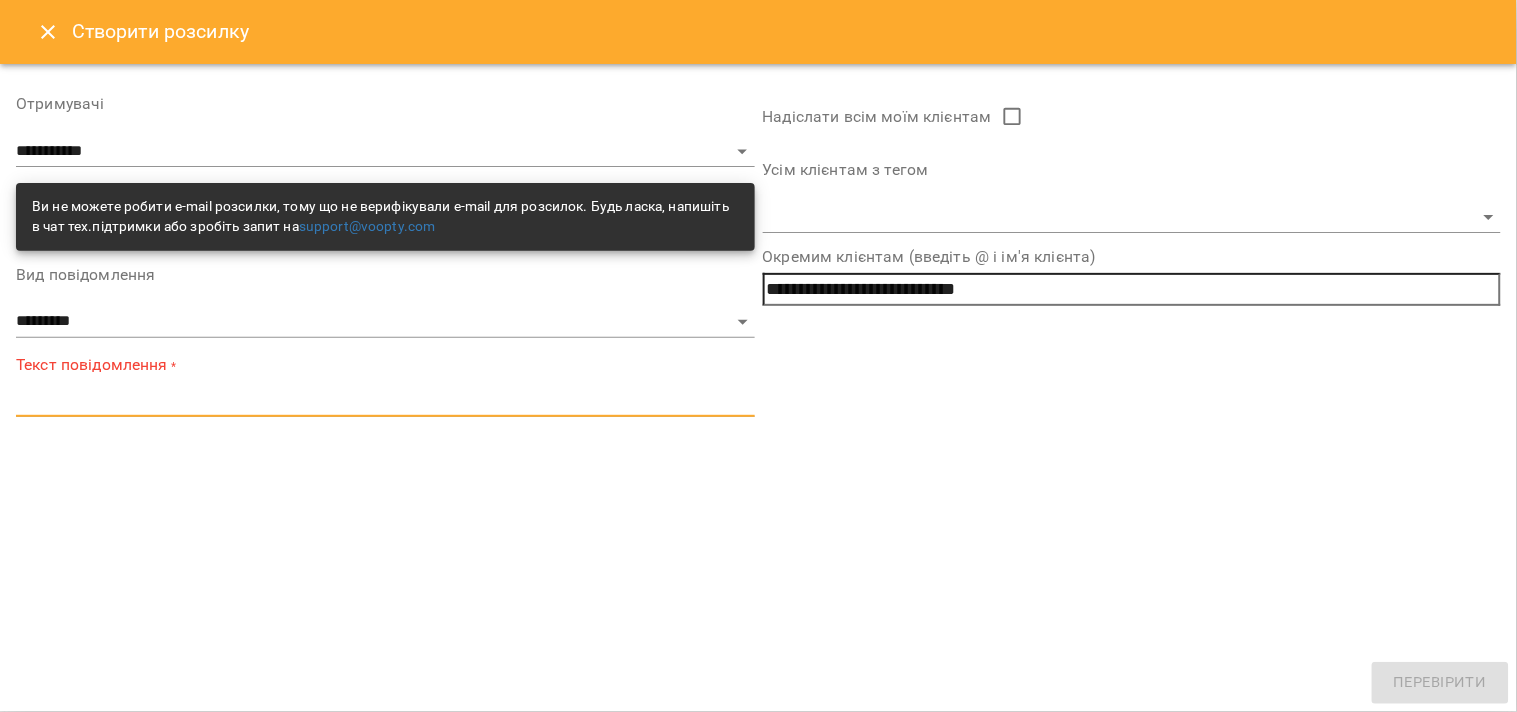click at bounding box center [385, 400] 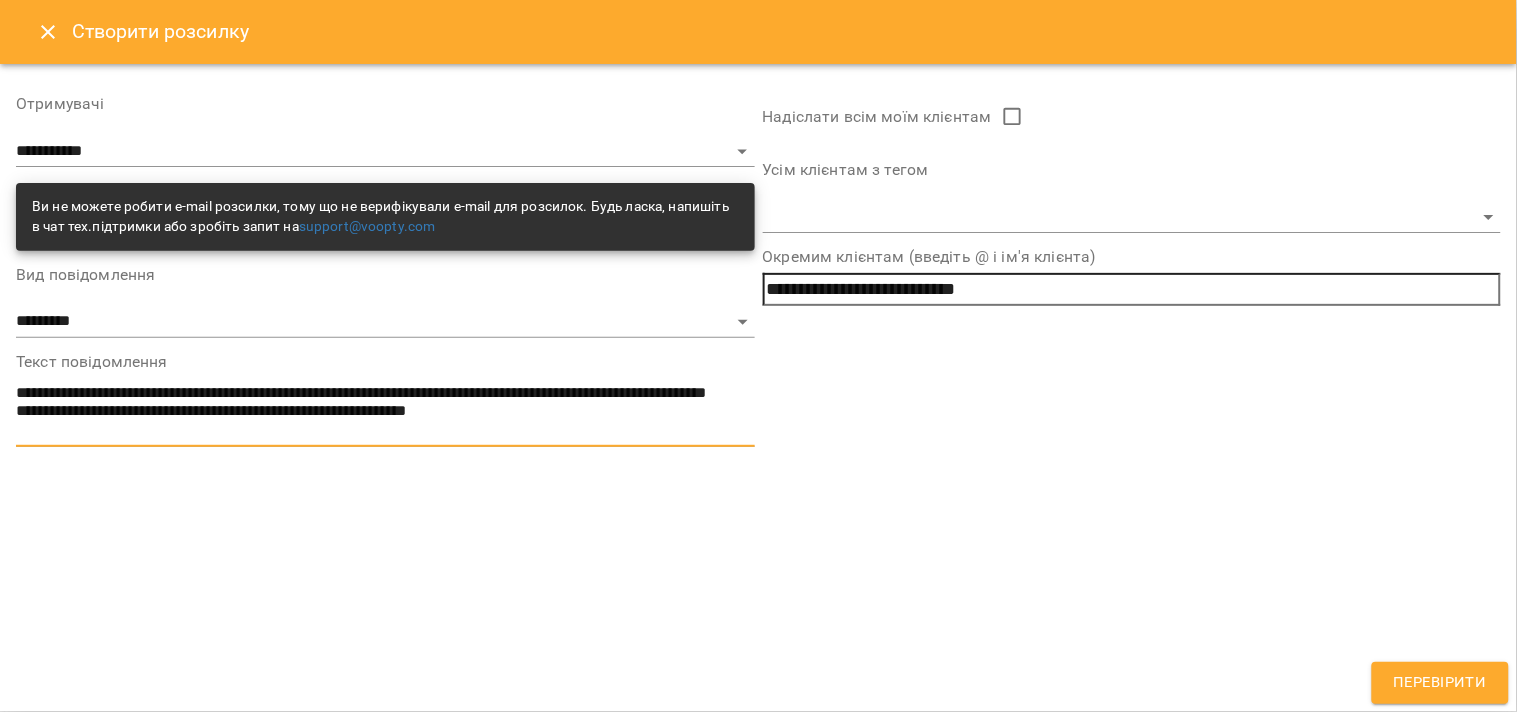 type on "**********" 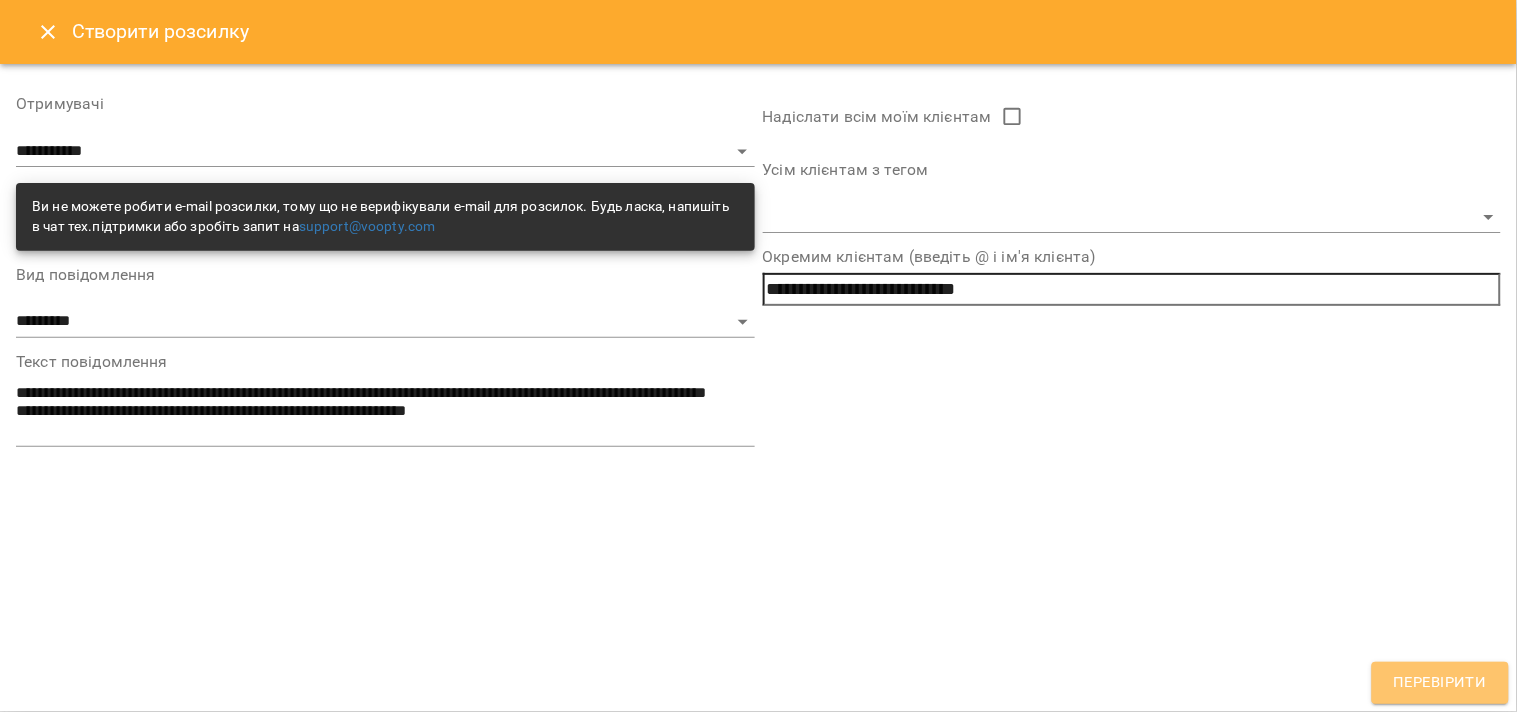 click on "Перевірити" at bounding box center [1440, 683] 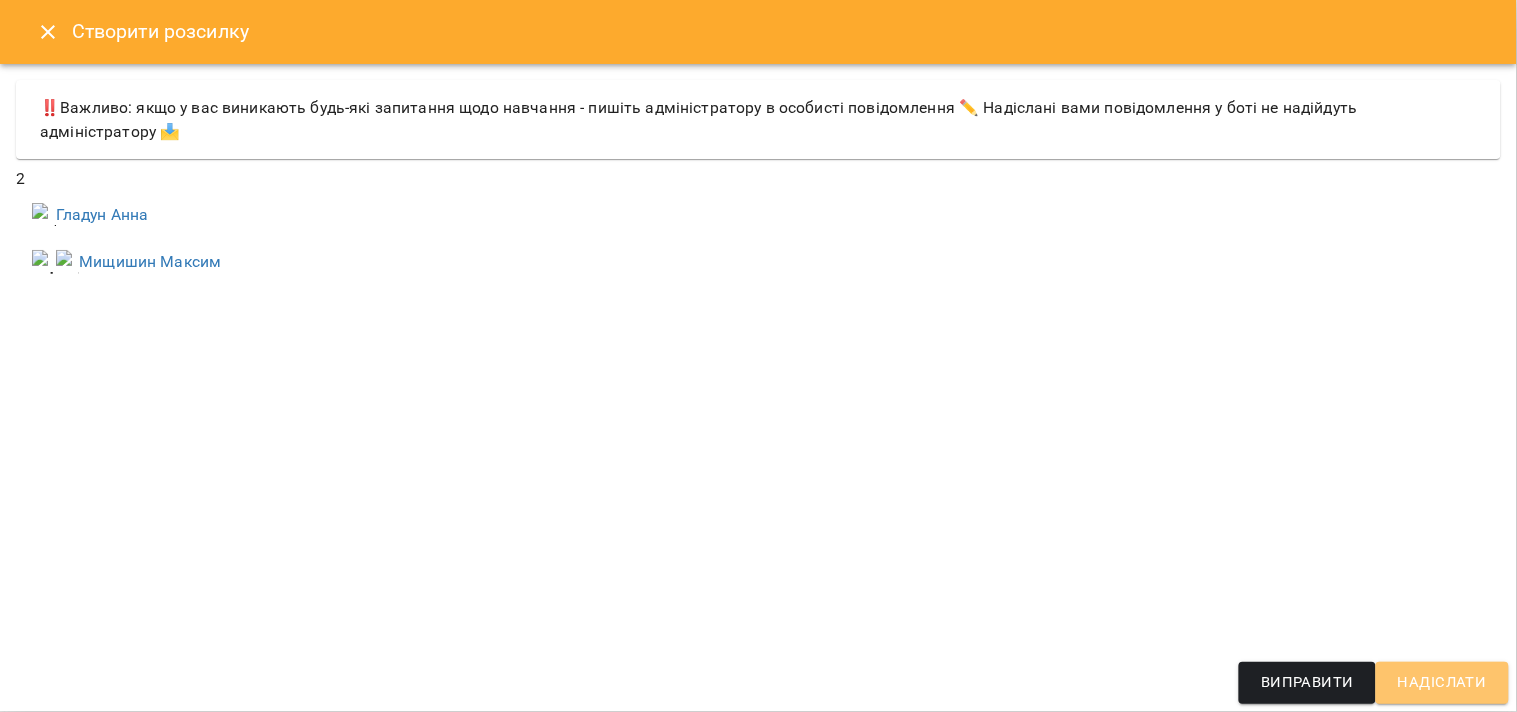 click on "Надіслати" at bounding box center (1442, 683) 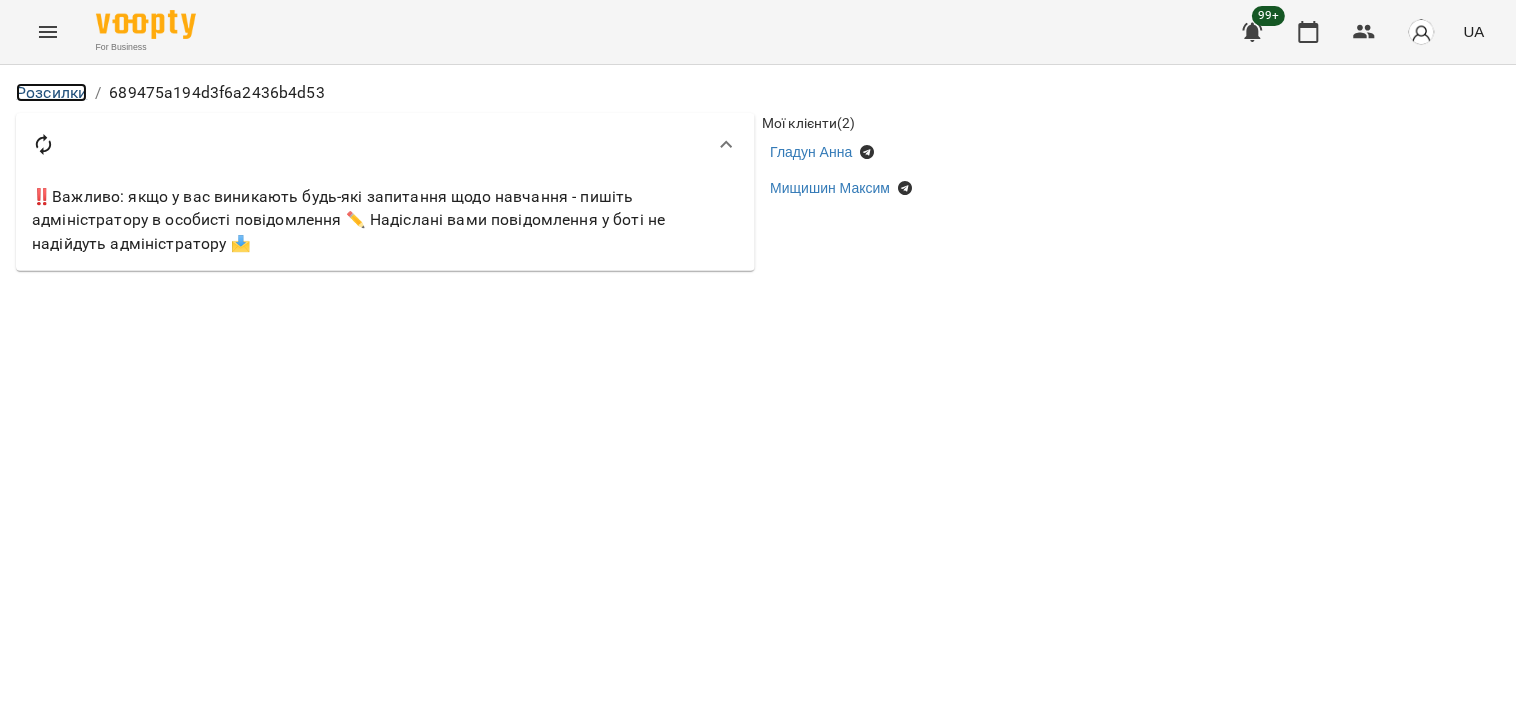 click on "Розсилки" at bounding box center [51, 92] 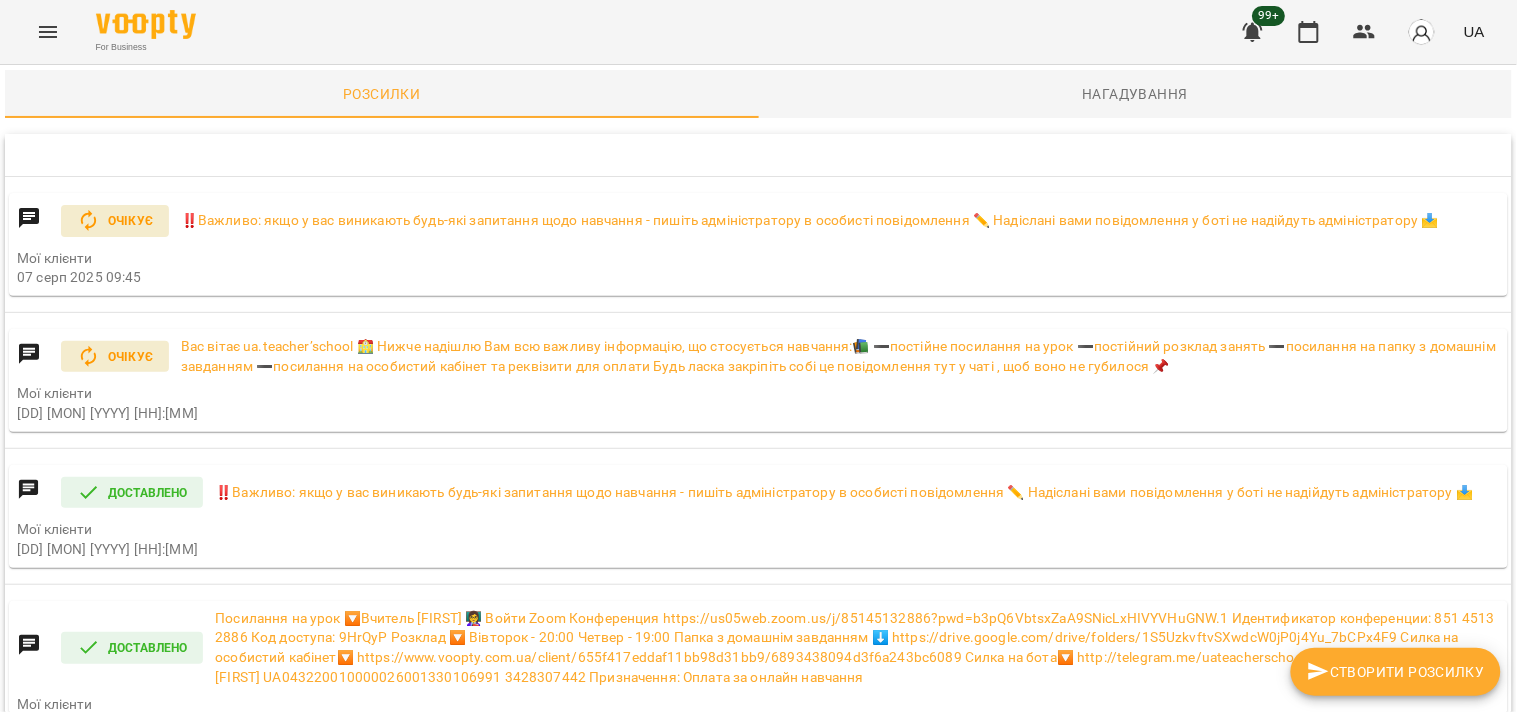 click on "Створити розсилку" at bounding box center (1396, 672) 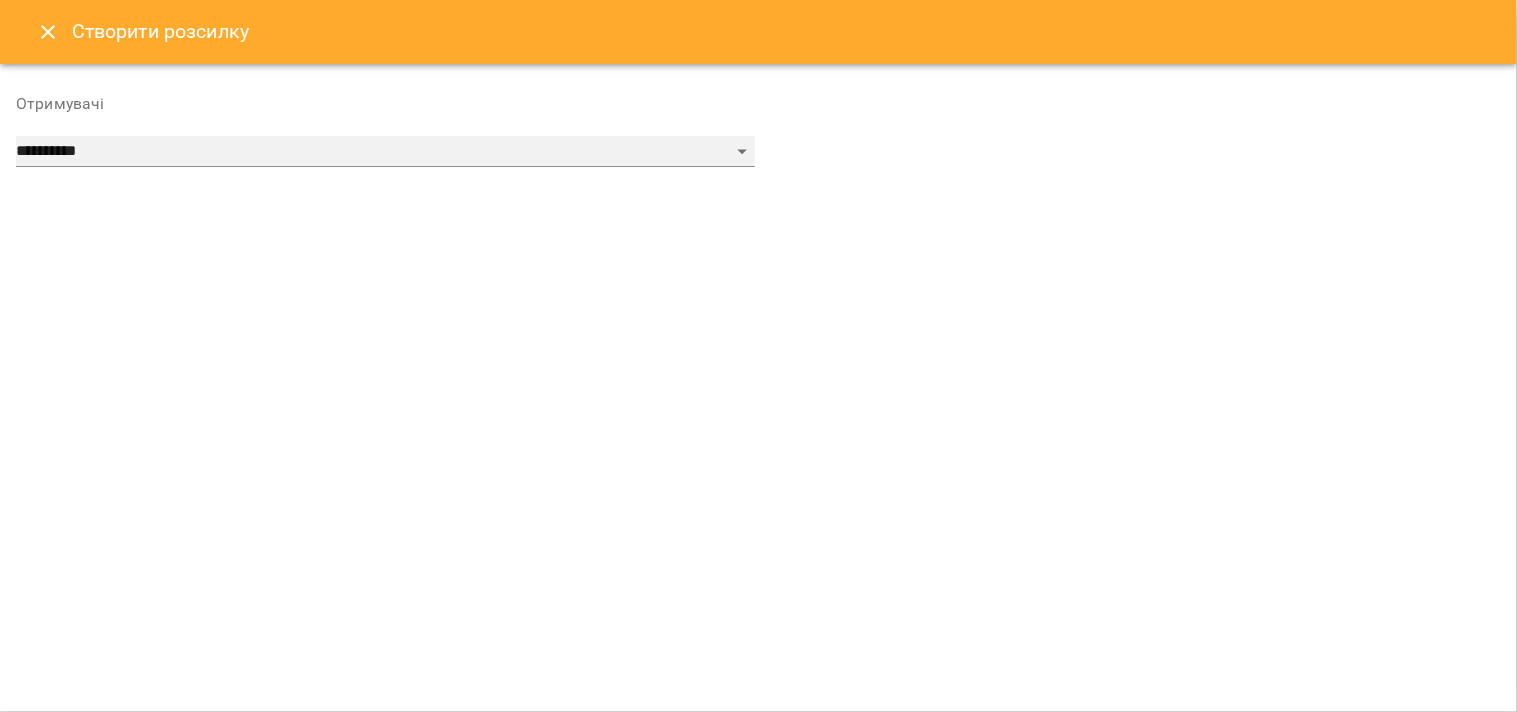click on "**********" at bounding box center [385, 152] 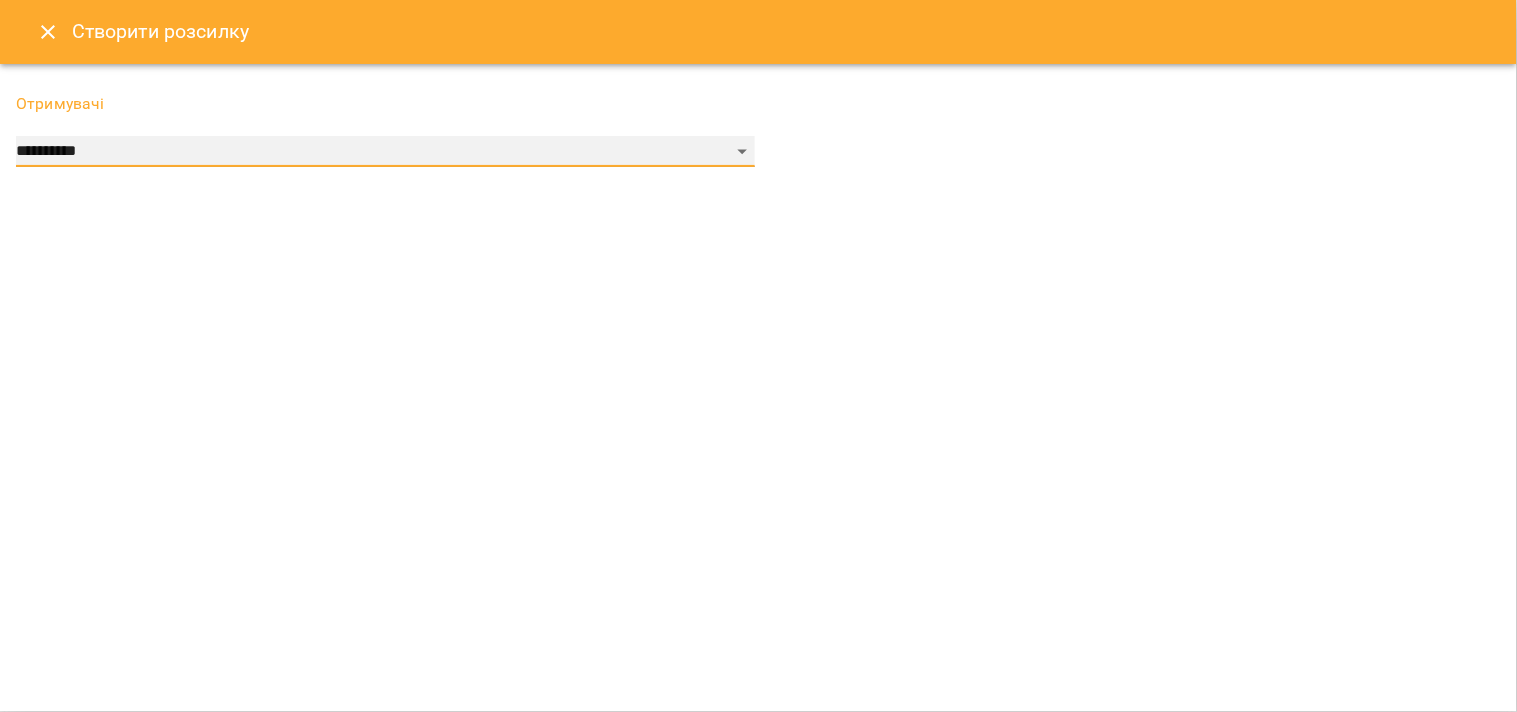 select on "******" 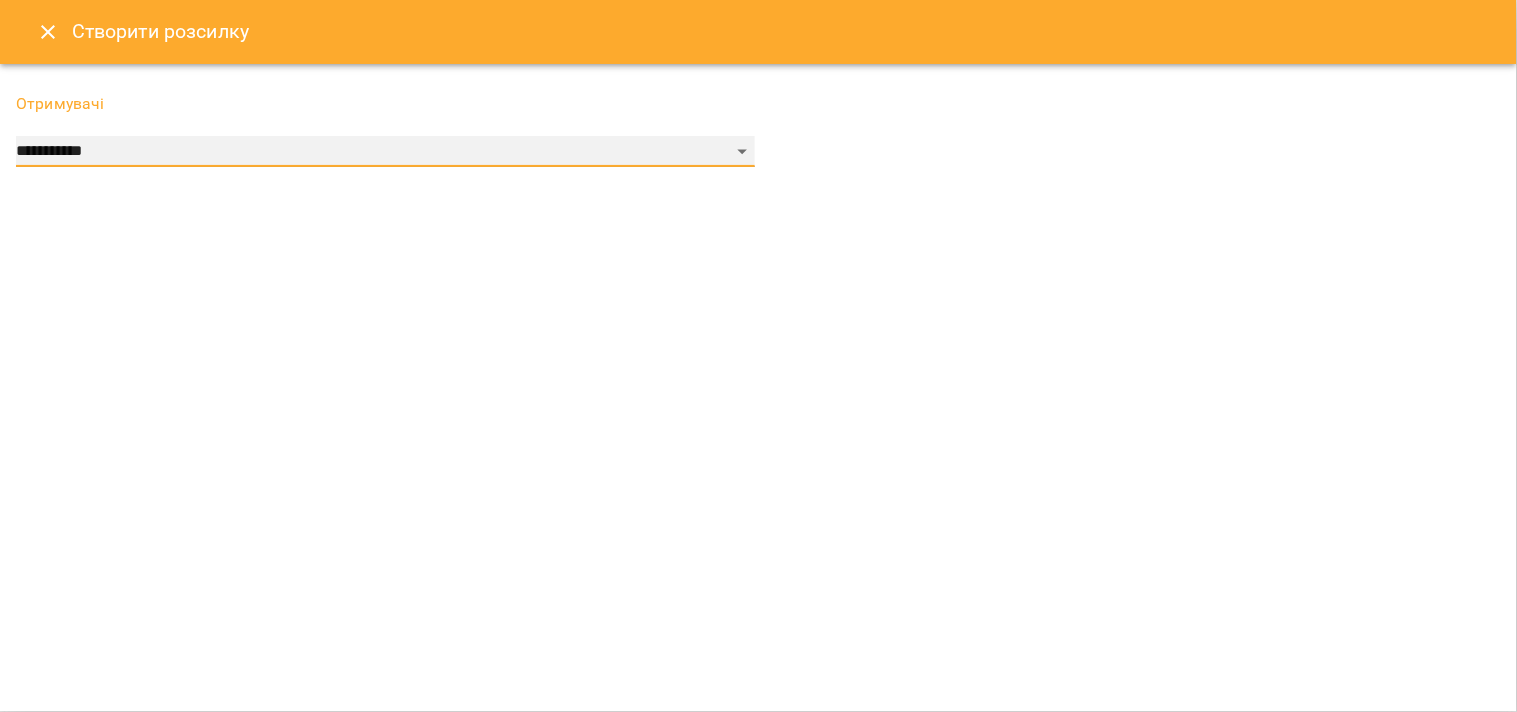 click on "**********" at bounding box center (385, 152) 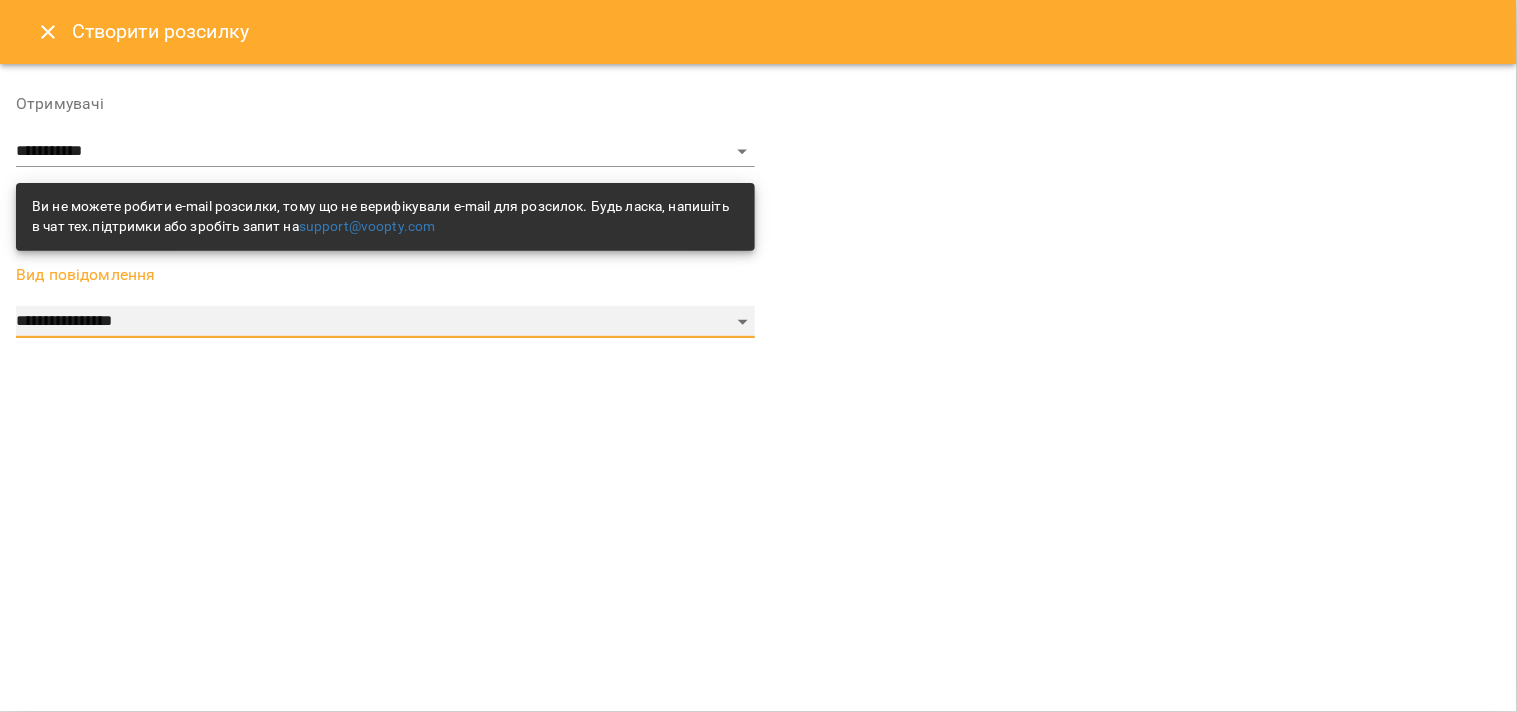 click on "**********" at bounding box center [385, 322] 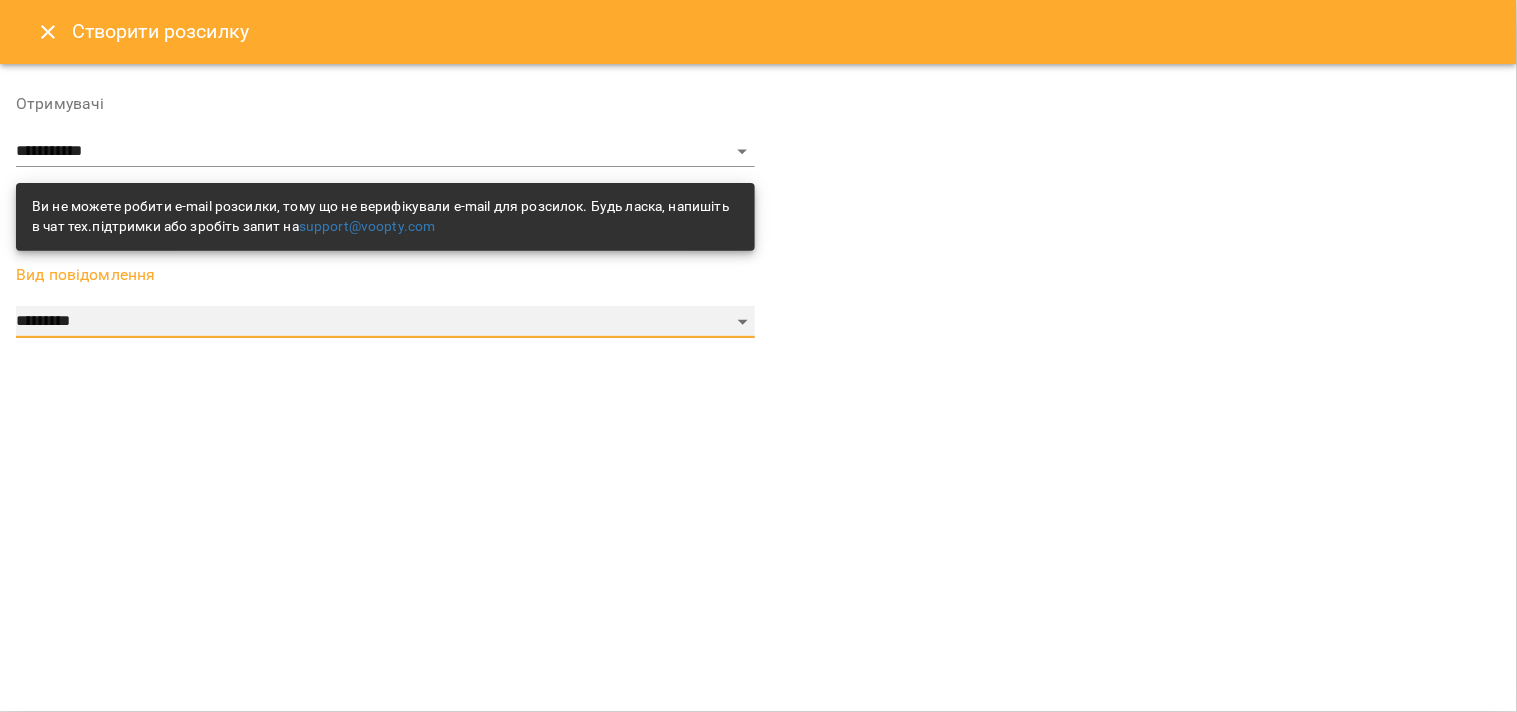 click on "**********" at bounding box center (385, 322) 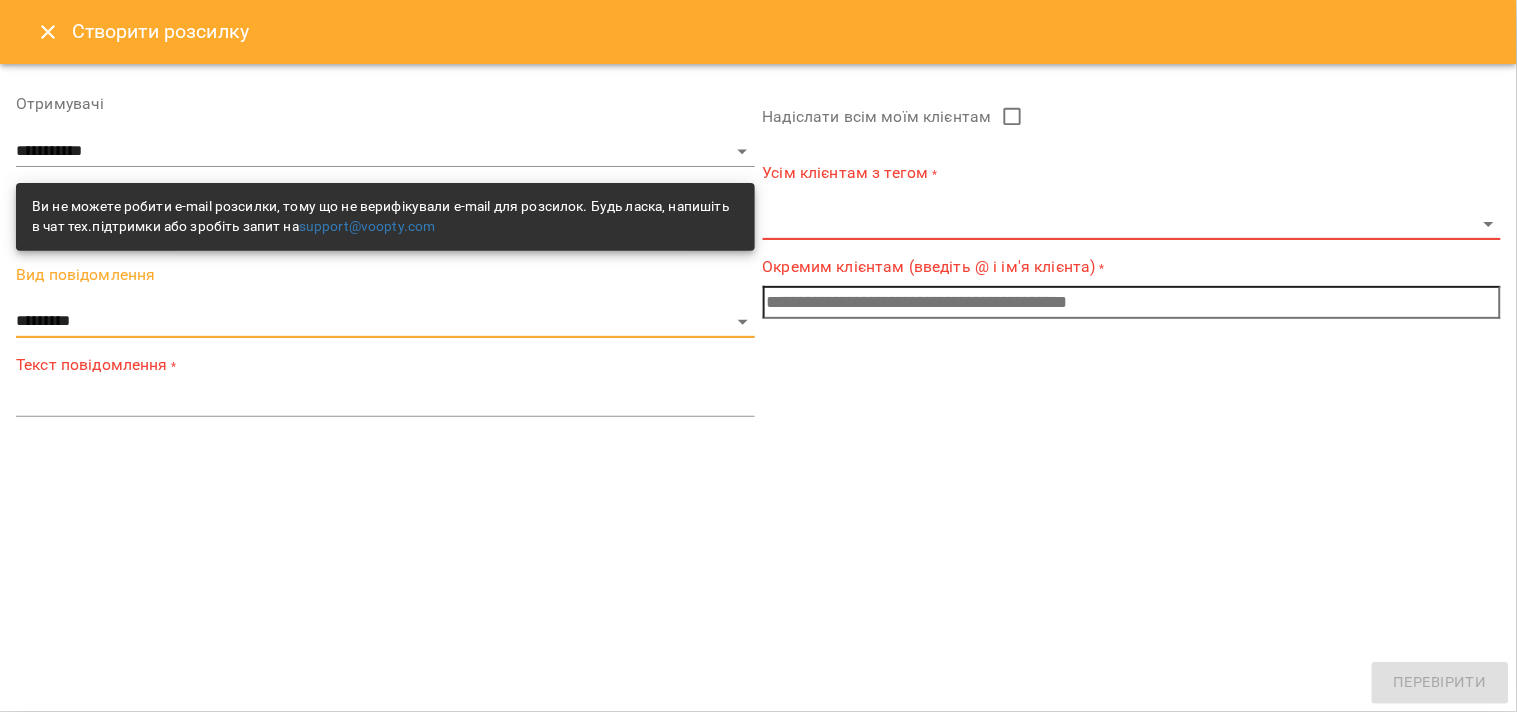 click on "**********" at bounding box center [385, 256] 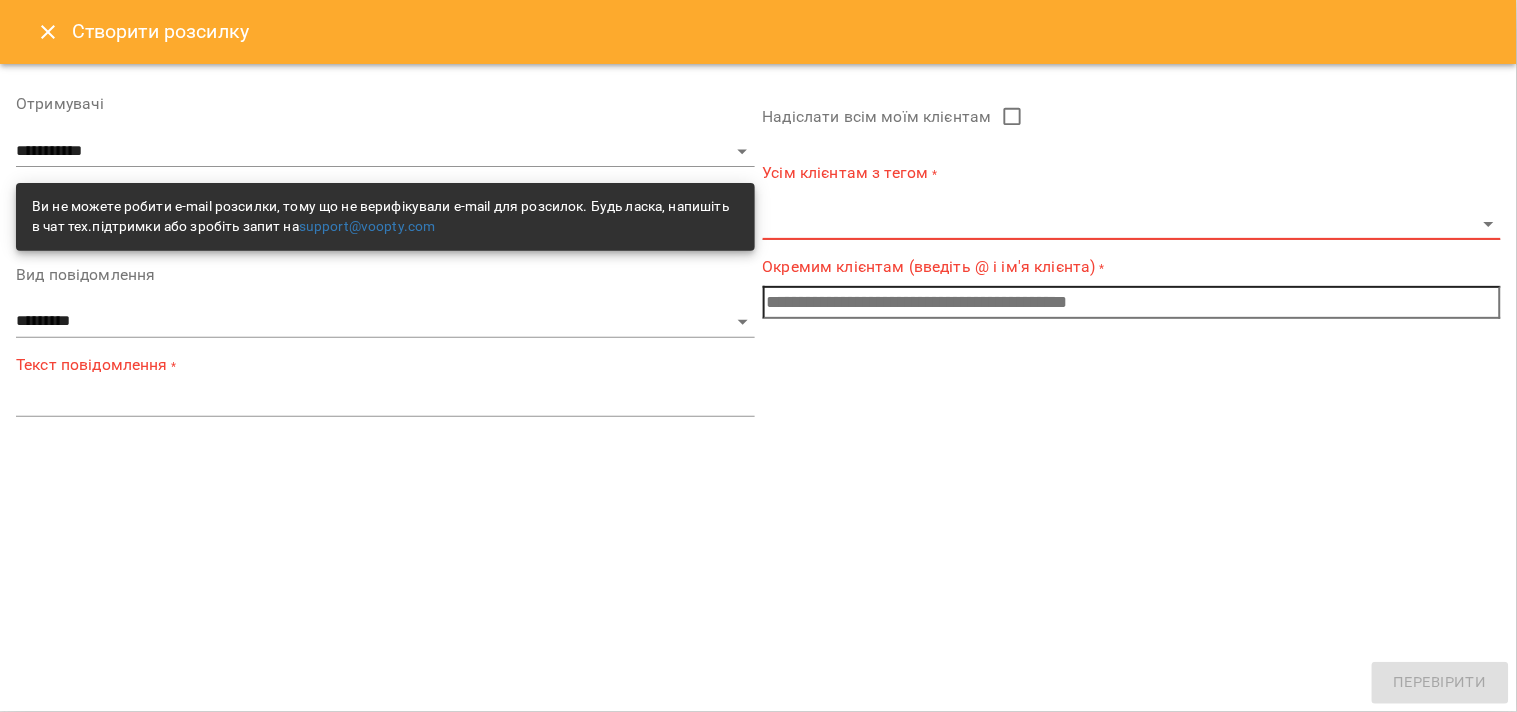 click at bounding box center (385, 400) 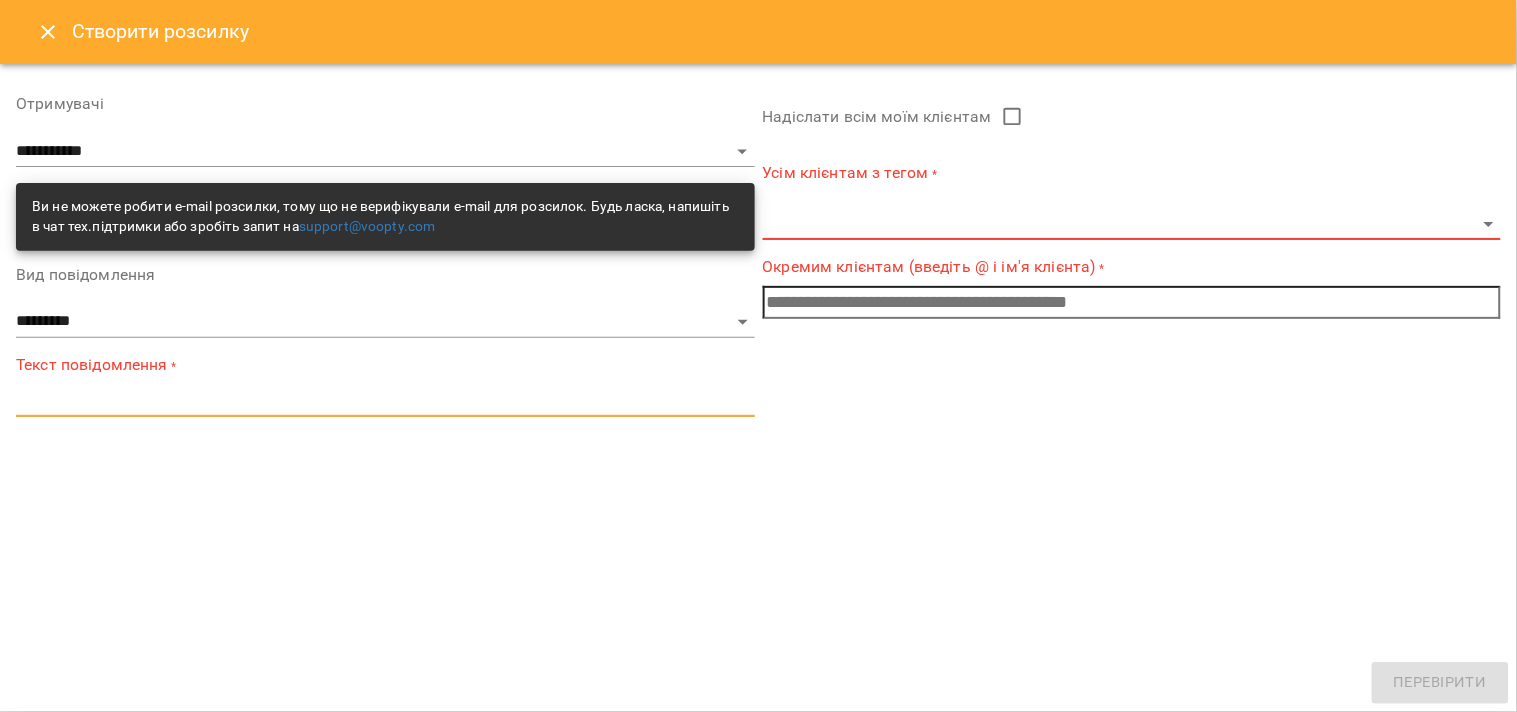 click at bounding box center [385, 400] 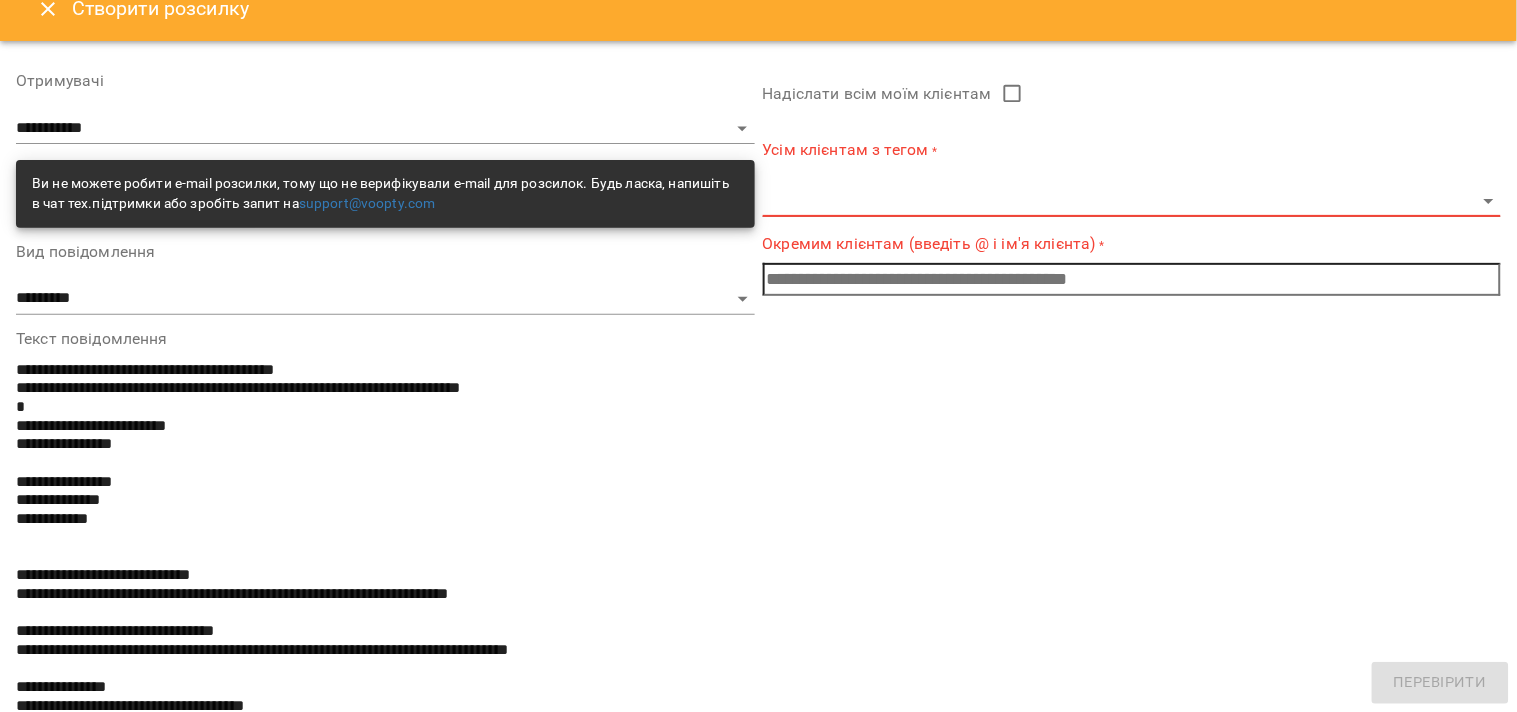 scroll, scrollTop: 0, scrollLeft: 0, axis: both 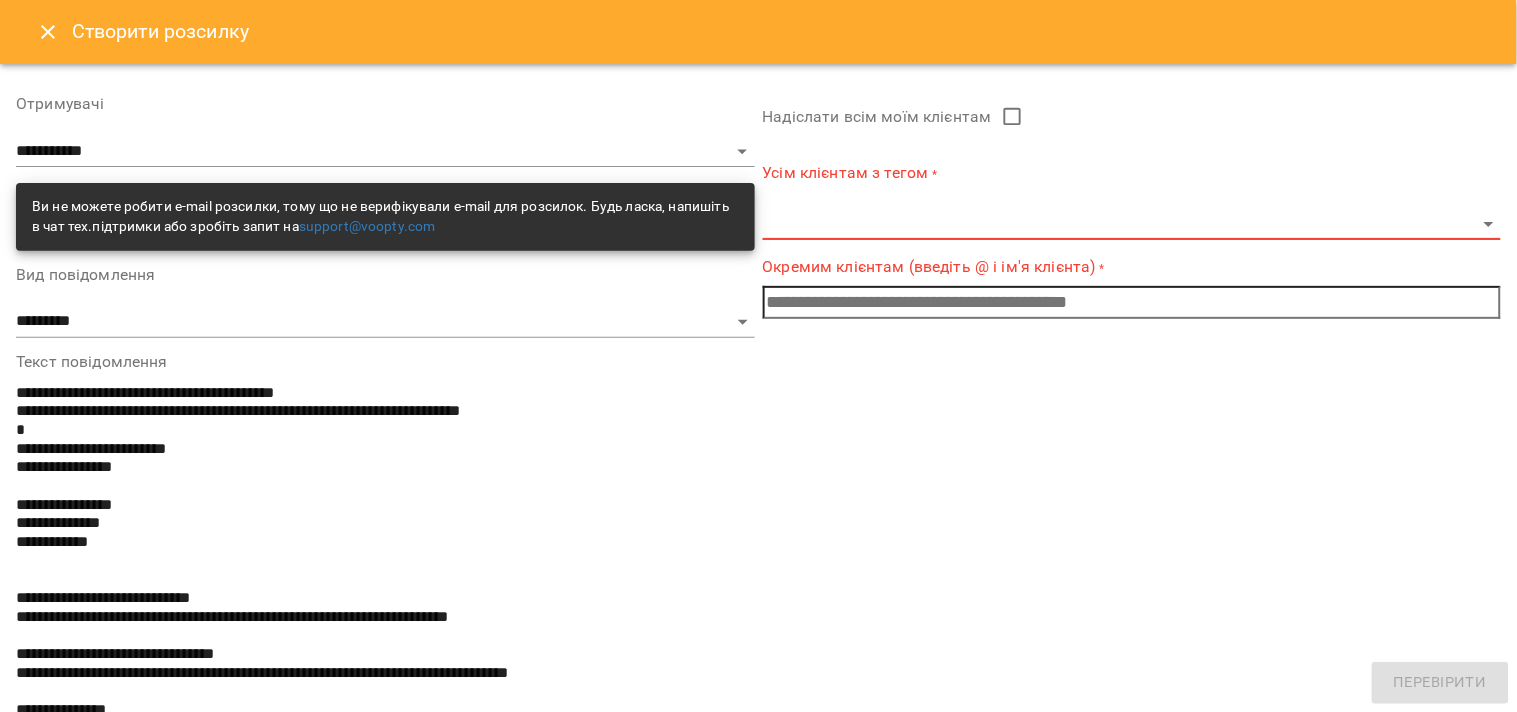 type on "**********" 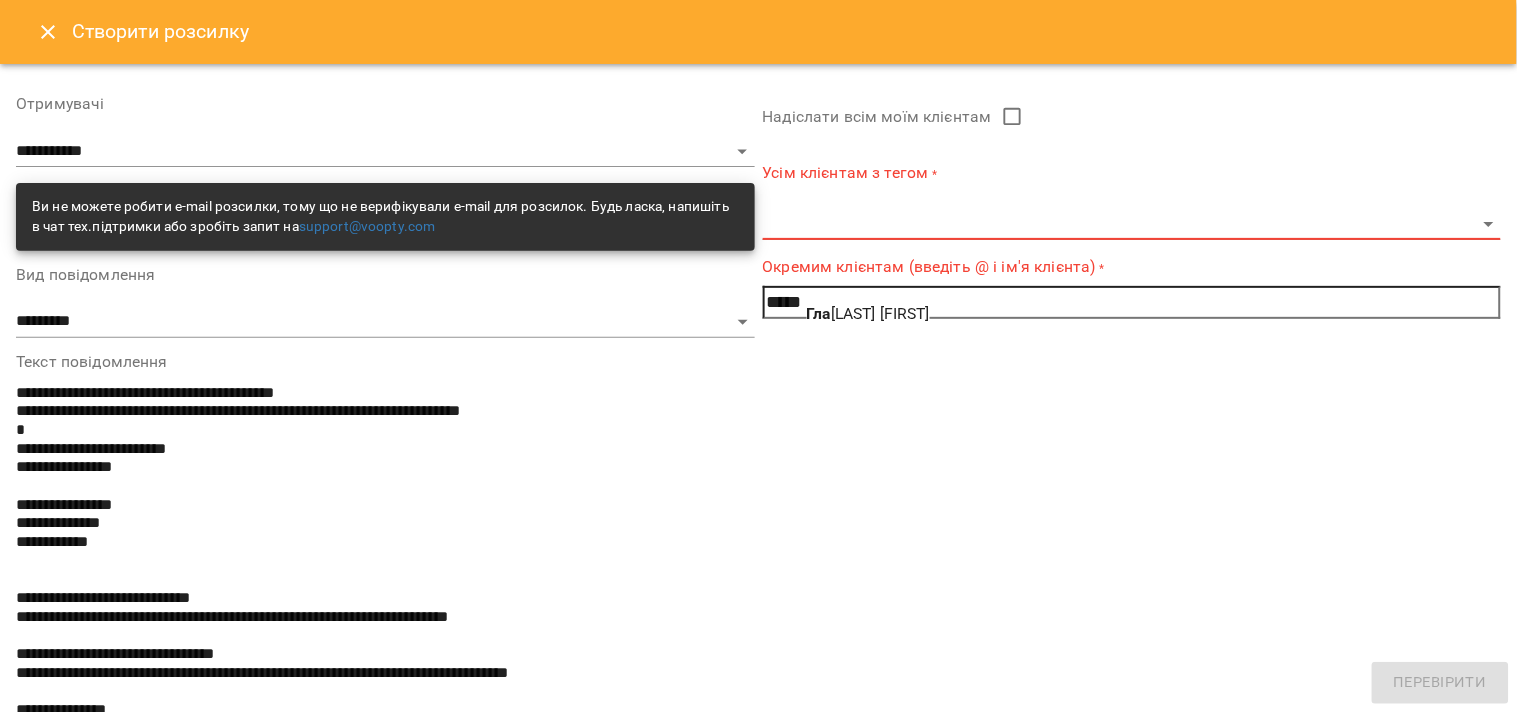 click on "[LAST] [FIRST]" at bounding box center [869, 313] 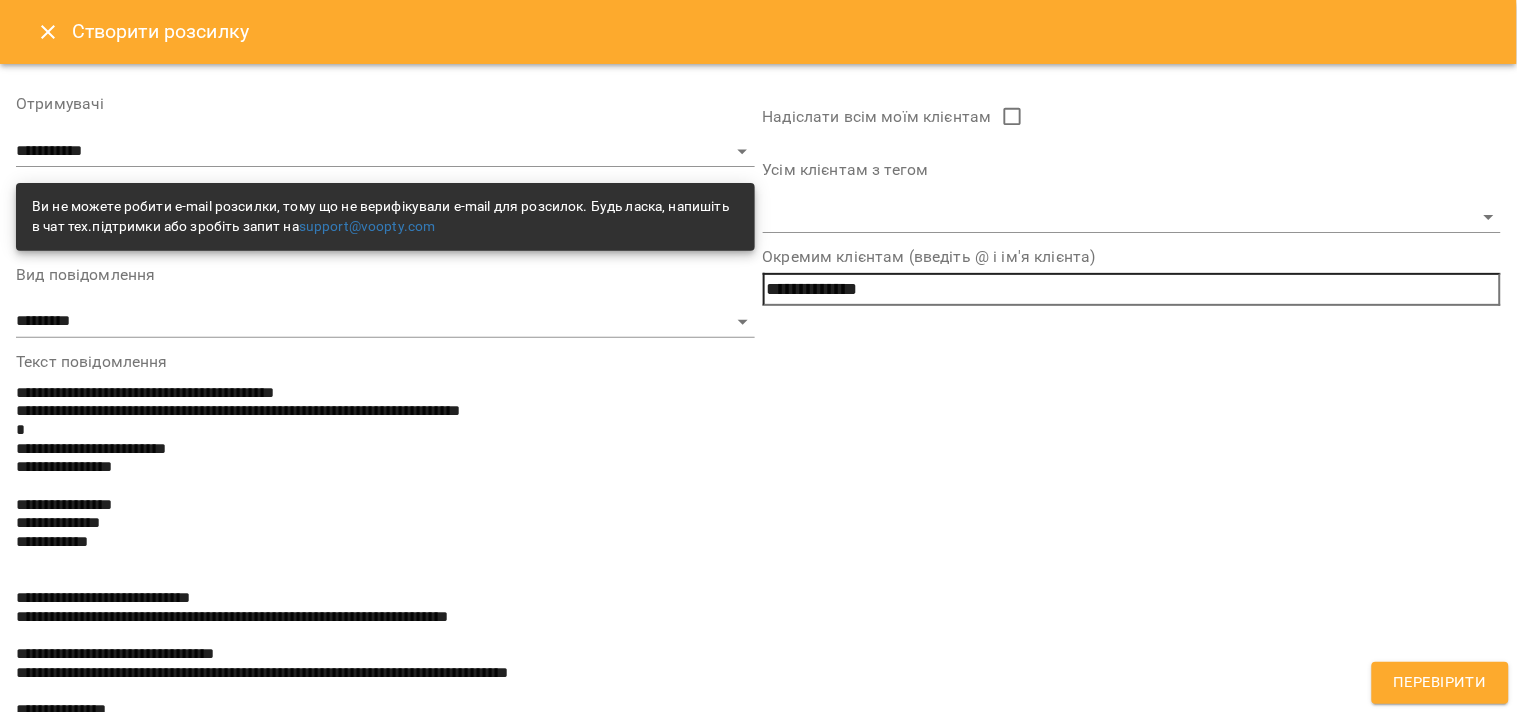 click on "**********" at bounding box center (1132, 289) 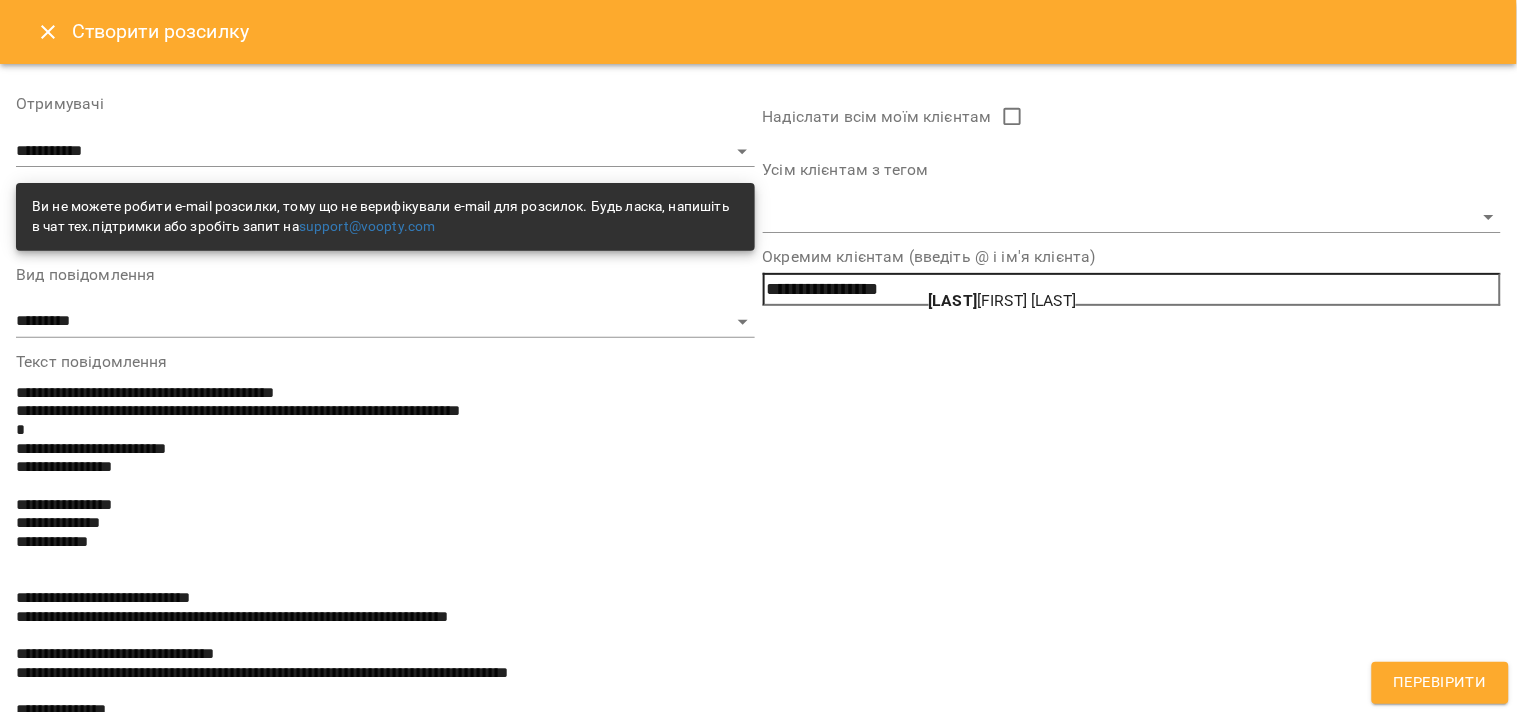 click on "[FIRST] [LAST]" at bounding box center (1003, 300) 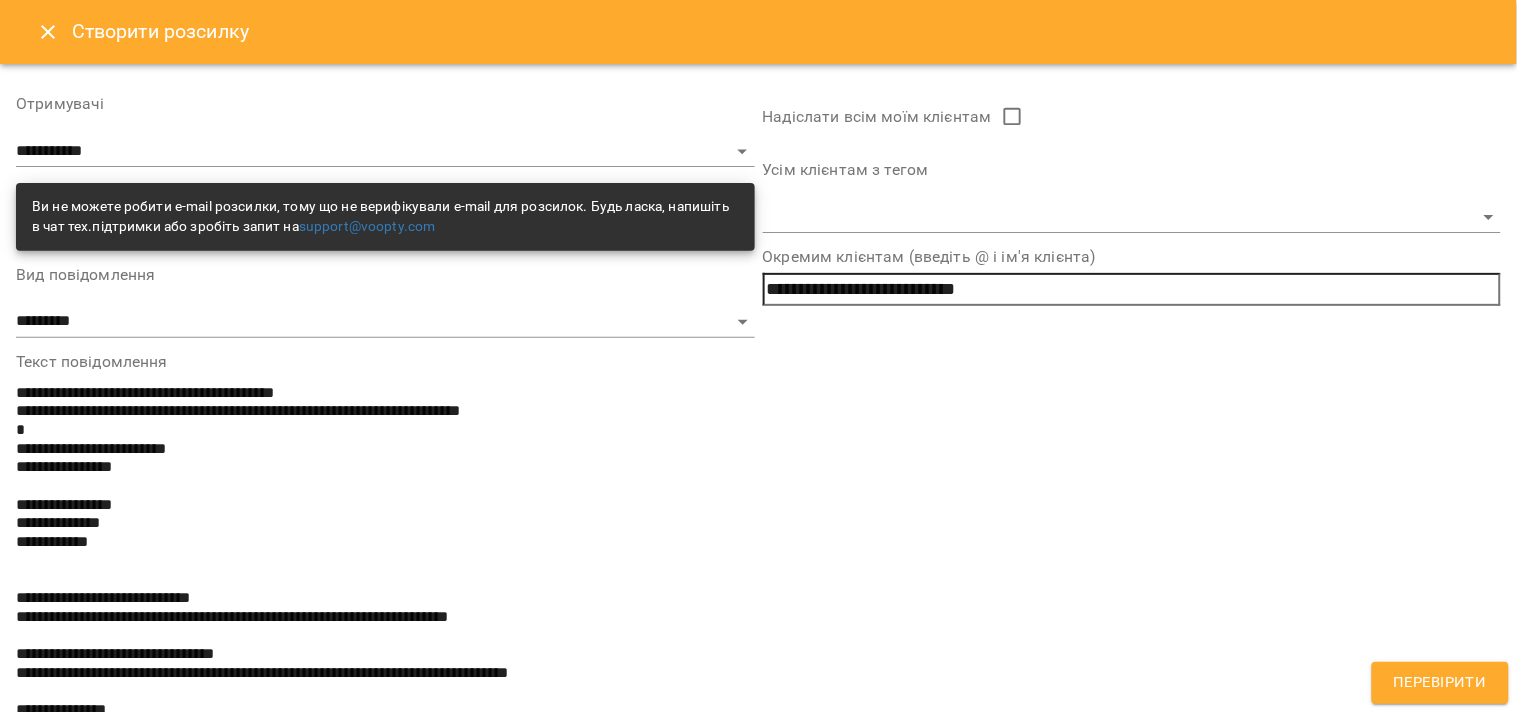 click on "Перевірити" at bounding box center [1440, 683] 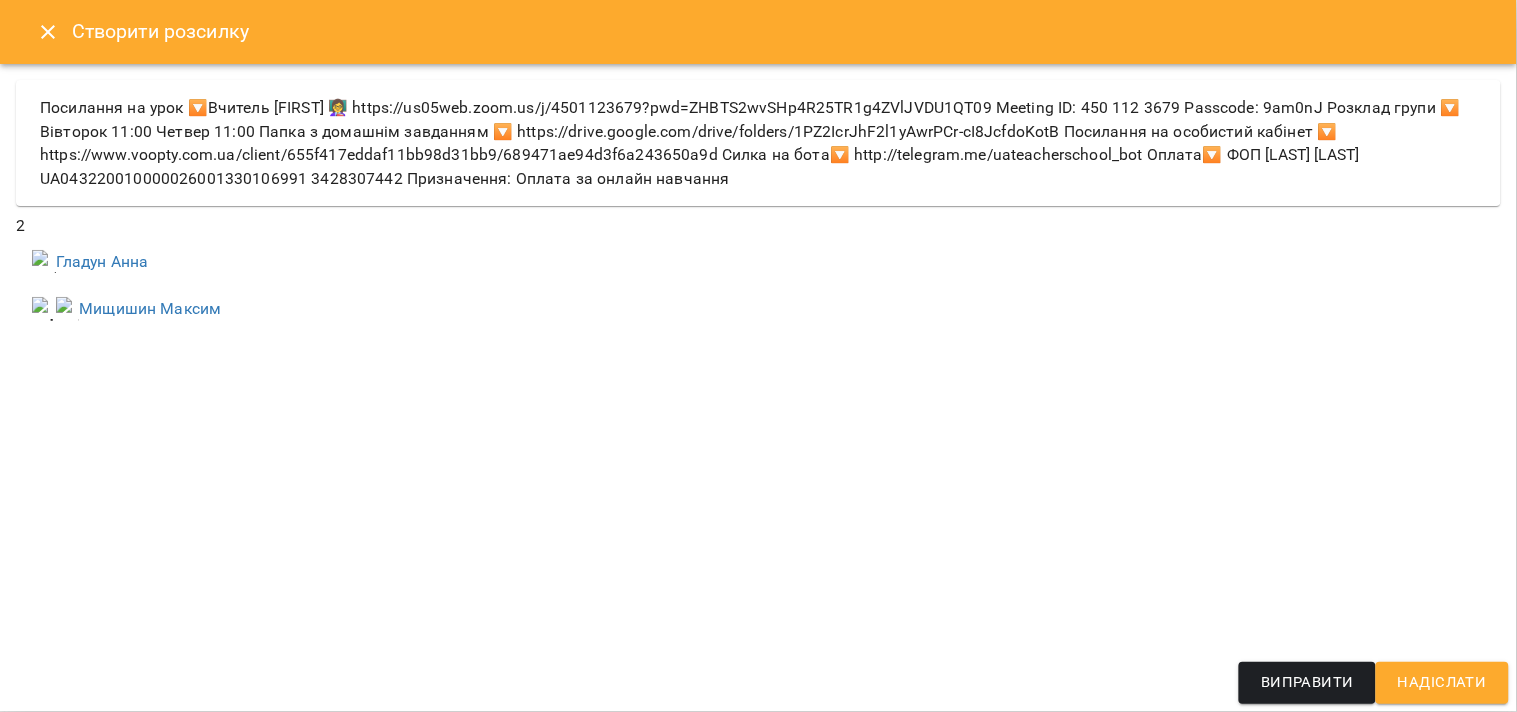 click on "Надіслати" at bounding box center (1442, 683) 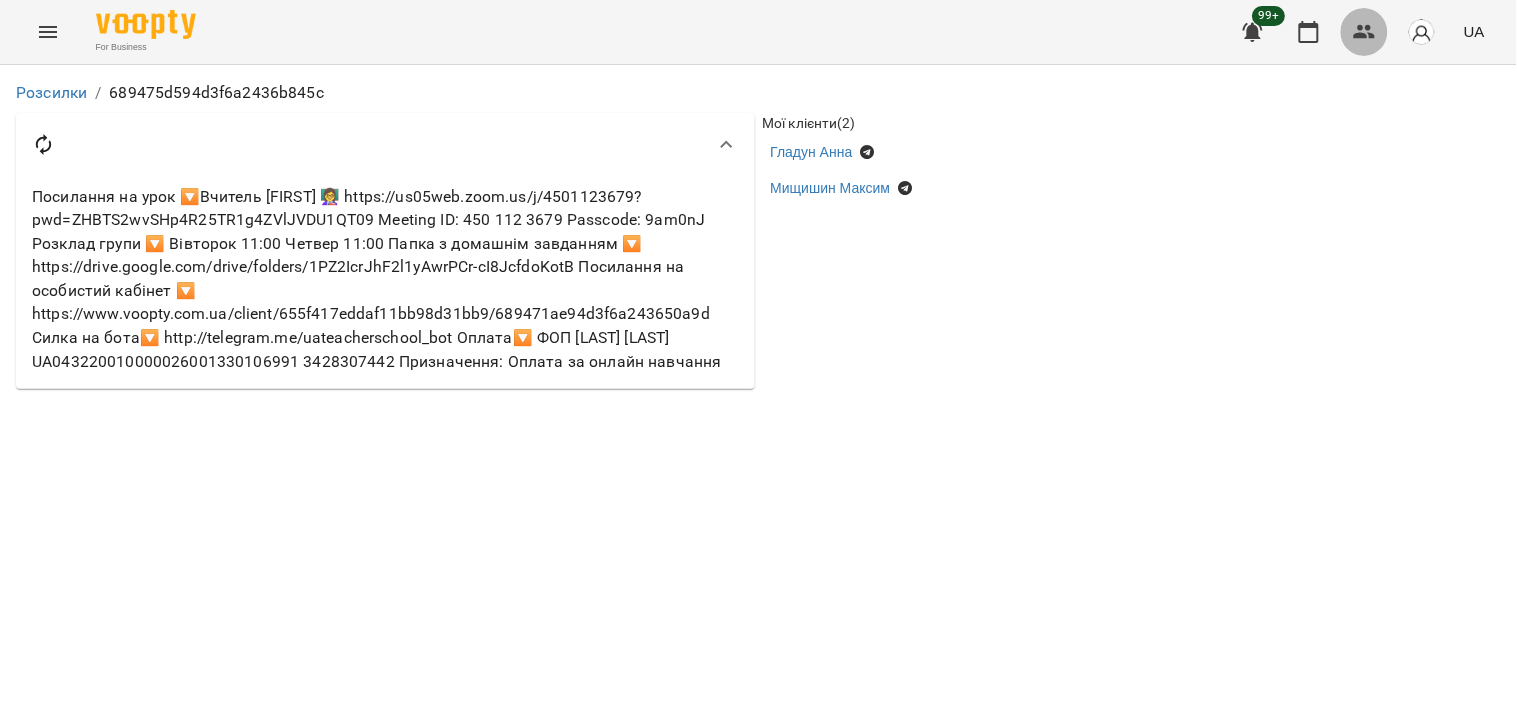 click 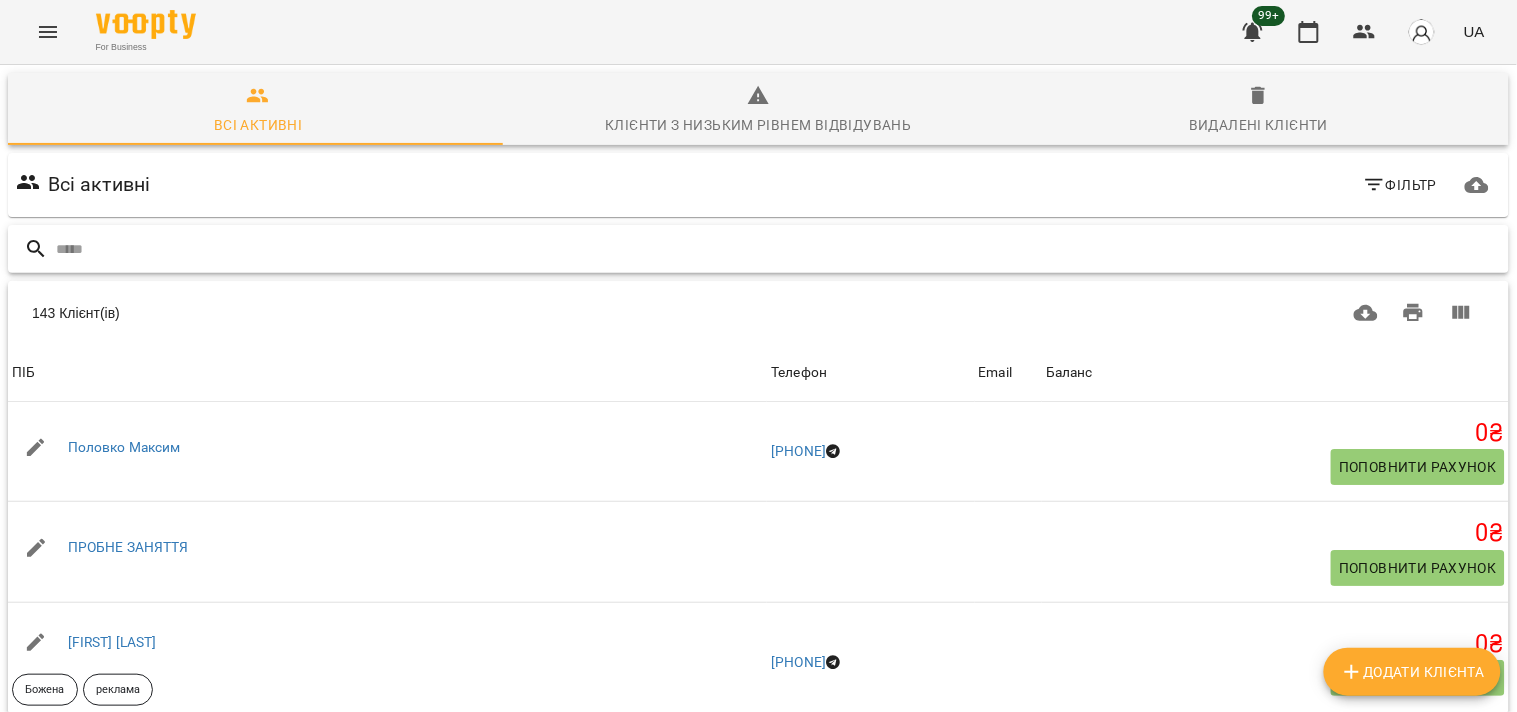 click at bounding box center [778, 249] 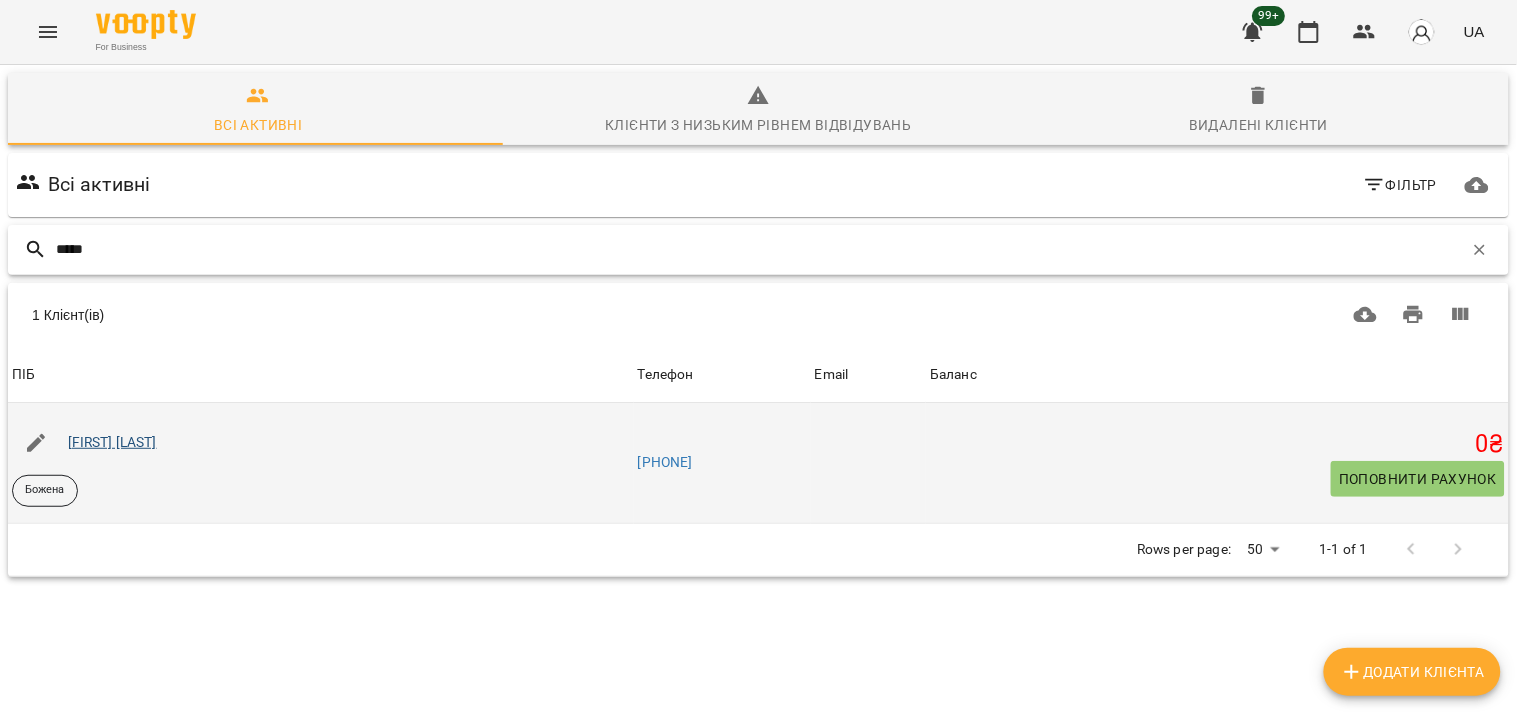 type on "*****" 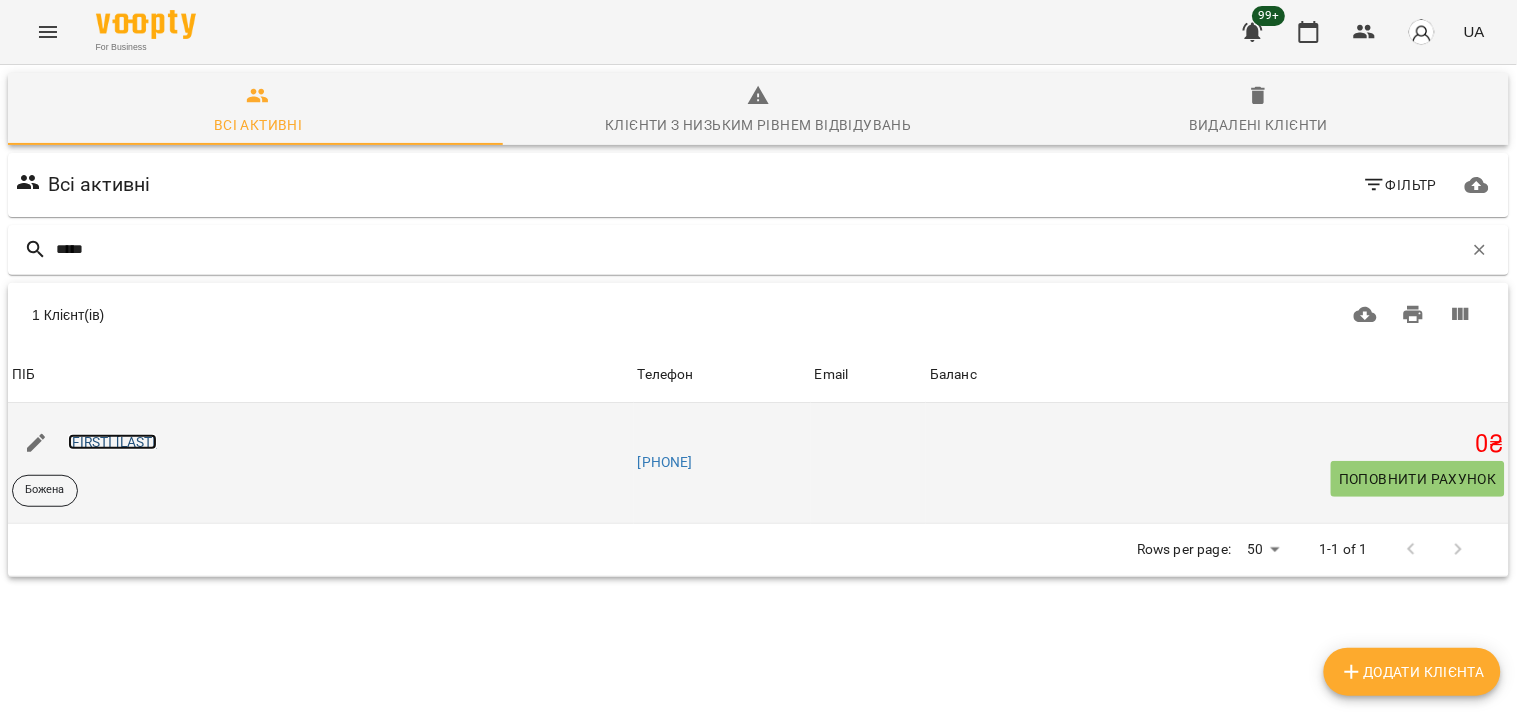 click on "[FIRST] [LAST]" at bounding box center [112, 442] 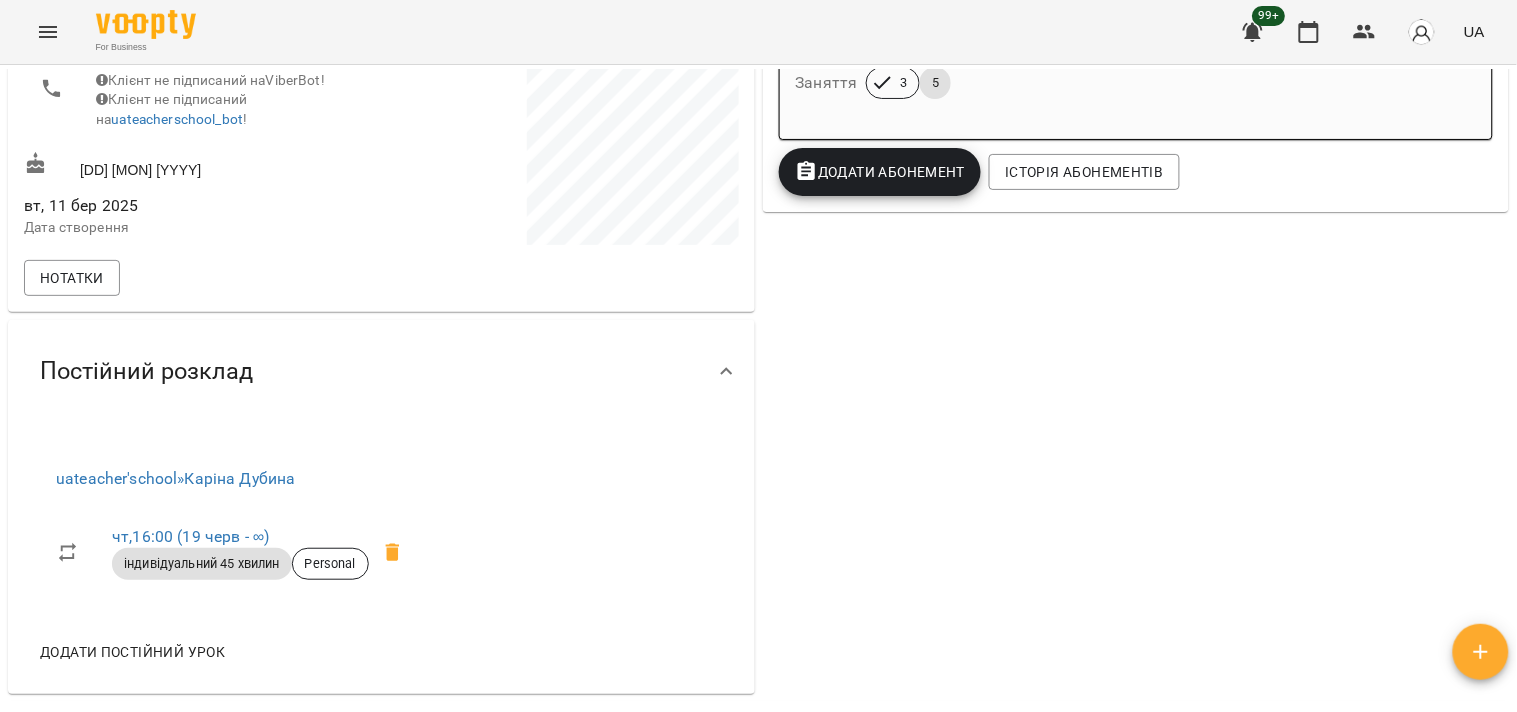 scroll, scrollTop: 555, scrollLeft: 0, axis: vertical 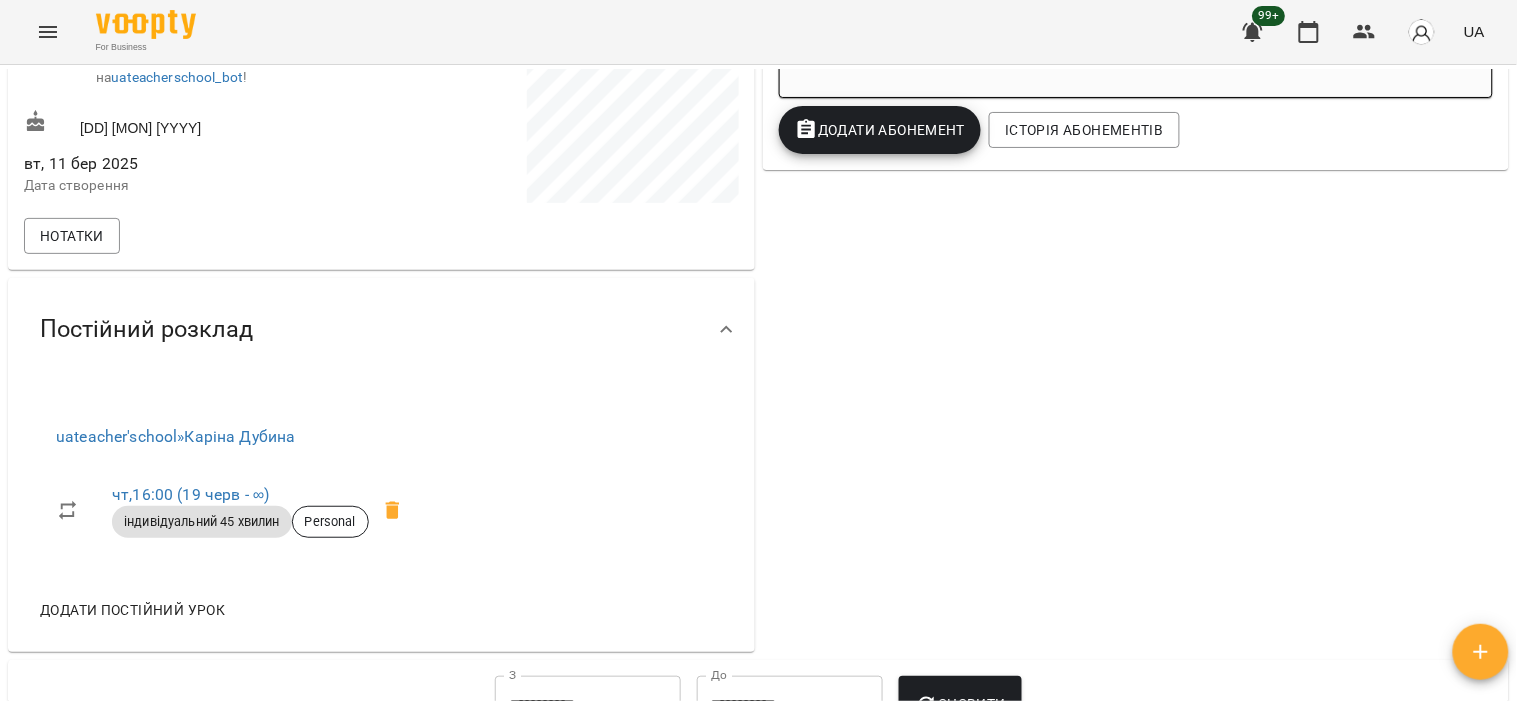 click on "Додати постійний урок" at bounding box center (132, 610) 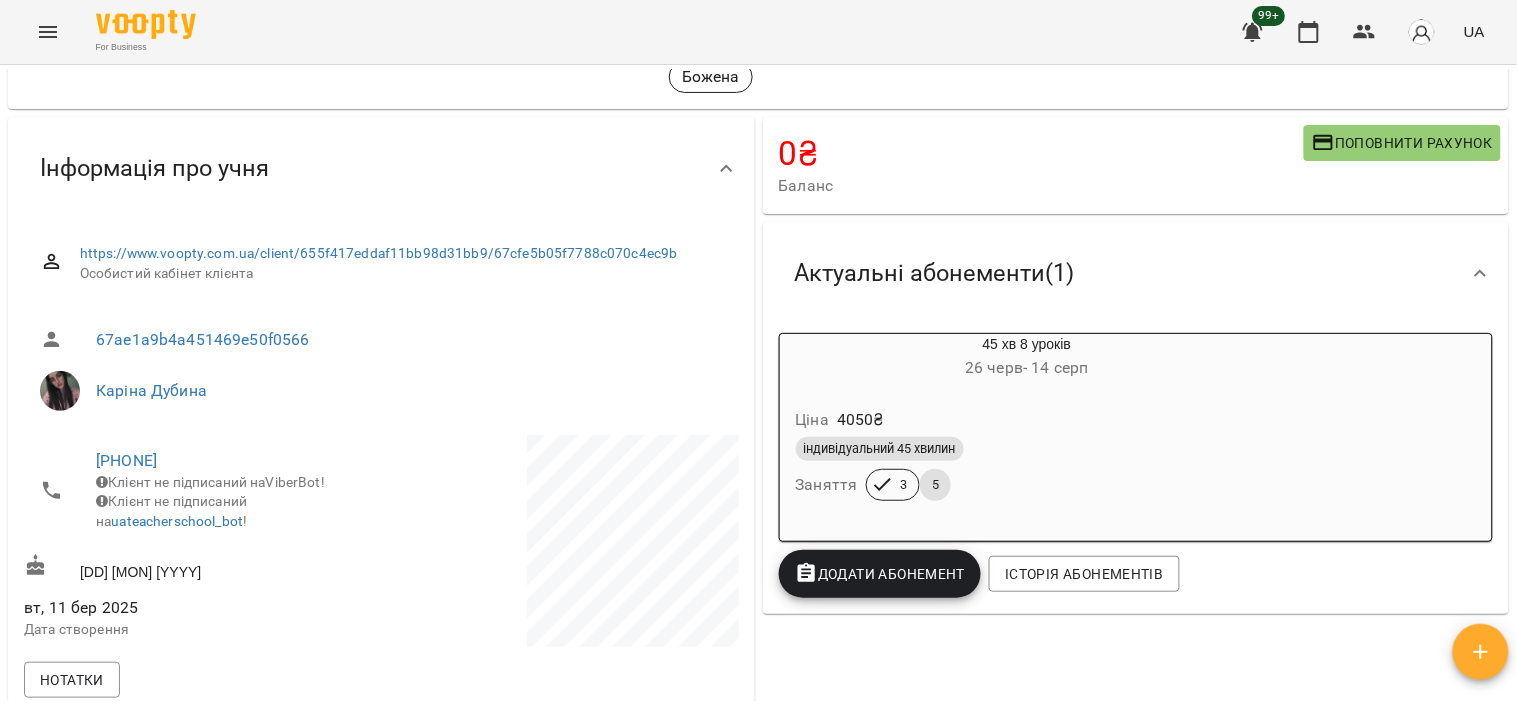 scroll, scrollTop: 0, scrollLeft: 0, axis: both 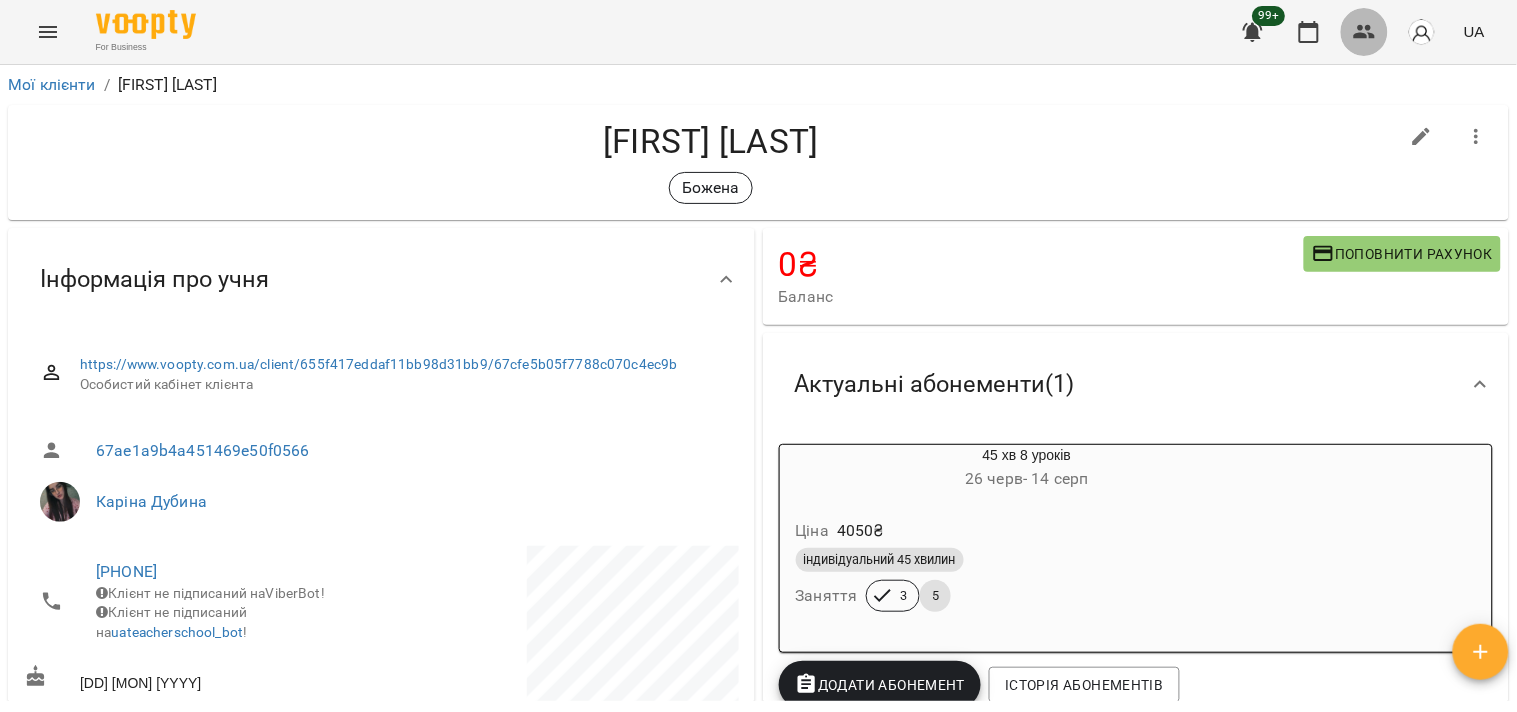 click 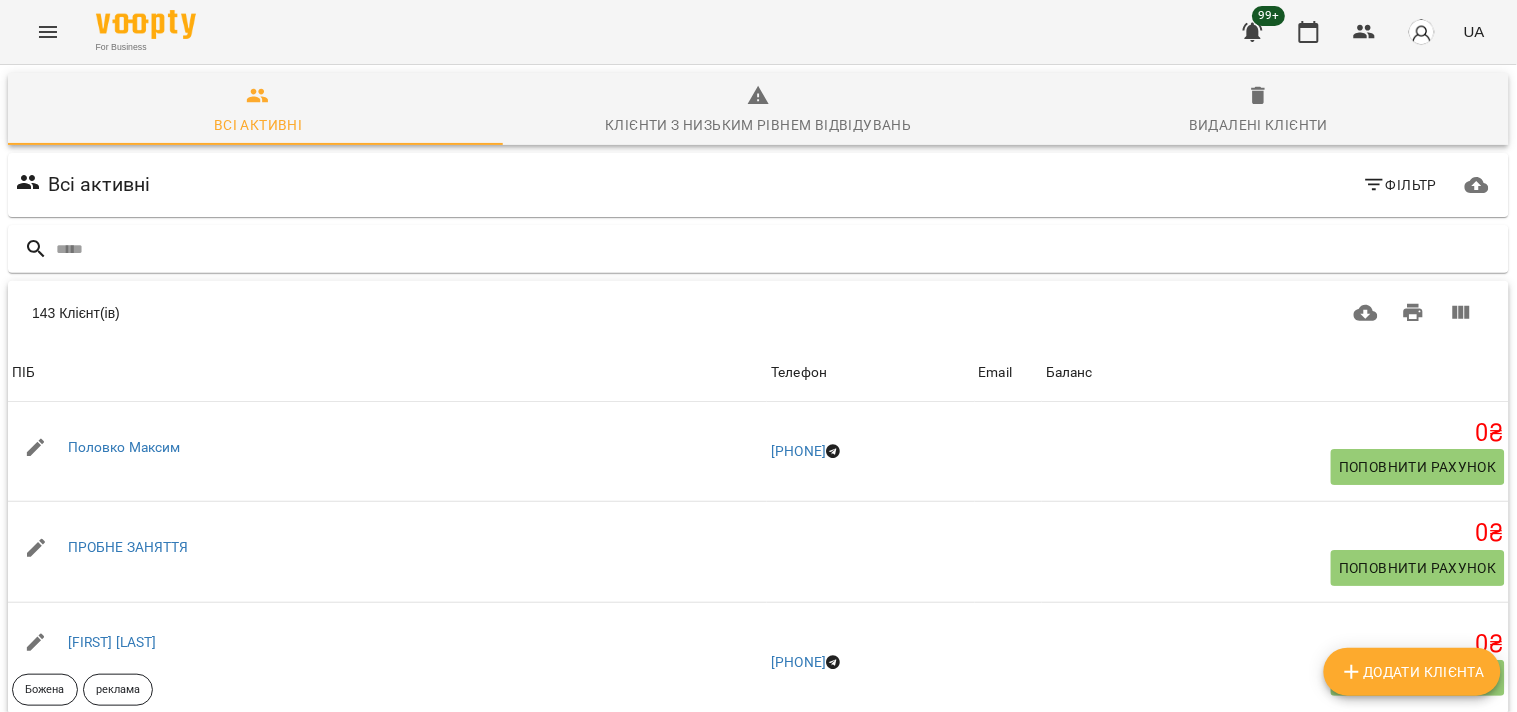 click at bounding box center [758, 249] 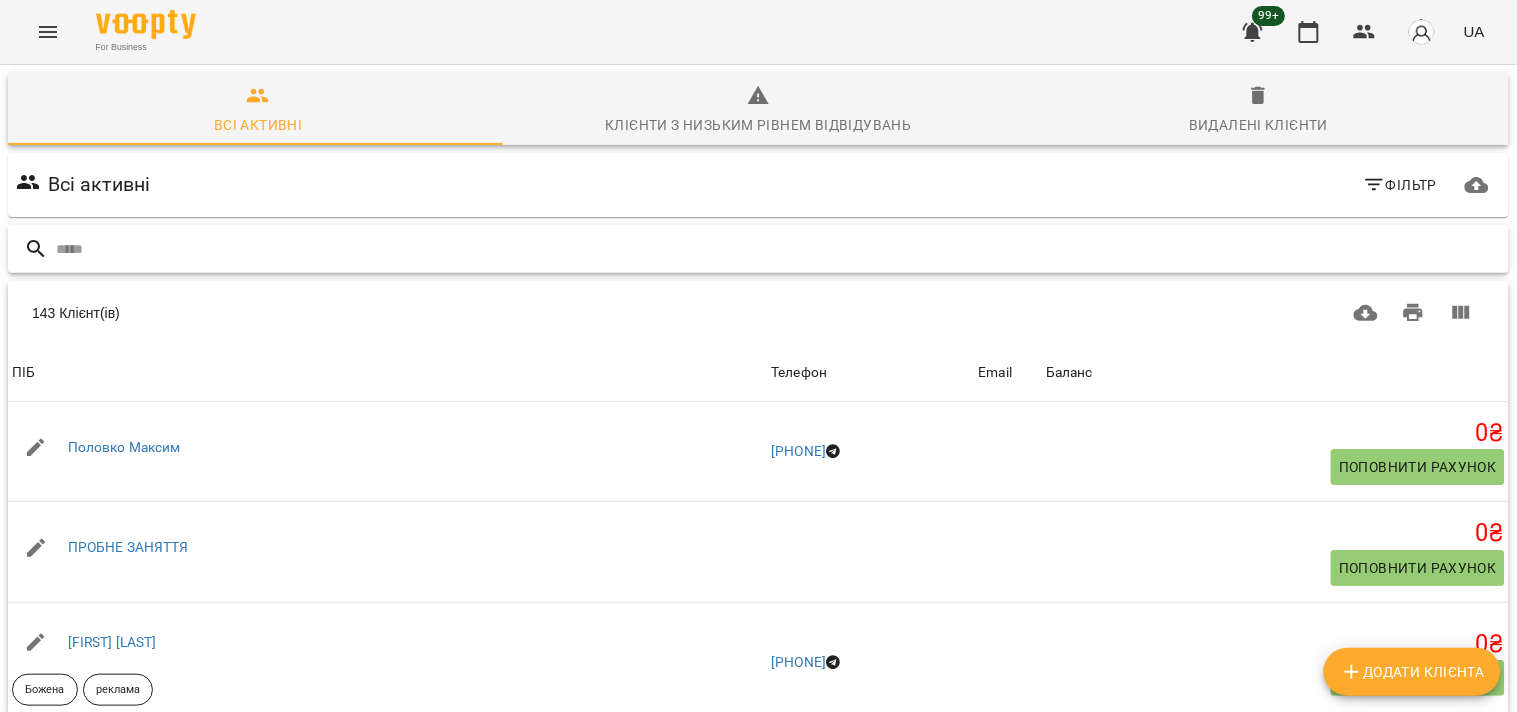 click at bounding box center (778, 249) 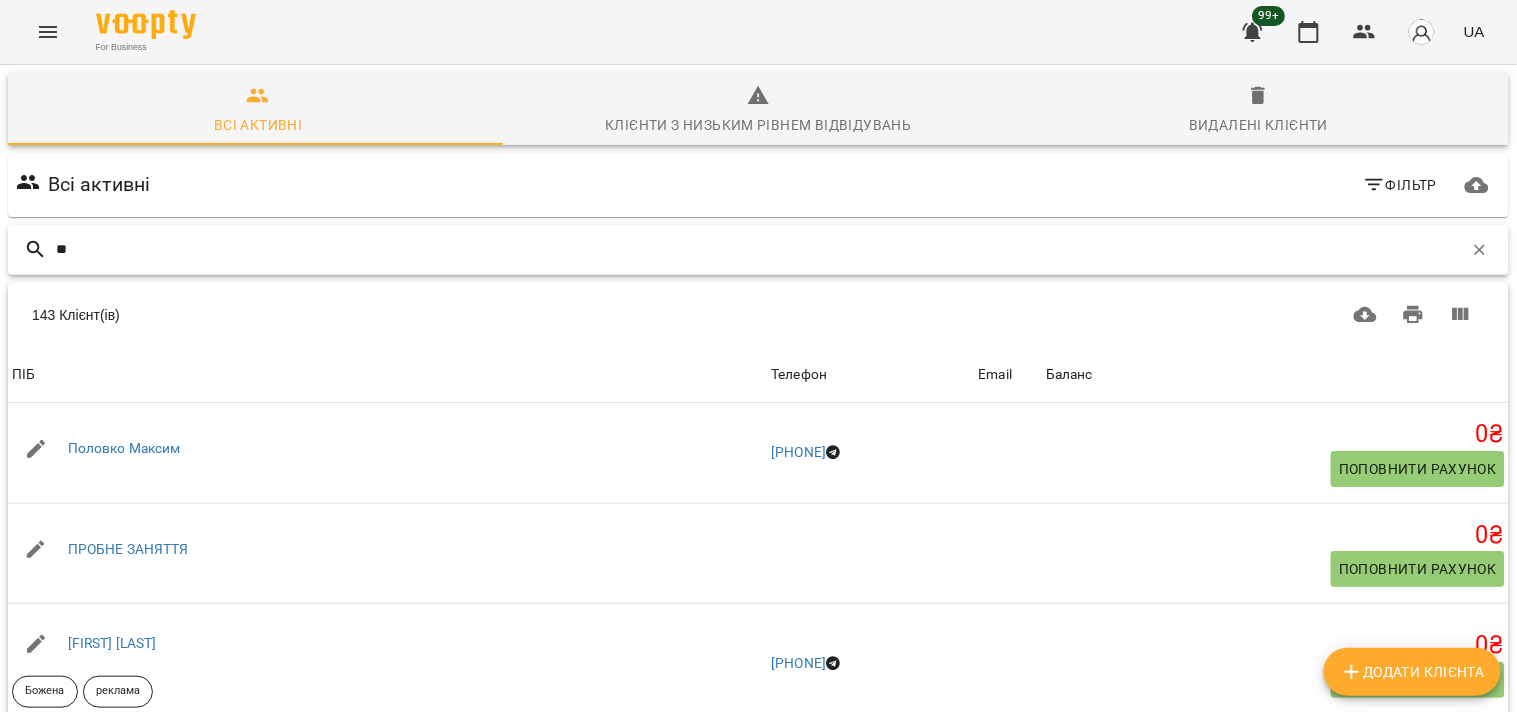 type on "*" 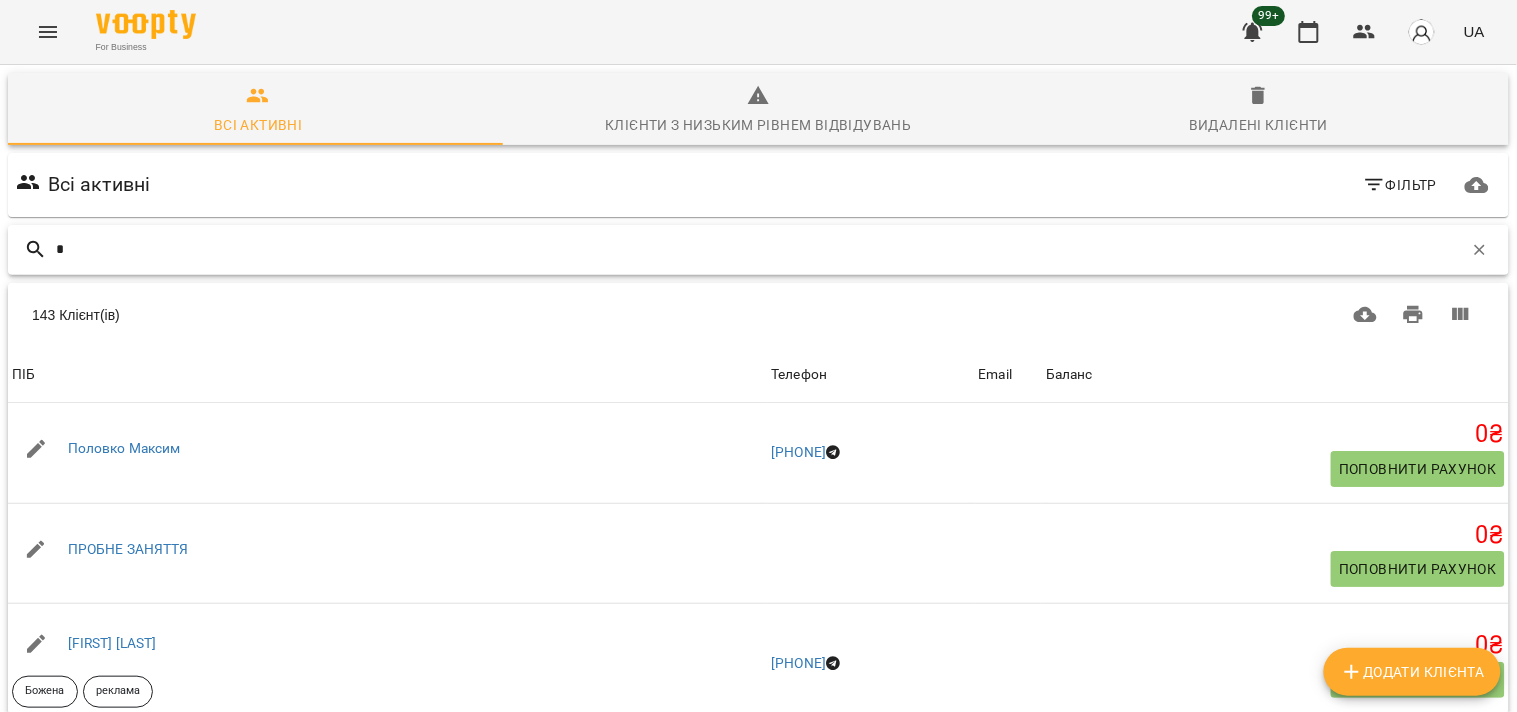 type 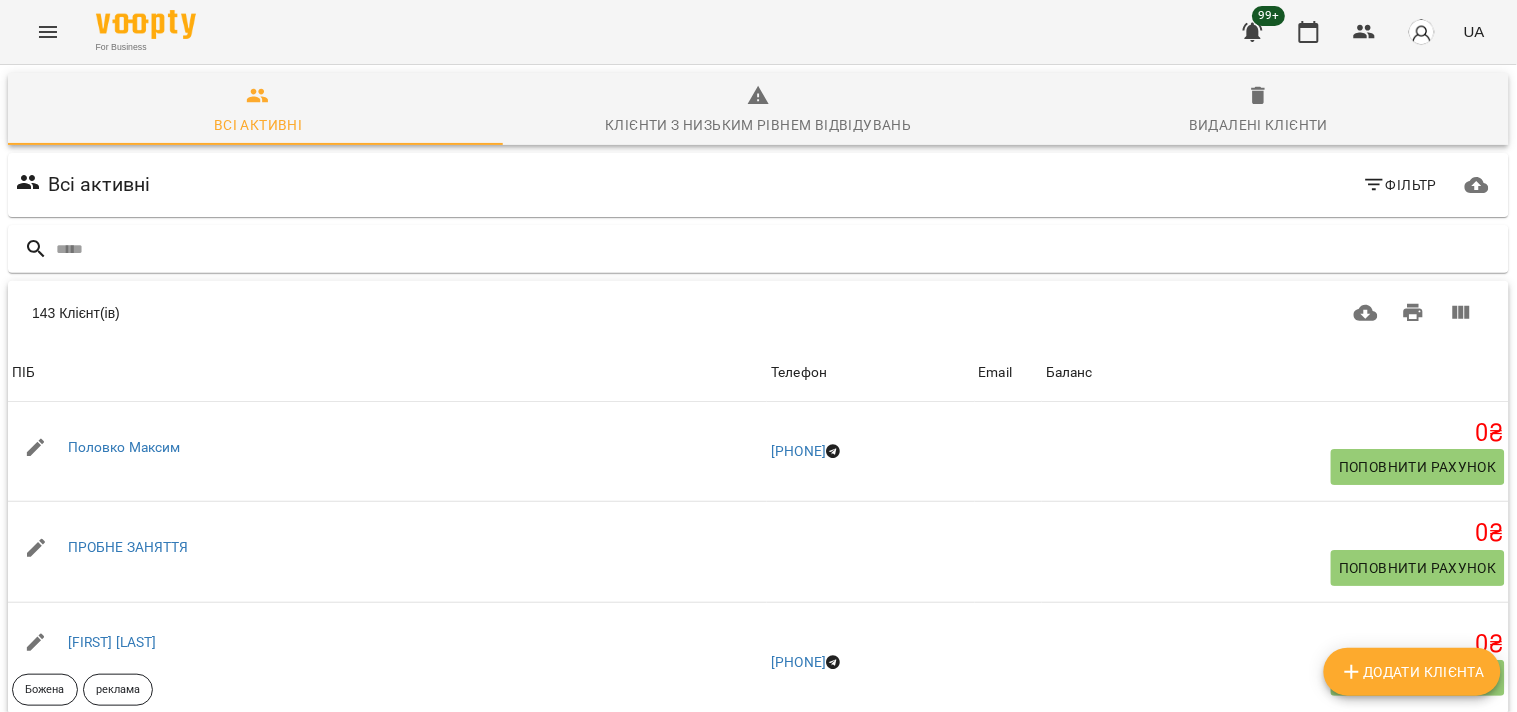 click on "99+ UA" at bounding box center (1361, 32) 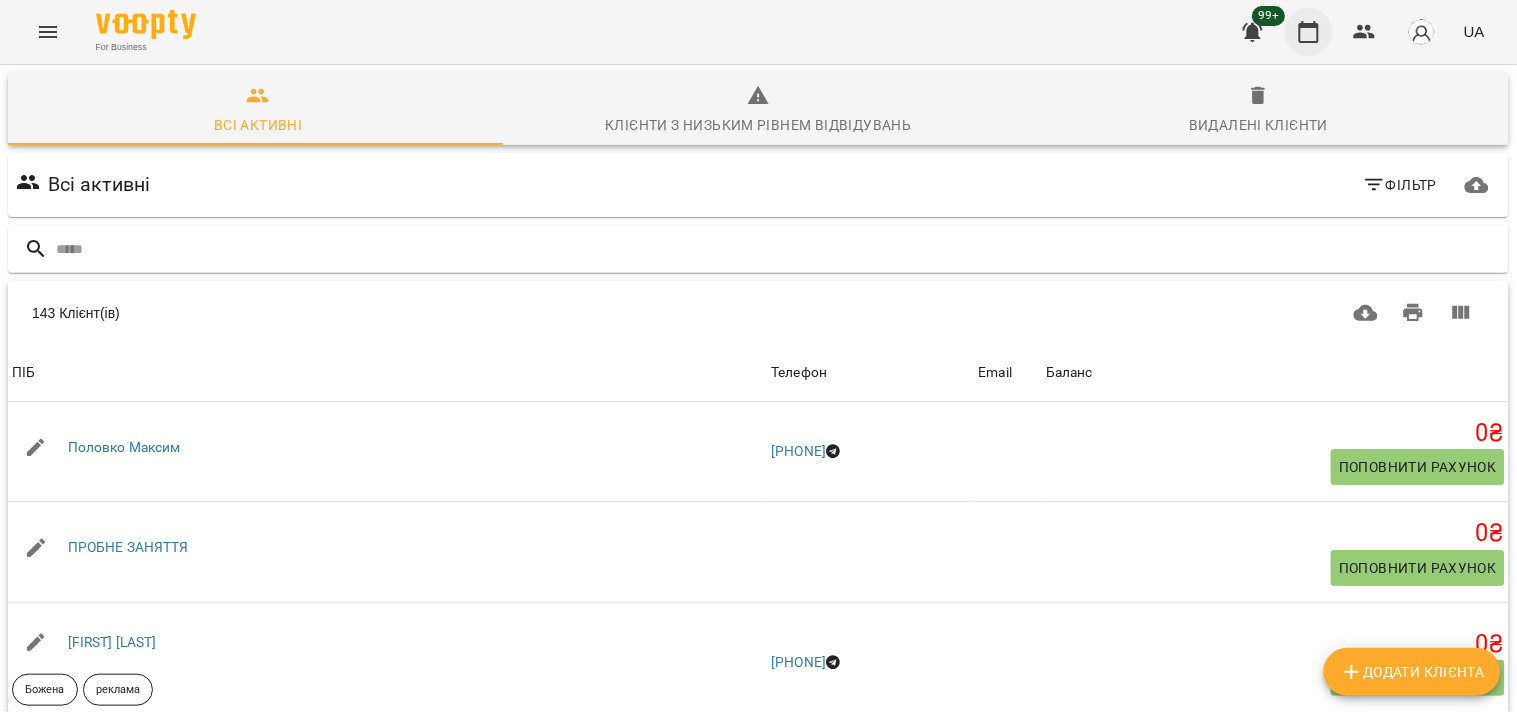 click 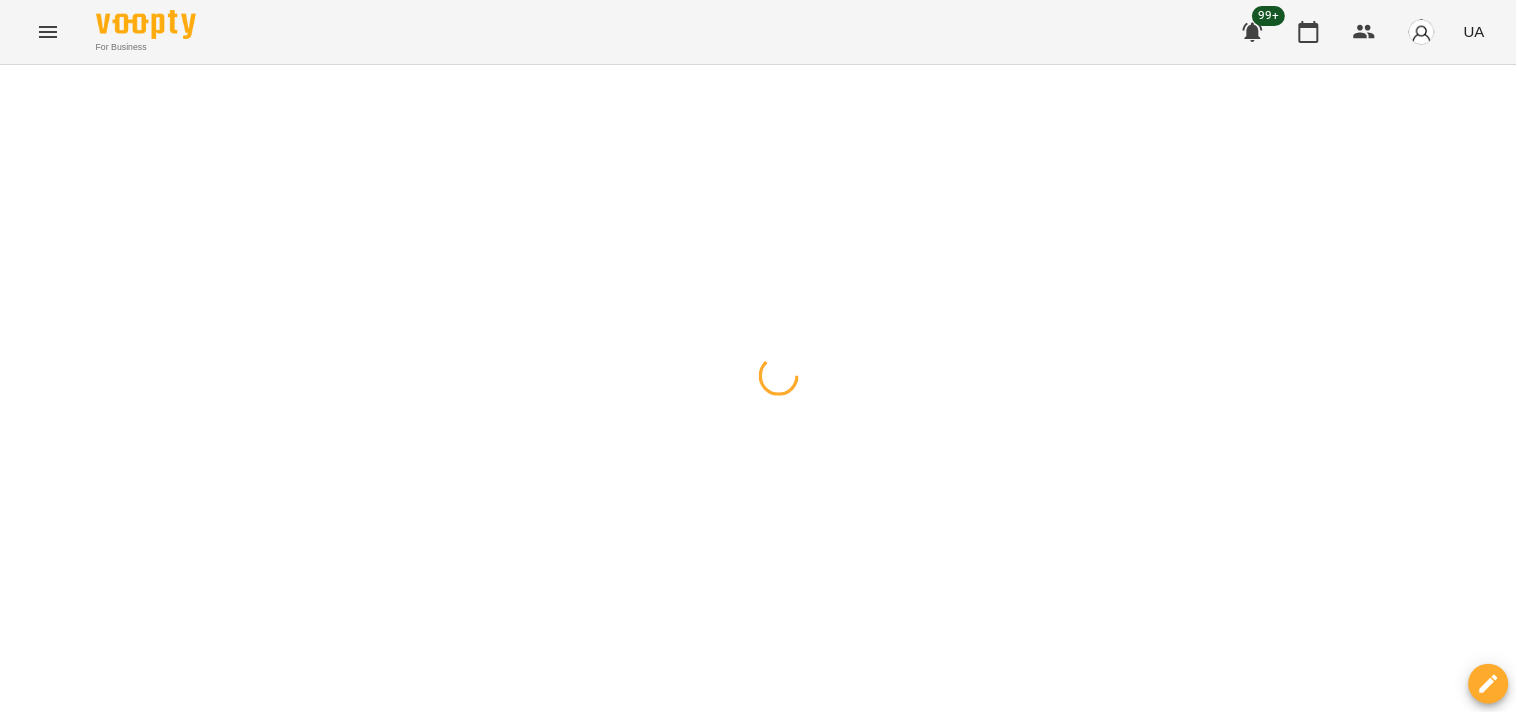 click 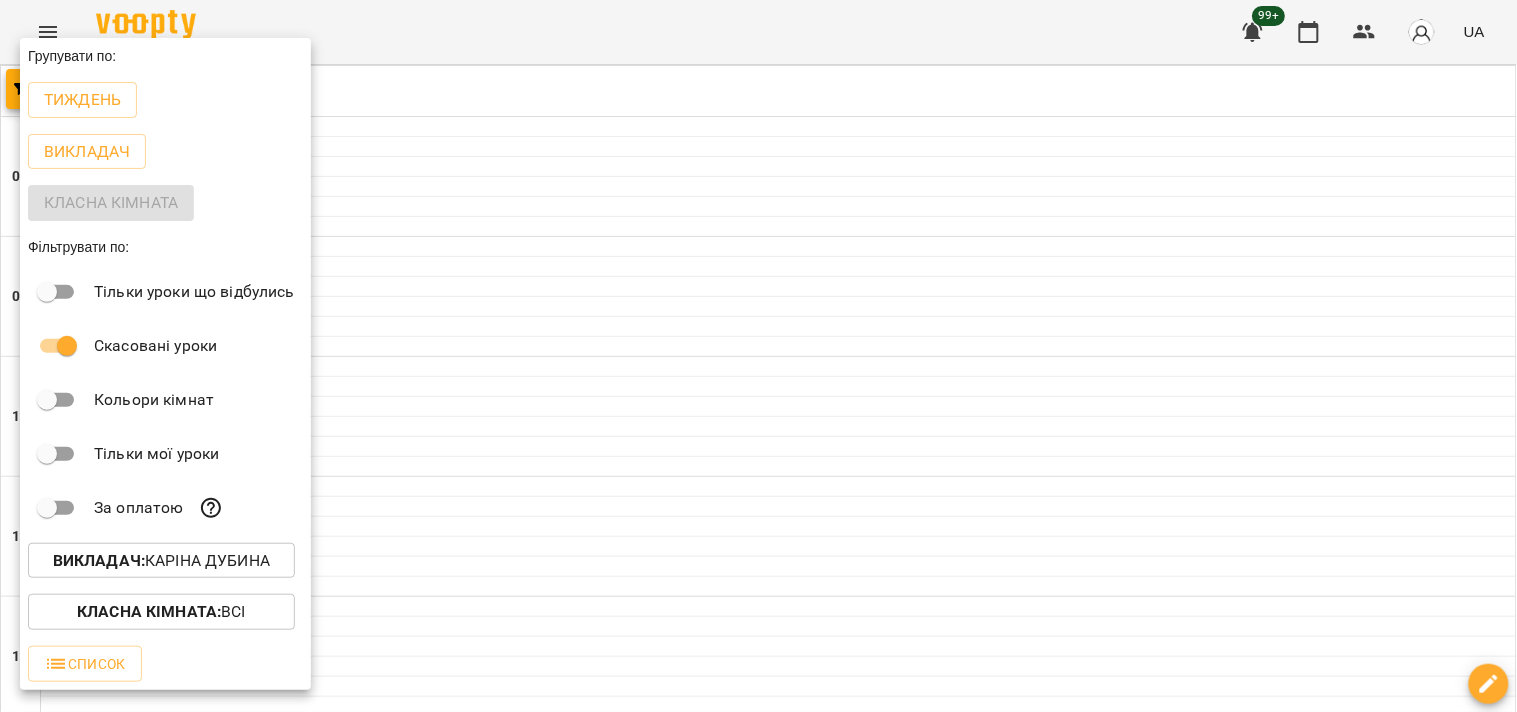 click on "Викладач :" at bounding box center (99, 560) 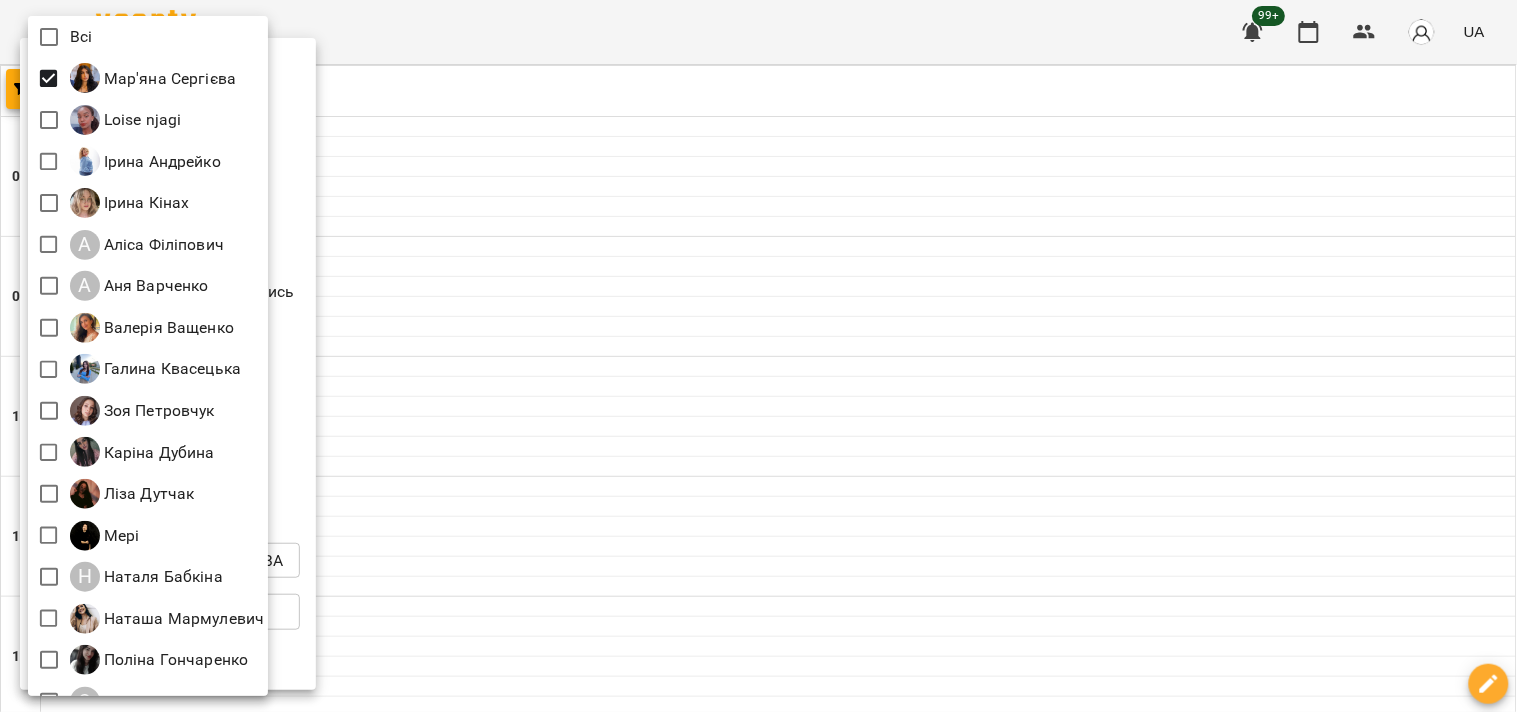 click at bounding box center [758, 356] 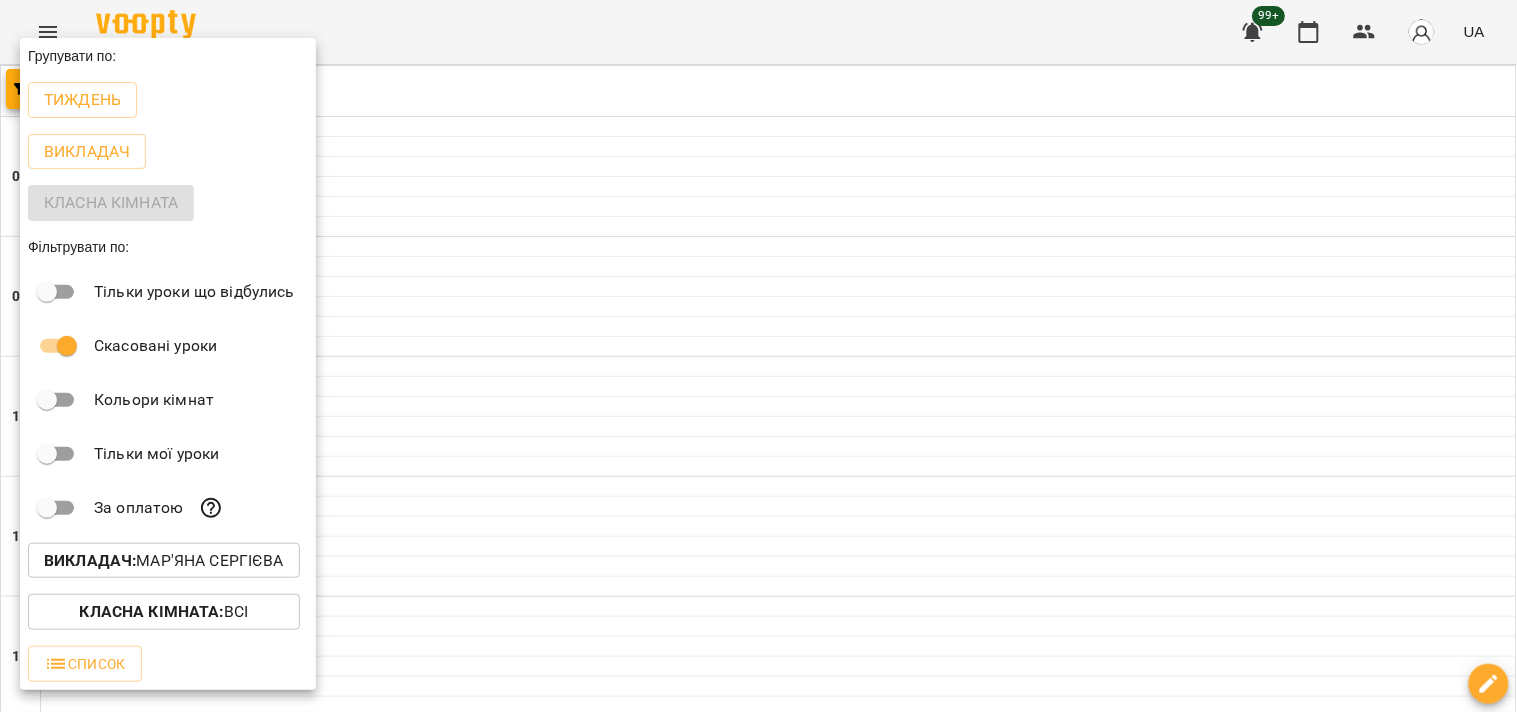 click at bounding box center (758, 356) 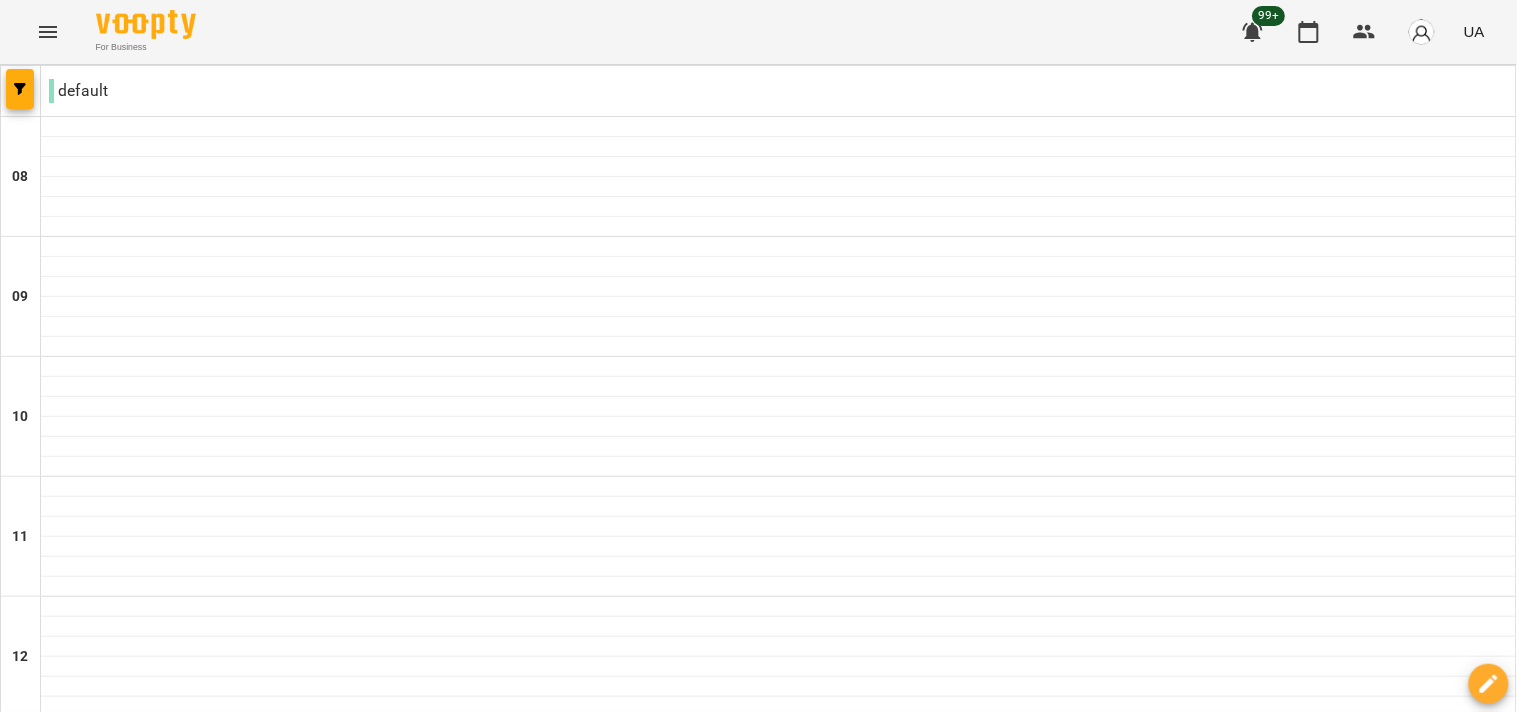click at bounding box center (858, 1888) 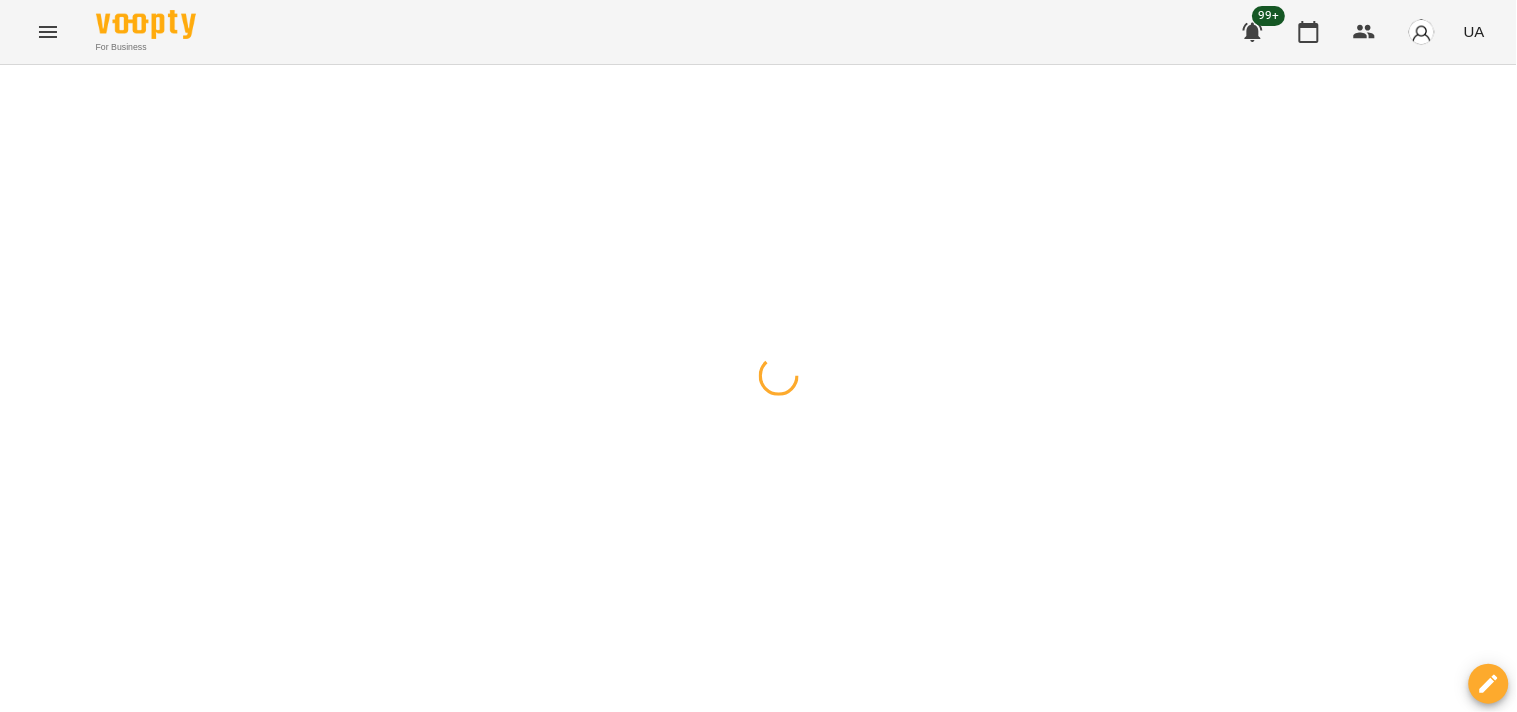 click at bounding box center (758, 65) 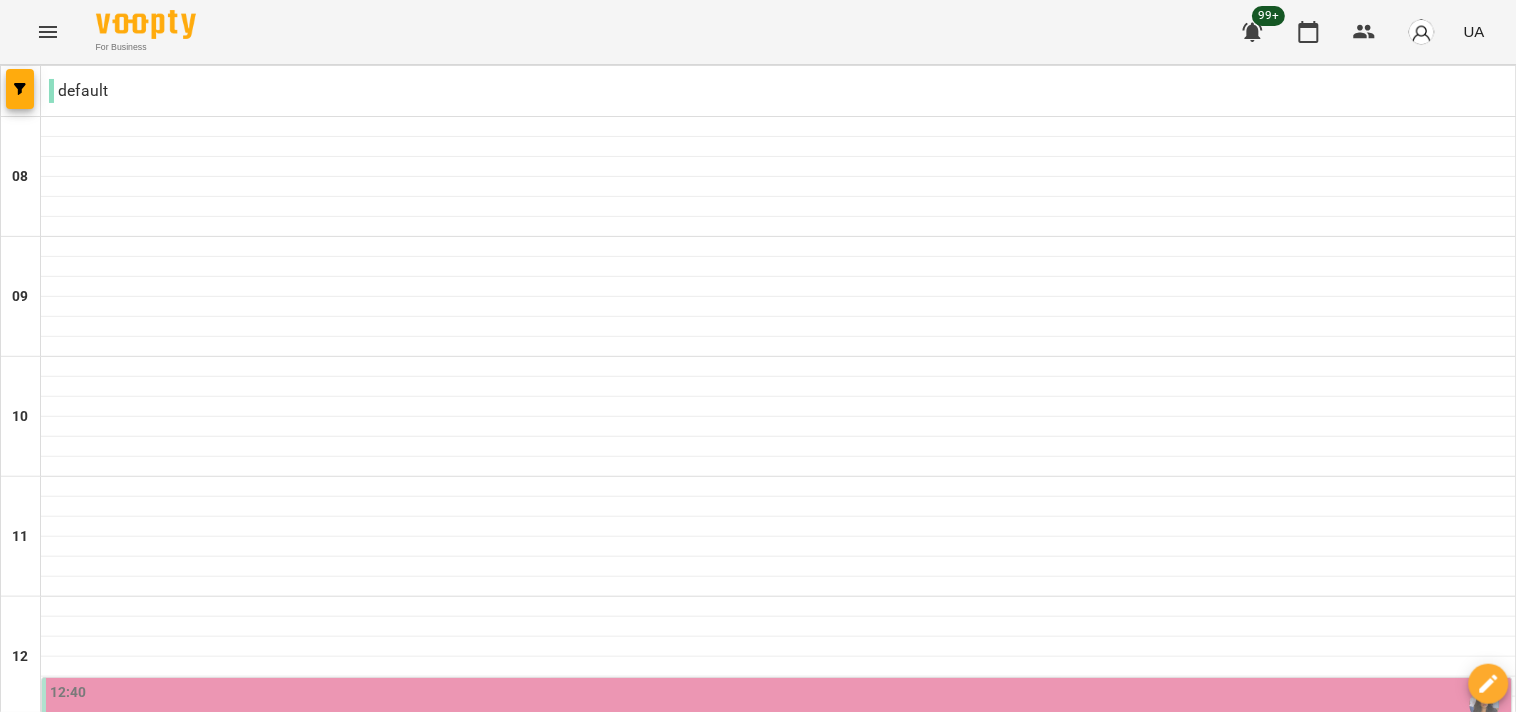 click at bounding box center [858, 1888] 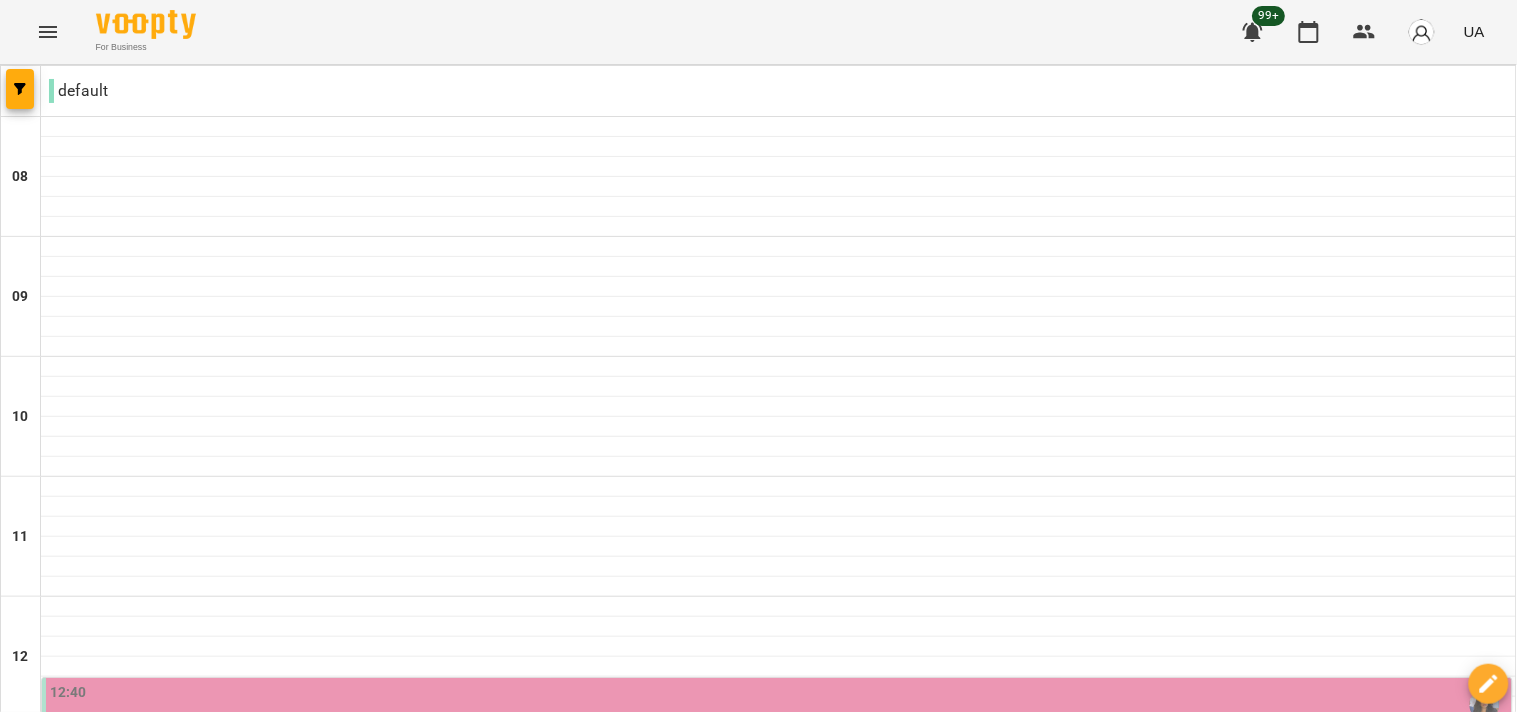 click at bounding box center [659, 1888] 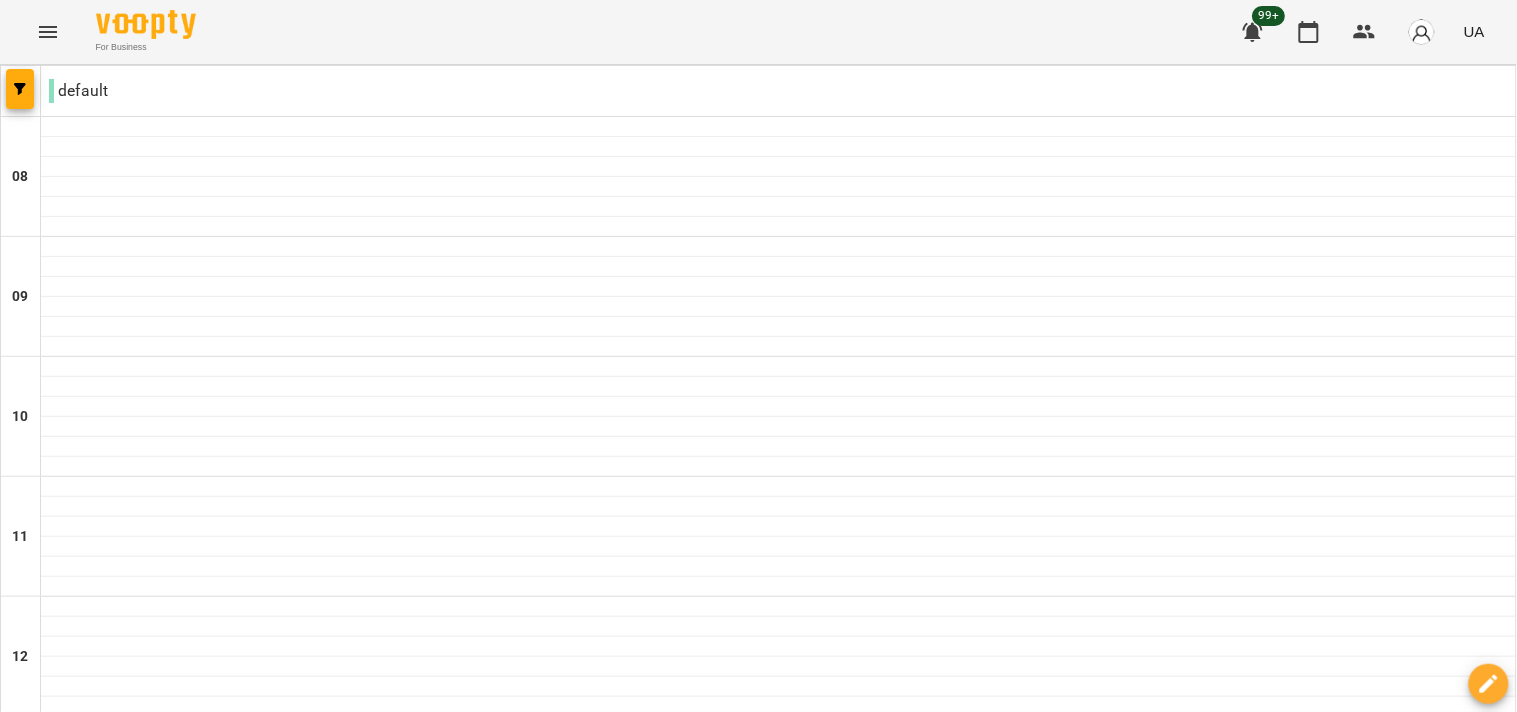 click at bounding box center [659, 1888] 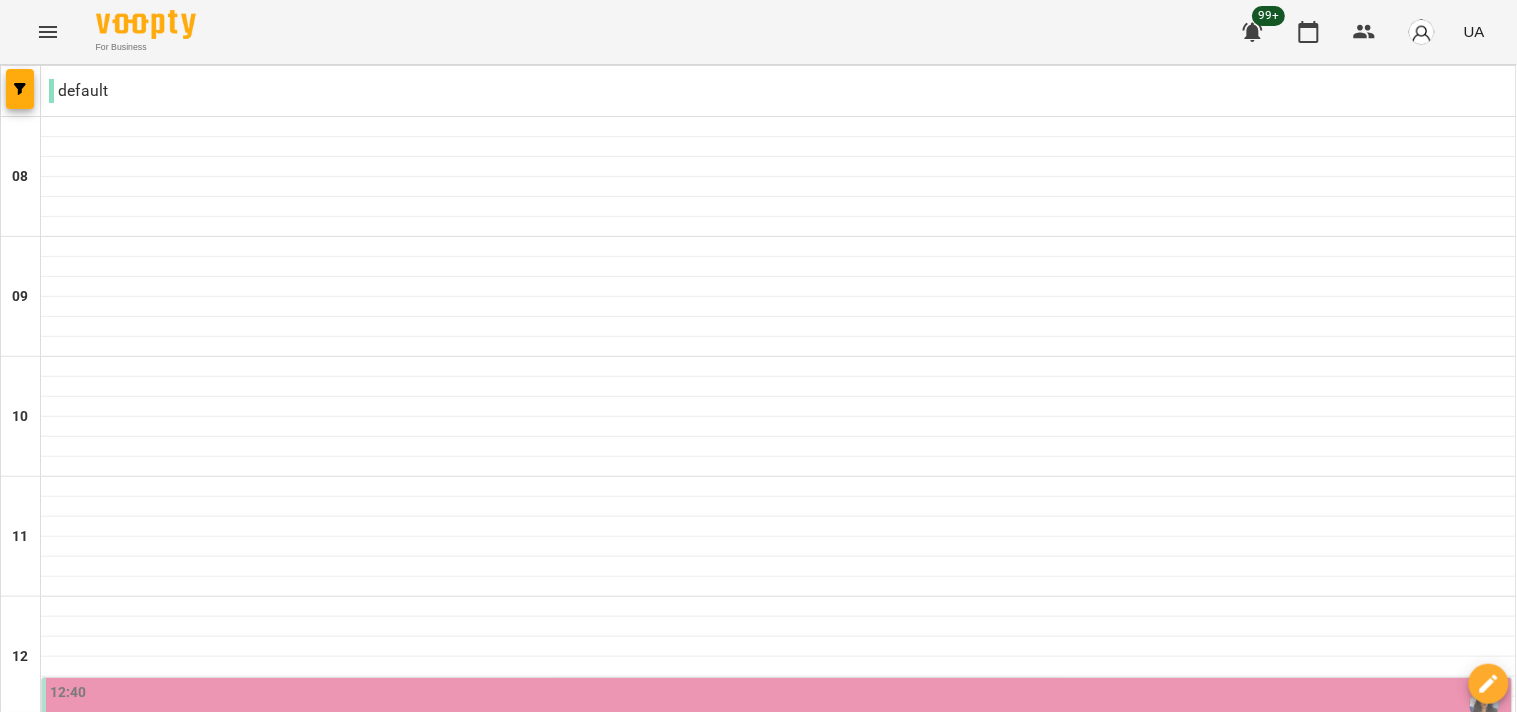 scroll, scrollTop: 333, scrollLeft: 0, axis: vertical 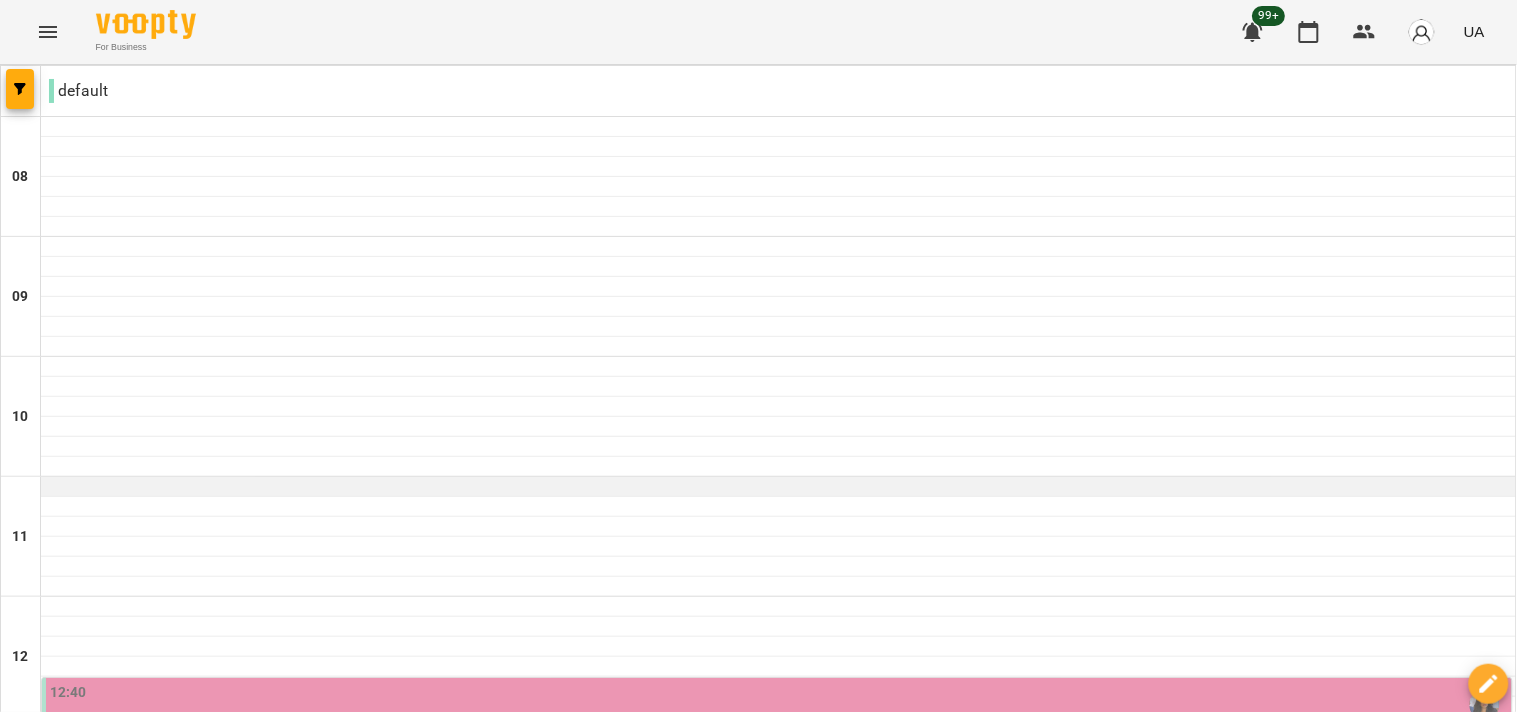 drag, startPoint x: 5, startPoint y: 251, endPoint x: 53, endPoint y: 156, distance: 106.437775 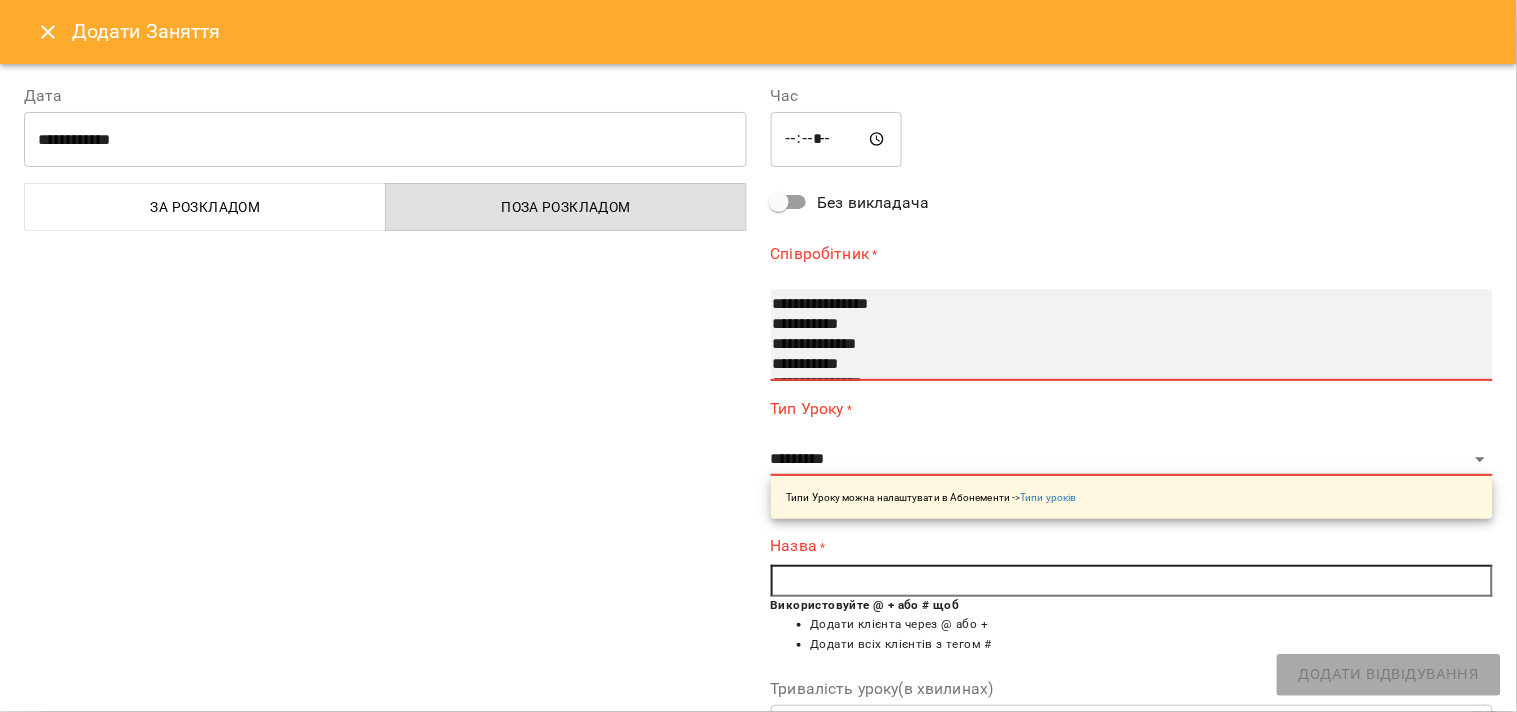 select on "**********" 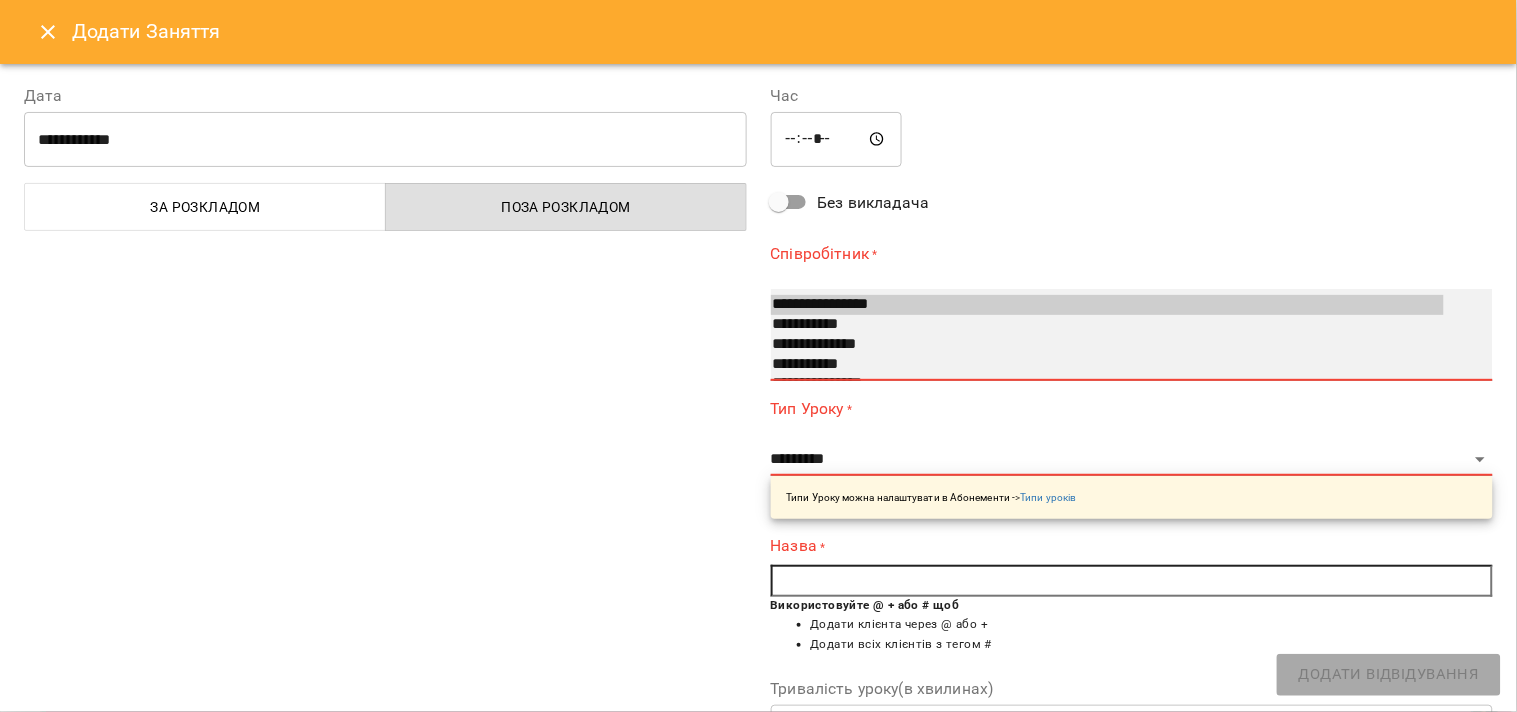 click on "**********" at bounding box center [1108, 305] 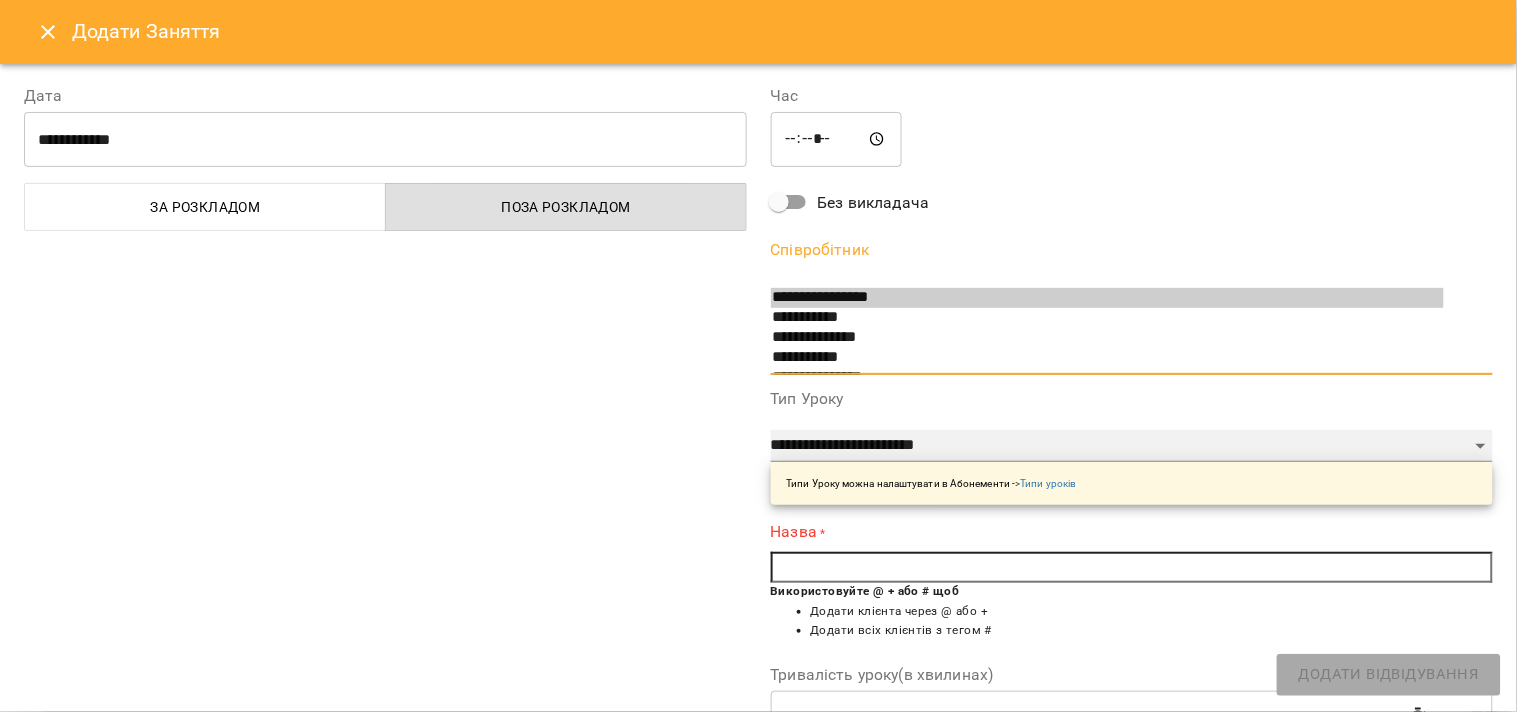 click on "**********" at bounding box center [1132, 446] 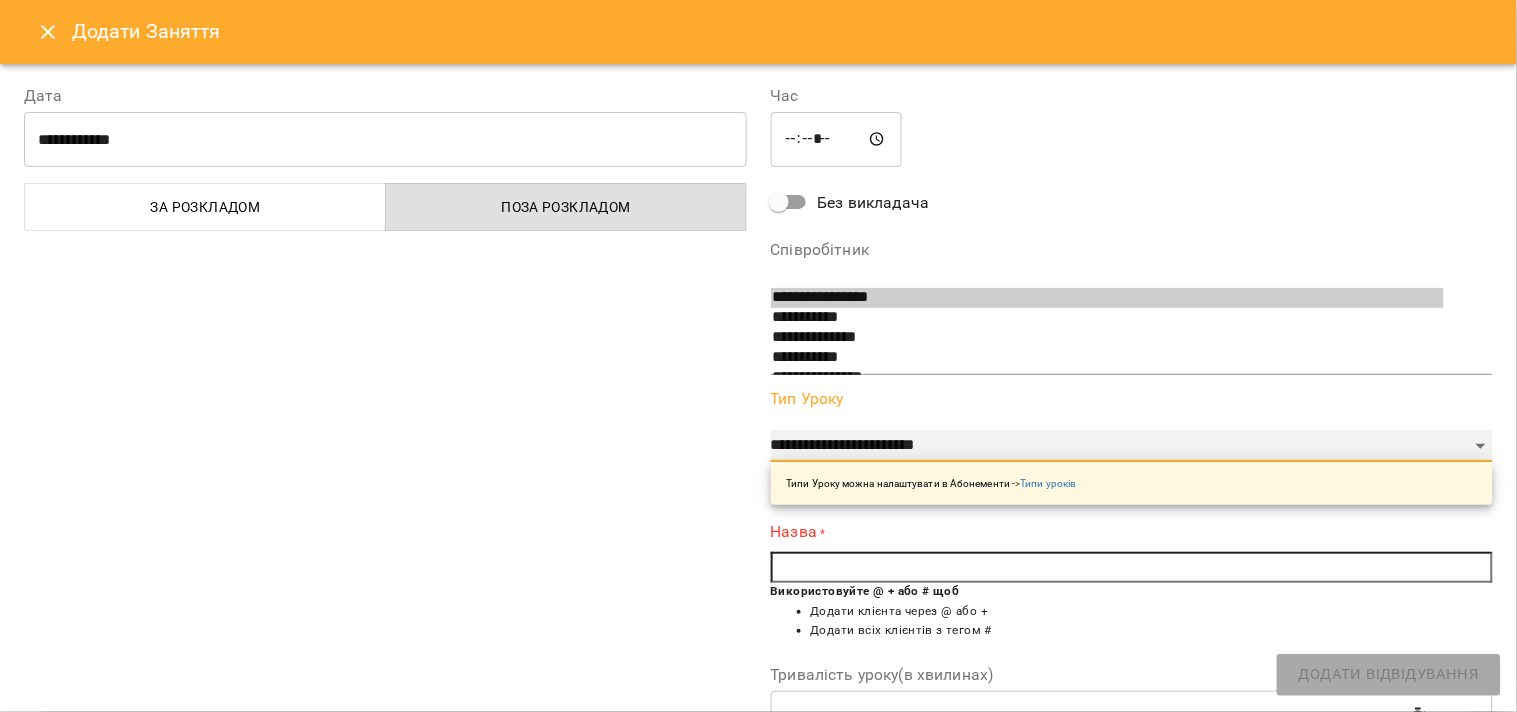 select on "**********" 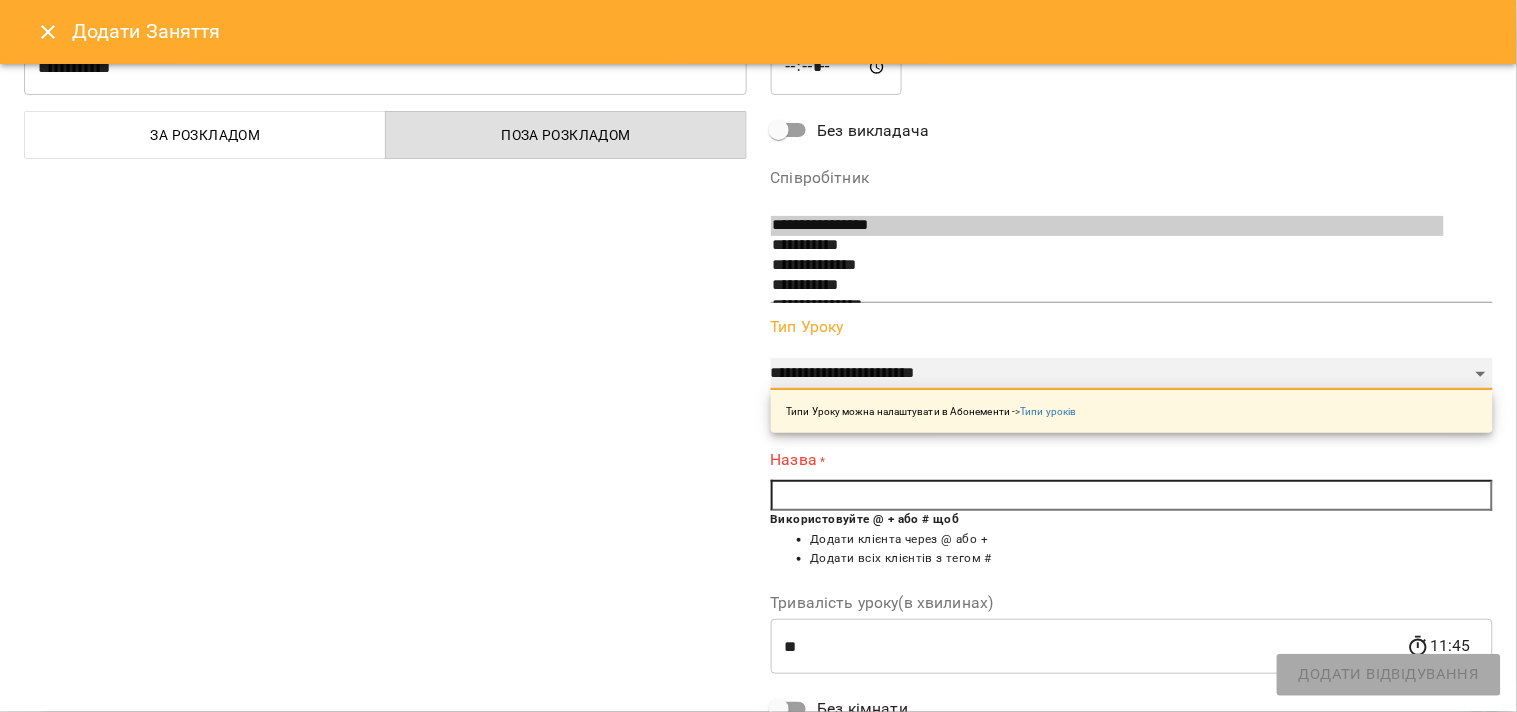 scroll, scrollTop: 111, scrollLeft: 0, axis: vertical 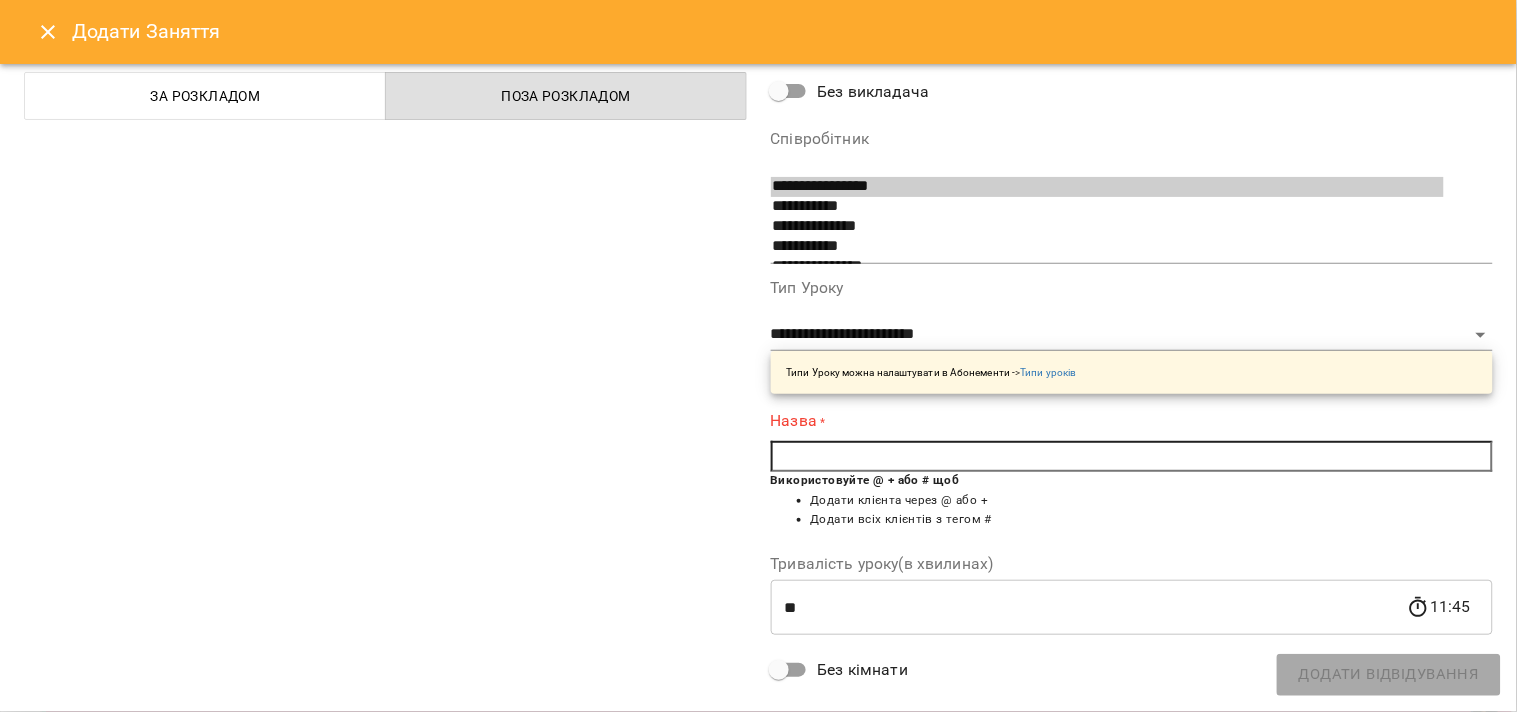 click at bounding box center [1132, 457] 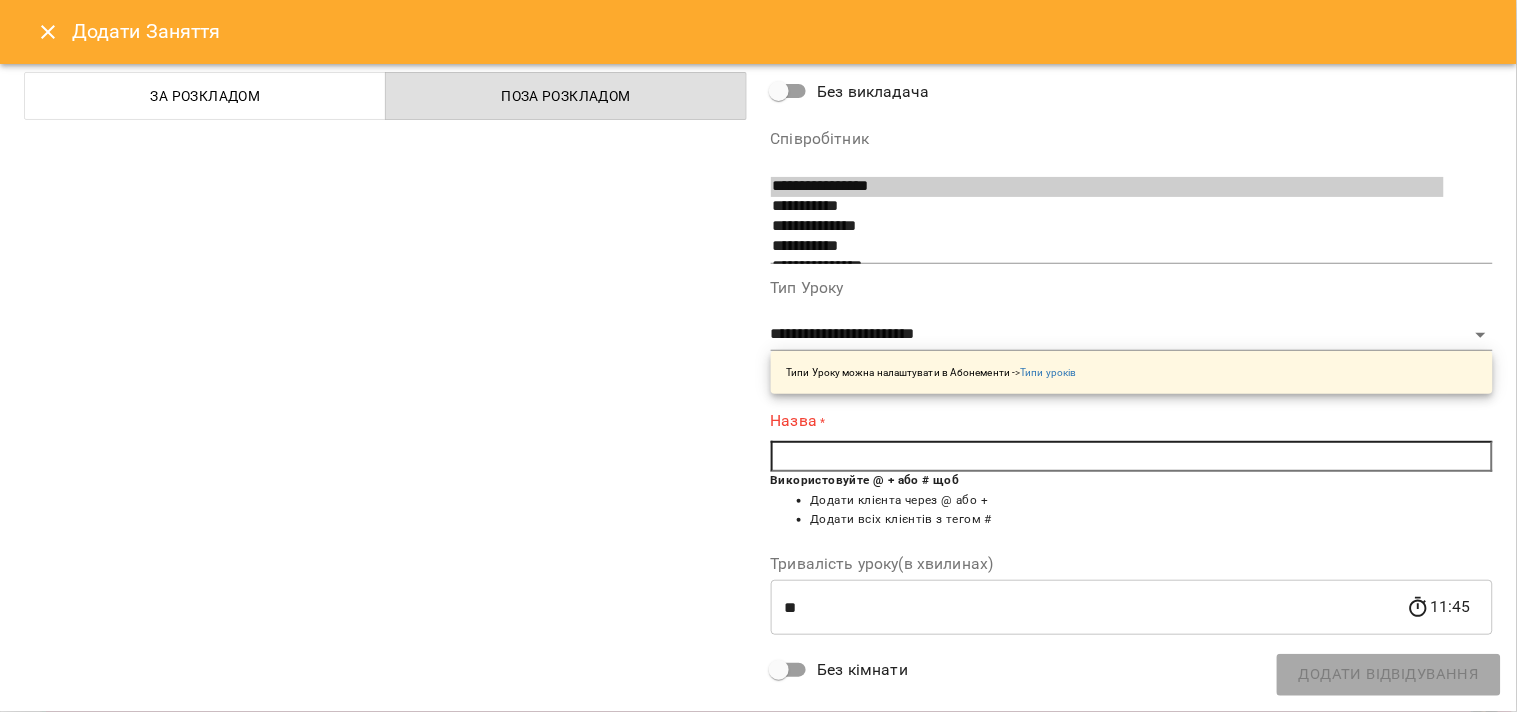 type on "*" 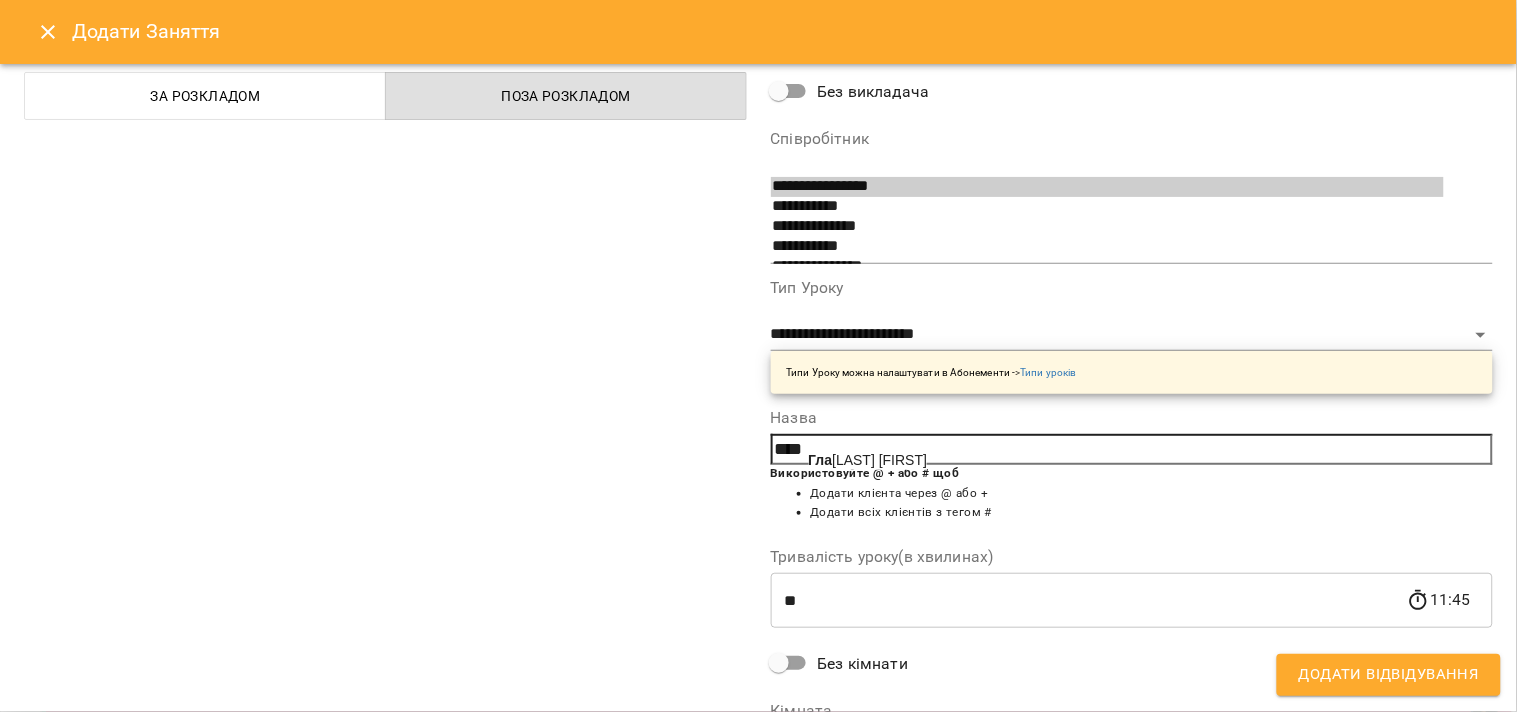 click on "[LAST] [FIRST]" at bounding box center (868, 460) 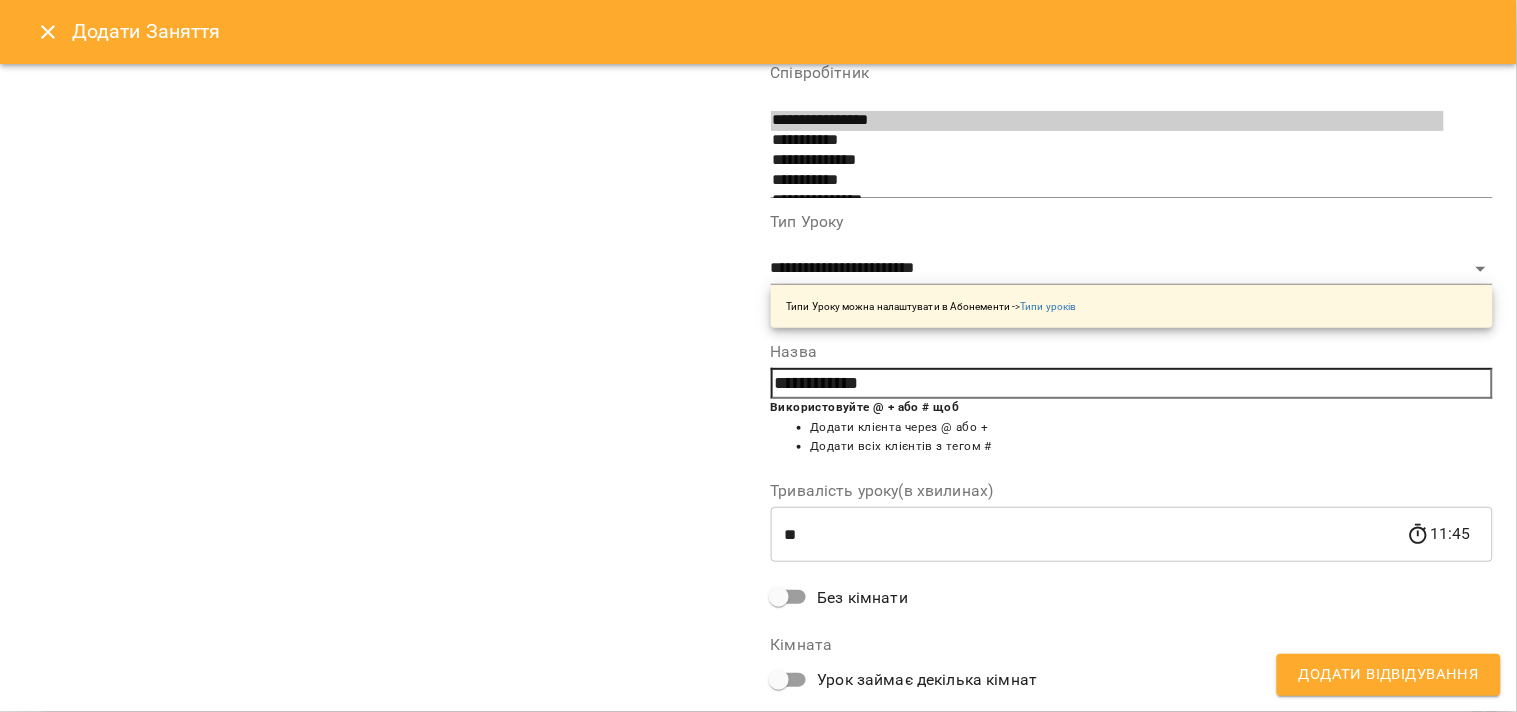 scroll, scrollTop: 284, scrollLeft: 0, axis: vertical 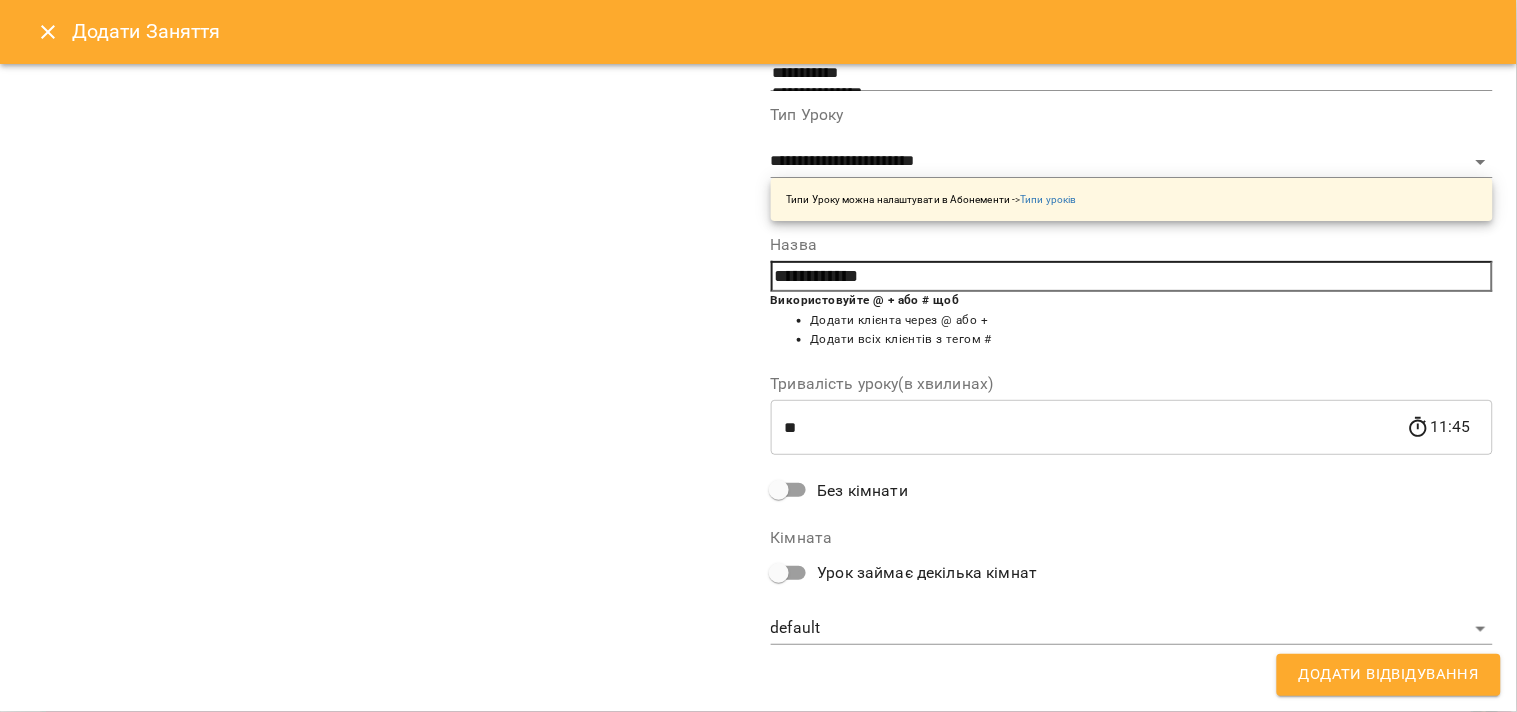 click on "Додати Відвідування" at bounding box center [1389, 675] 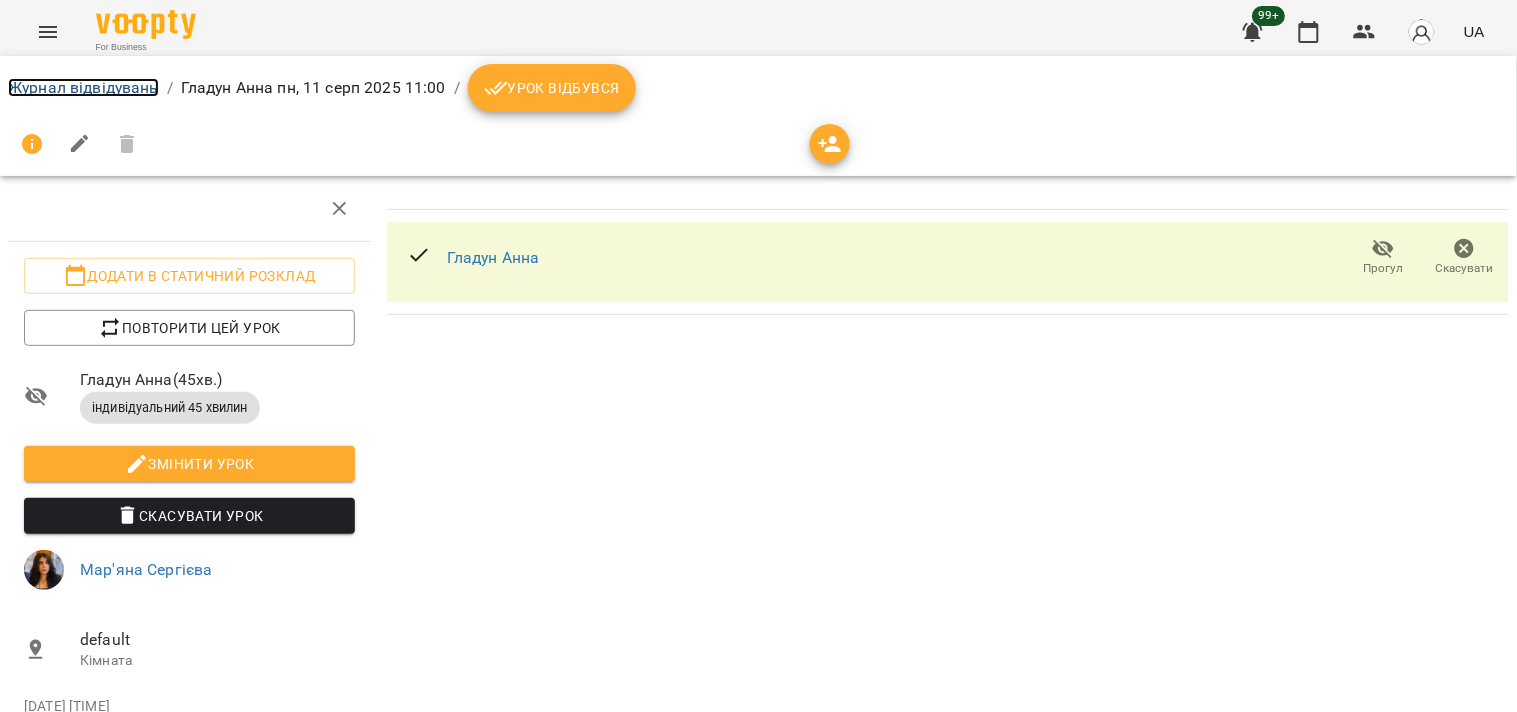 click on "Журнал відвідувань" at bounding box center (83, 87) 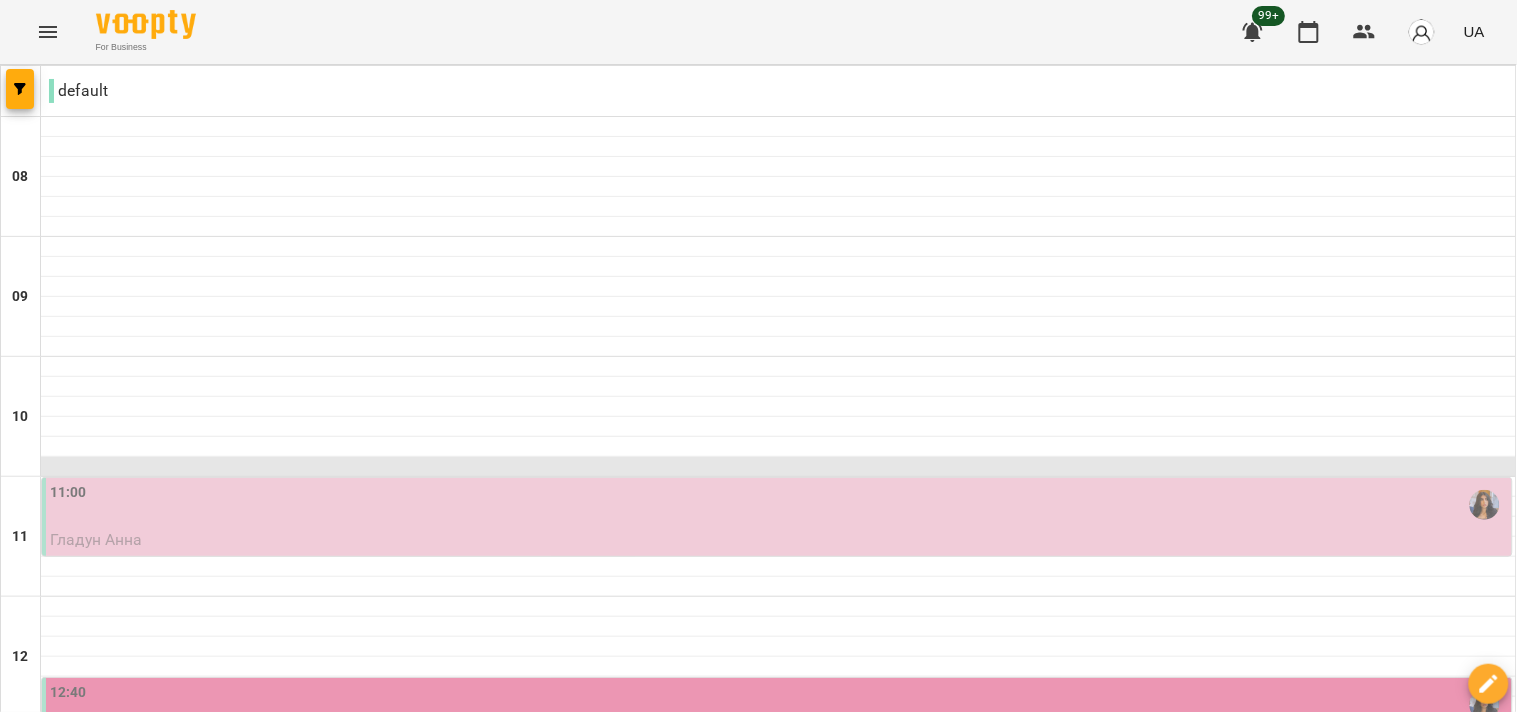 scroll, scrollTop: 222, scrollLeft: 0, axis: vertical 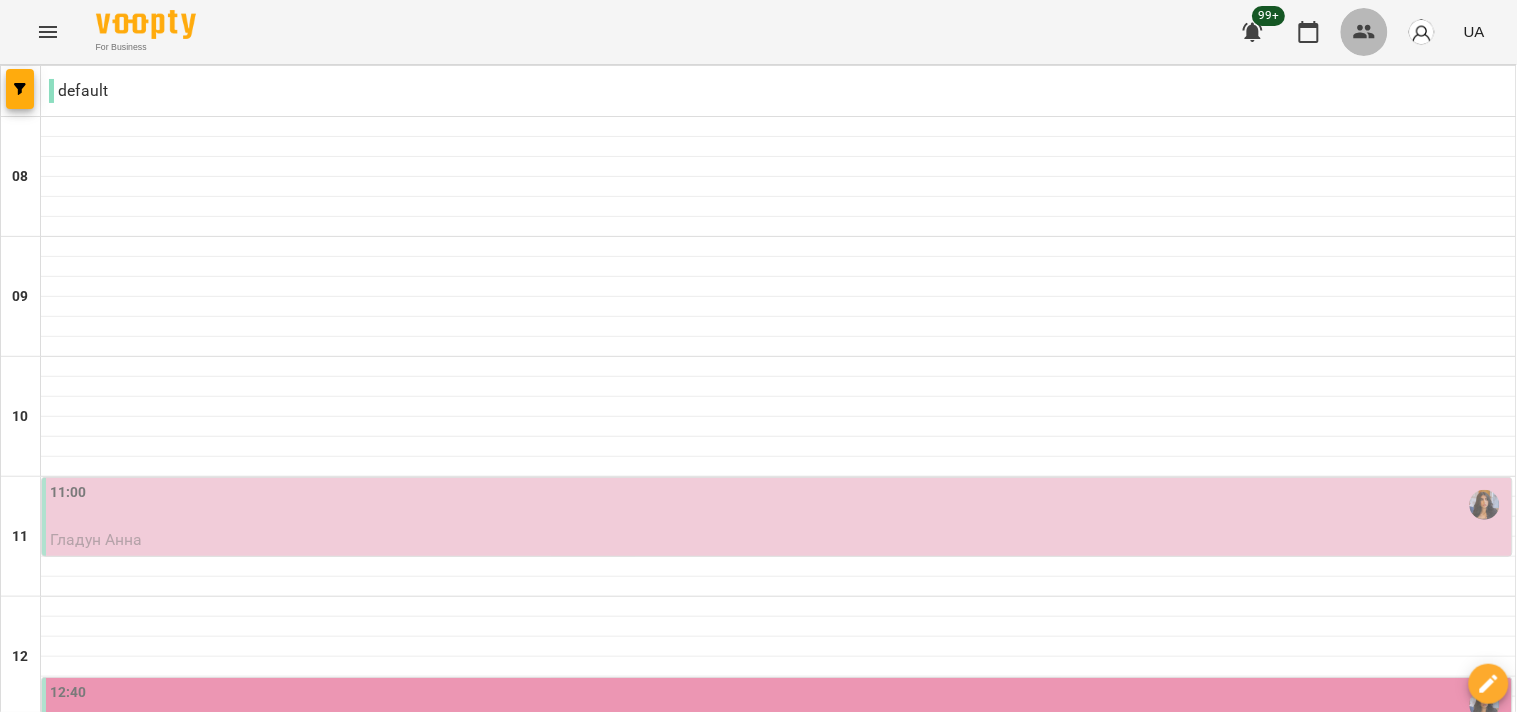 click 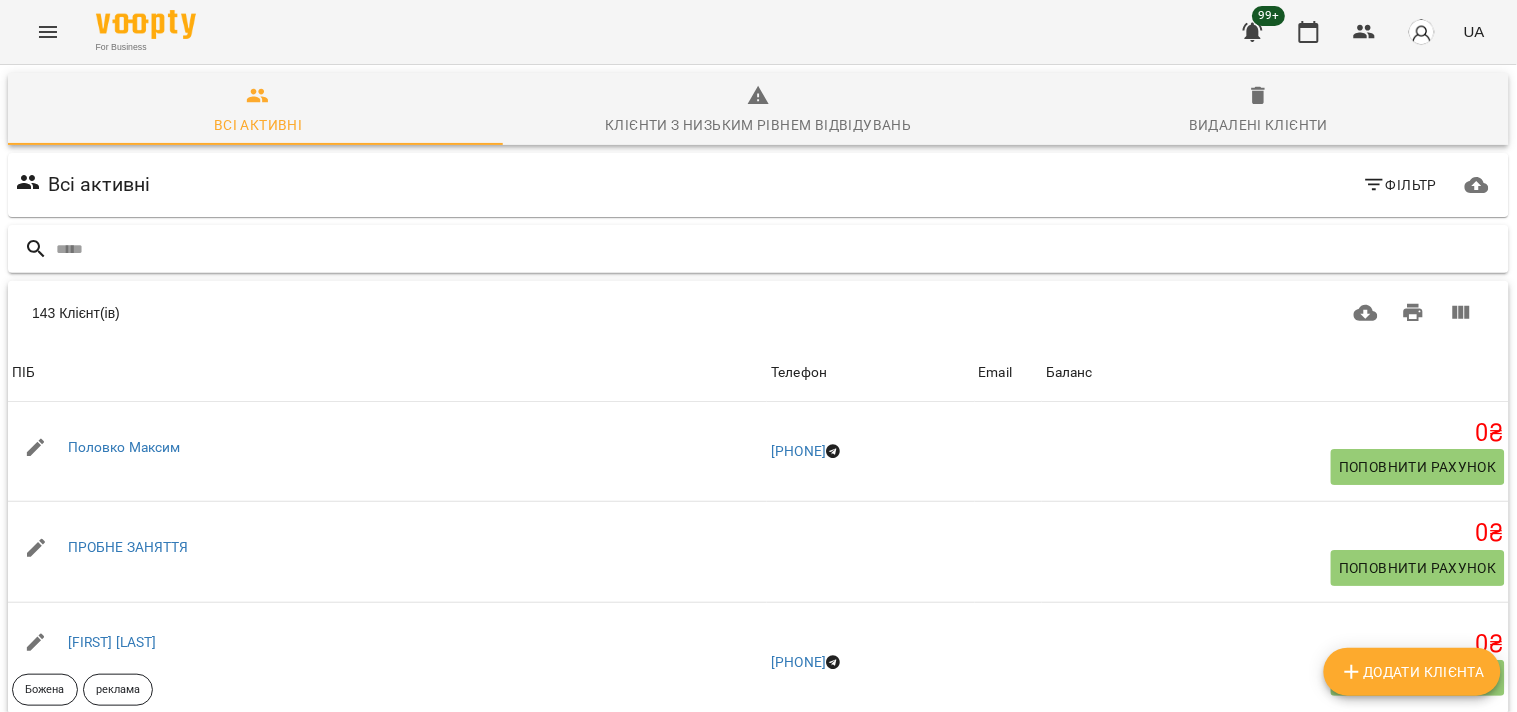 click at bounding box center [778, 249] 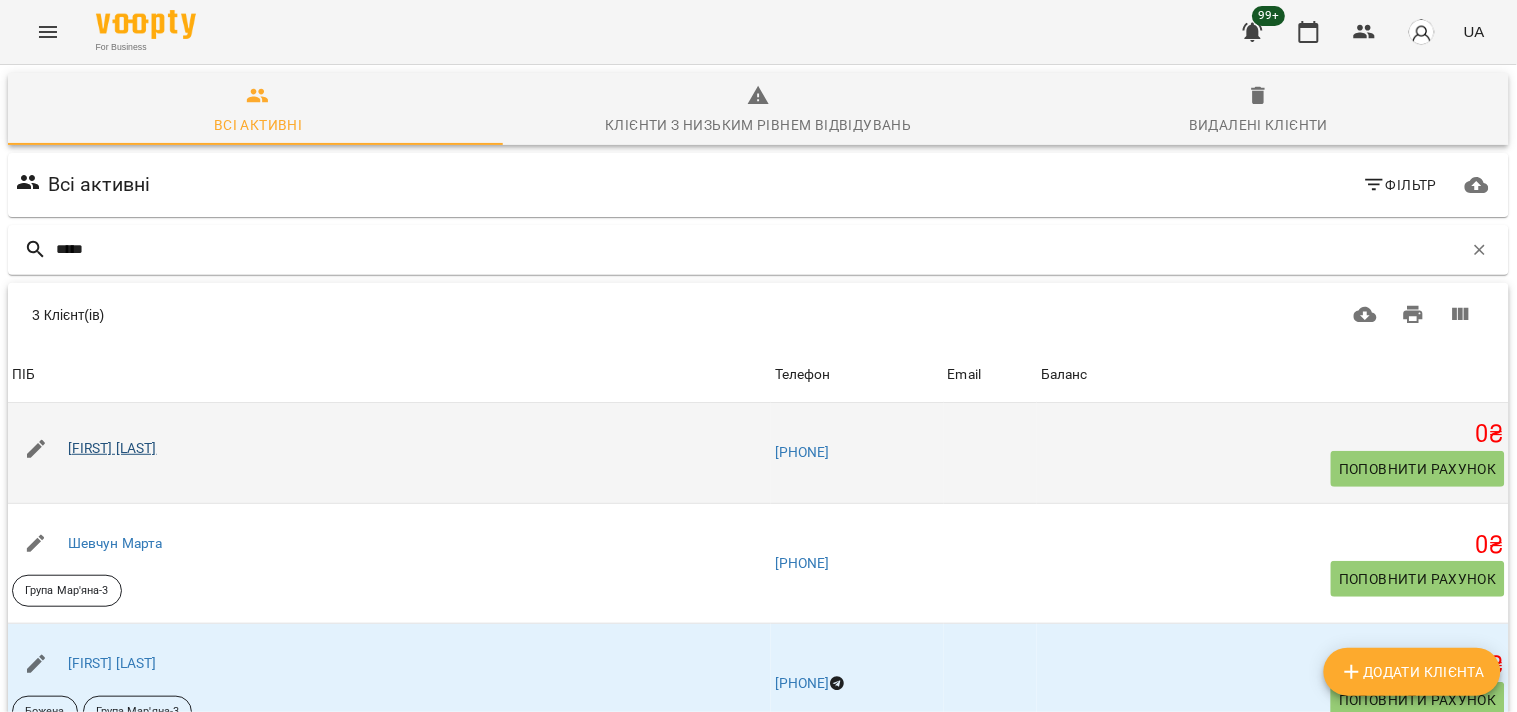 type on "*****" 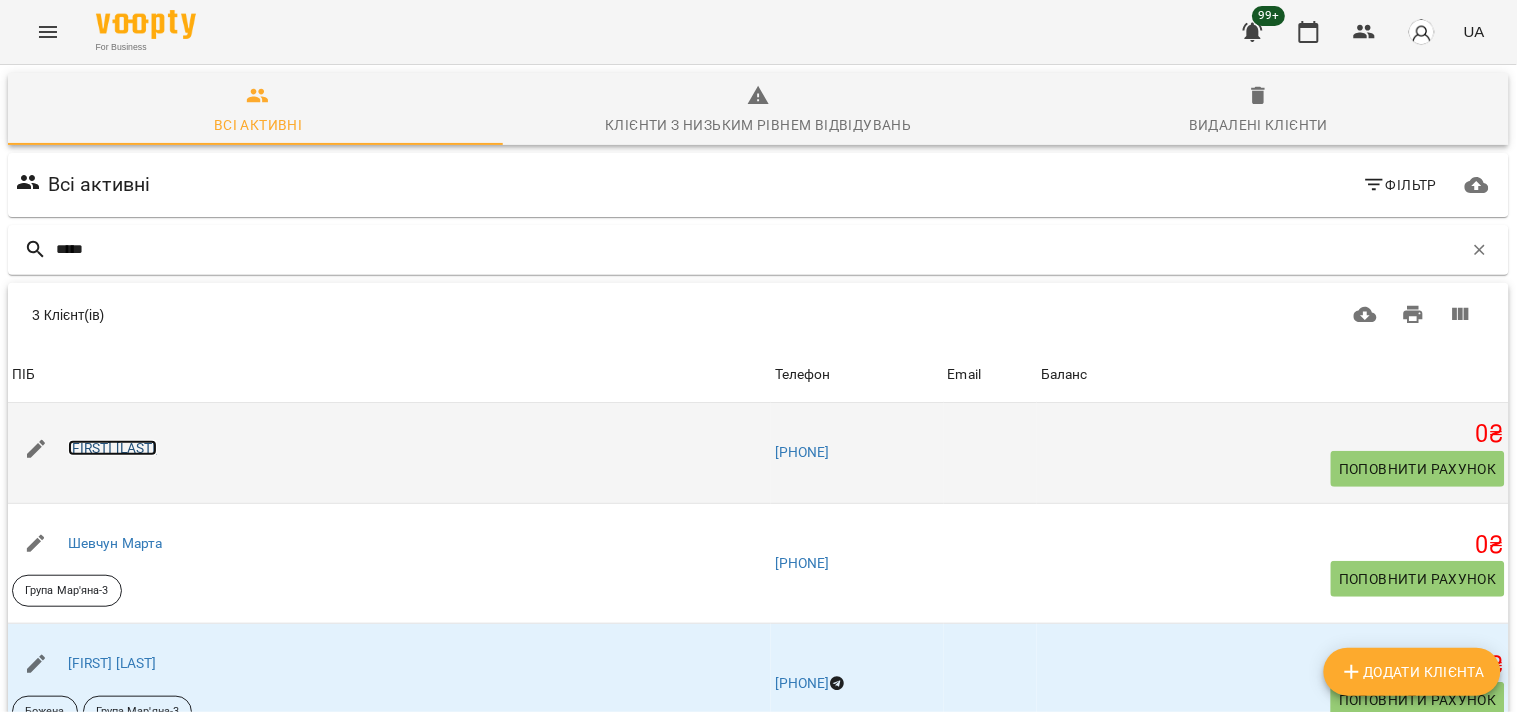 click on "[FIRST] [LAST]" at bounding box center [112, 448] 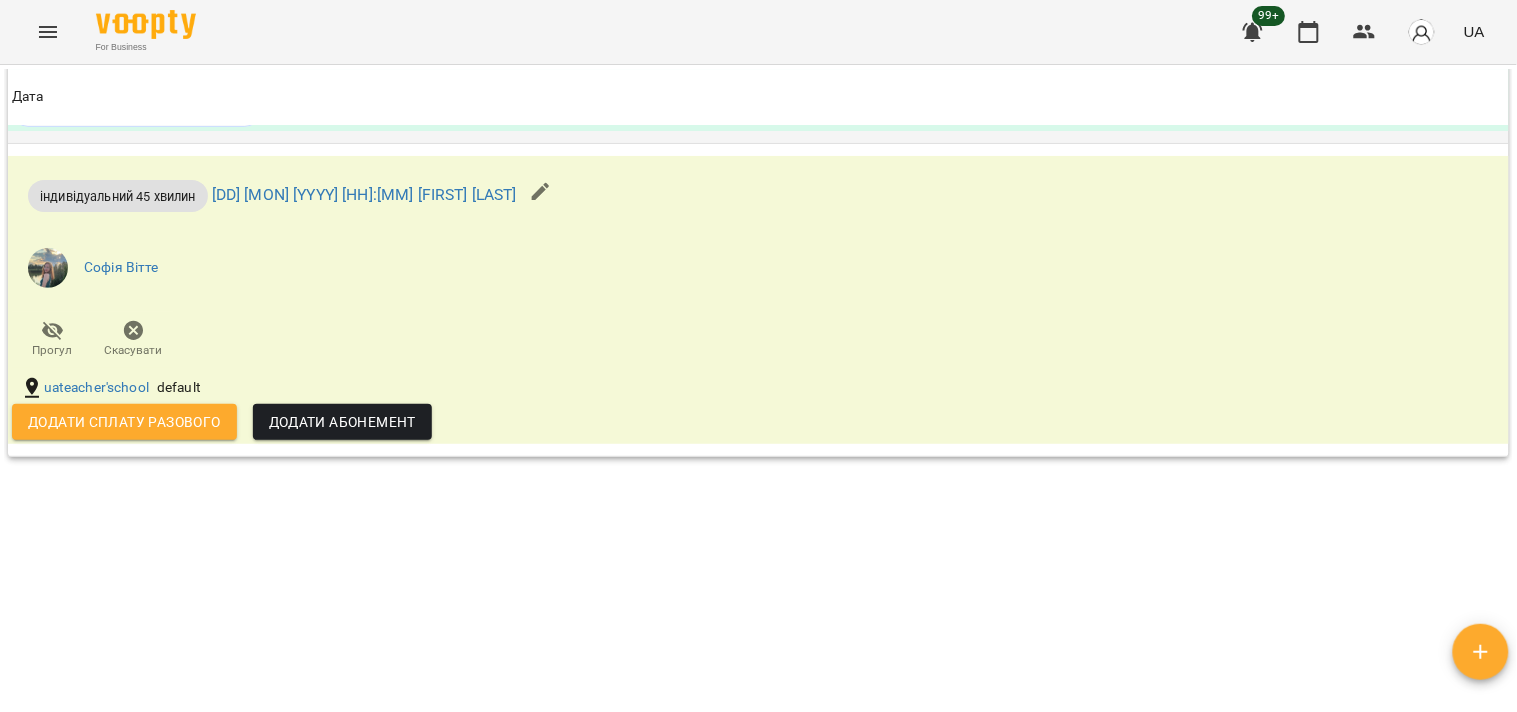 scroll, scrollTop: 1805, scrollLeft: 0, axis: vertical 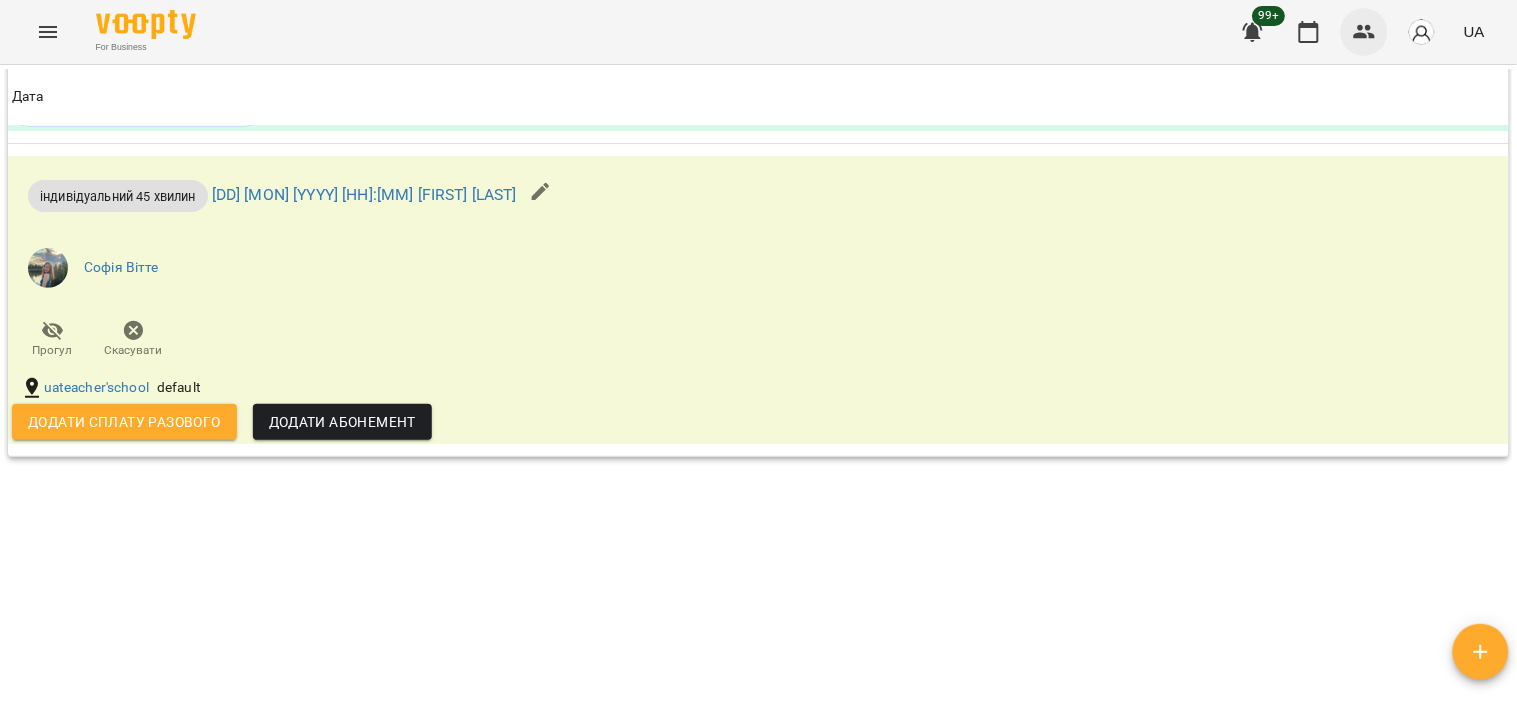 click at bounding box center [1365, 32] 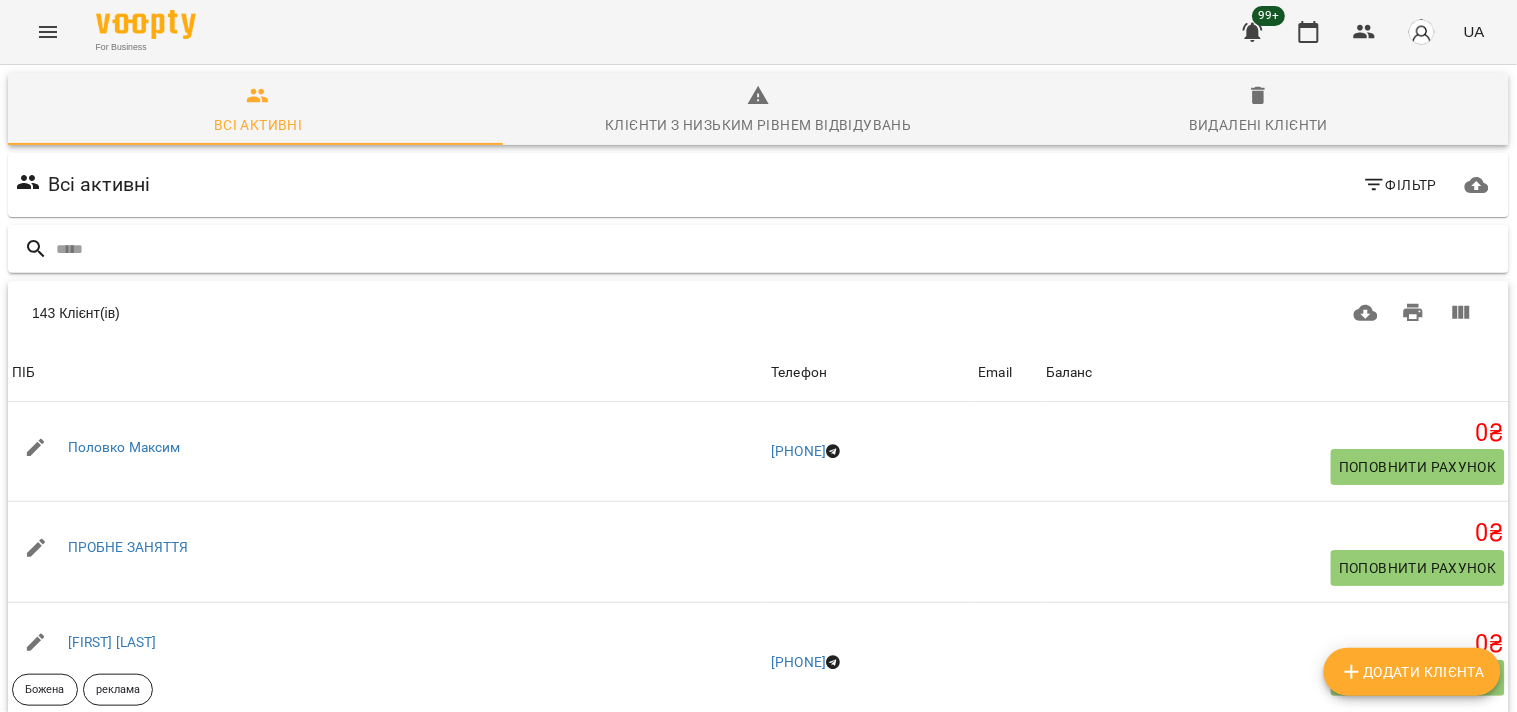 click at bounding box center (778, 249) 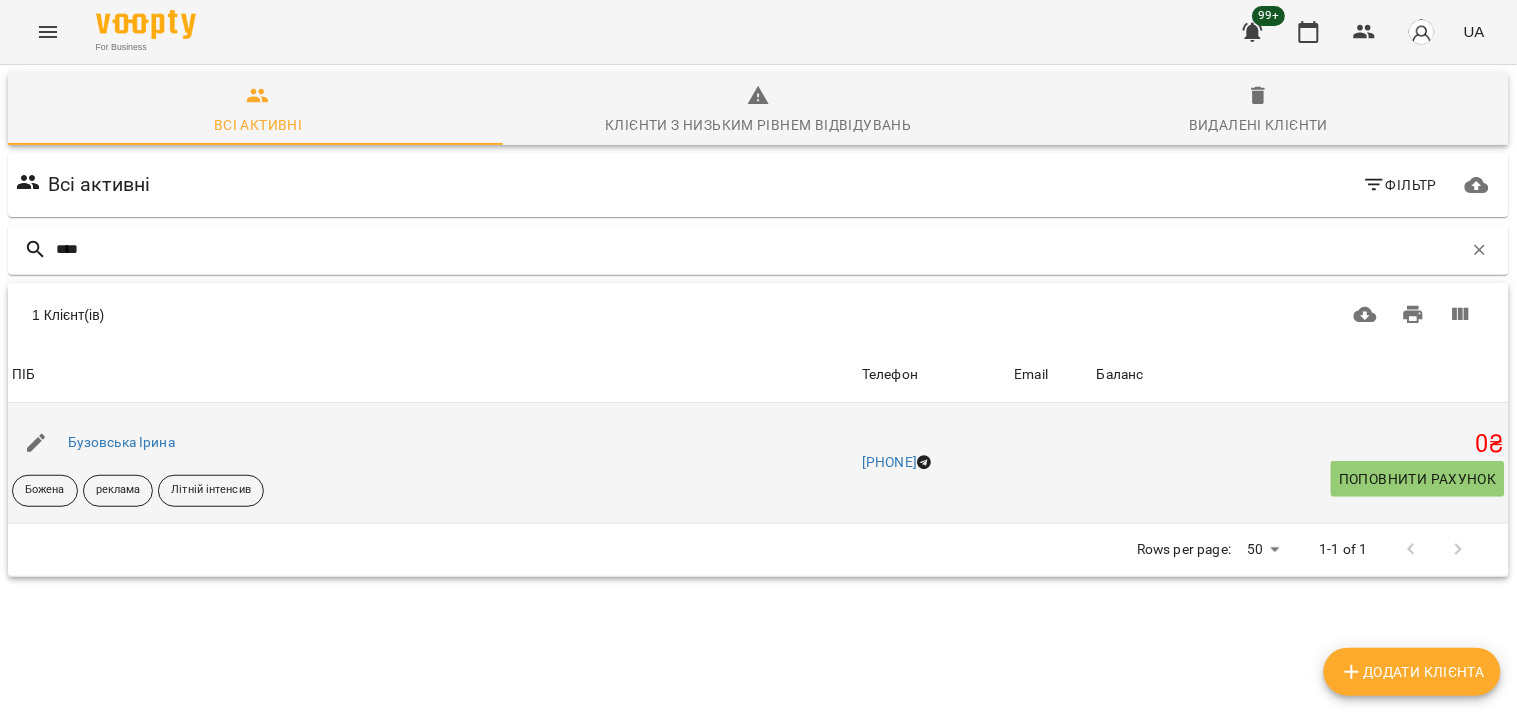 type on "****" 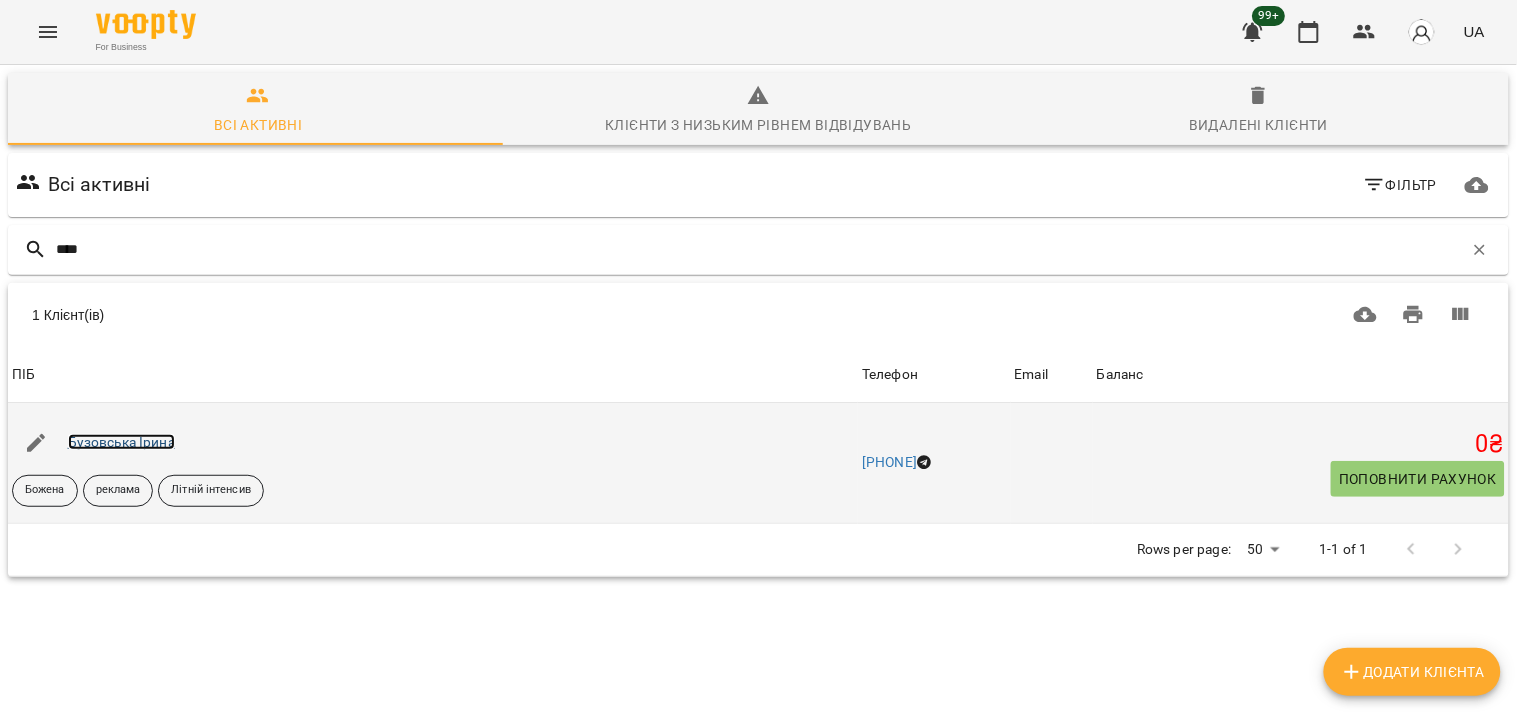 click on "Бузовська Ірина" at bounding box center (121, 442) 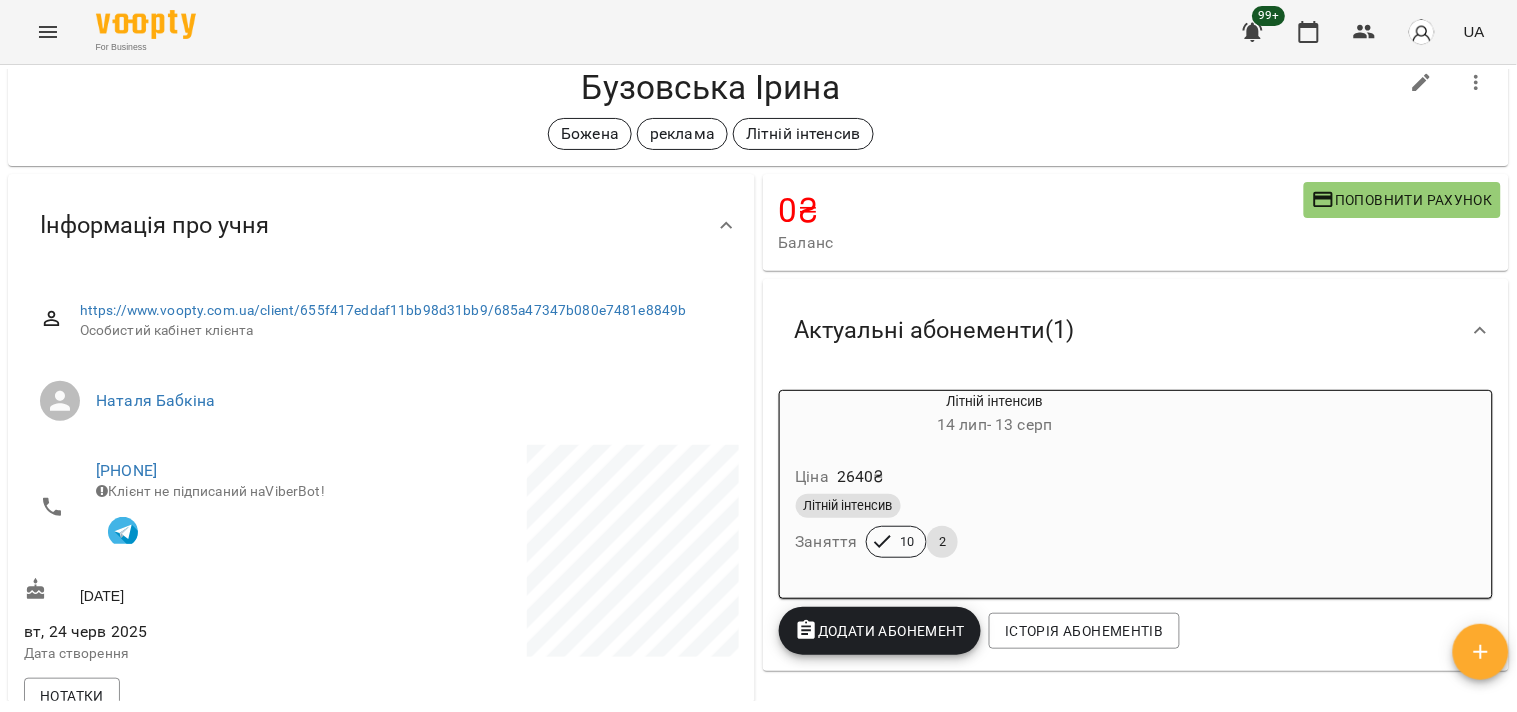 scroll, scrollTop: 0, scrollLeft: 0, axis: both 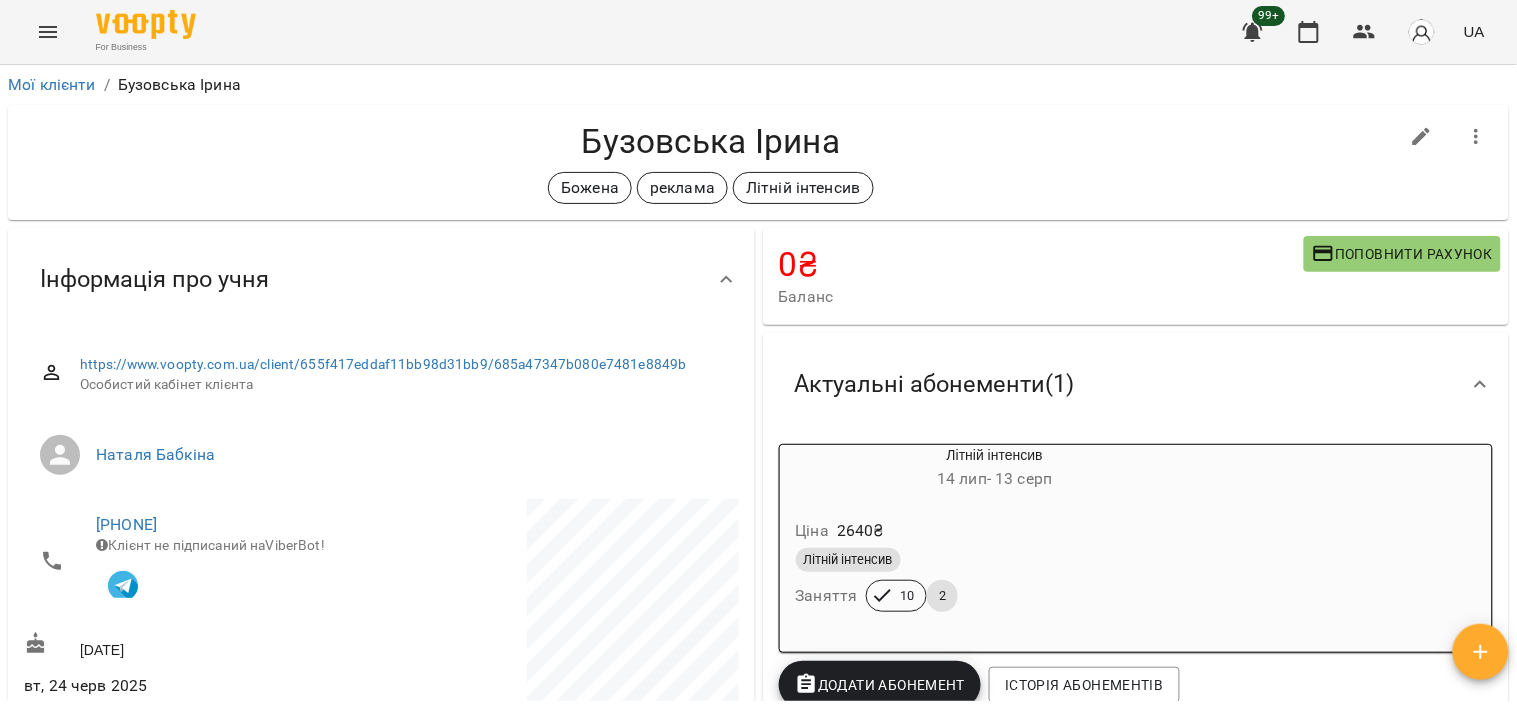 click on "Літній інтенсив Заняття 10 2" at bounding box center (995, 580) 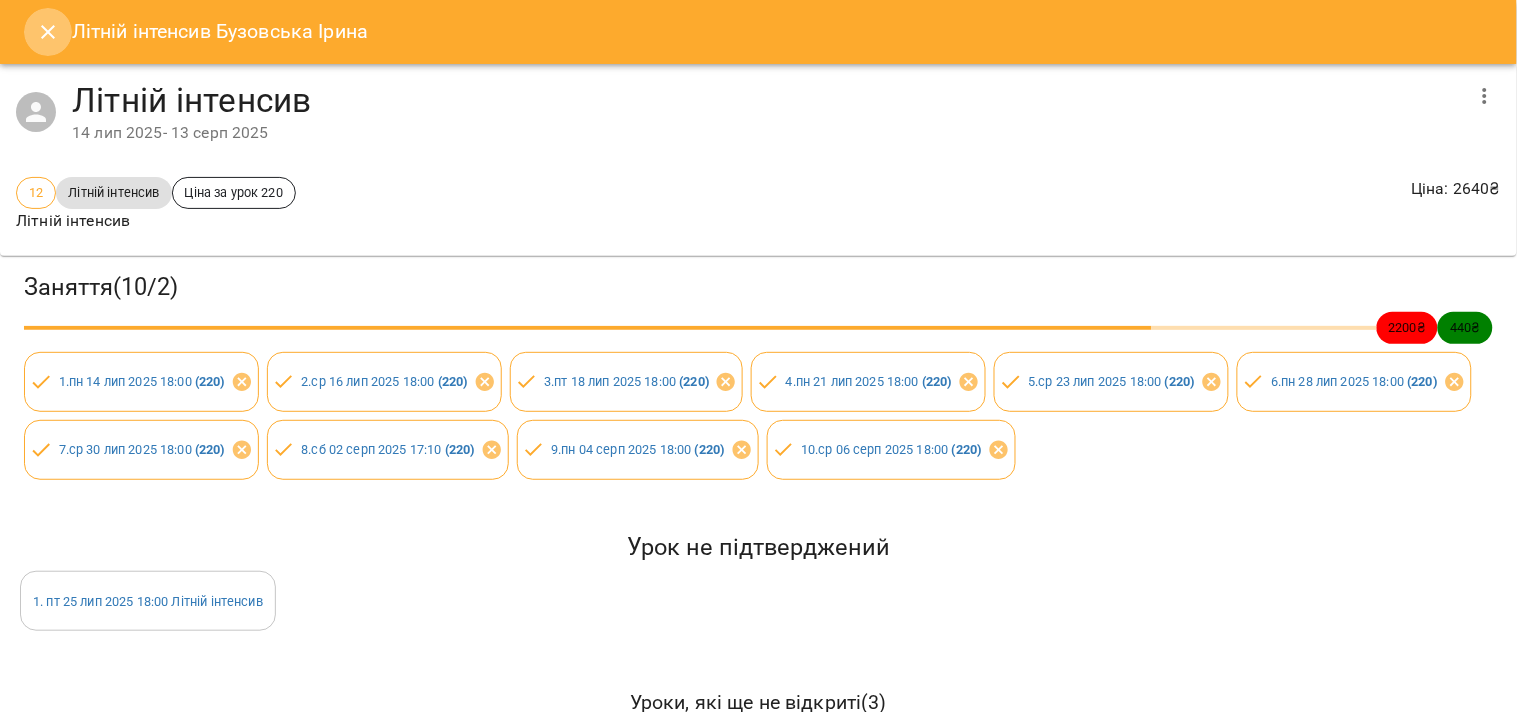 click at bounding box center [48, 32] 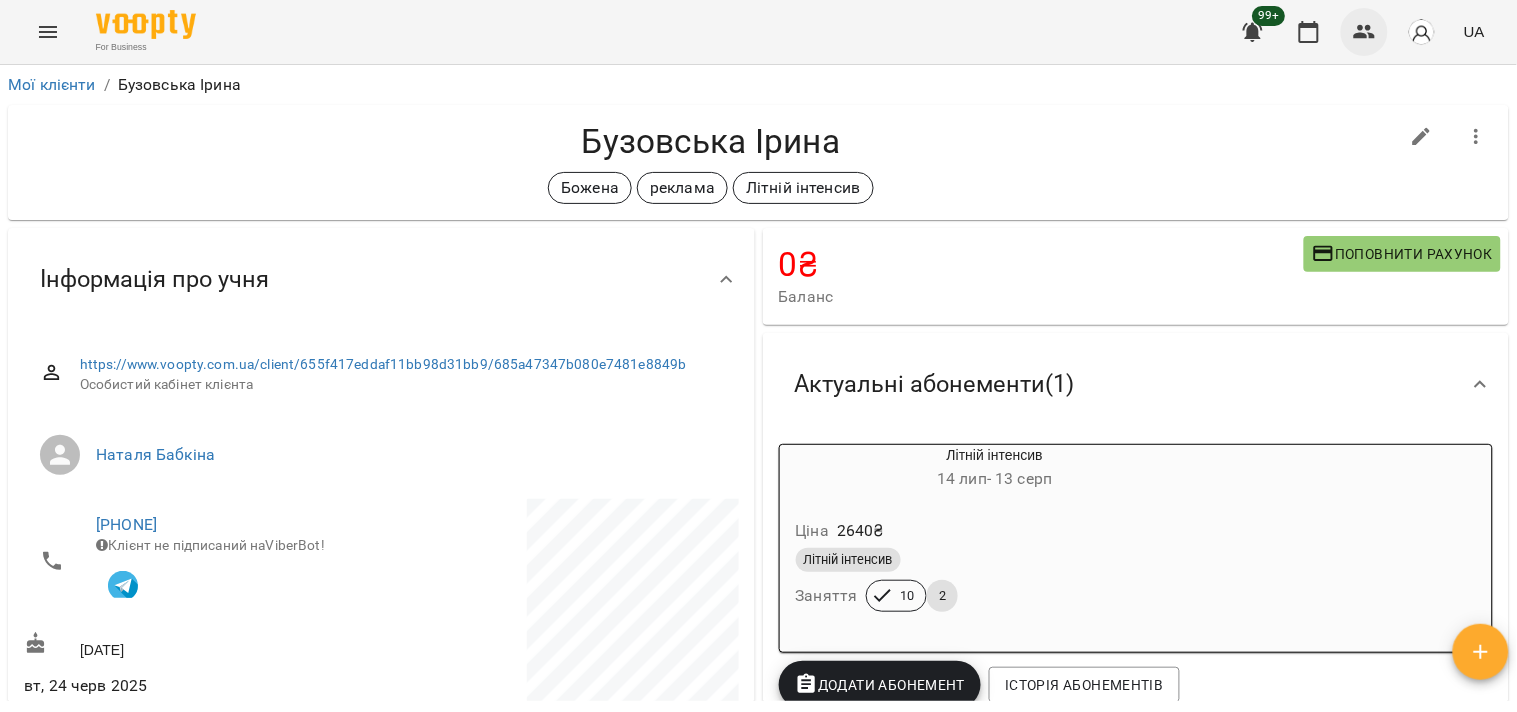 click 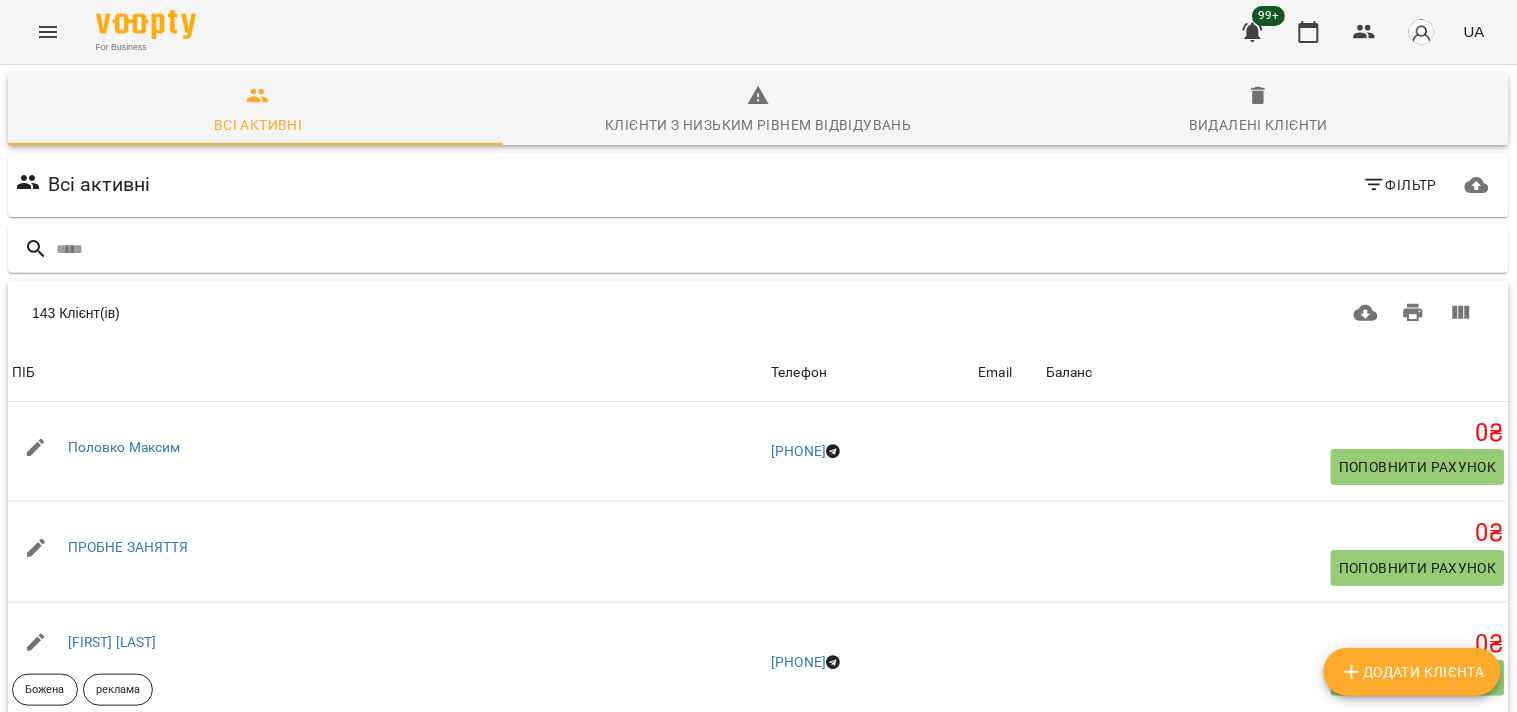 drag, startPoint x: 1358, startPoint y: 34, endPoint x: 1408, endPoint y: 88, distance: 73.593475 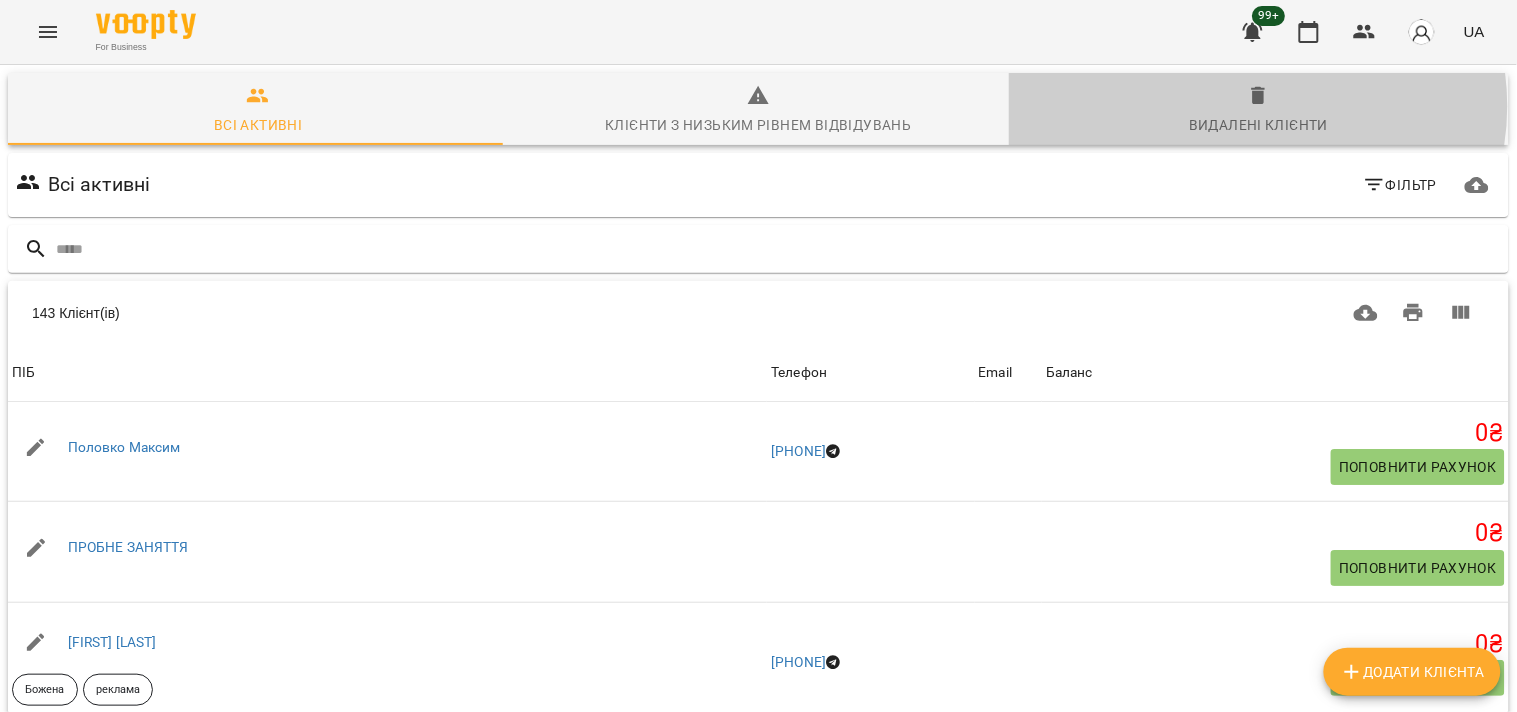 click on "Видалені клієнти" at bounding box center (1259, 111) 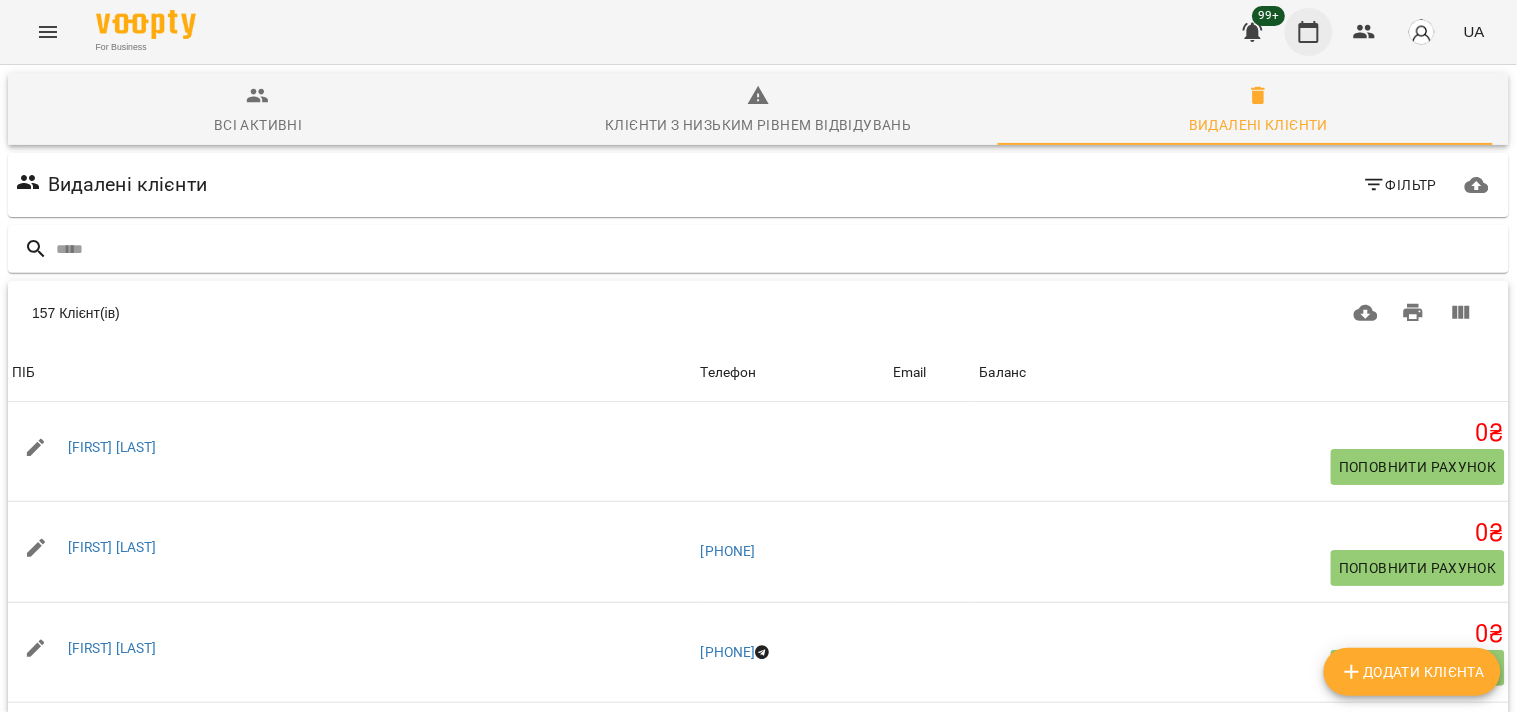 click at bounding box center [1309, 32] 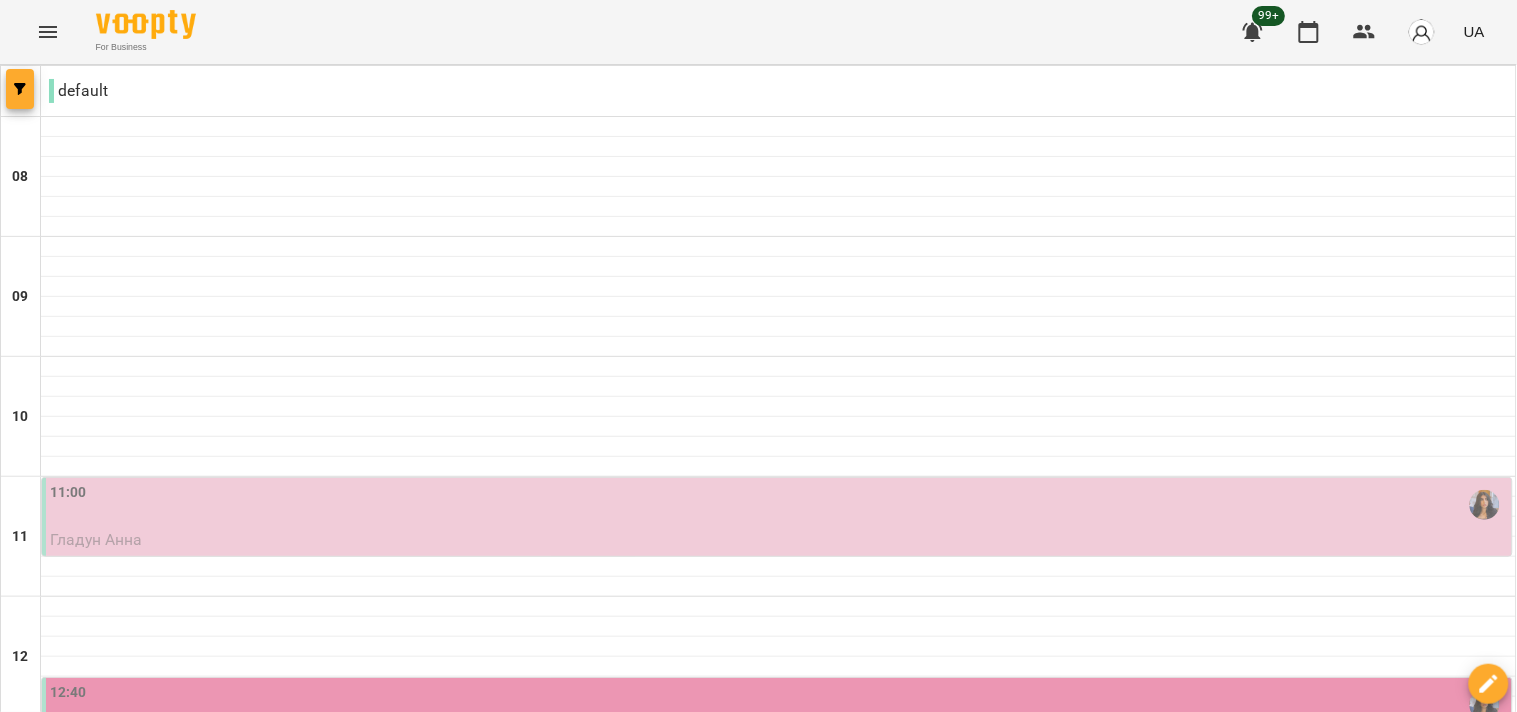 click at bounding box center [20, 89] 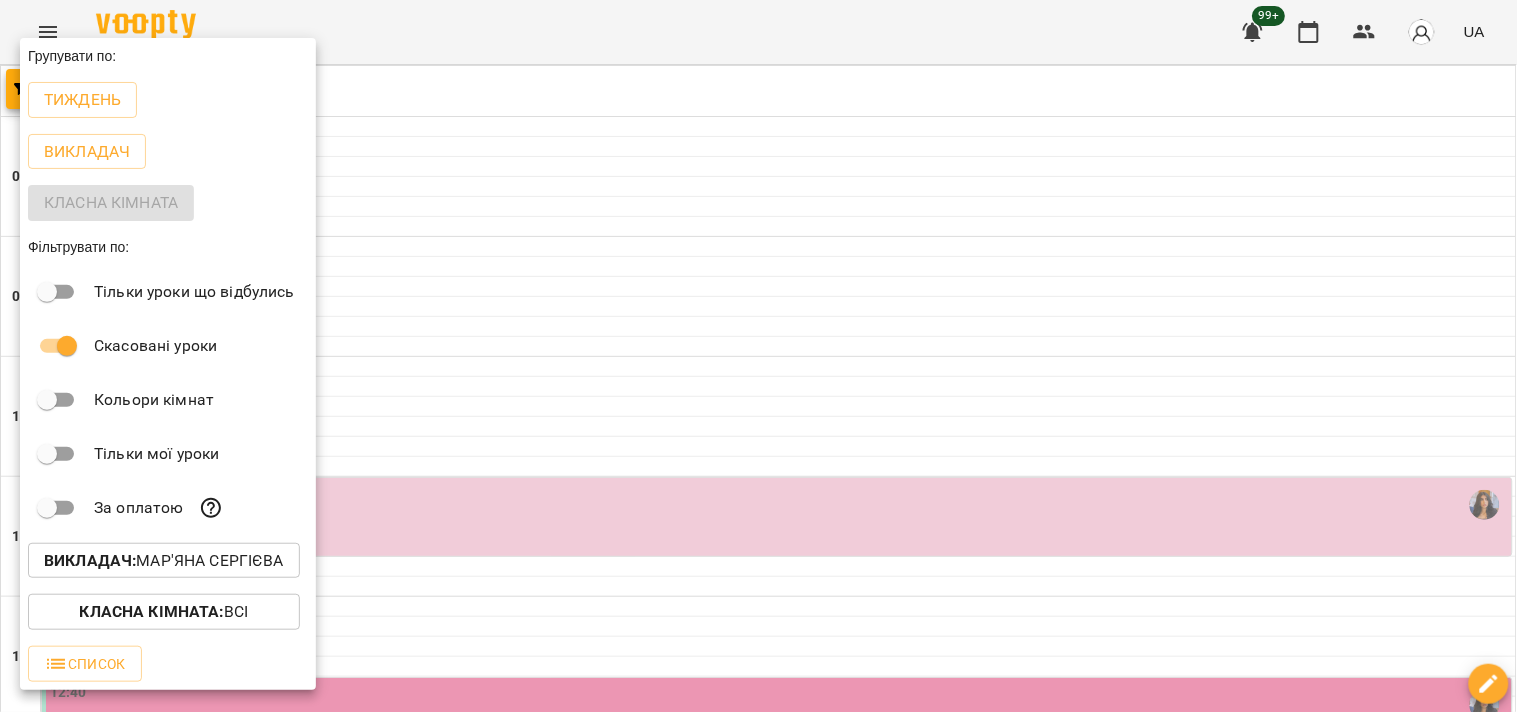 click on "Викладач :" at bounding box center [90, 560] 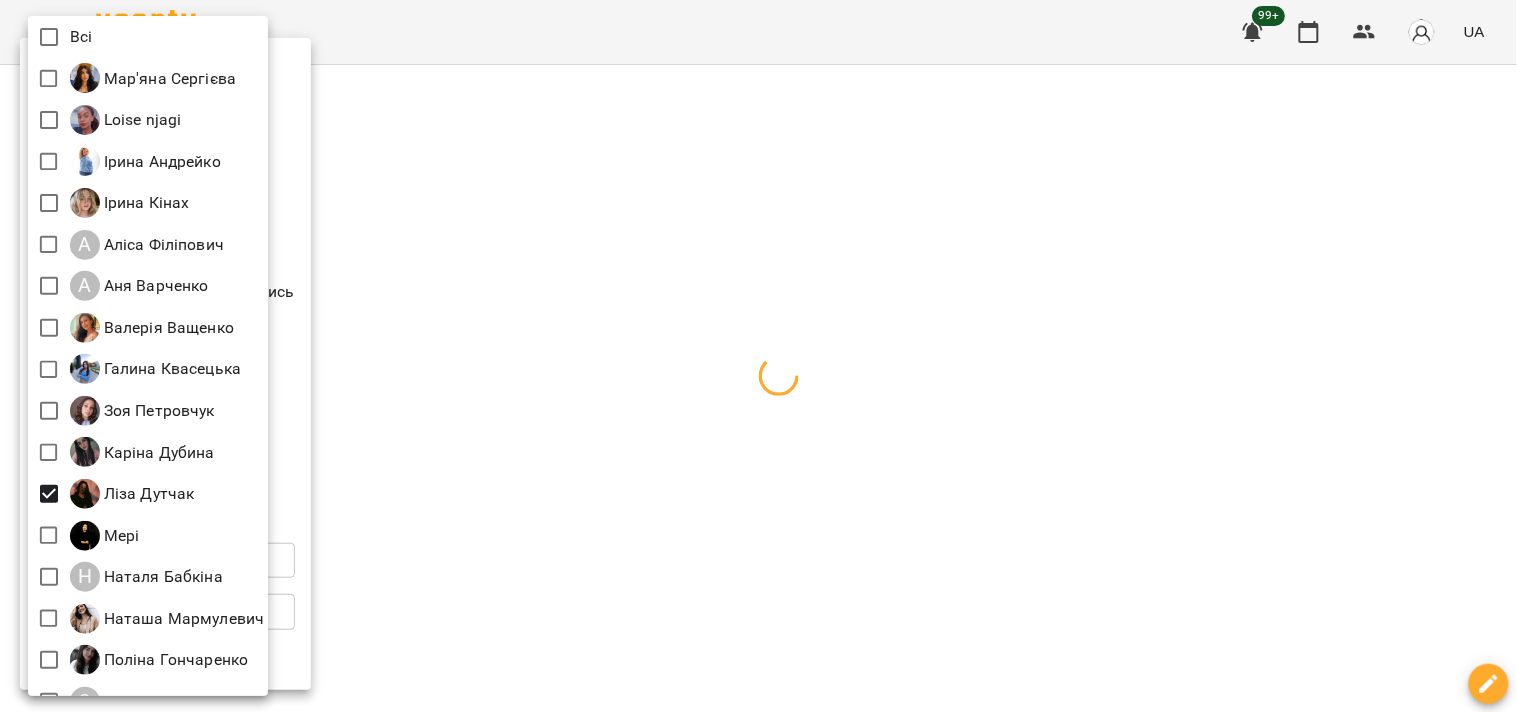 drag, startPoint x: 601, startPoint y: 468, endPoint x: 588, endPoint y: 474, distance: 14.3178215 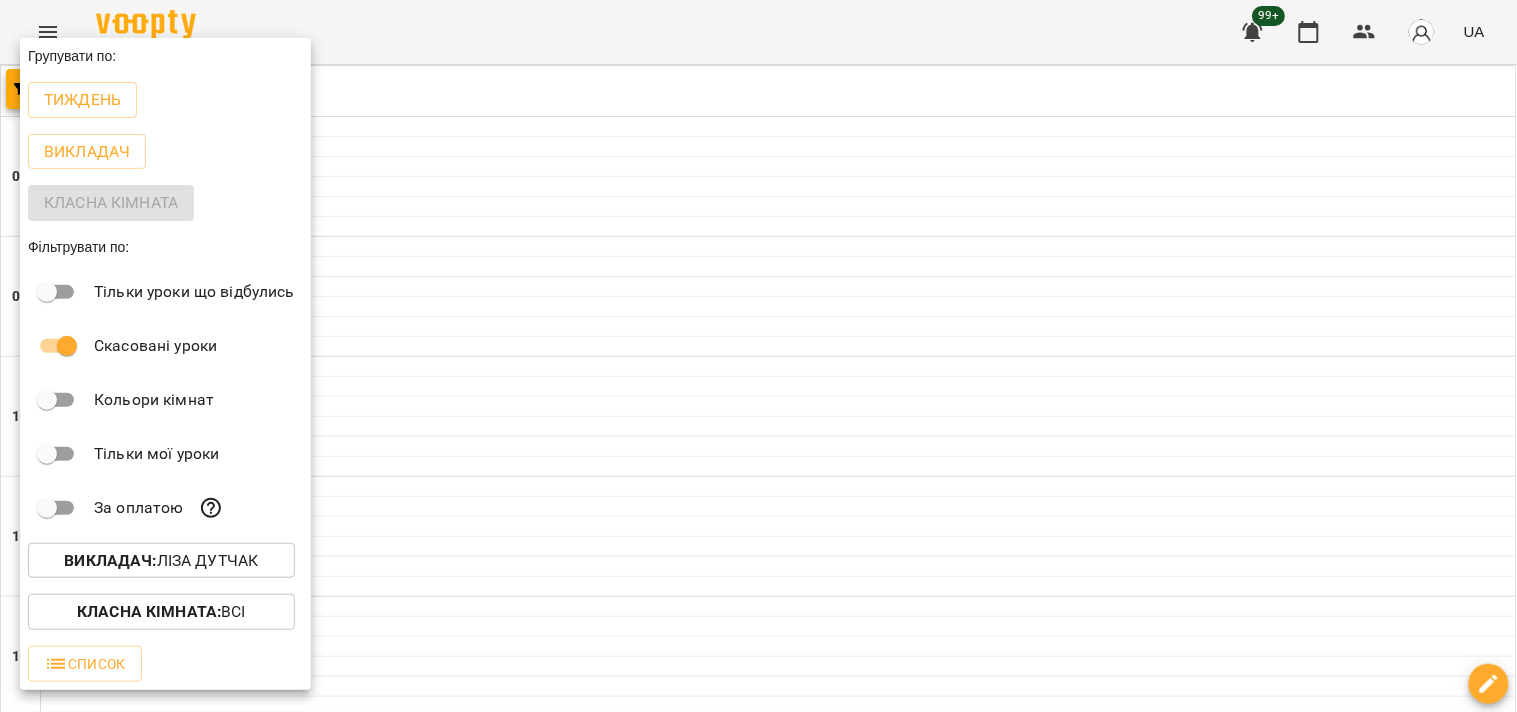 click at bounding box center [758, 356] 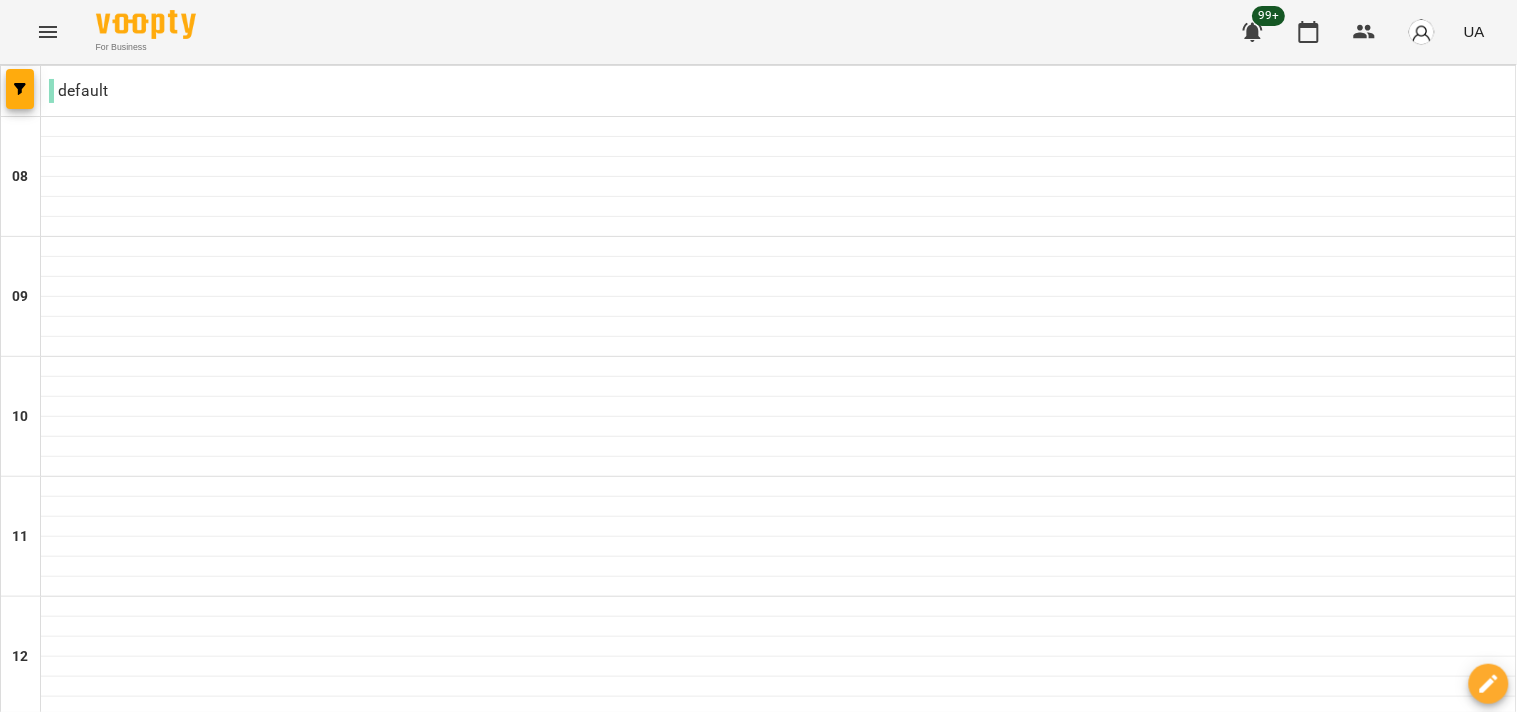 click on "вт" at bounding box center (427, 1823) 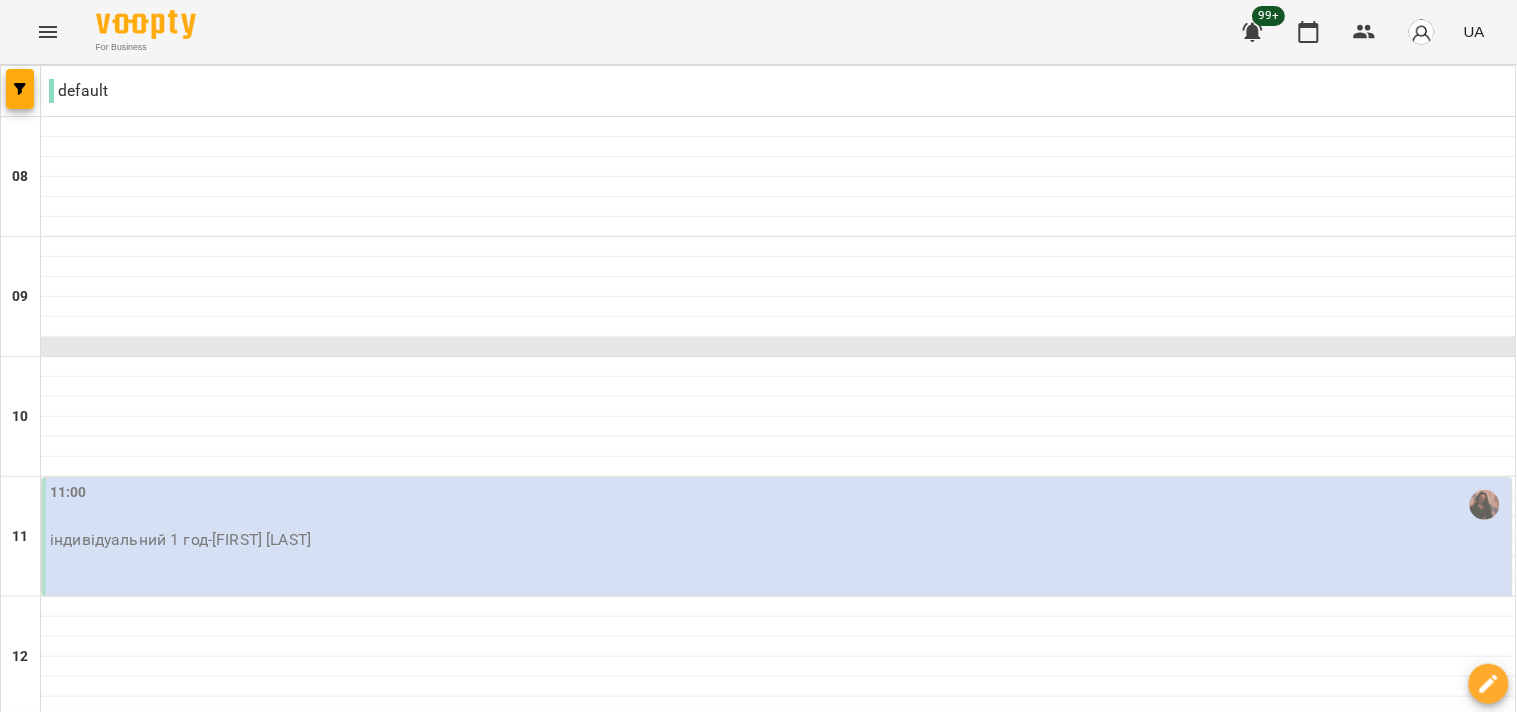scroll, scrollTop: 111, scrollLeft: 0, axis: vertical 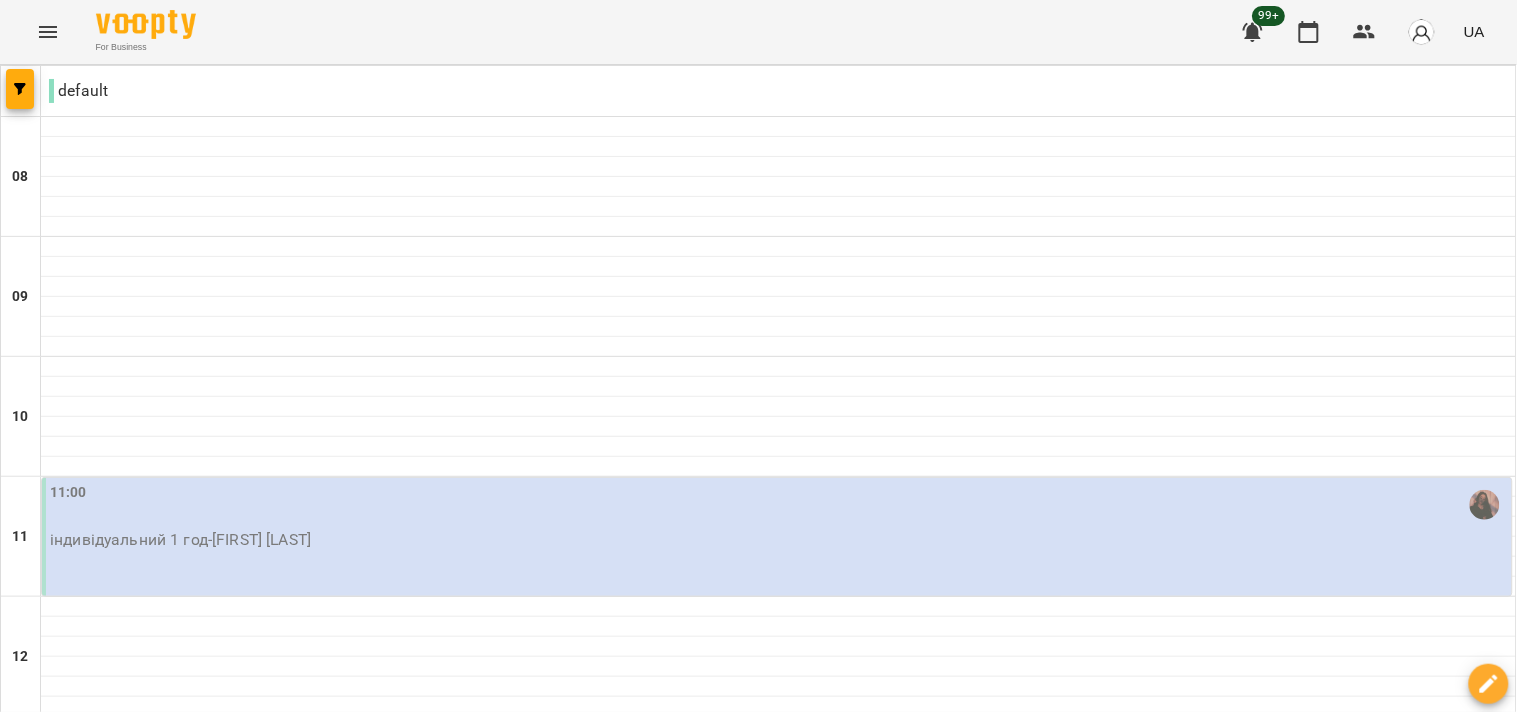 click on "індивідуальний 1 год - [LAST] [FIRST]" at bounding box center (779, 540) 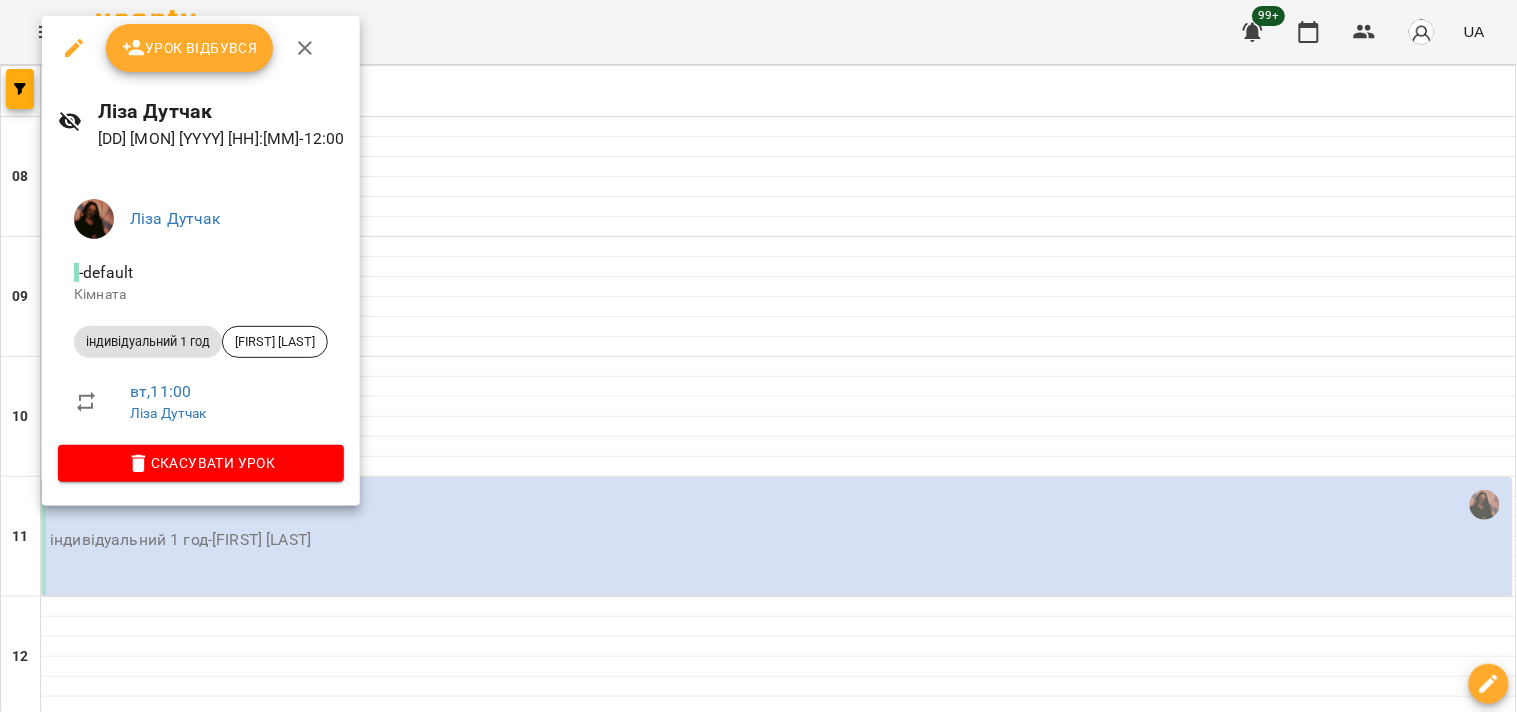 click 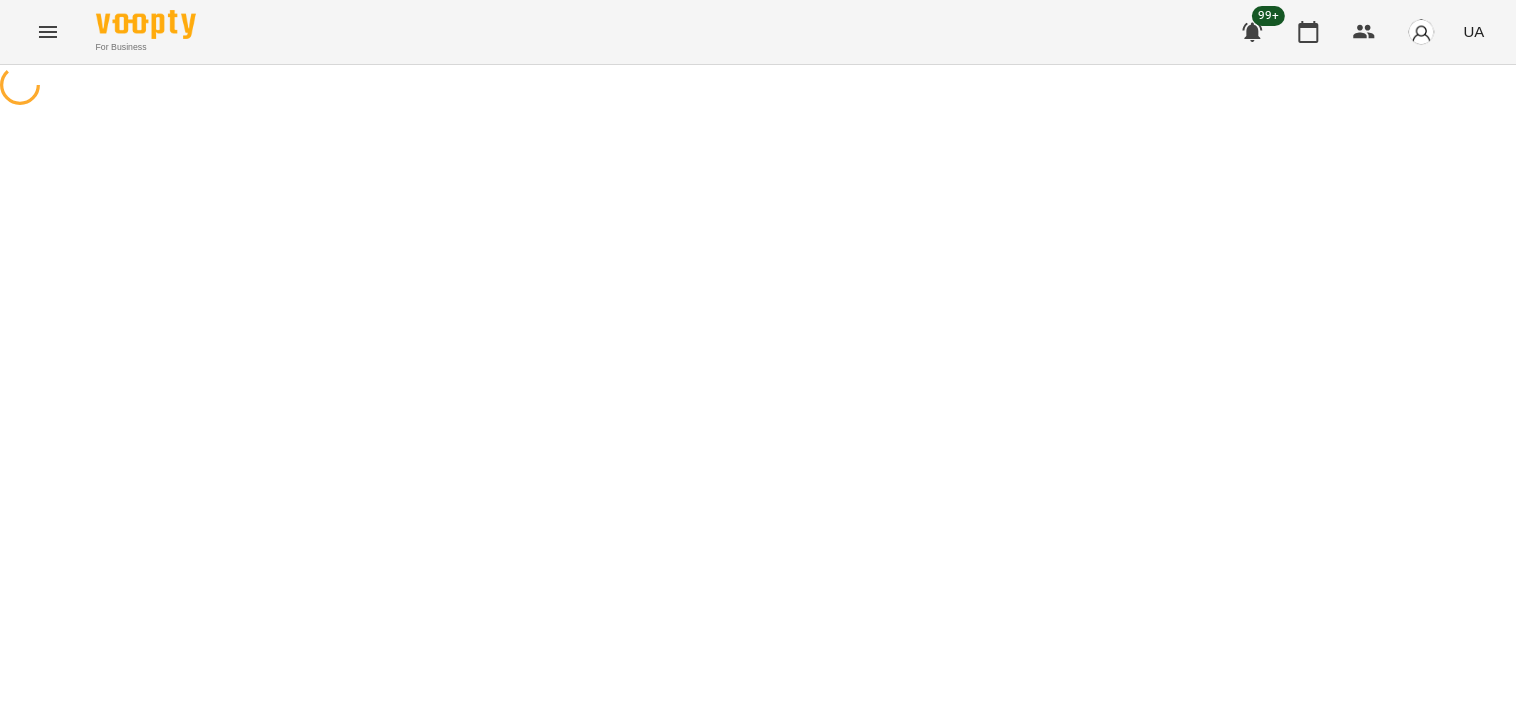 select on "**********" 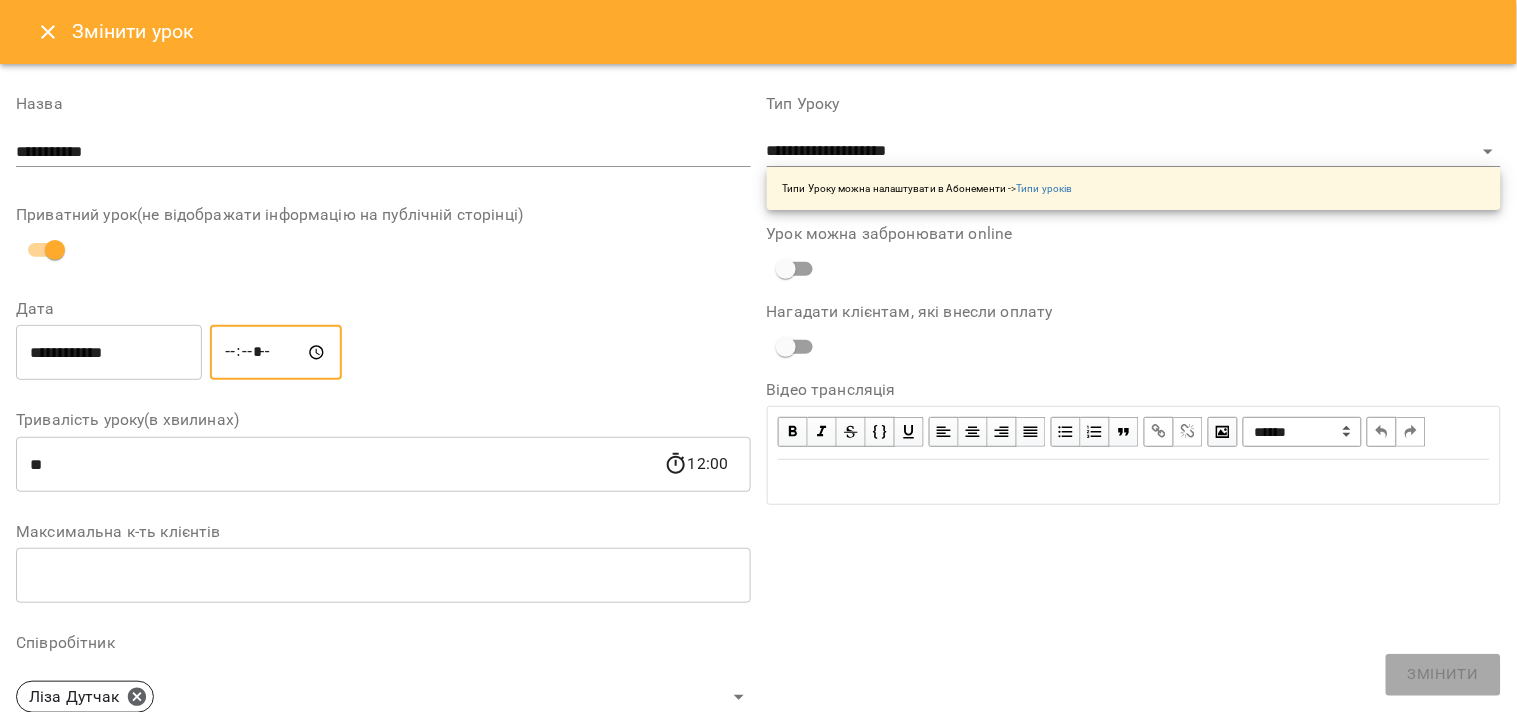 click on "*****" at bounding box center [276, 353] 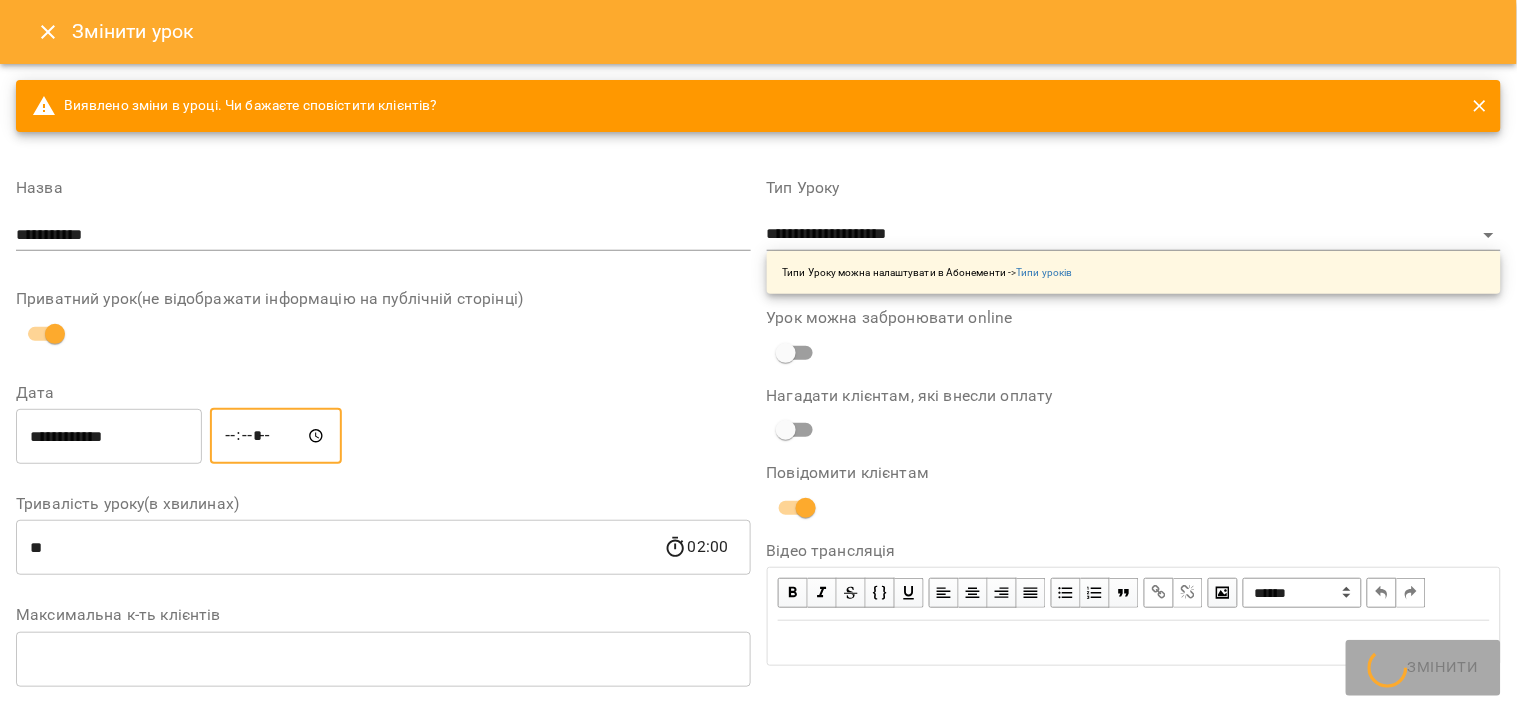 type on "*****" 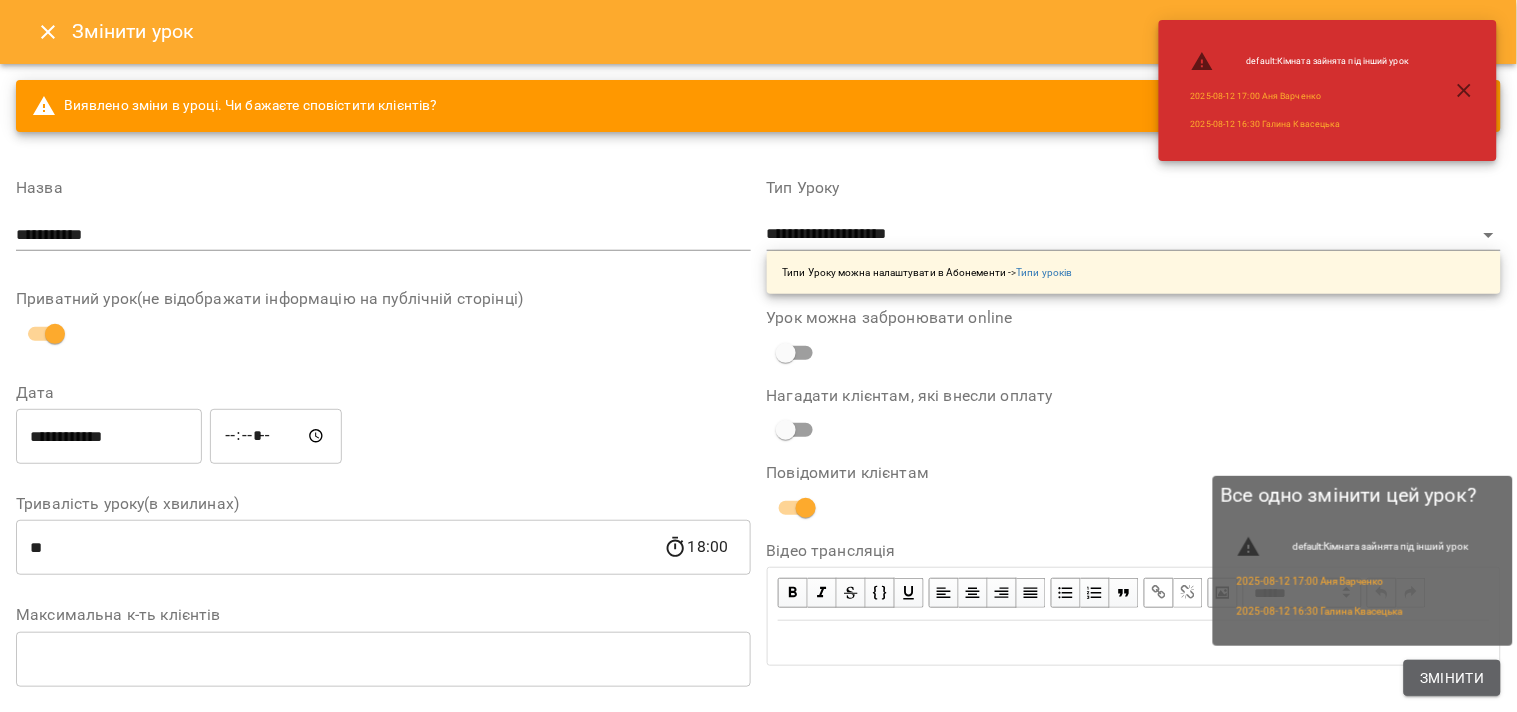 click on "Змінити" at bounding box center (1452, 678) 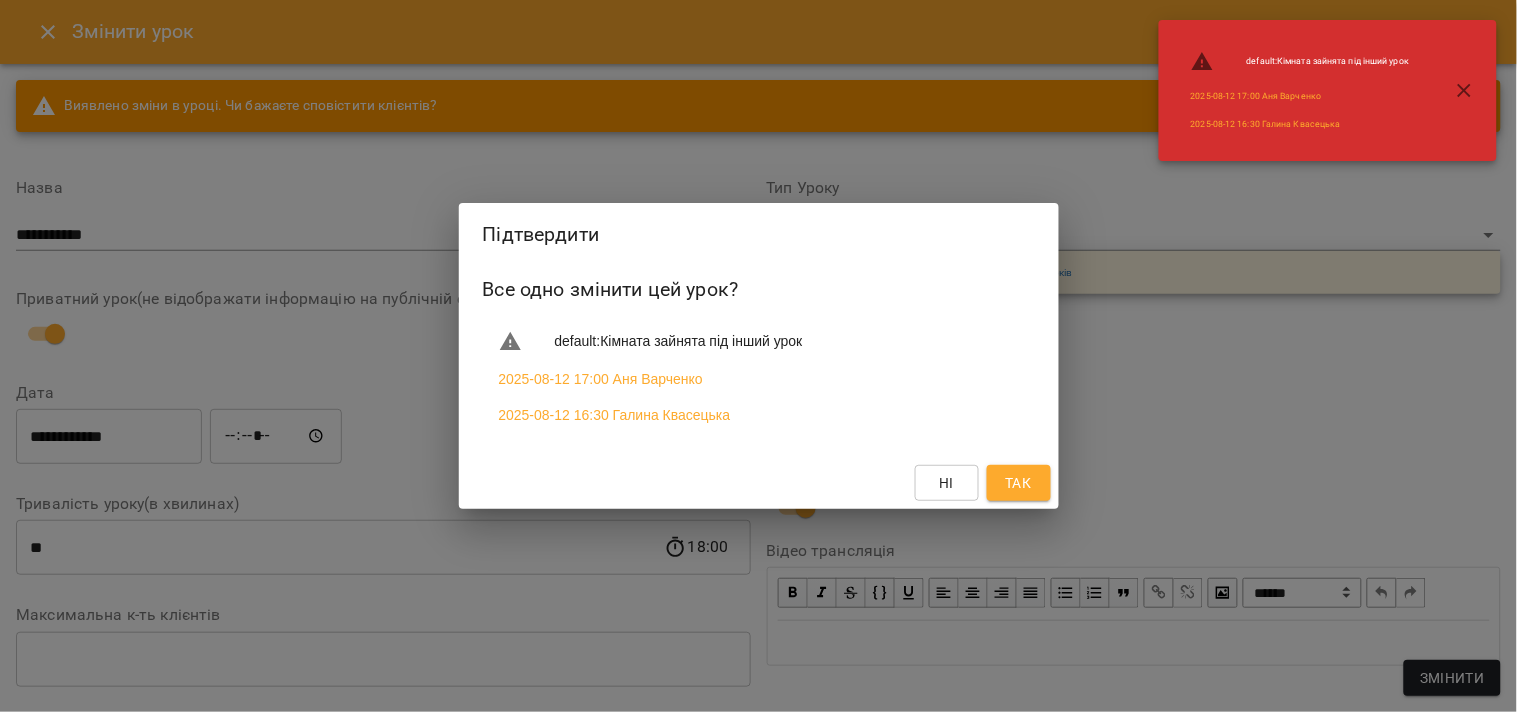 click on "Ні Так" at bounding box center (759, 483) 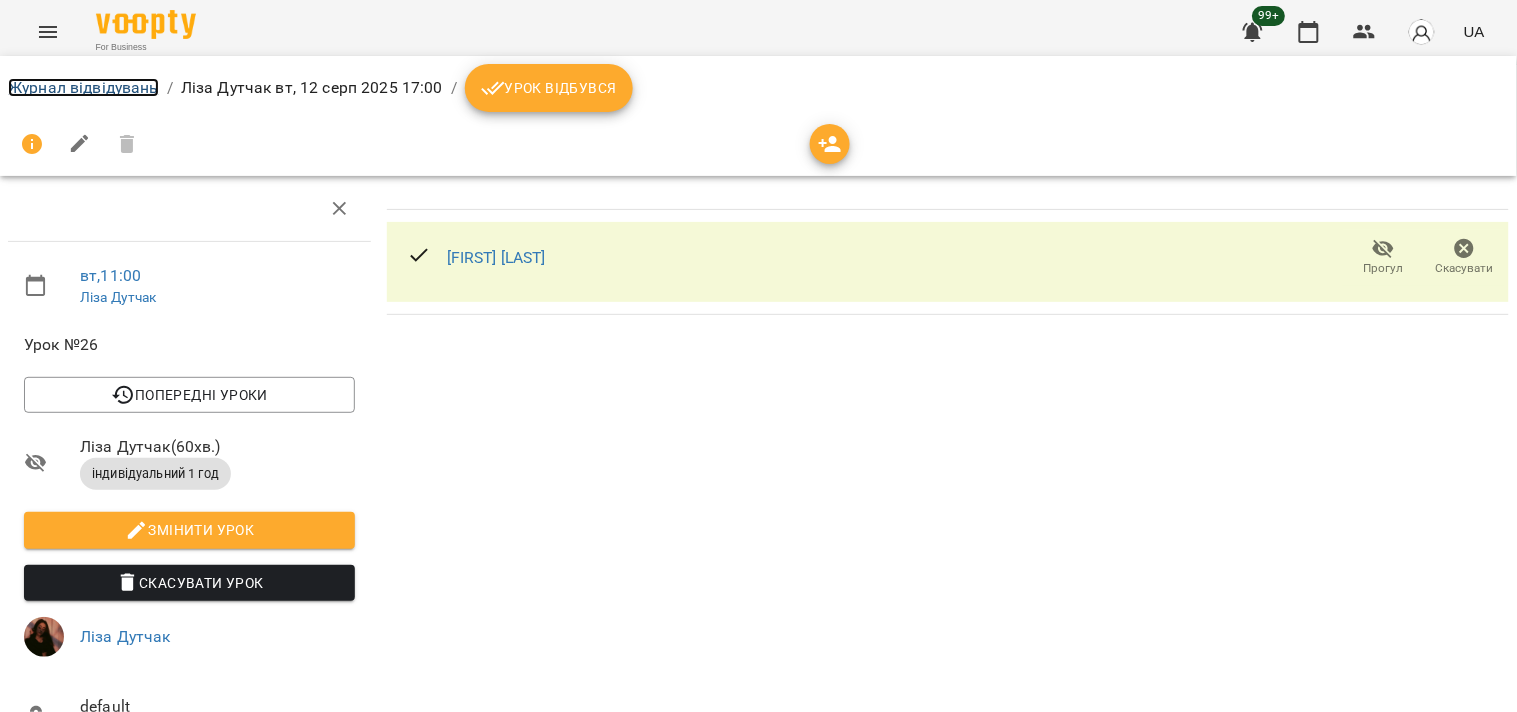 click on "Журнал відвідувань" at bounding box center [83, 87] 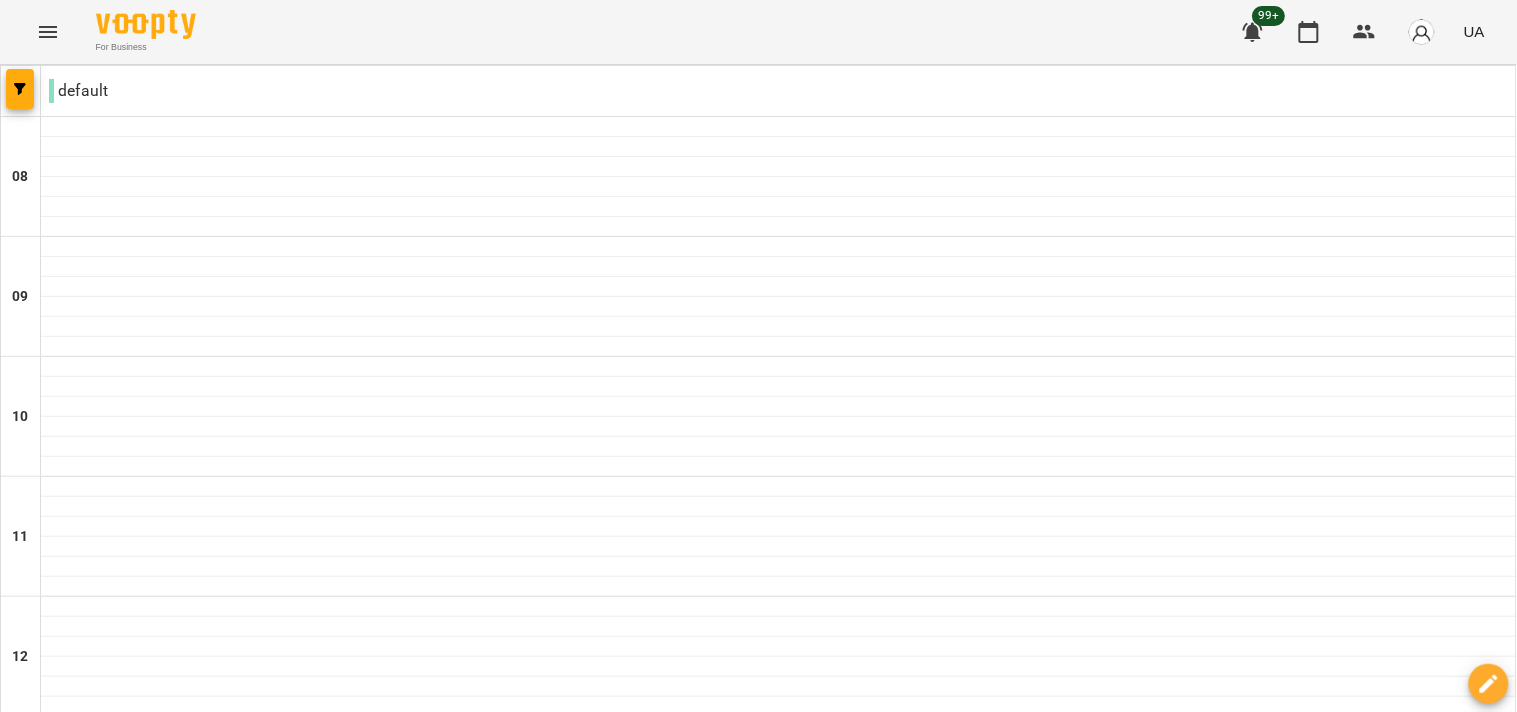 click on "чт" at bounding box center [847, 1823] 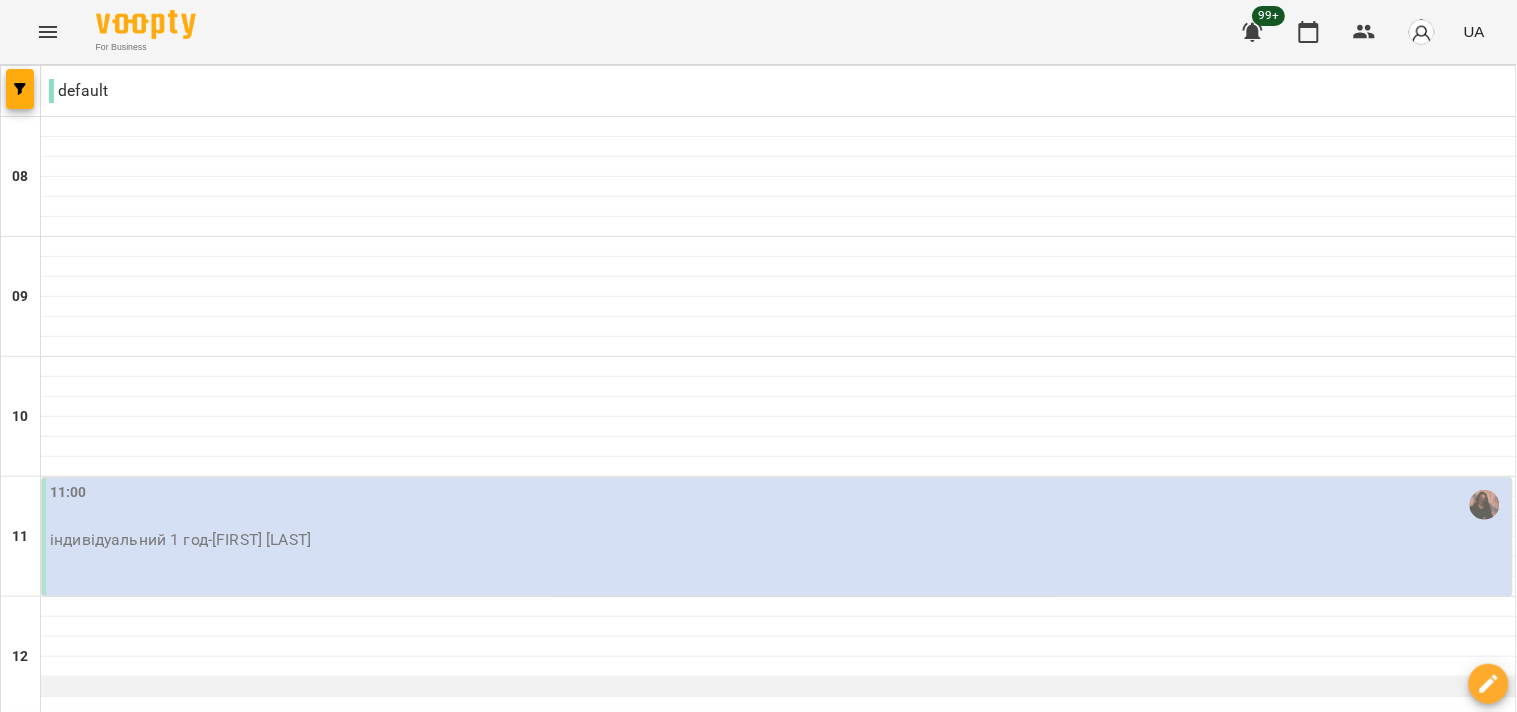scroll, scrollTop: 222, scrollLeft: 0, axis: vertical 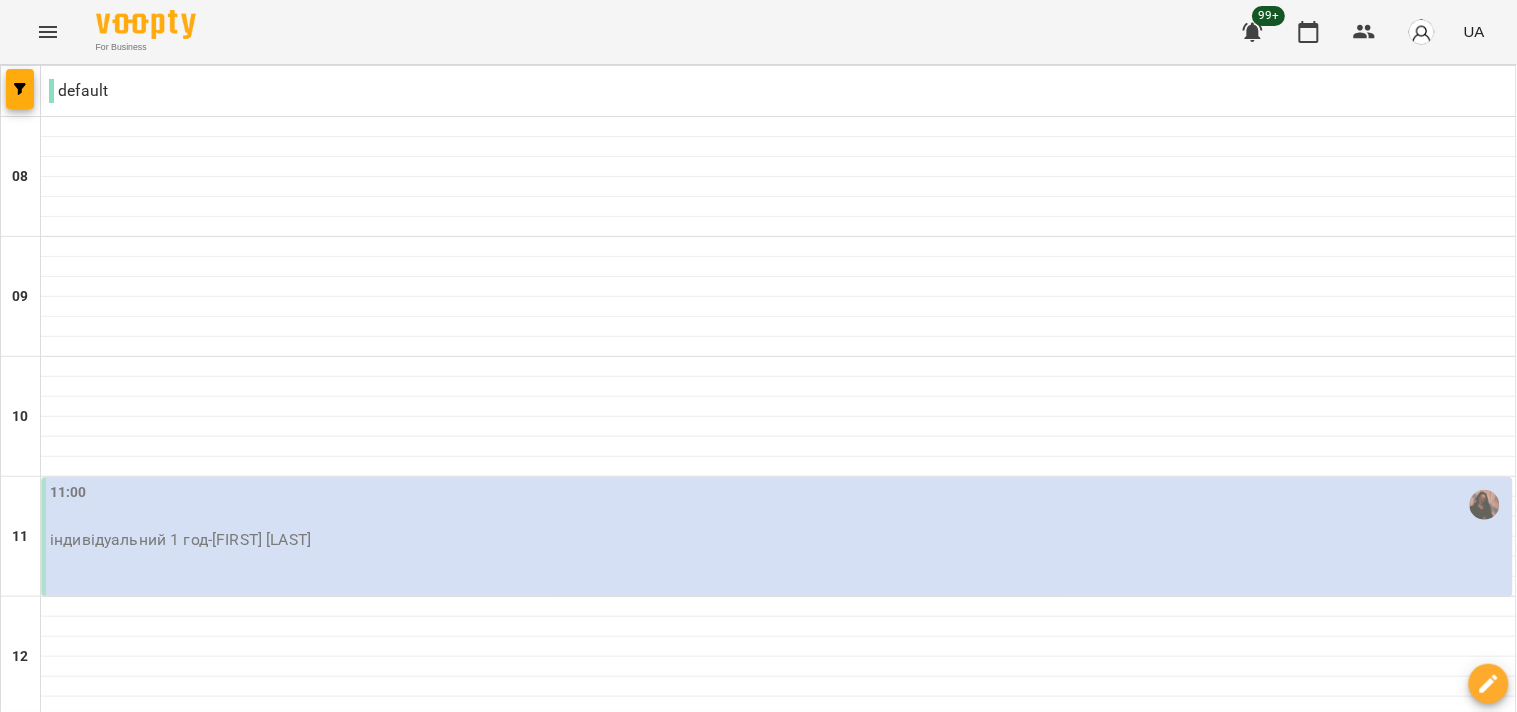 click on "індивідуальний 1 год - [LAST] [FIRST]" at bounding box center [779, 540] 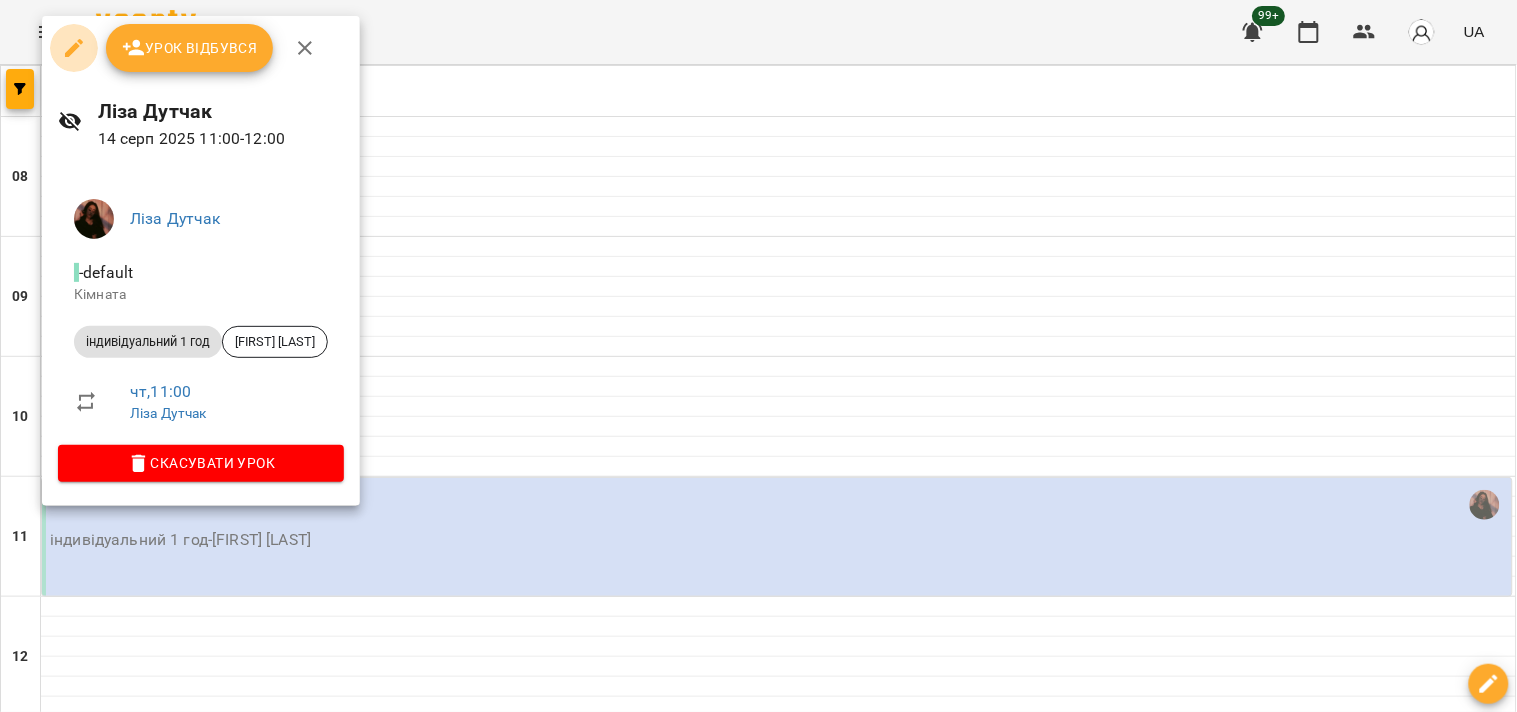 click 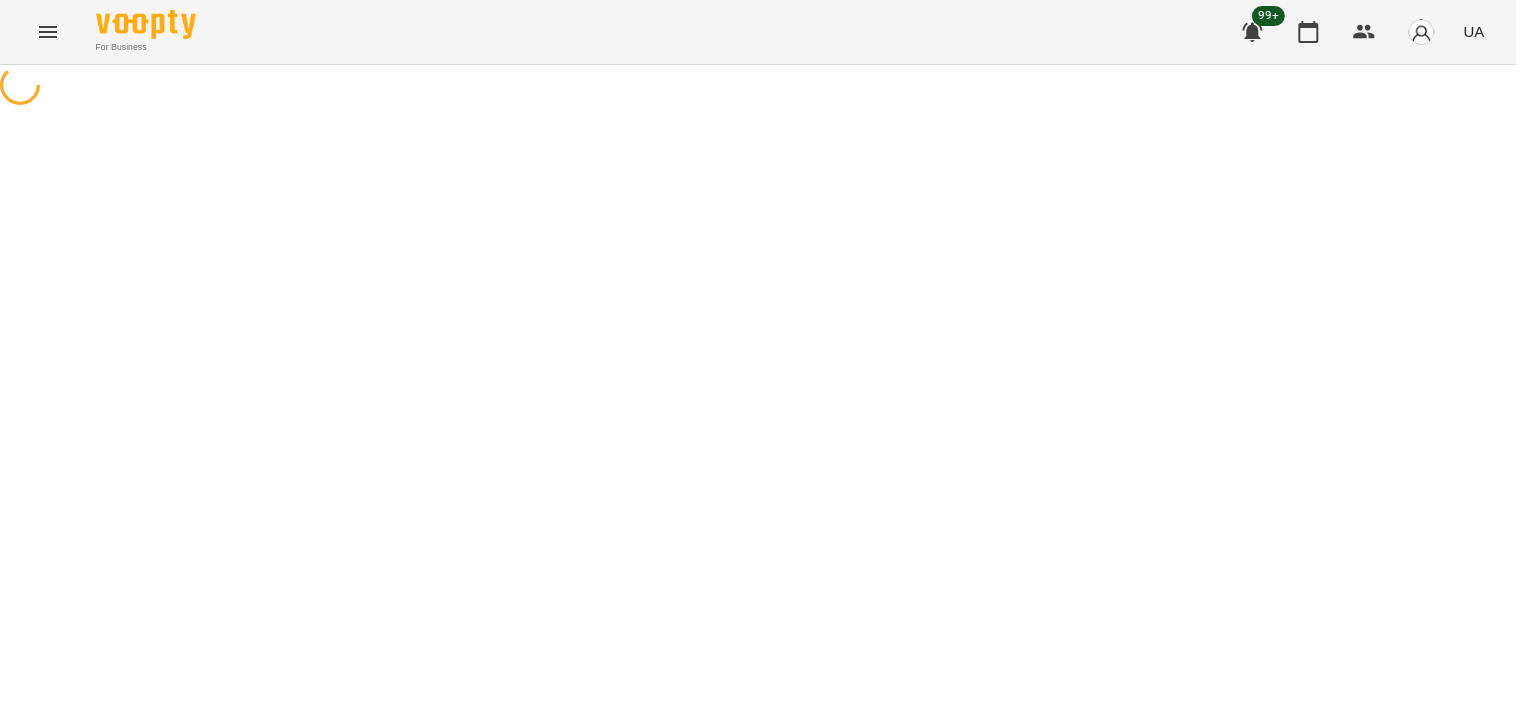 select on "**********" 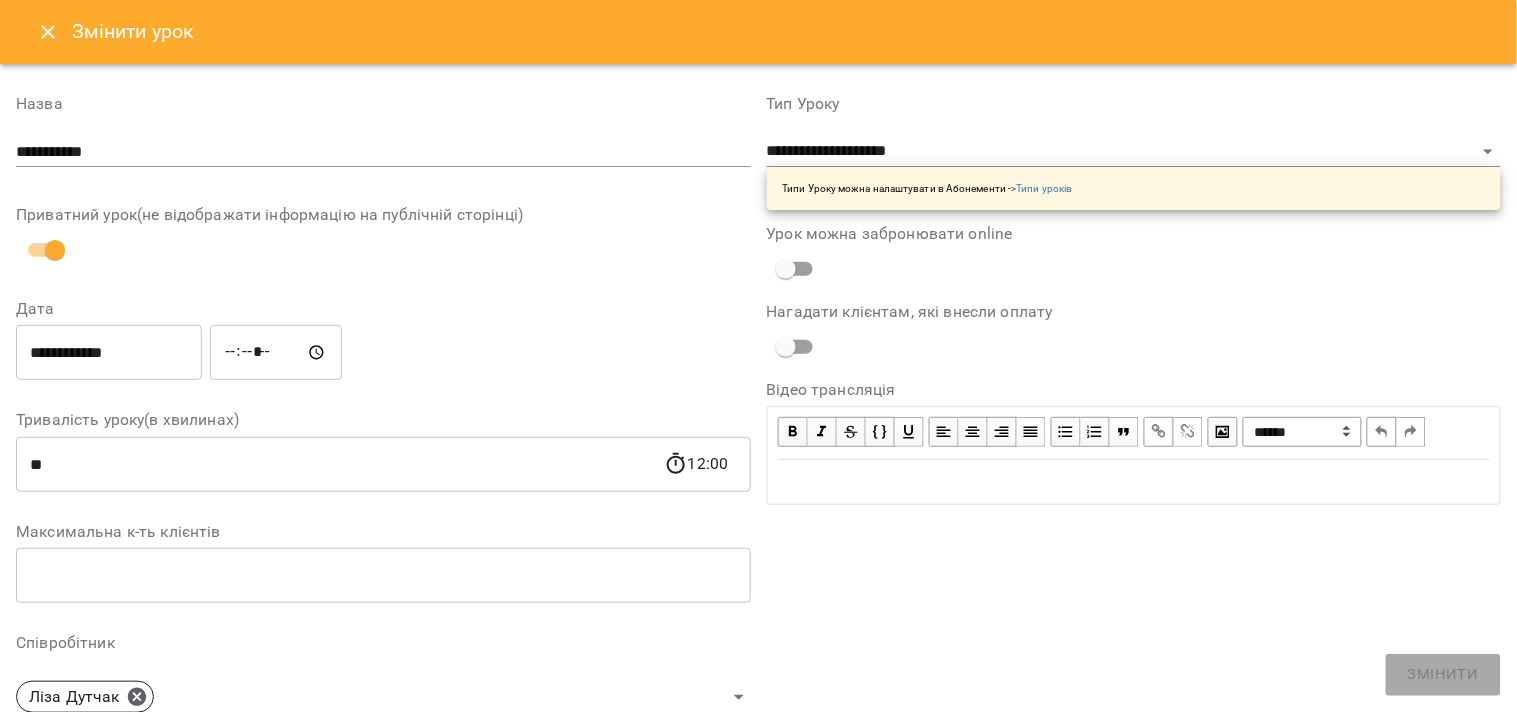 click on "*****" at bounding box center [276, 353] 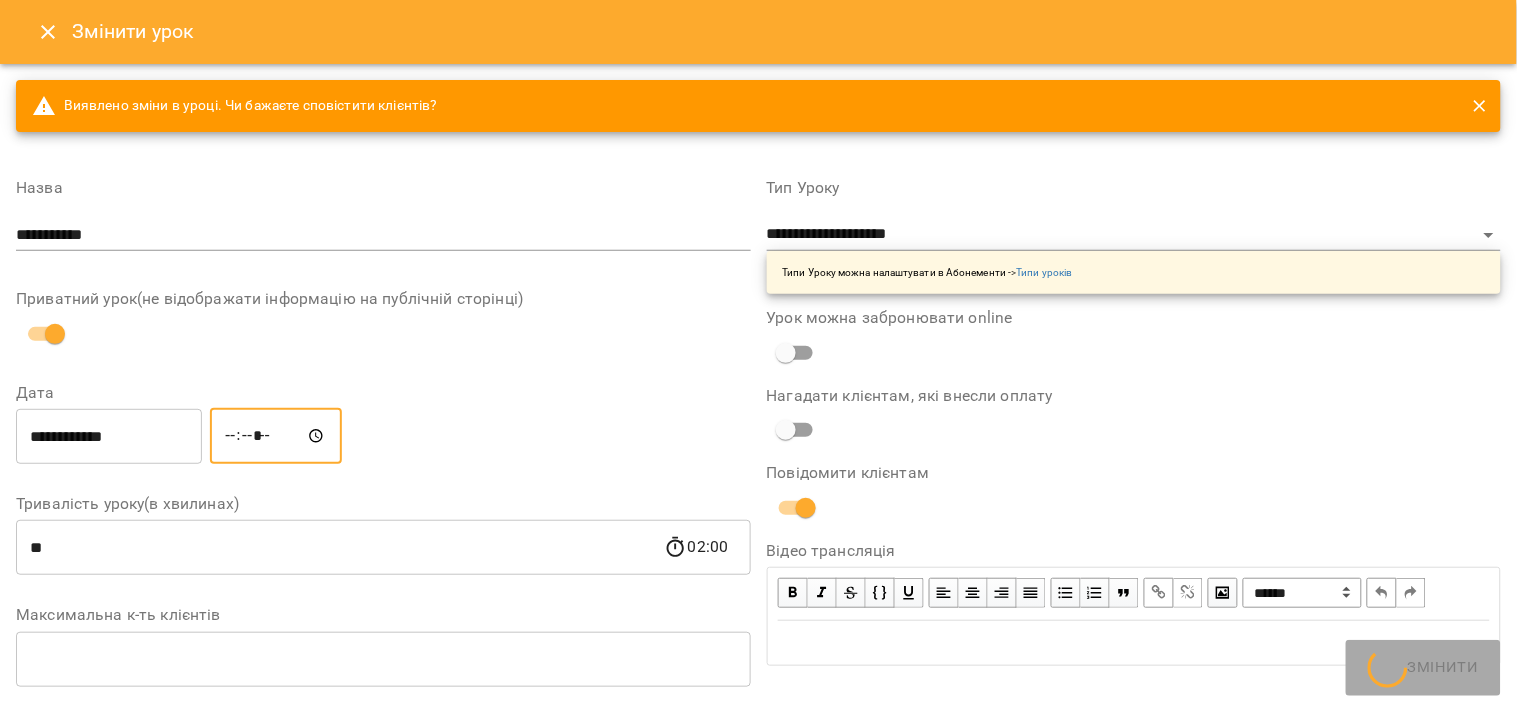 type on "*****" 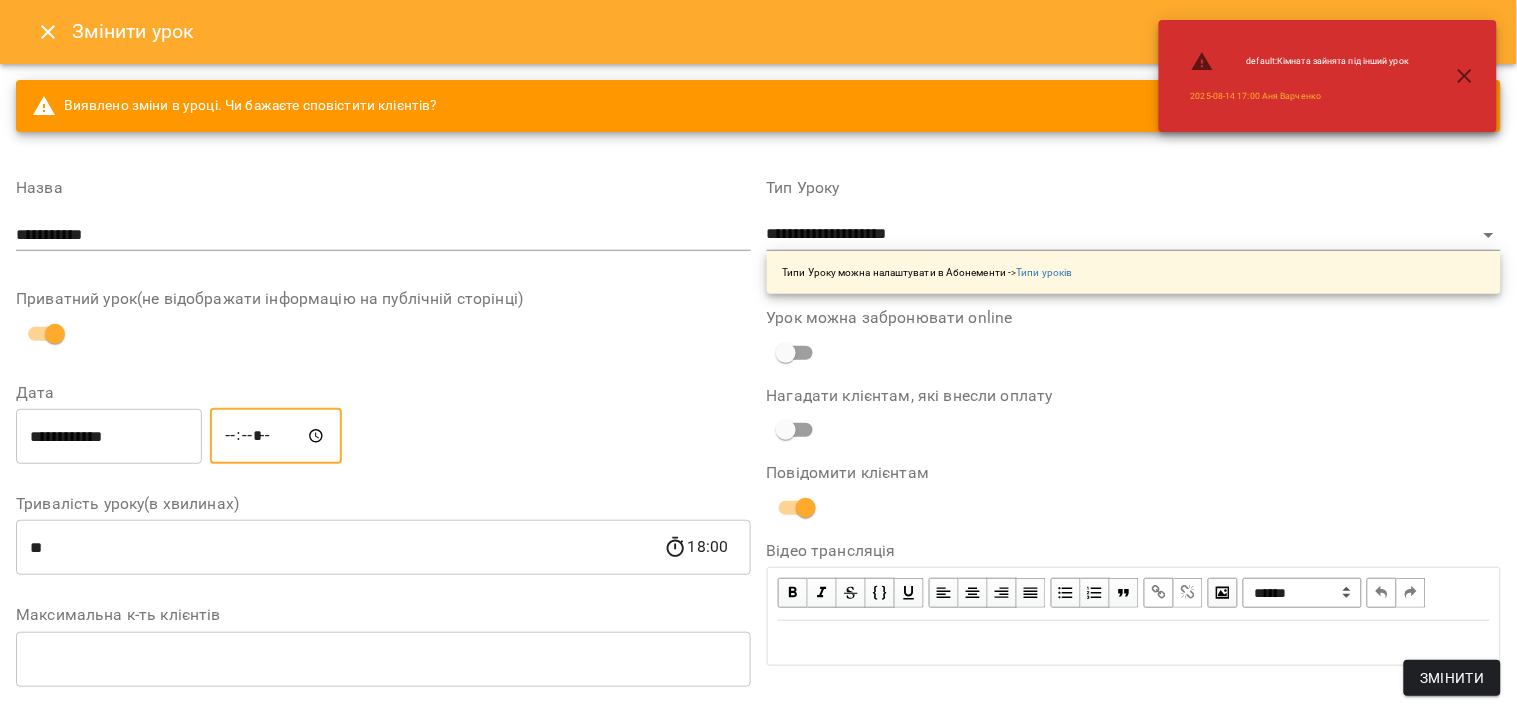 click on "Змінити" at bounding box center (1452, 678) 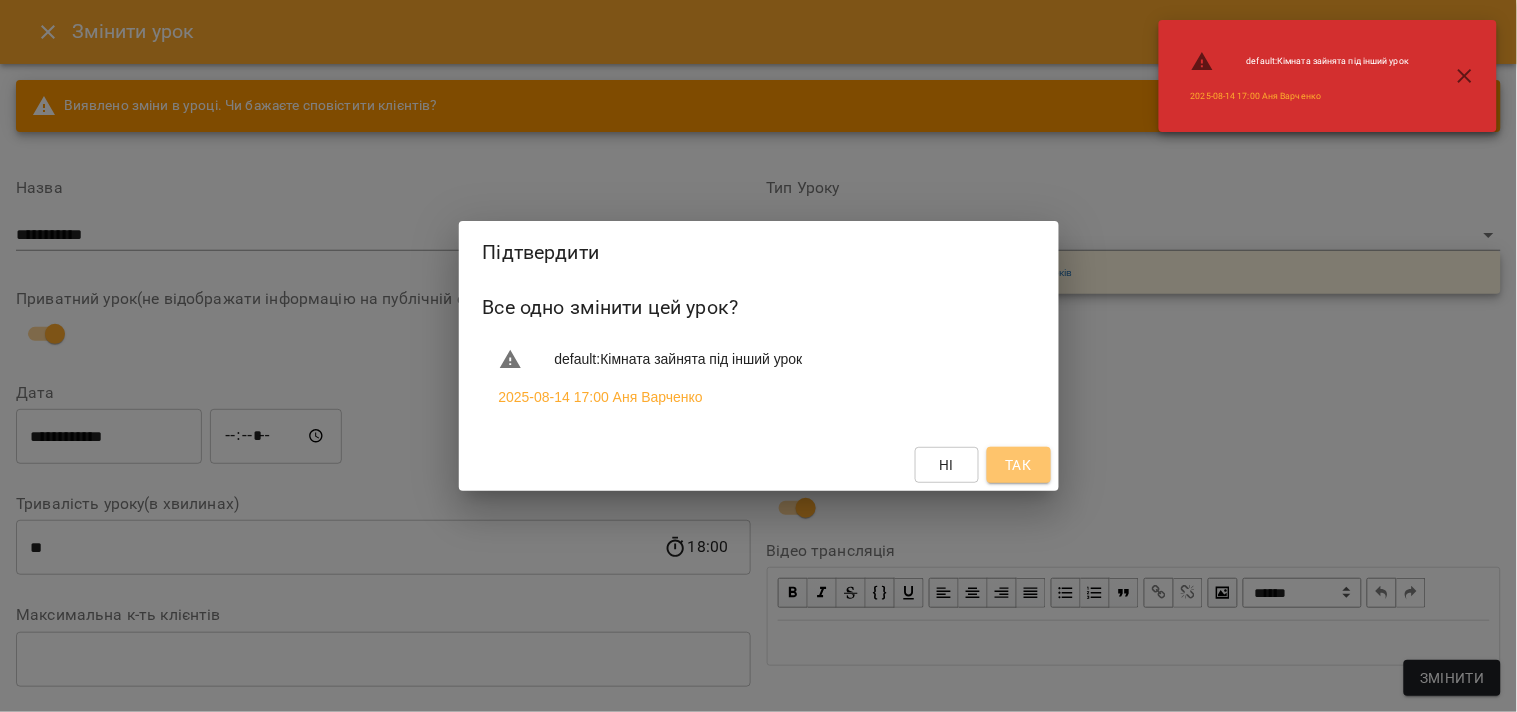 click on "Так" at bounding box center [1018, 465] 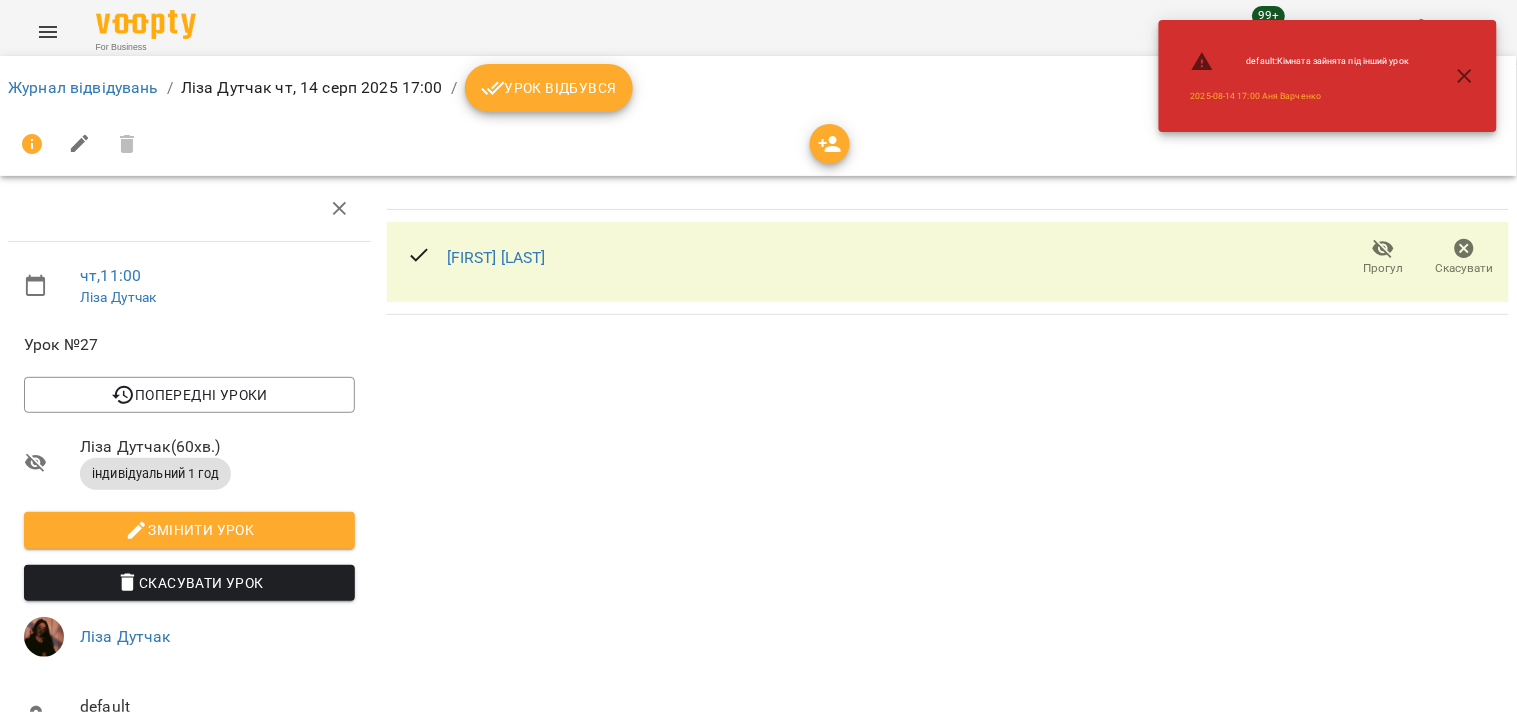click 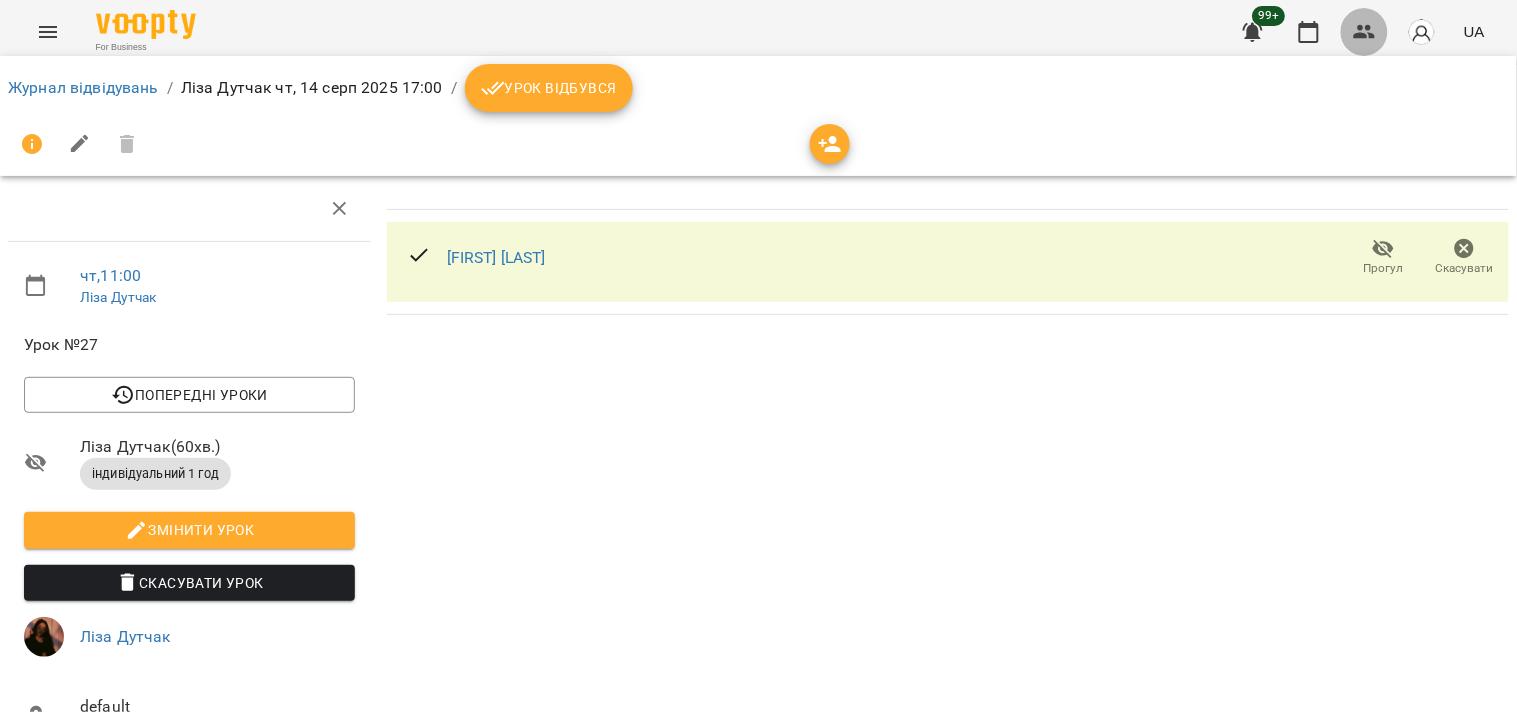 click 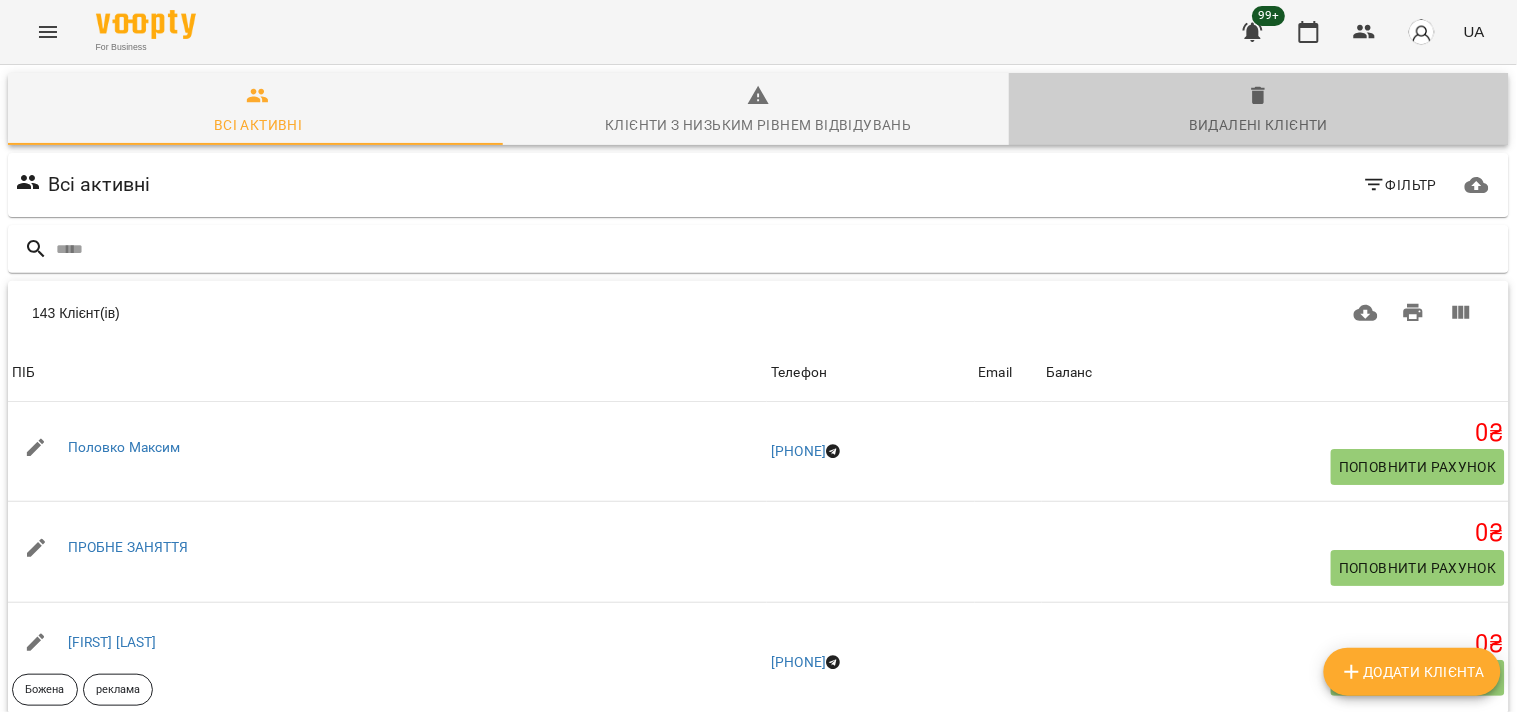 click on "Видалені клієнти" at bounding box center [1258, 125] 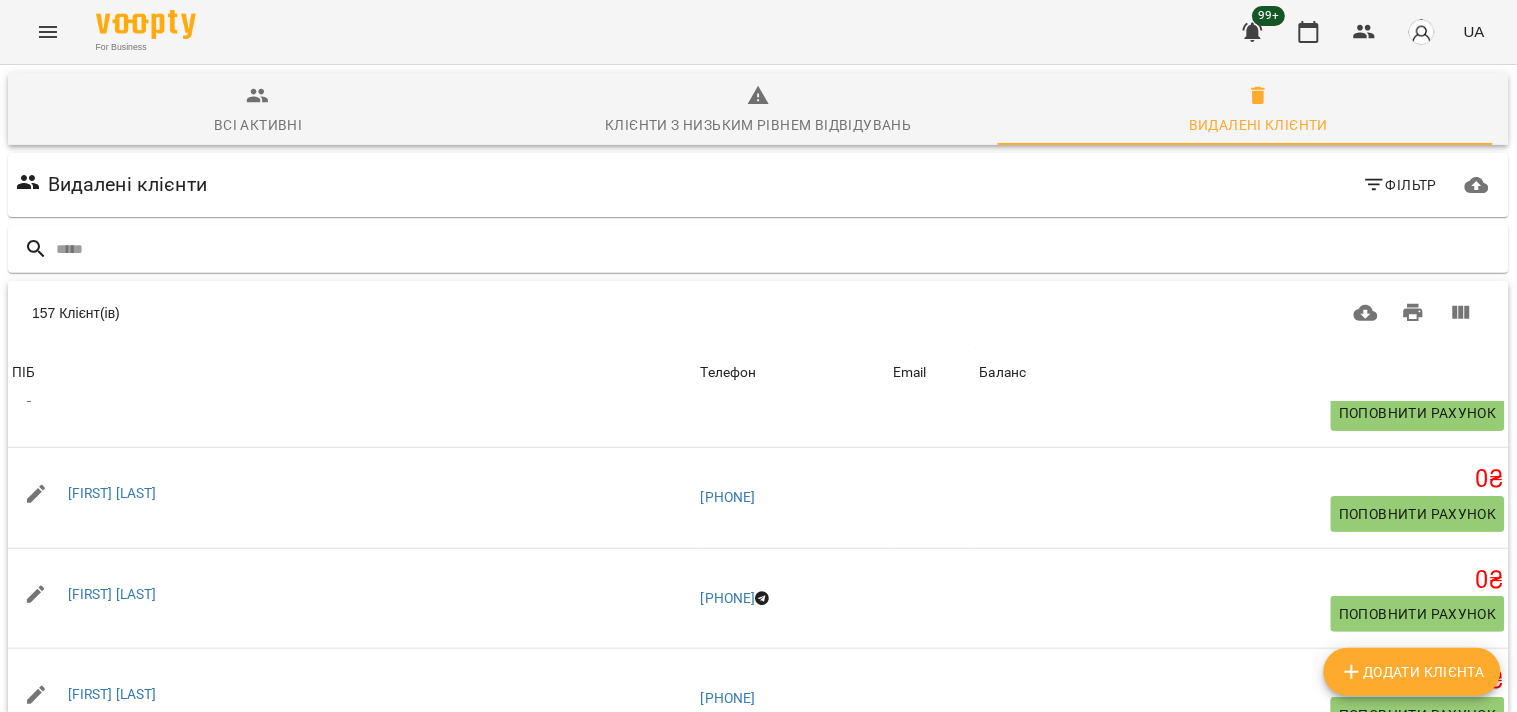 scroll, scrollTop: 0, scrollLeft: 0, axis: both 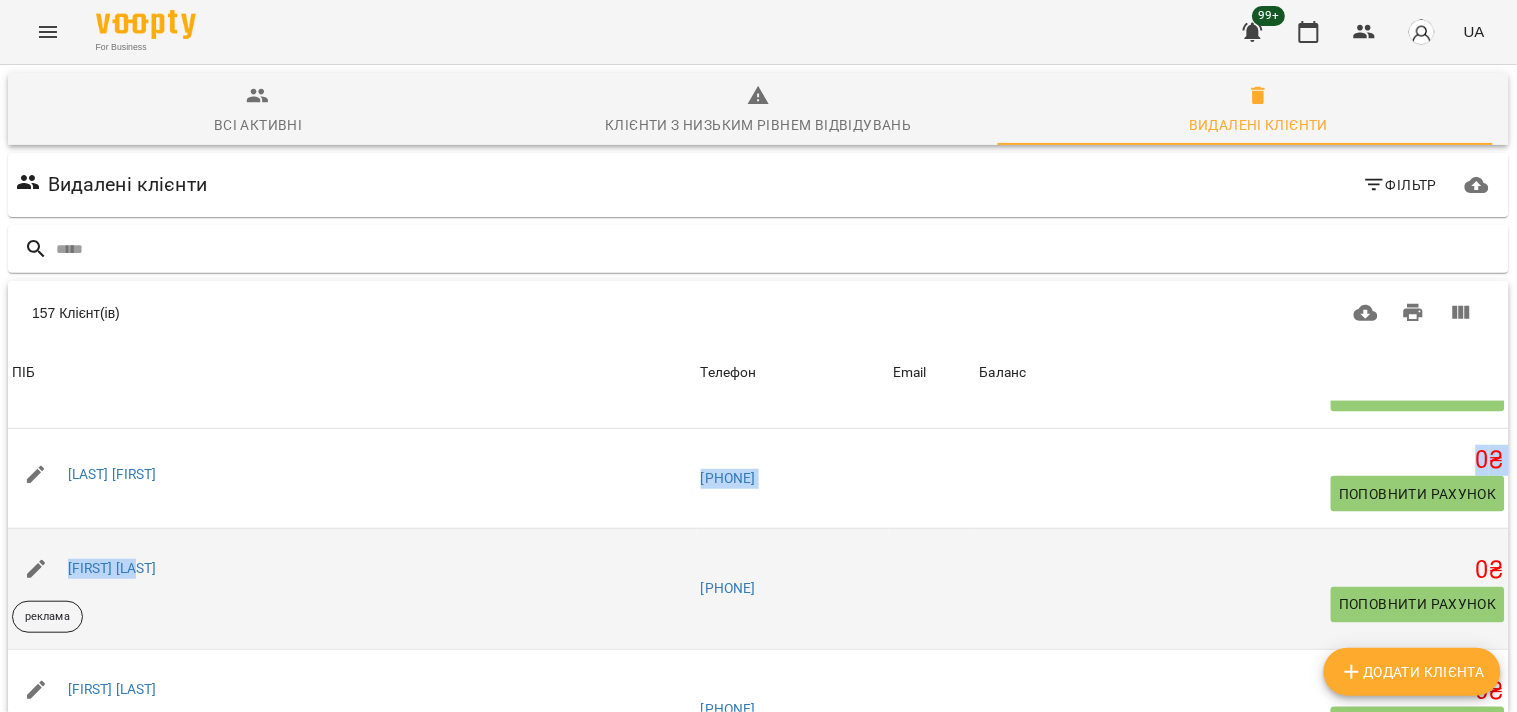 drag, startPoint x: 281, startPoint y: 254, endPoint x: 370, endPoint y: 365, distance: 142.27438 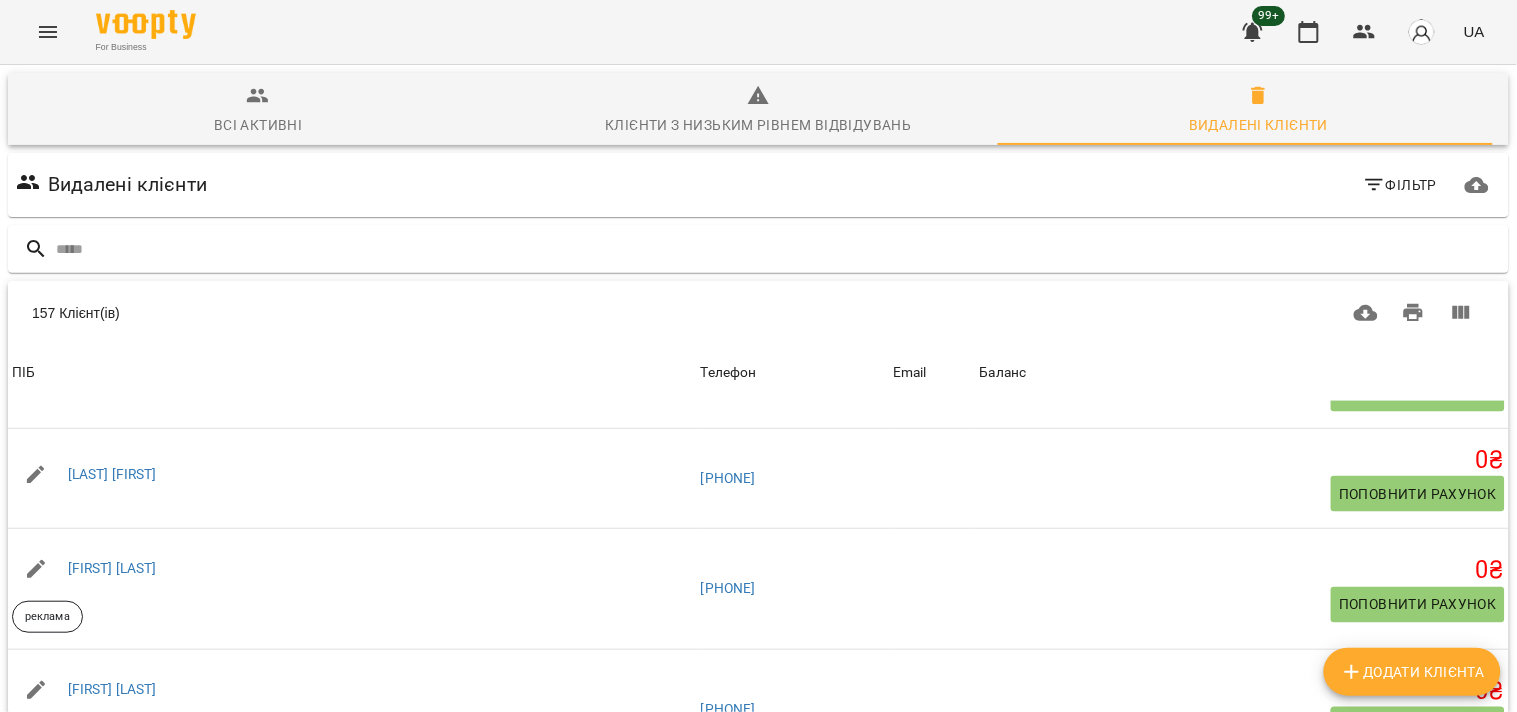click on "For Business 99+ UA" at bounding box center (758, 32) 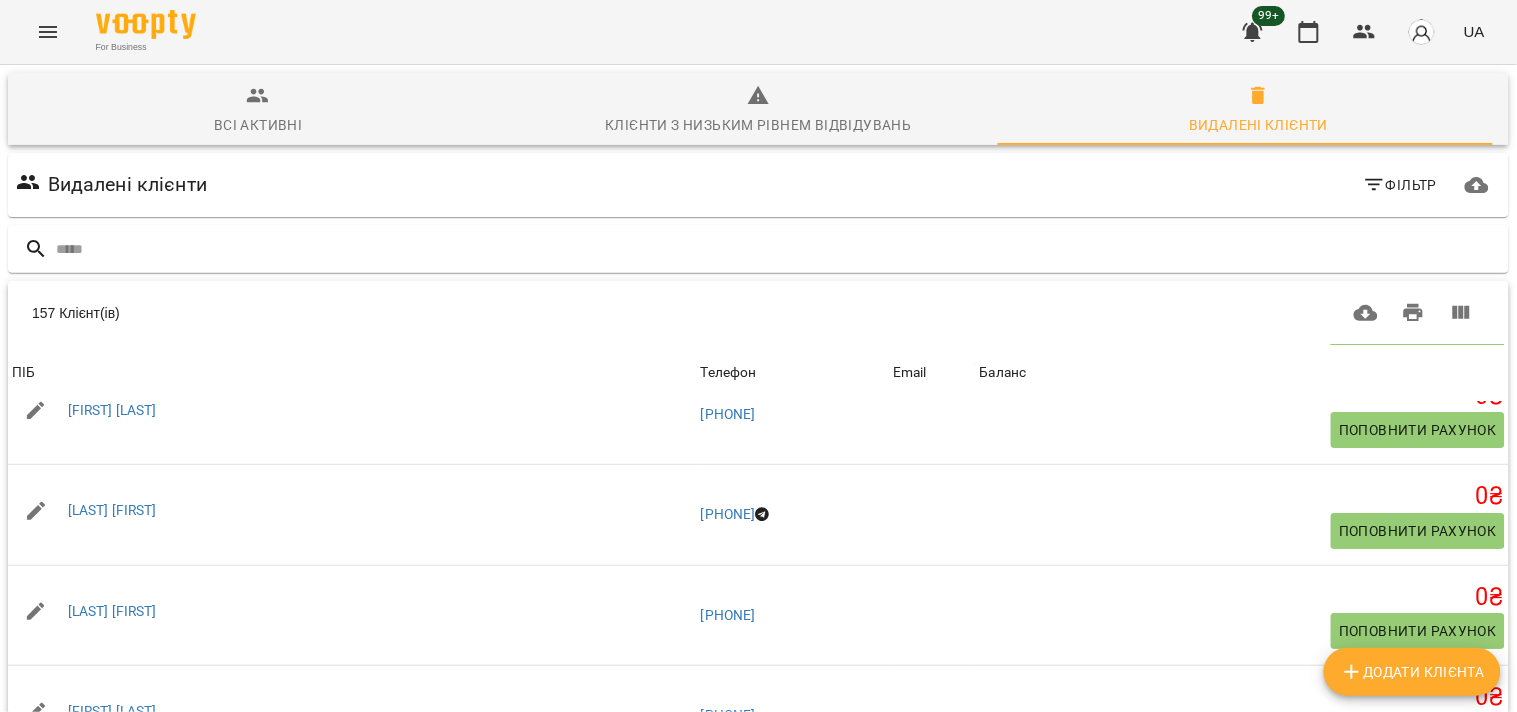 scroll, scrollTop: 3777, scrollLeft: 0, axis: vertical 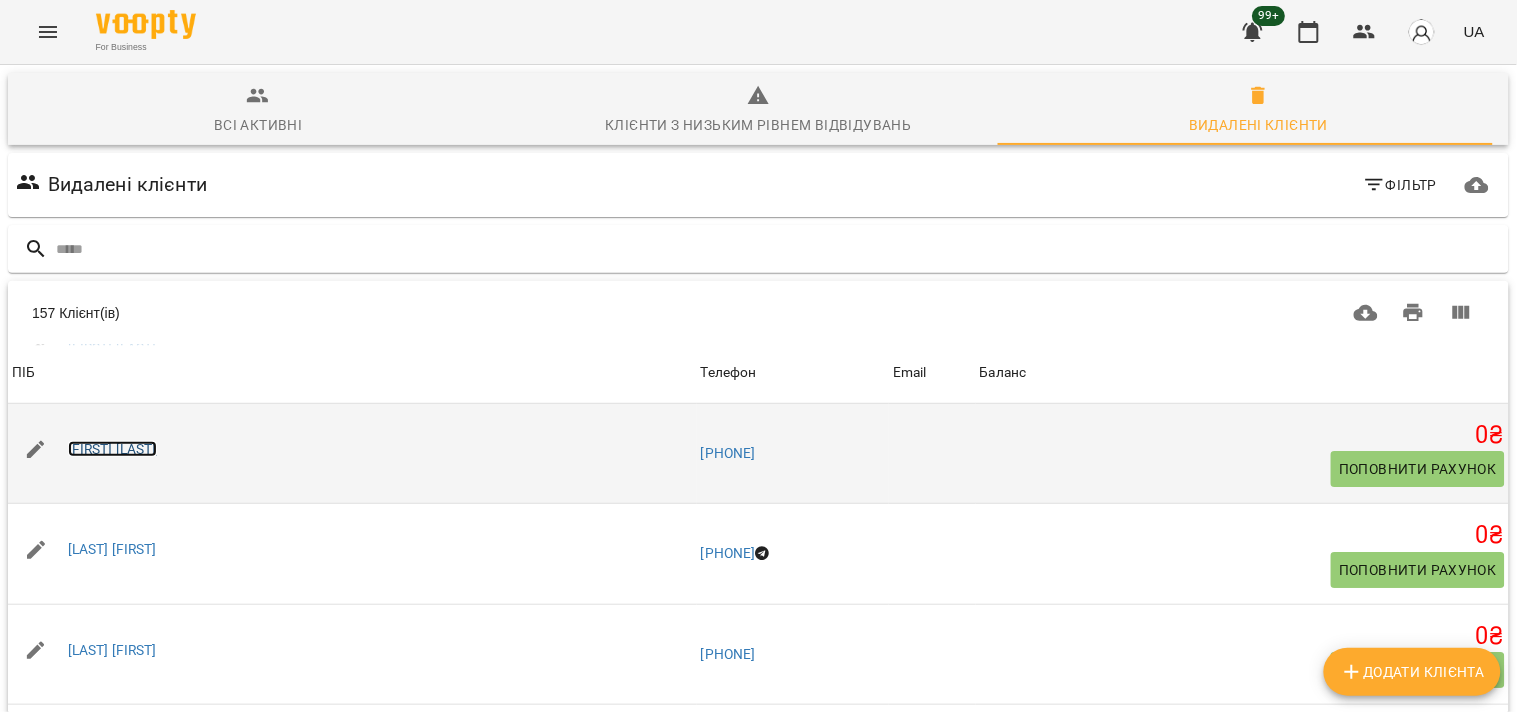 click on "[FIRST] [LAST]" at bounding box center [112, 449] 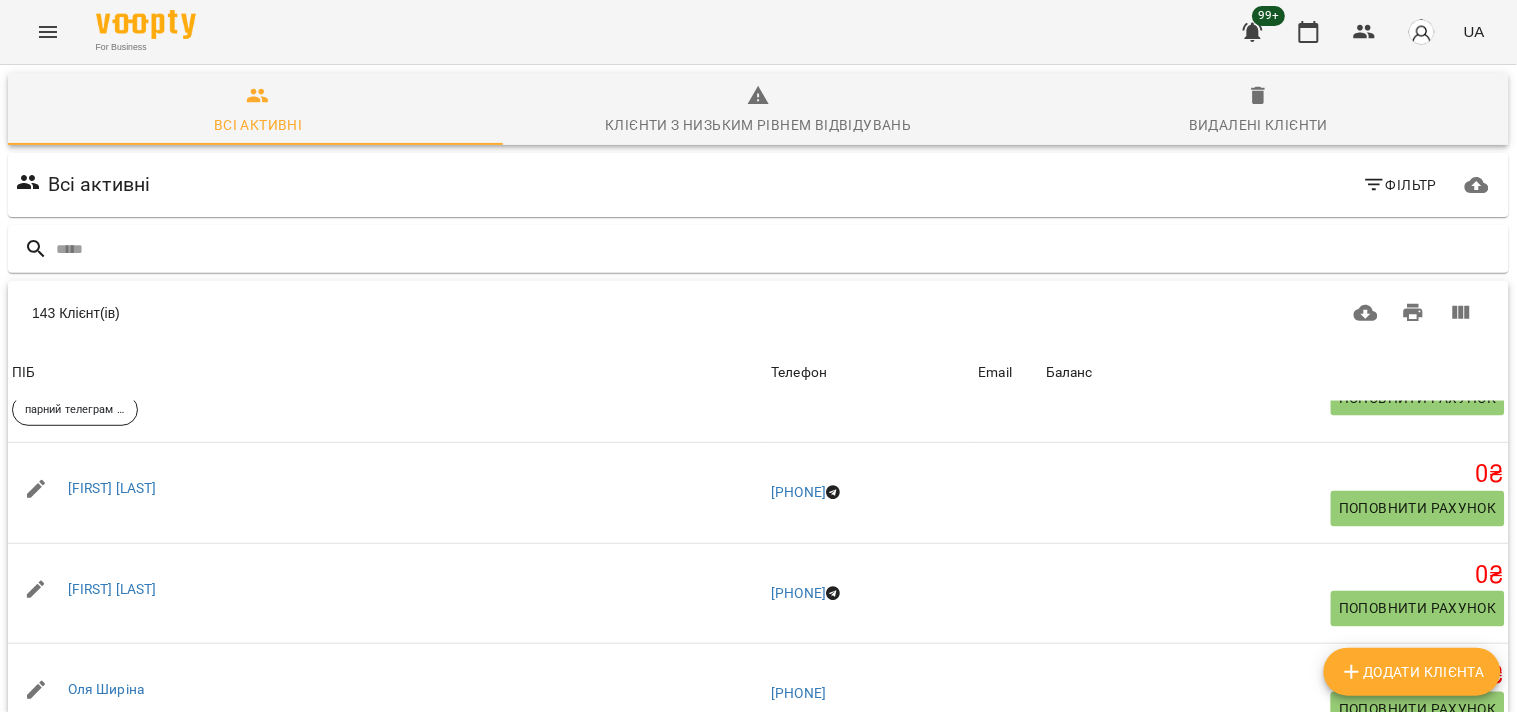 scroll, scrollTop: 1000, scrollLeft: 0, axis: vertical 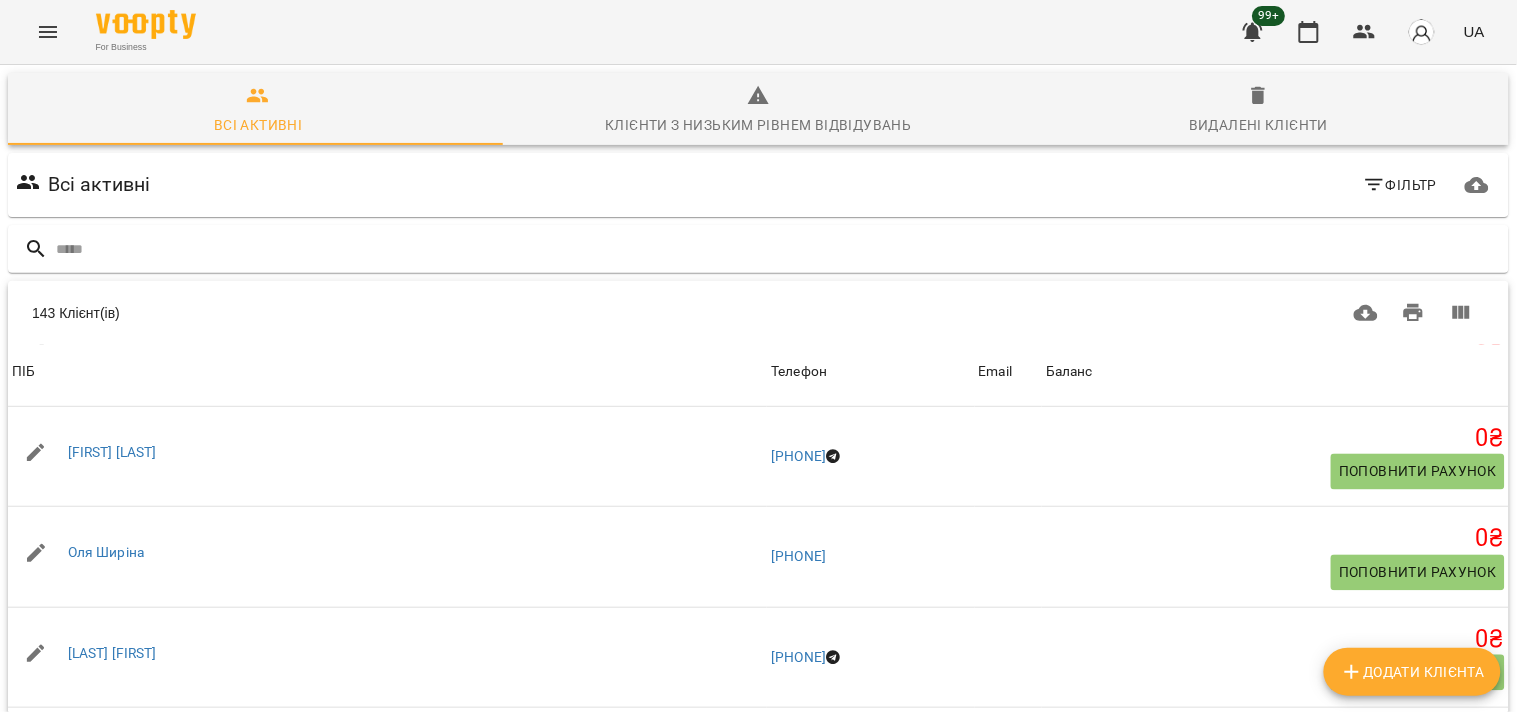 click on "Видалені клієнти" at bounding box center [1258, 125] 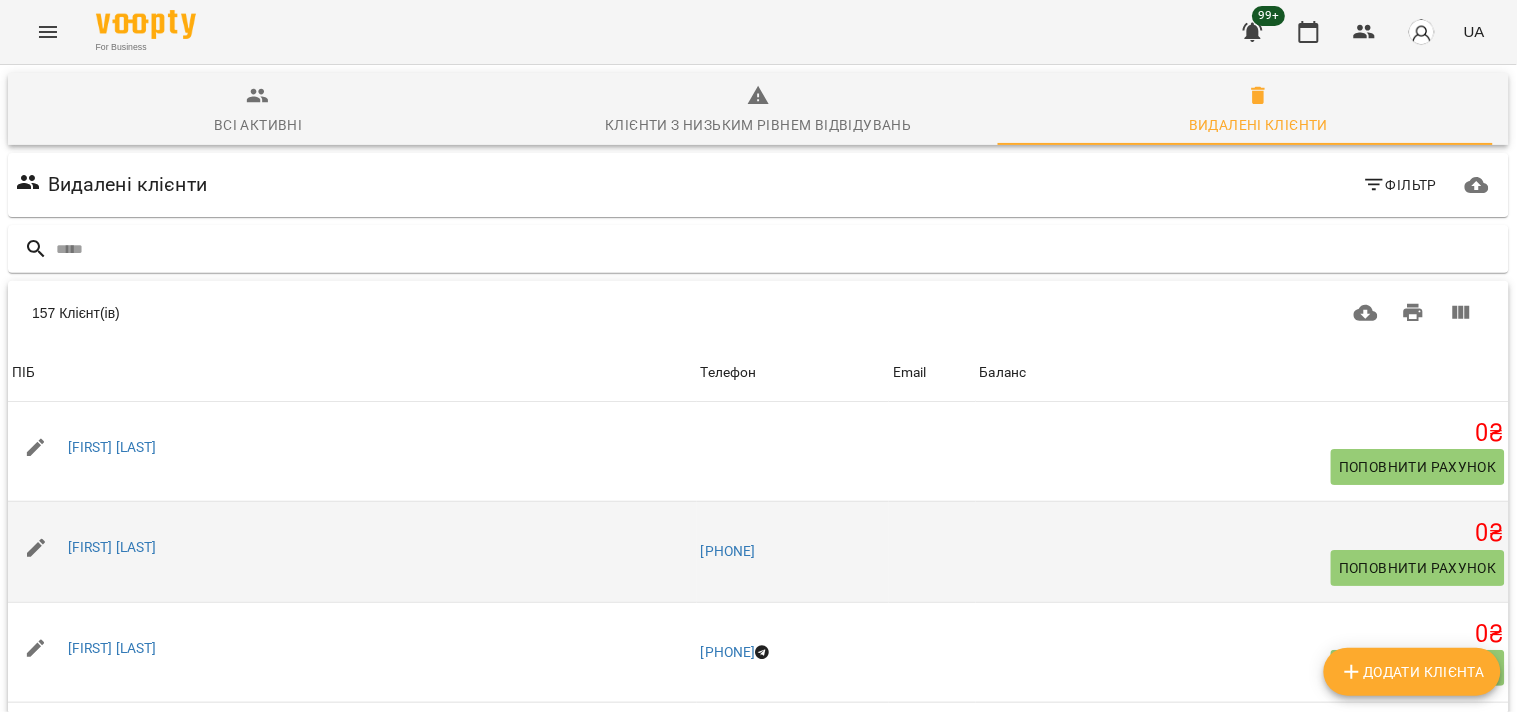 scroll, scrollTop: 254, scrollLeft: 0, axis: vertical 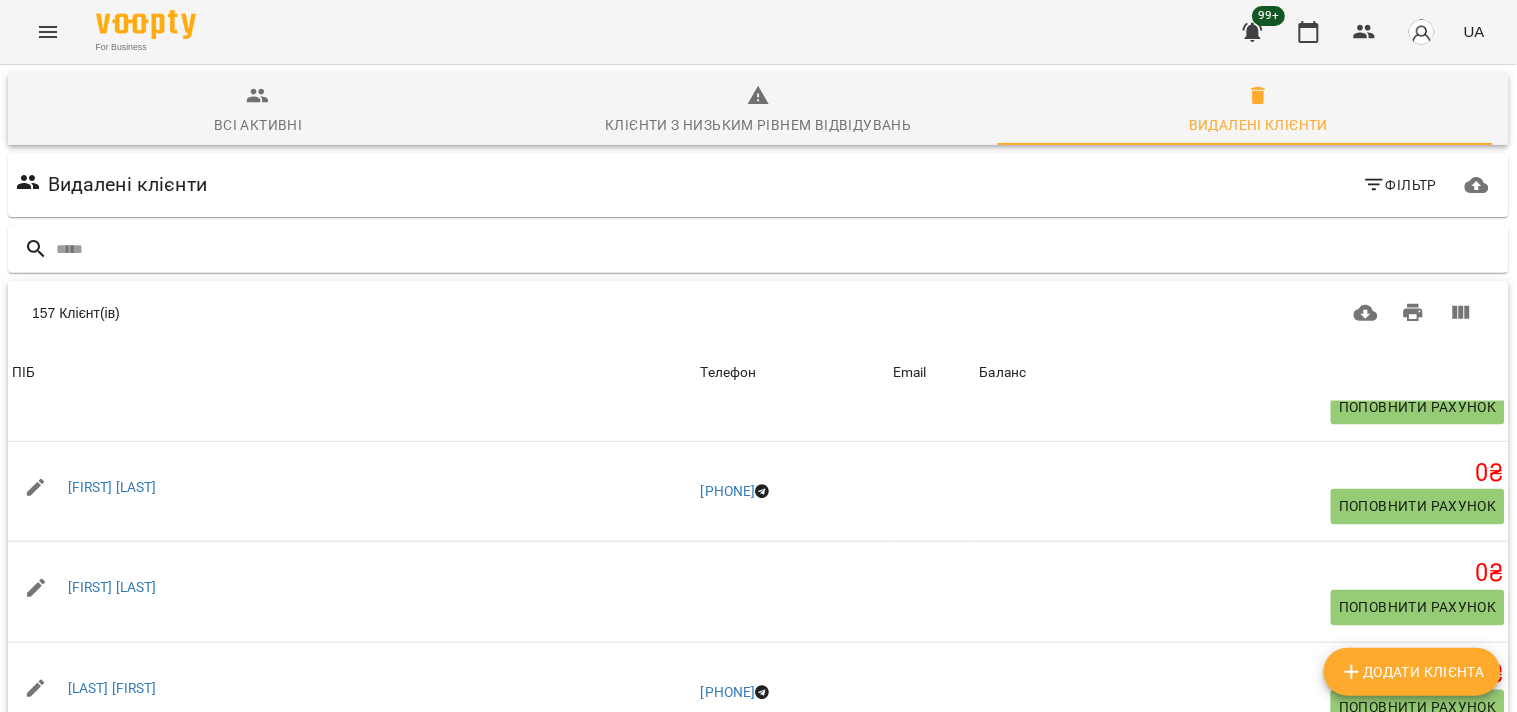 click 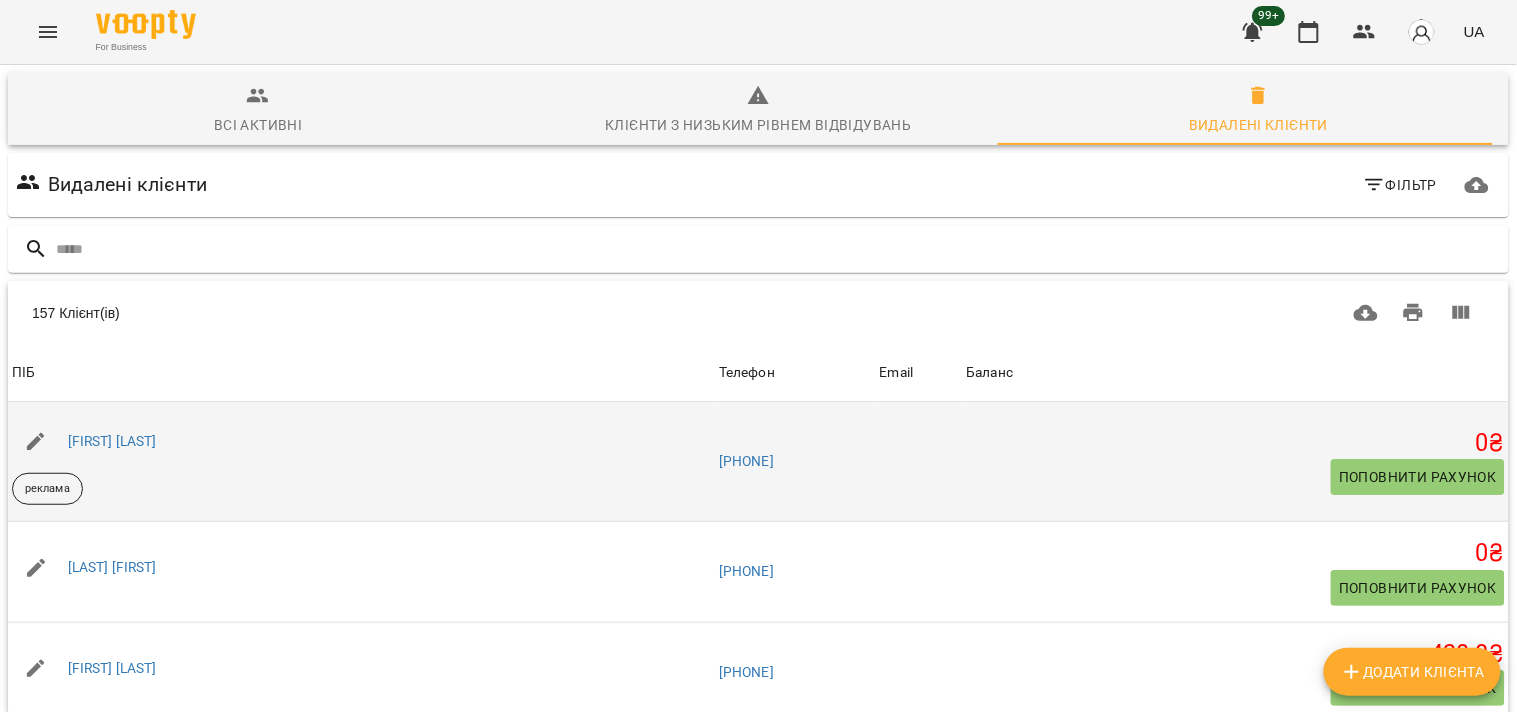 scroll, scrollTop: 32, scrollLeft: 0, axis: vertical 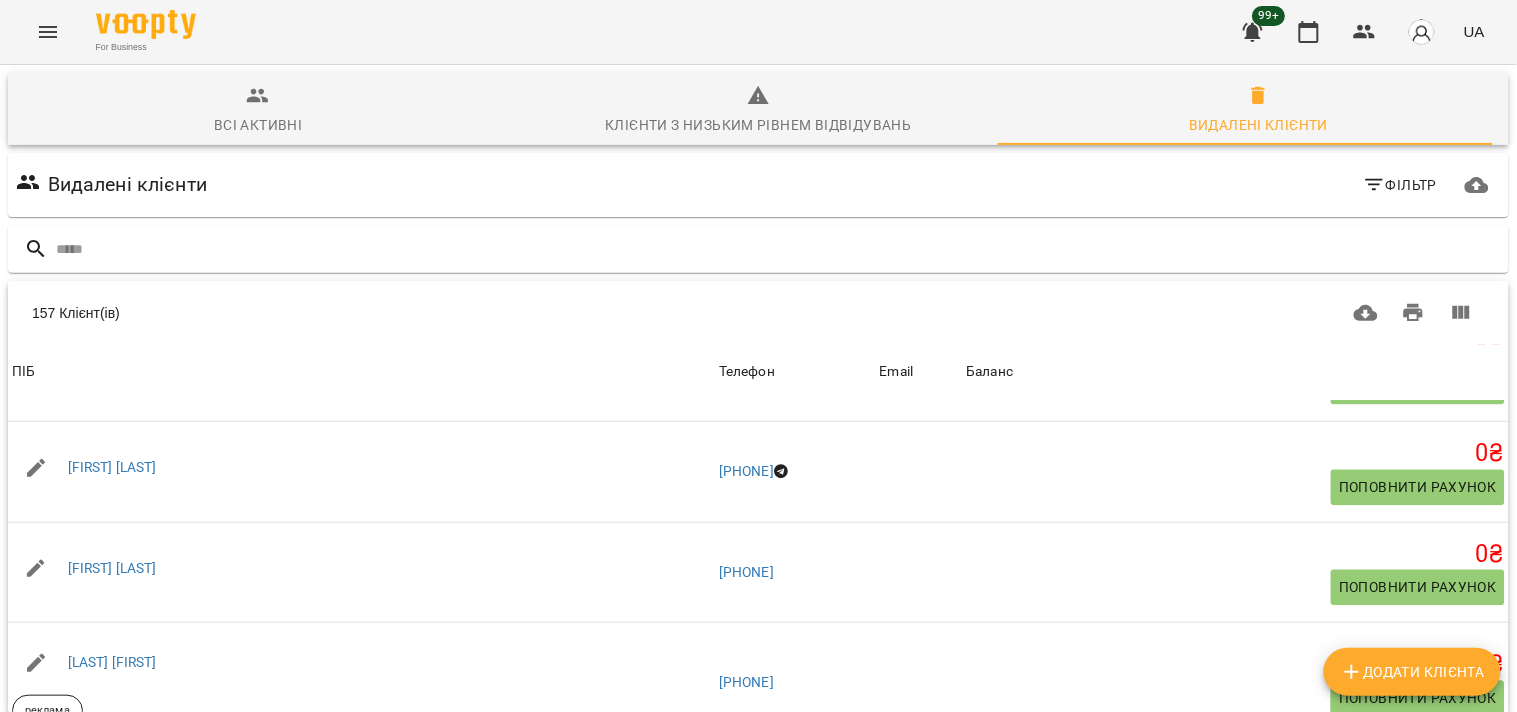 click at bounding box center (1459, 870) 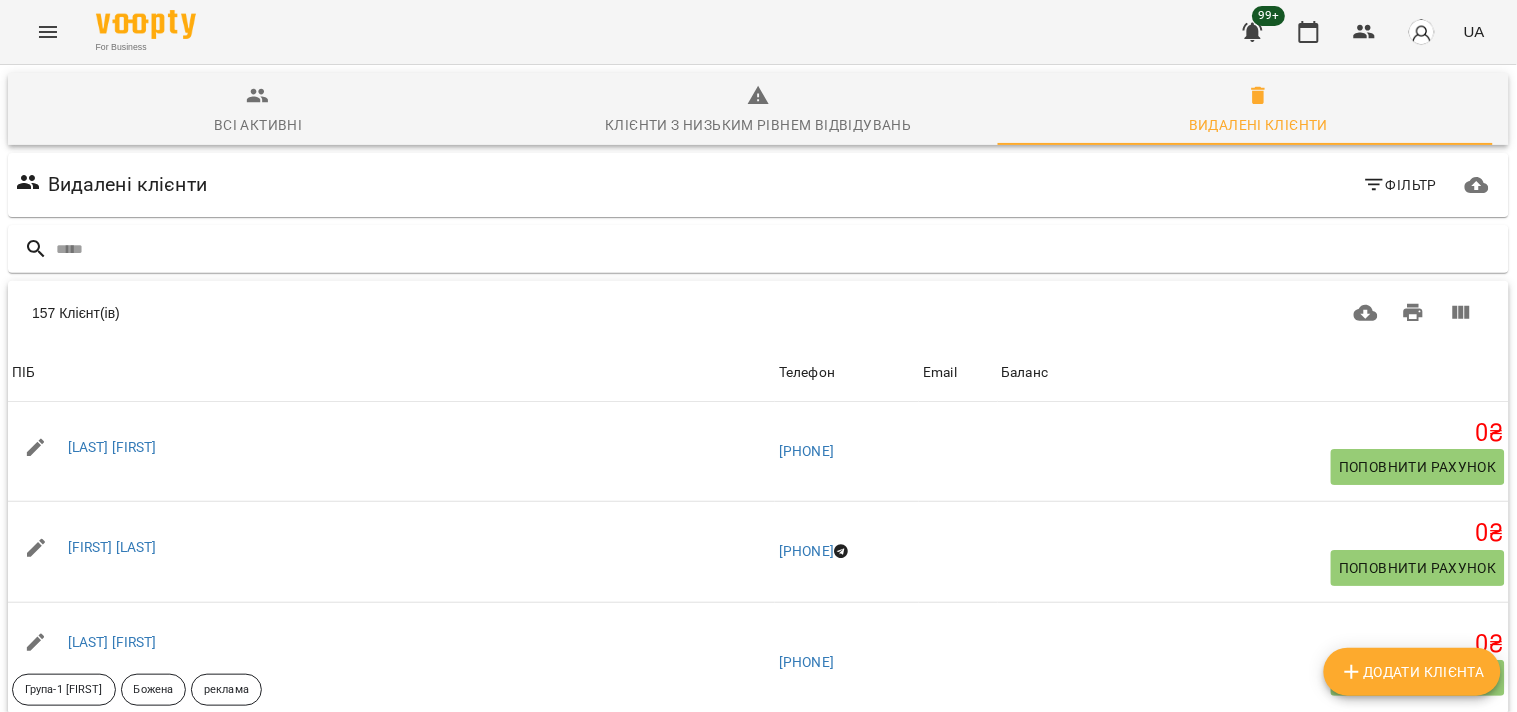 scroll, scrollTop: 32, scrollLeft: 0, axis: vertical 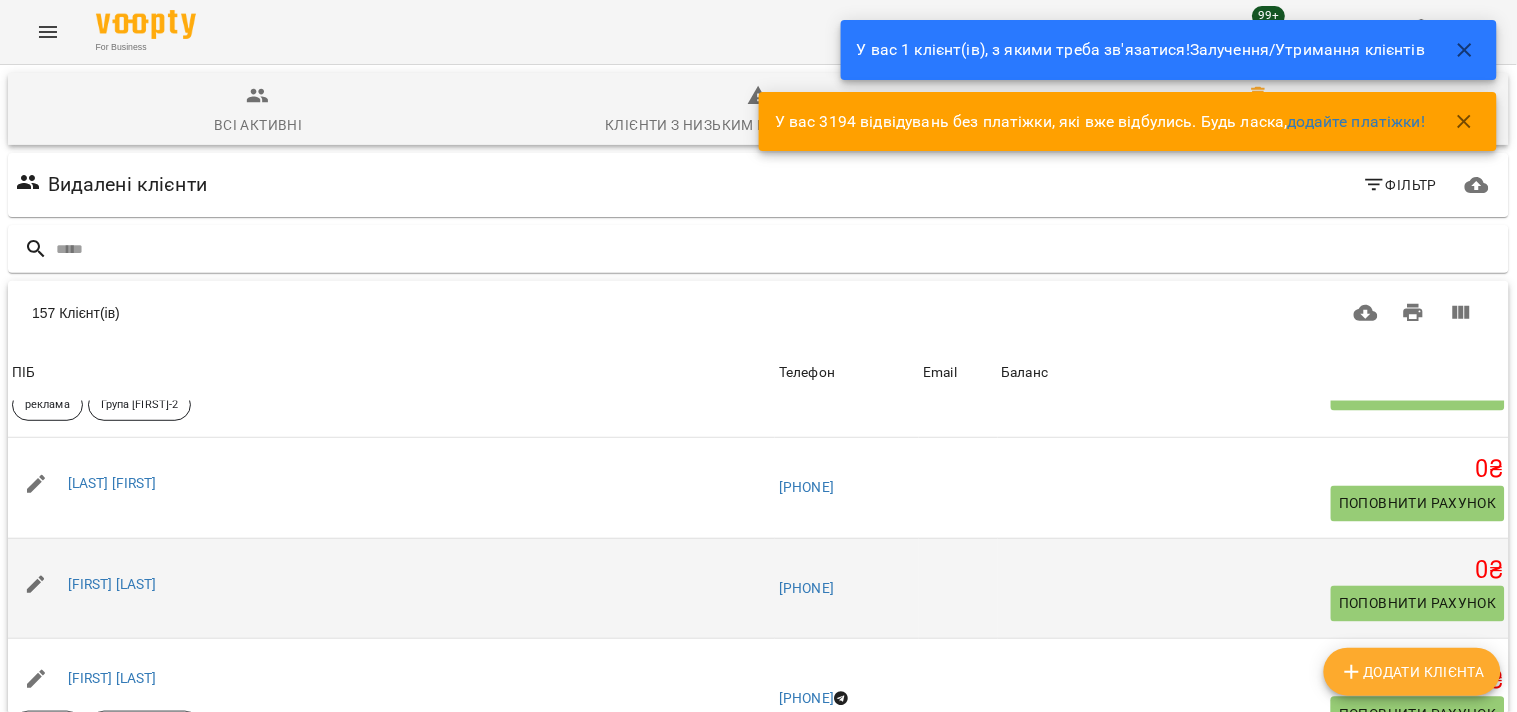 drag, startPoint x: 180, startPoint y: 352, endPoint x: 293, endPoint y: 352, distance: 113 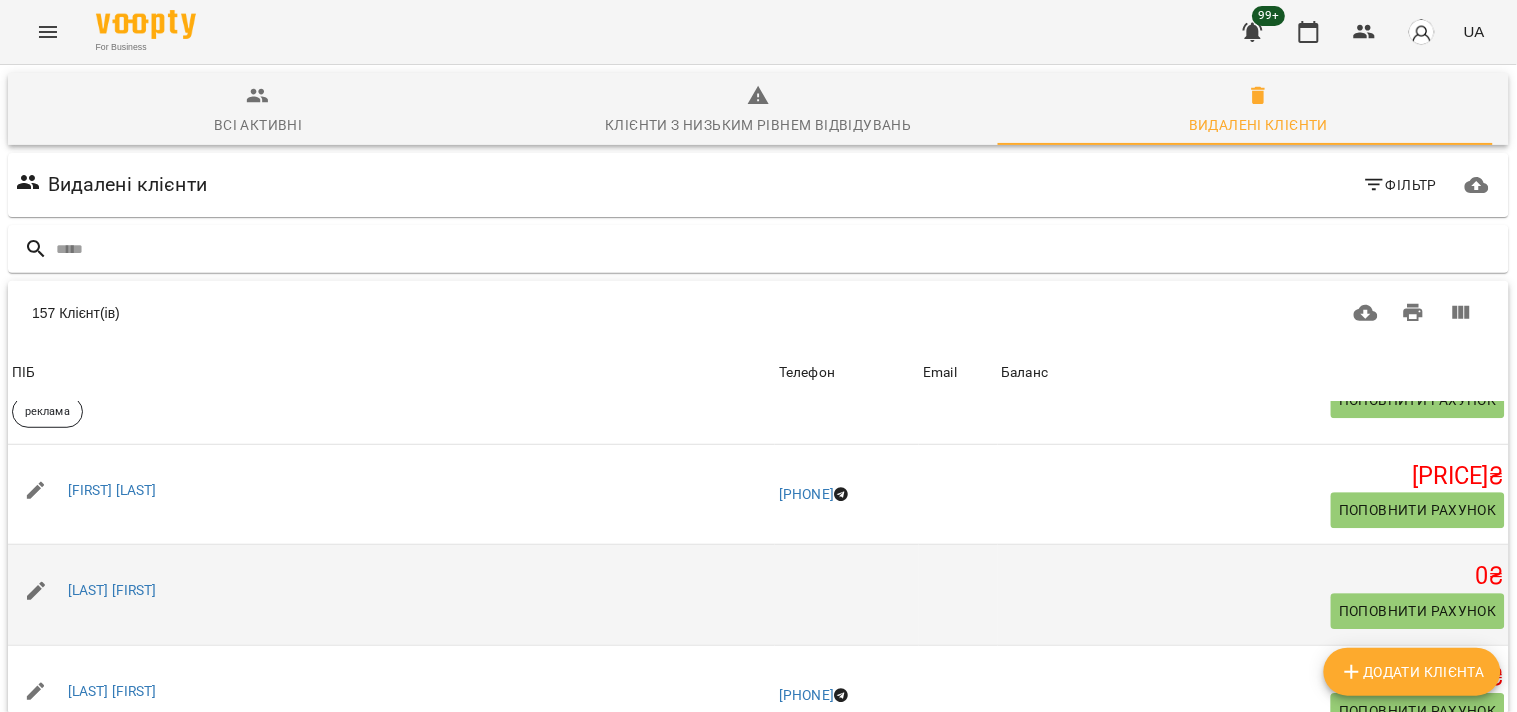 scroll, scrollTop: 1555, scrollLeft: 0, axis: vertical 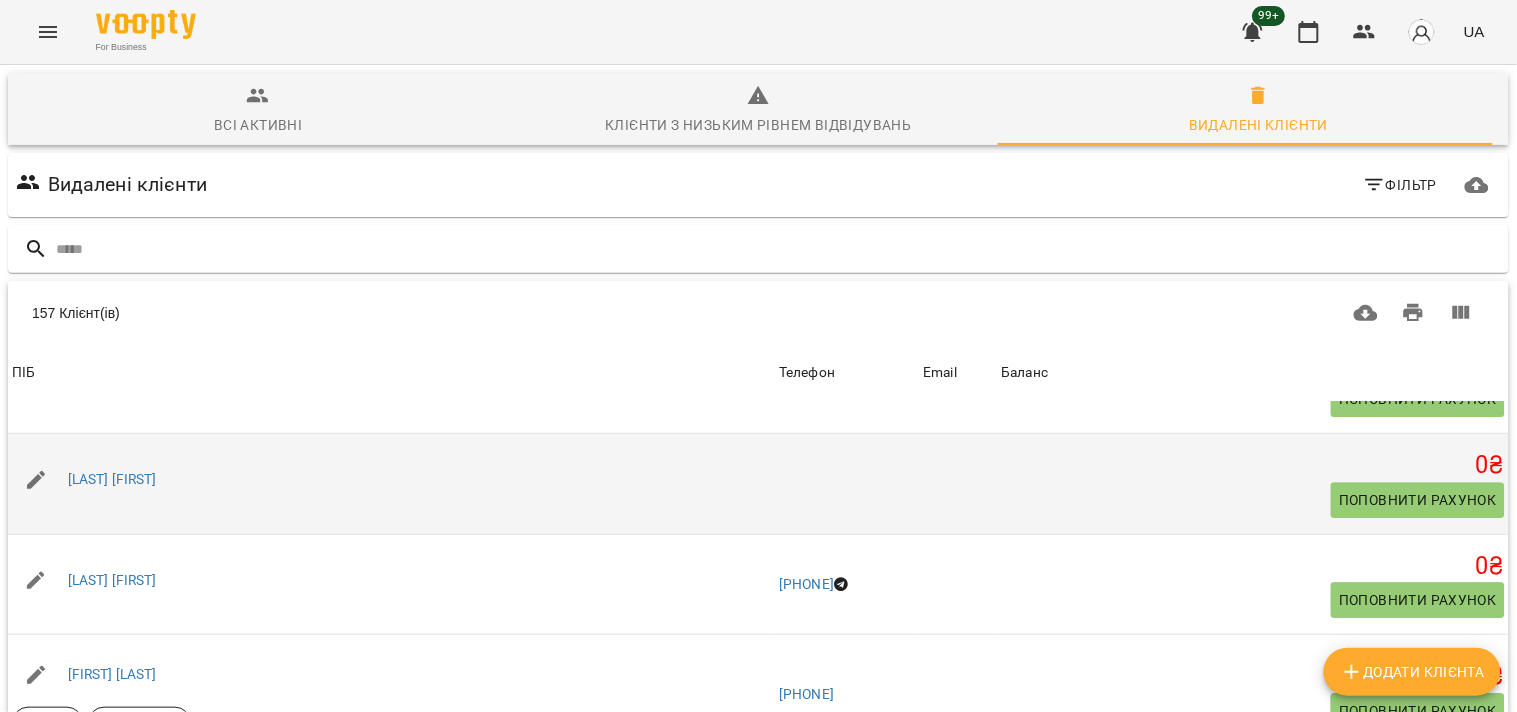click on "[LAST] [FIRST]" at bounding box center (391, 584) 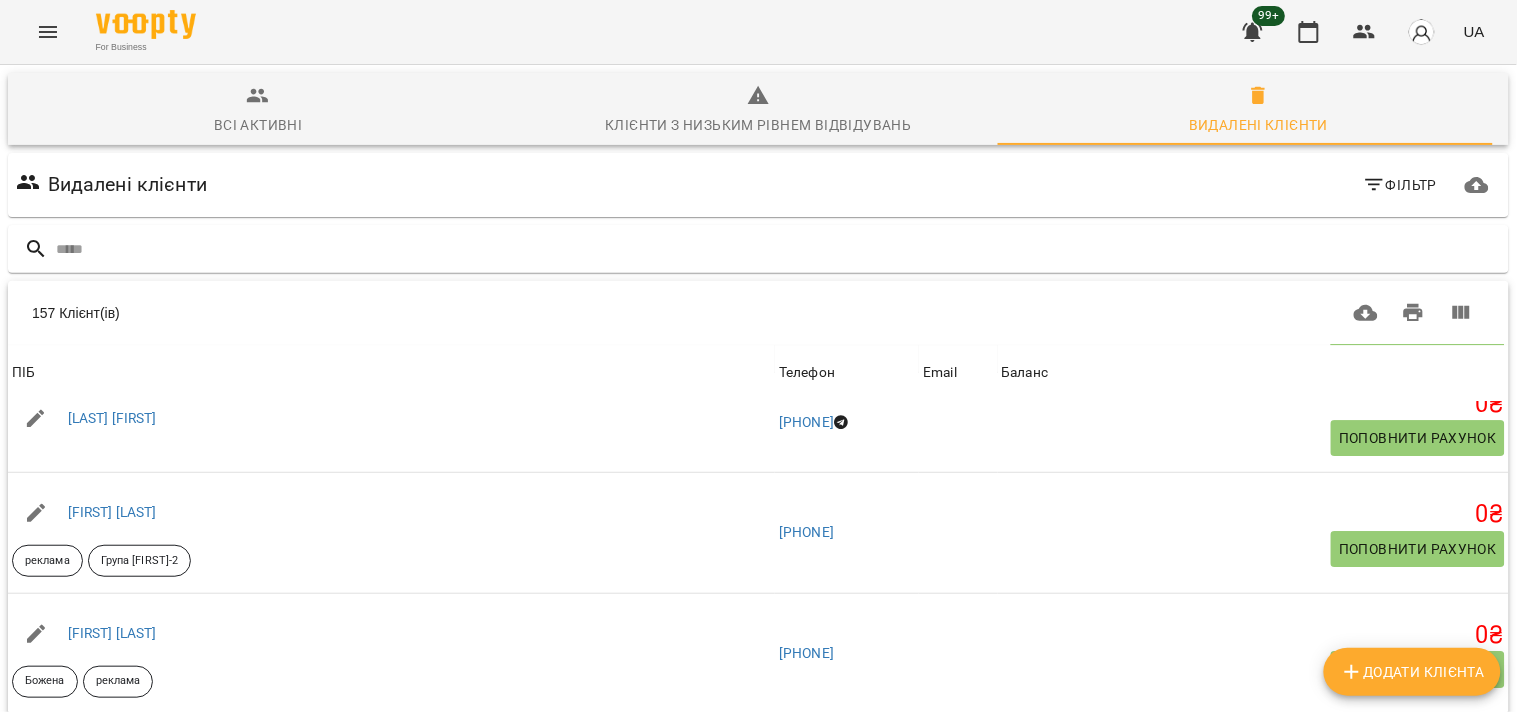scroll, scrollTop: 1666, scrollLeft: 0, axis: vertical 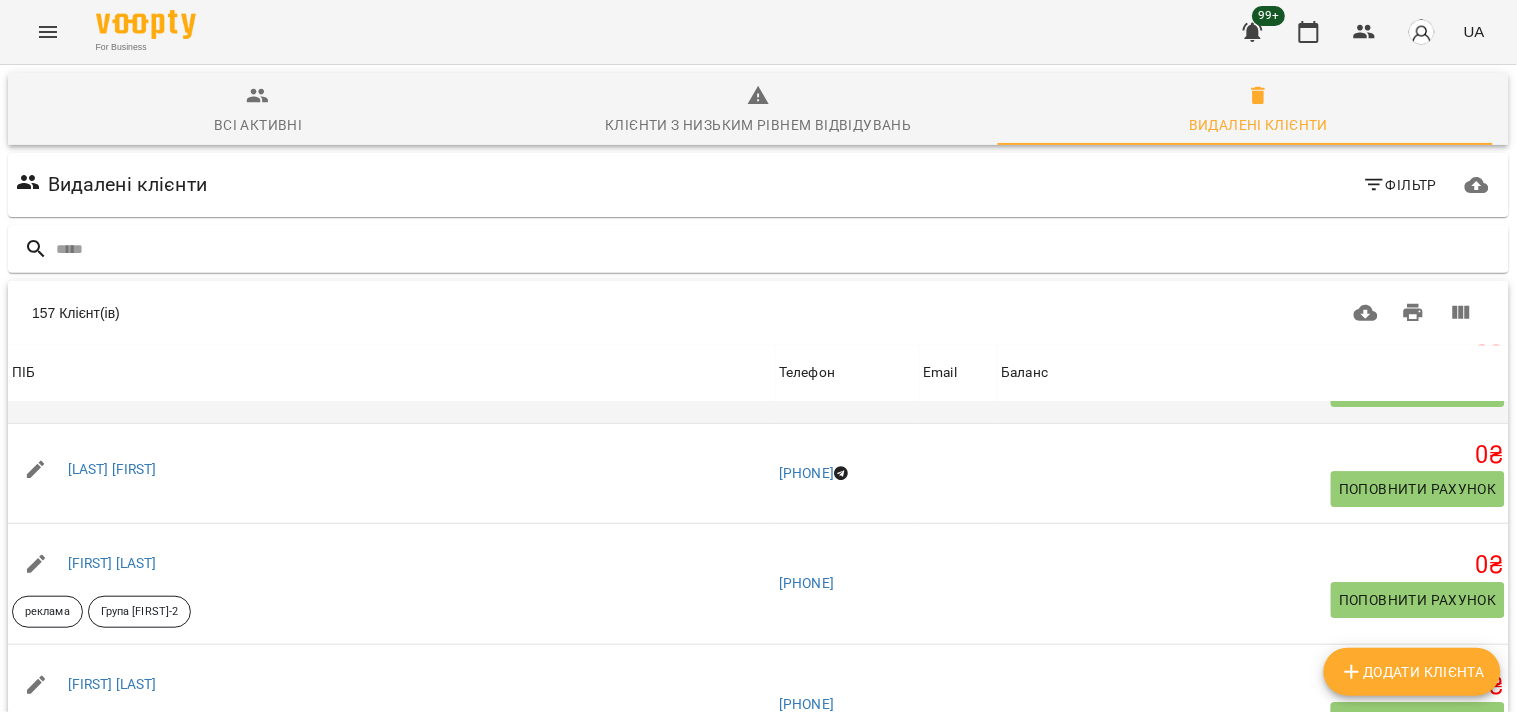 click on "[LAST] [FIRST] реклама Група [FIRST]-2" at bounding box center [391, 584] 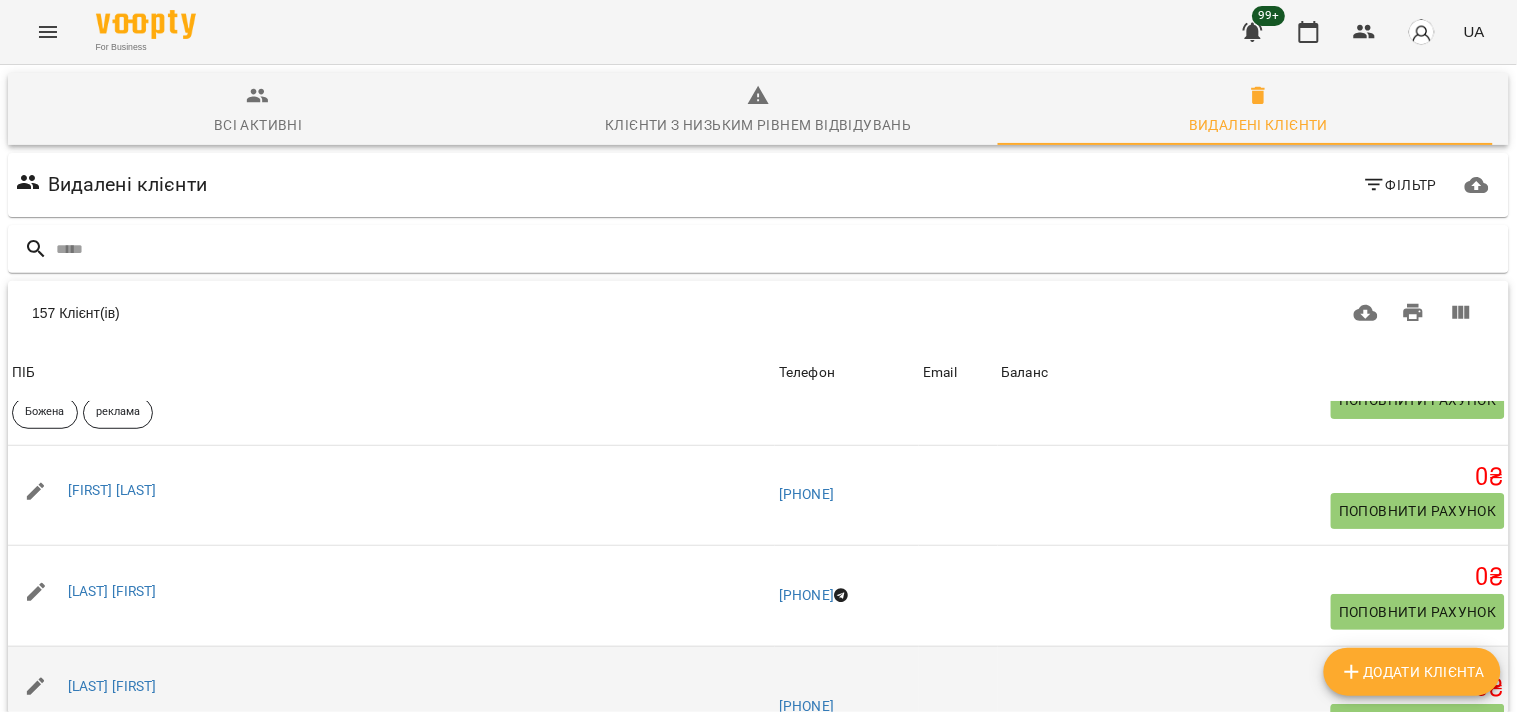 scroll, scrollTop: 2000, scrollLeft: 0, axis: vertical 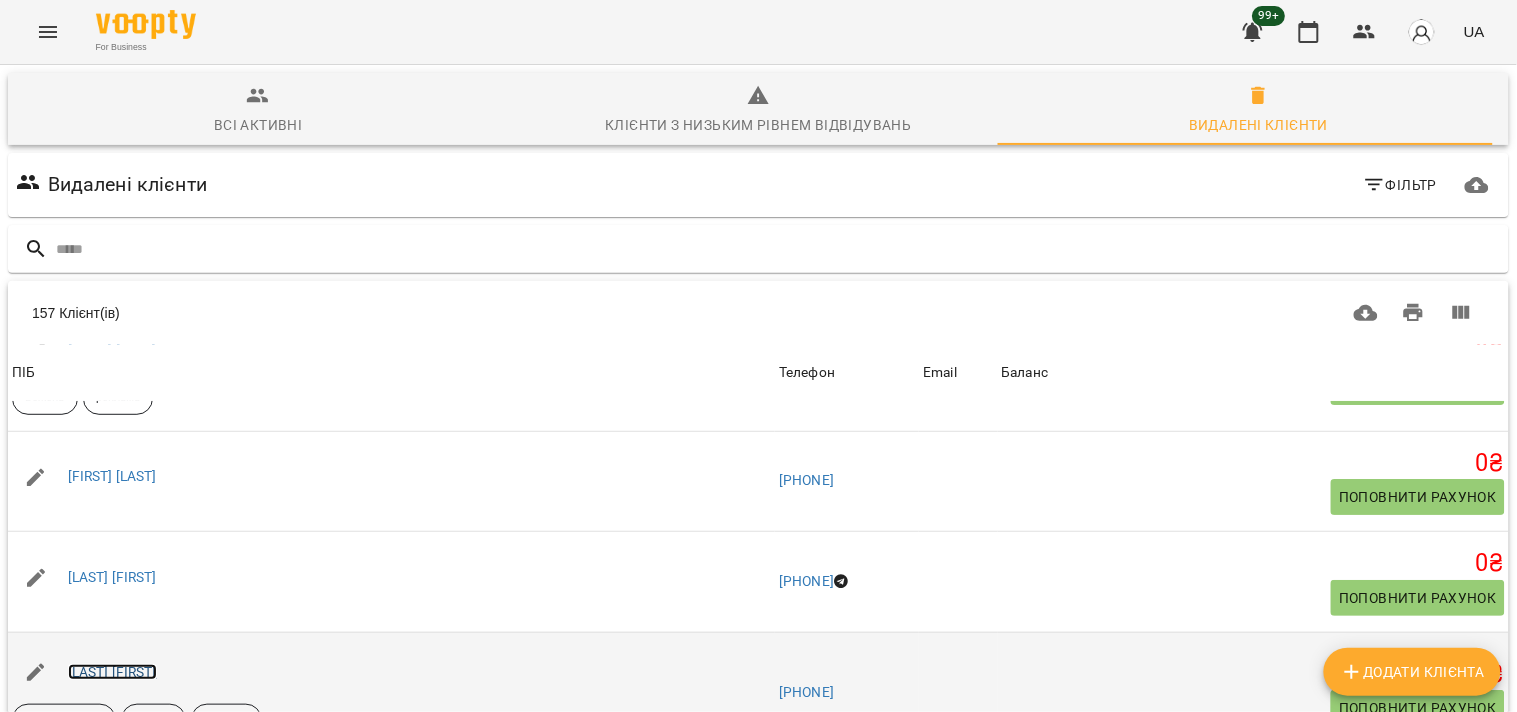 click on "[LAST] [FIRST]" at bounding box center (112, 672) 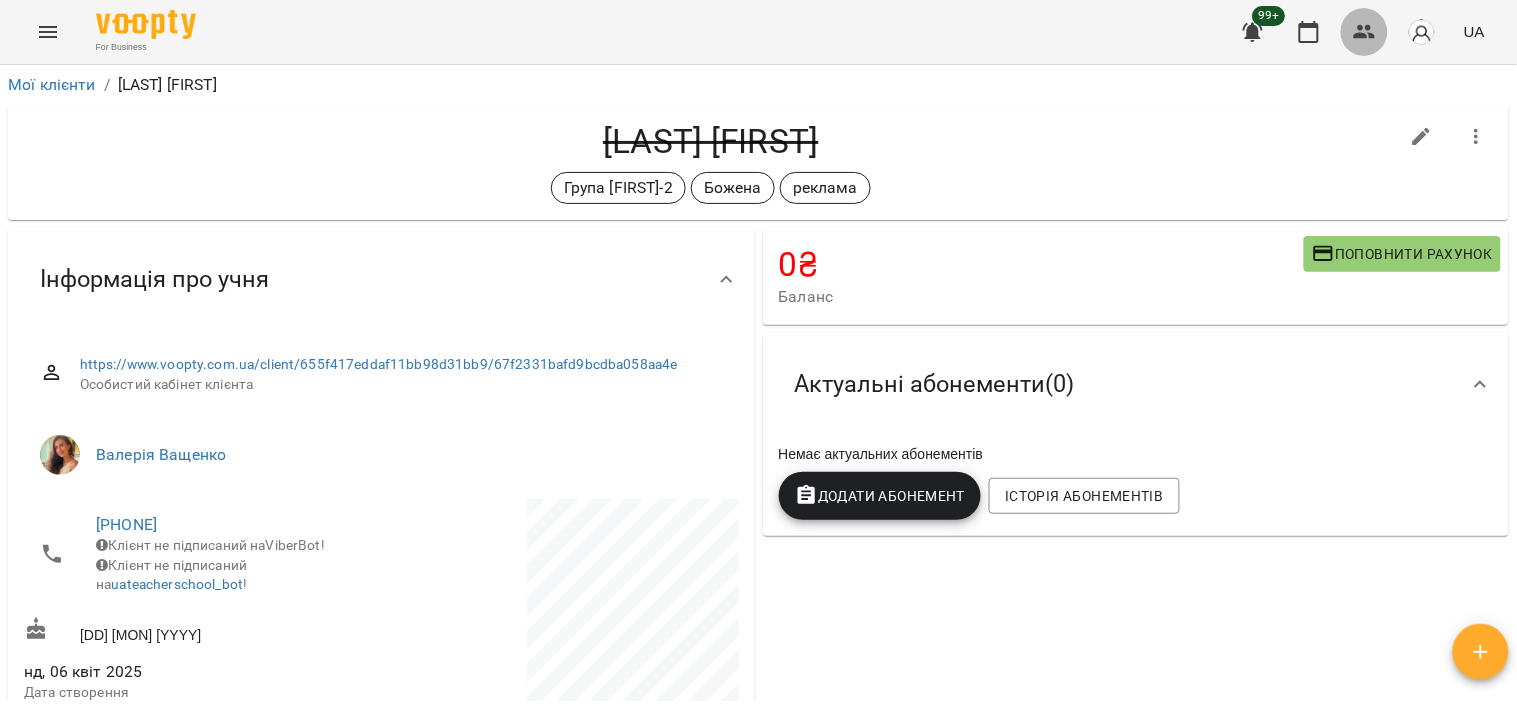 click 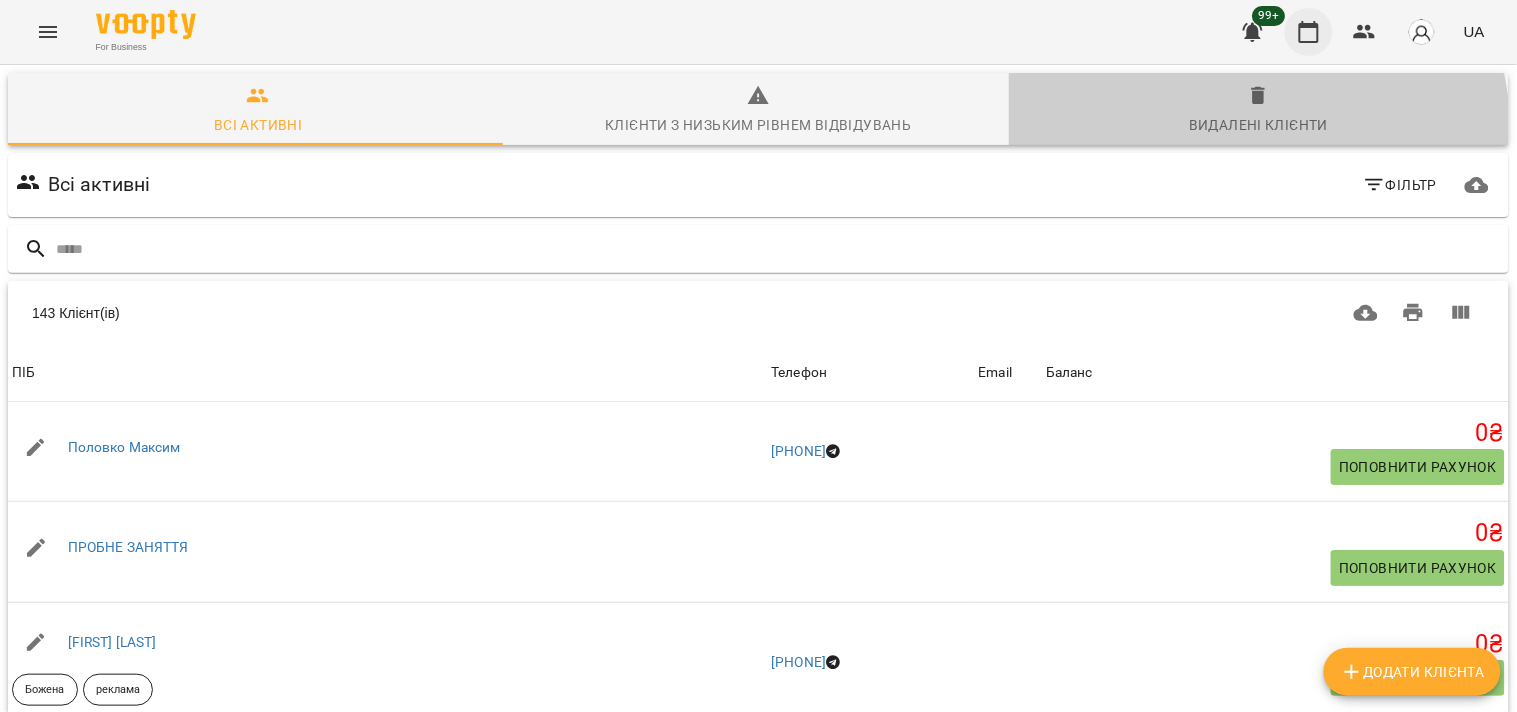 drag, startPoint x: 1223, startPoint y: 131, endPoint x: 1298, endPoint y: 42, distance: 116.38728 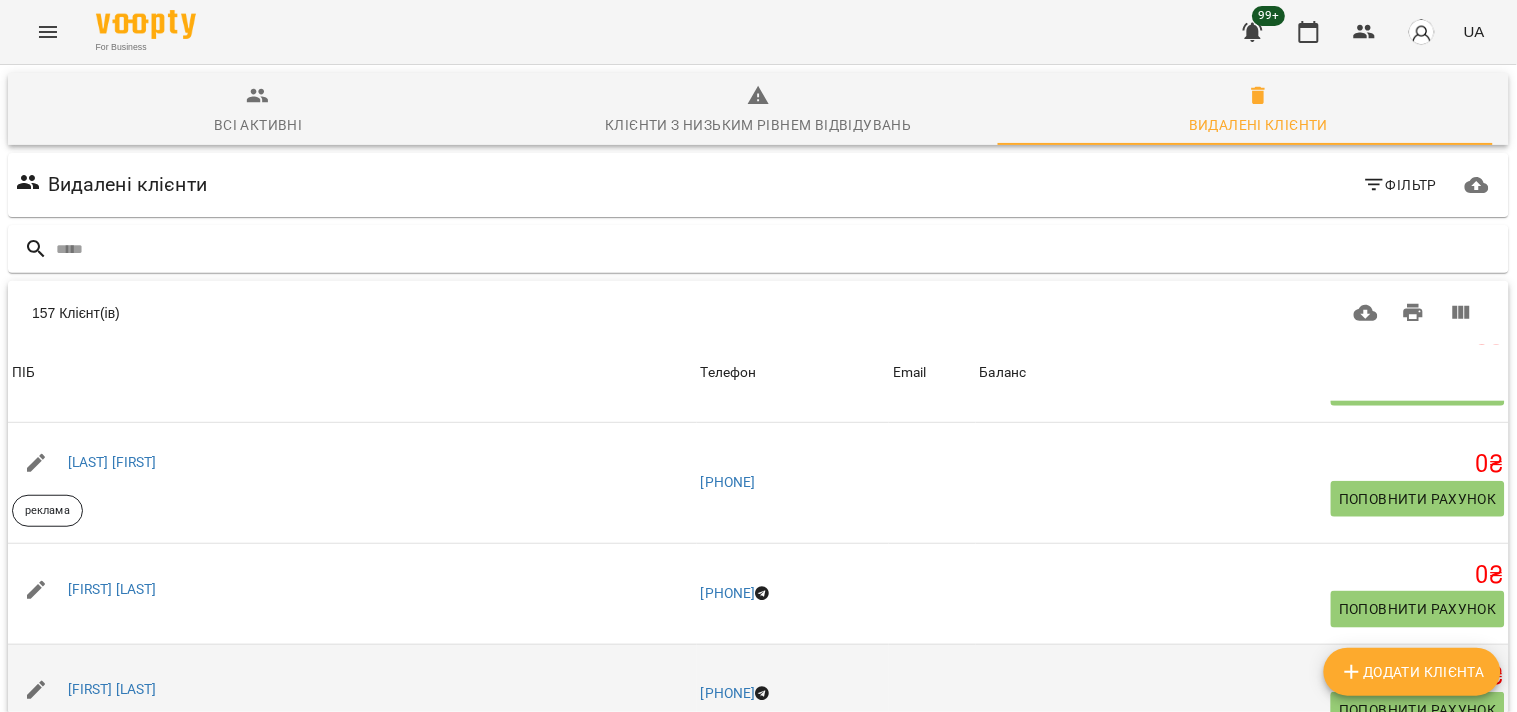 scroll, scrollTop: 2562, scrollLeft: 0, axis: vertical 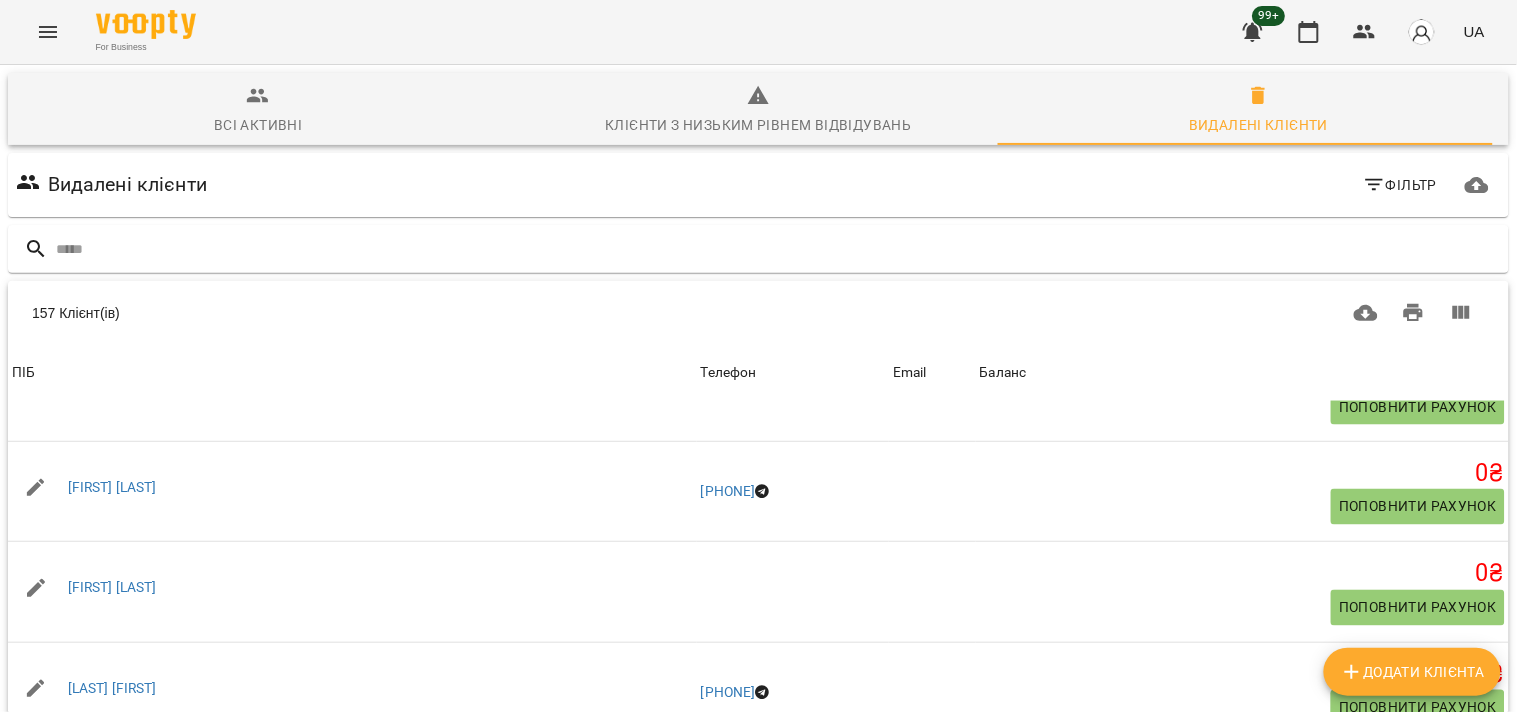 click 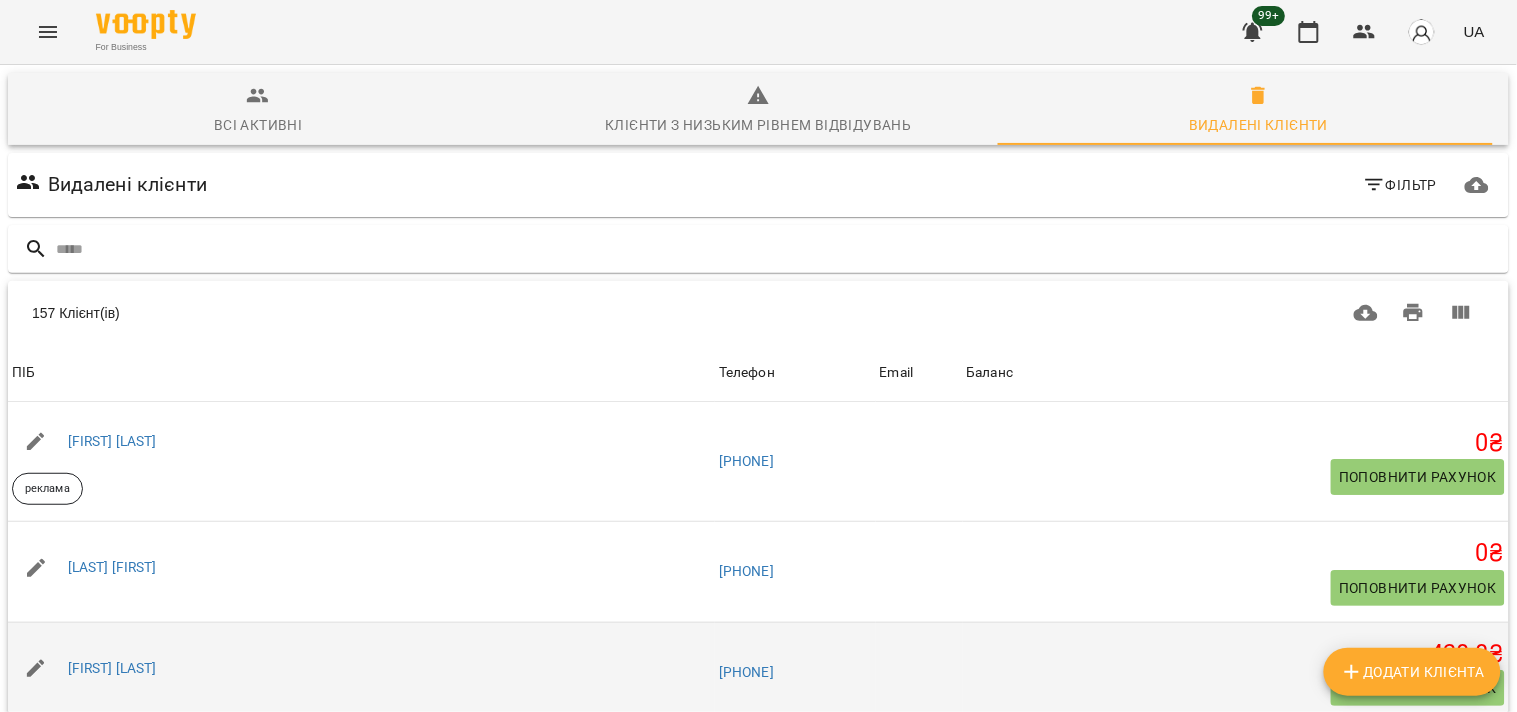 scroll, scrollTop: 254, scrollLeft: 0, axis: vertical 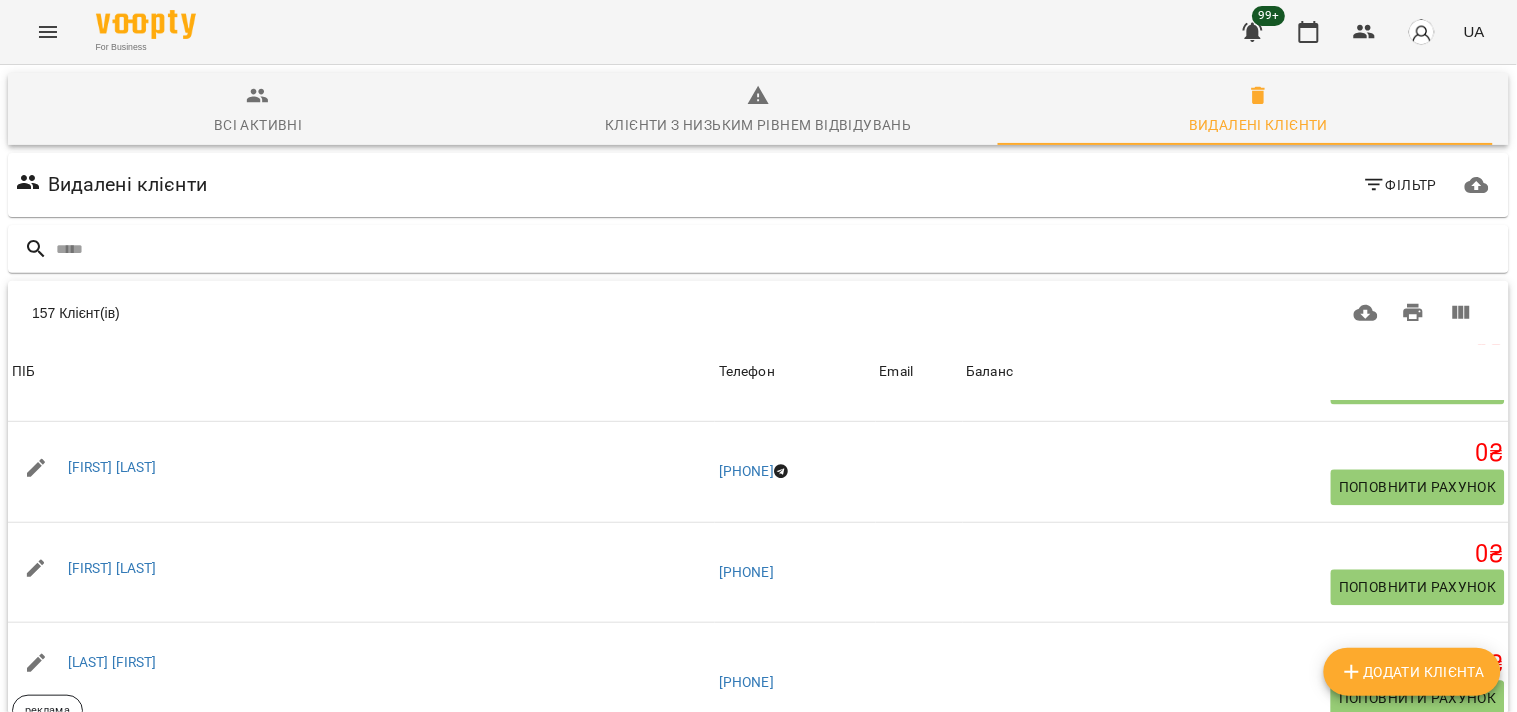 click at bounding box center (1459, 870) 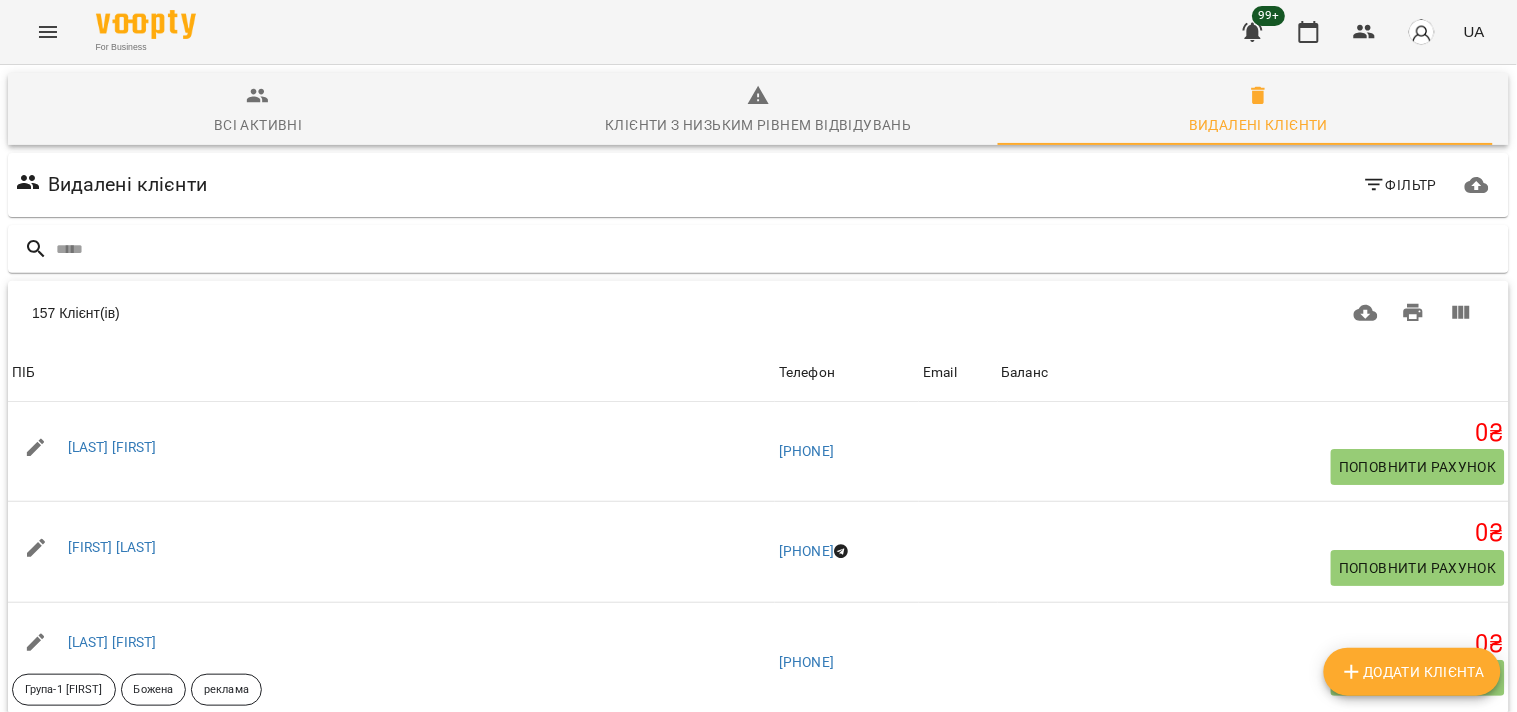 scroll, scrollTop: 254, scrollLeft: 0, axis: vertical 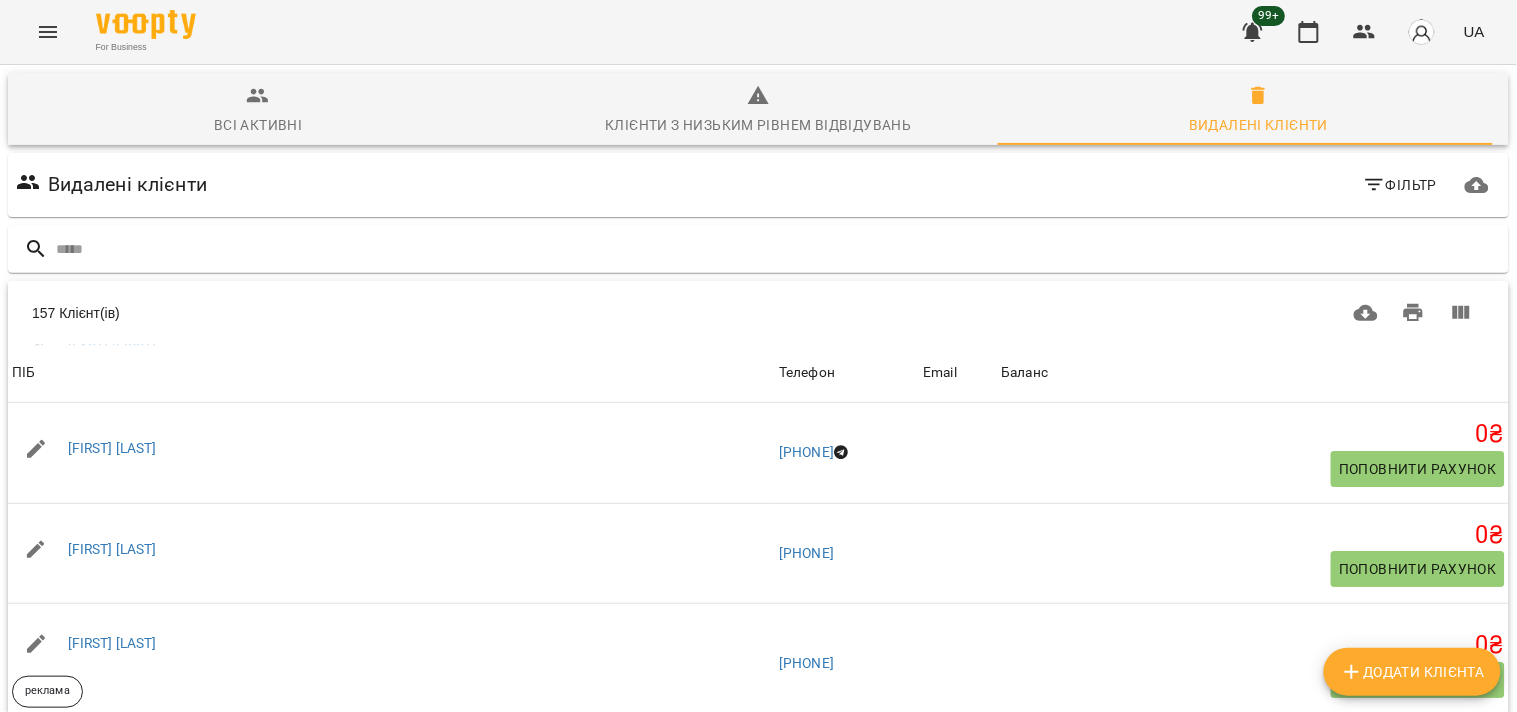 drag, startPoint x: 210, startPoint y: 422, endPoint x: 1000, endPoint y: 522, distance: 796.30396 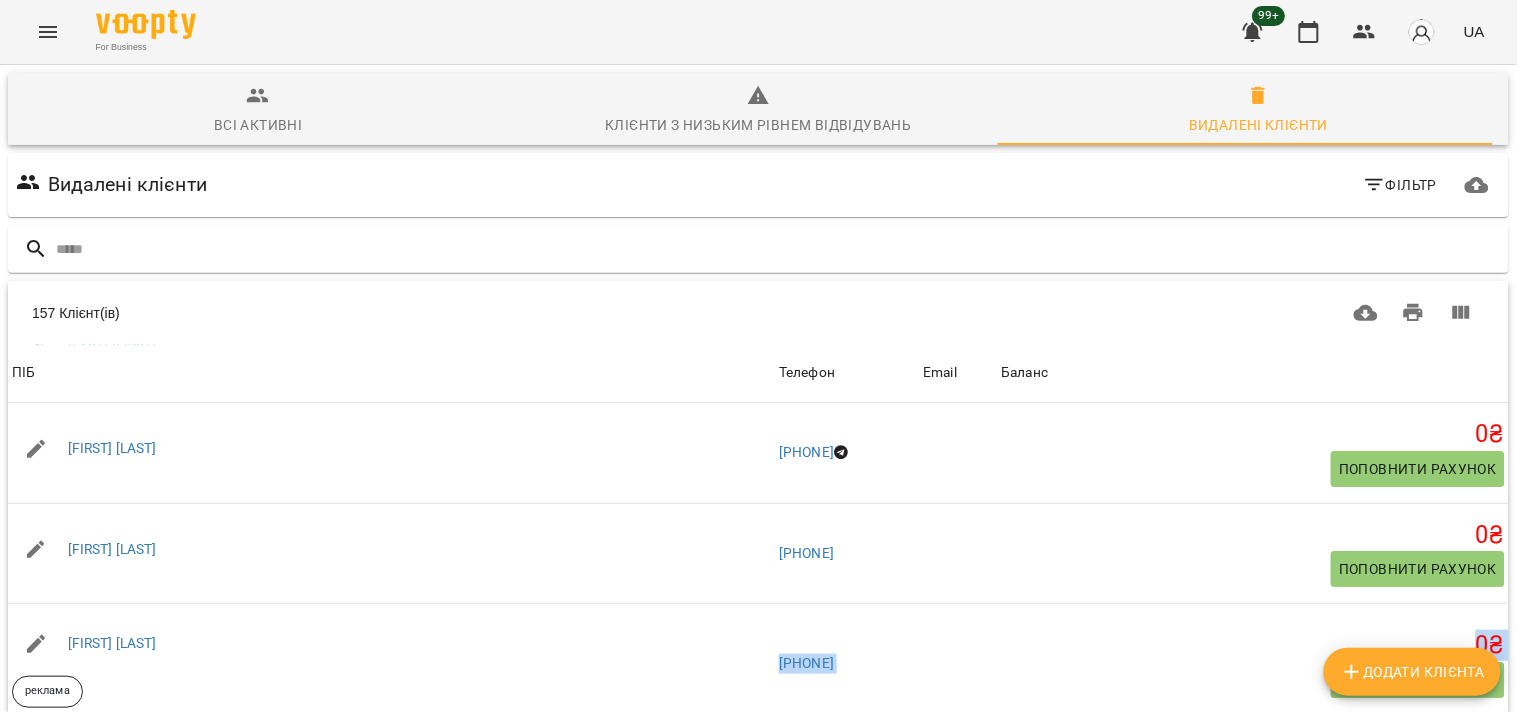 click 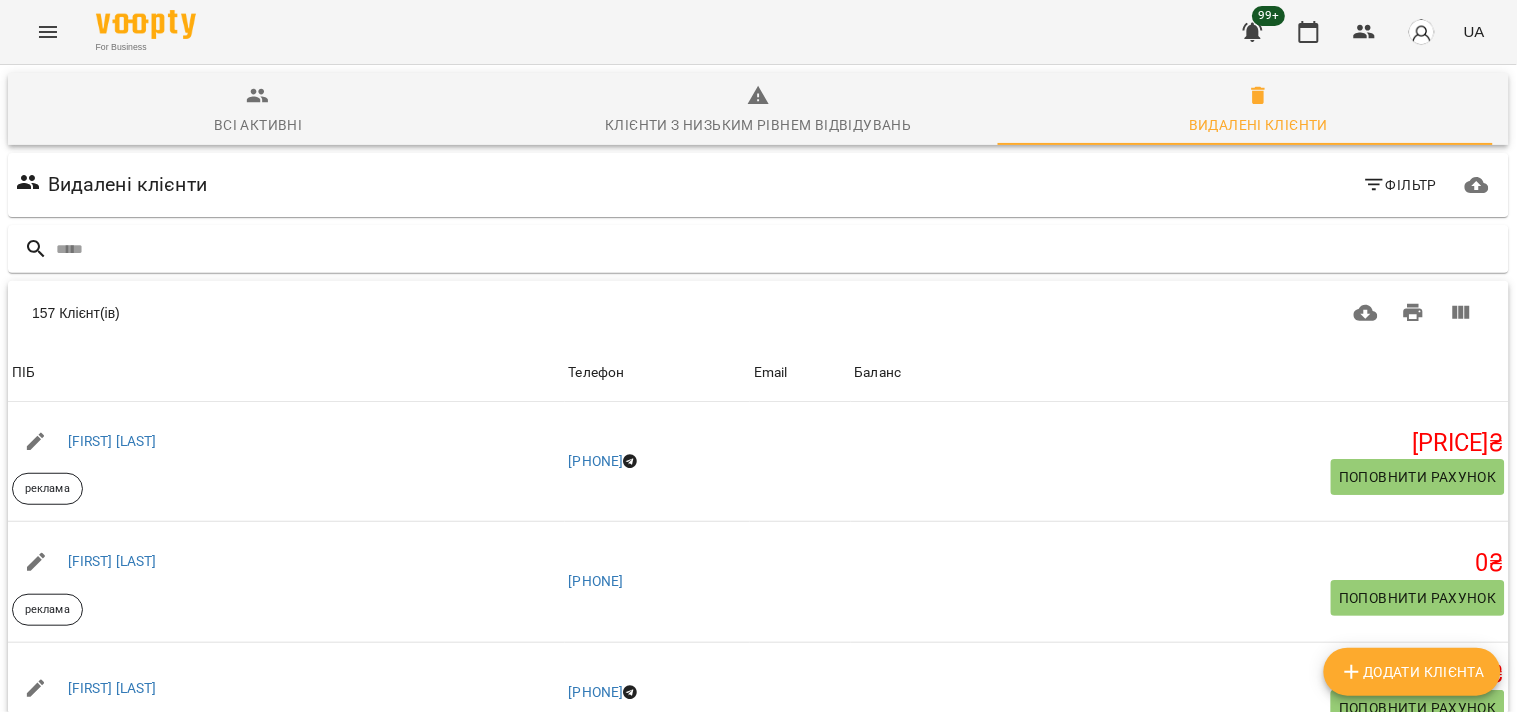 scroll, scrollTop: 254, scrollLeft: 0, axis: vertical 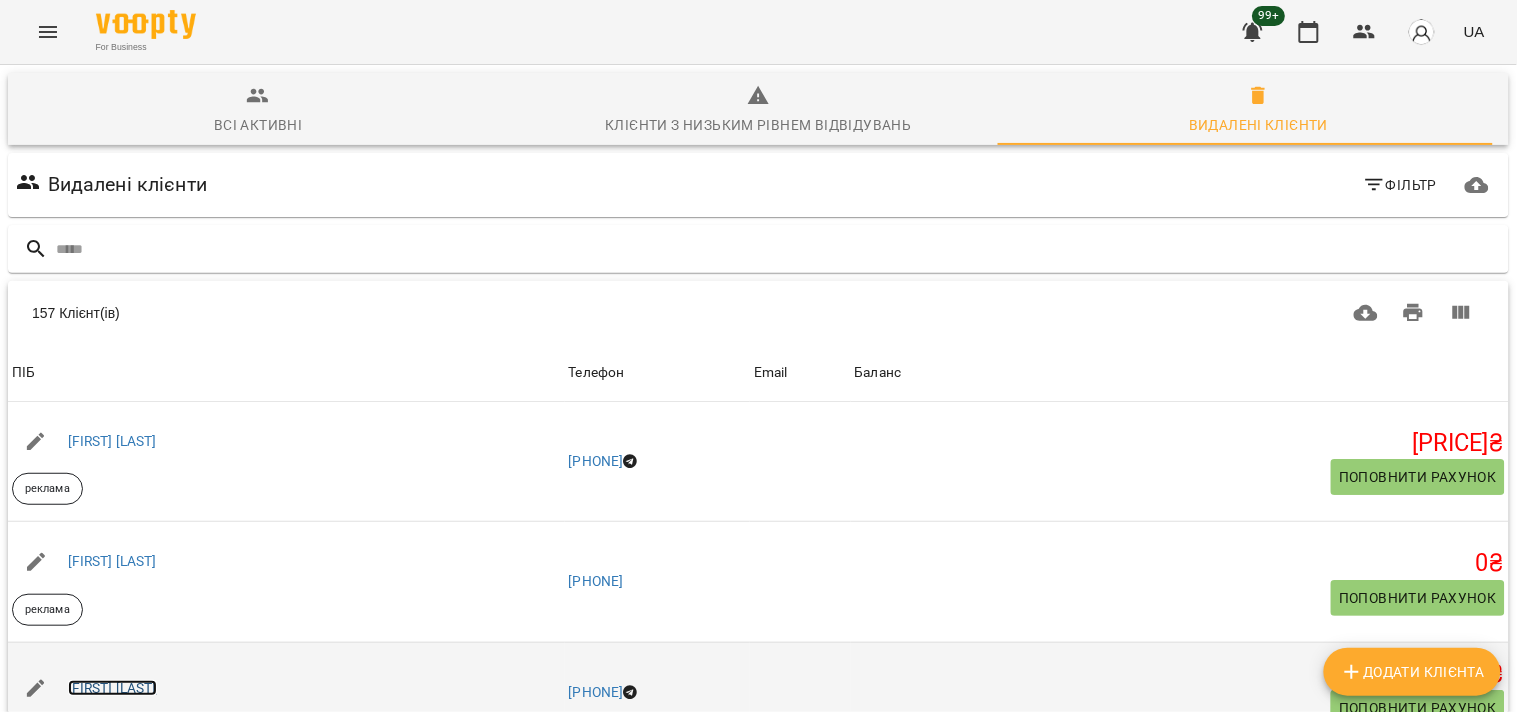 click on "[FIRST] [LAST]" at bounding box center [112, 688] 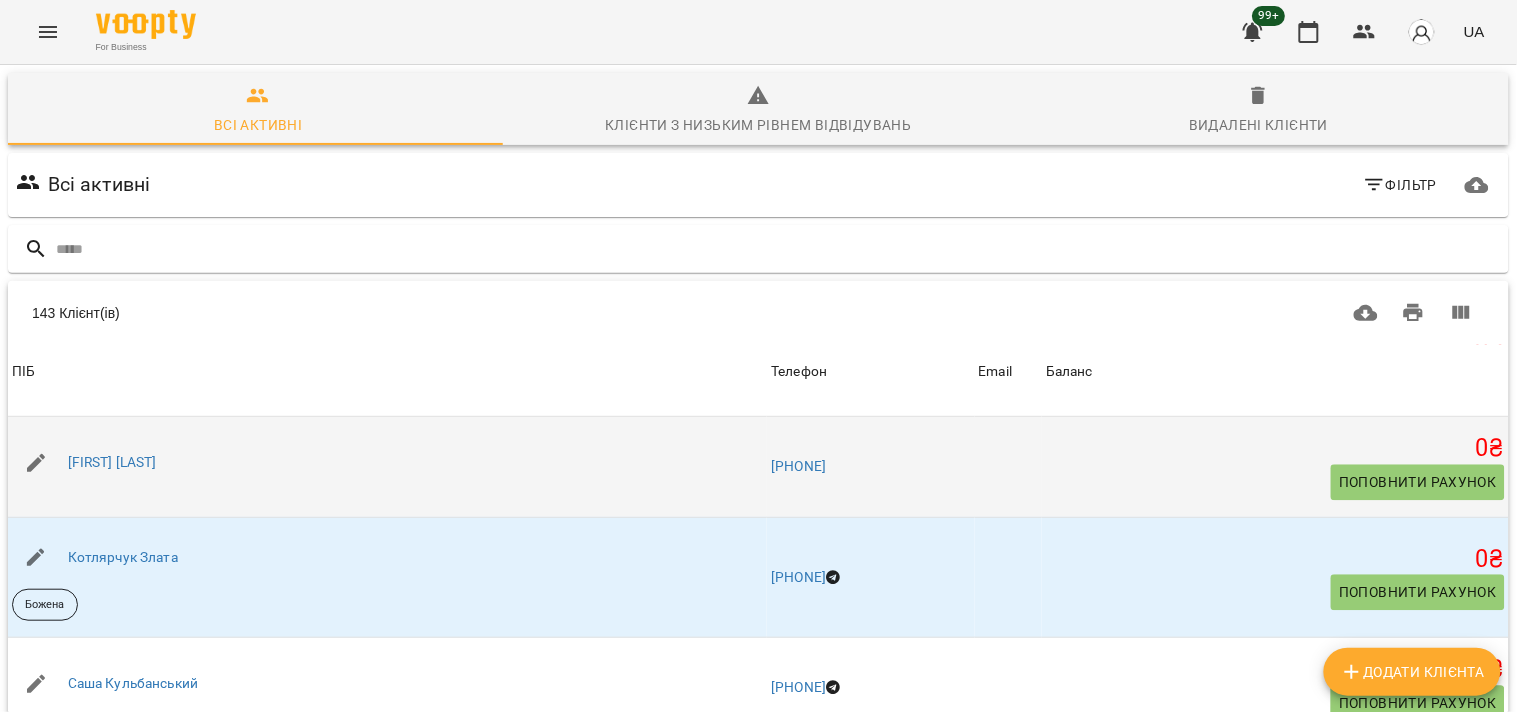 scroll, scrollTop: 3222, scrollLeft: 0, axis: vertical 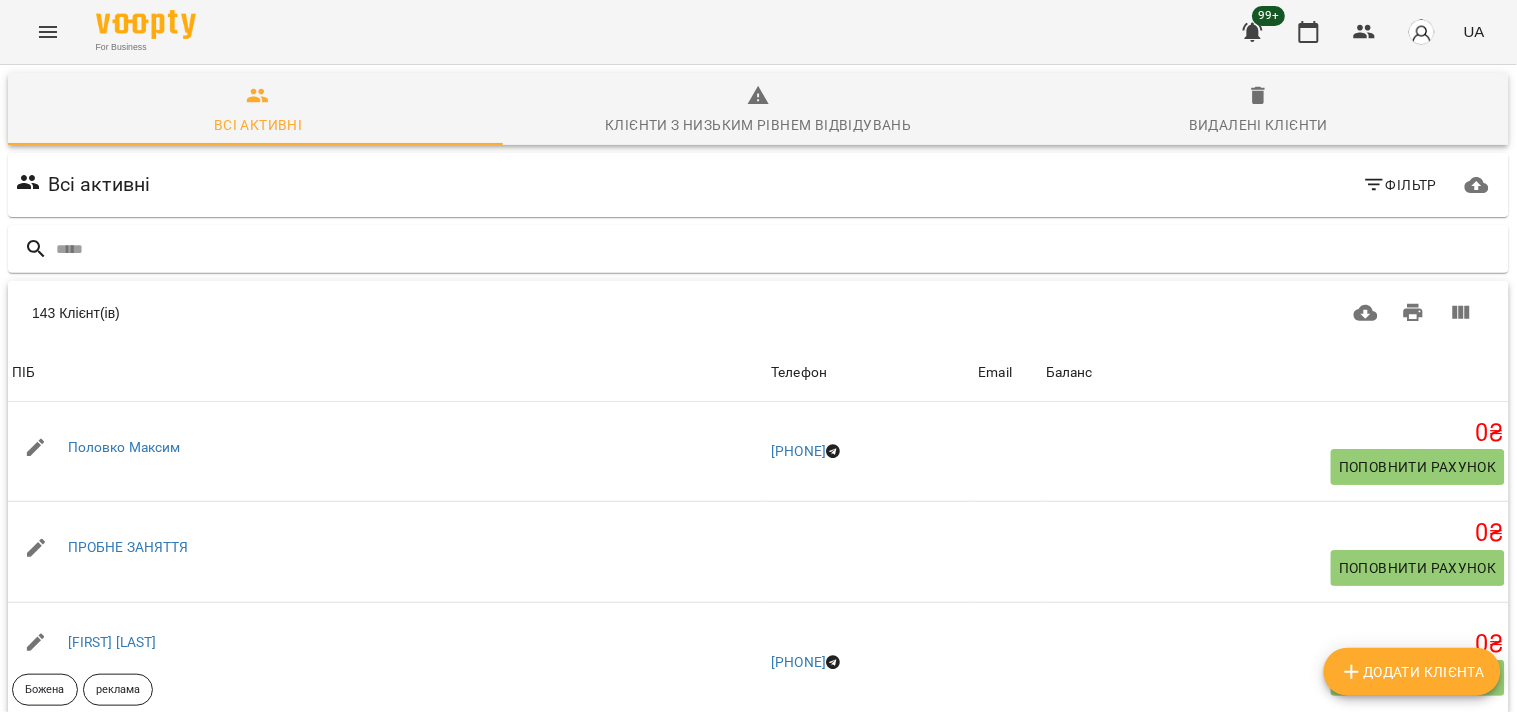 click on "Баланс" at bounding box center [1275, 373] 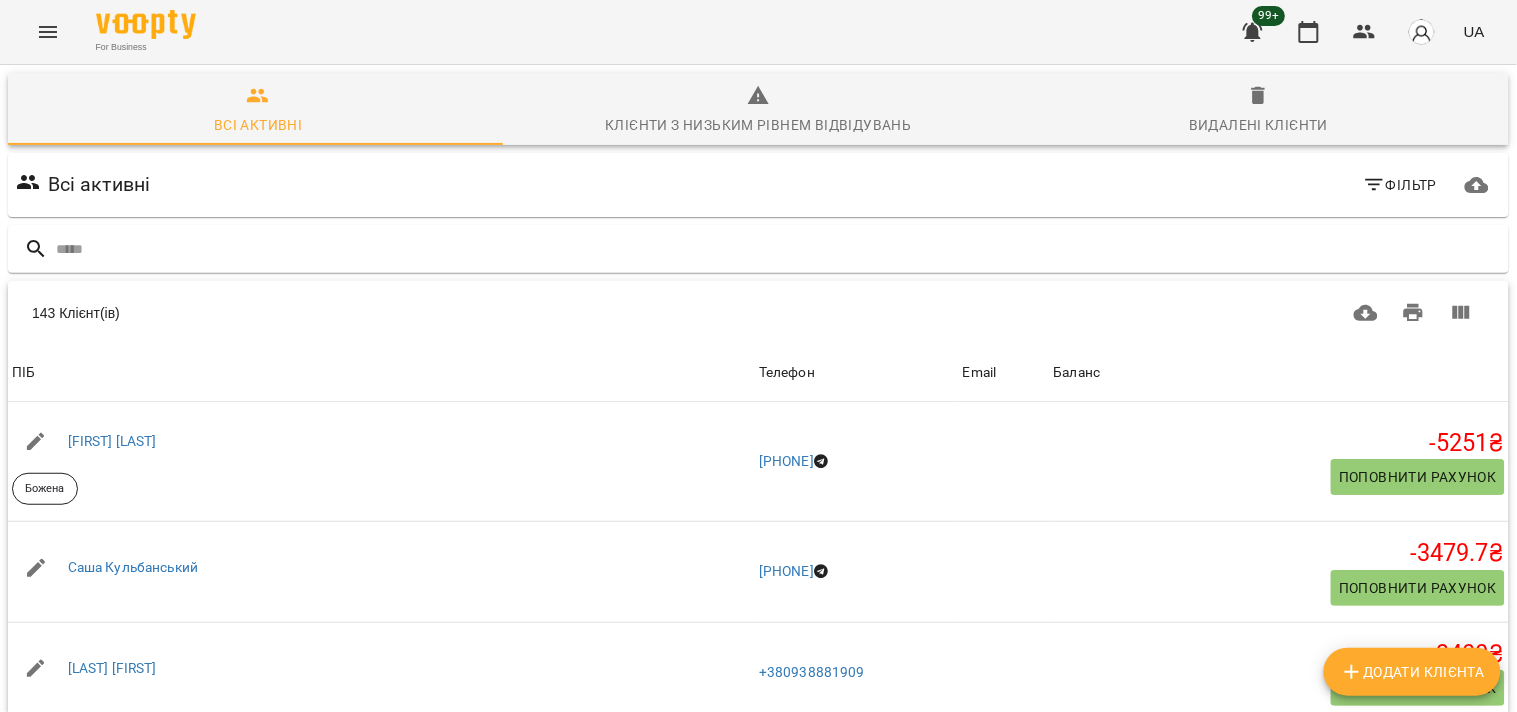scroll, scrollTop: 0, scrollLeft: 0, axis: both 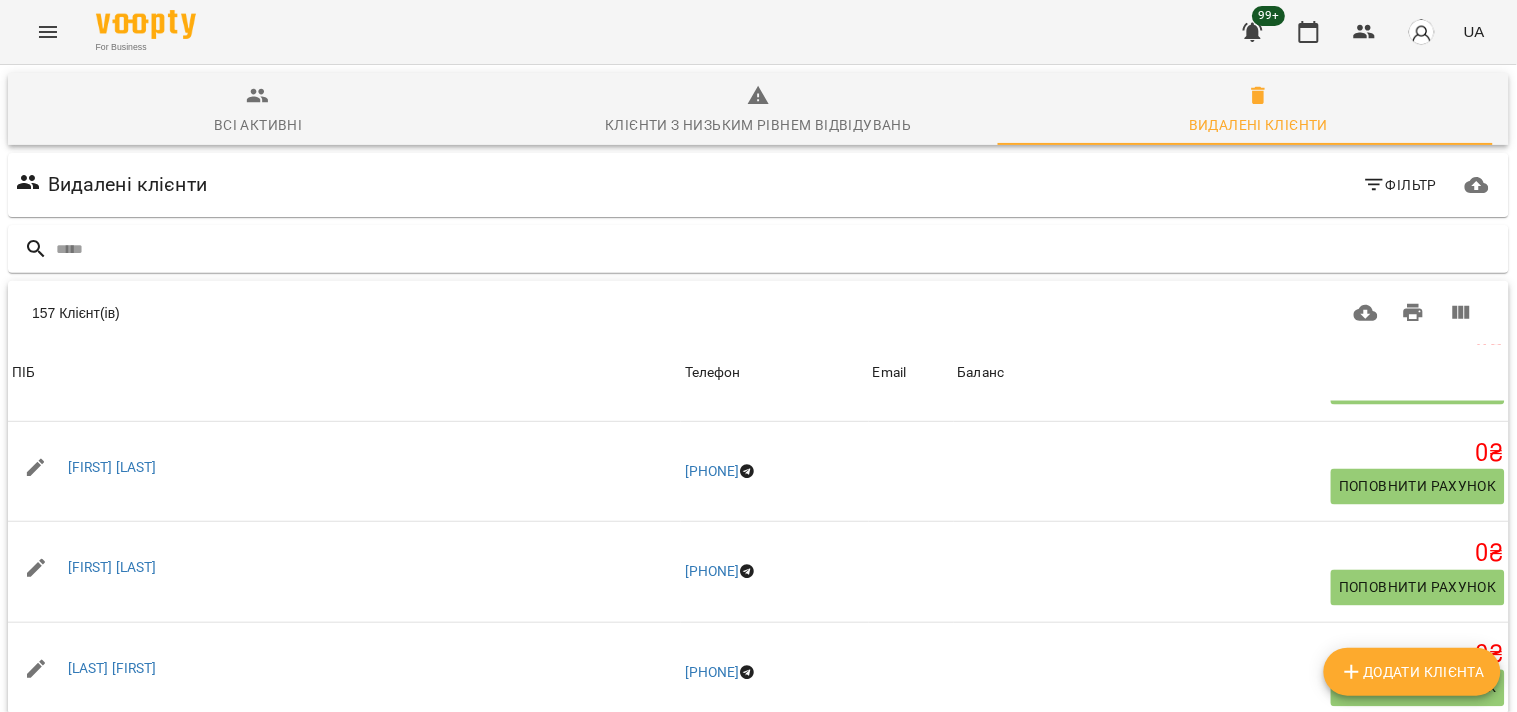 click at bounding box center [1459, 870] 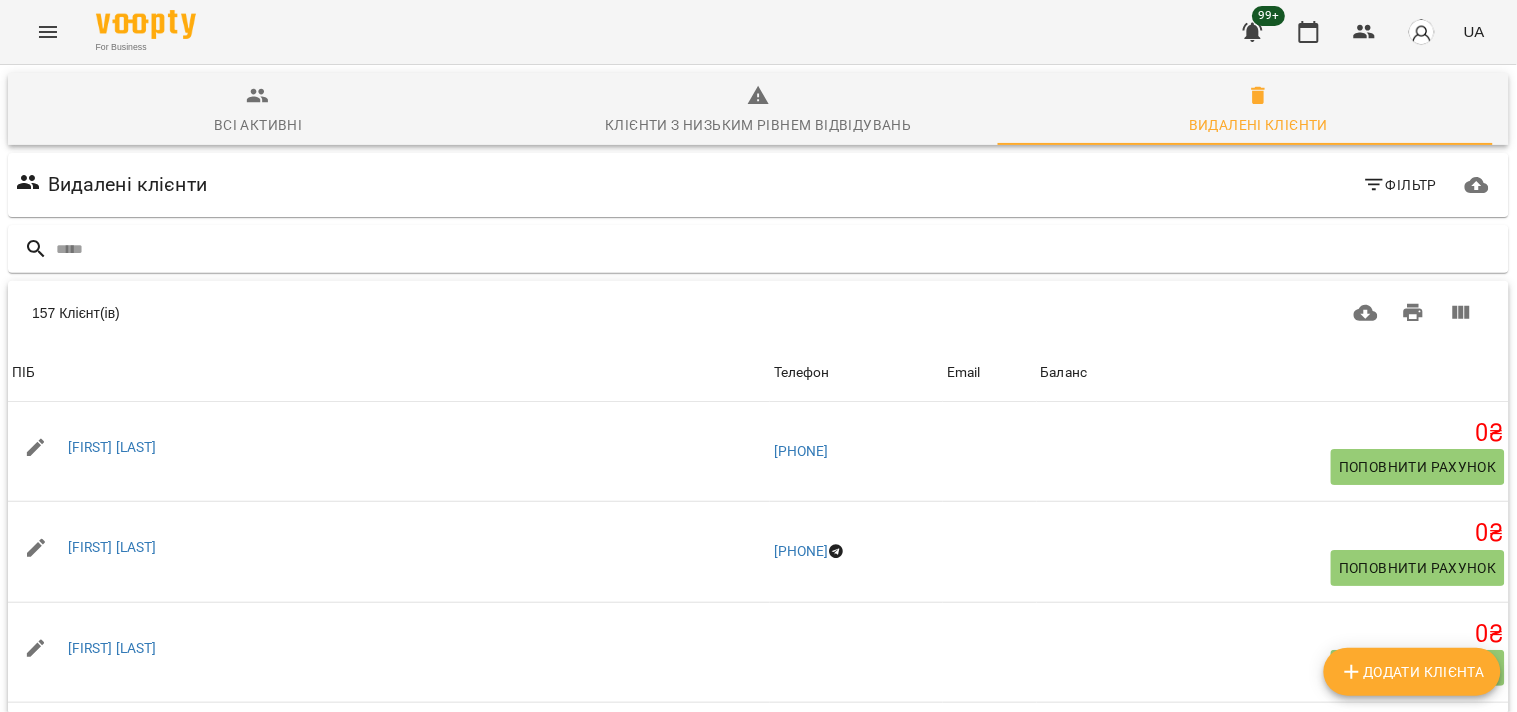 scroll, scrollTop: 254, scrollLeft: 0, axis: vertical 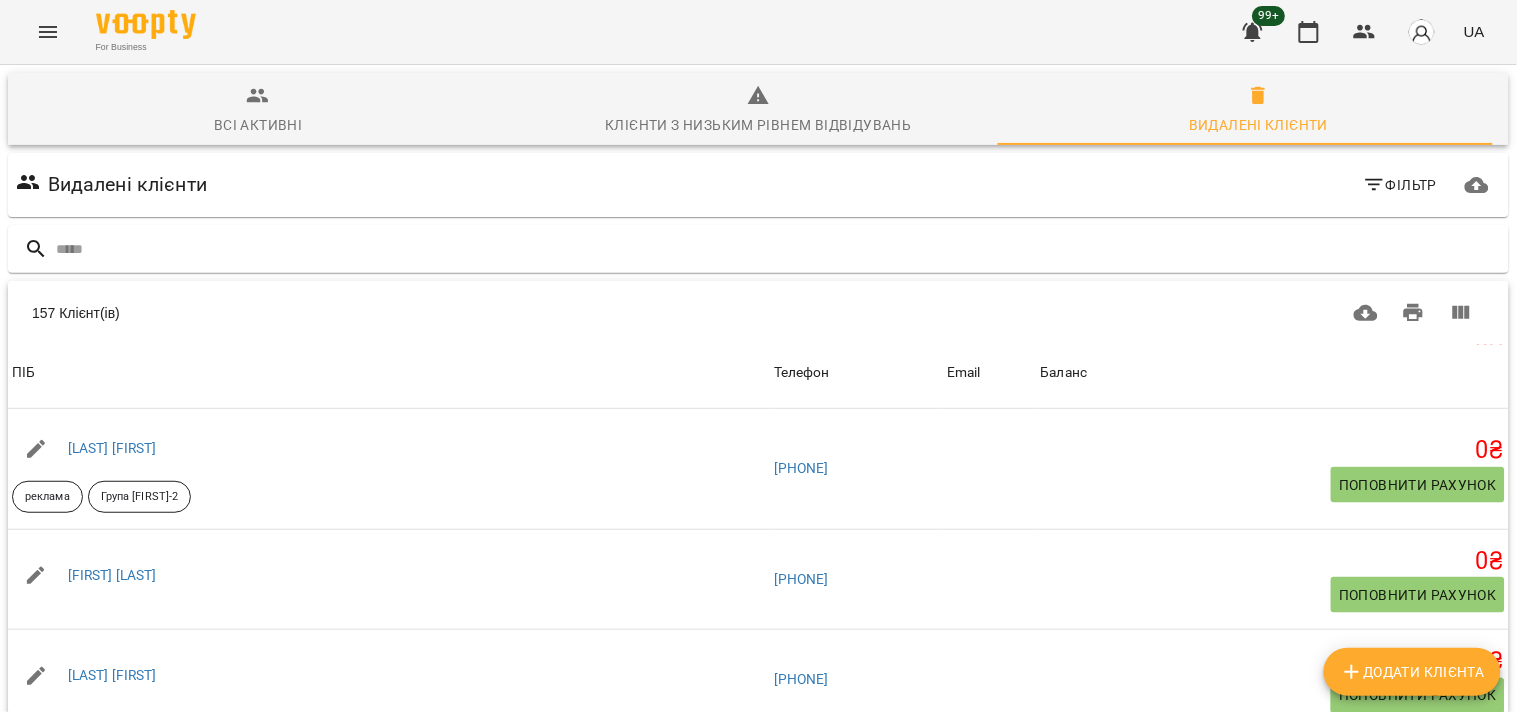 click 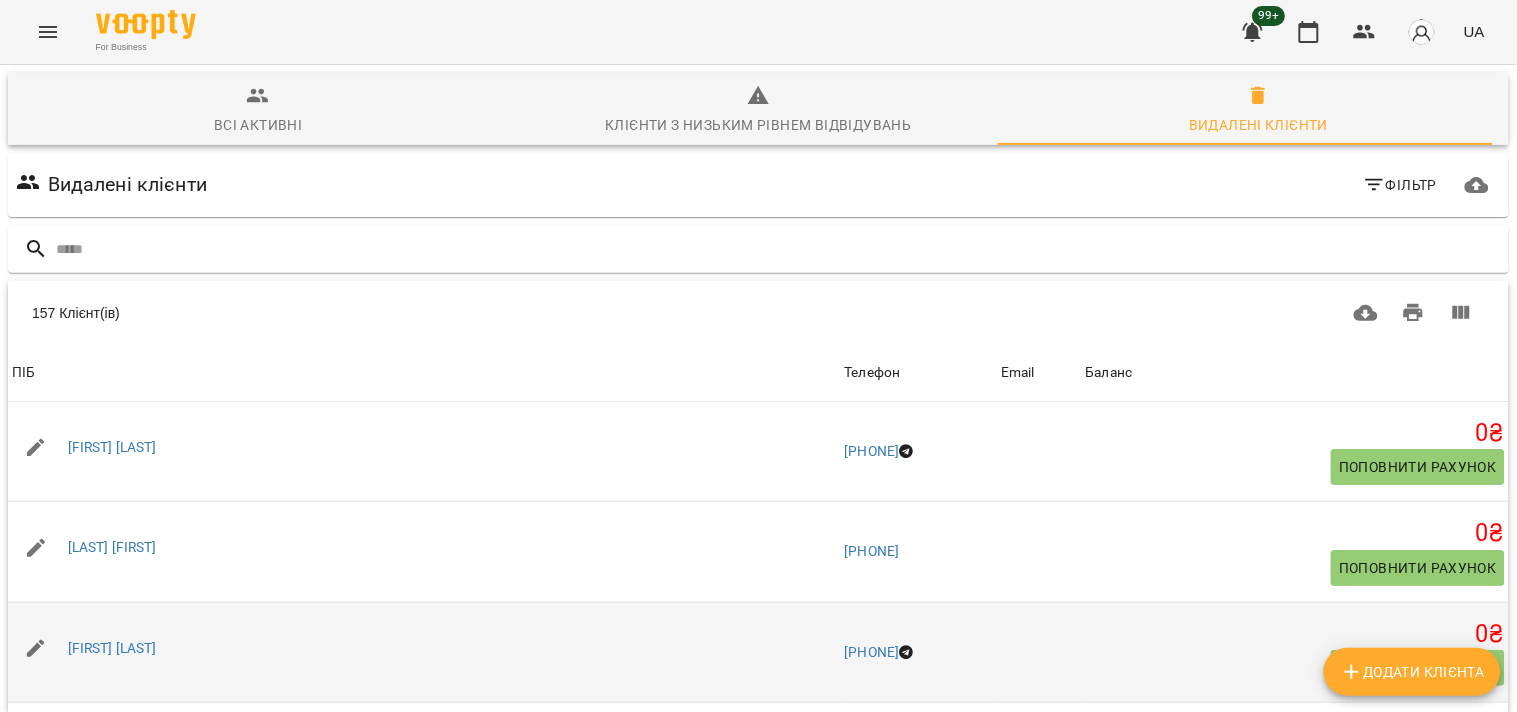 scroll, scrollTop: 254, scrollLeft: 0, axis: vertical 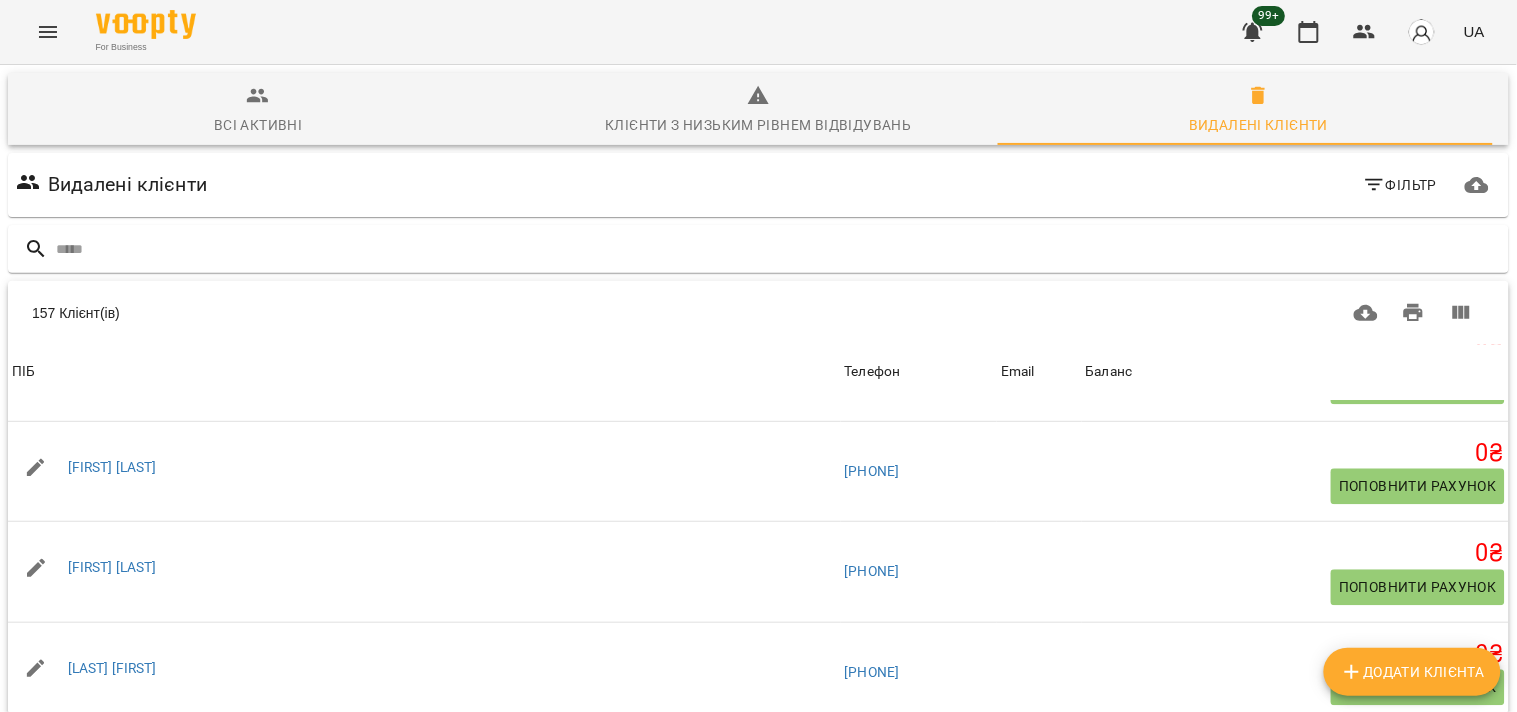 click 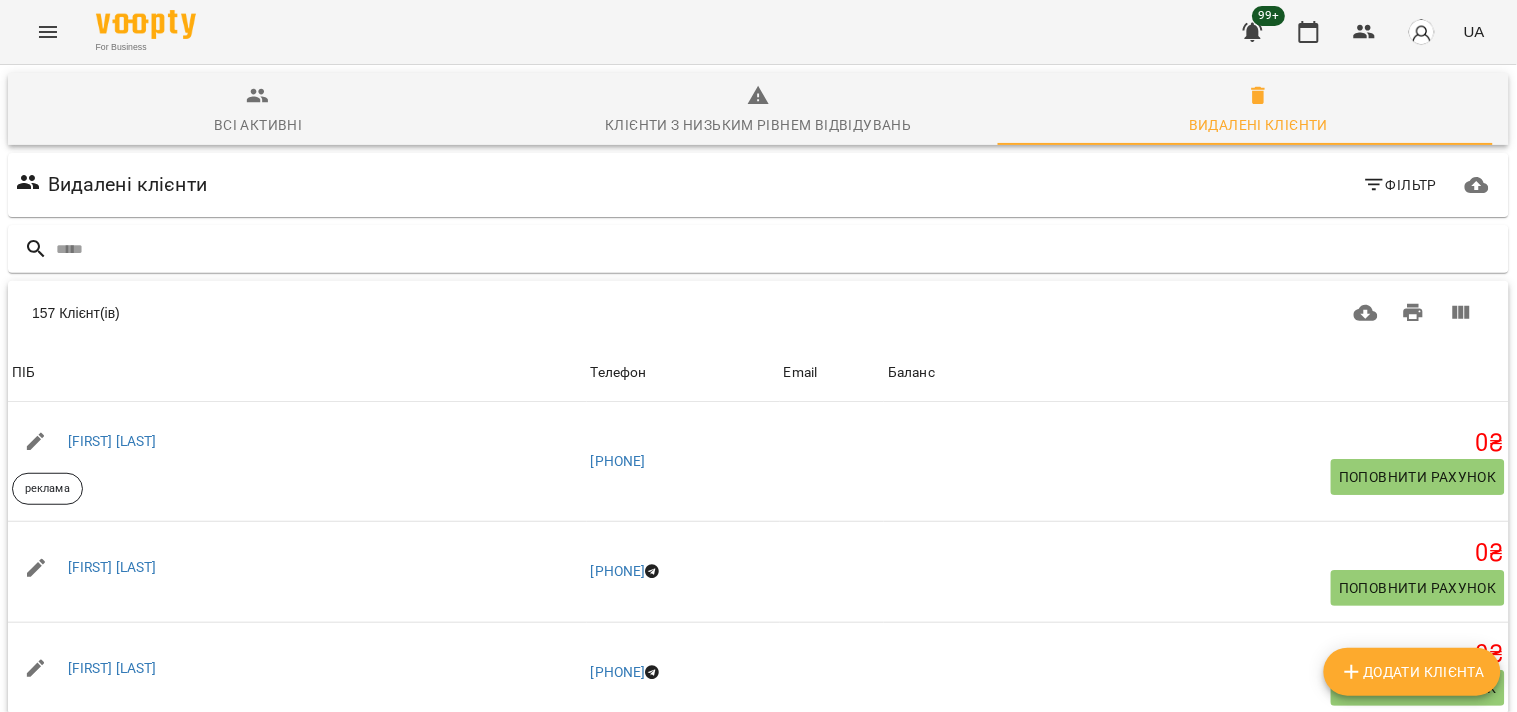 scroll, scrollTop: 254, scrollLeft: 0, axis: vertical 